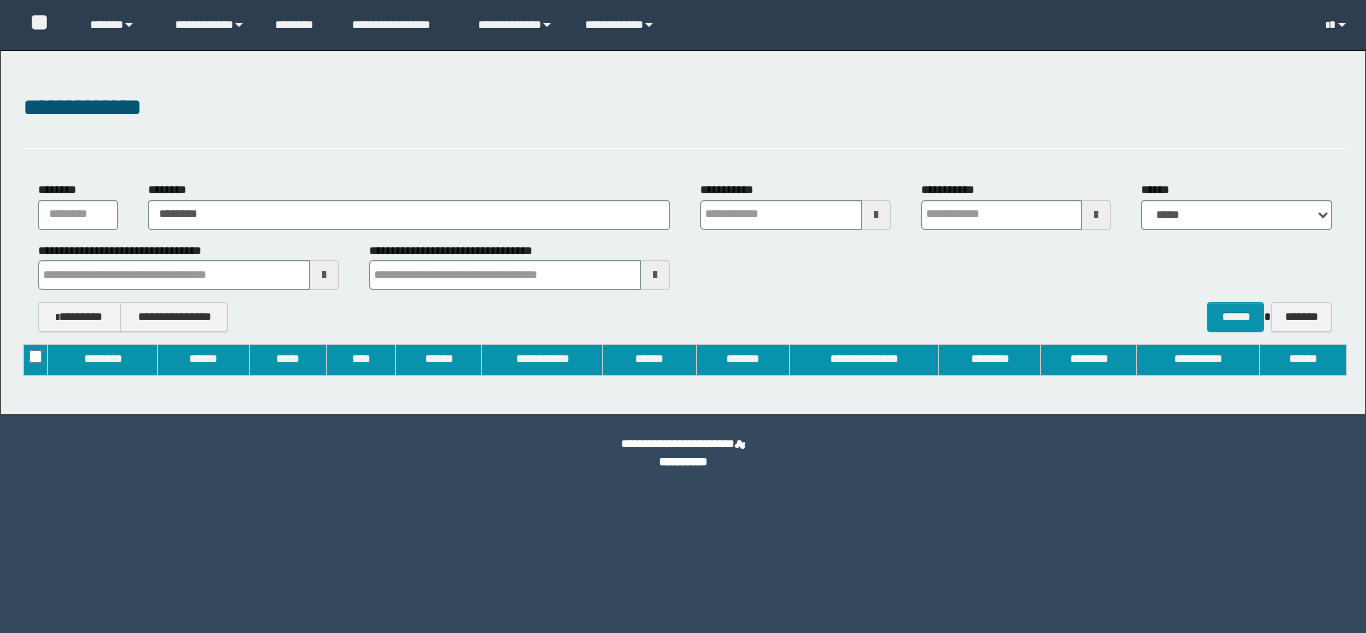 type on "********" 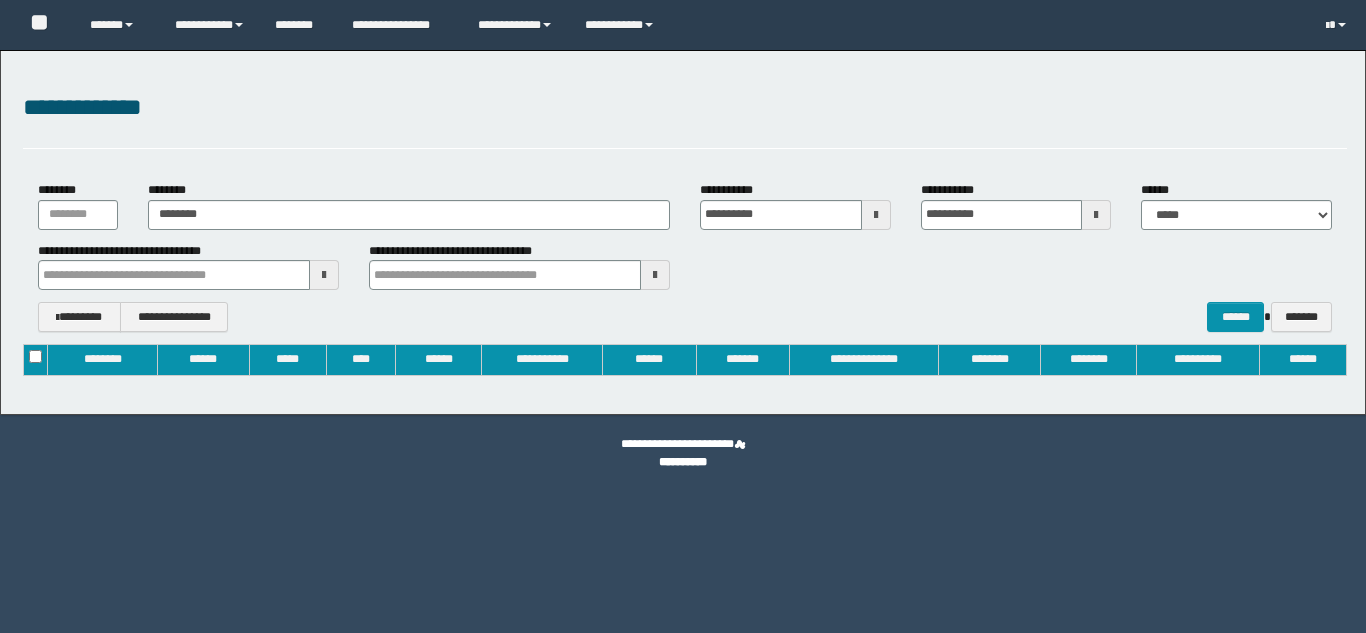 type 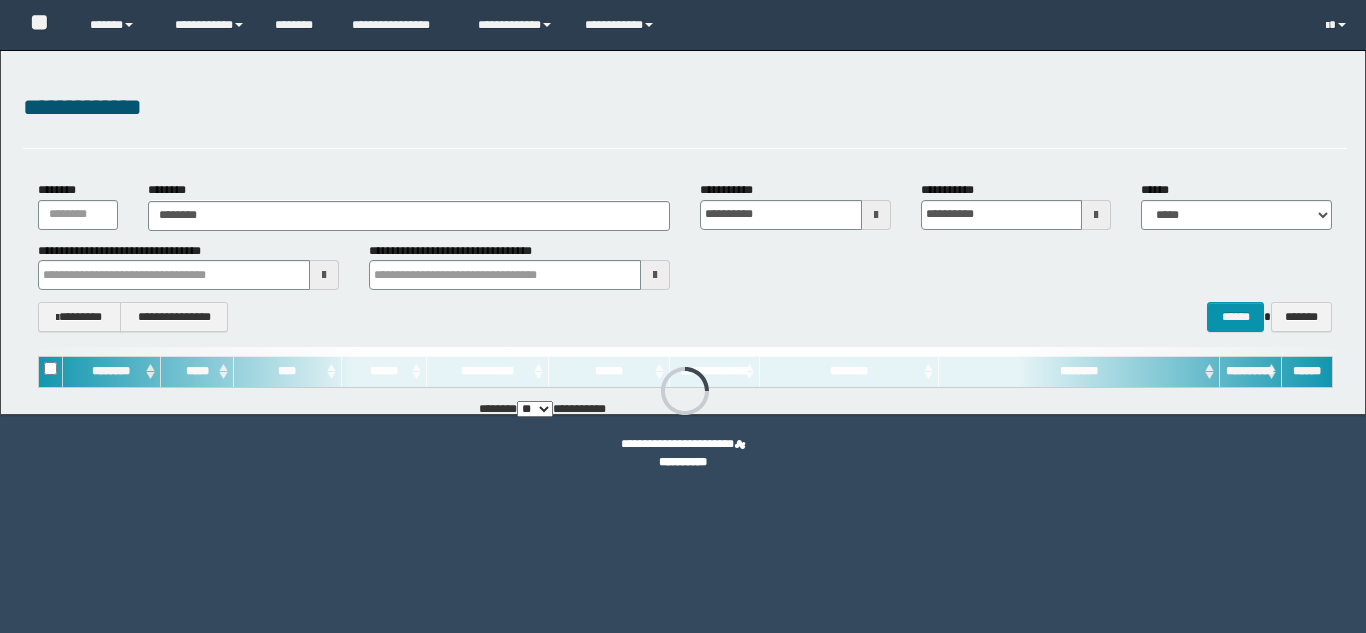 scroll, scrollTop: 0, scrollLeft: 0, axis: both 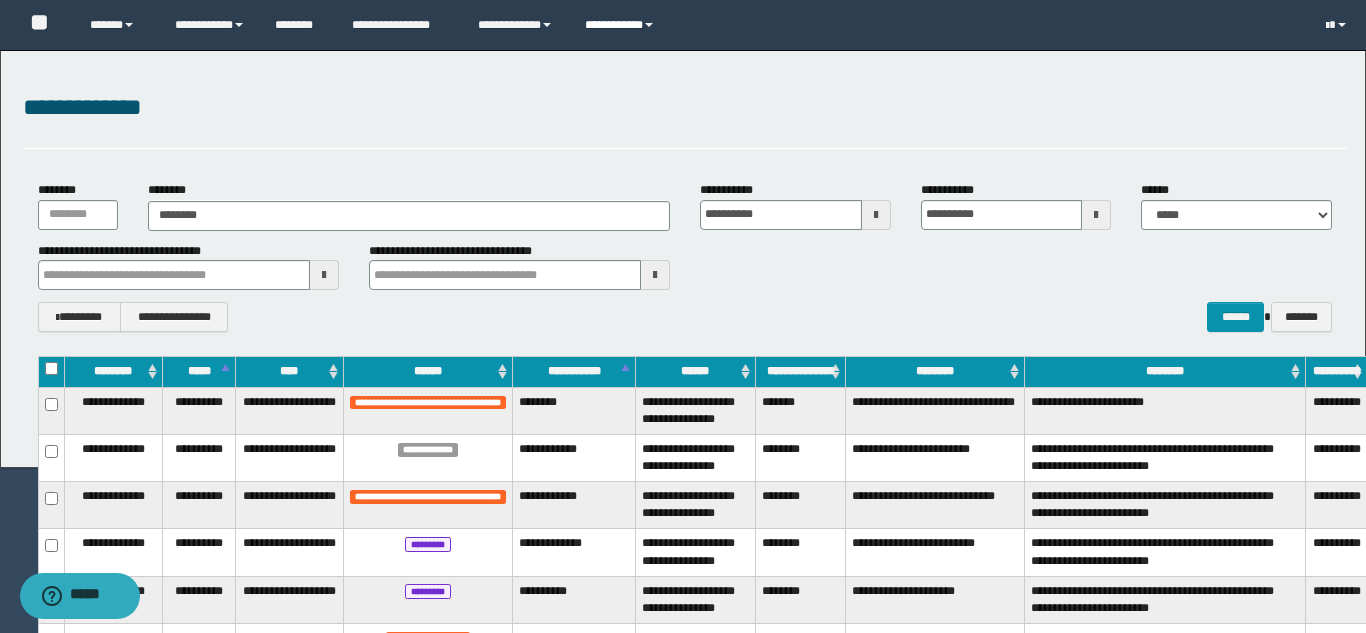 type 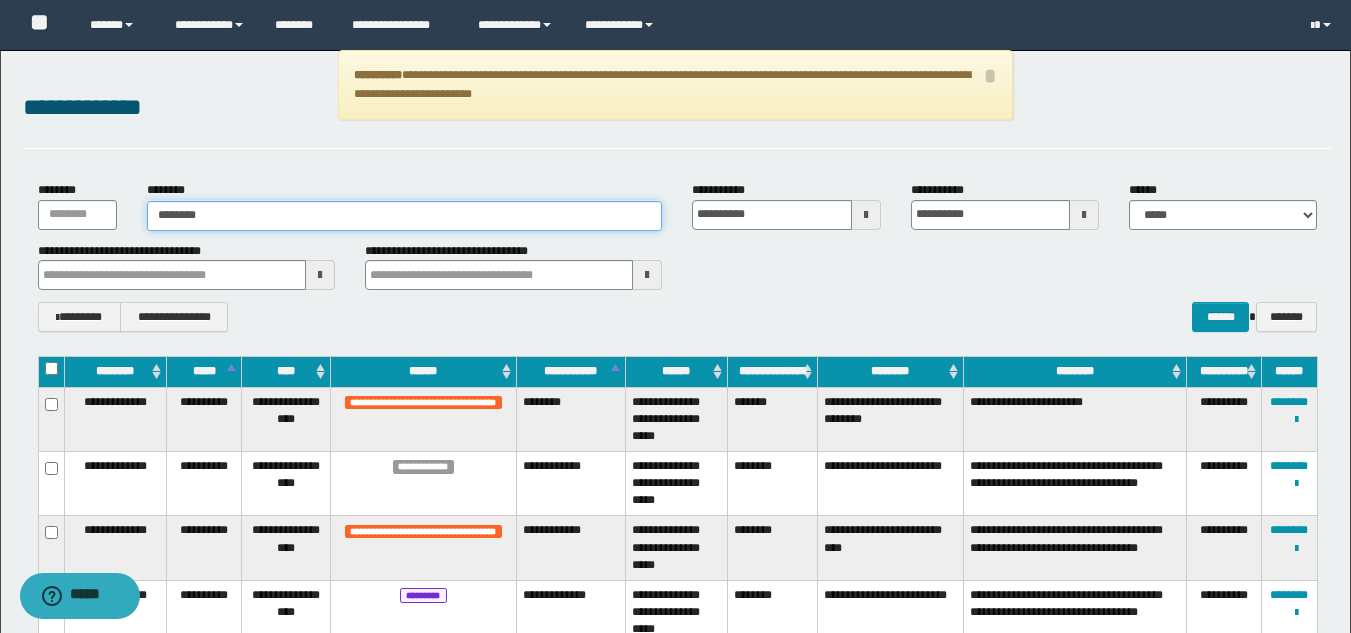click on "********" at bounding box center (405, 216) 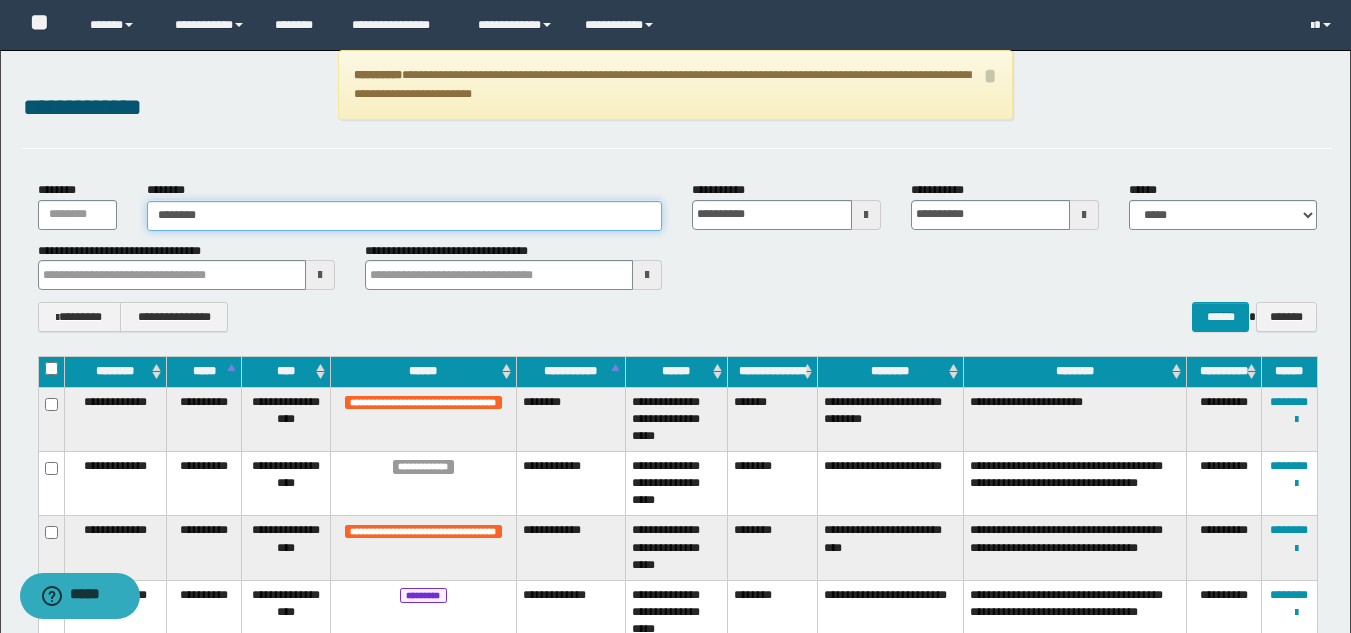 click on "********" at bounding box center [405, 216] 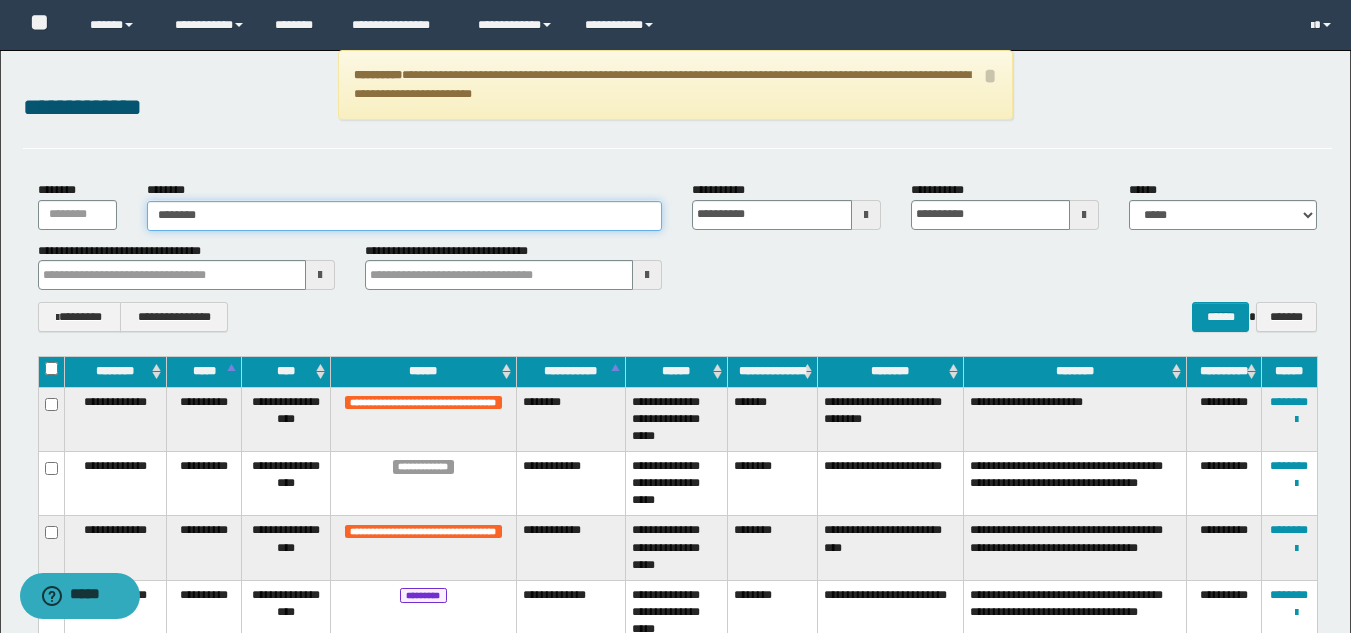 drag, startPoint x: 428, startPoint y: 213, endPoint x: 122, endPoint y: 190, distance: 306.86316 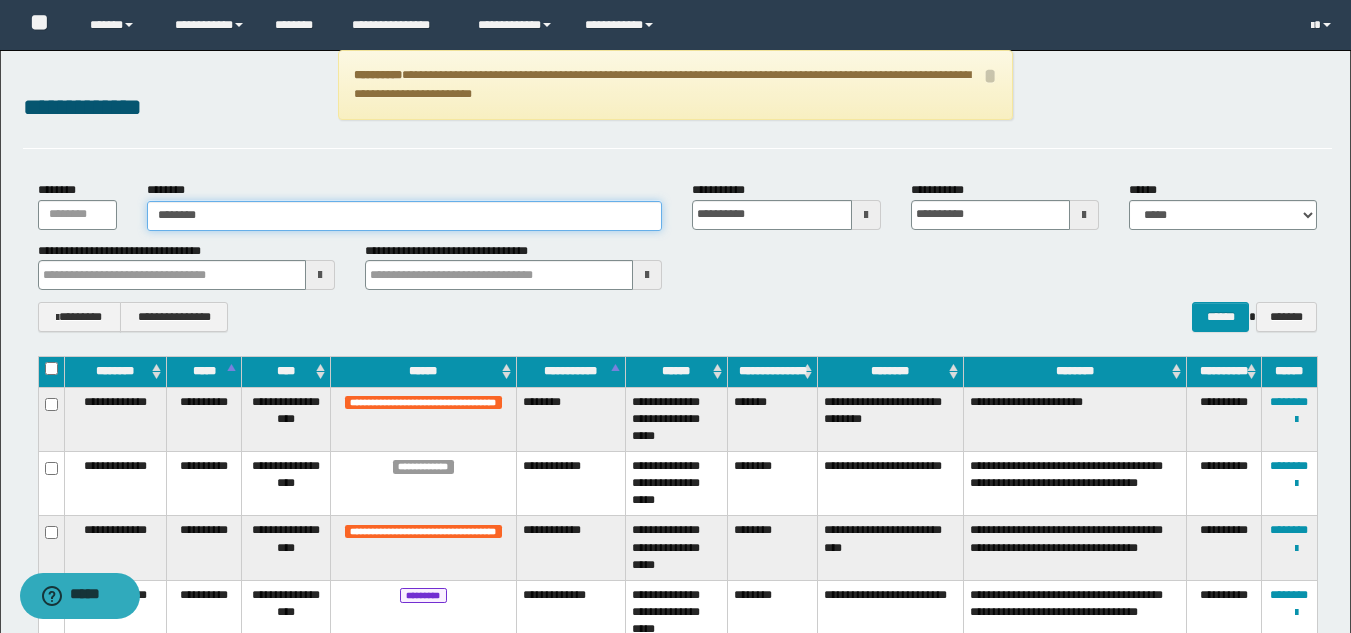 click on "**********" at bounding box center (677, 205) 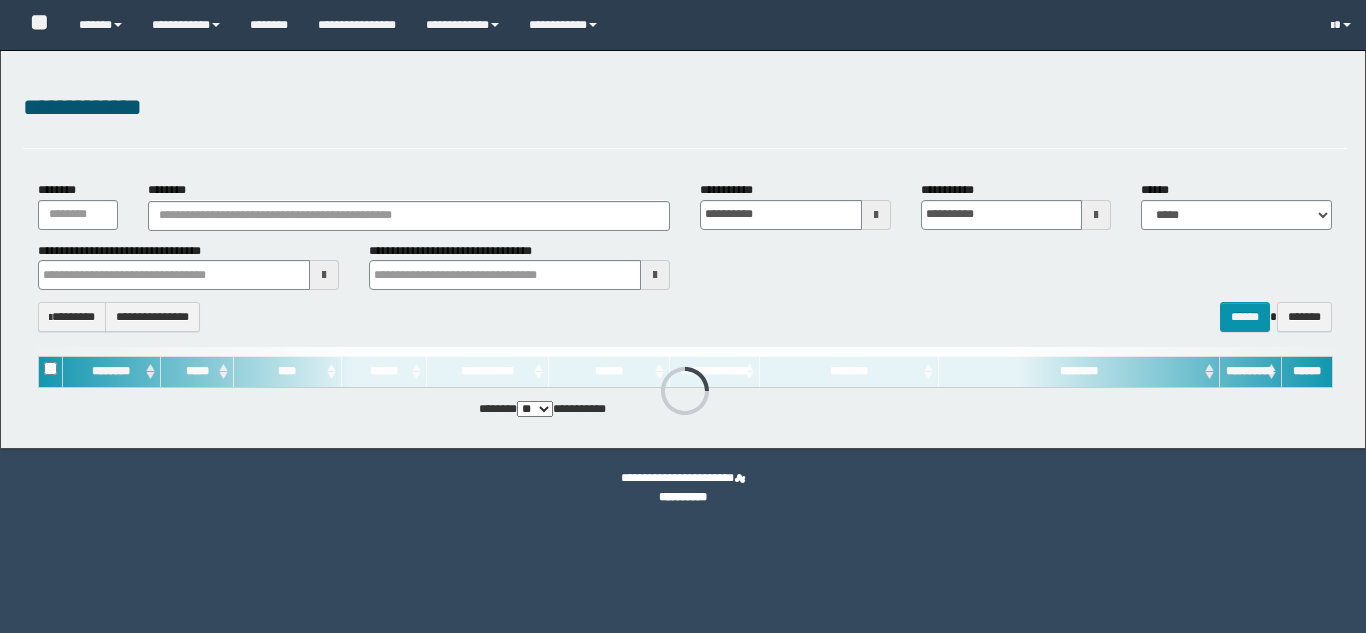 scroll, scrollTop: 0, scrollLeft: 0, axis: both 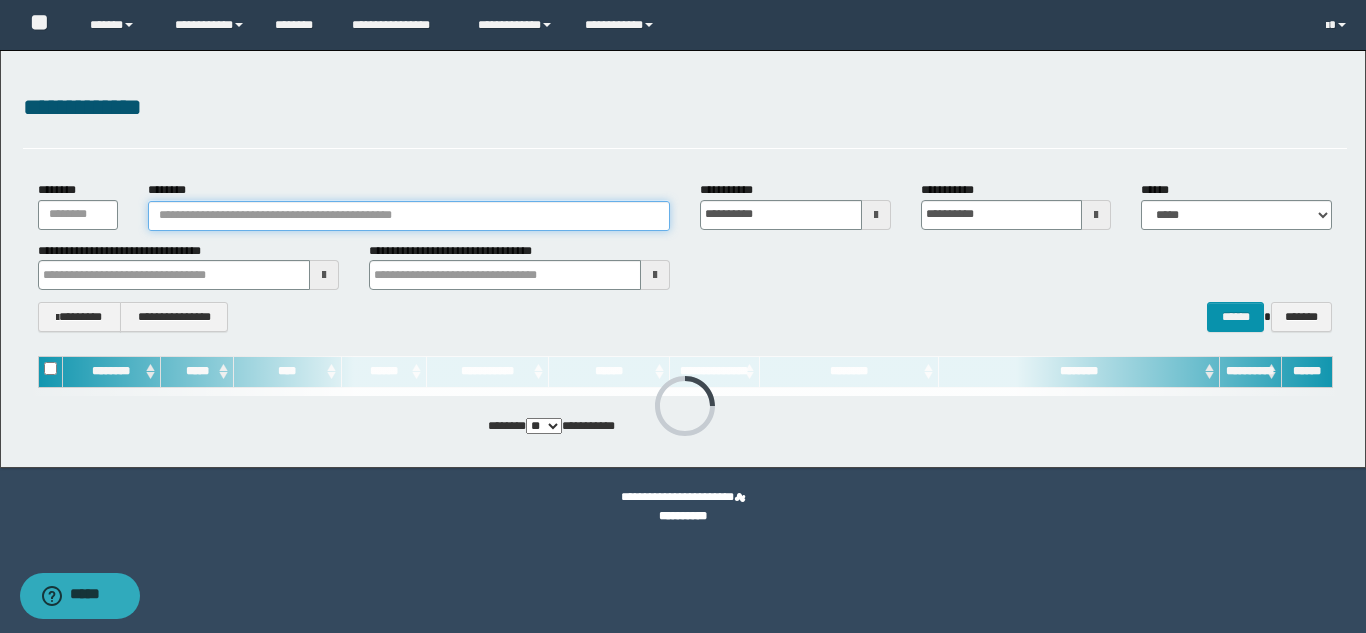 click on "********" at bounding box center [409, 216] 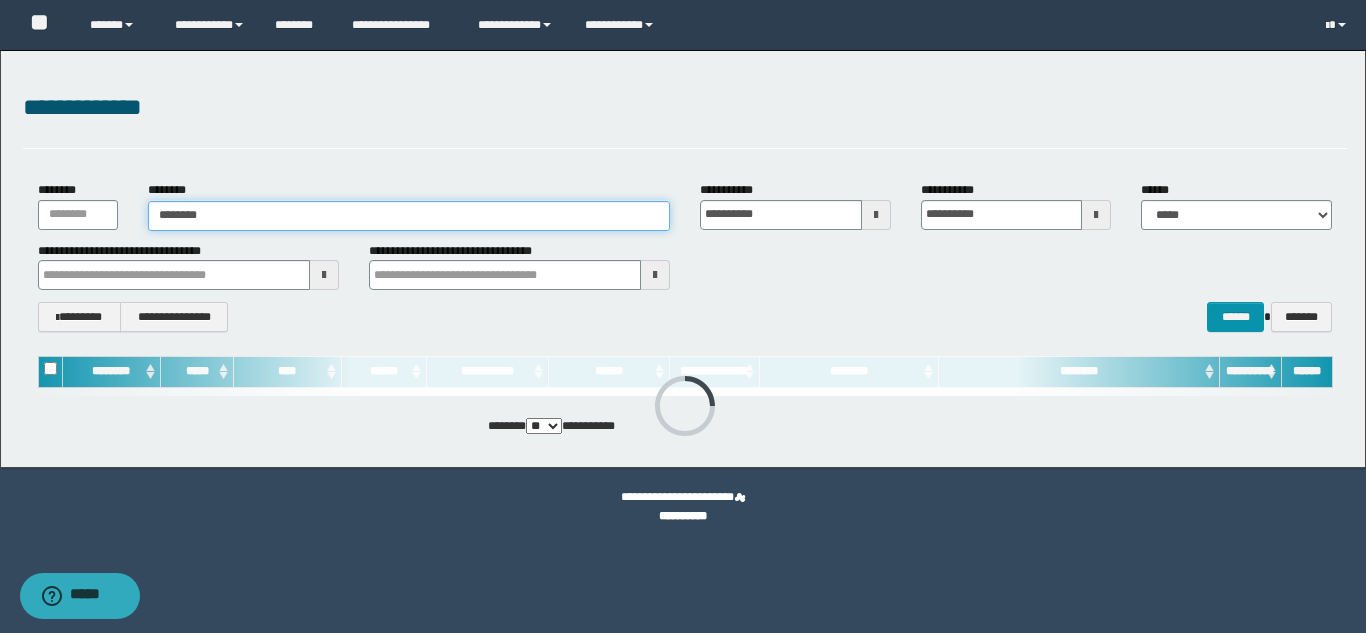 type on "********" 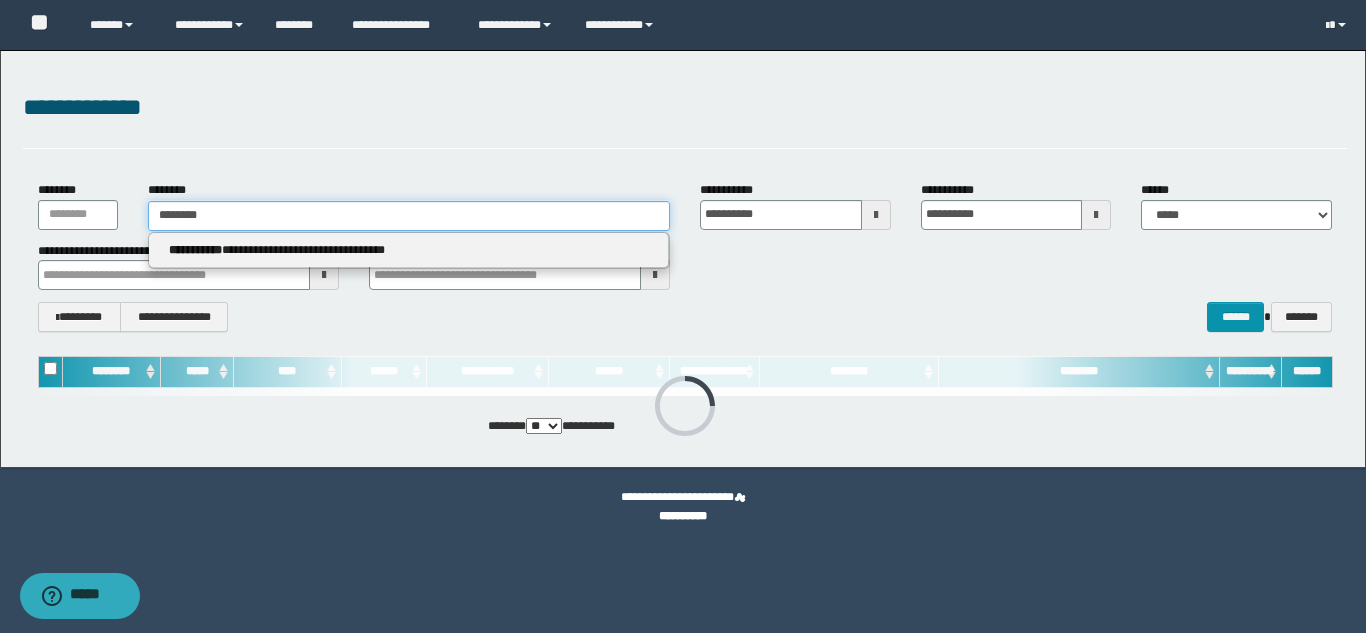 type on "********" 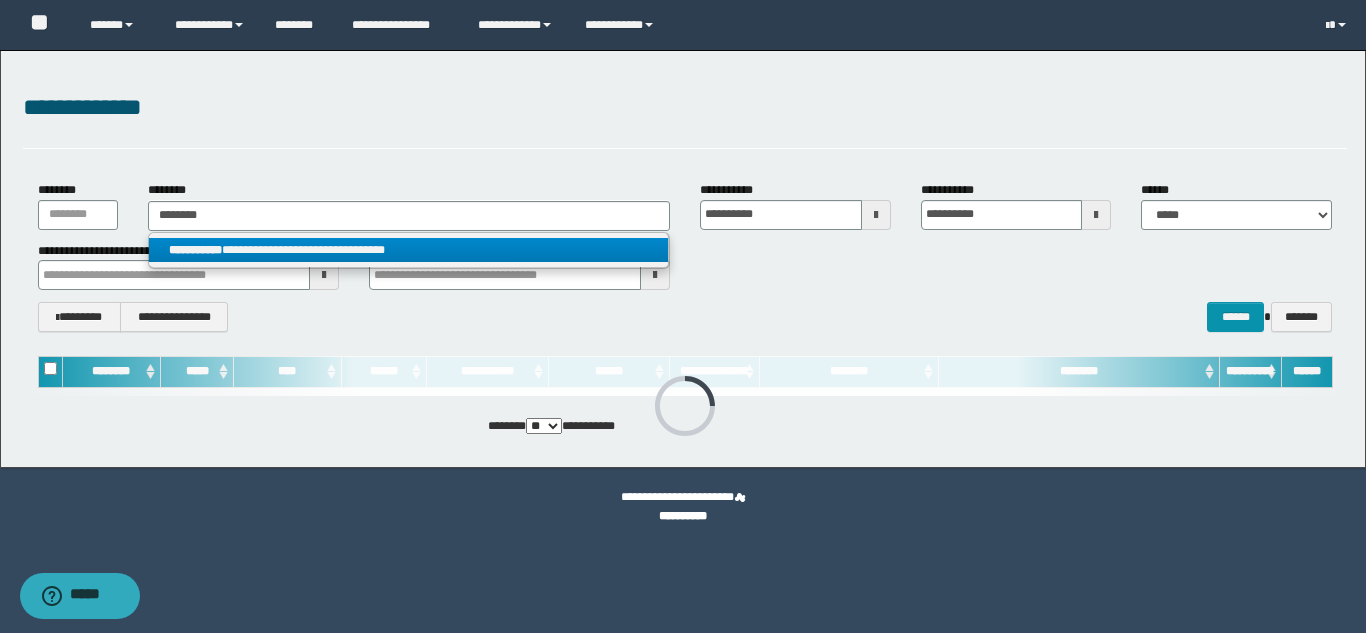 click on "**********" at bounding box center (408, 250) 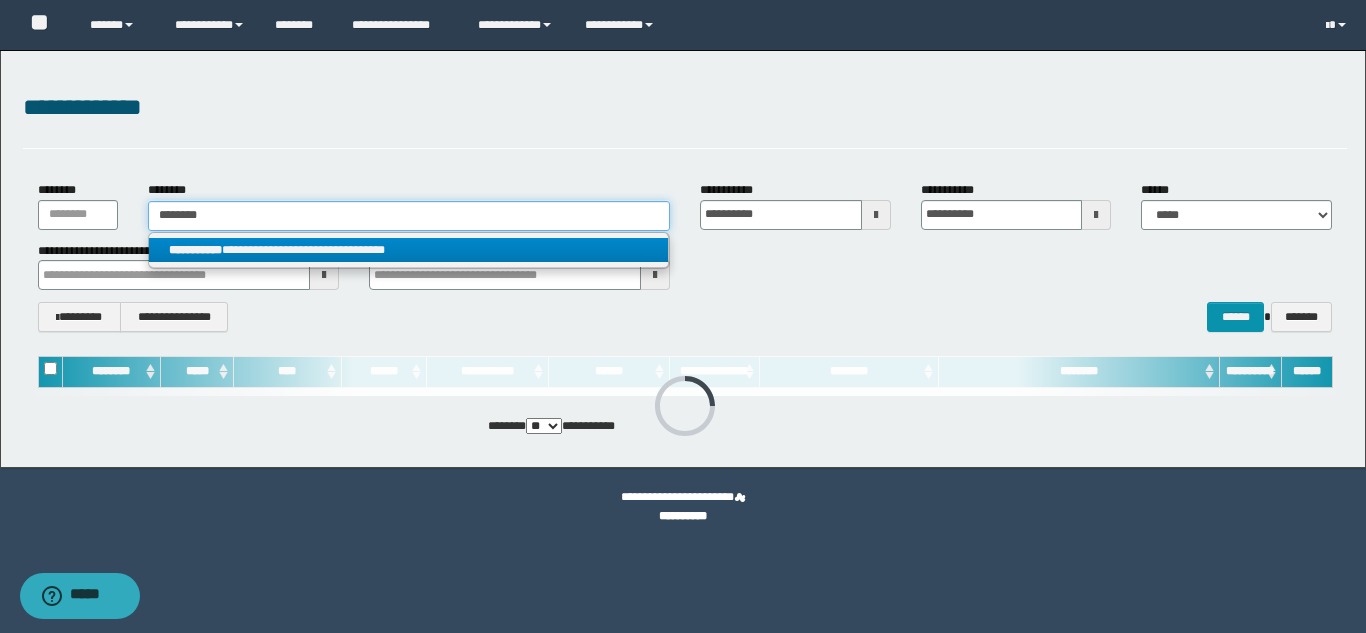 type 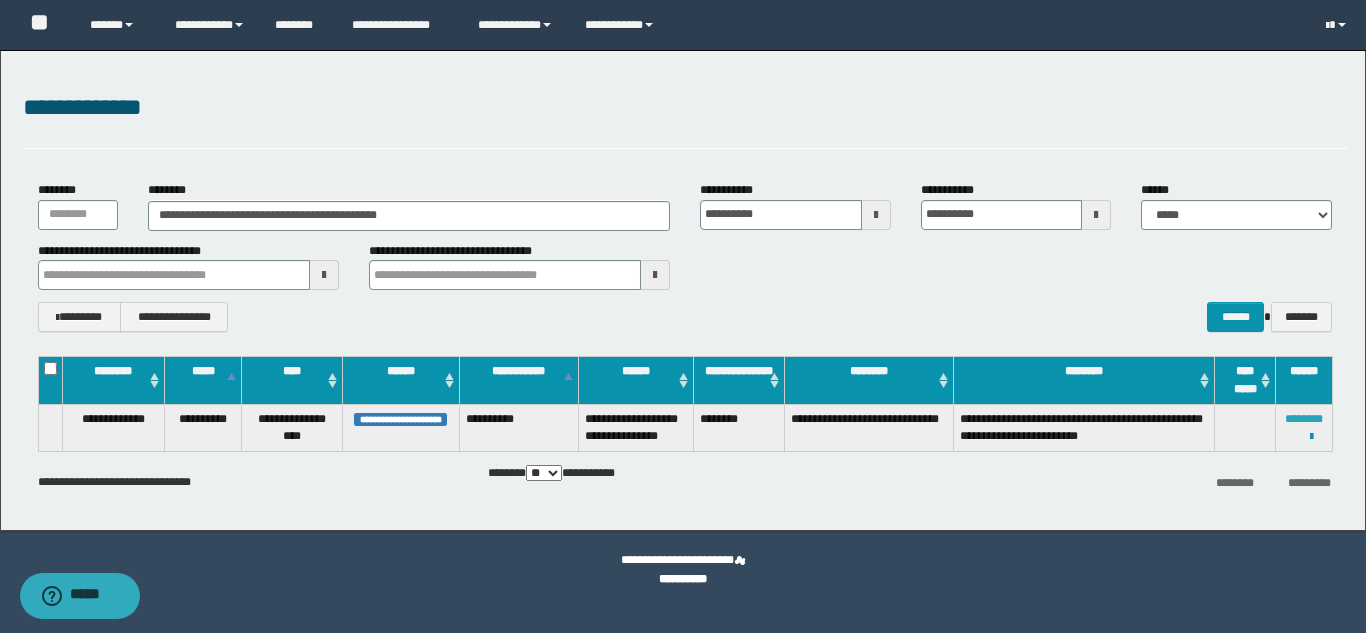 click on "********" at bounding box center (1304, 419) 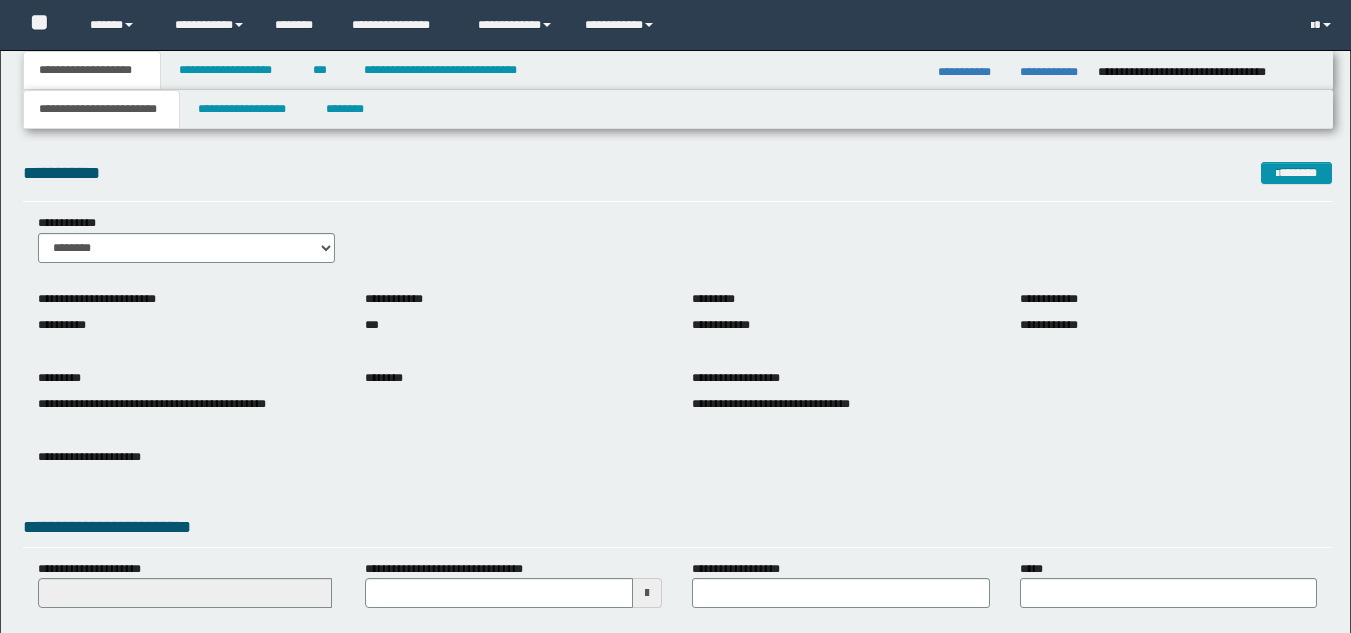 scroll, scrollTop: 0, scrollLeft: 0, axis: both 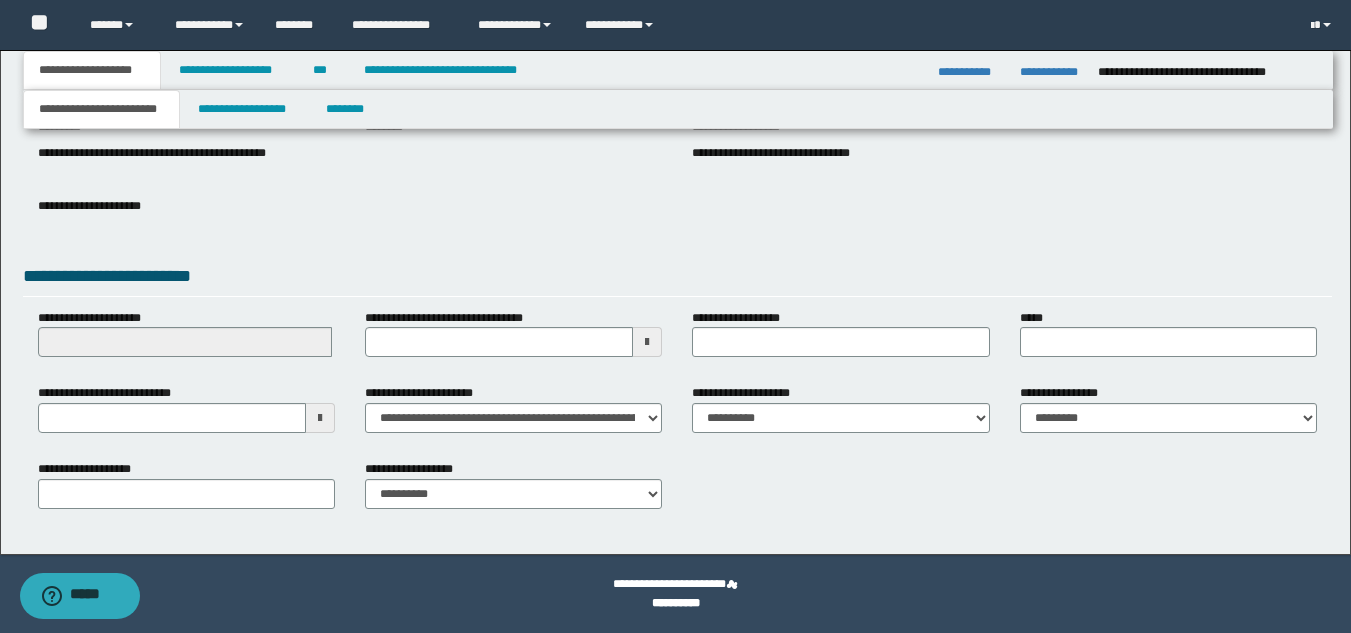 click at bounding box center [320, 418] 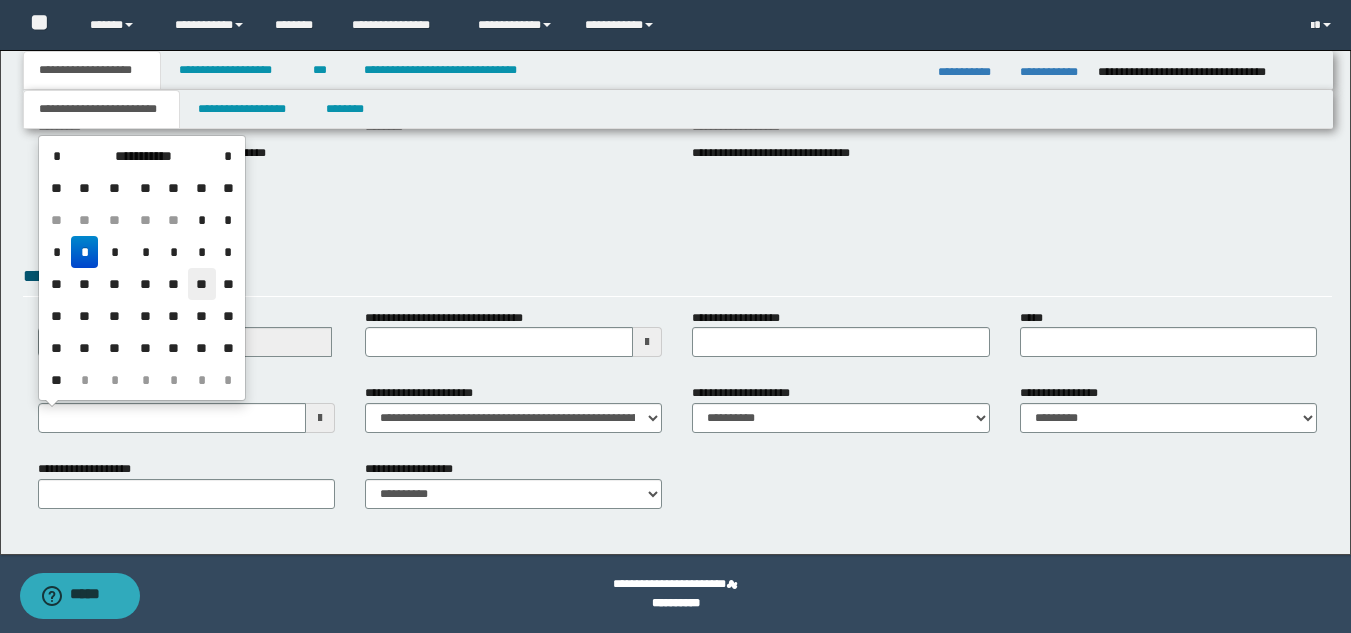 click on "**" at bounding box center (202, 284) 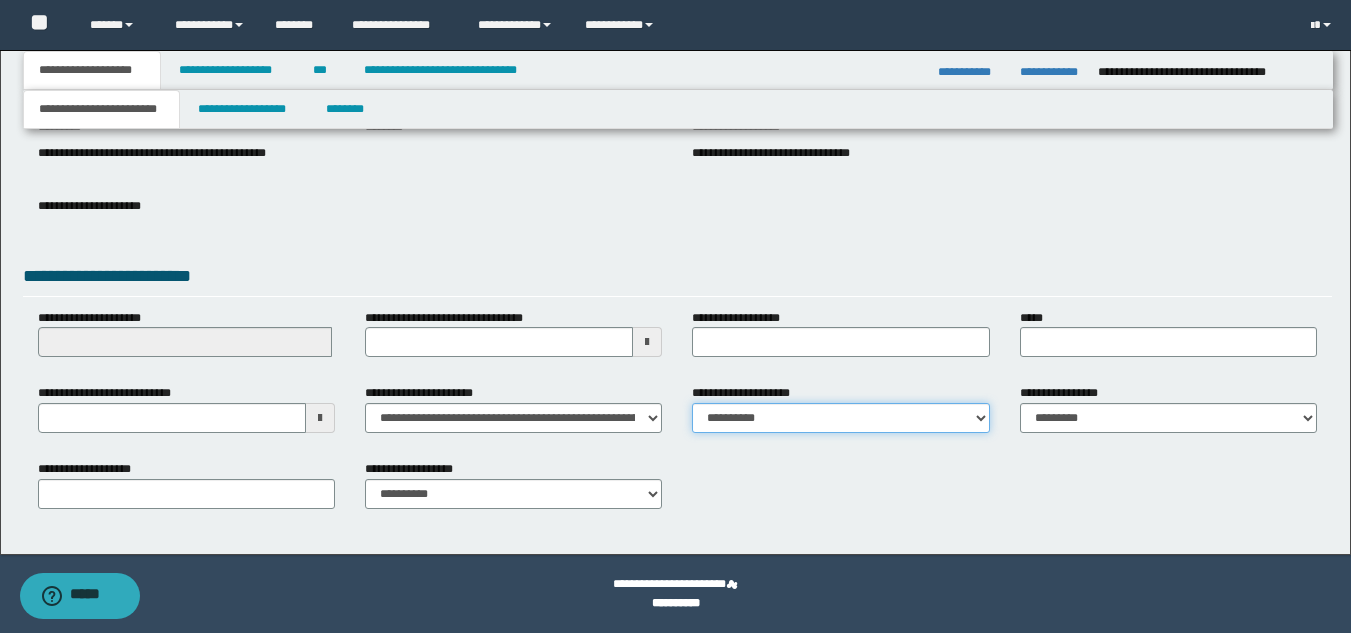 click on "**********" at bounding box center [840, 418] 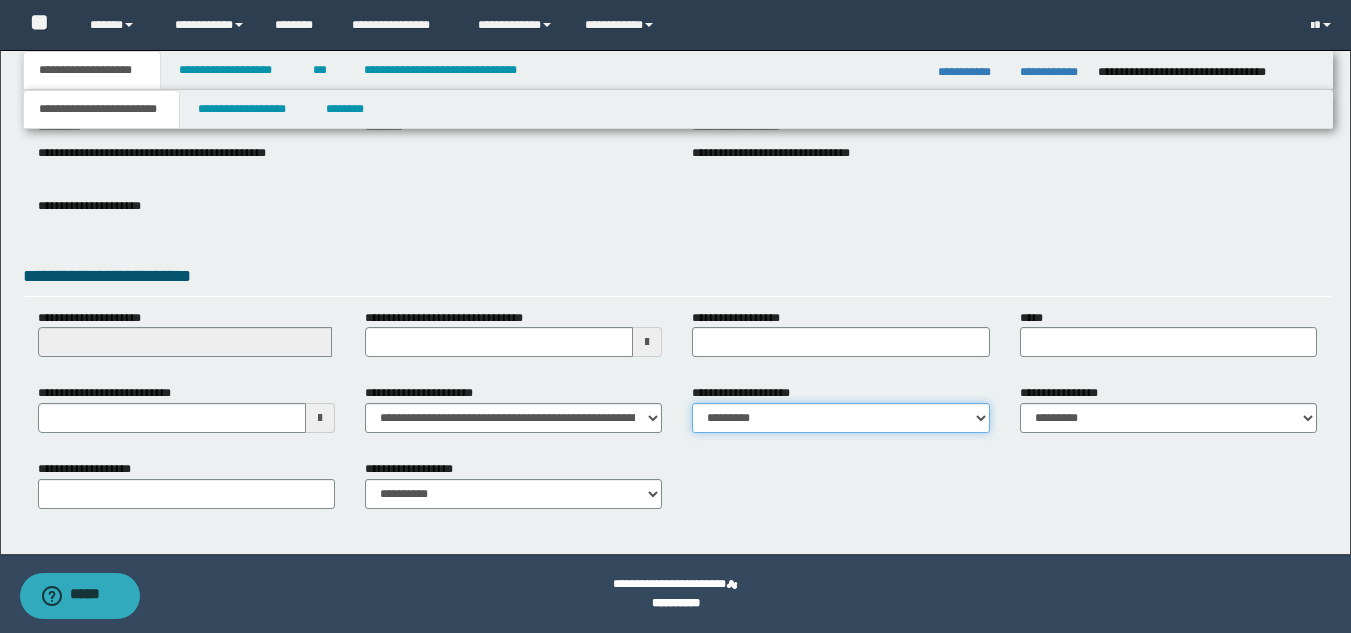 click on "**********" at bounding box center (840, 418) 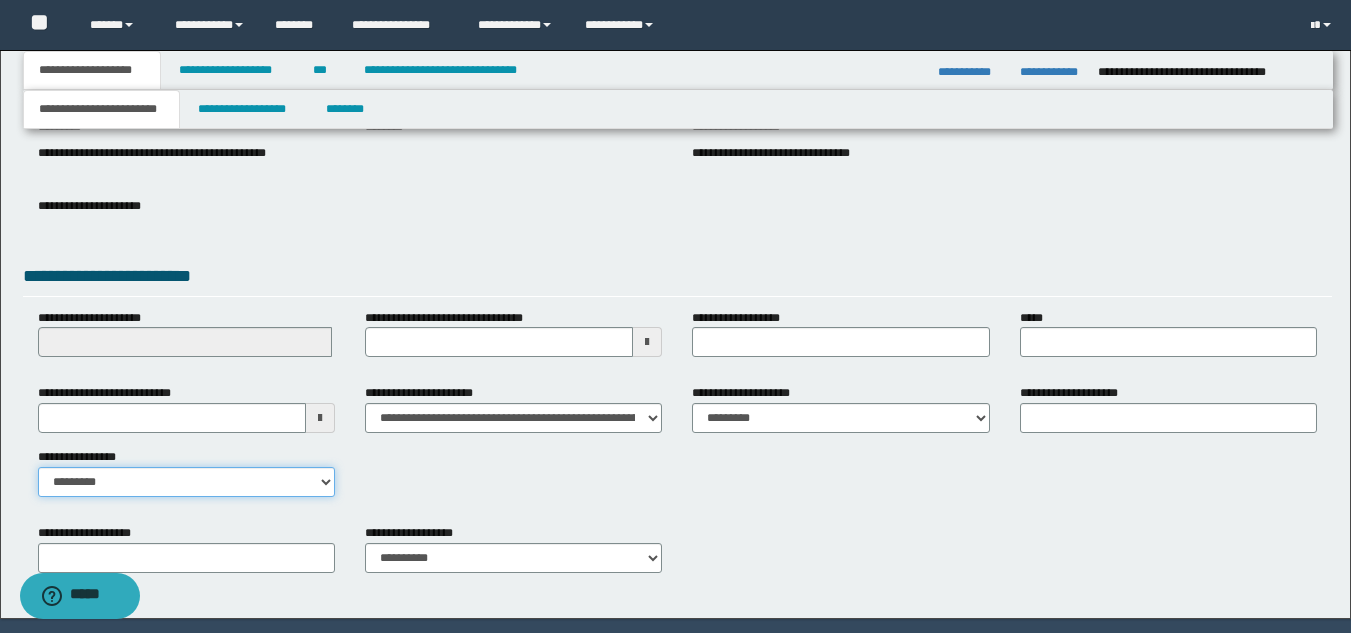 click on "**********" at bounding box center [186, 482] 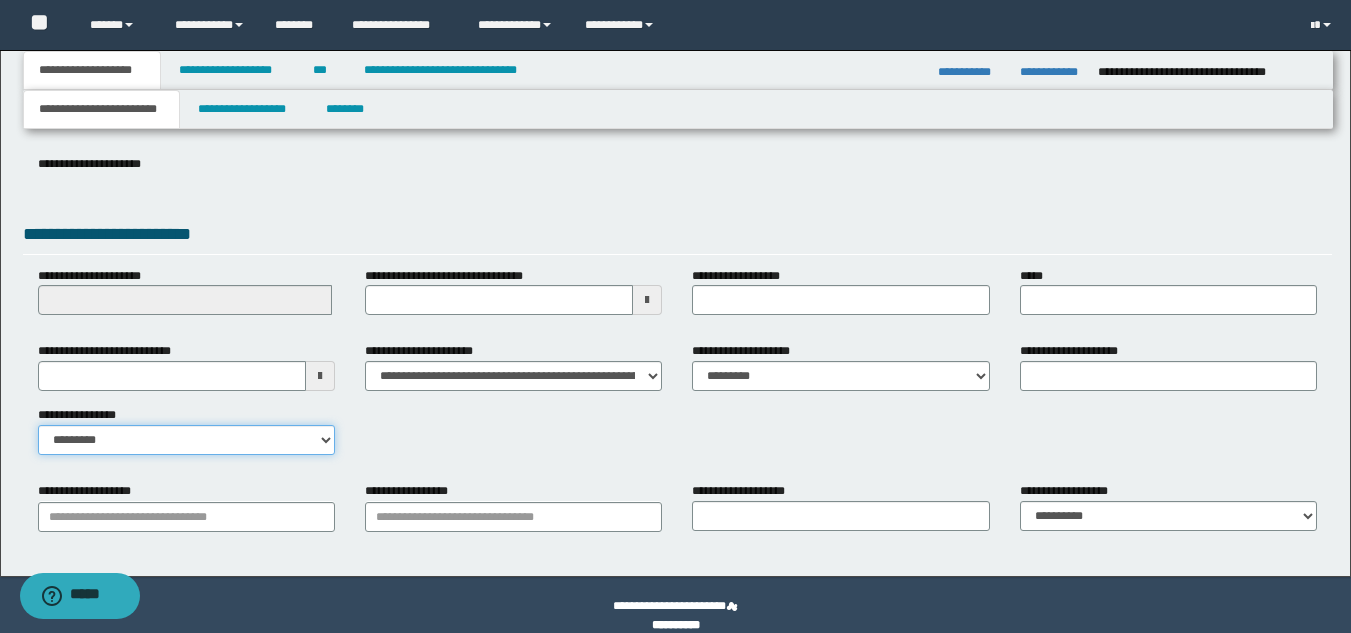scroll, scrollTop: 315, scrollLeft: 0, axis: vertical 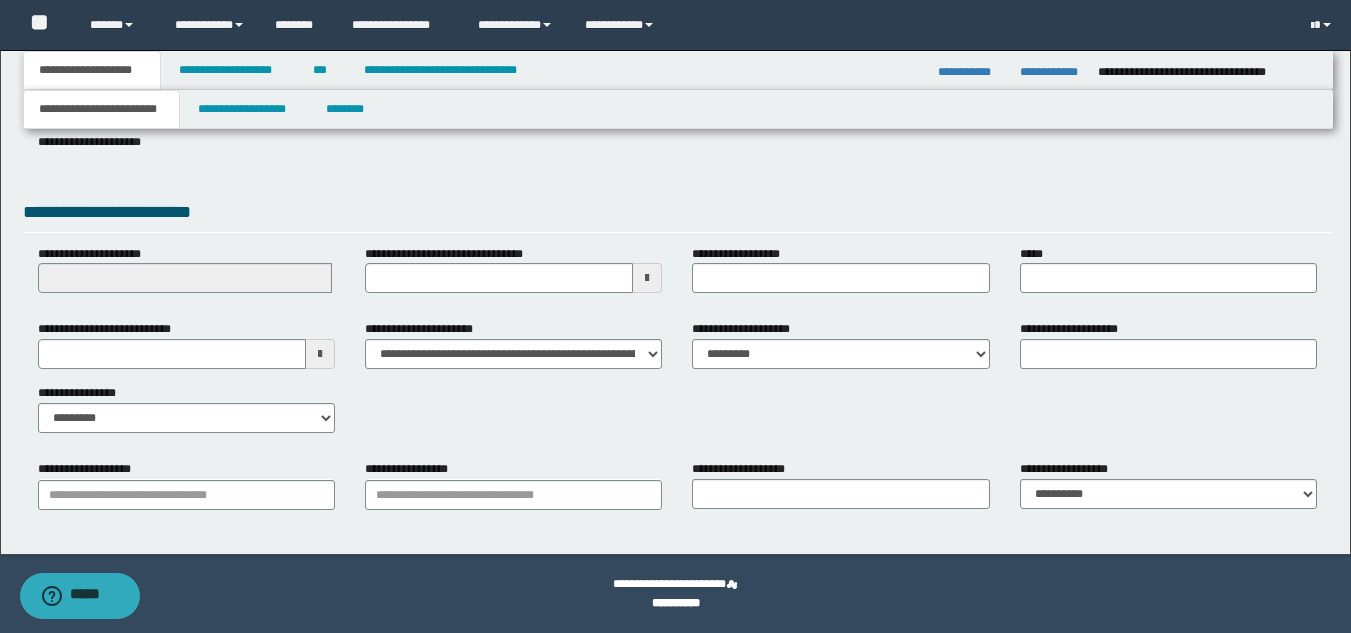 click on "**********" at bounding box center [677, 384] 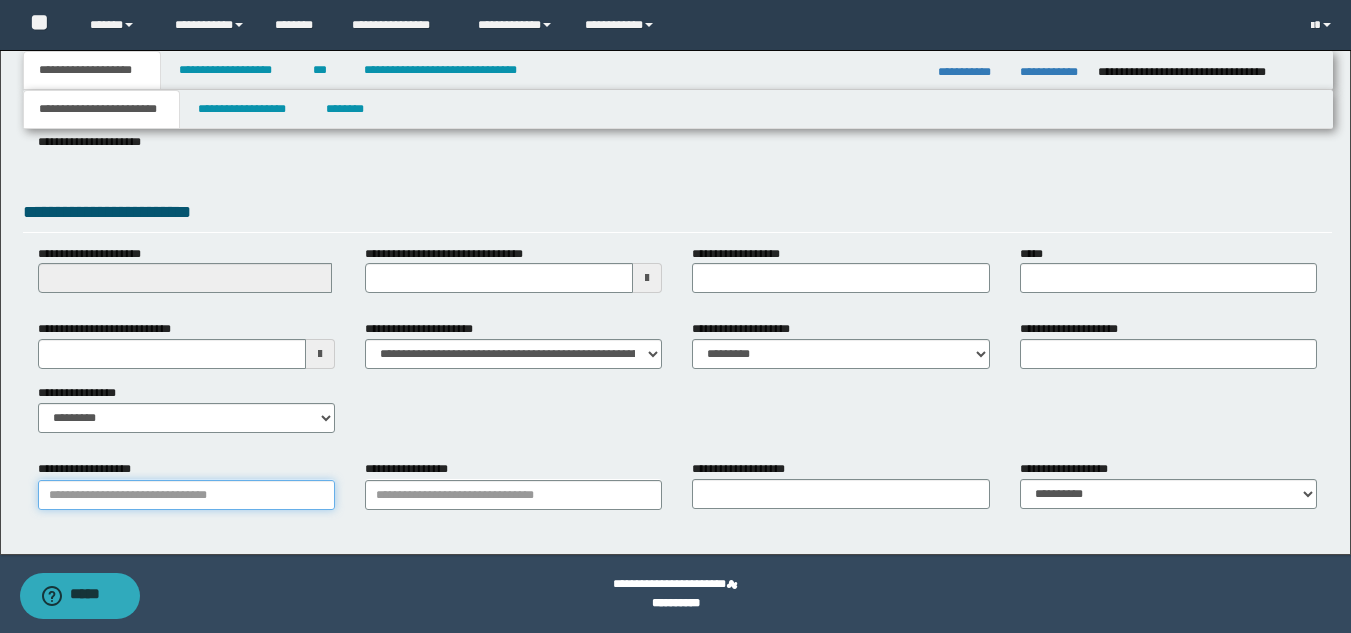 click on "**********" at bounding box center [186, 495] 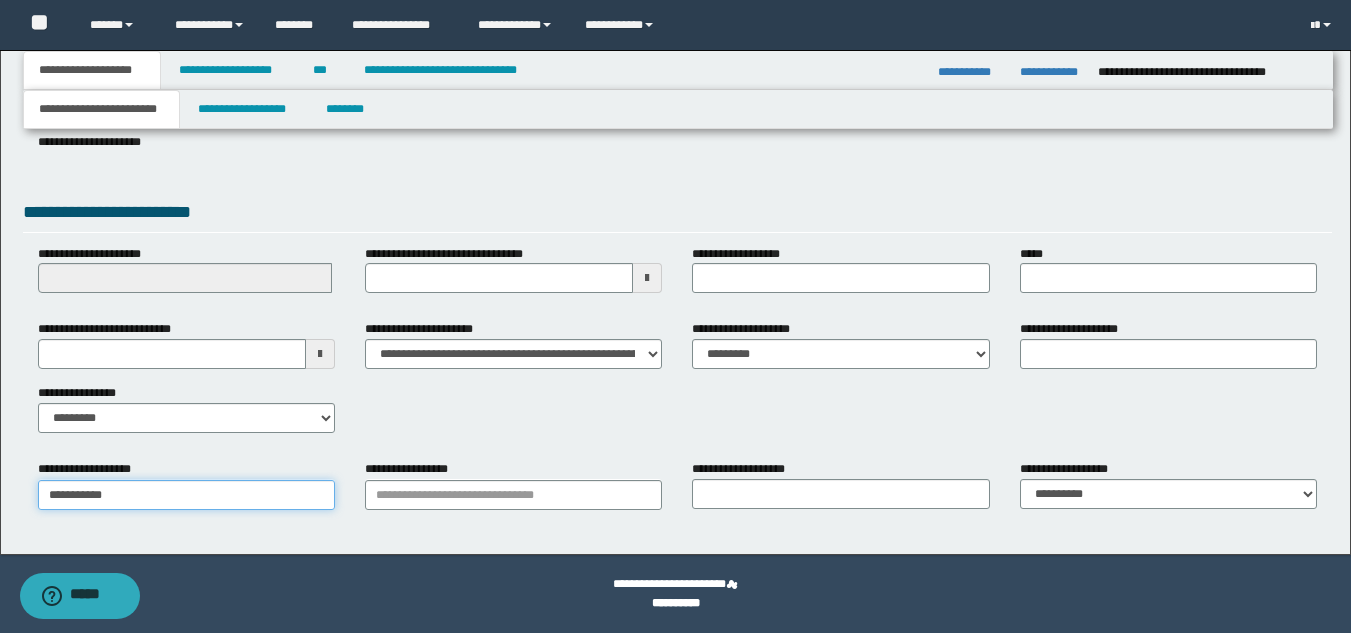 type on "**********" 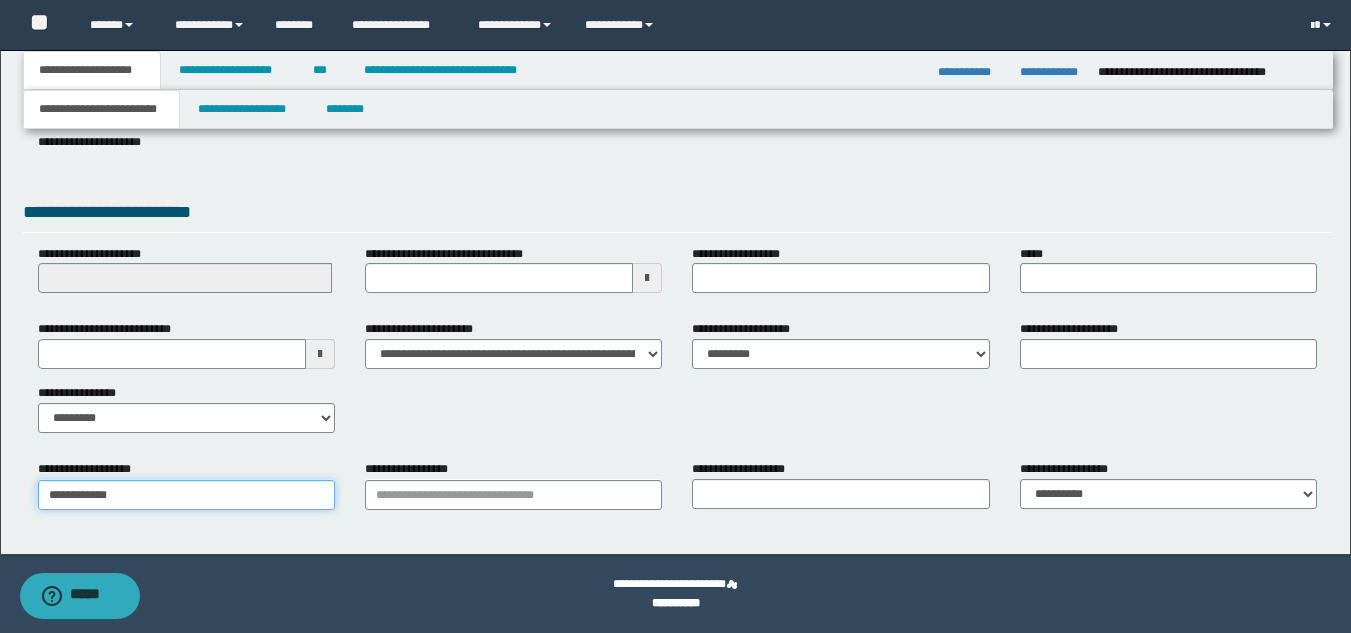 type on "**********" 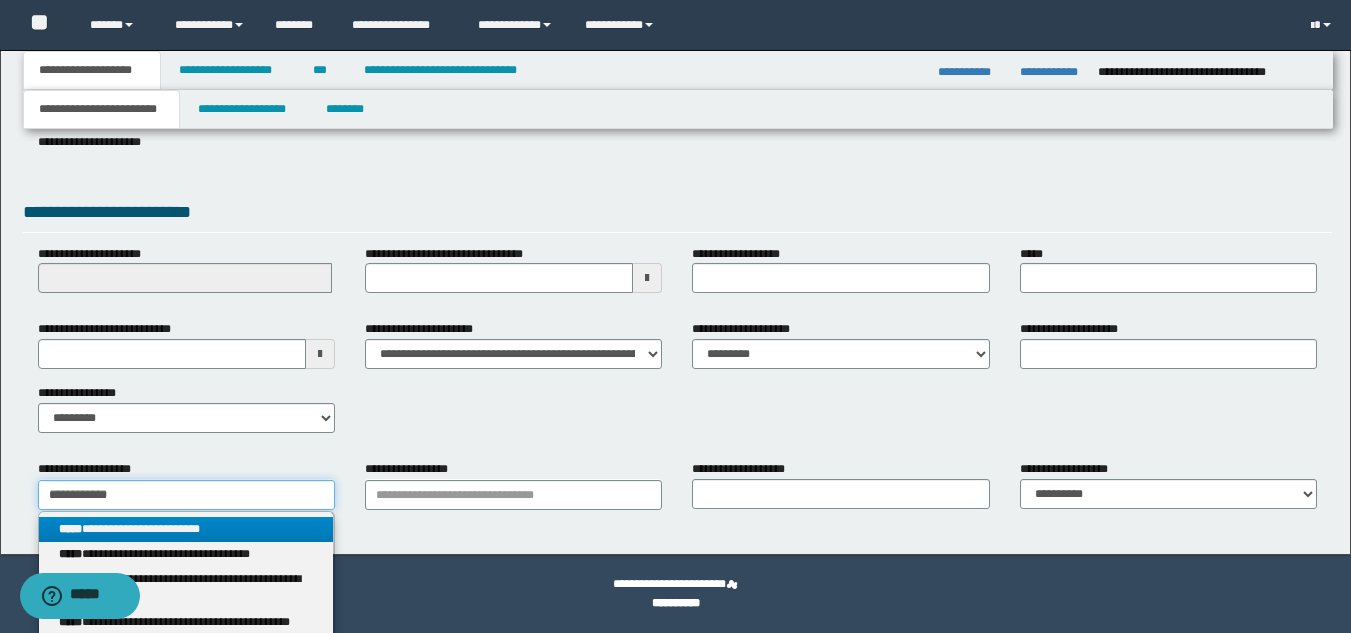 type on "**********" 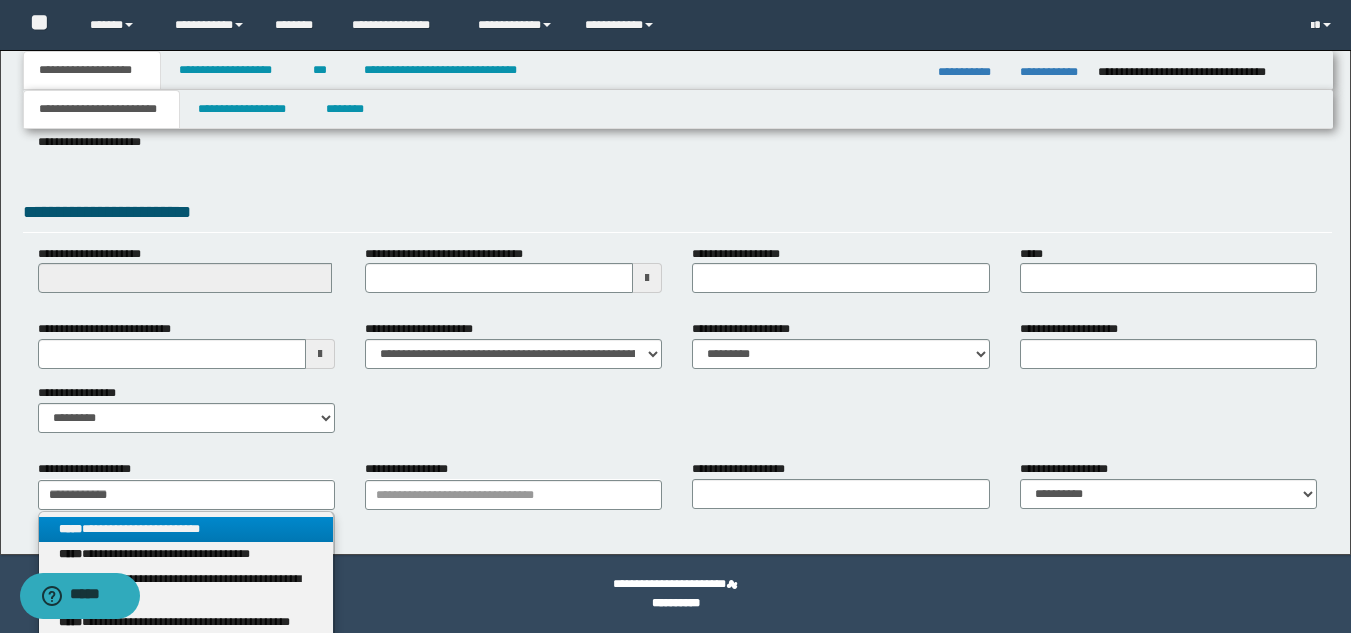 drag, startPoint x: 119, startPoint y: 527, endPoint x: 311, endPoint y: 519, distance: 192.1666 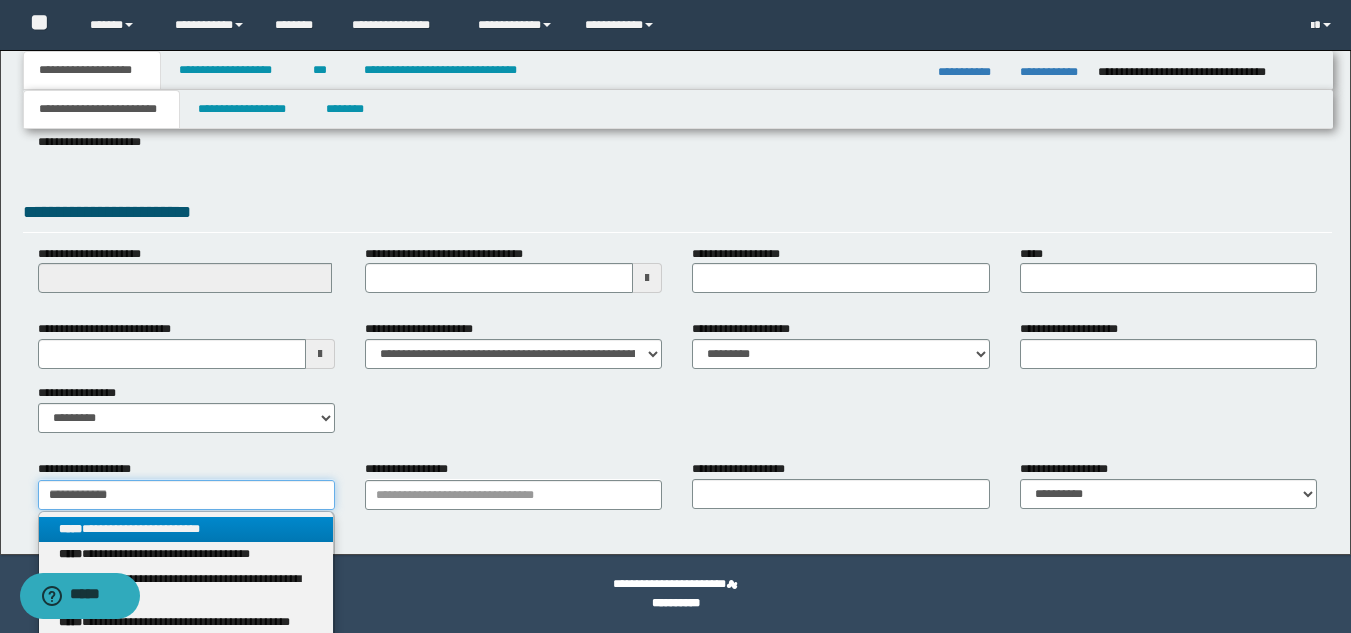 type 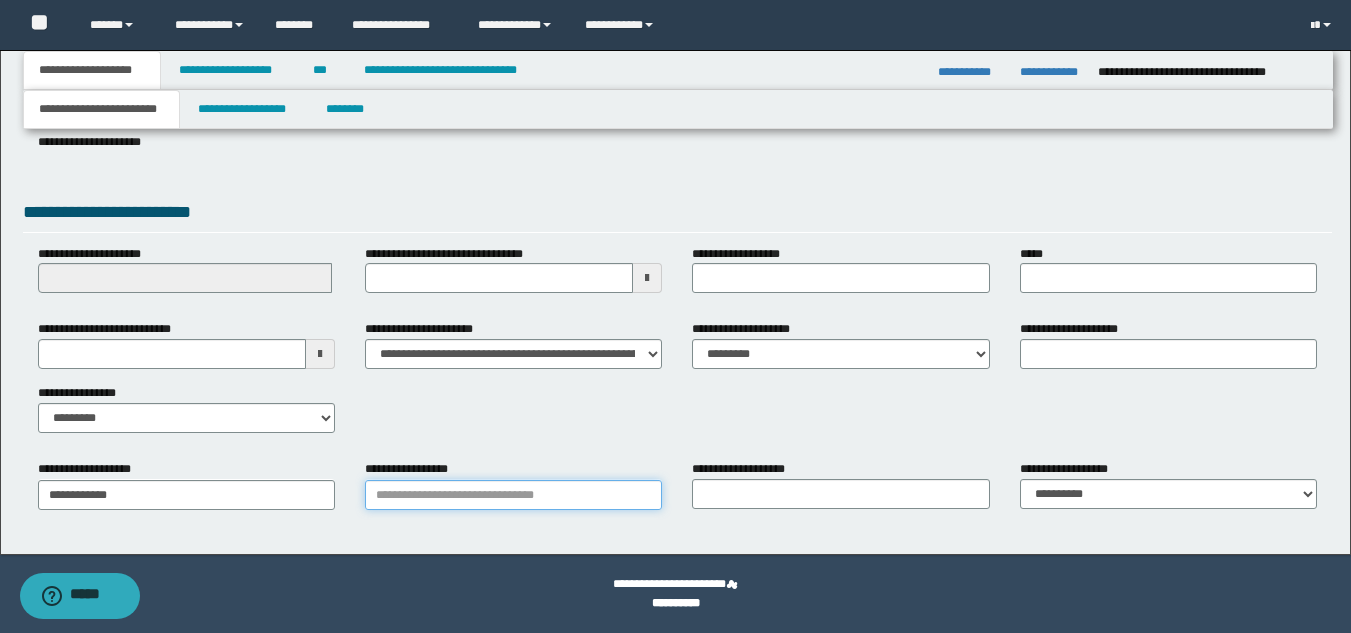 click on "**********" at bounding box center [513, 495] 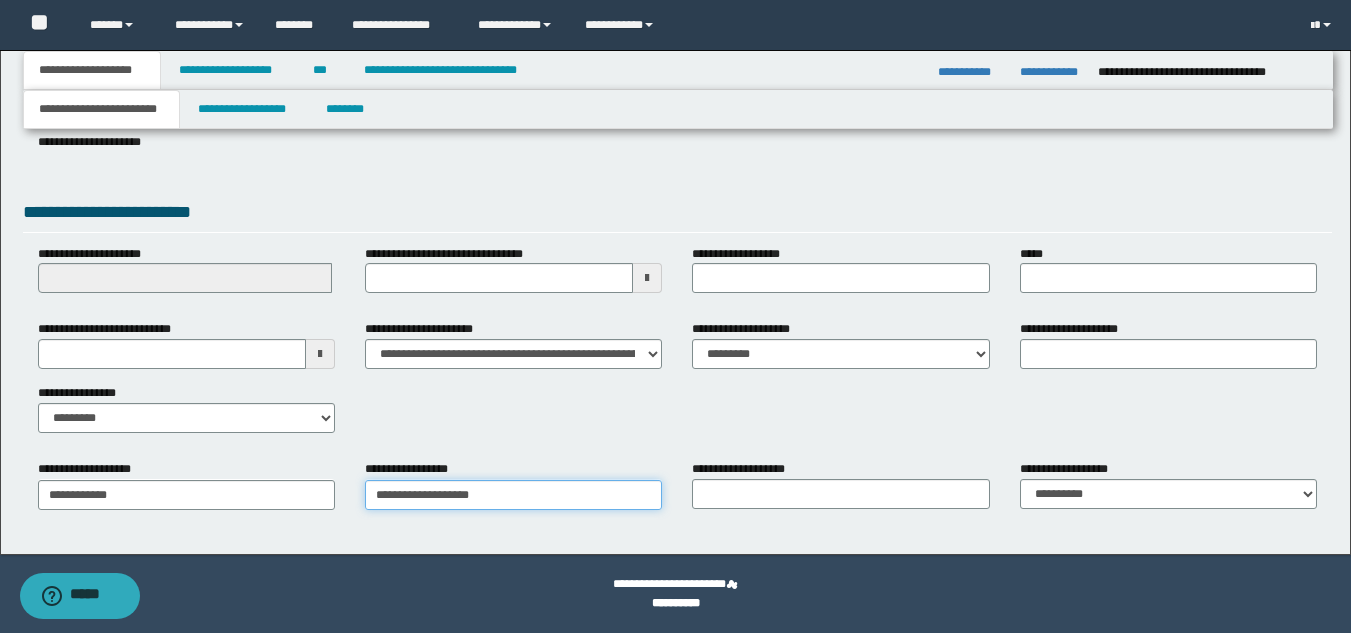 type on "**********" 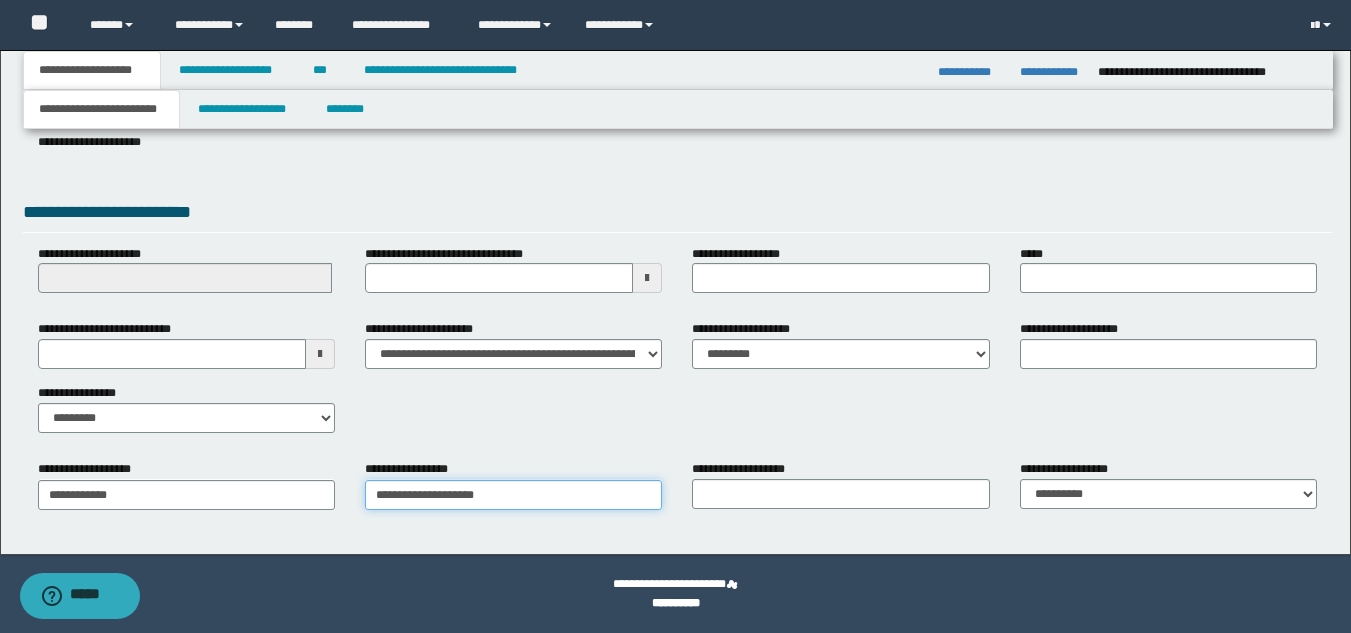 type on "**********" 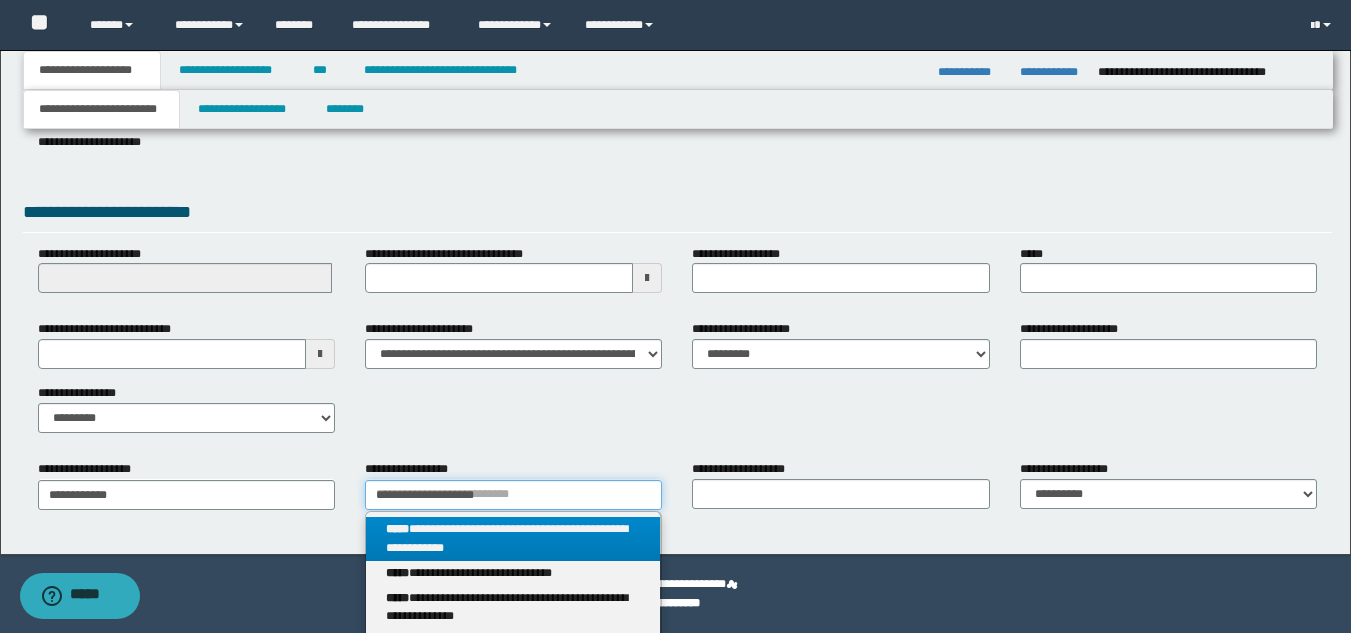 type on "**********" 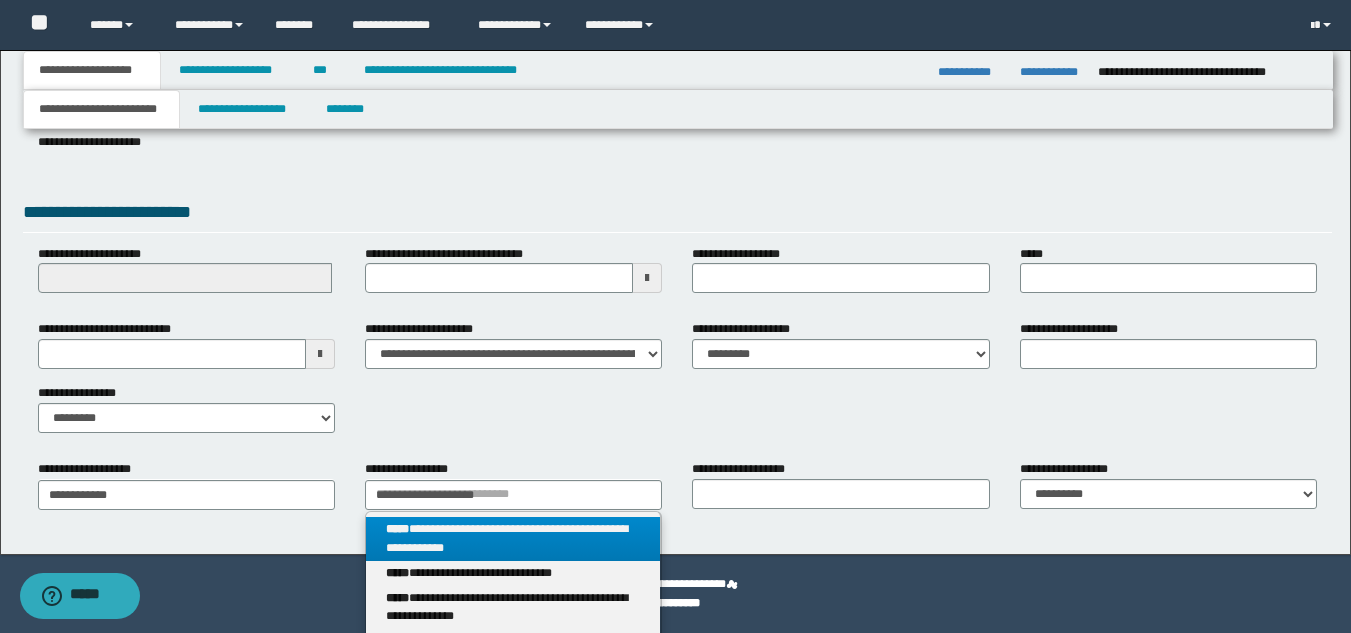click on "**********" at bounding box center (513, 539) 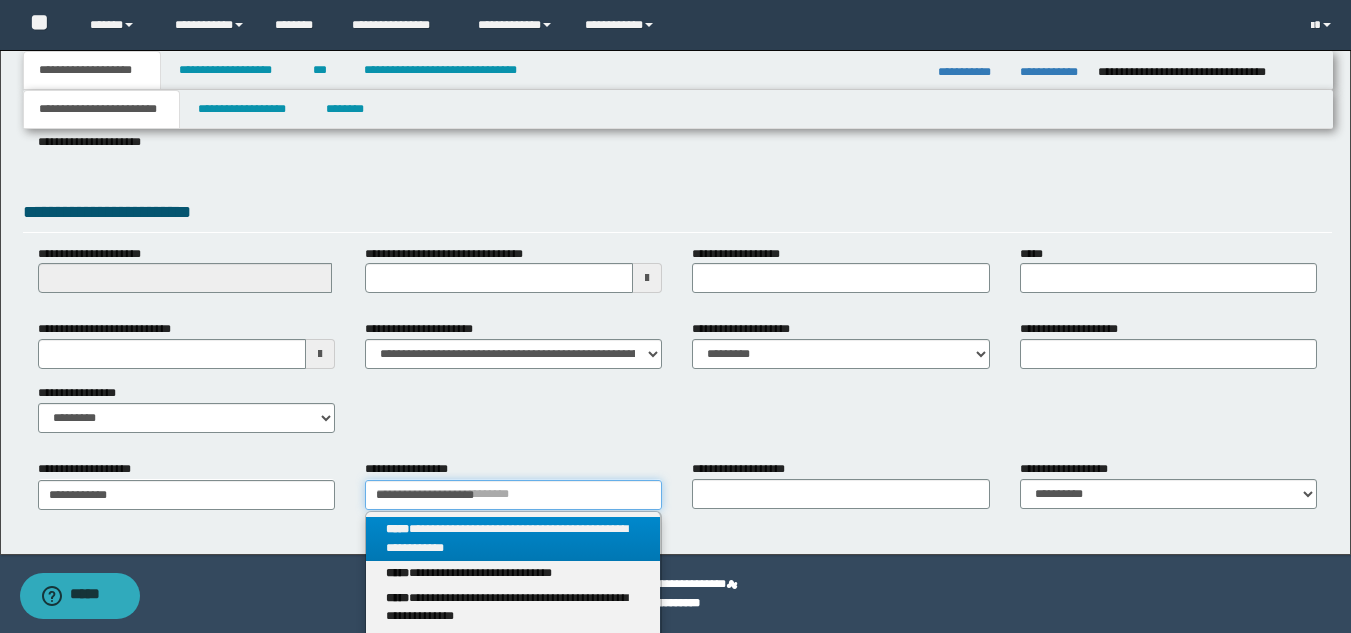 type 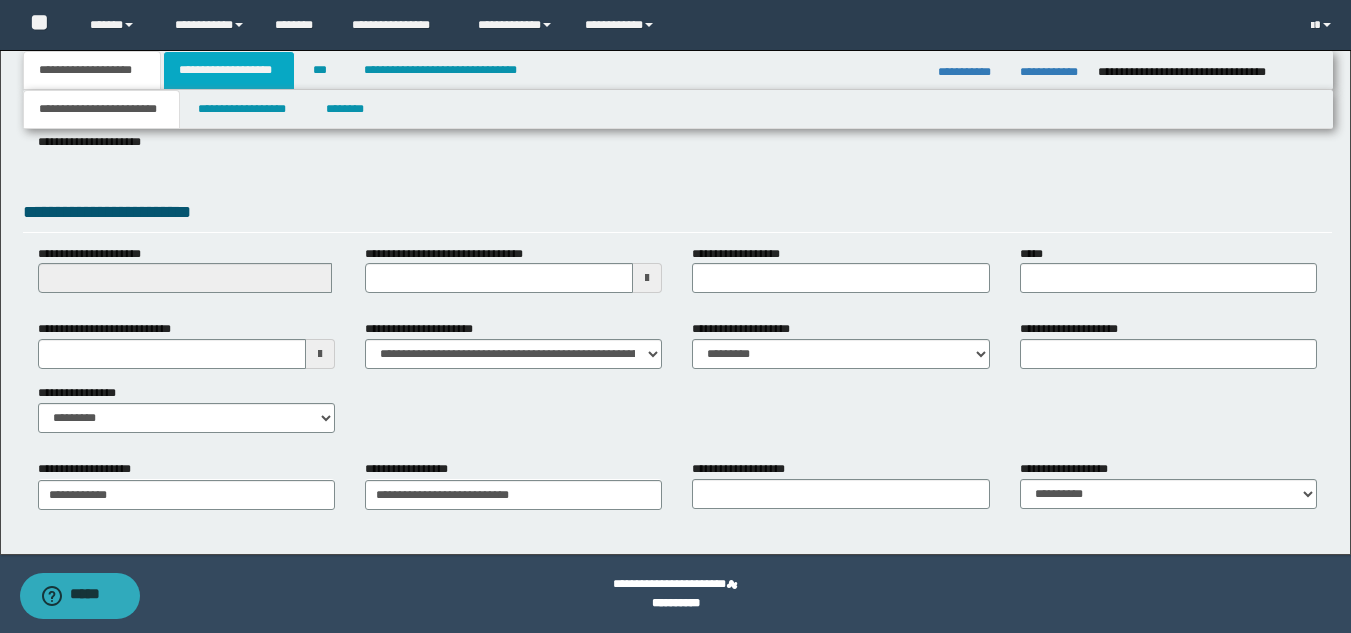 click on "**********" at bounding box center [229, 70] 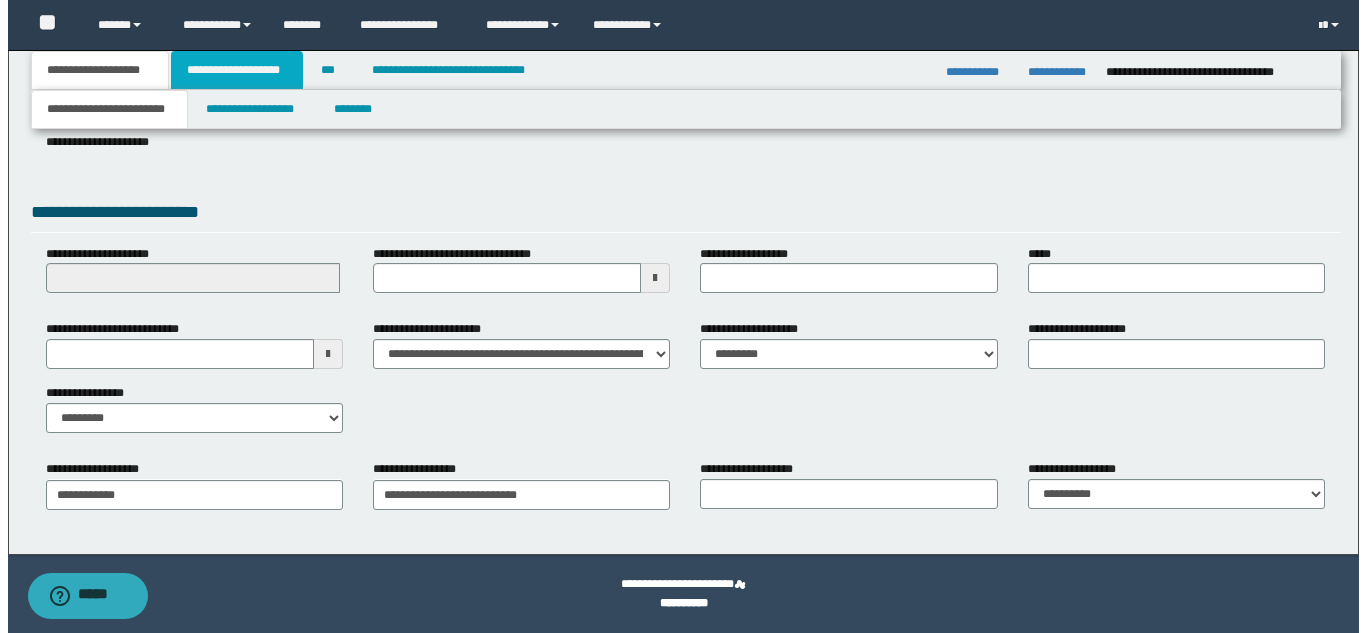 scroll, scrollTop: 0, scrollLeft: 0, axis: both 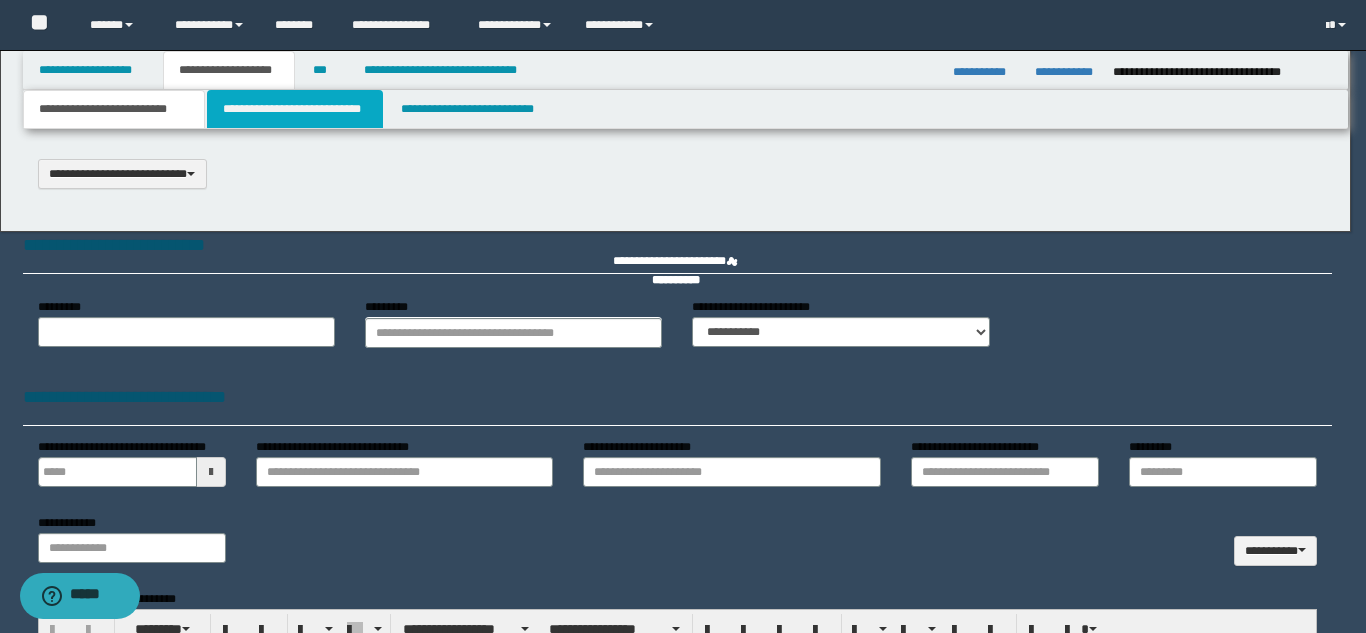 select on "*" 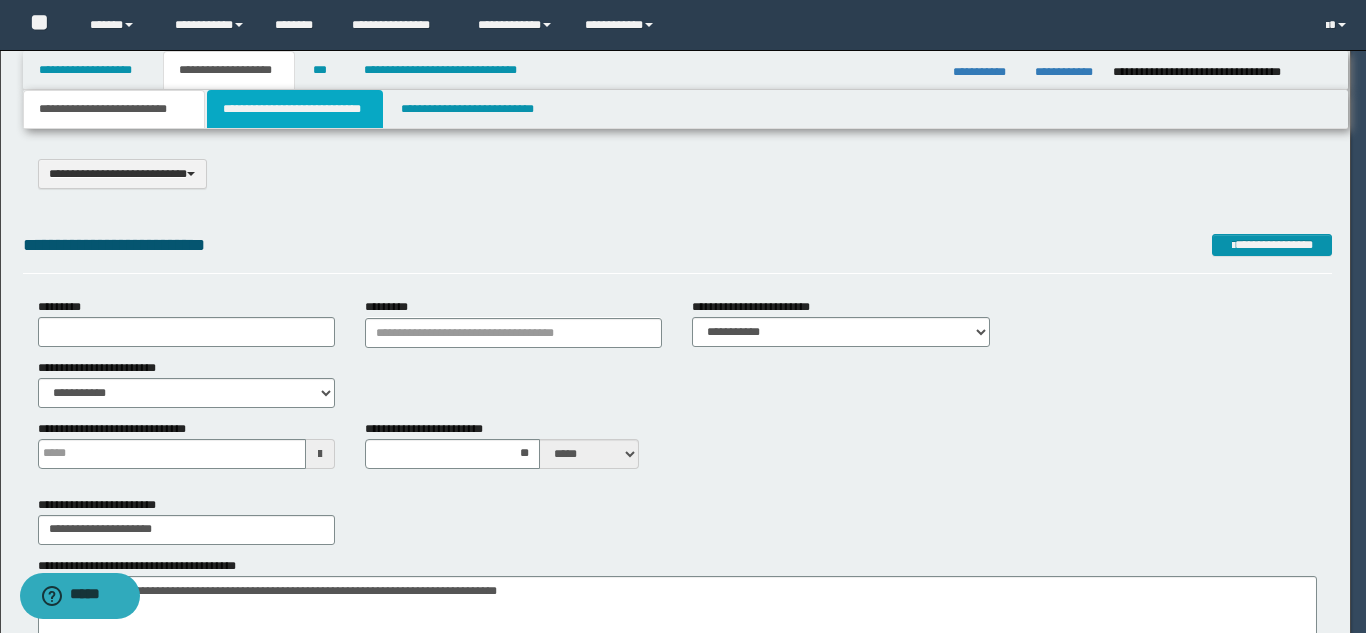 scroll, scrollTop: 0, scrollLeft: 0, axis: both 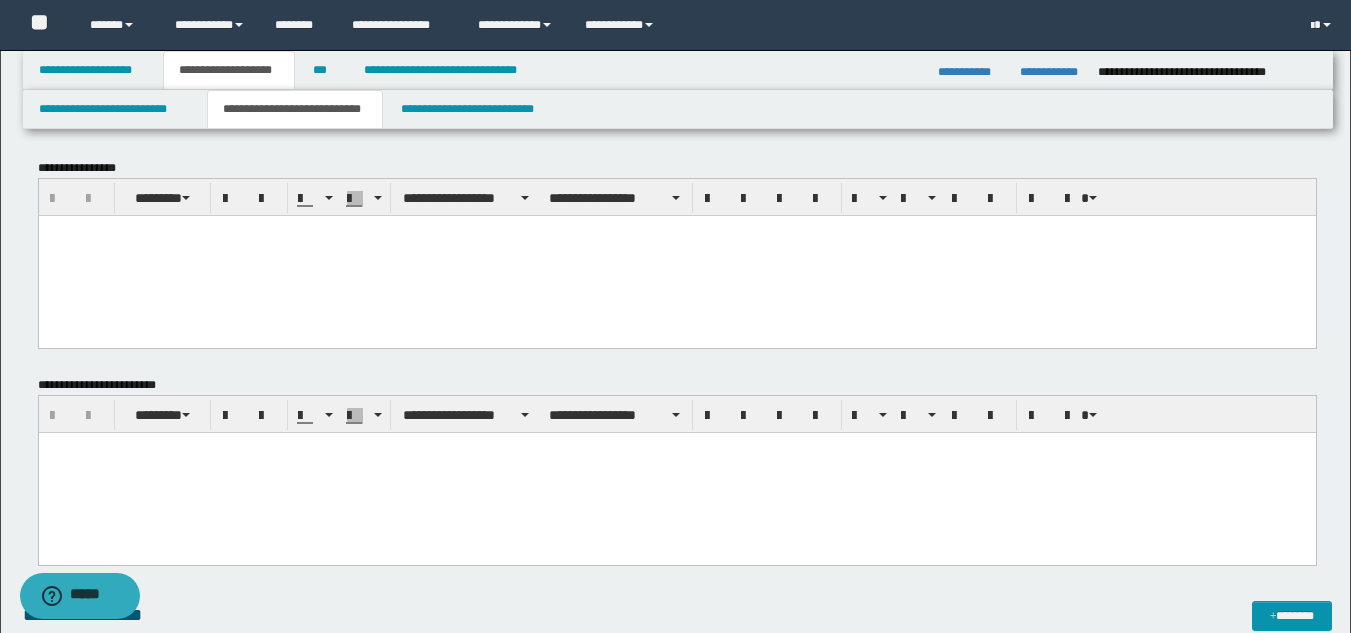 click at bounding box center [676, 255] 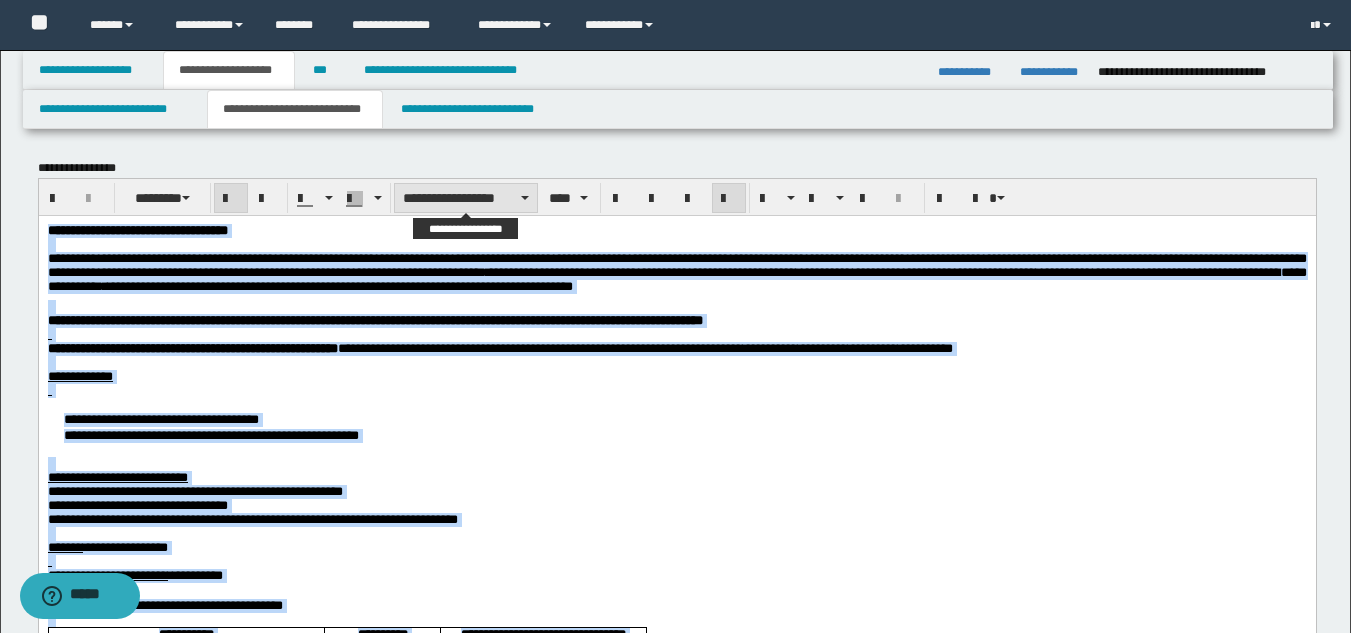 click on "**********" at bounding box center (466, 198) 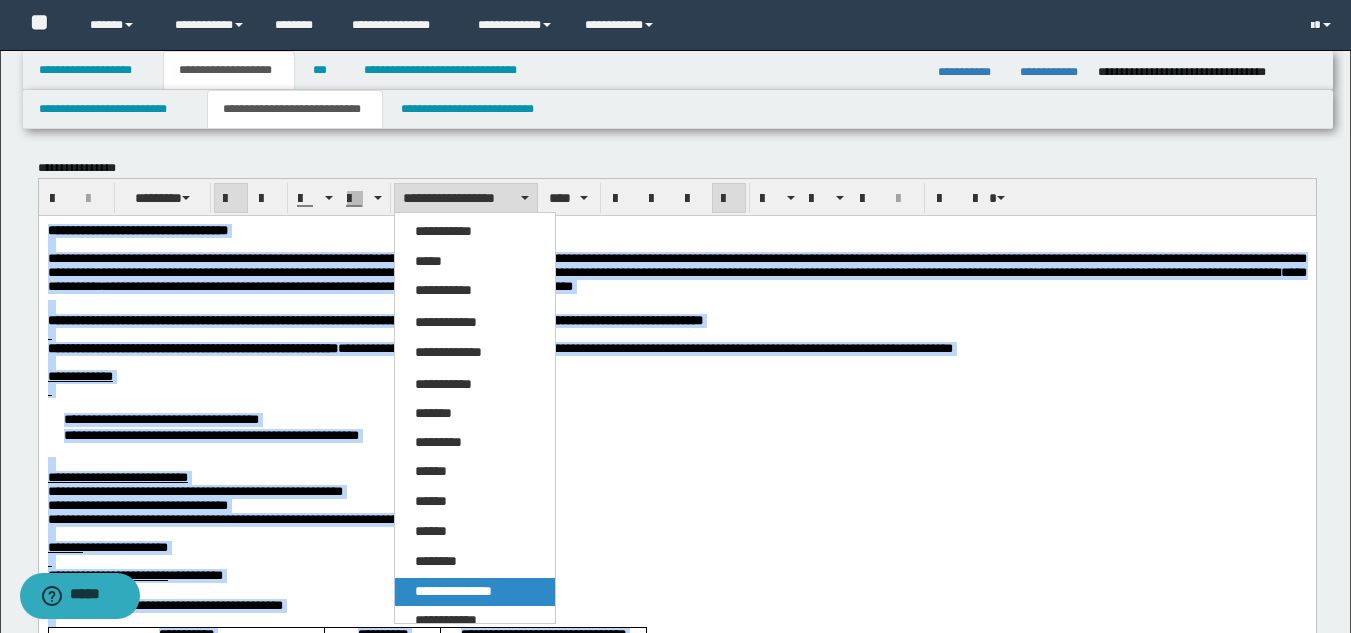 click on "**********" at bounding box center [453, 591] 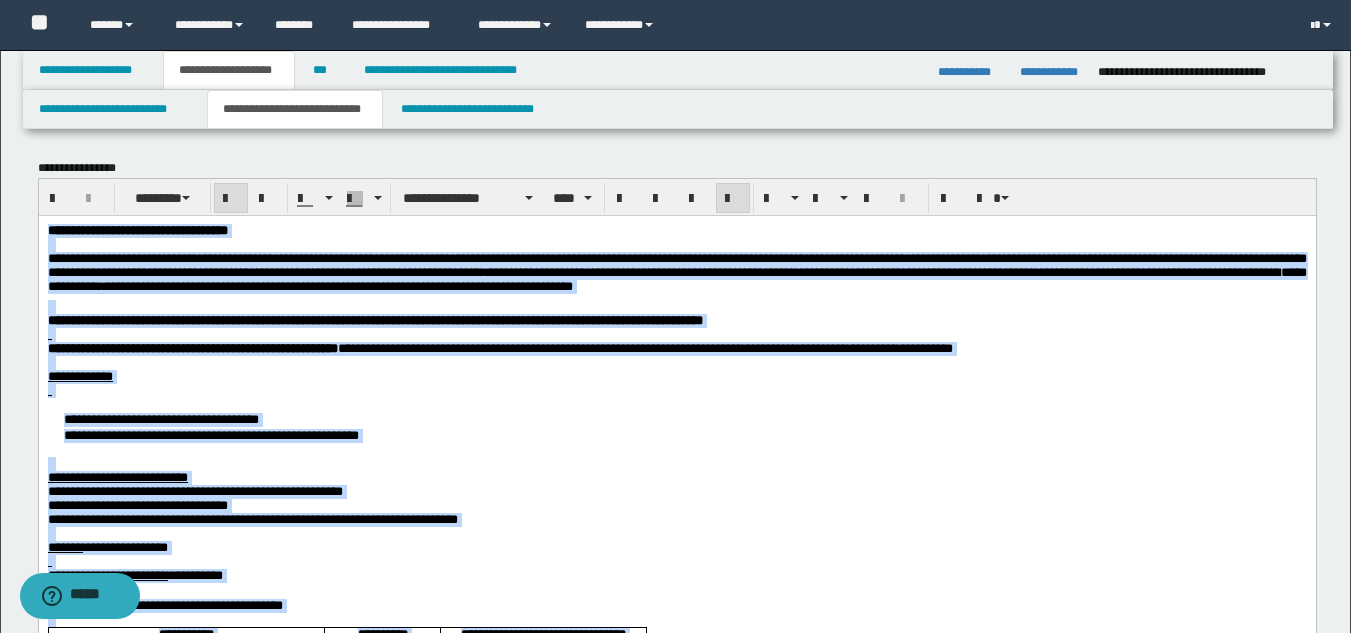 click at bounding box center [733, 199] 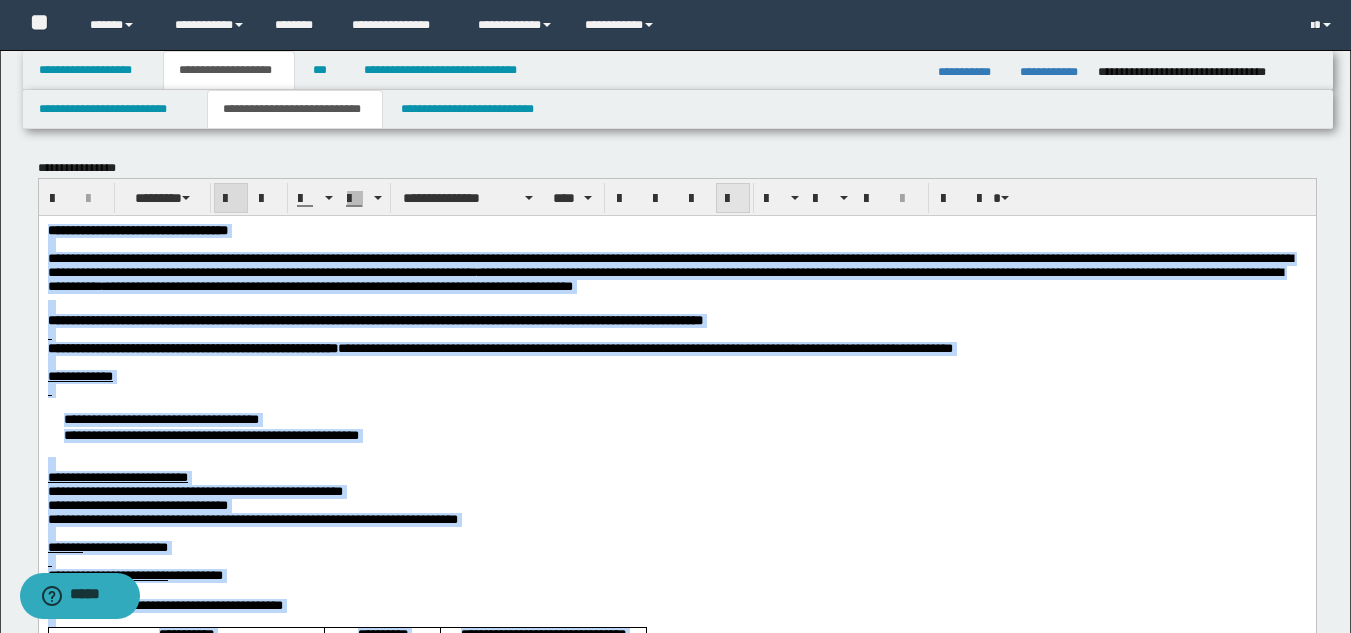 drag, startPoint x: 732, startPoint y: 199, endPoint x: 588, endPoint y: 53, distance: 205.06584 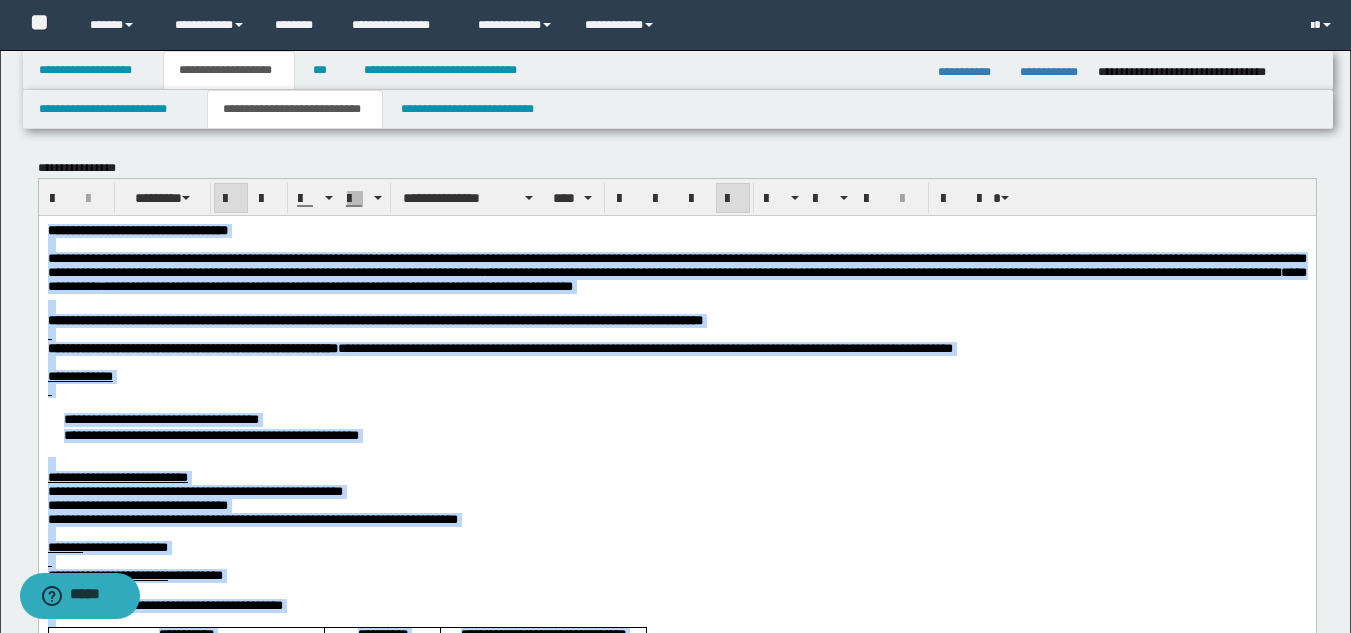 click on "**********" at bounding box center (676, 278) 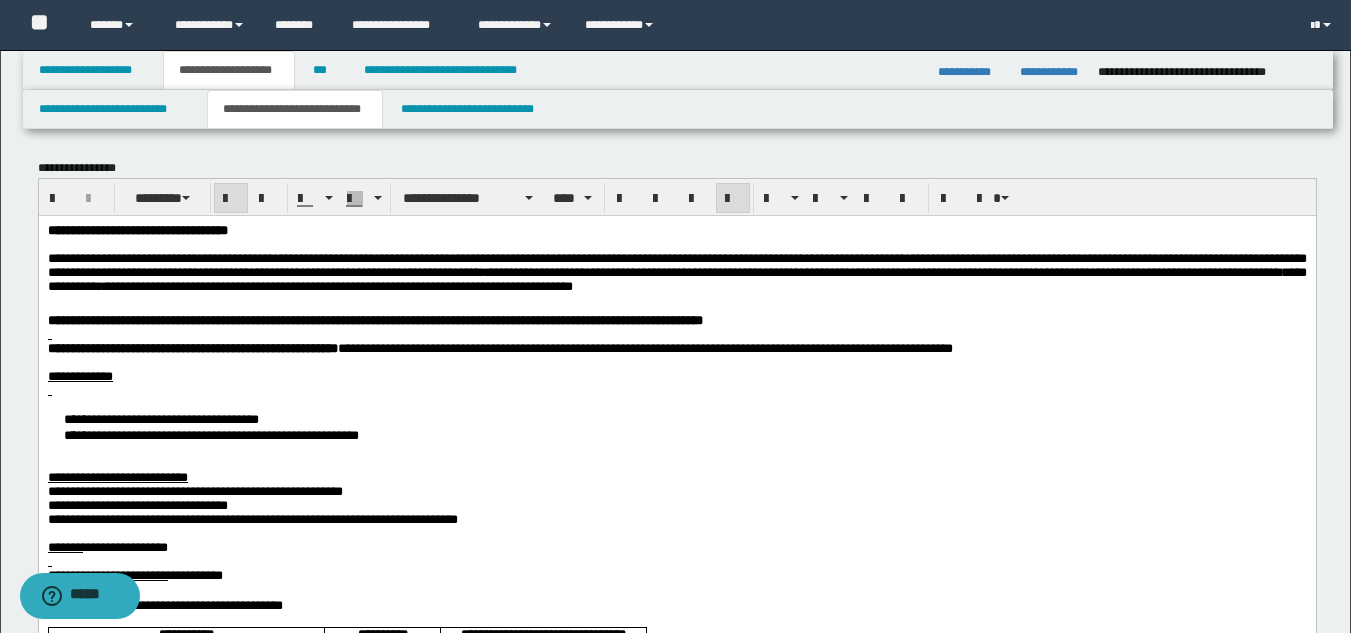 click on "**********" at bounding box center (137, 229) 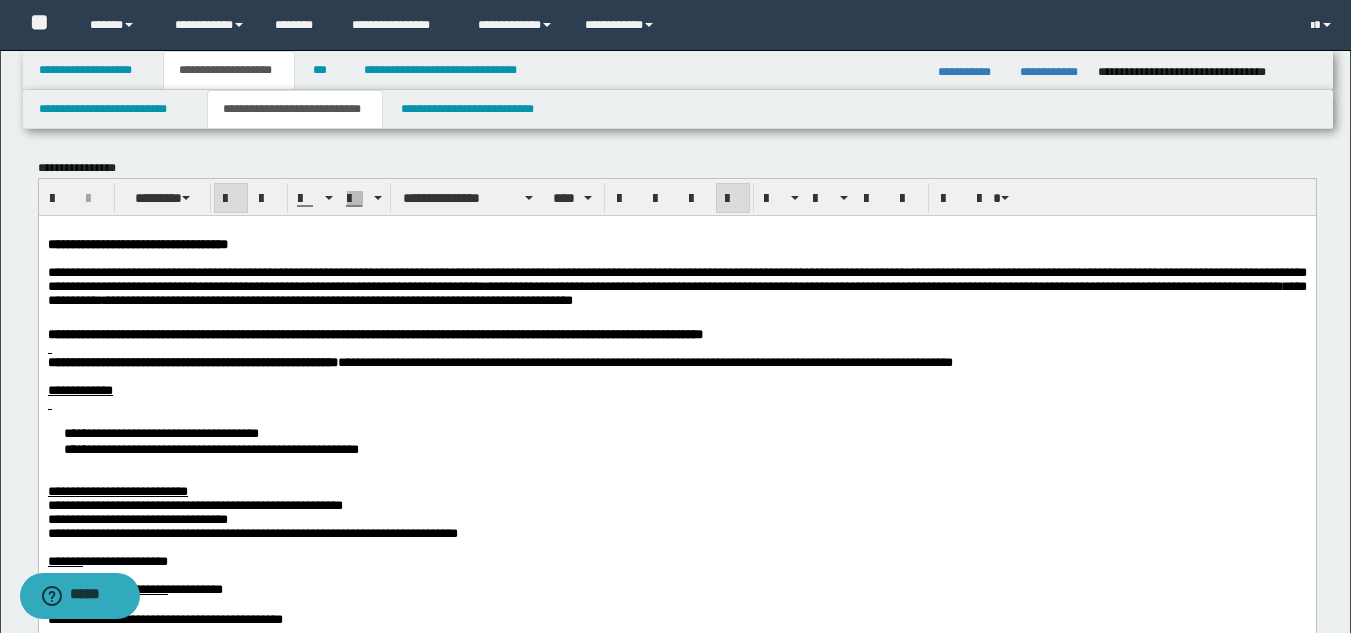 click on "**********" at bounding box center [676, 1601] 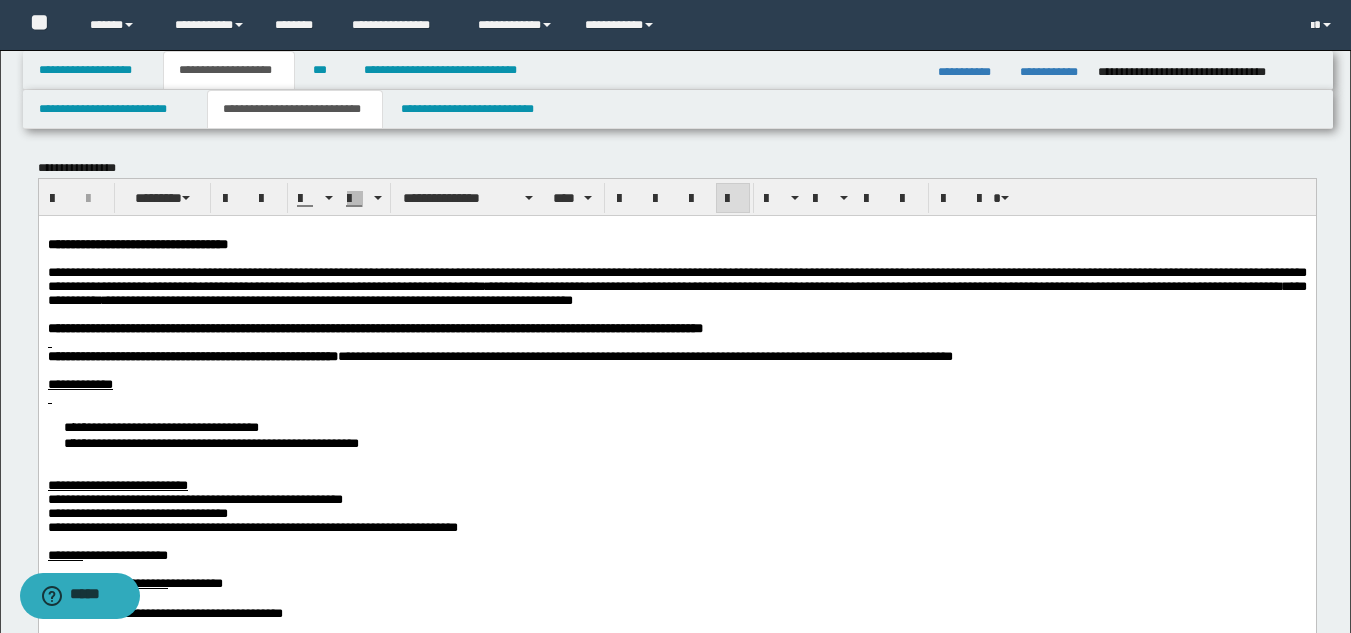 click on "**********" at bounding box center (676, 278) 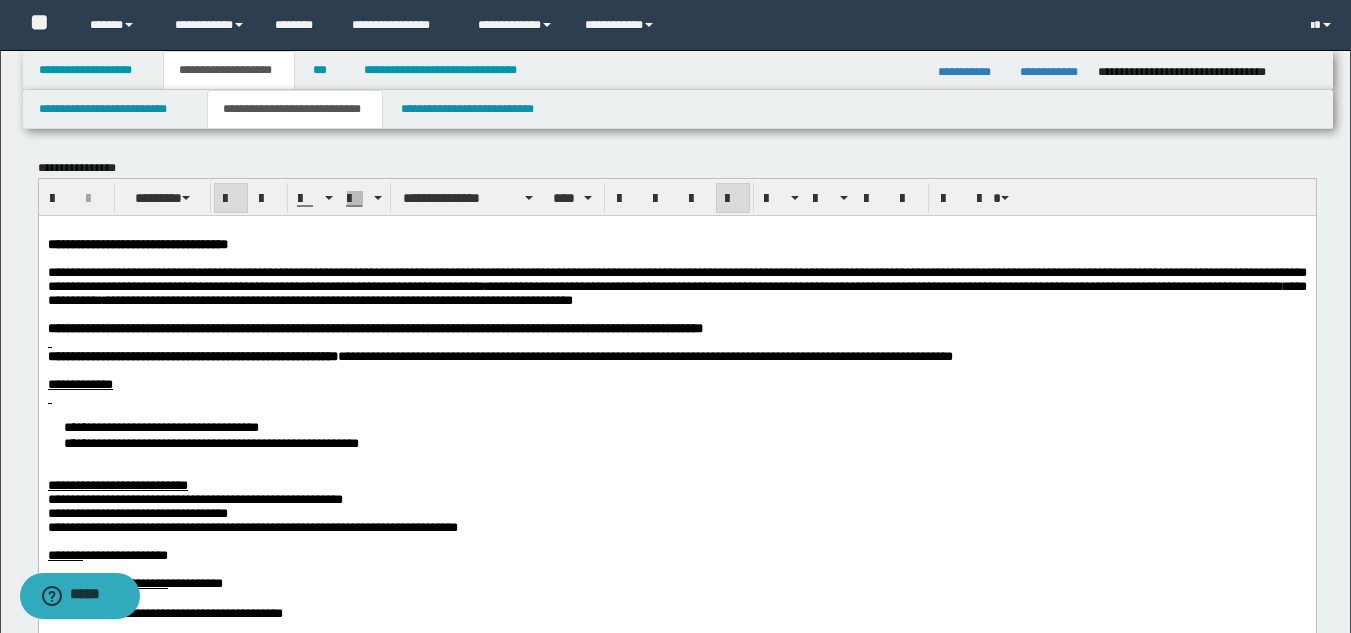 drag, startPoint x: 835, startPoint y: 353, endPoint x: 784, endPoint y: 384, distance: 59.682495 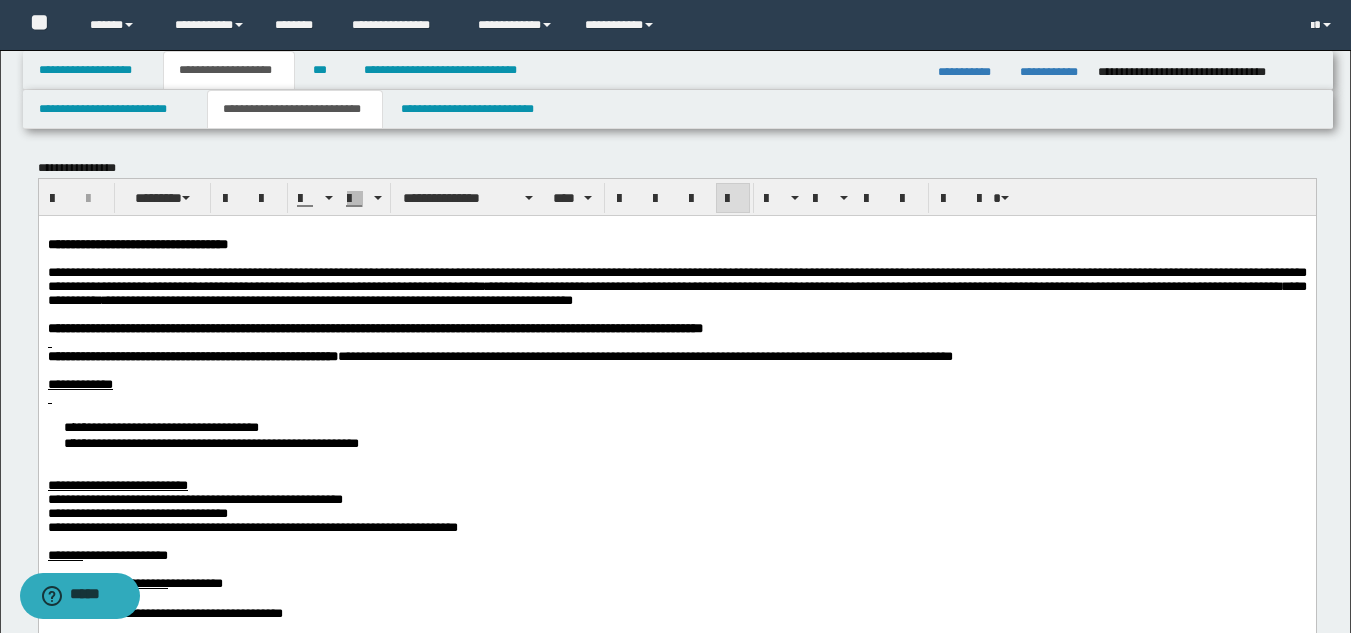 drag, startPoint x: 593, startPoint y: 408, endPoint x: 246, endPoint y: 408, distance: 347 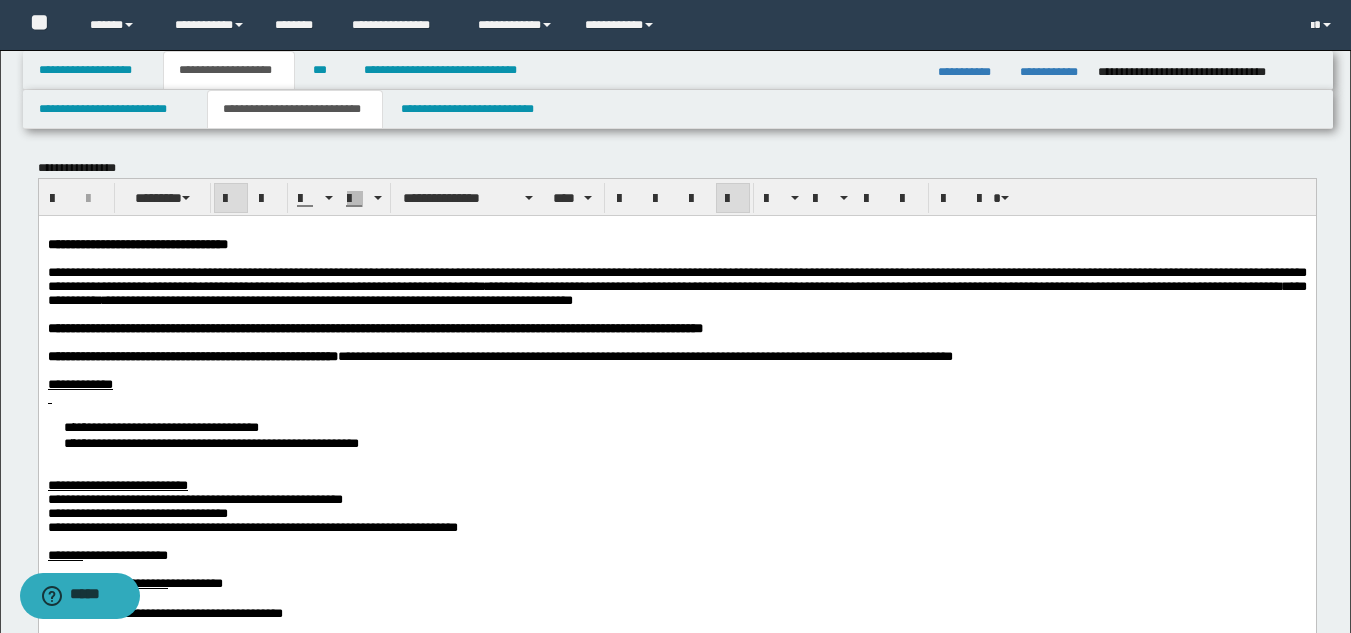 click on "**********" at bounding box center [676, 434] 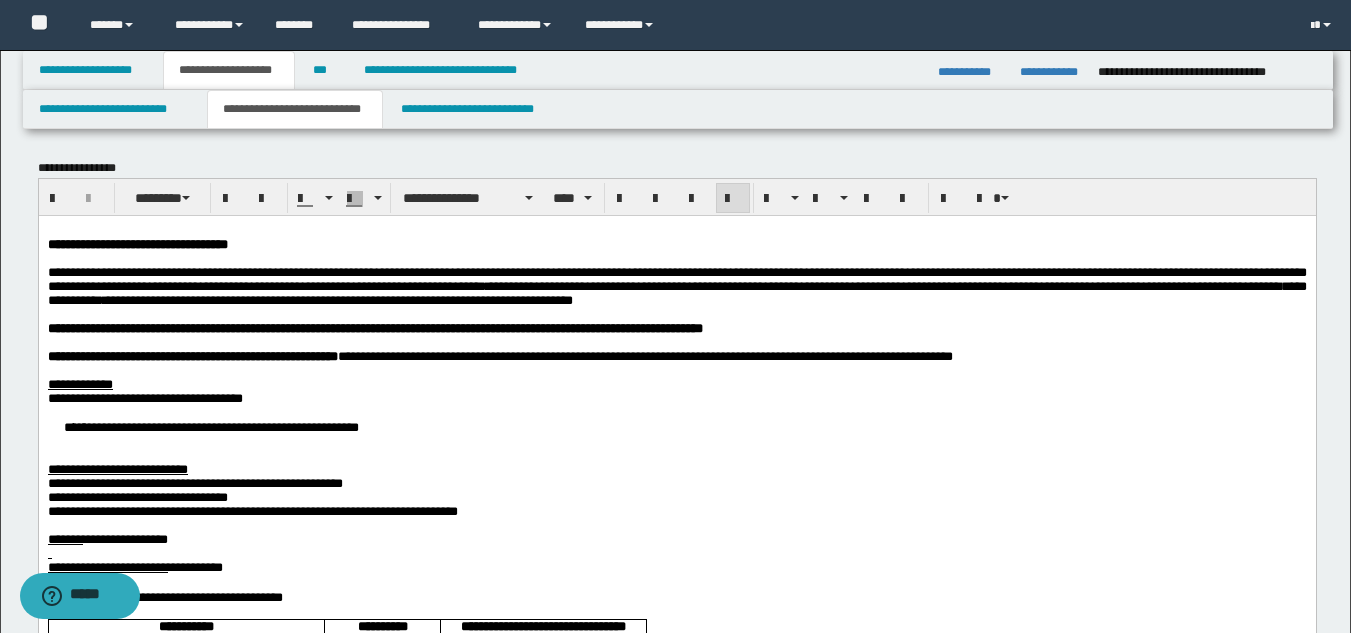 click on "**********" at bounding box center [676, 426] 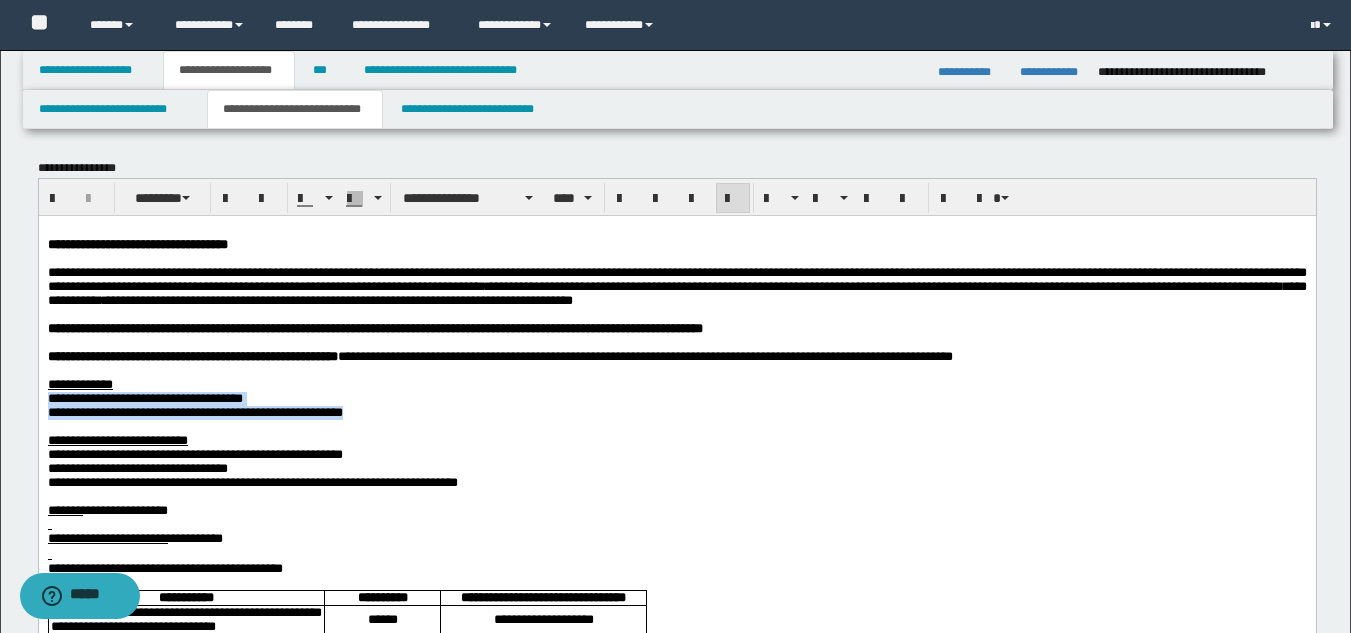 drag, startPoint x: 504, startPoint y: 442, endPoint x: 72, endPoint y: 635, distance: 473.1522 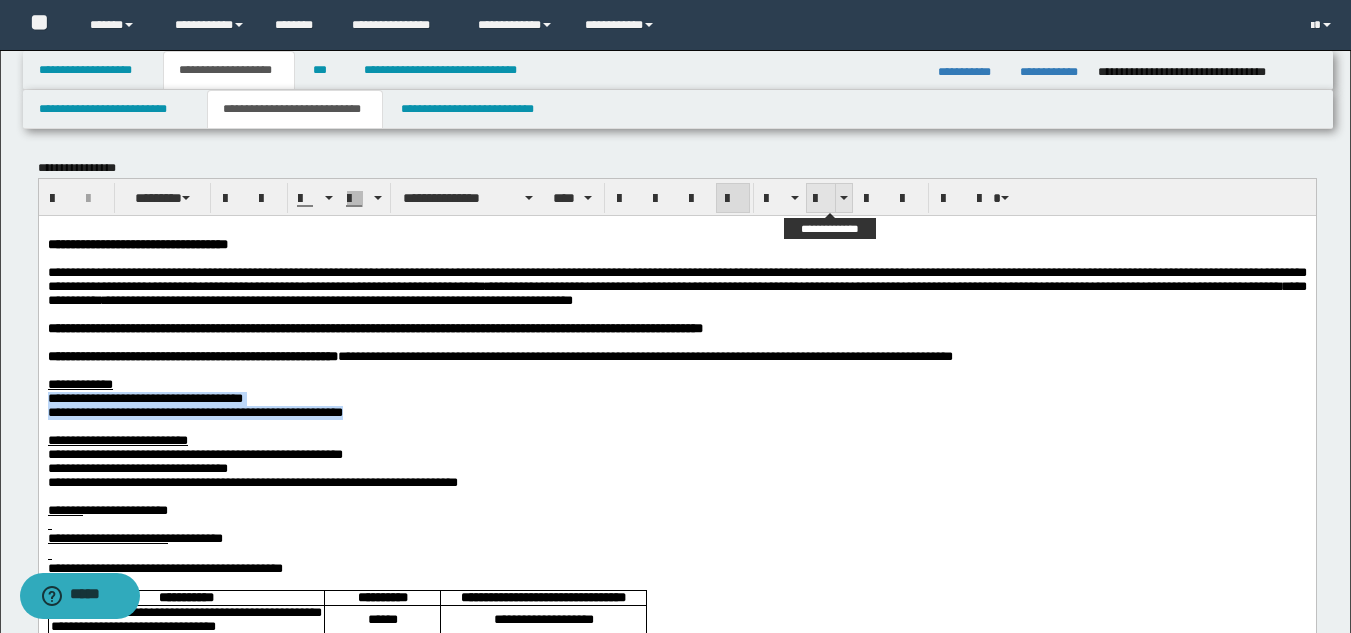 click at bounding box center (821, 199) 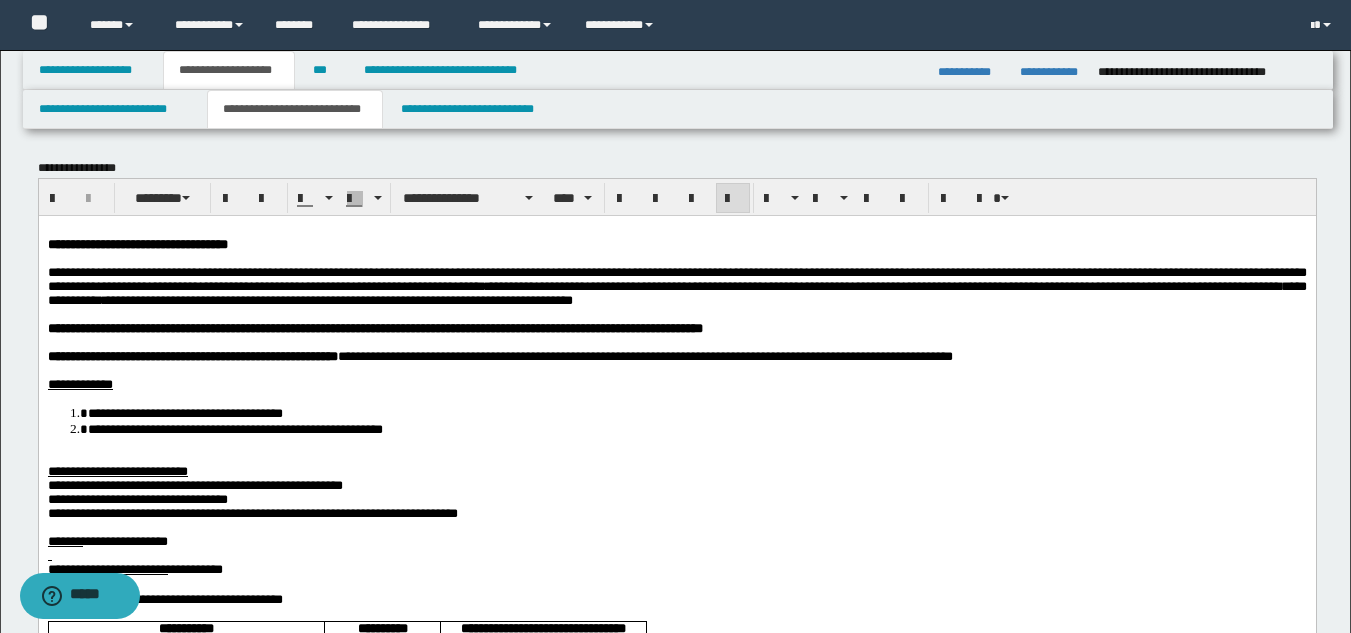 click on "**********" at bounding box center (117, 470) 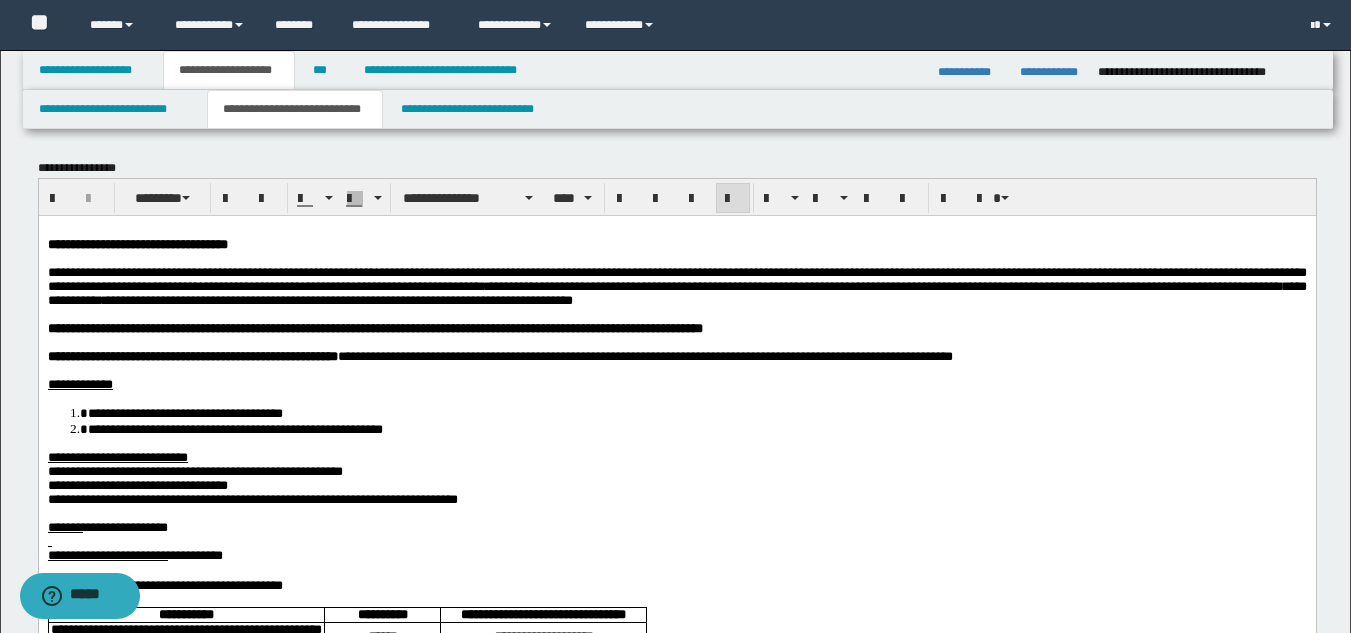 click on "**********" at bounding box center (194, 470) 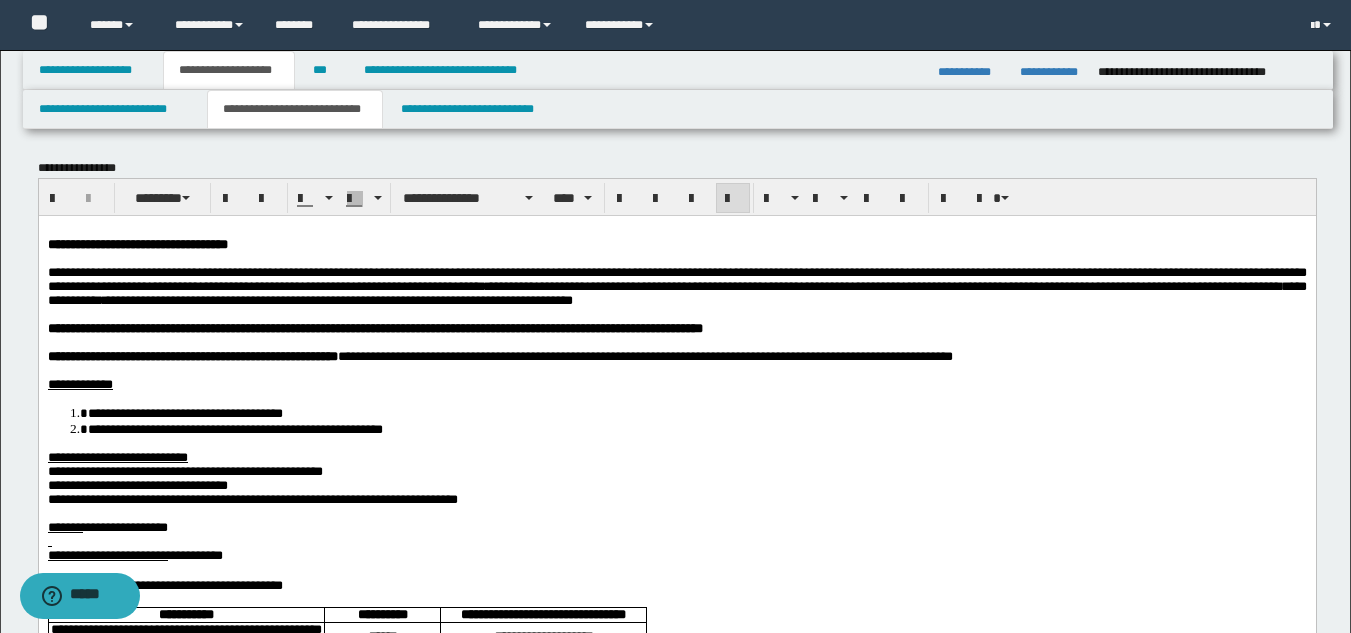 click on "**********" at bounding box center [252, 498] 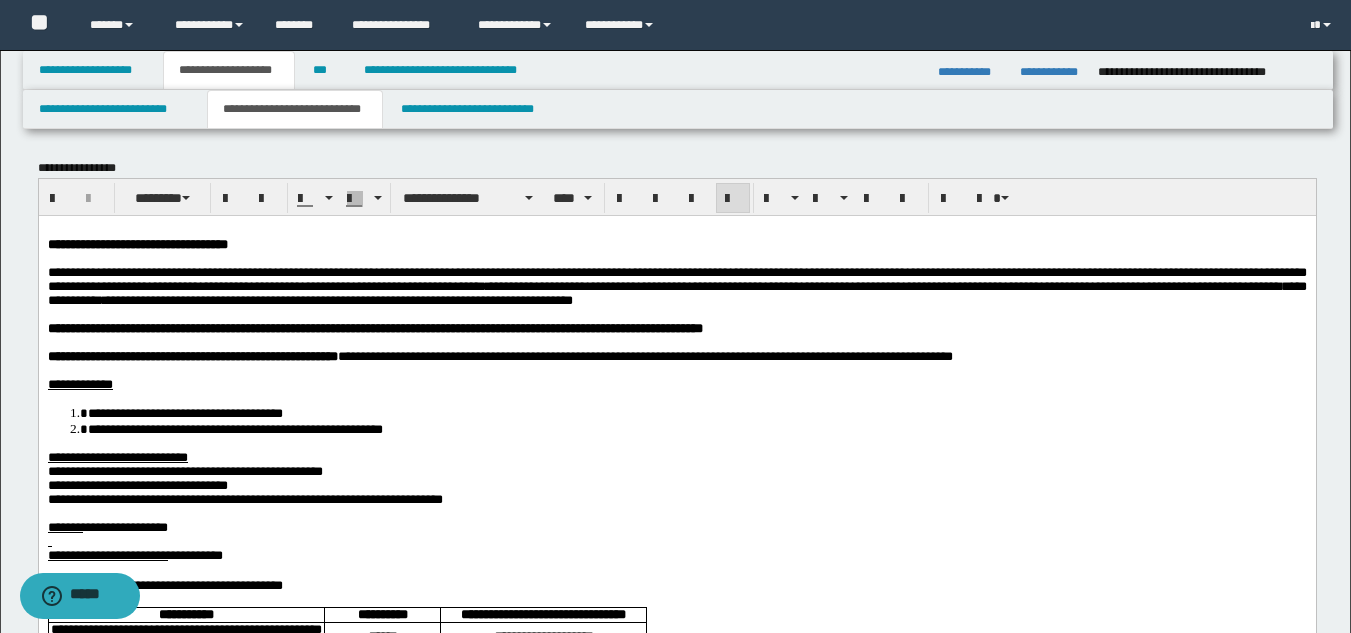 click at bounding box center [676, 513] 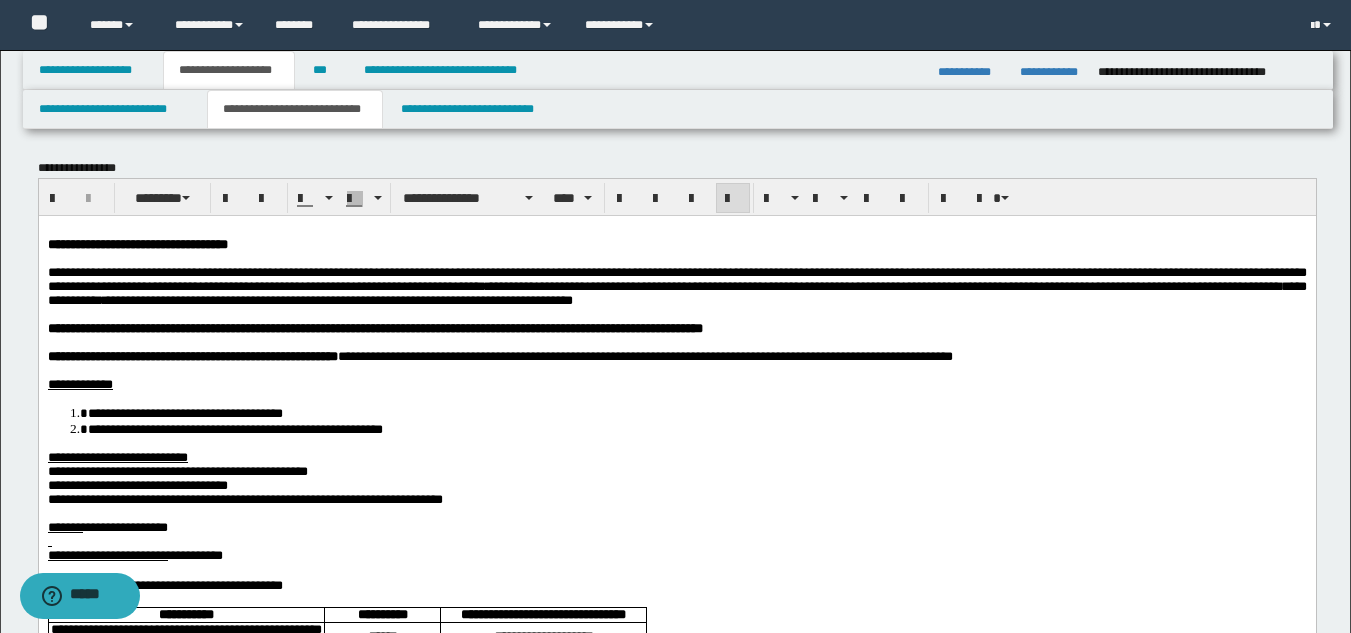 click on "**********" at bounding box center [137, 484] 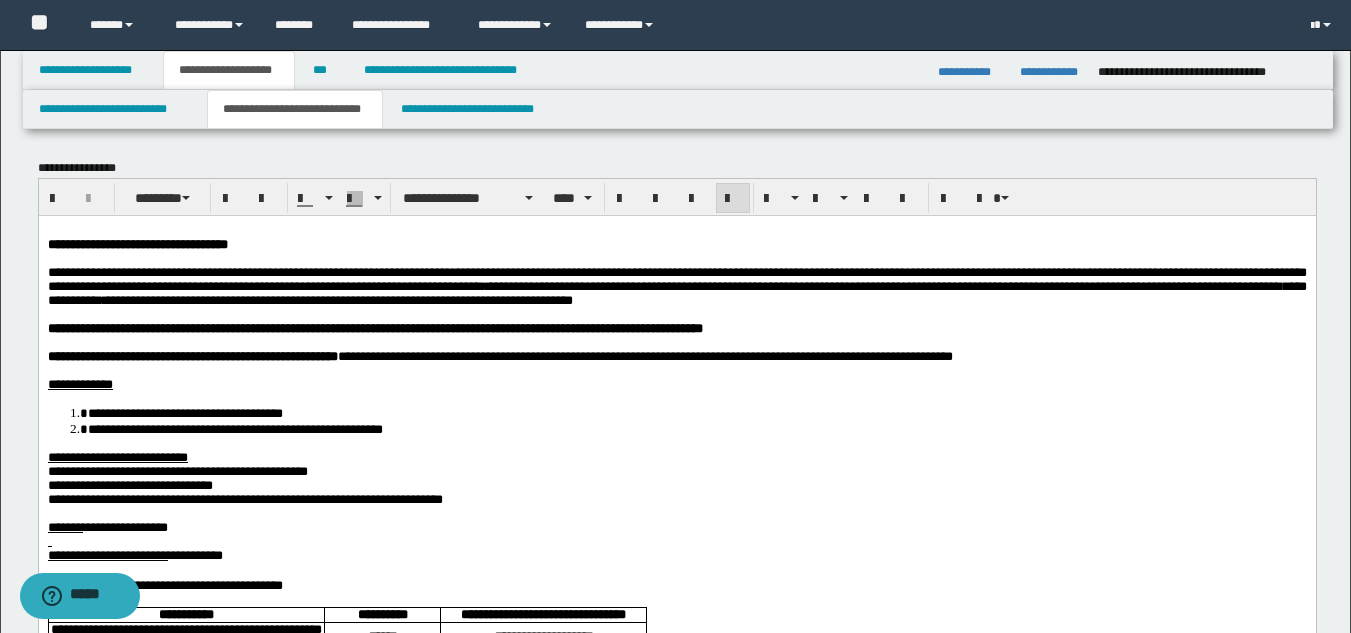 click on "**********" at bounding box center (244, 498) 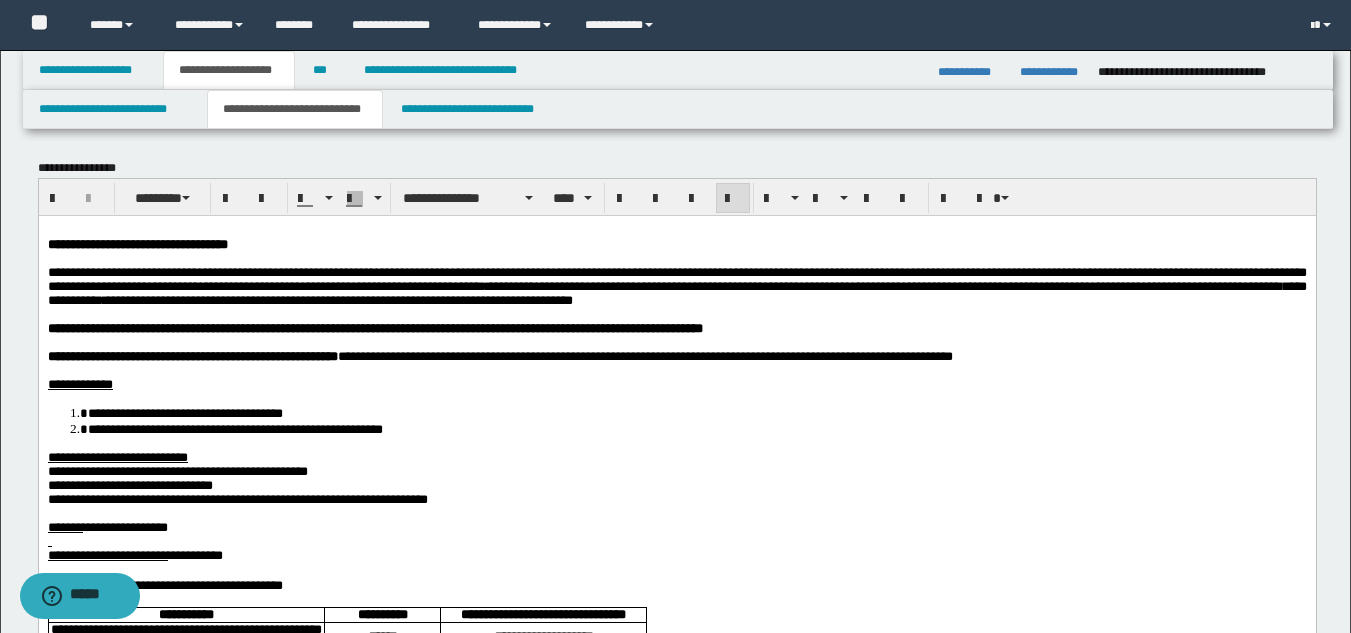 click on "**********" at bounding box center (676, 527) 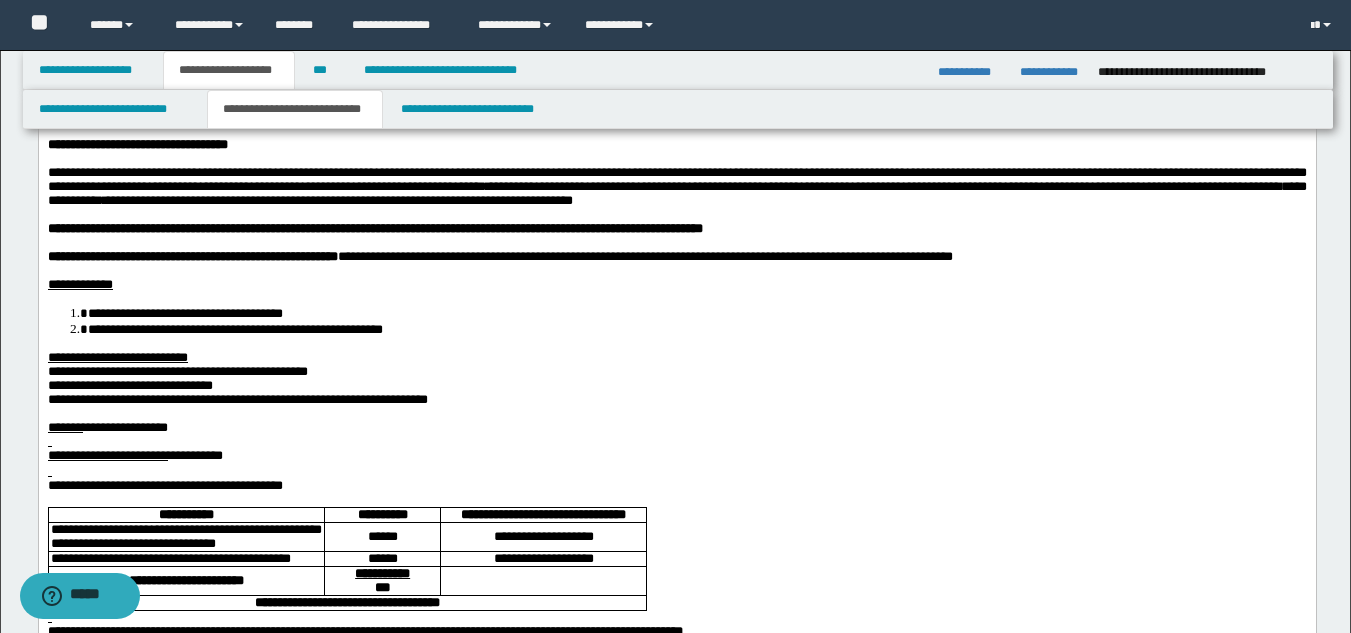 click at bounding box center (676, 441) 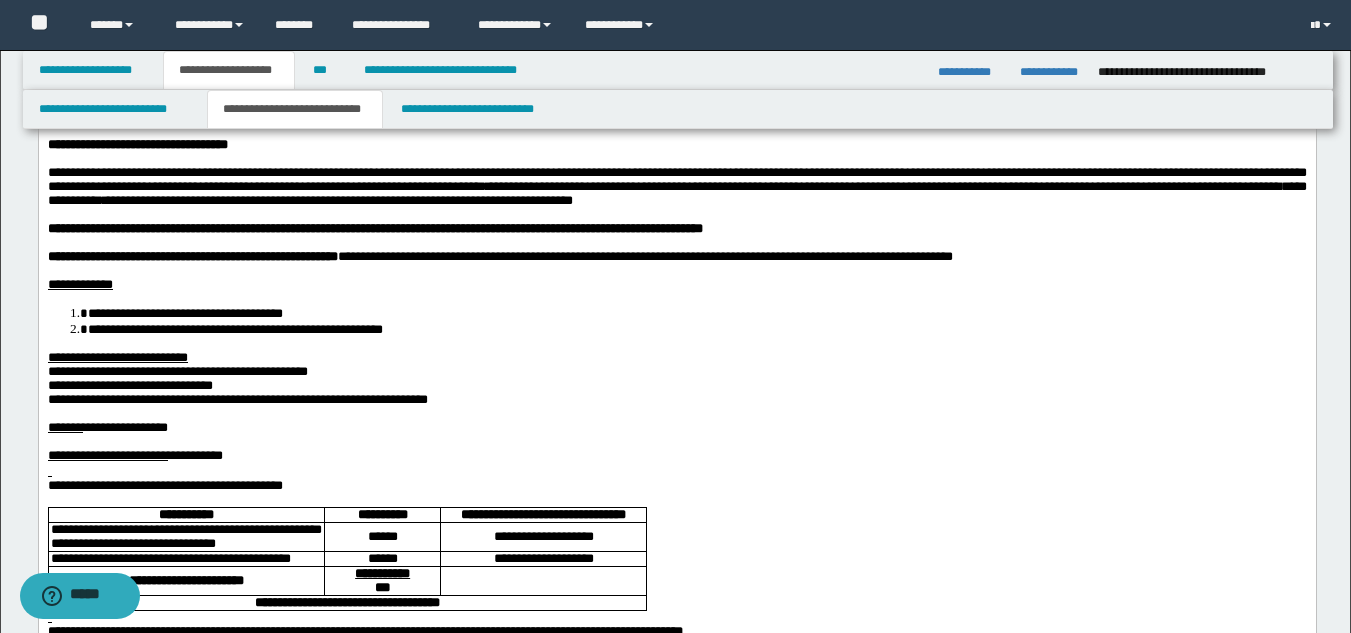 click at bounding box center [676, 471] 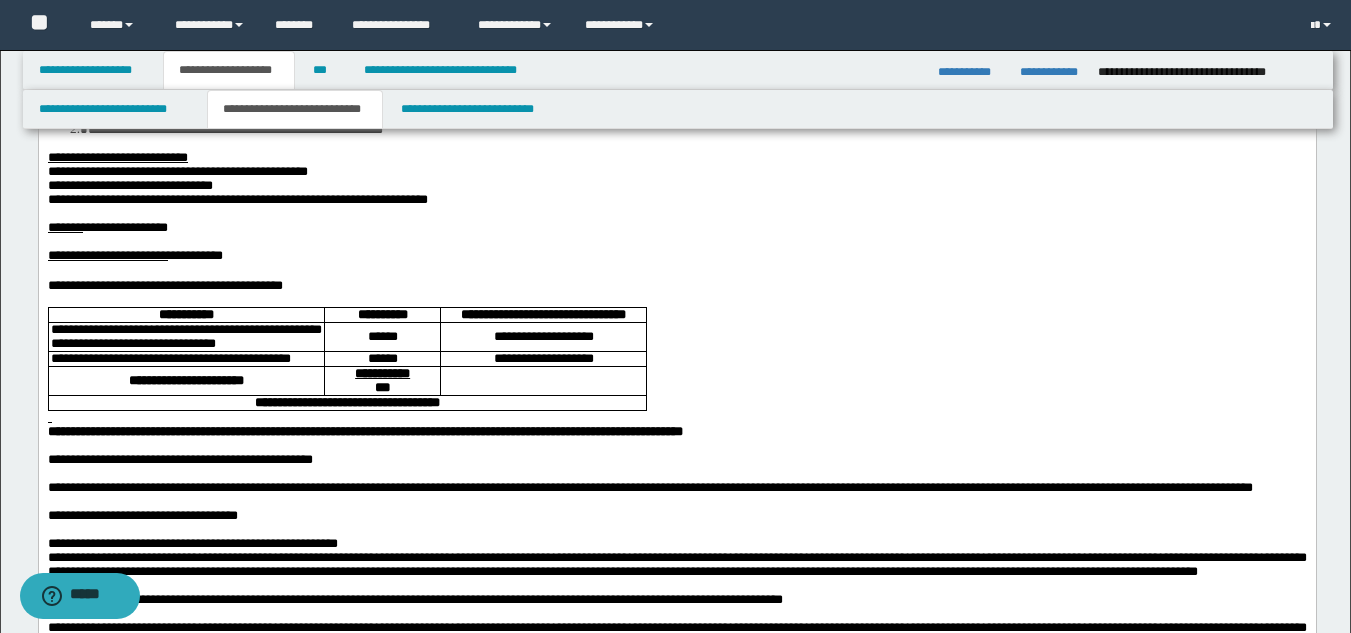scroll, scrollTop: 500, scrollLeft: 0, axis: vertical 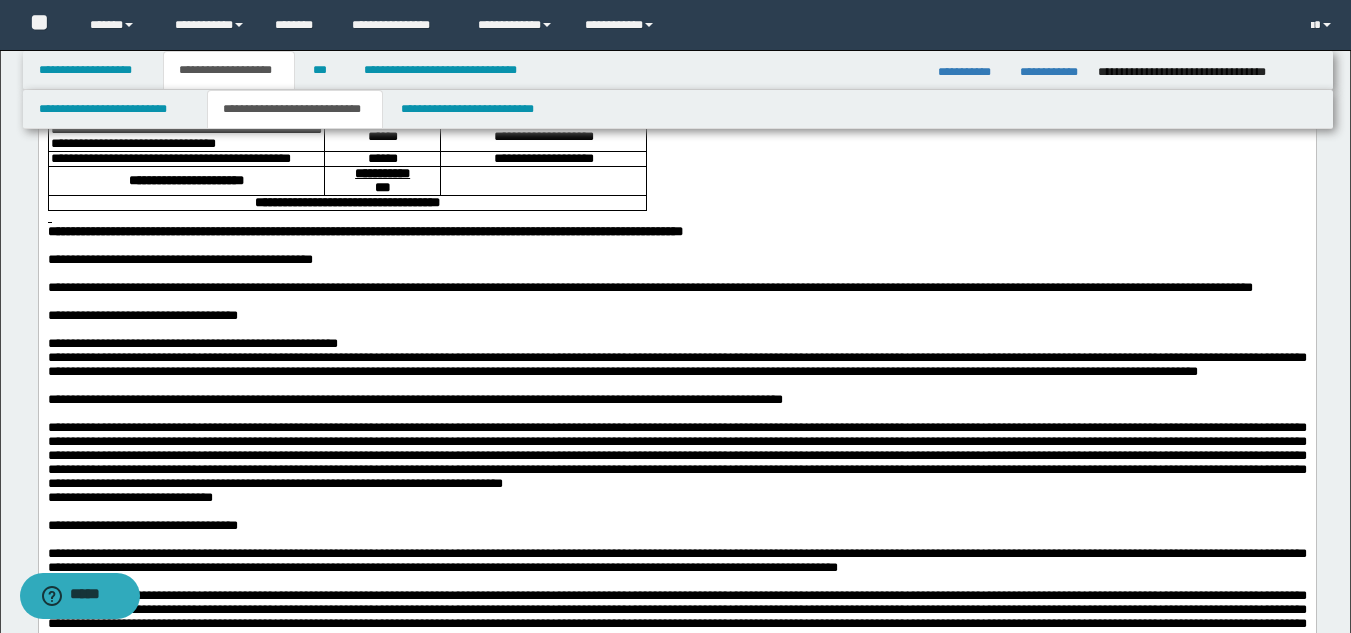 click at bounding box center (676, 218) 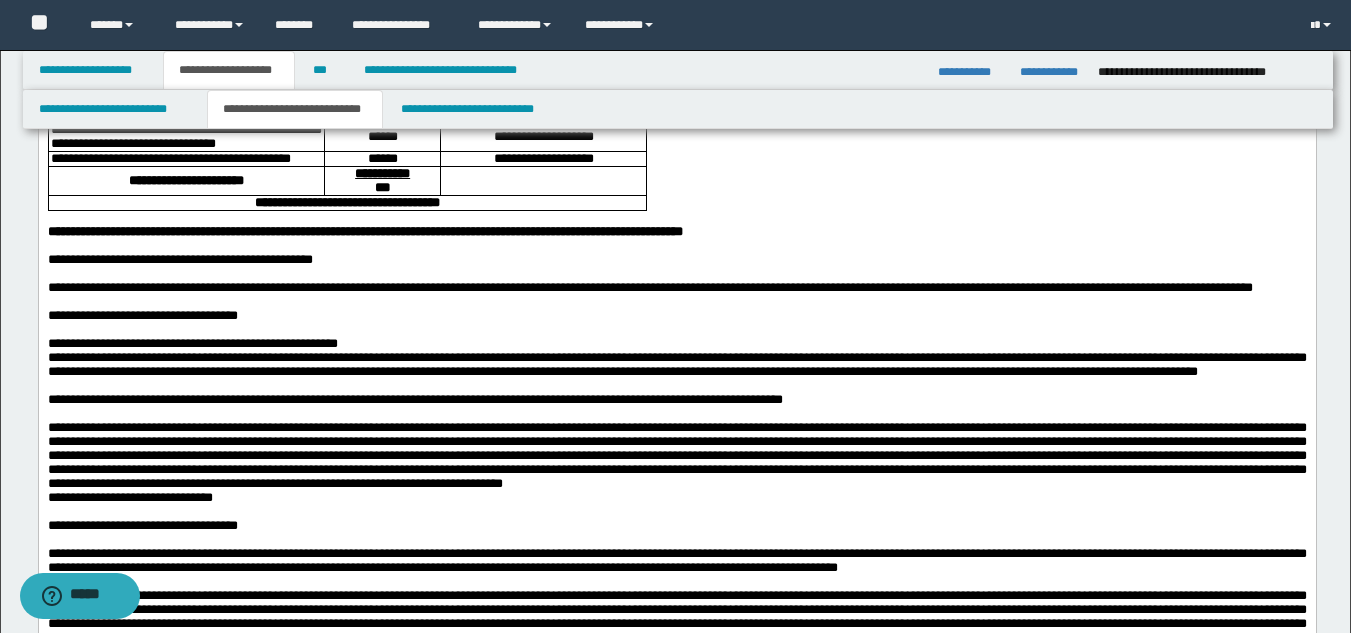 click on "**********" at bounding box center [649, 287] 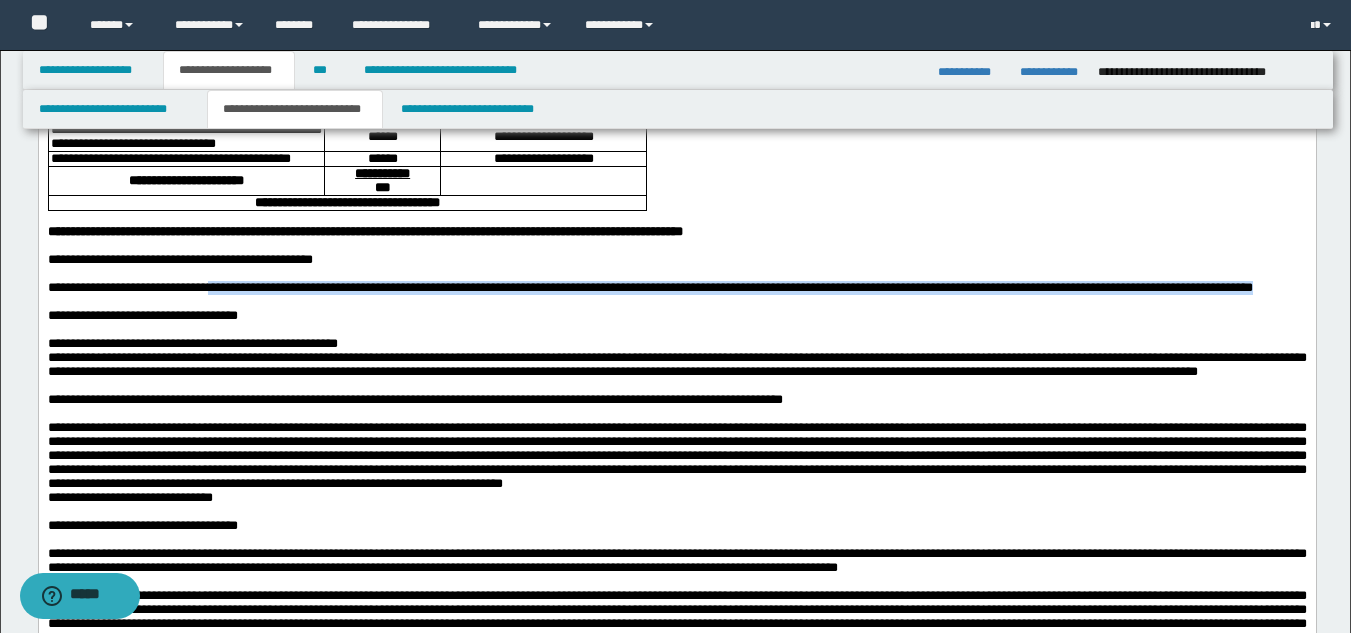 click at bounding box center (676, 302) 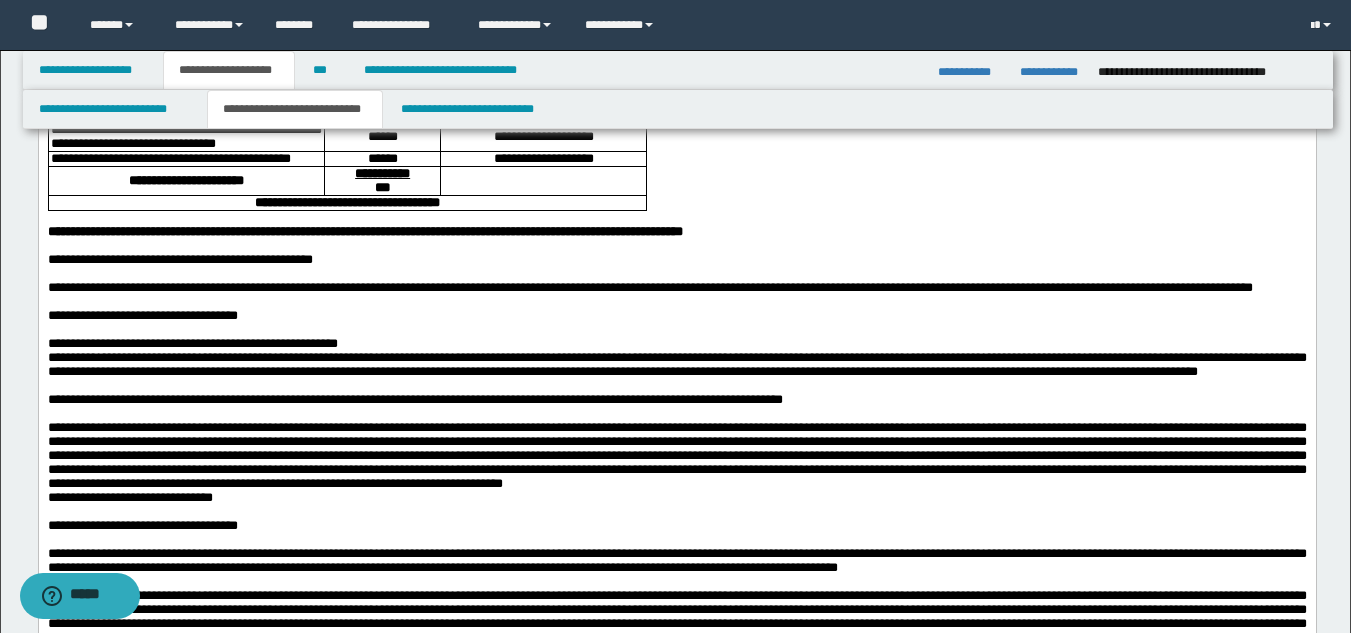 click on "**********" at bounding box center (192, 343) 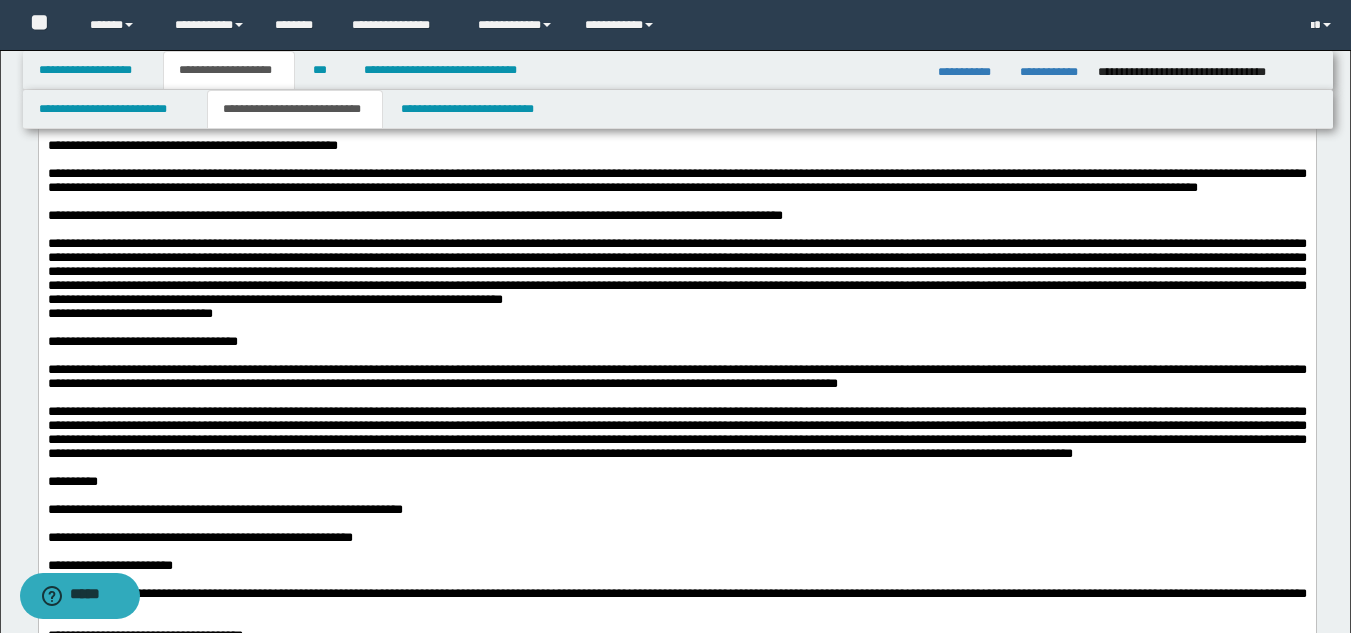 scroll, scrollTop: 700, scrollLeft: 0, axis: vertical 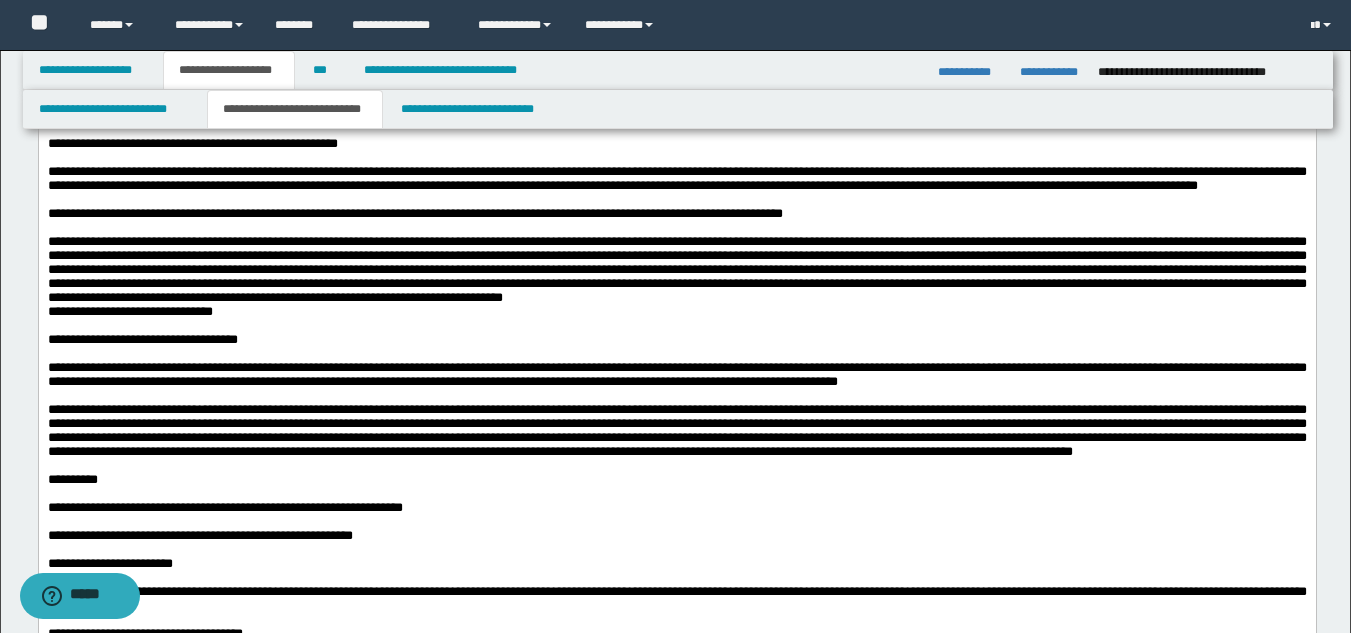 drag, startPoint x: 309, startPoint y: 422, endPoint x: 103, endPoint y: 320, distance: 229.86952 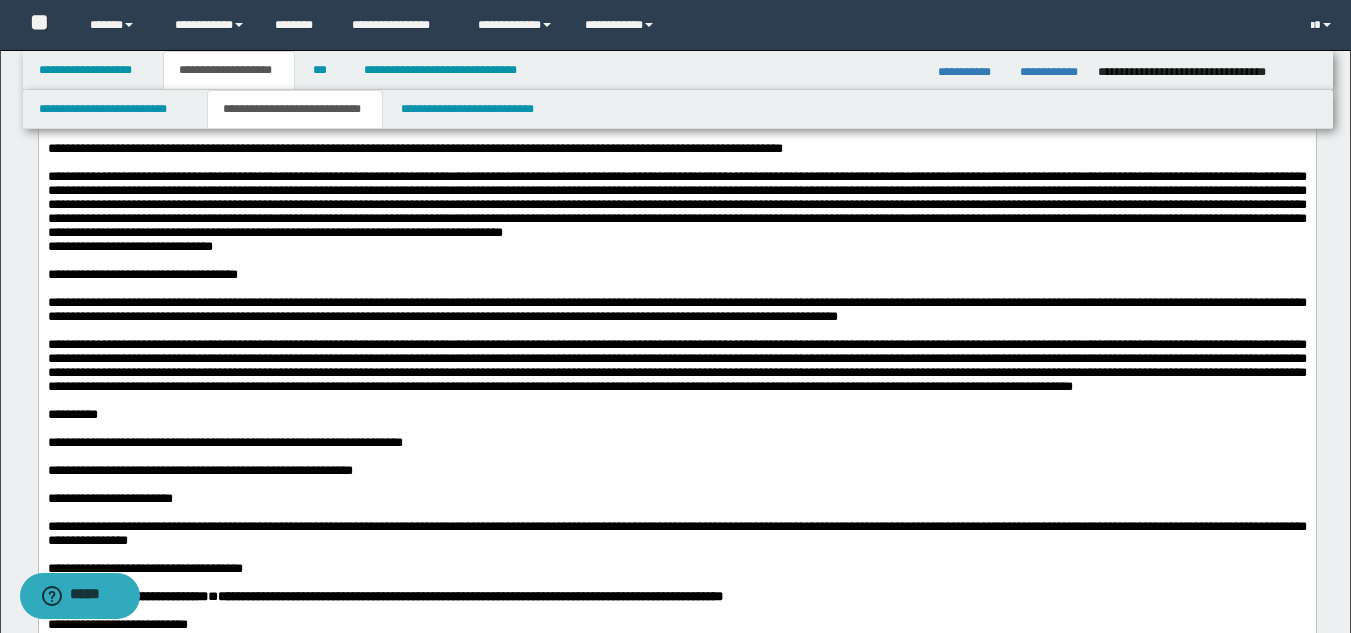 scroll, scrollTop: 800, scrollLeft: 0, axis: vertical 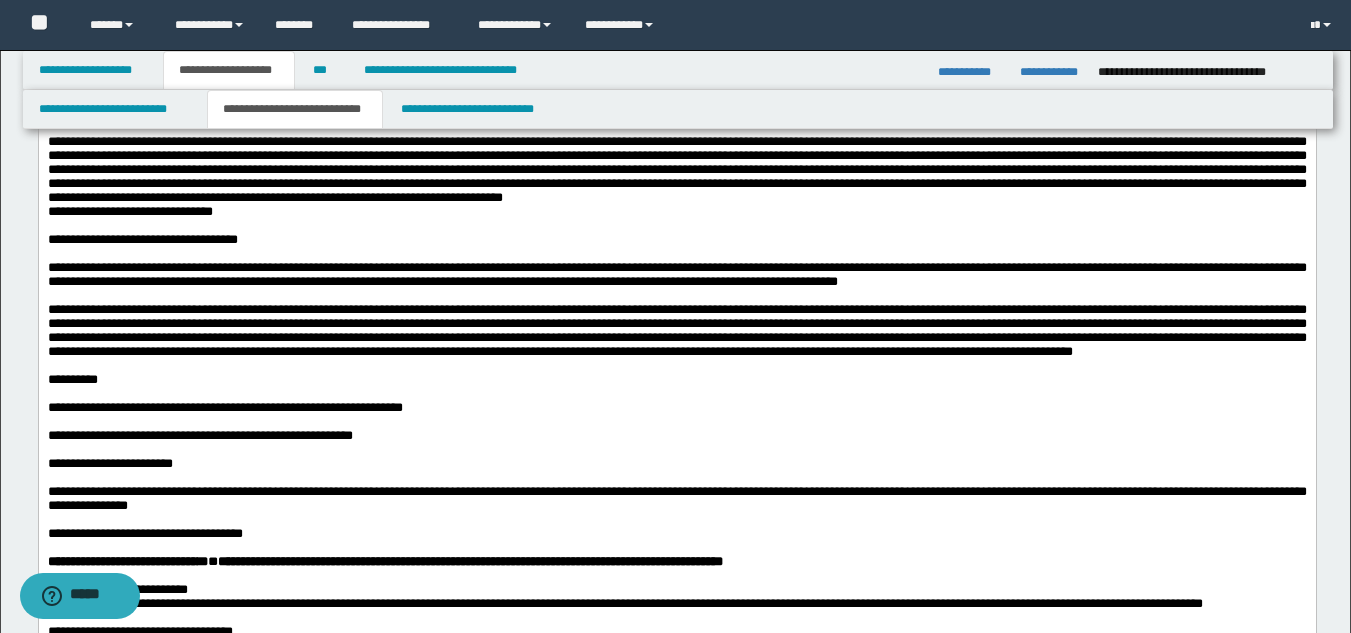 click on "**********" at bounding box center (676, 240) 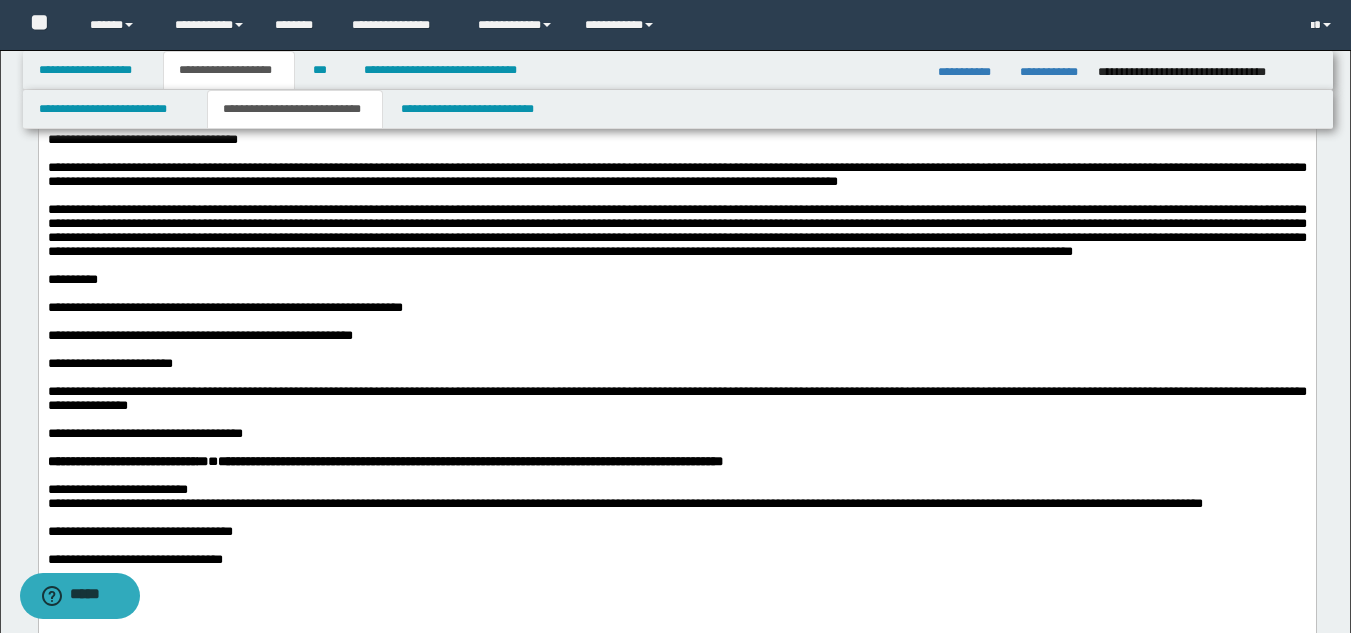 click on "**********" at bounding box center (676, 230) 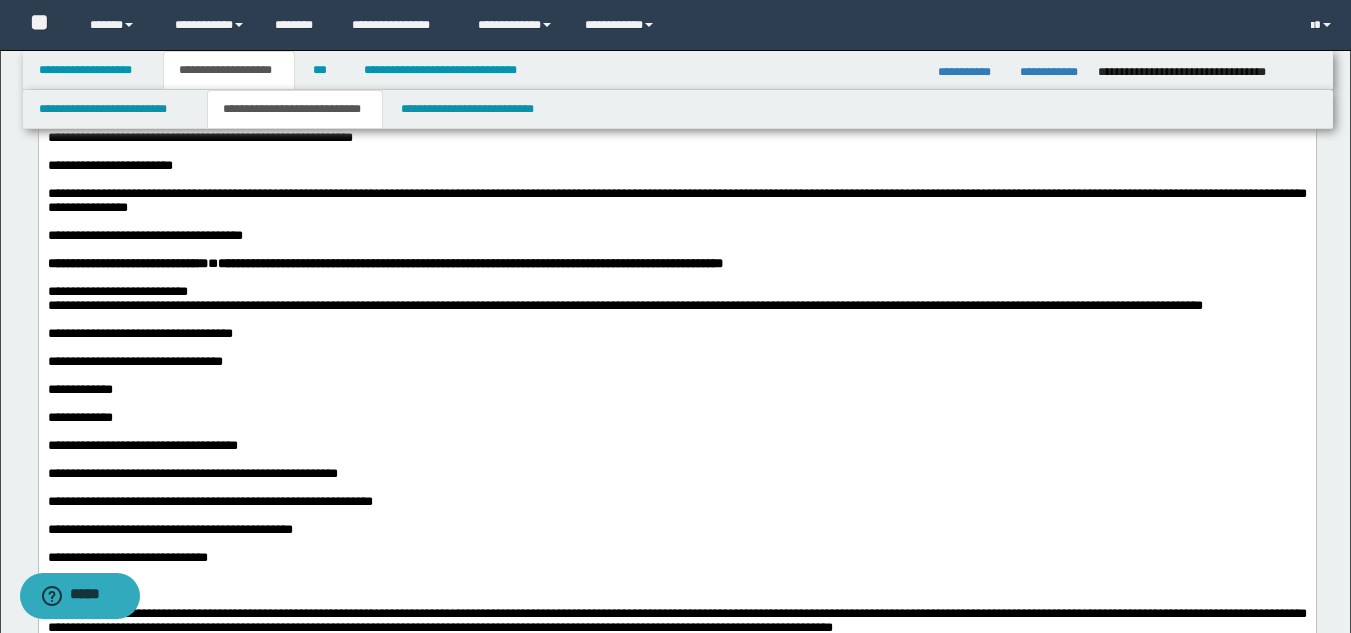 scroll, scrollTop: 1100, scrollLeft: 0, axis: vertical 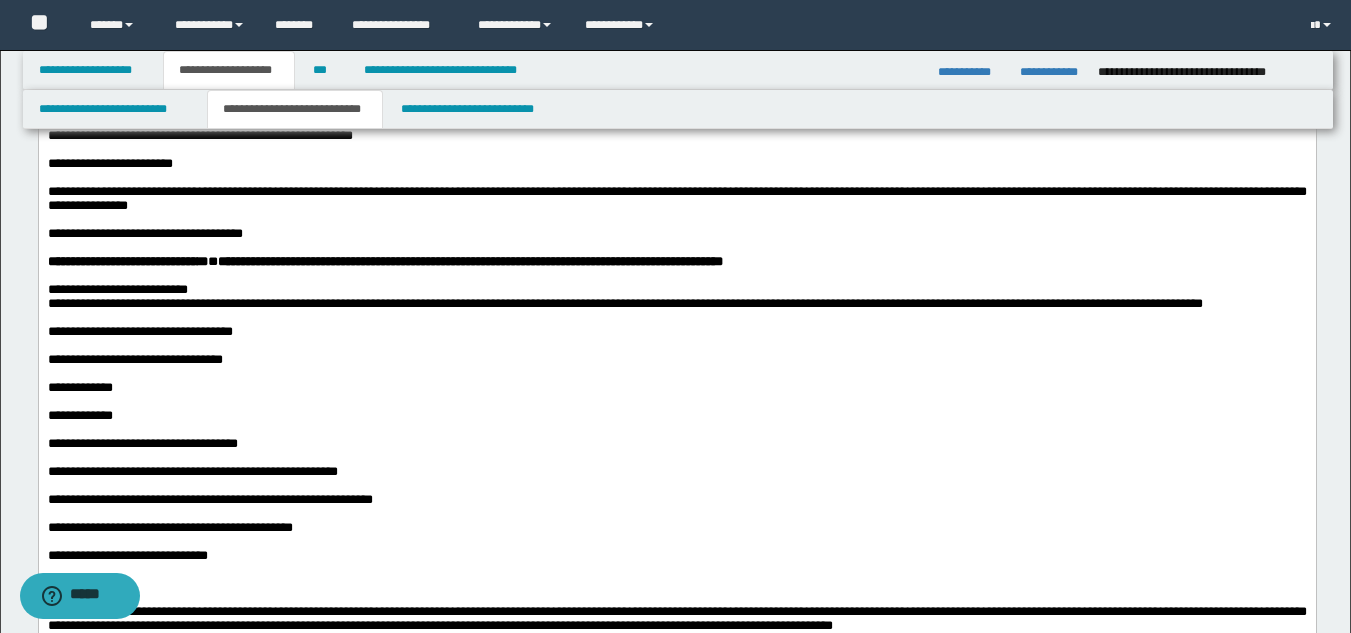 click at bounding box center [676, 220] 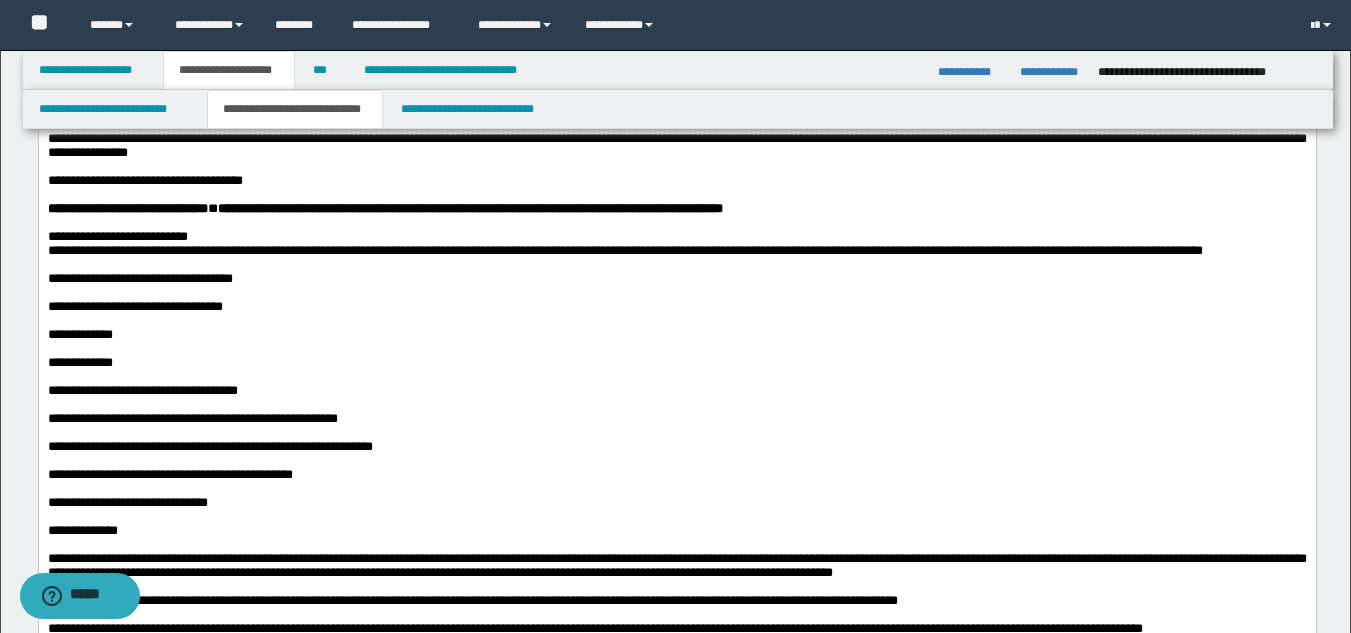 scroll, scrollTop: 1200, scrollLeft: 0, axis: vertical 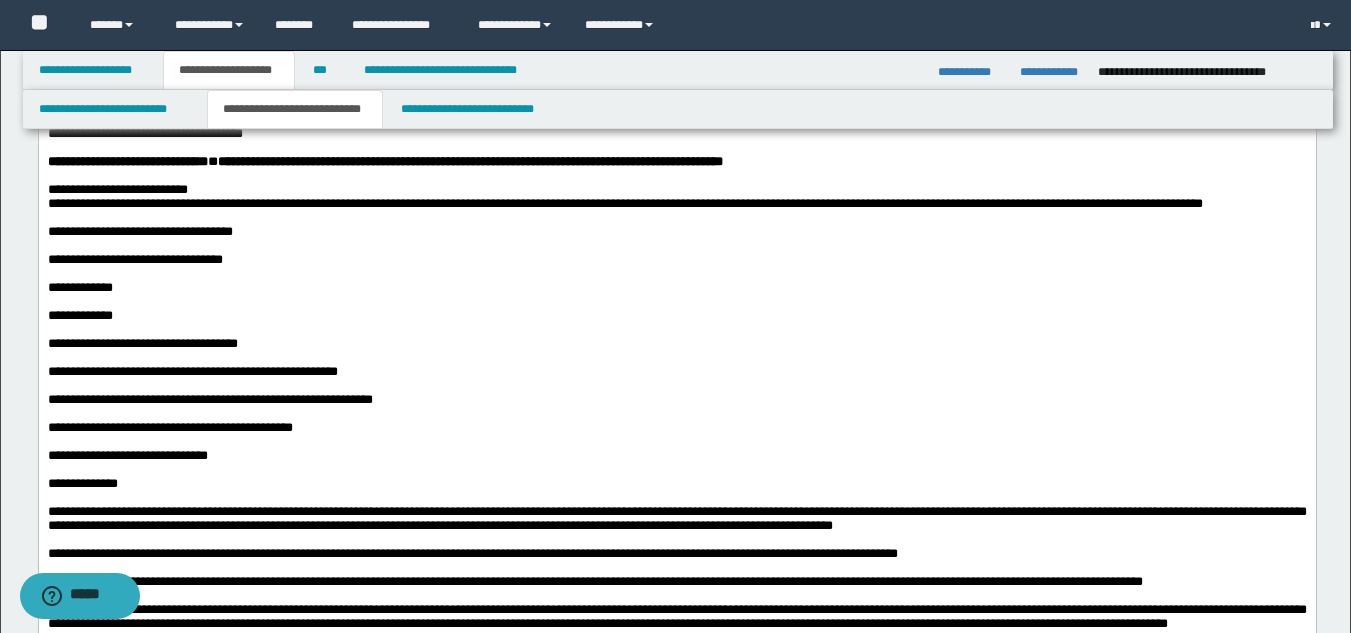 click on "**********" at bounding box center (676, 98) 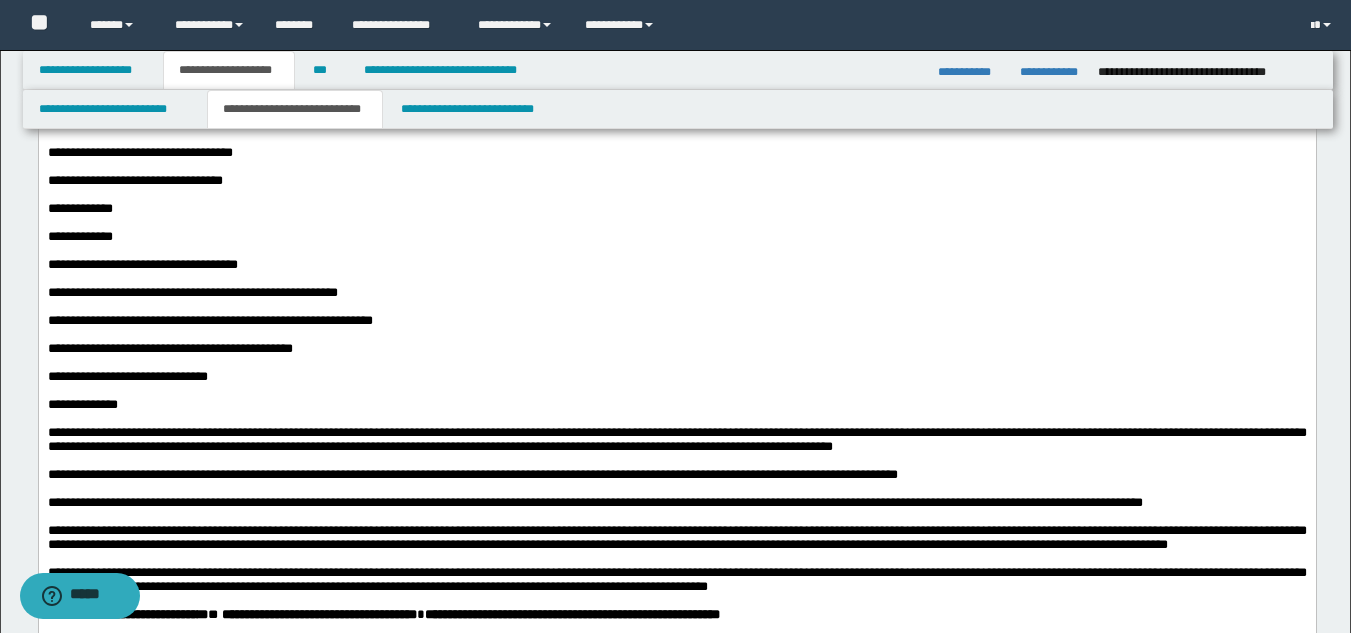 scroll, scrollTop: 1300, scrollLeft: 0, axis: vertical 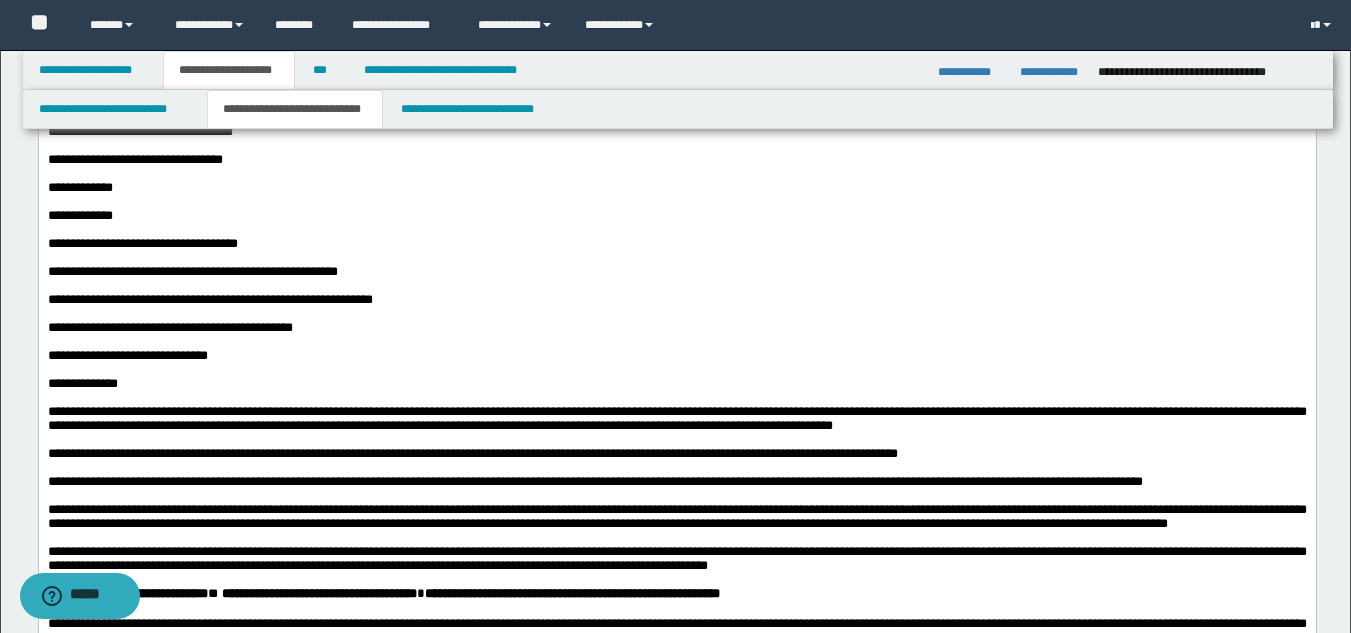 click on "**********" at bounding box center (676, 90) 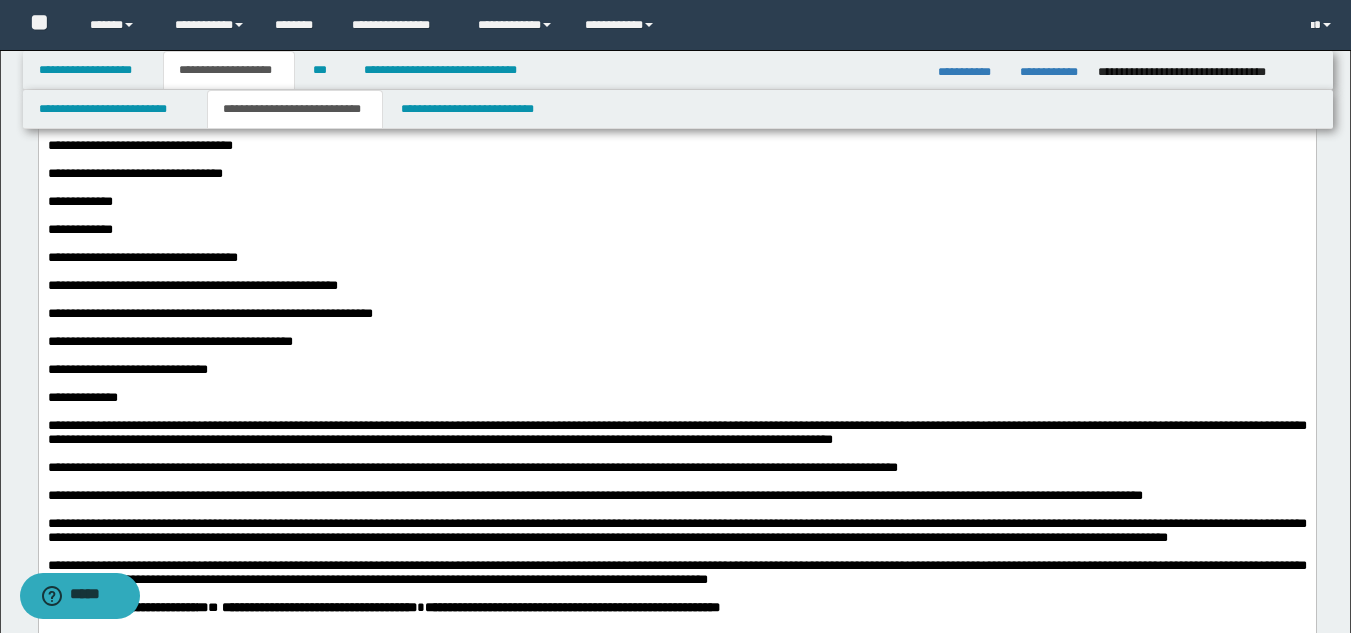 click on "**********" at bounding box center (139, 145) 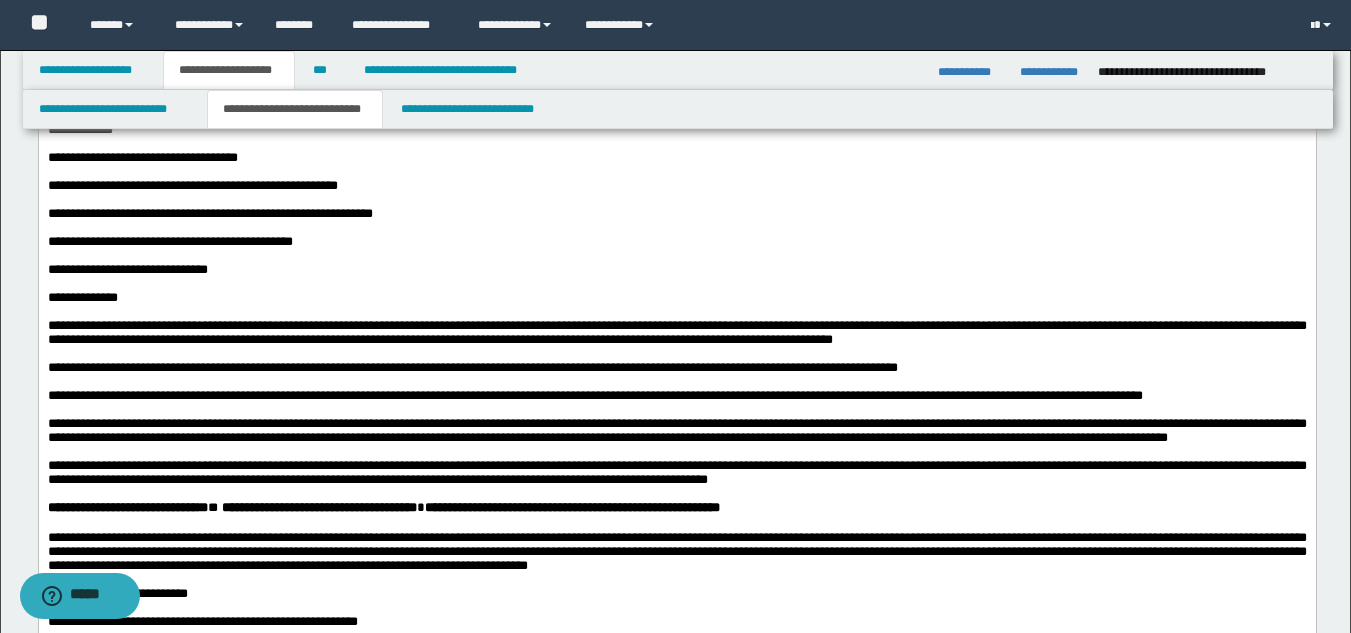 click at bounding box center [676, 144] 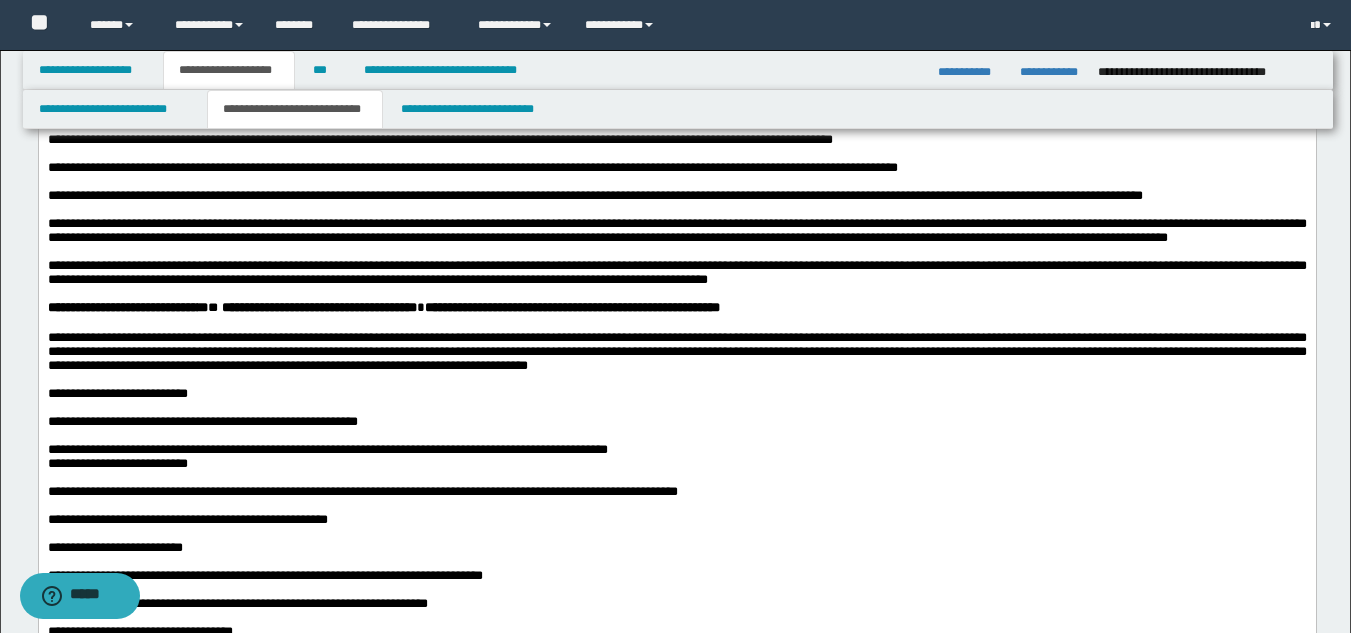 click at bounding box center [676, 112] 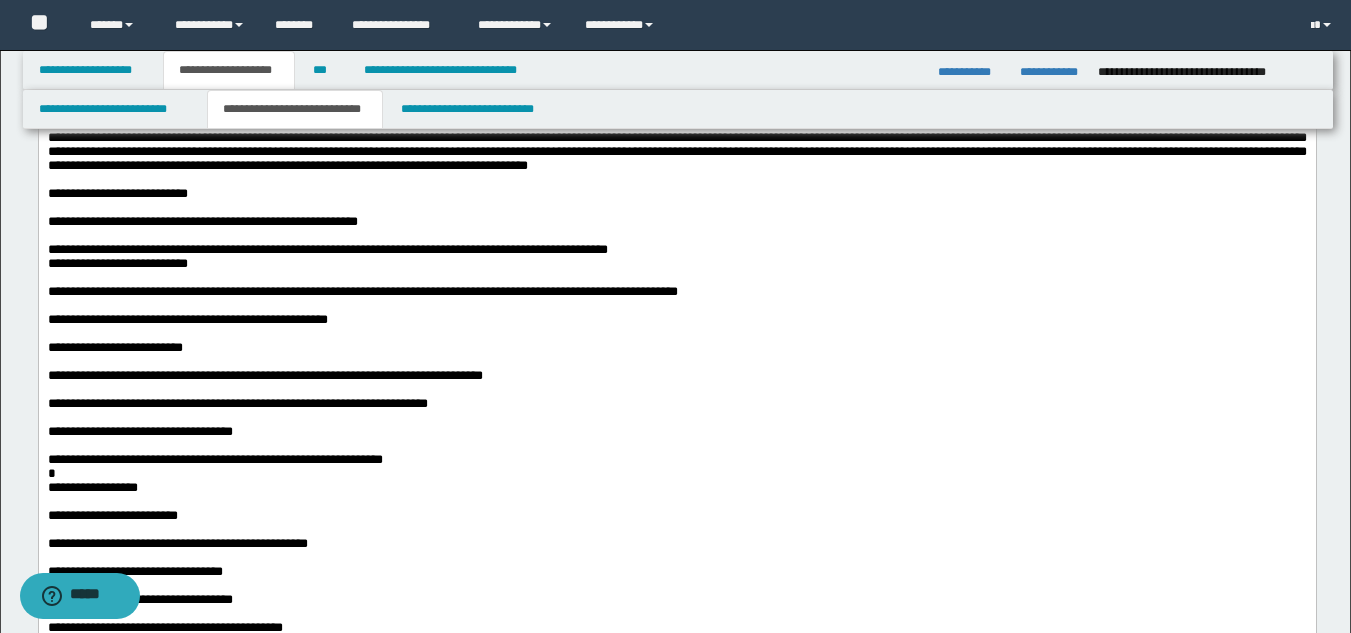 click on "**********" at bounding box center (676, 72) 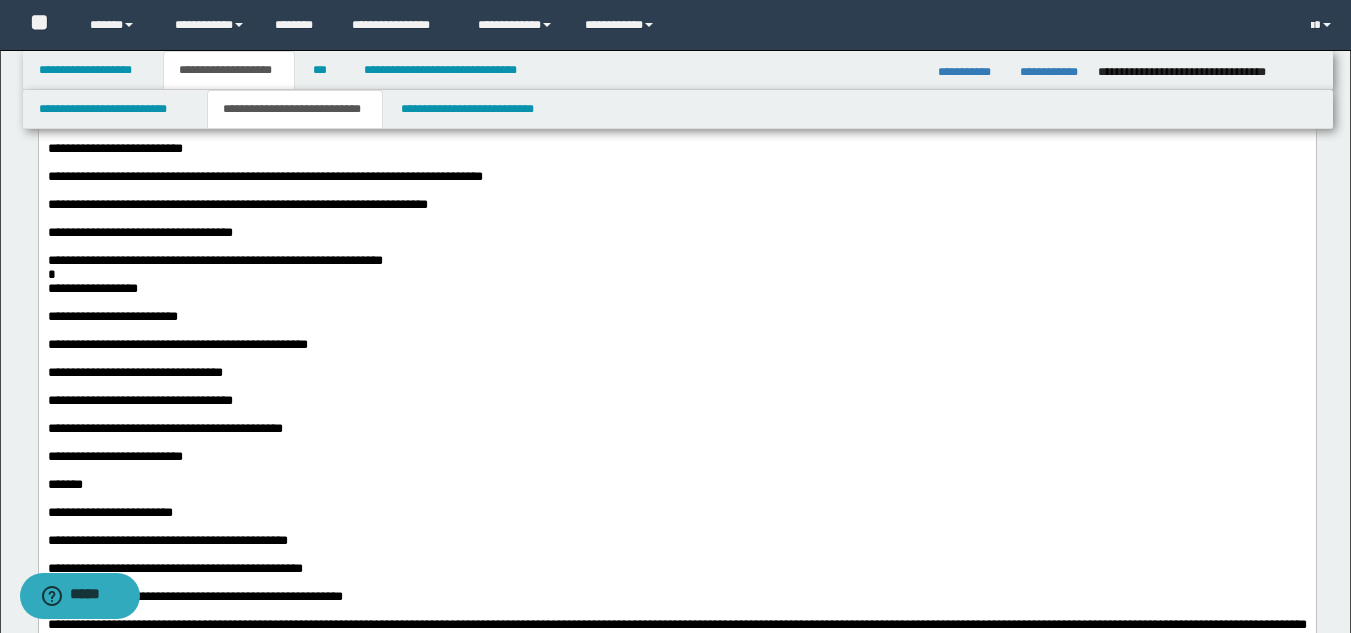 scroll, scrollTop: 2000, scrollLeft: 0, axis: vertical 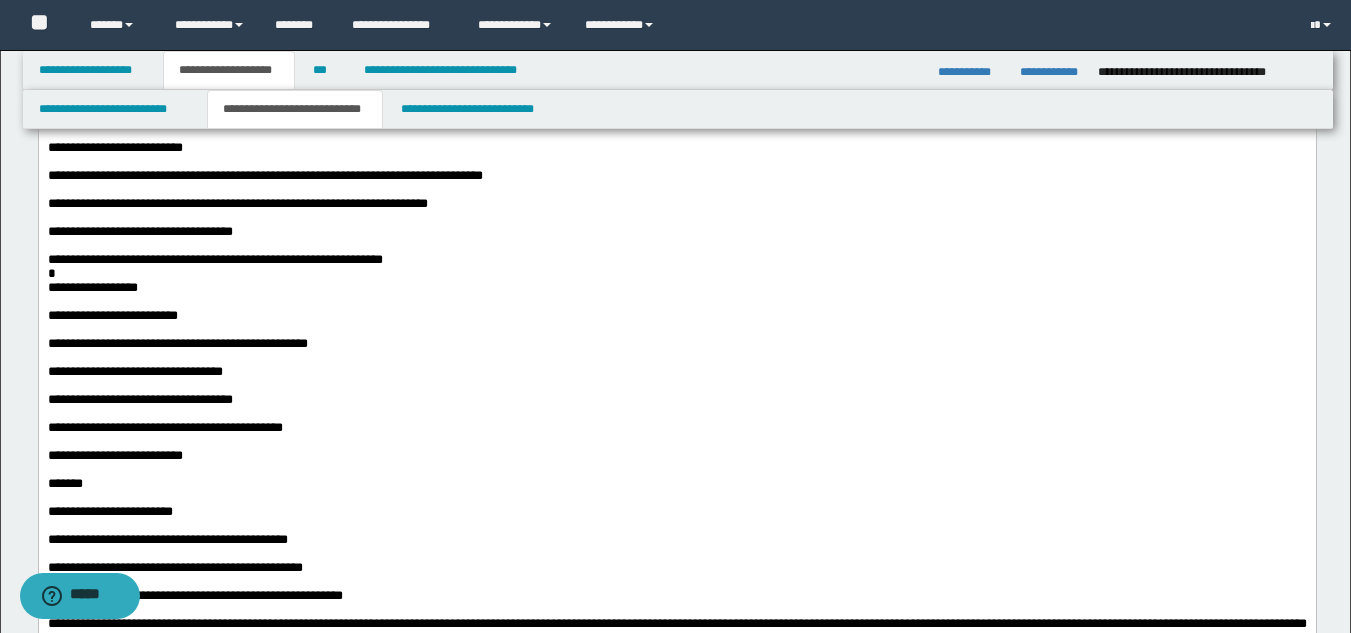 click on "**********" at bounding box center (327, 49) 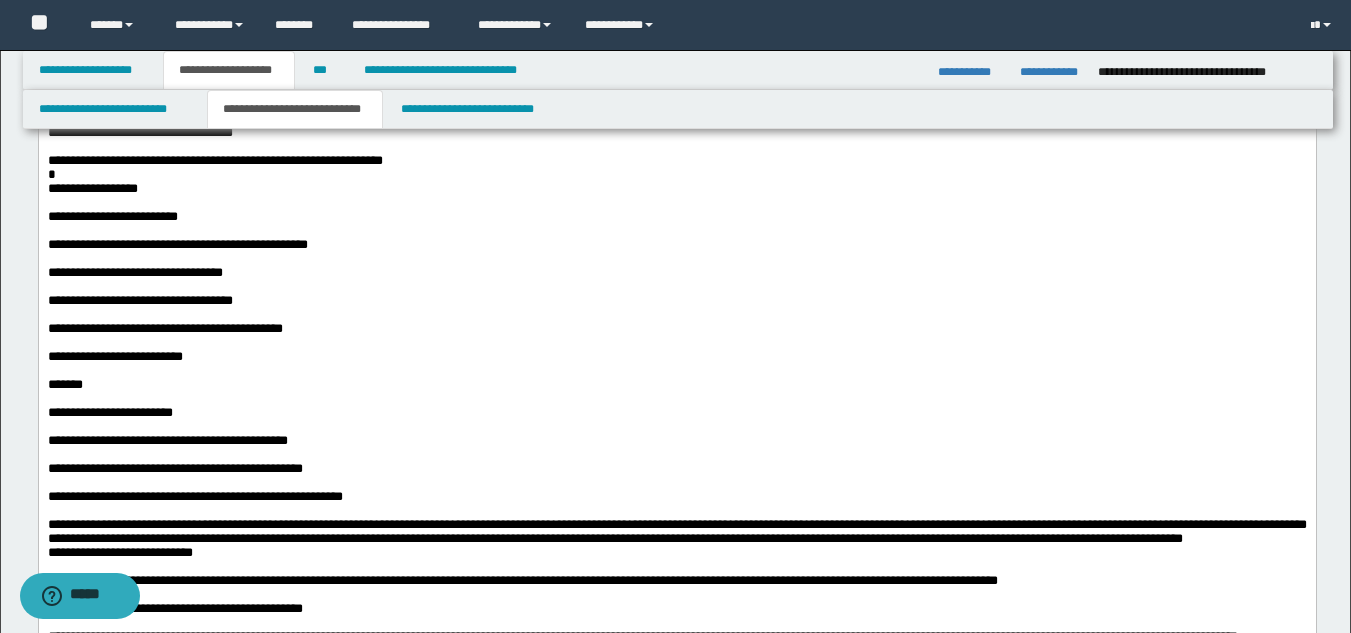 scroll, scrollTop: 2100, scrollLeft: 0, axis: vertical 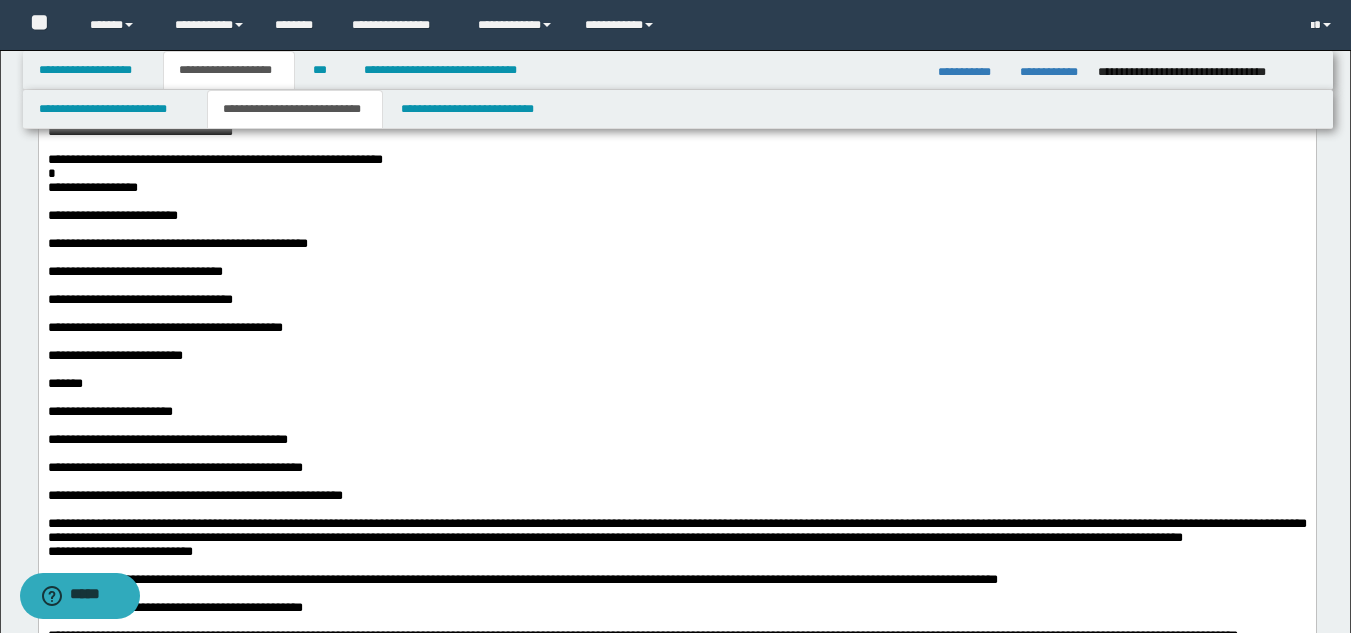 click at bounding box center [676, 6] 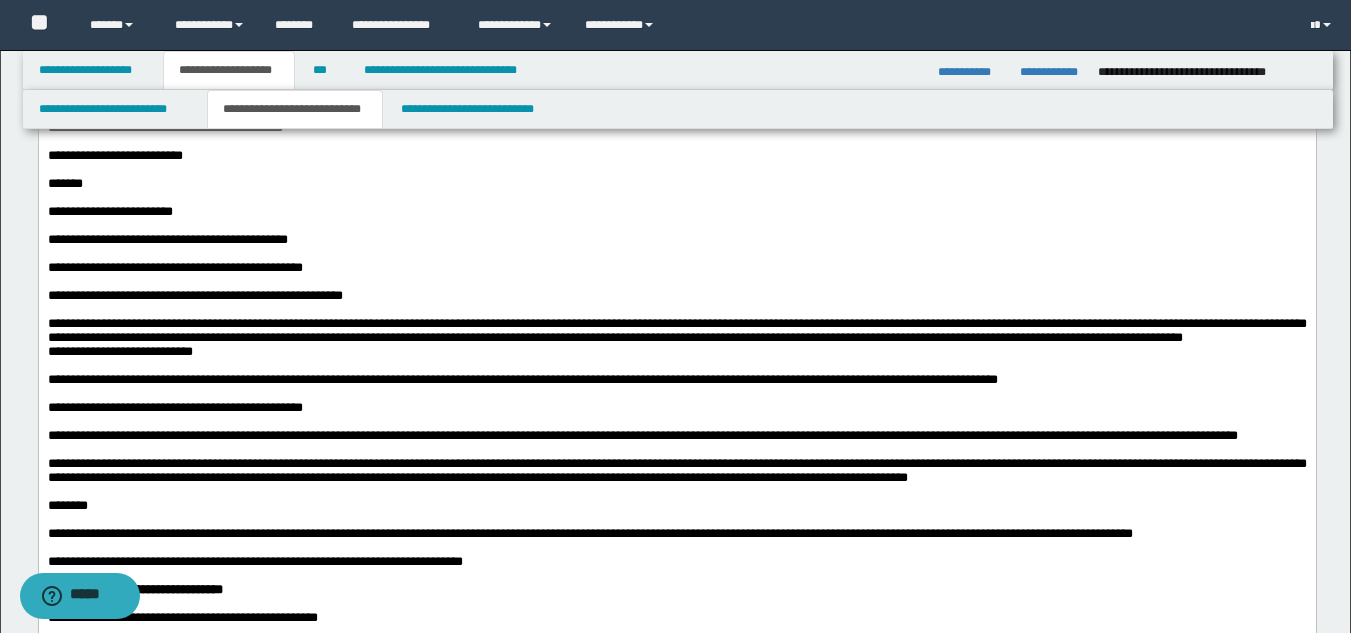click on "*" at bounding box center [676, -26] 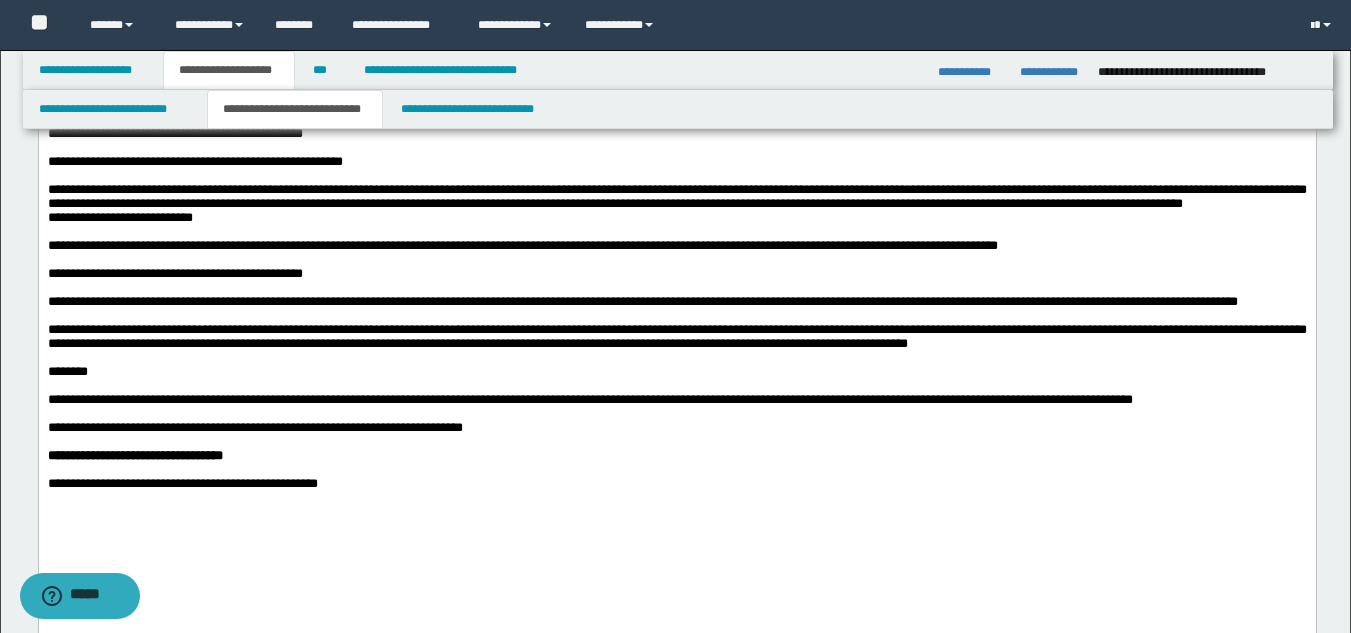 scroll, scrollTop: 2300, scrollLeft: 0, axis: vertical 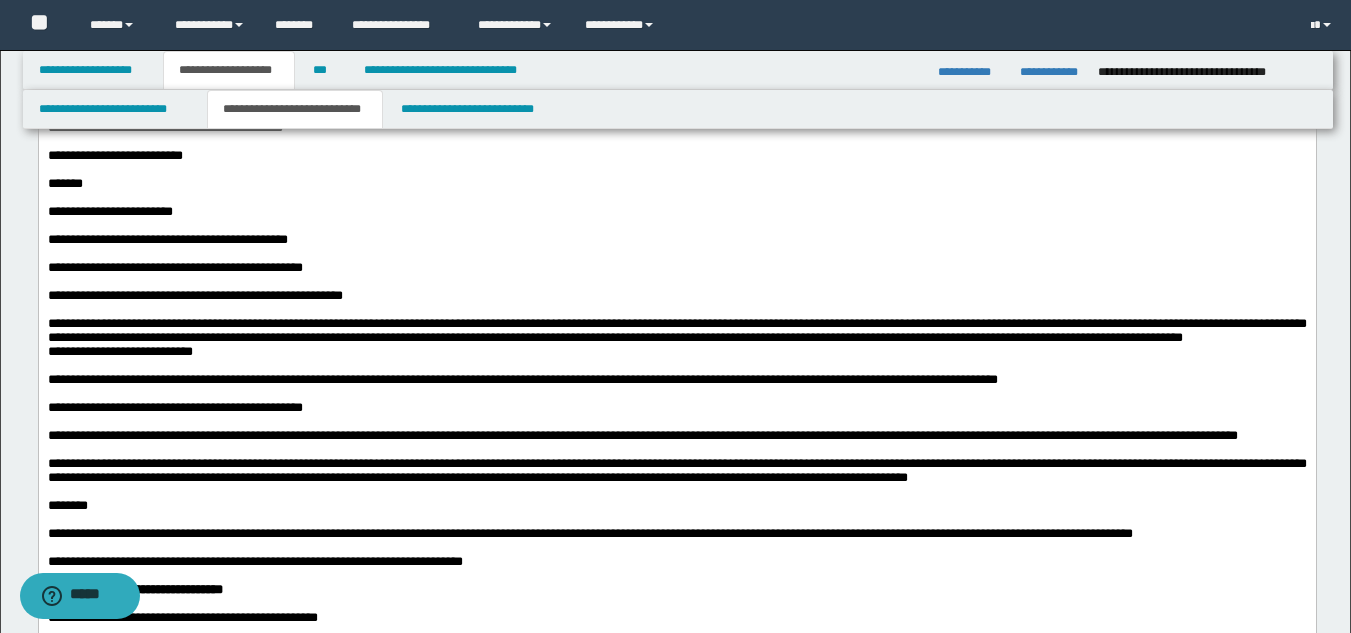 click at bounding box center [676, -54] 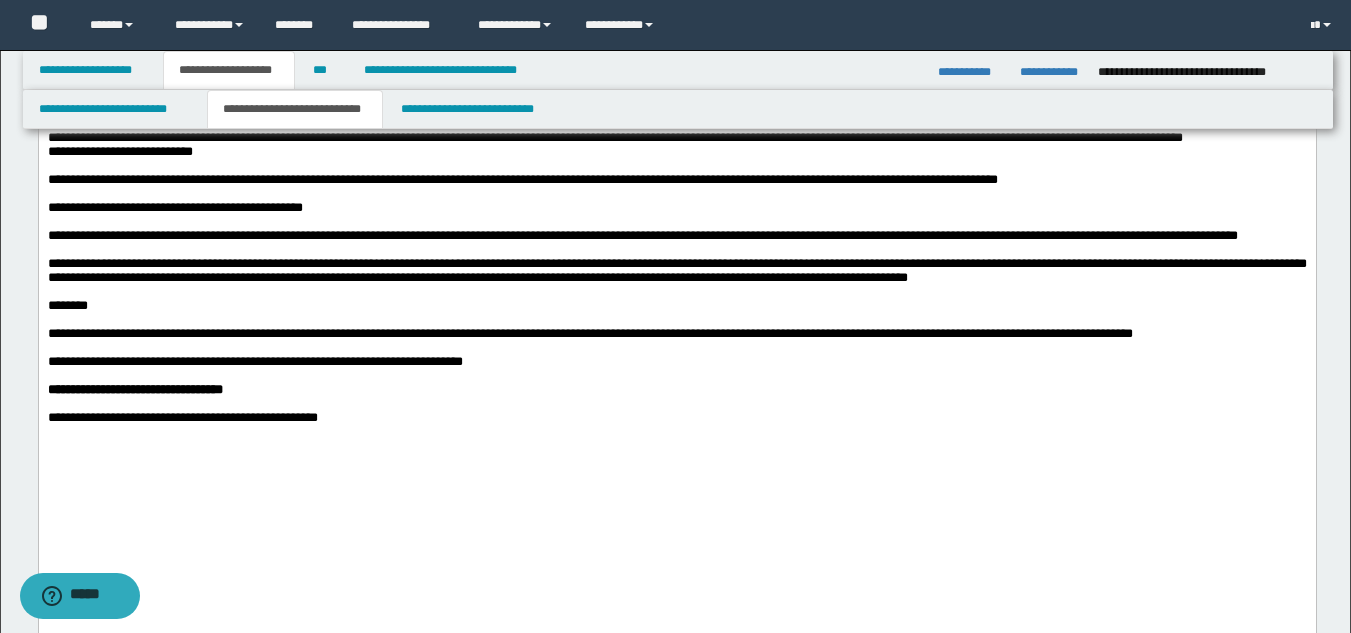 click on "*******" at bounding box center [676, -16] 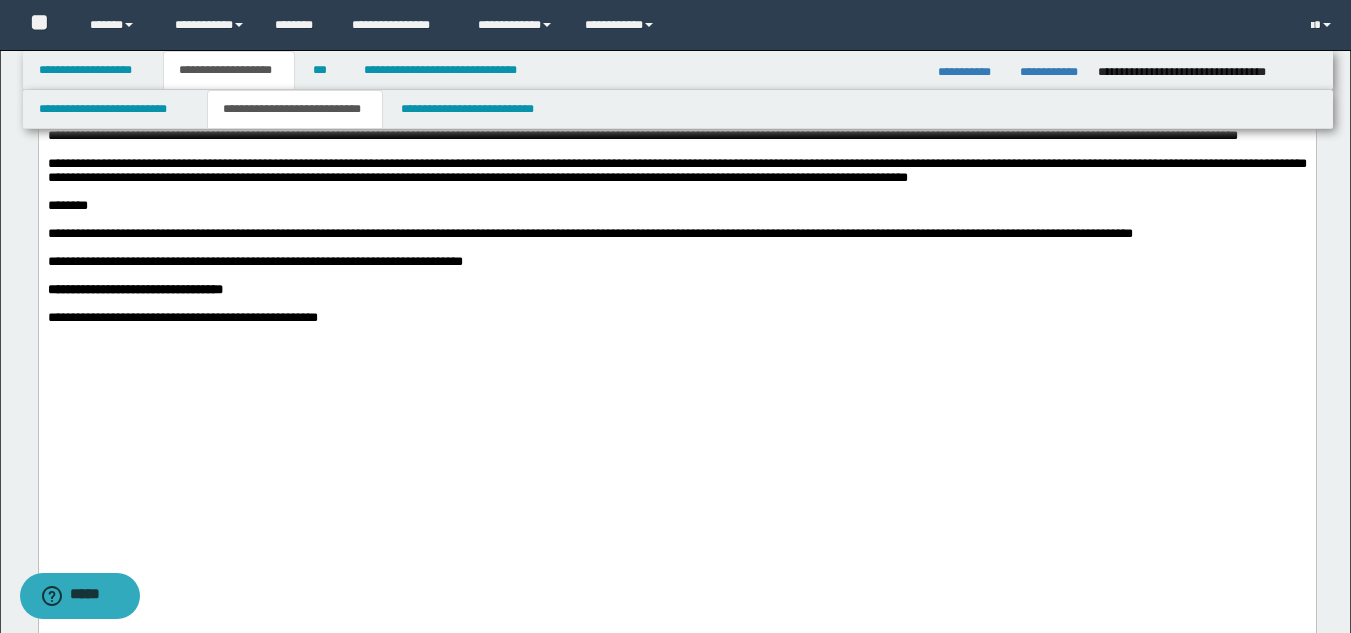 click at bounding box center [676, -18] 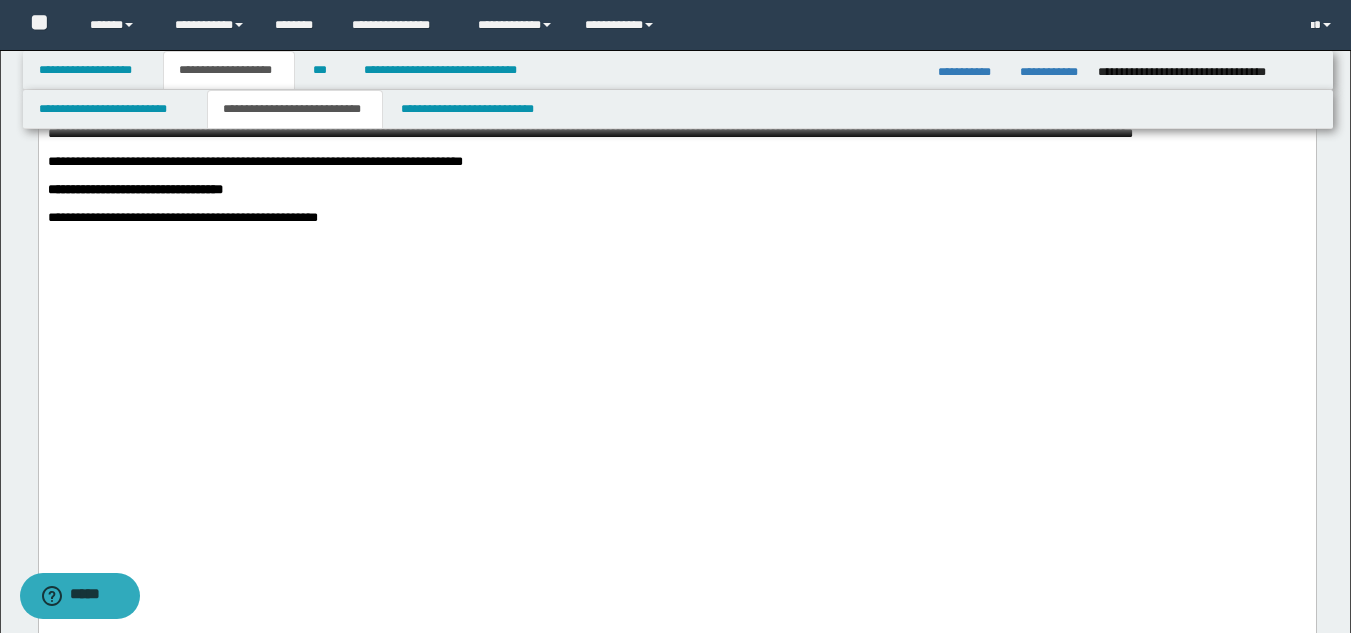 click on "**********" at bounding box center [676, -70] 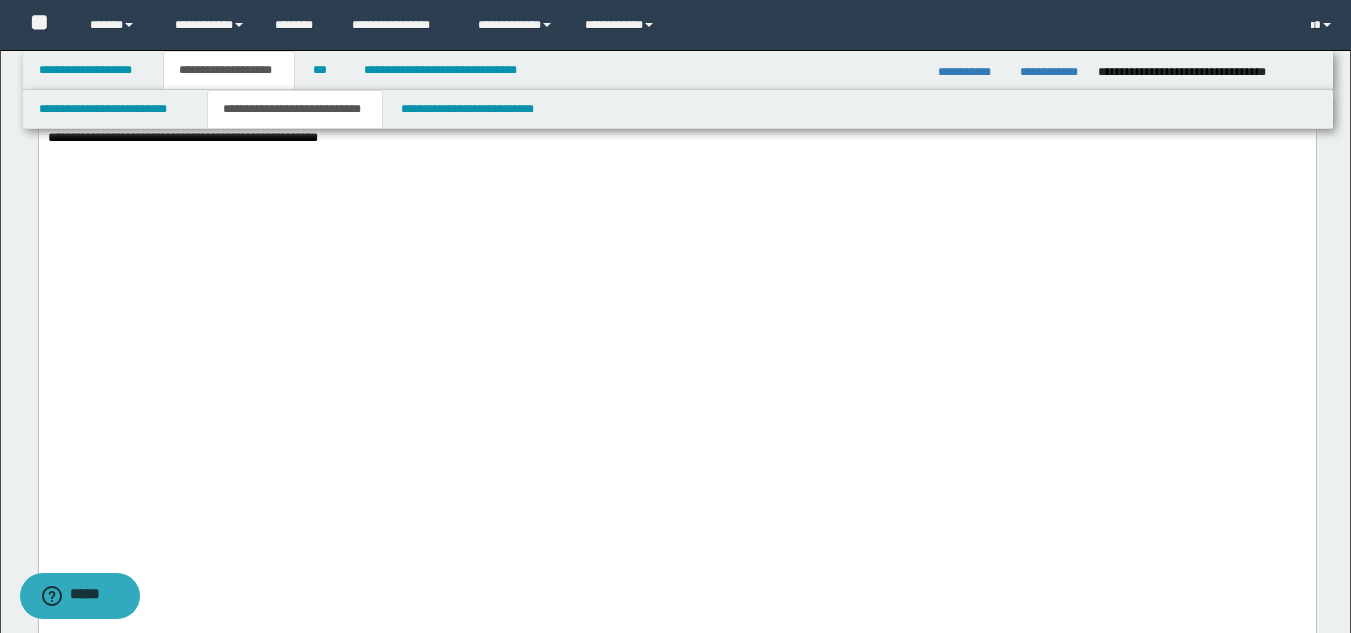 scroll, scrollTop: 2900, scrollLeft: 0, axis: vertical 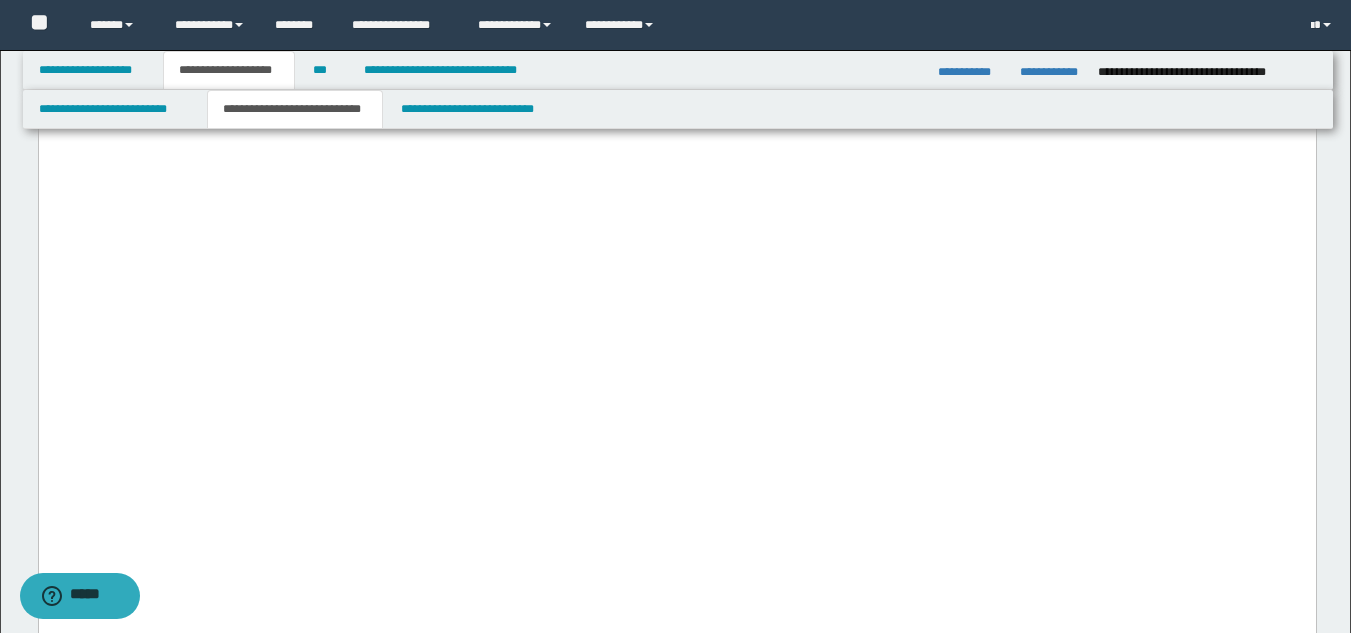 click at bounding box center [676, -108] 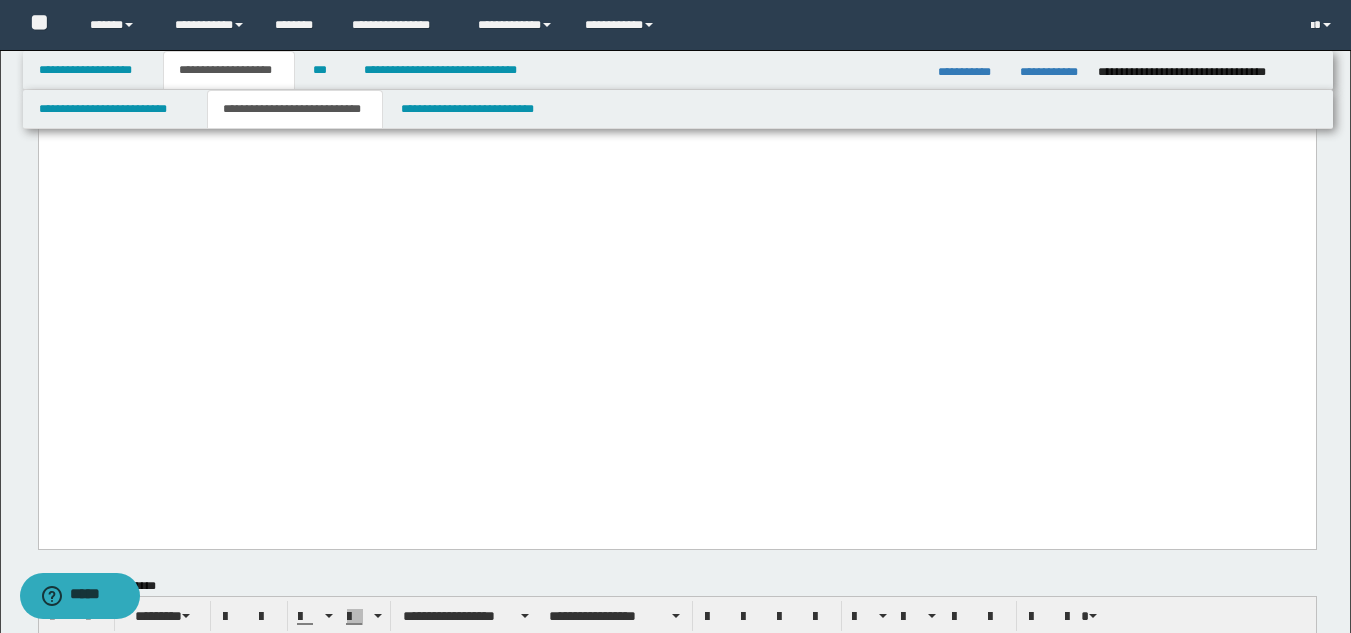 click on "**********" at bounding box center (254, -139) 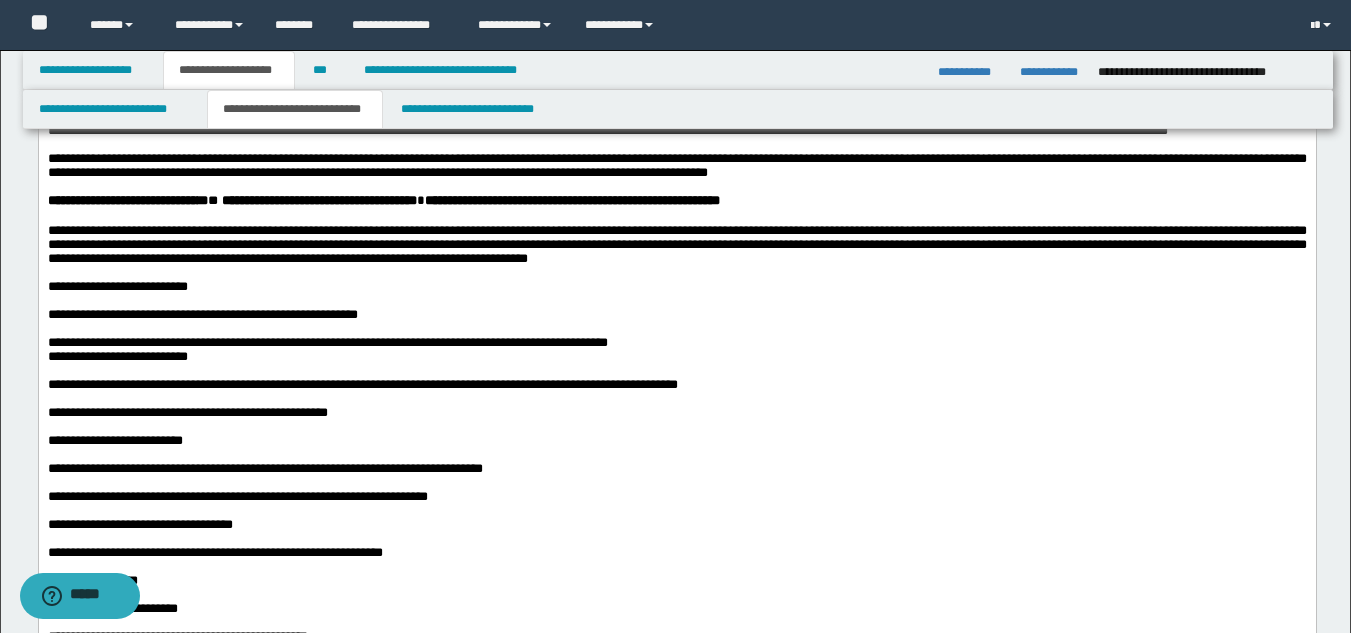 scroll, scrollTop: 1700, scrollLeft: 0, axis: vertical 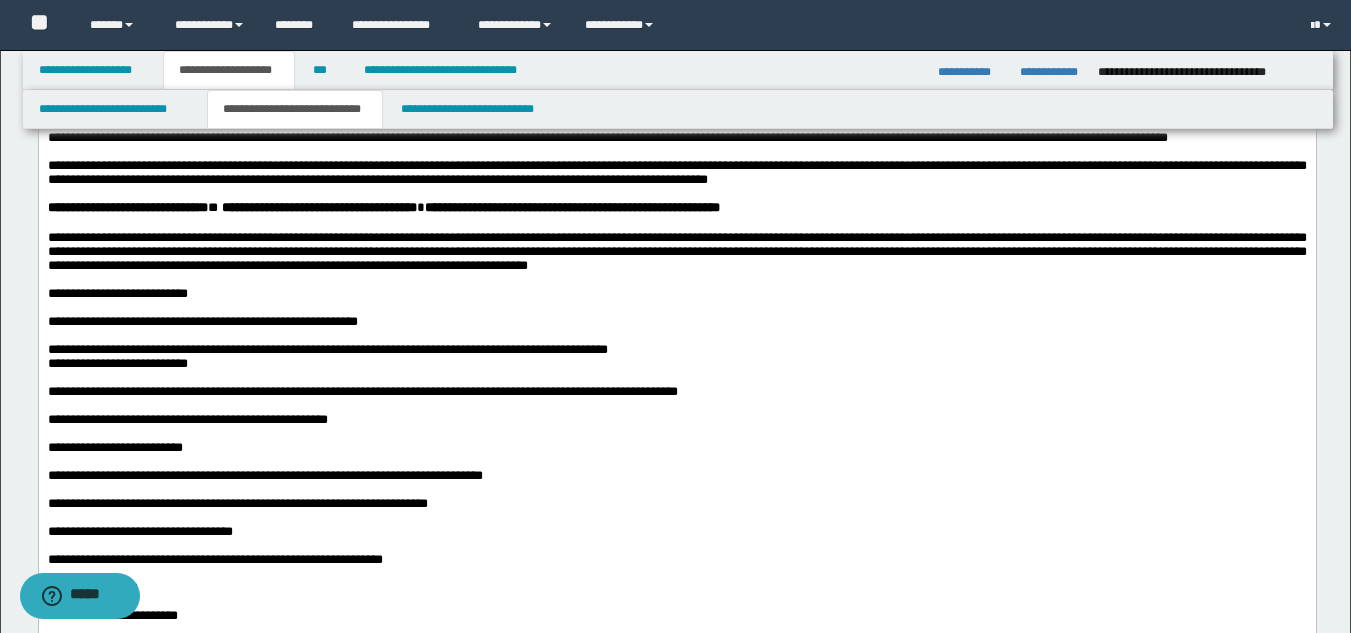 click at bounding box center (676, 224) 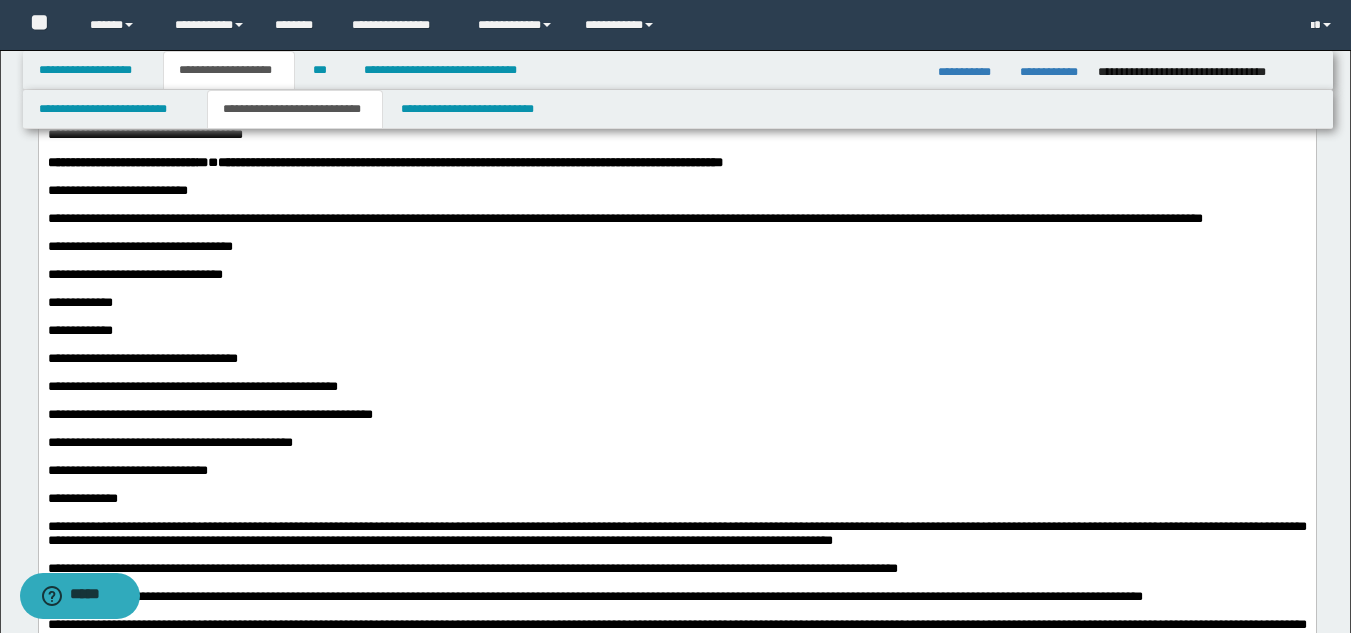 scroll, scrollTop: 1200, scrollLeft: 0, axis: vertical 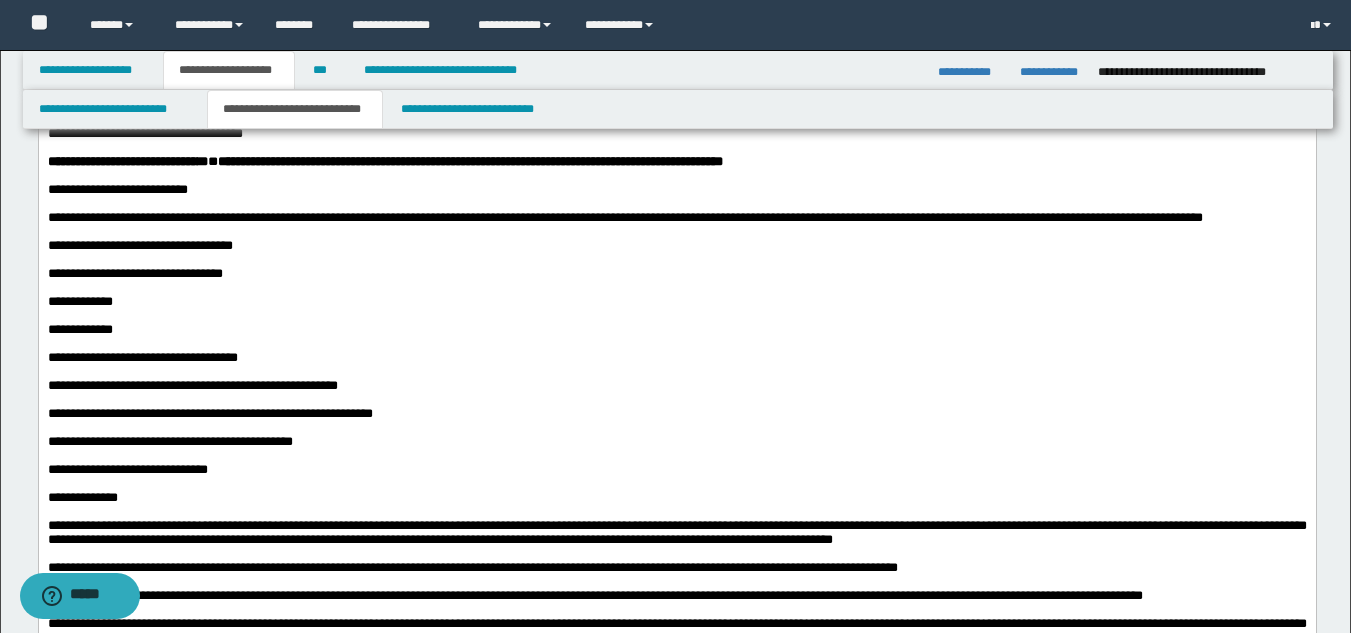 click at bounding box center [676, 176] 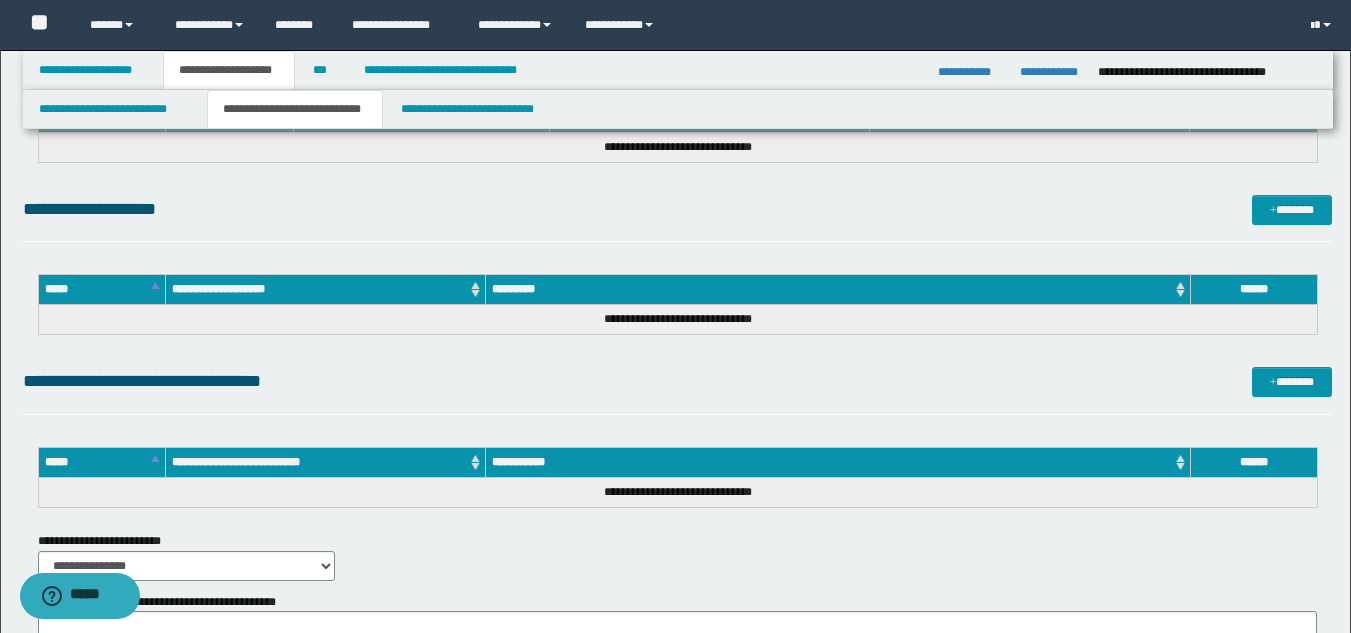 scroll, scrollTop: 4200, scrollLeft: 0, axis: vertical 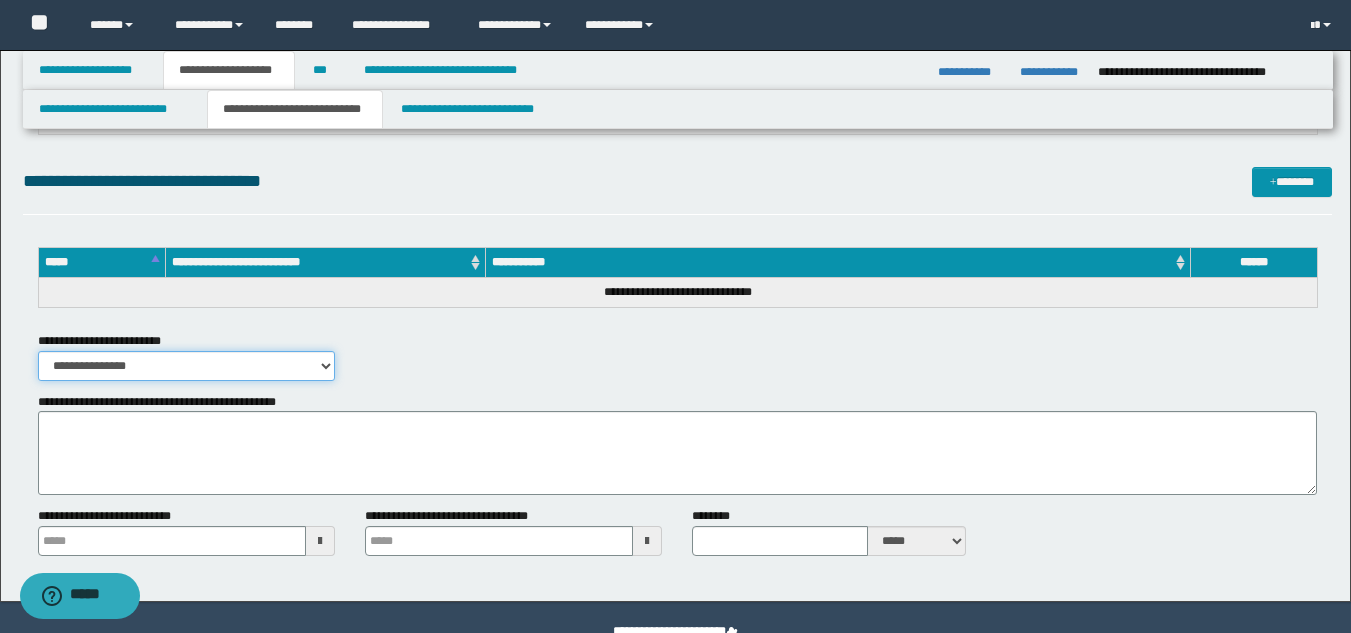 click on "**********" at bounding box center [186, 366] 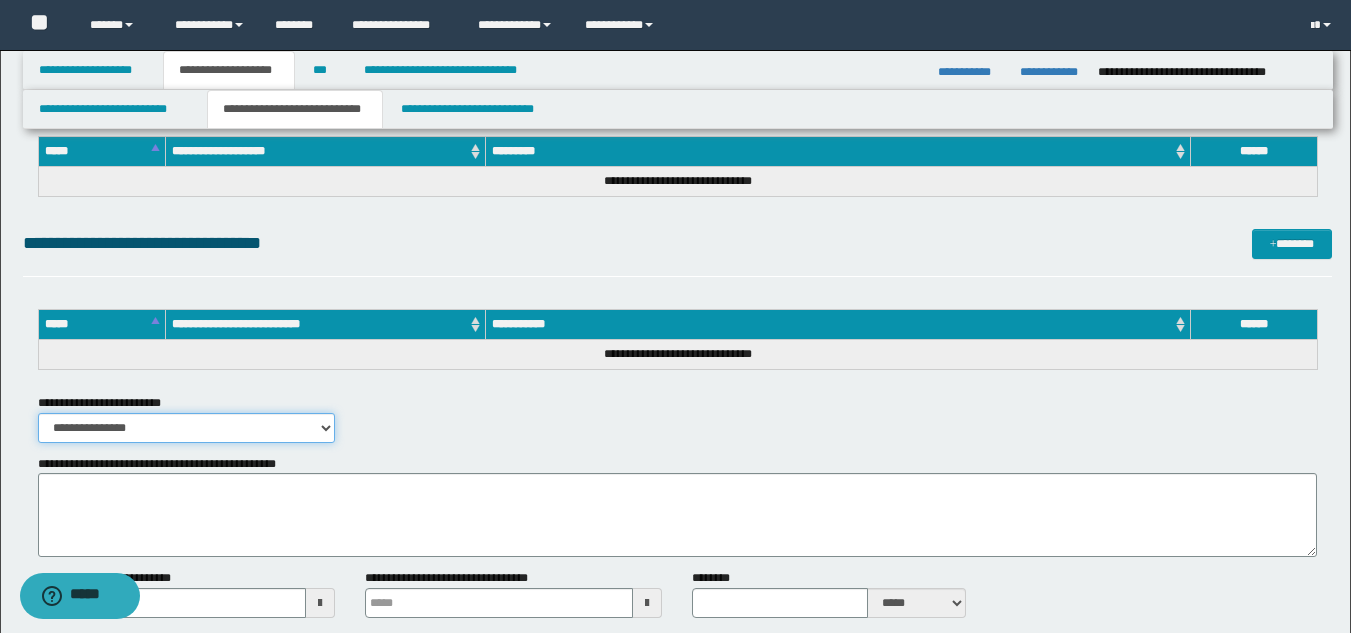 scroll, scrollTop: 4247, scrollLeft: 0, axis: vertical 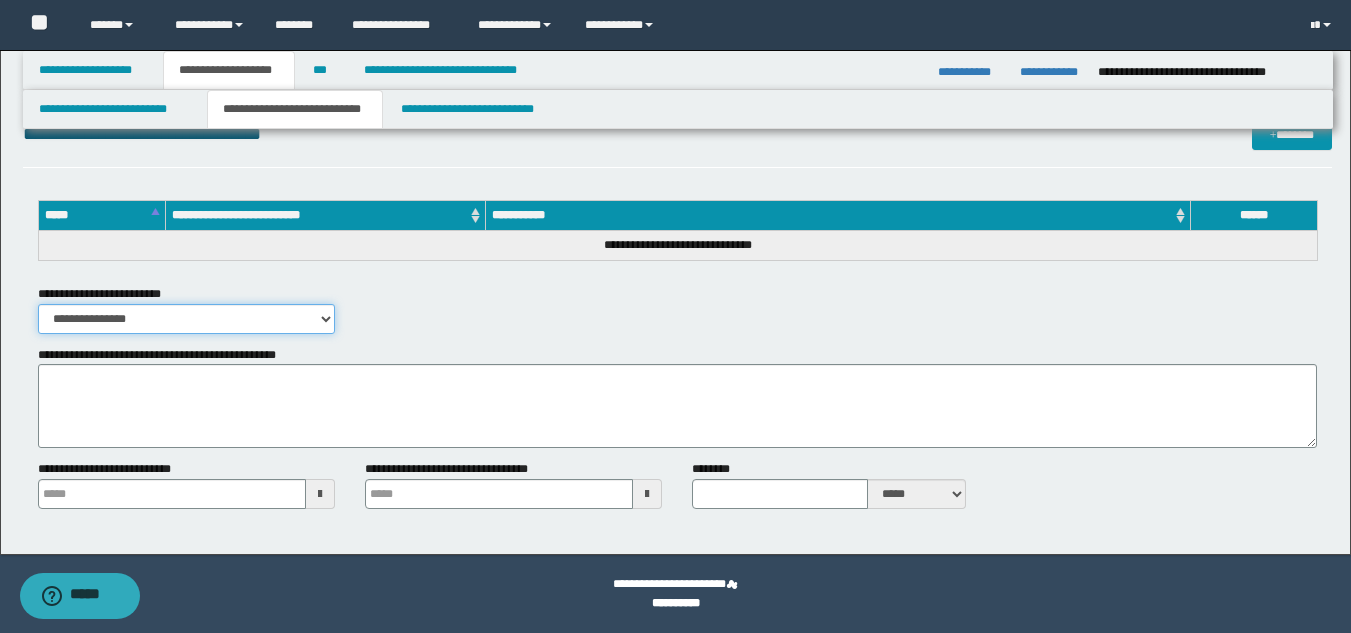 drag, startPoint x: 157, startPoint y: 314, endPoint x: 158, endPoint y: 333, distance: 19.026299 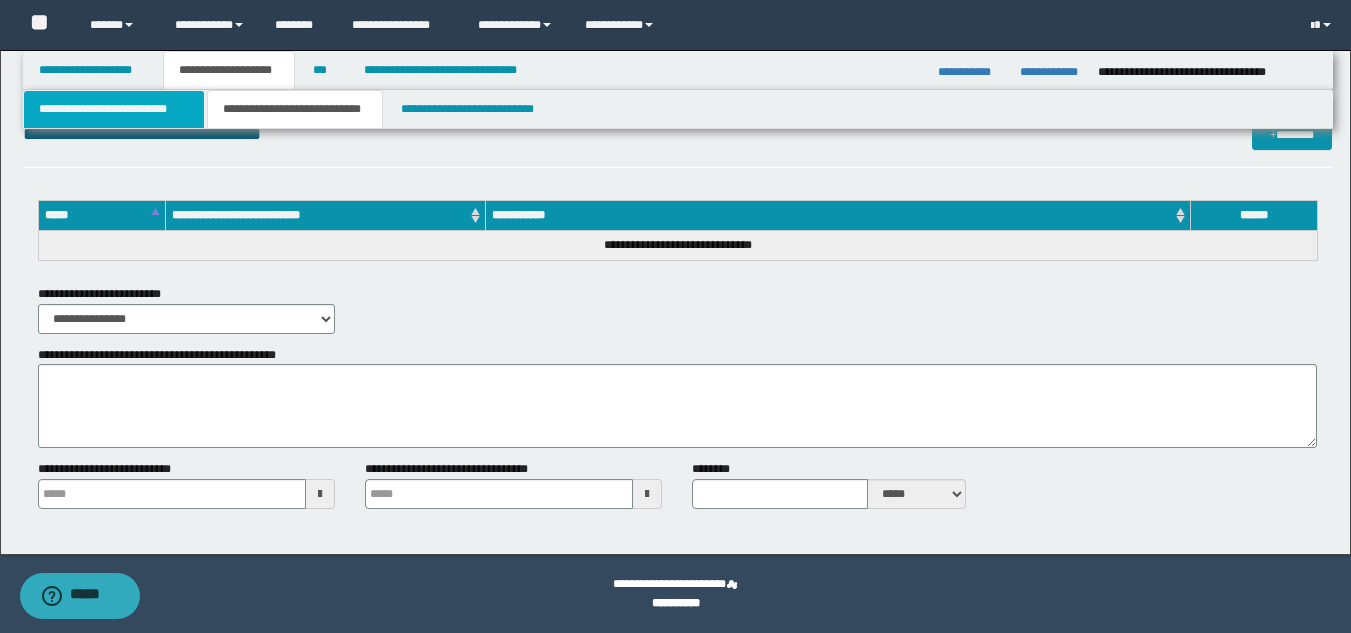 click on "**********" at bounding box center (114, 109) 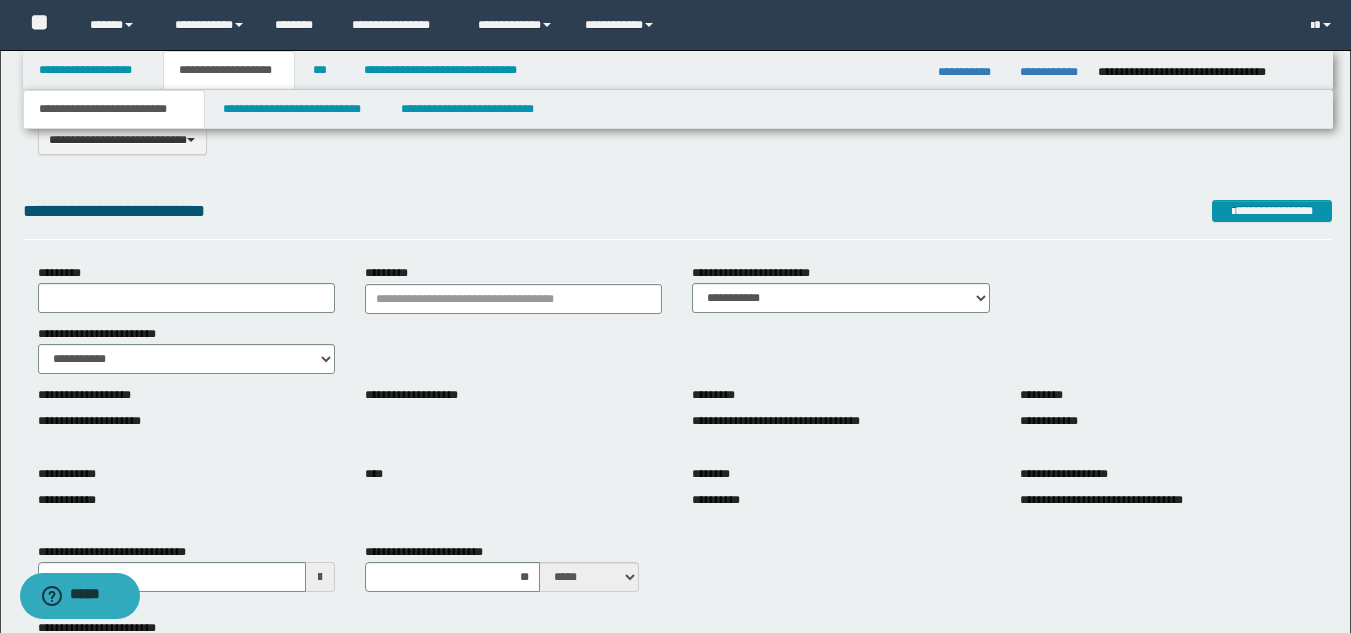 scroll, scrollTop: 0, scrollLeft: 0, axis: both 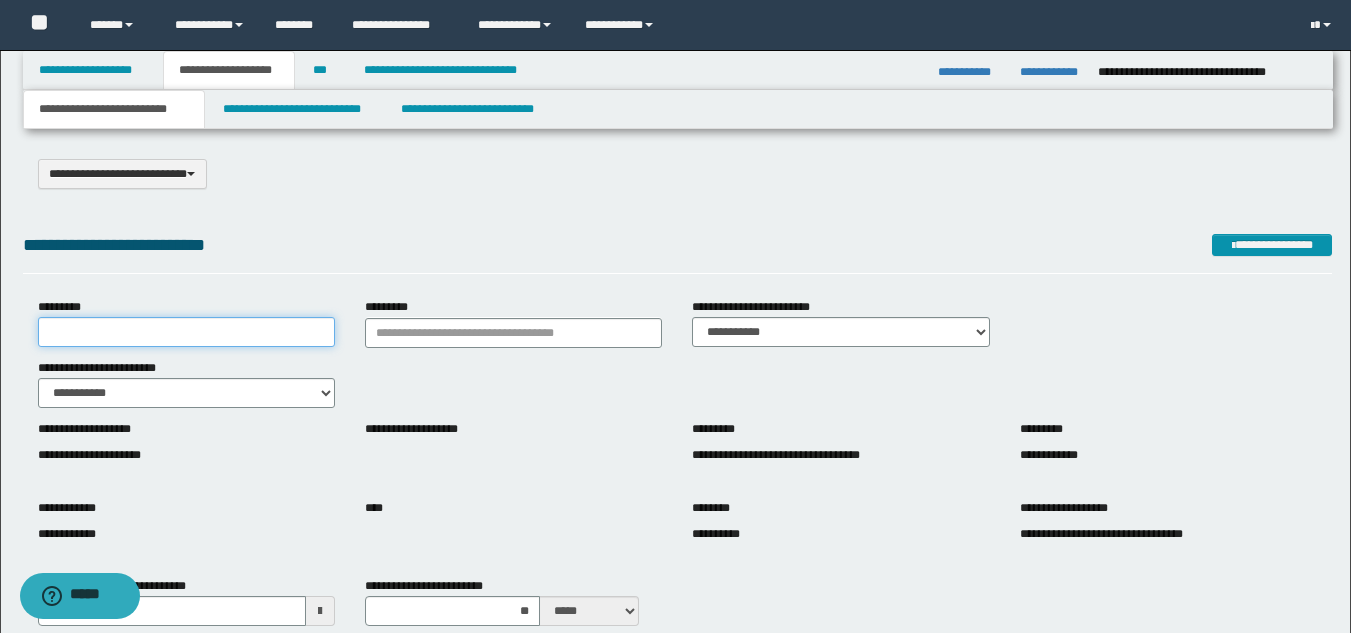 click on "*********" at bounding box center (186, 332) 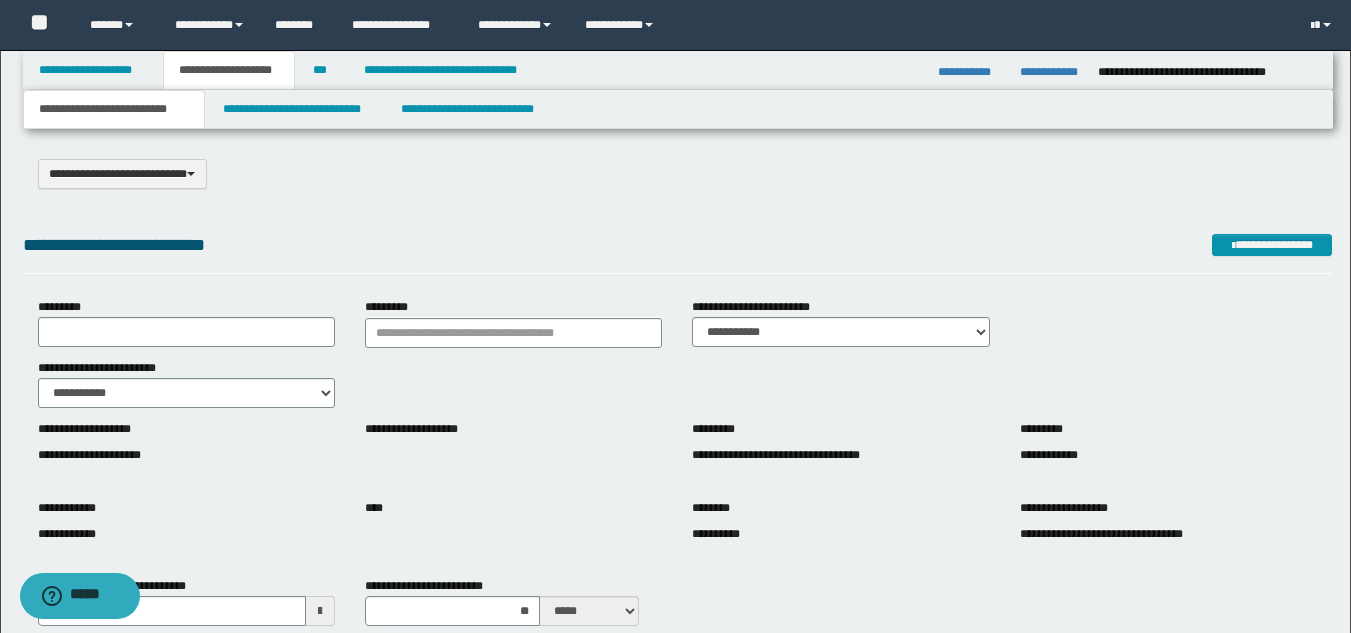 drag, startPoint x: 318, startPoint y: 244, endPoint x: 345, endPoint y: 297, distance: 59.48109 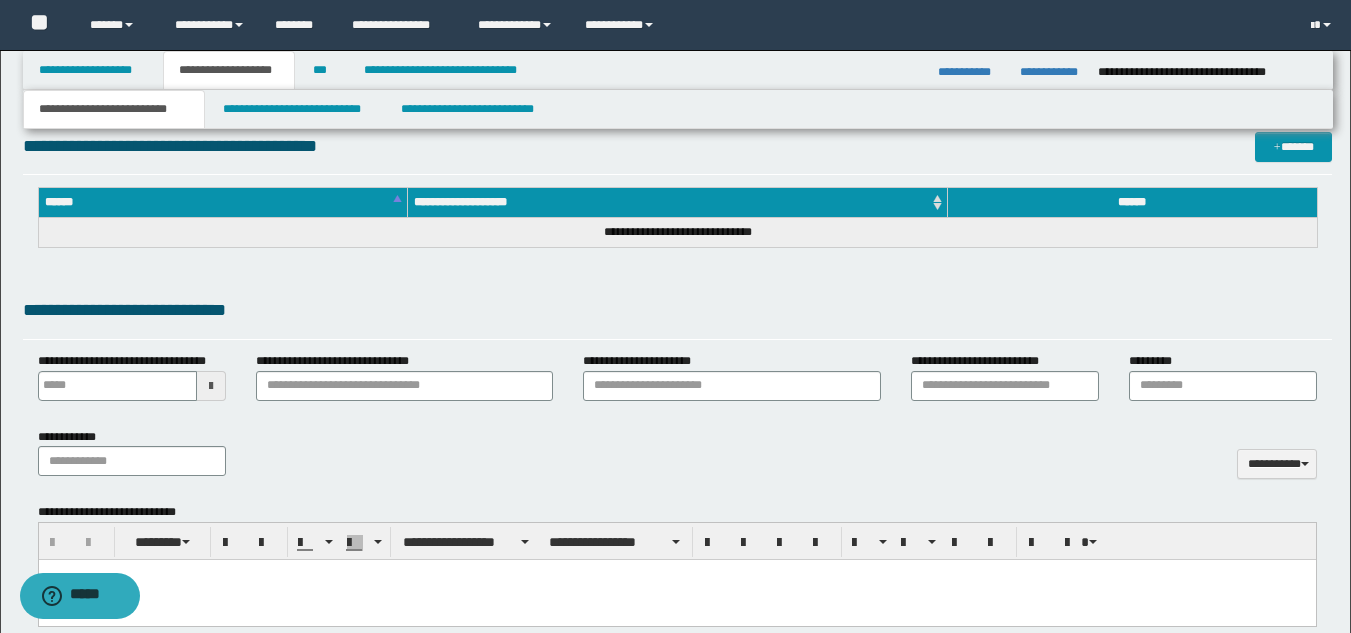 type 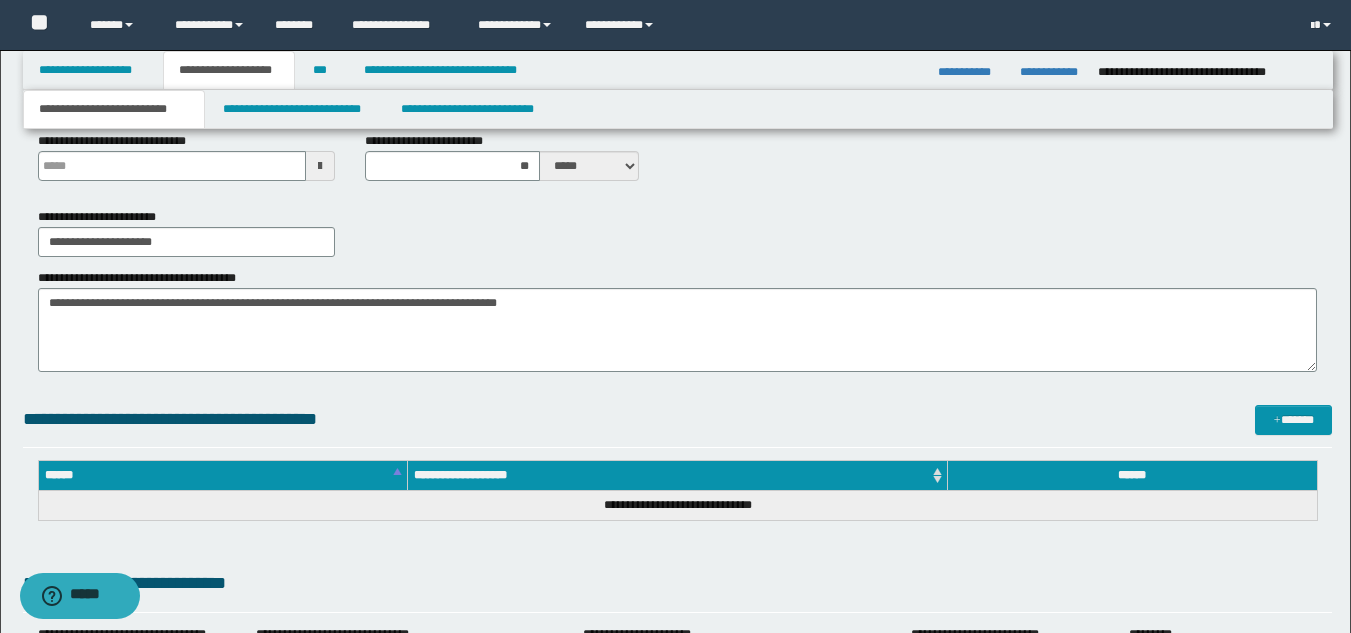 scroll, scrollTop: 418, scrollLeft: 0, axis: vertical 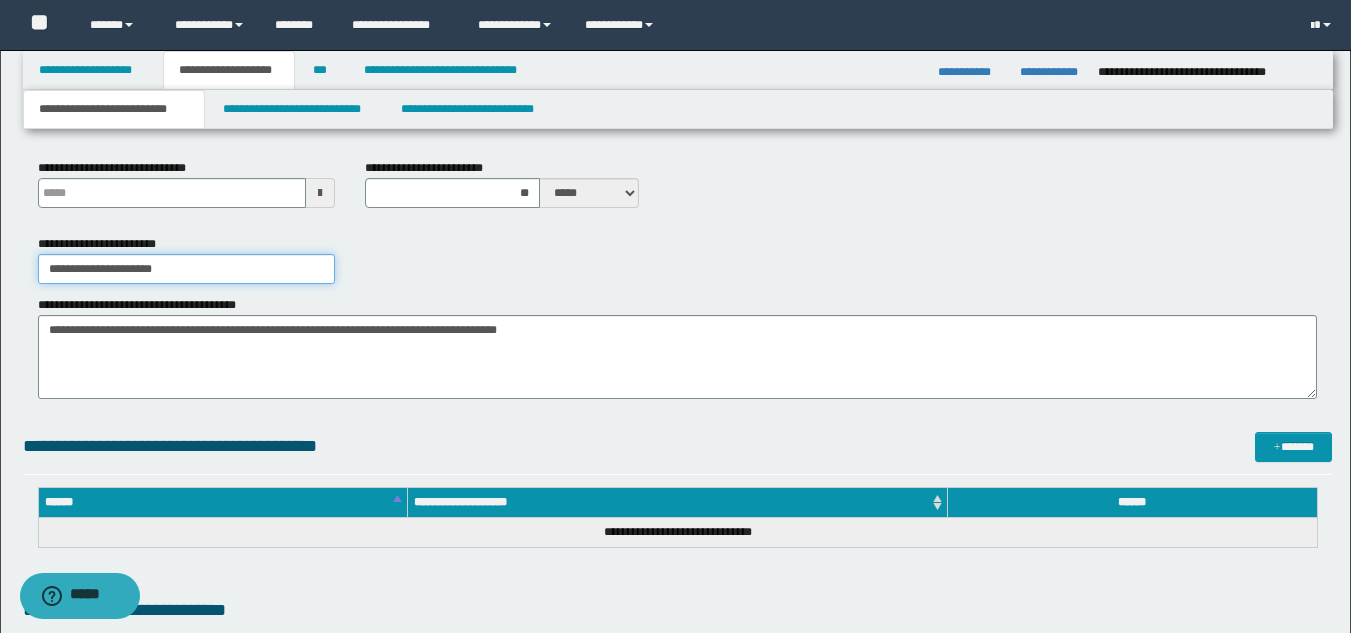 drag, startPoint x: 226, startPoint y: 259, endPoint x: 0, endPoint y: 269, distance: 226.22113 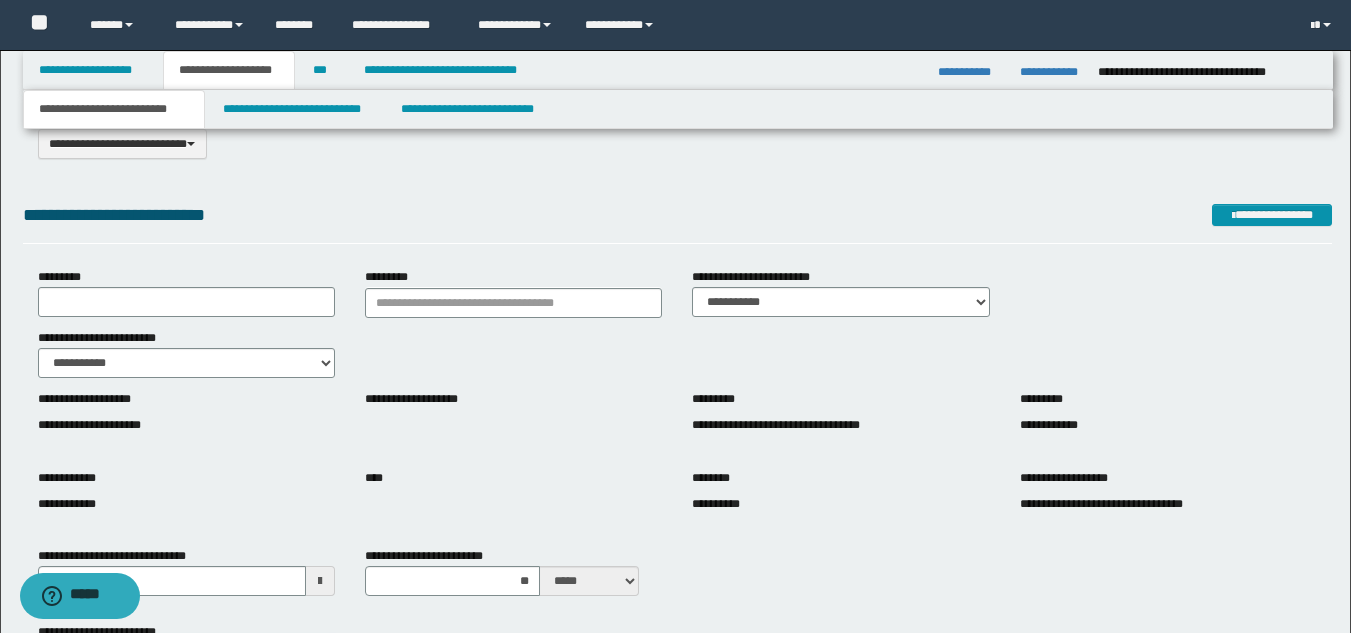 scroll, scrollTop: 0, scrollLeft: 0, axis: both 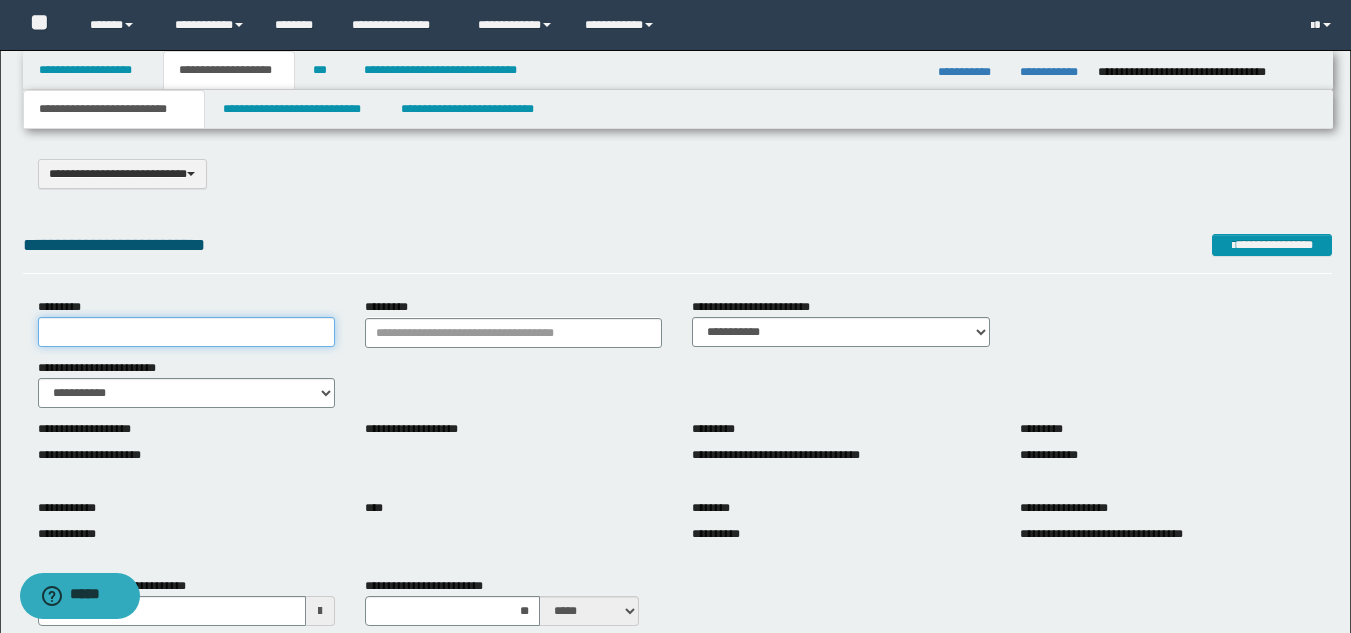 click on "*********" at bounding box center [186, 332] 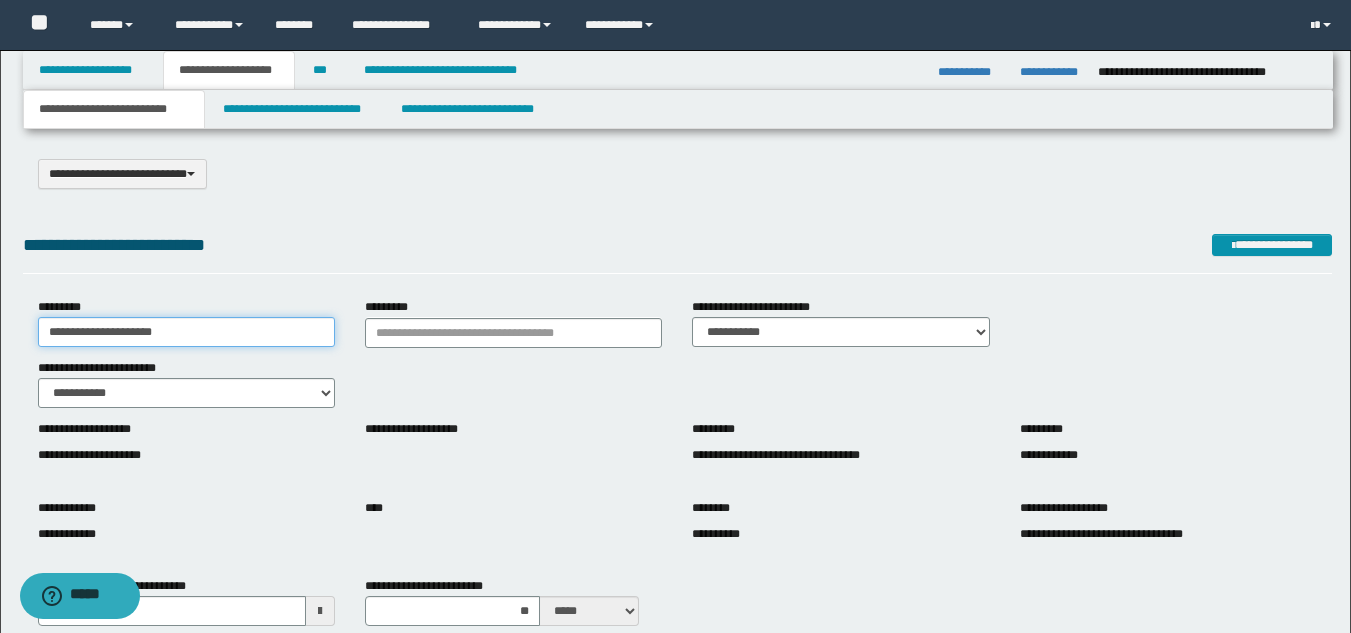 type on "**********" 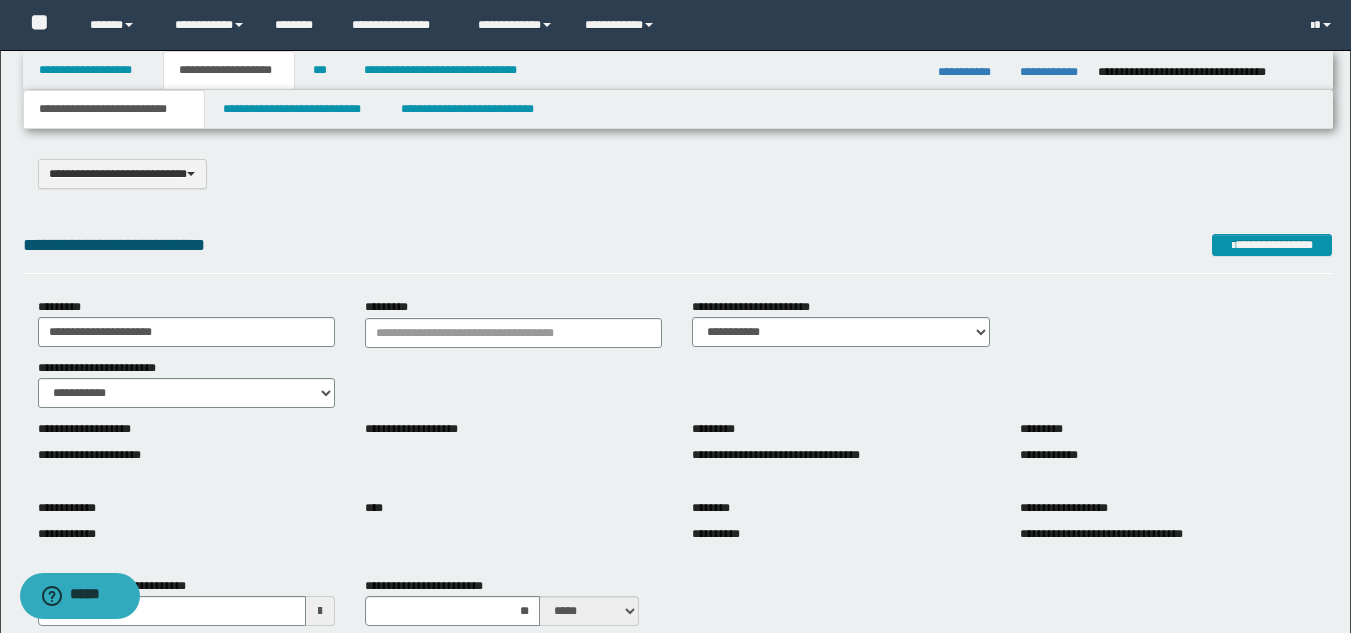 click on "**********" at bounding box center [677, 245] 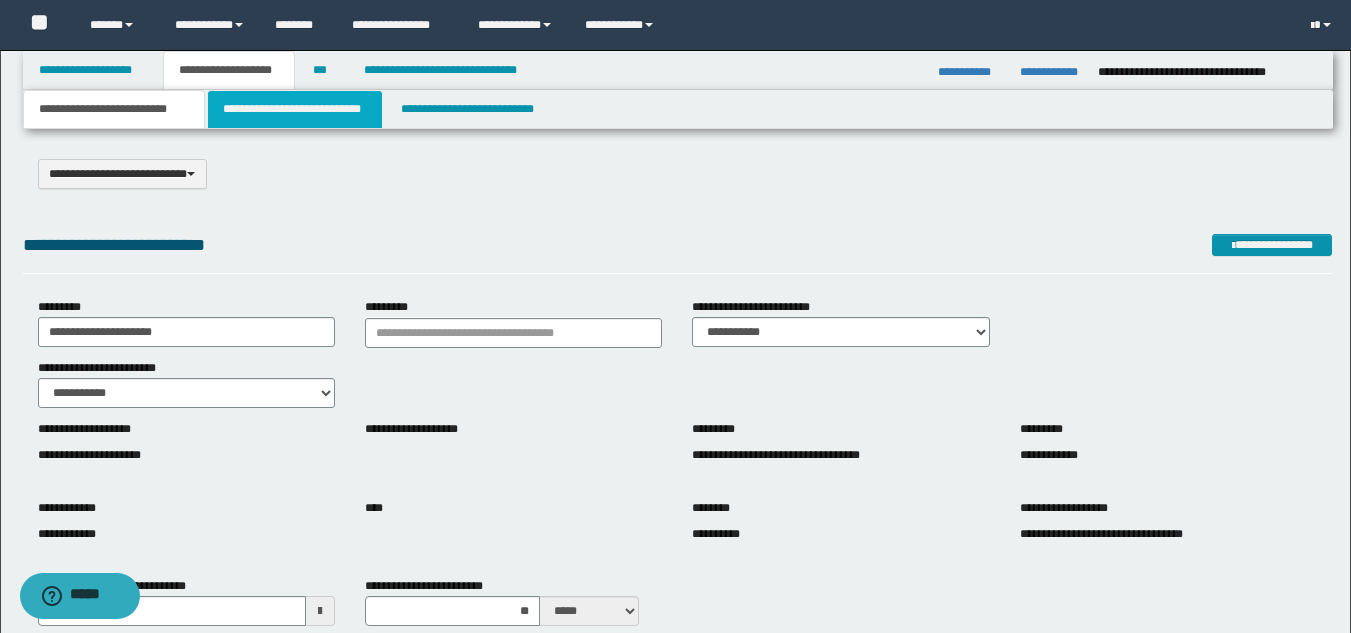 click on "**********" at bounding box center (295, 109) 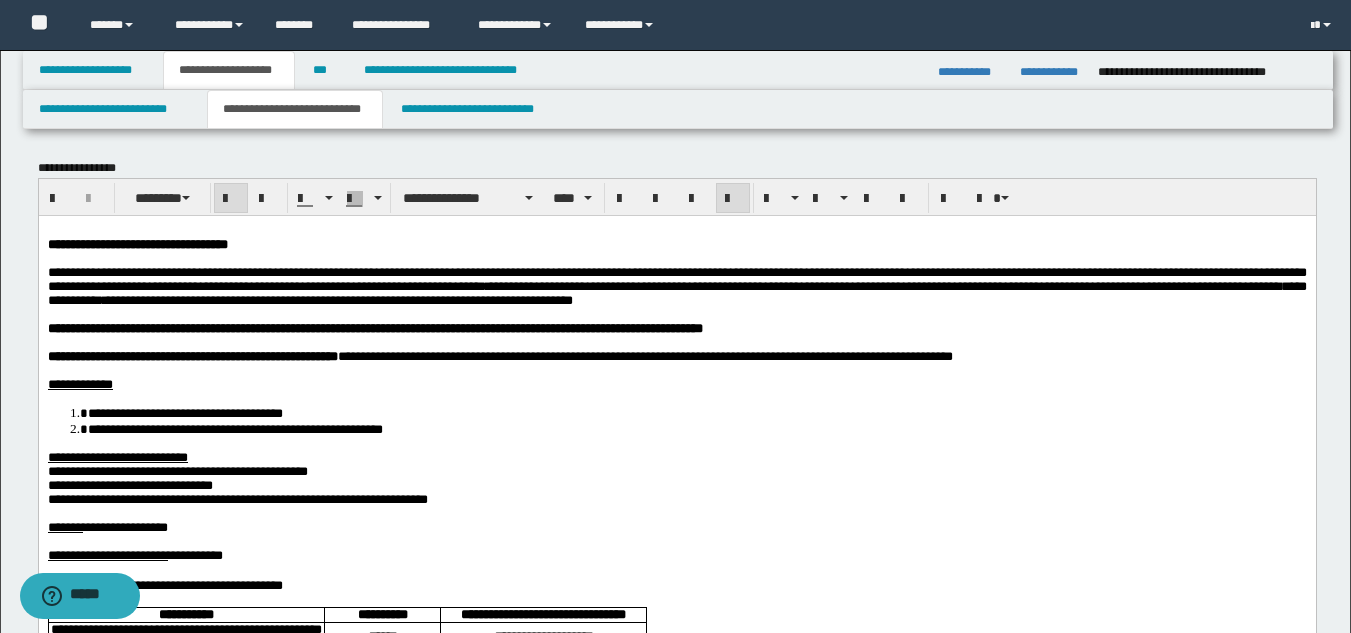 click at bounding box center [676, 342] 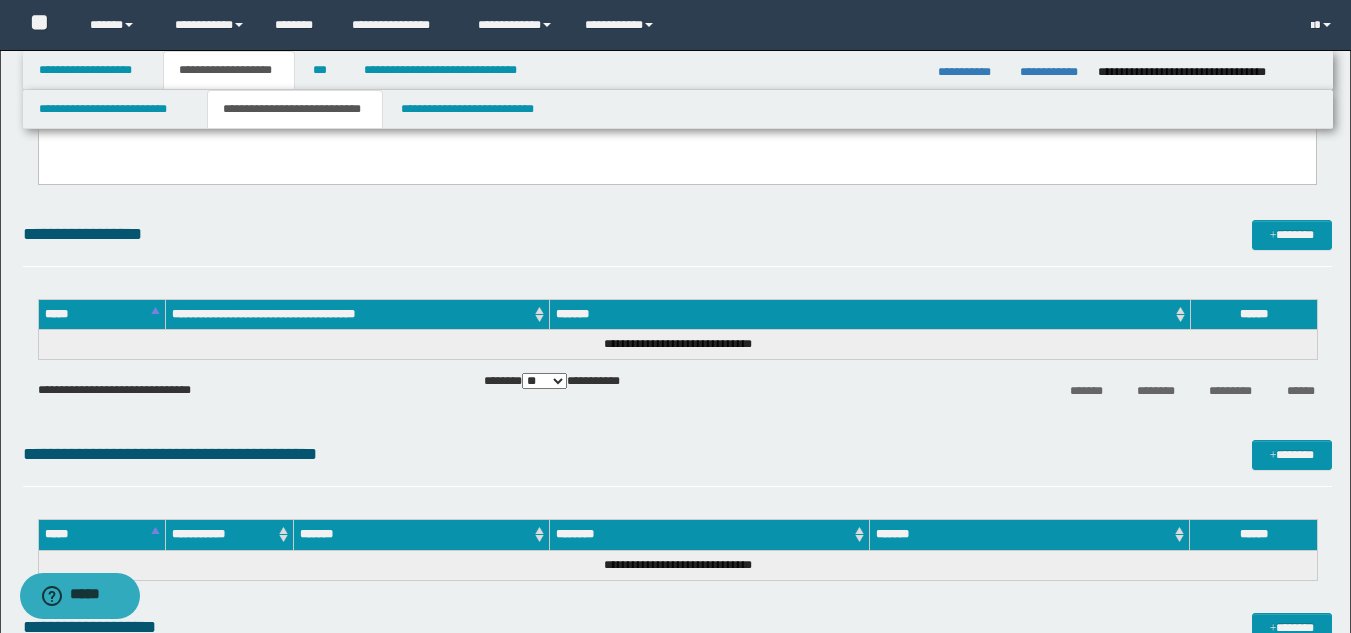 scroll, scrollTop: 4000, scrollLeft: 0, axis: vertical 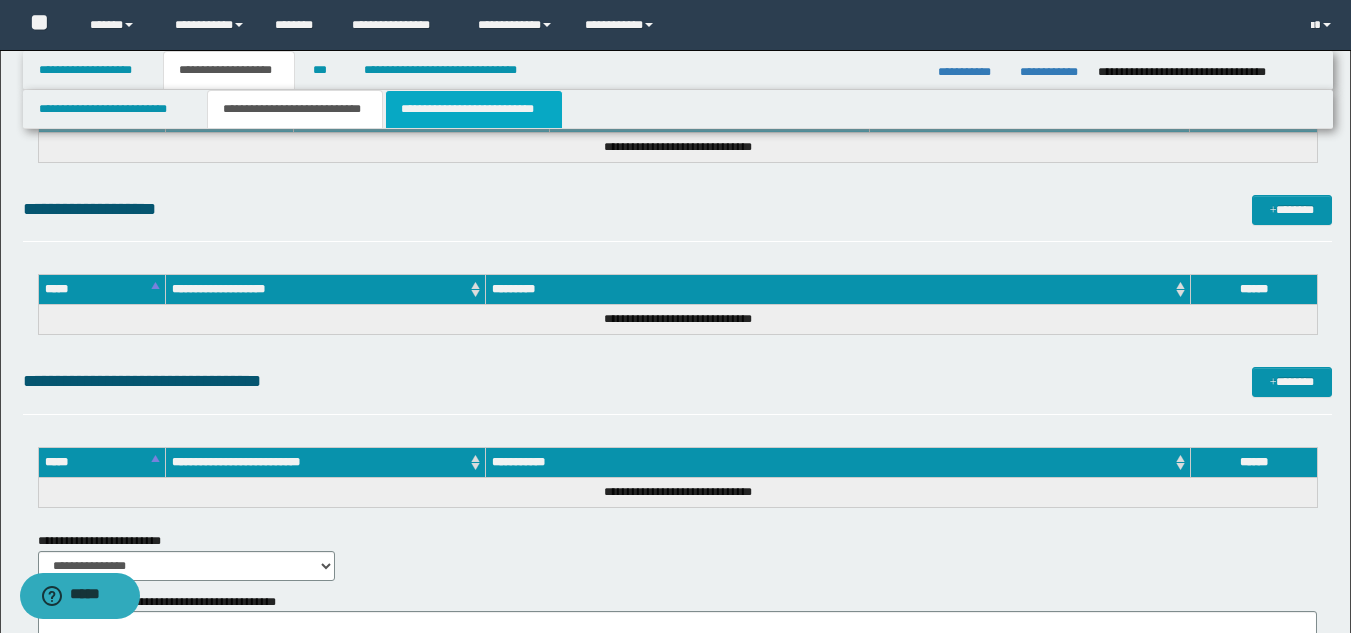 click on "**********" at bounding box center [474, 109] 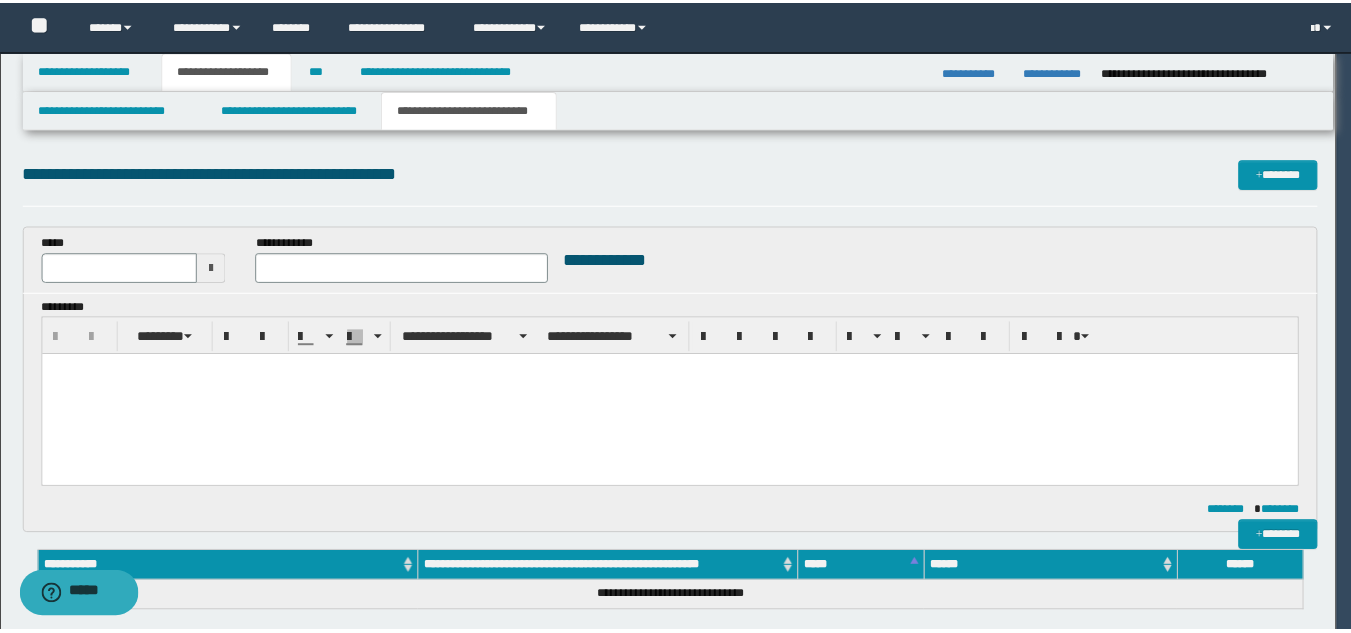 scroll, scrollTop: 0, scrollLeft: 0, axis: both 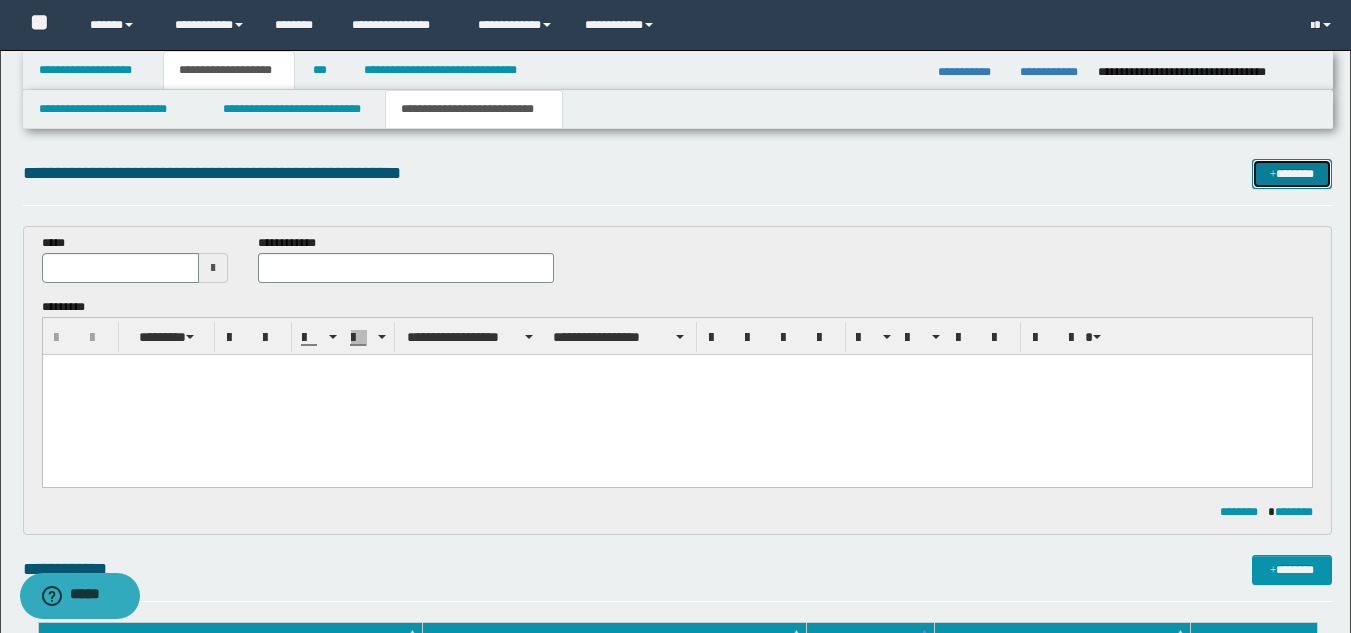 click at bounding box center [1273, 175] 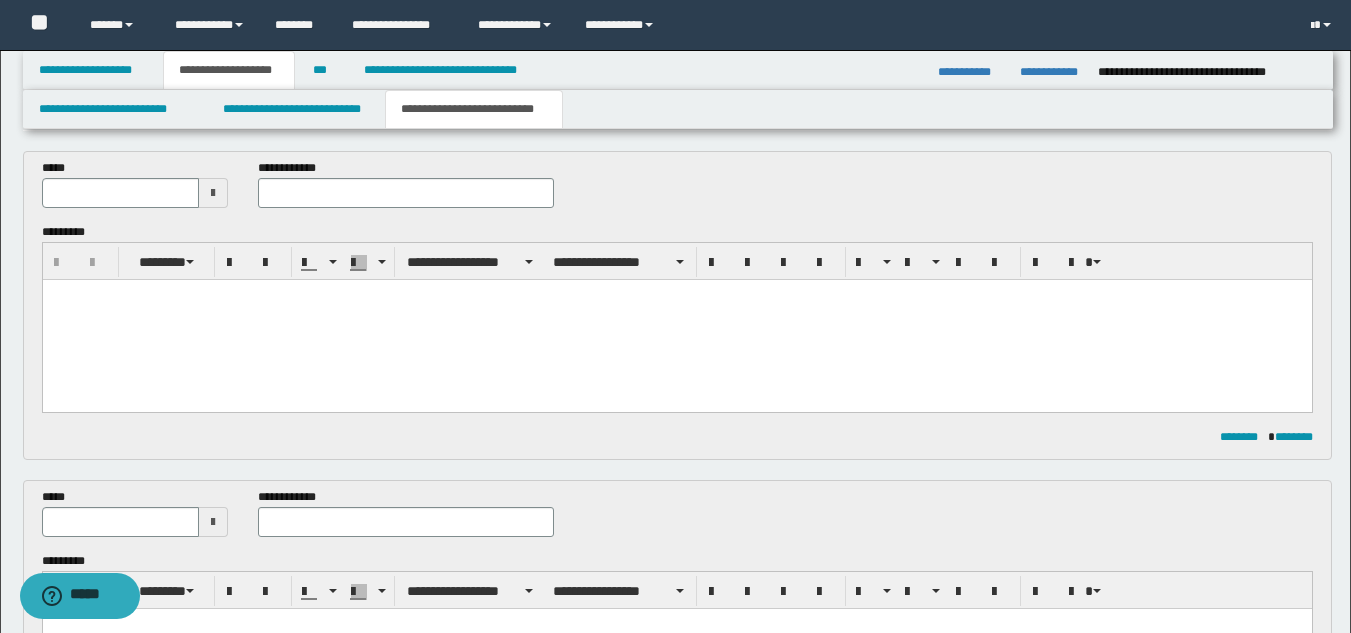 scroll, scrollTop: 0, scrollLeft: 0, axis: both 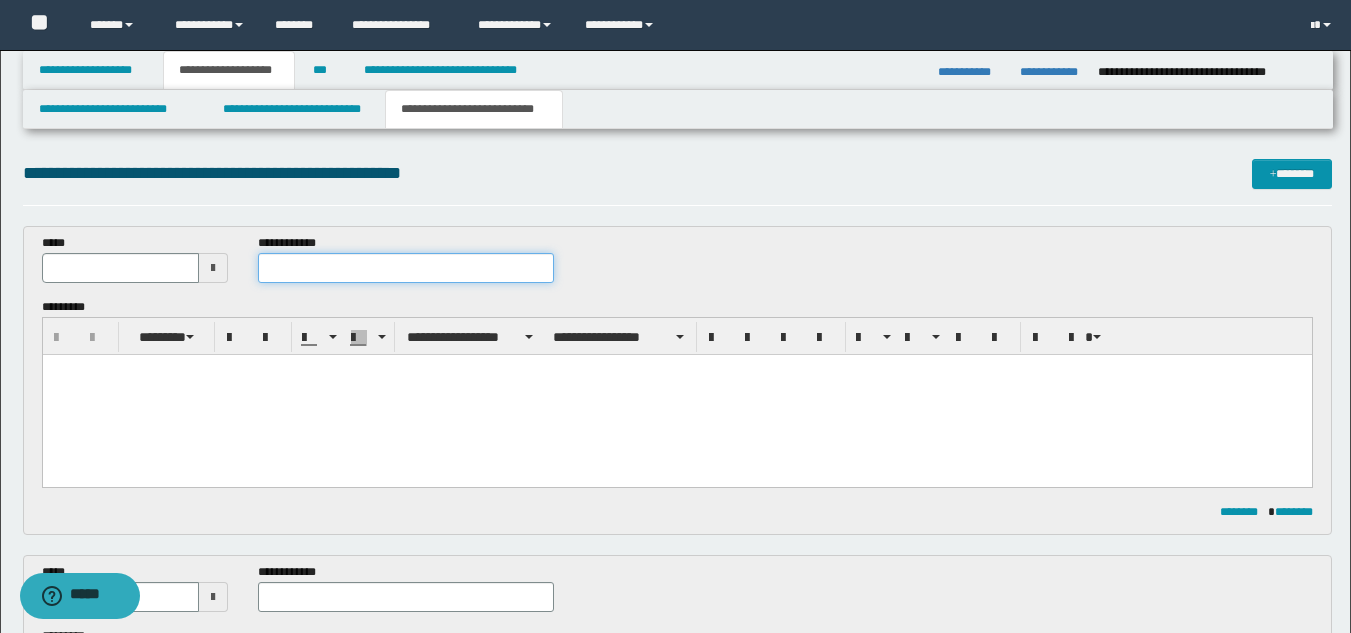 click at bounding box center (405, 268) 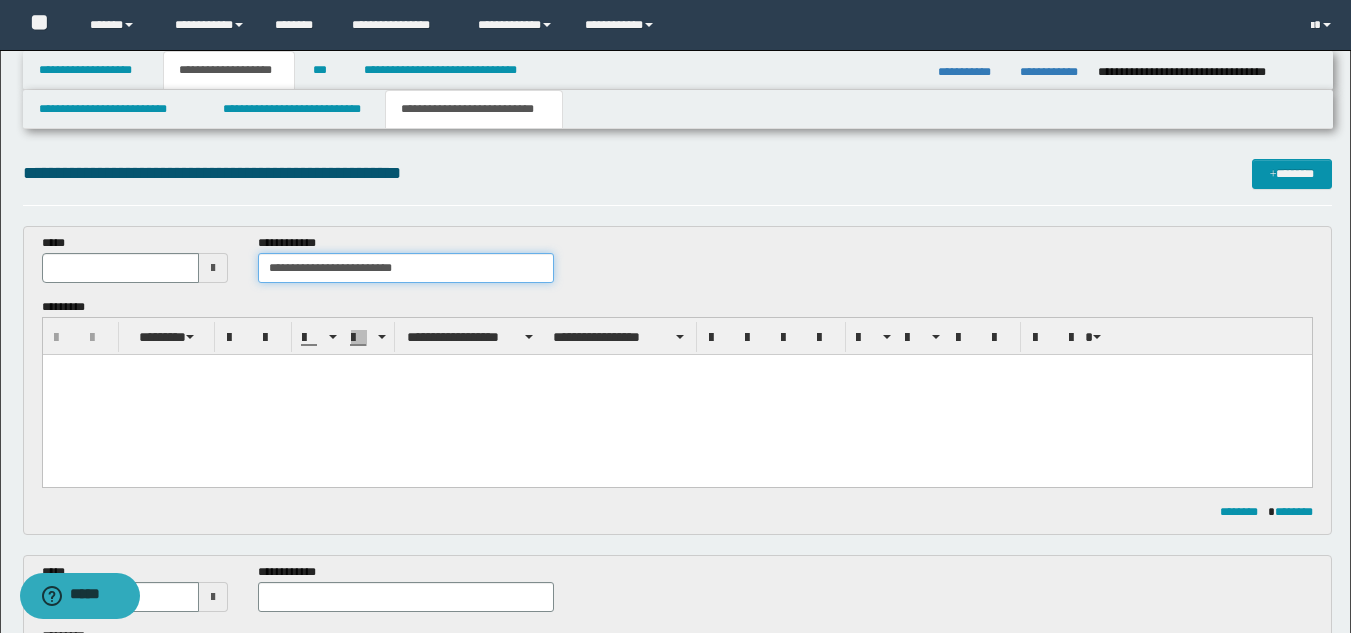 type on "**********" 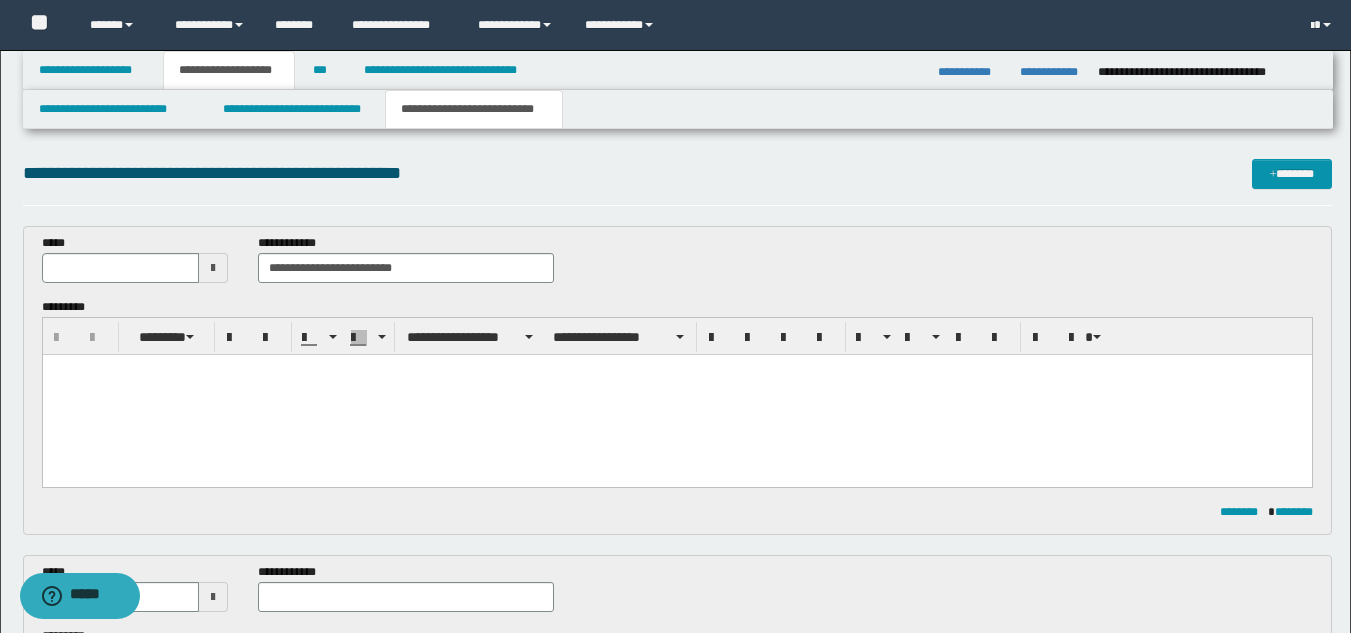click at bounding box center (676, 395) 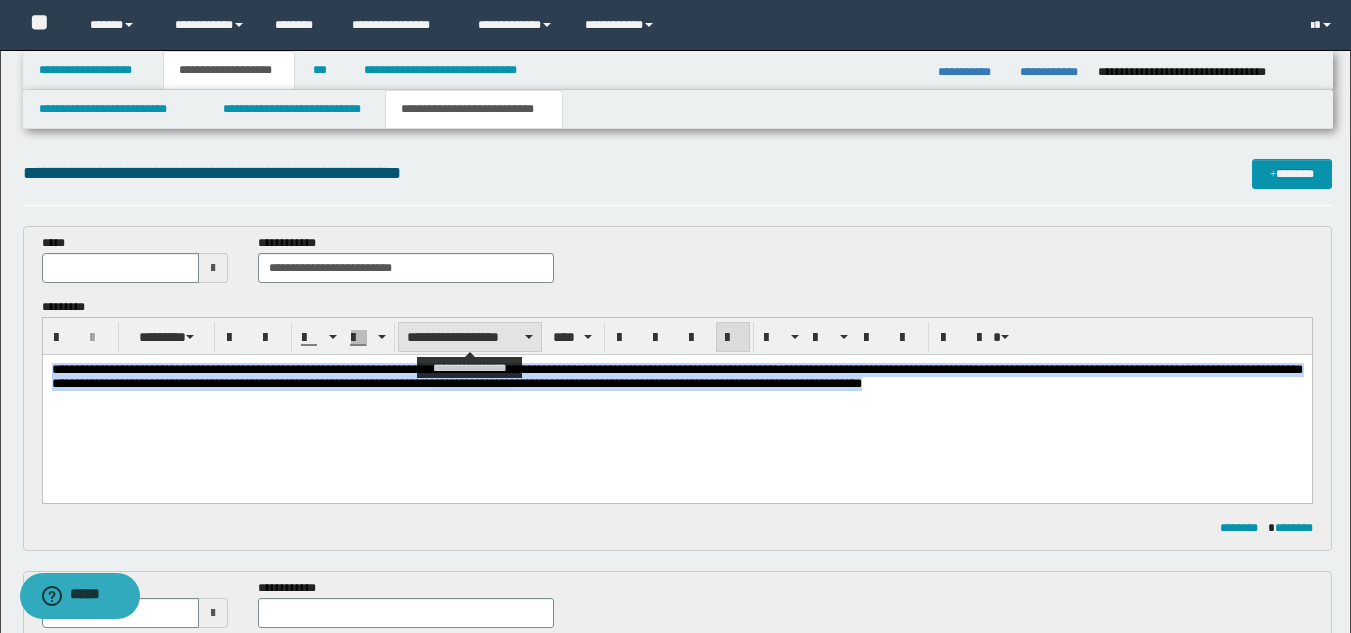 click on "**********" at bounding box center [470, 337] 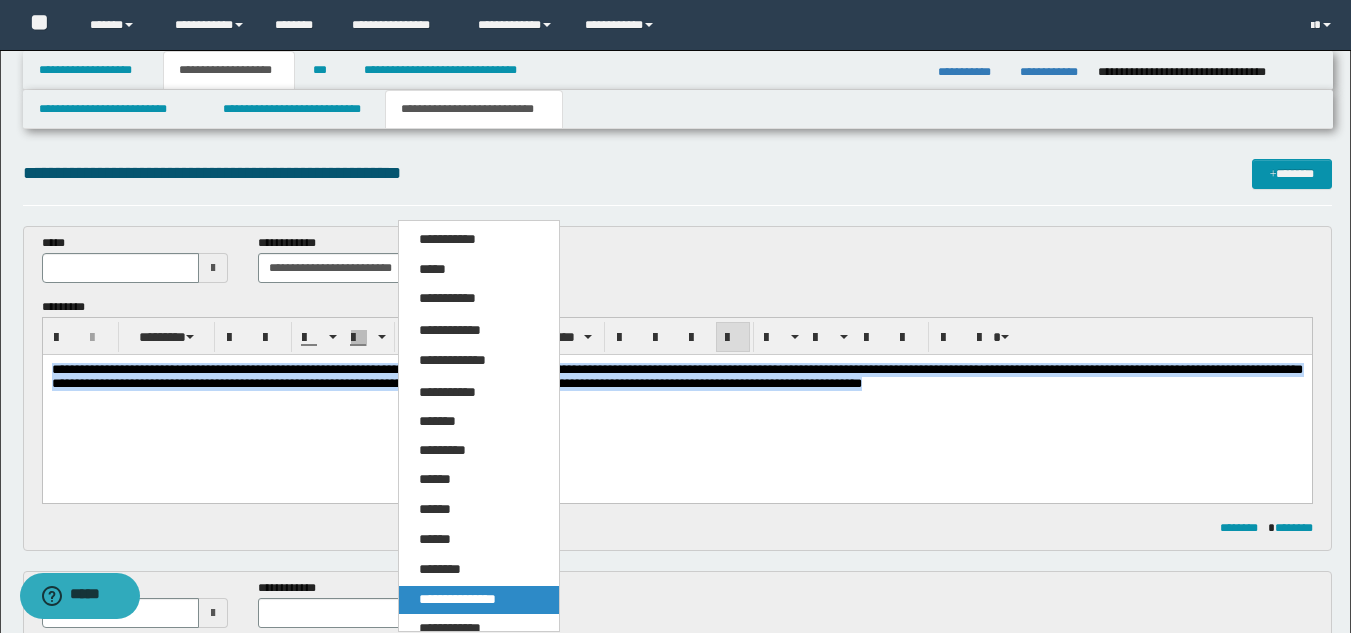 click on "**********" at bounding box center [479, 600] 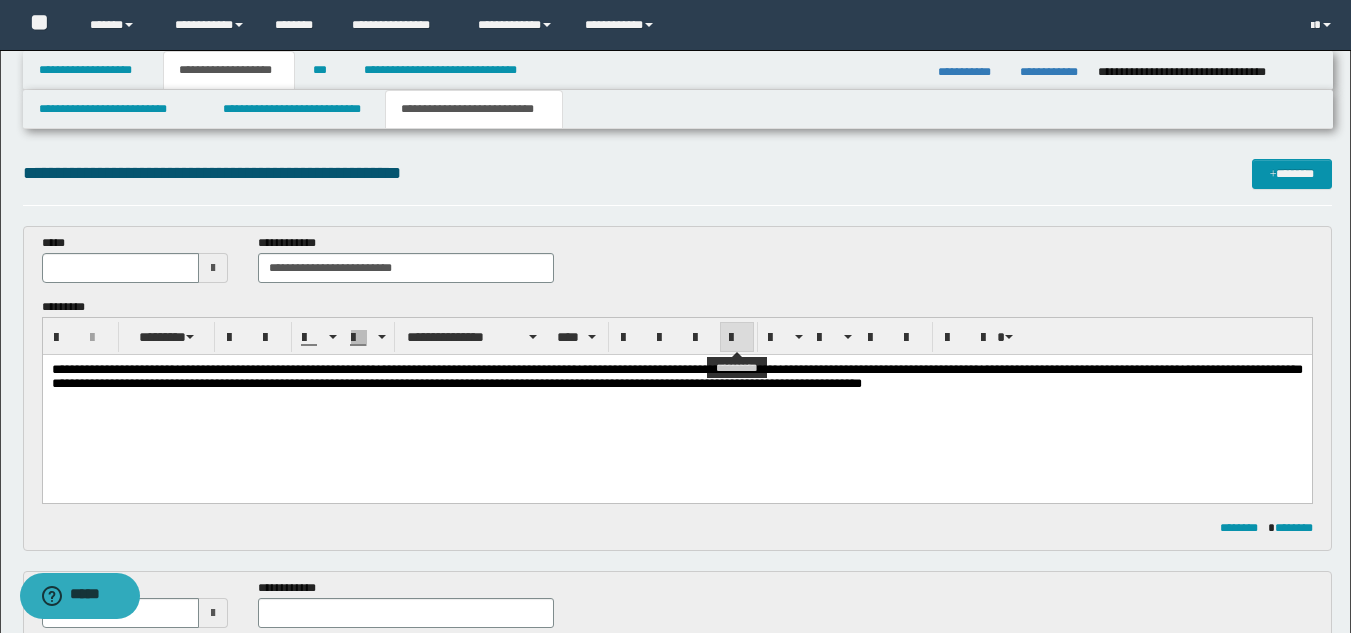 click at bounding box center [737, 337] 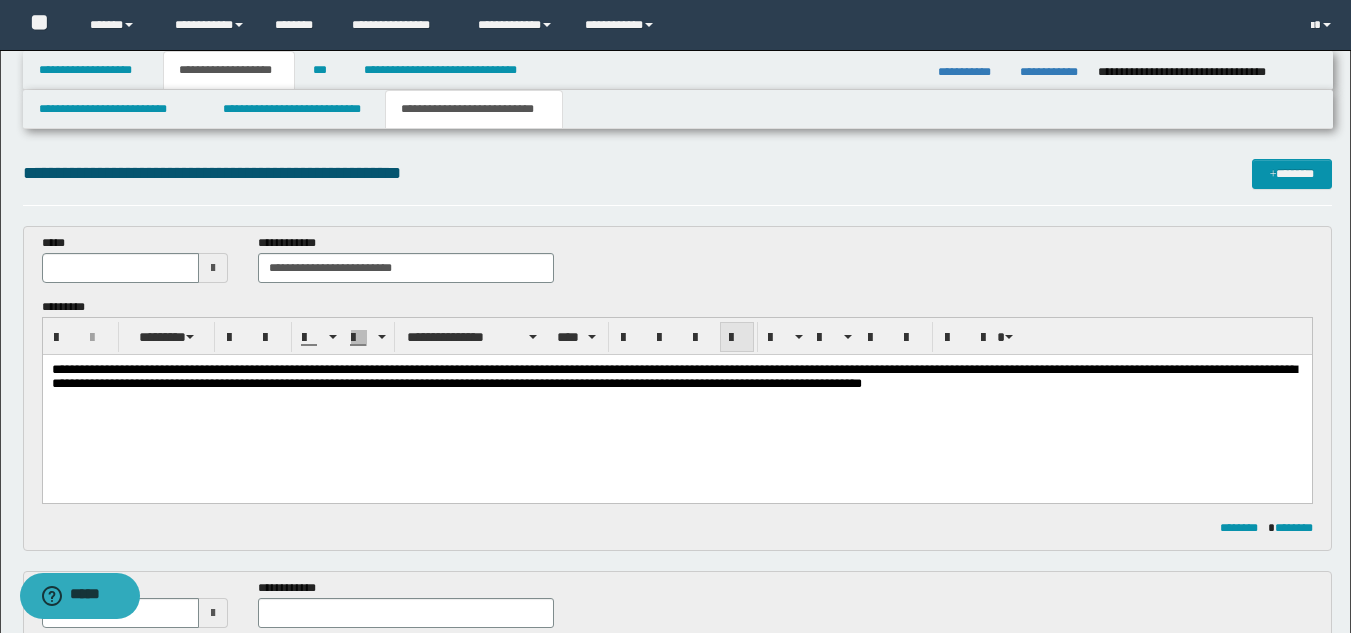 click at bounding box center (737, 338) 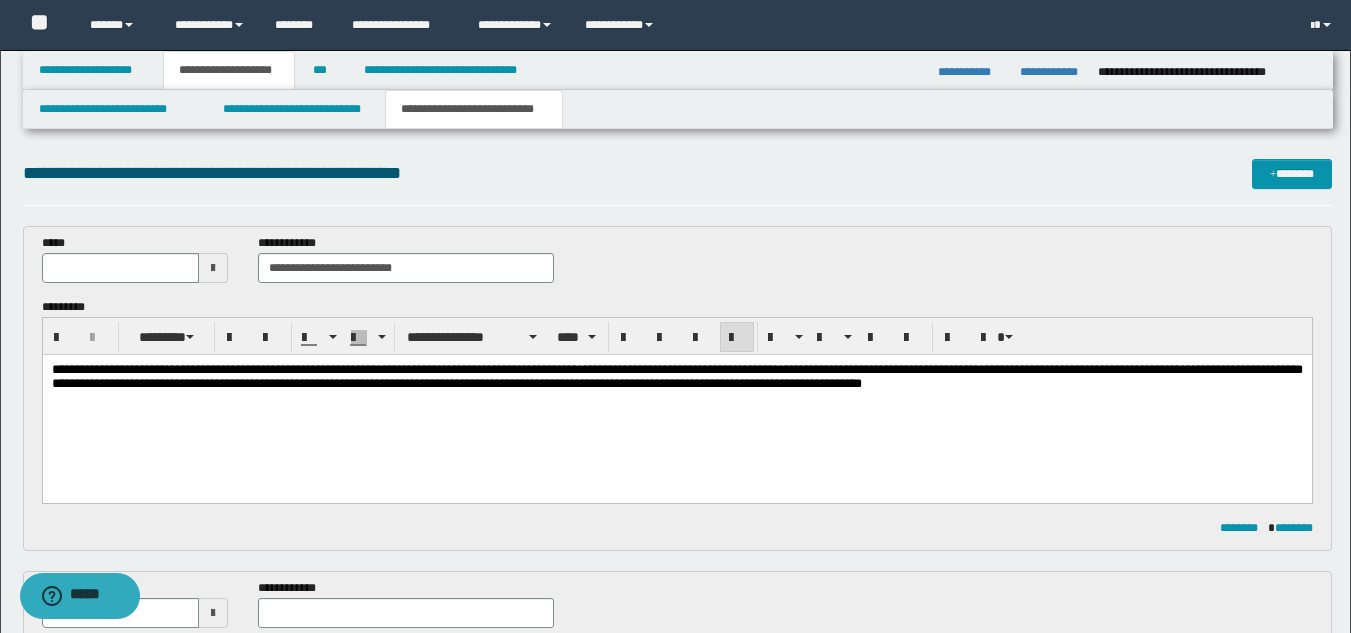 click on "**********" at bounding box center [676, 402] 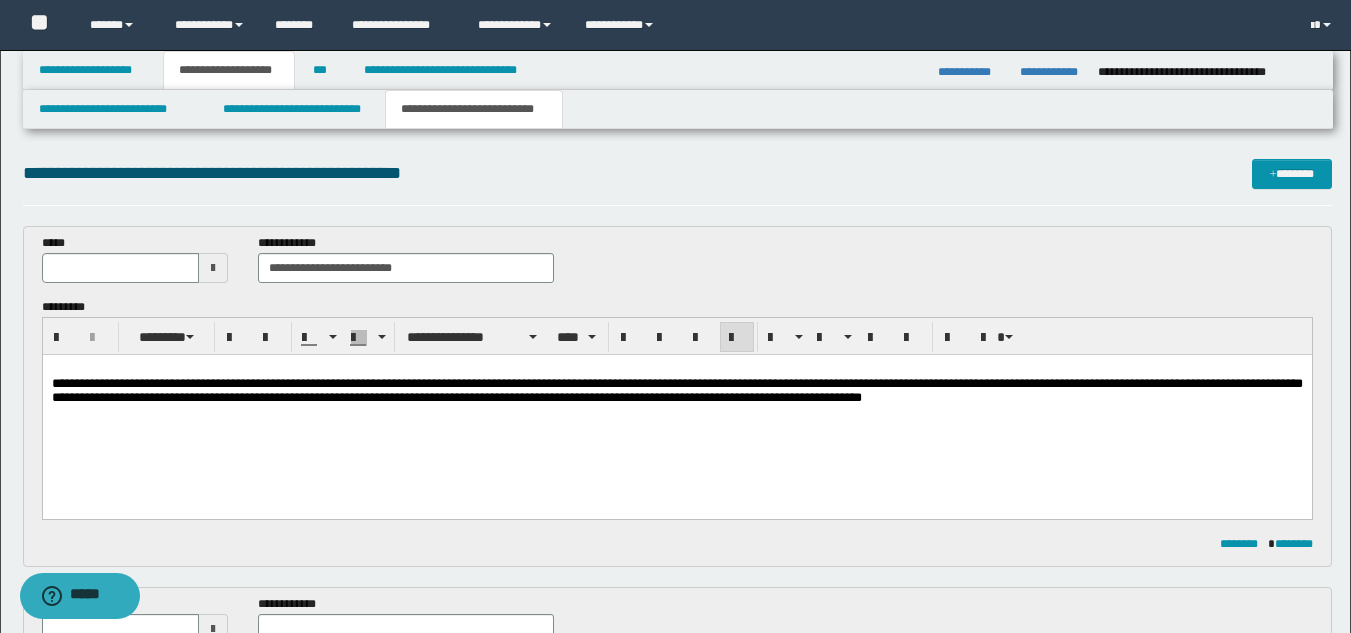 drag, startPoint x: 663, startPoint y: 386, endPoint x: 803, endPoint y: 409, distance: 141.87671 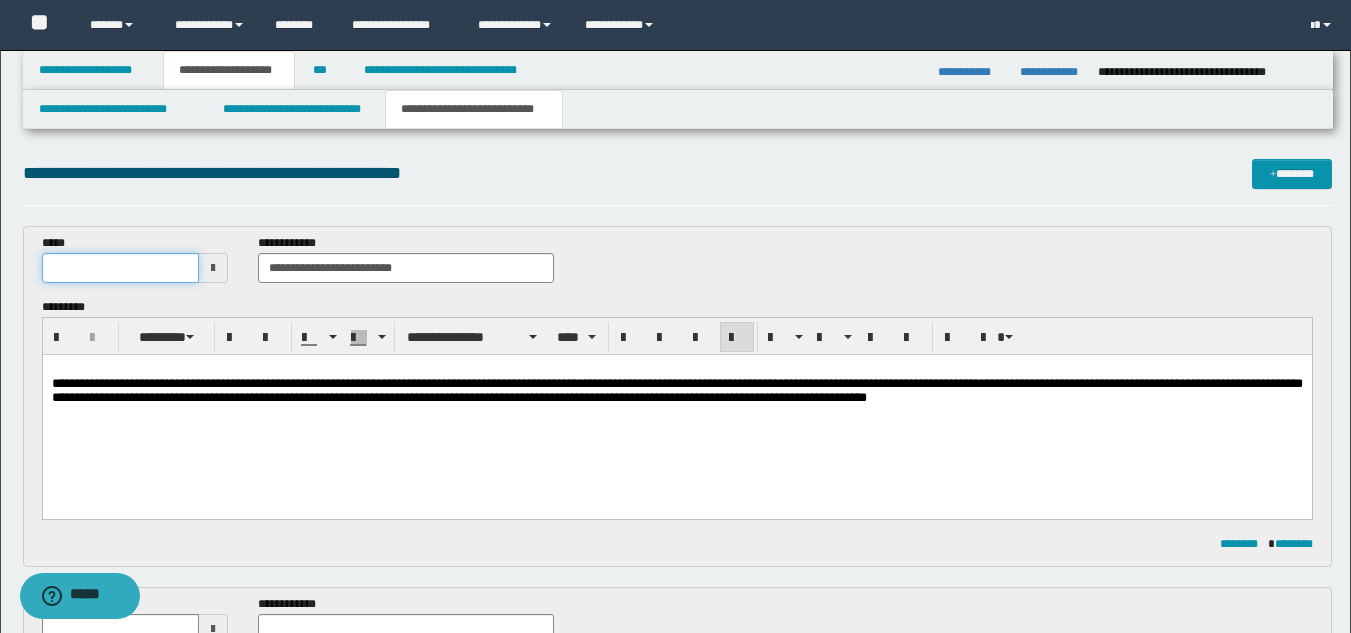 click at bounding box center (121, 268) 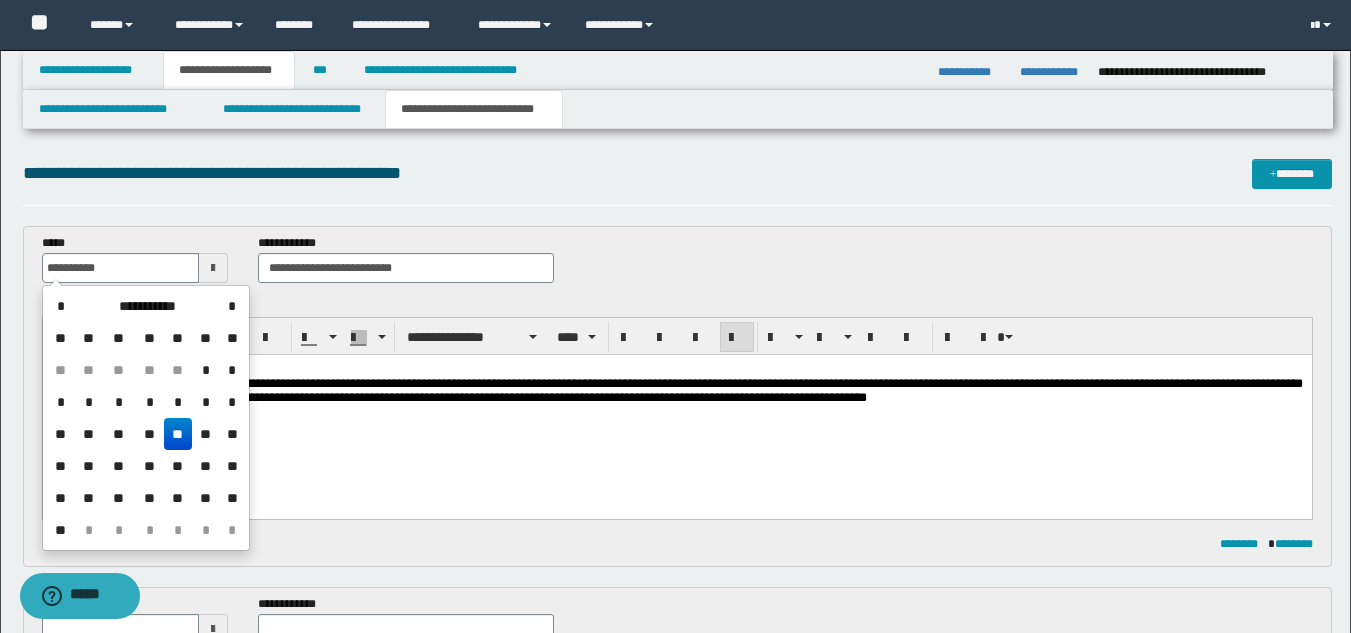 click on "**" at bounding box center [178, 434] 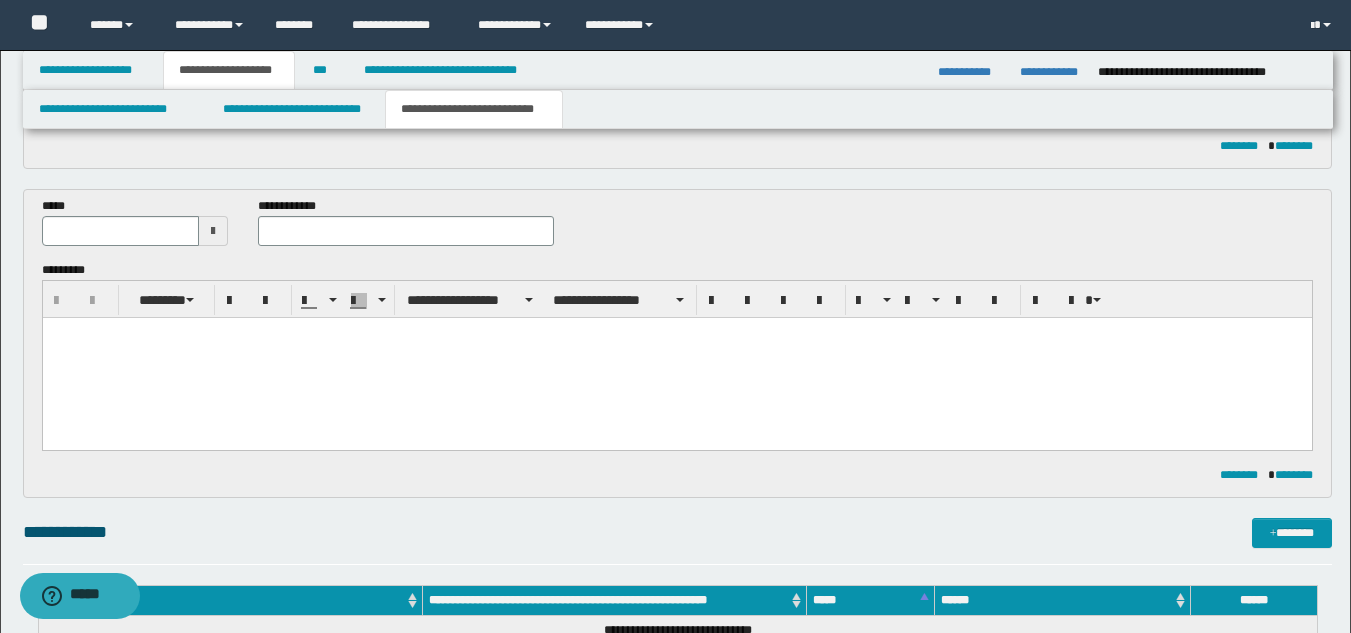 scroll, scrollTop: 400, scrollLeft: 0, axis: vertical 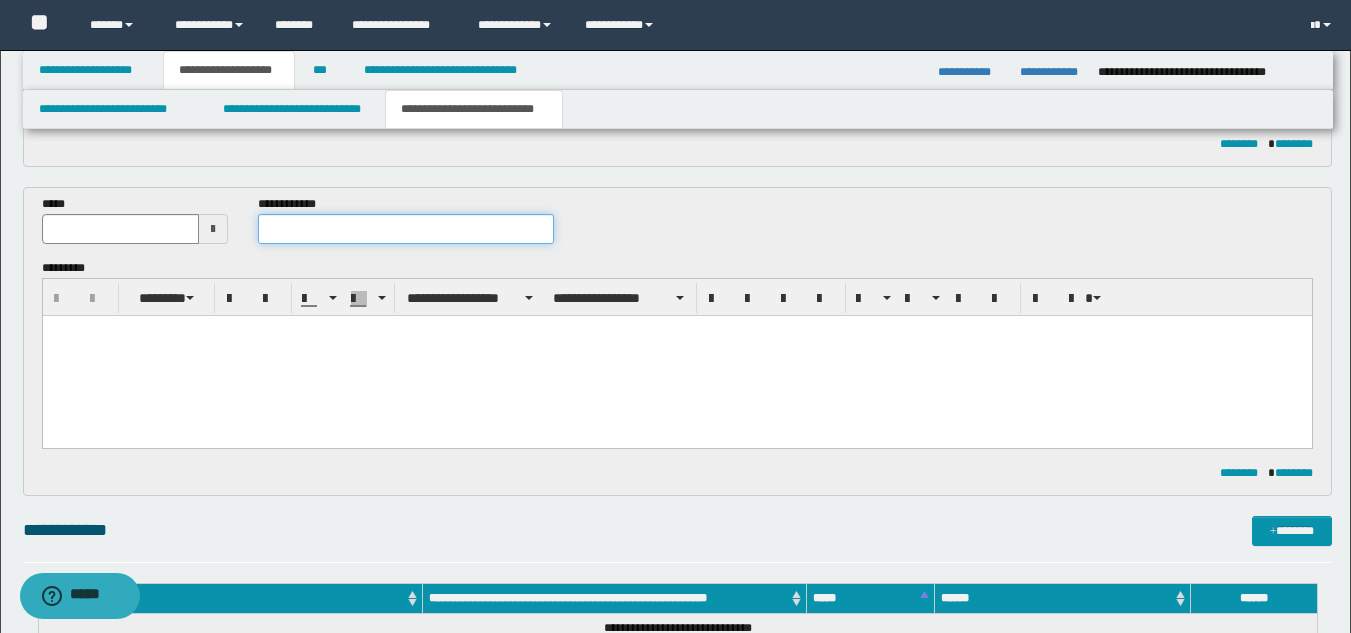 click at bounding box center [405, 229] 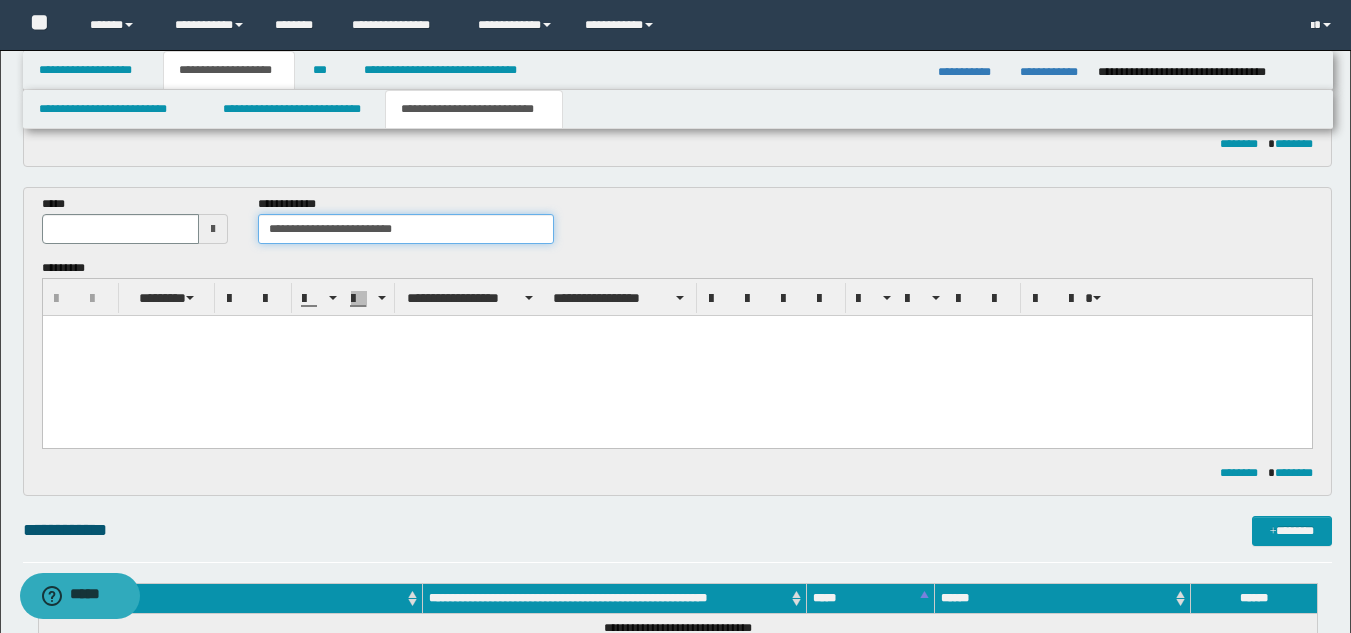 type on "**********" 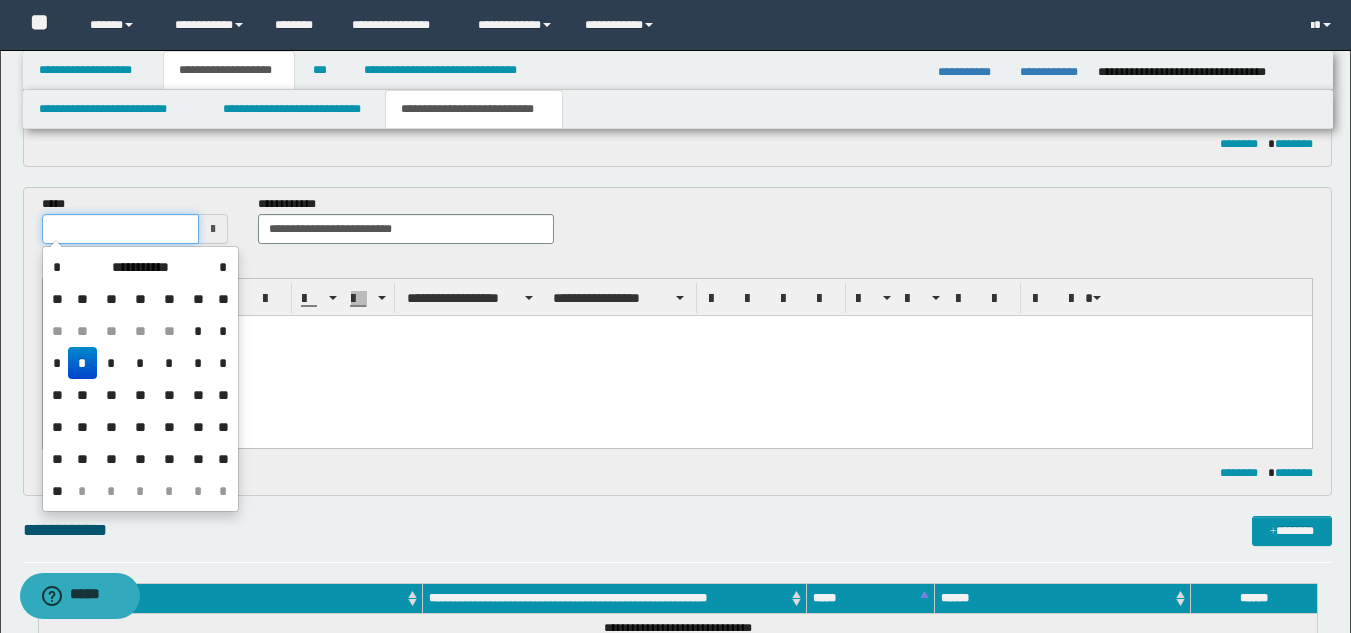click at bounding box center (121, 229) 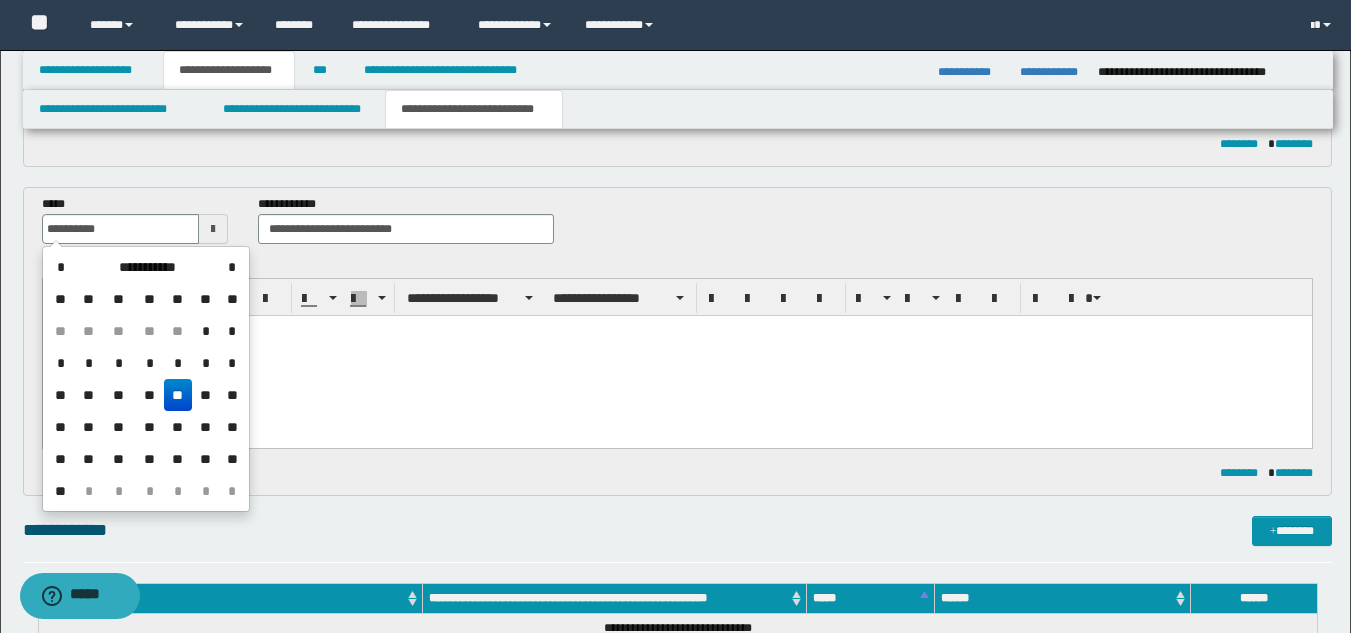 click on "**" at bounding box center [178, 395] 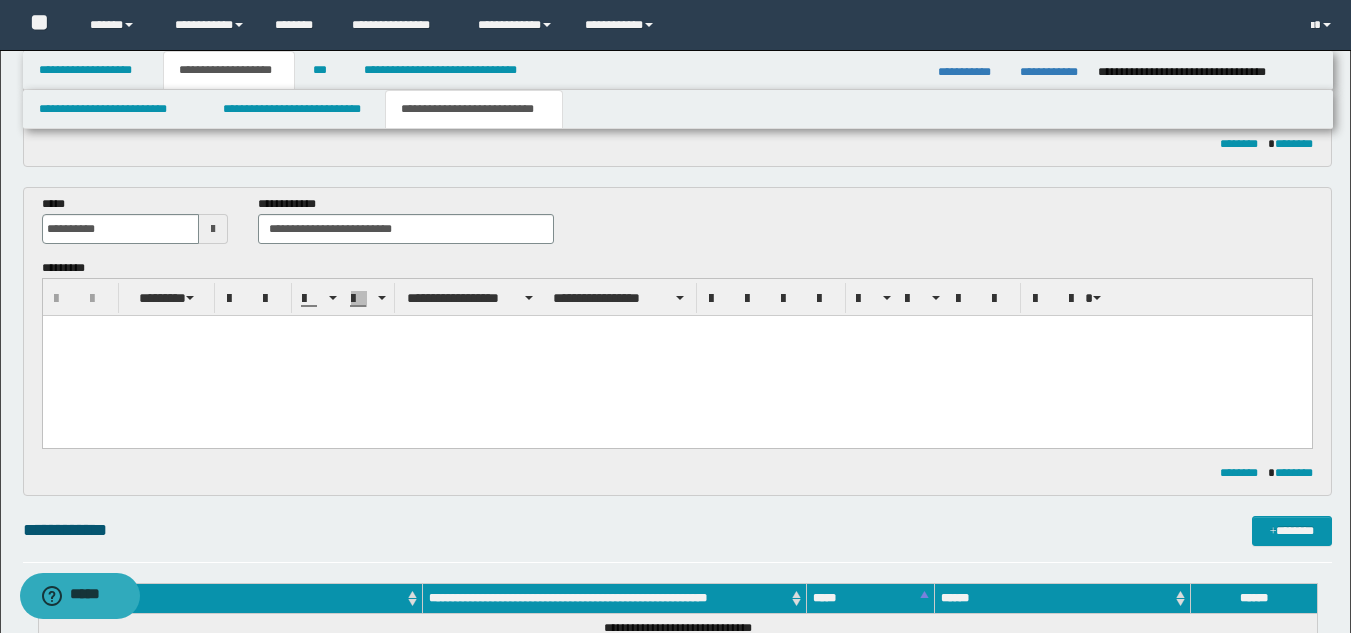 click at bounding box center (676, 355) 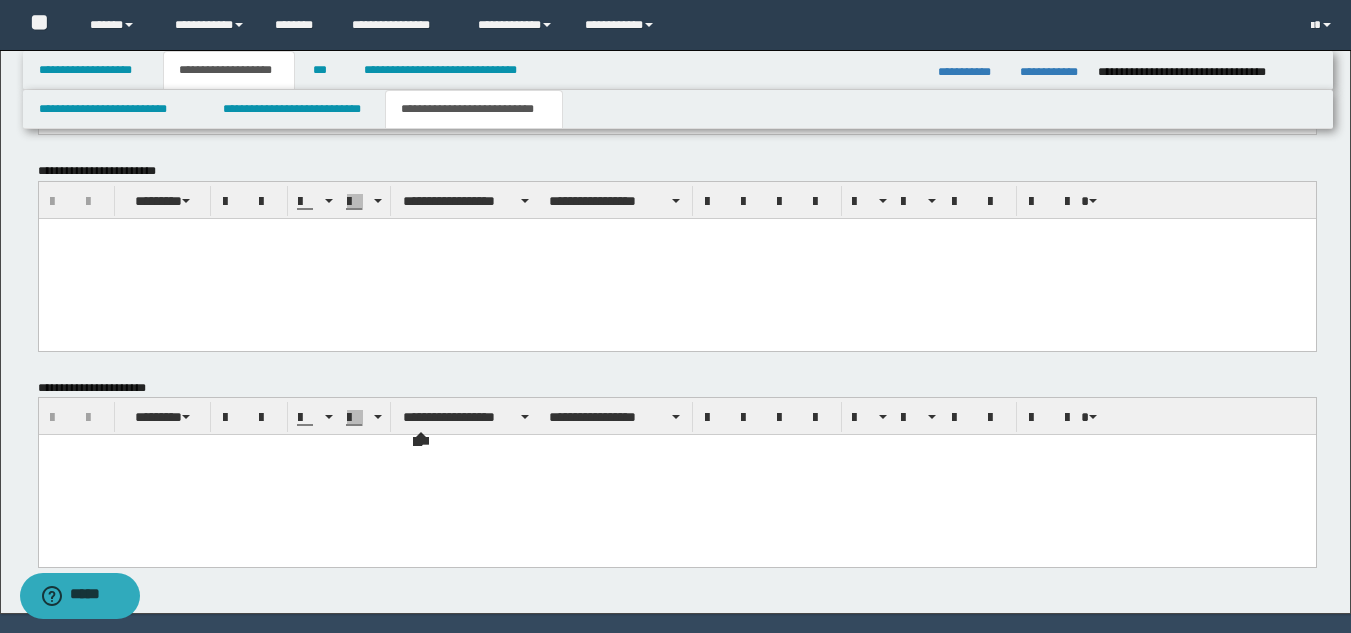 scroll, scrollTop: 1246, scrollLeft: 0, axis: vertical 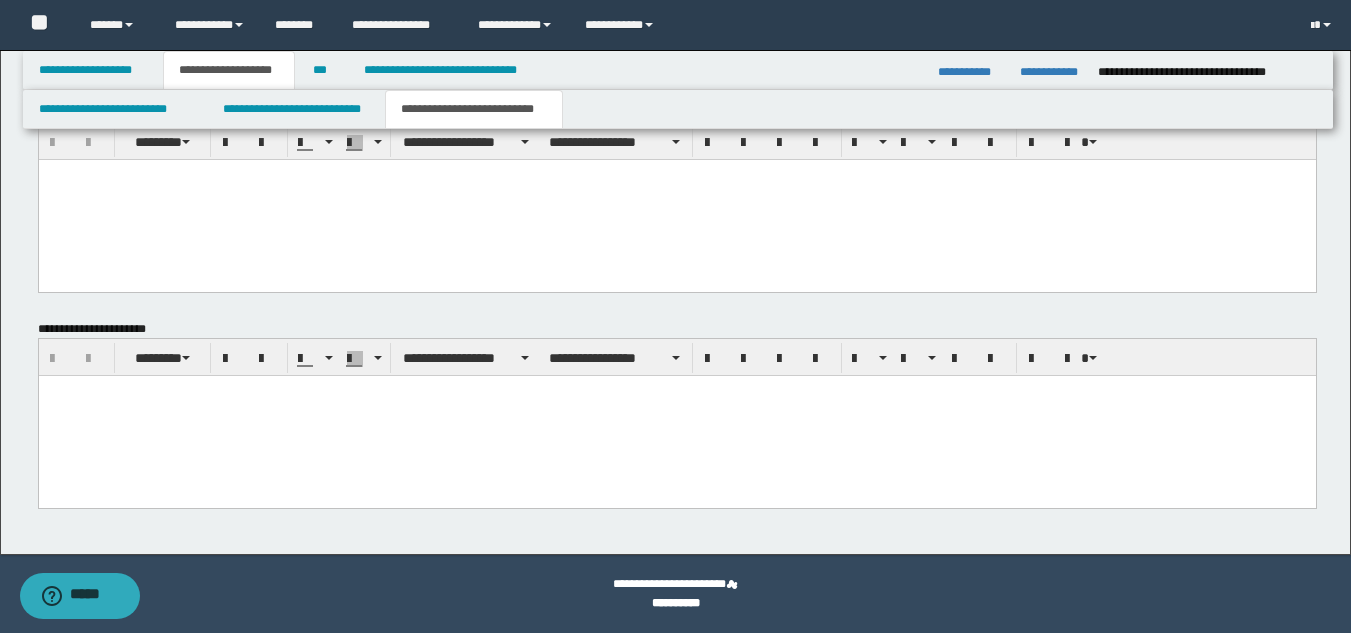 click at bounding box center [676, 416] 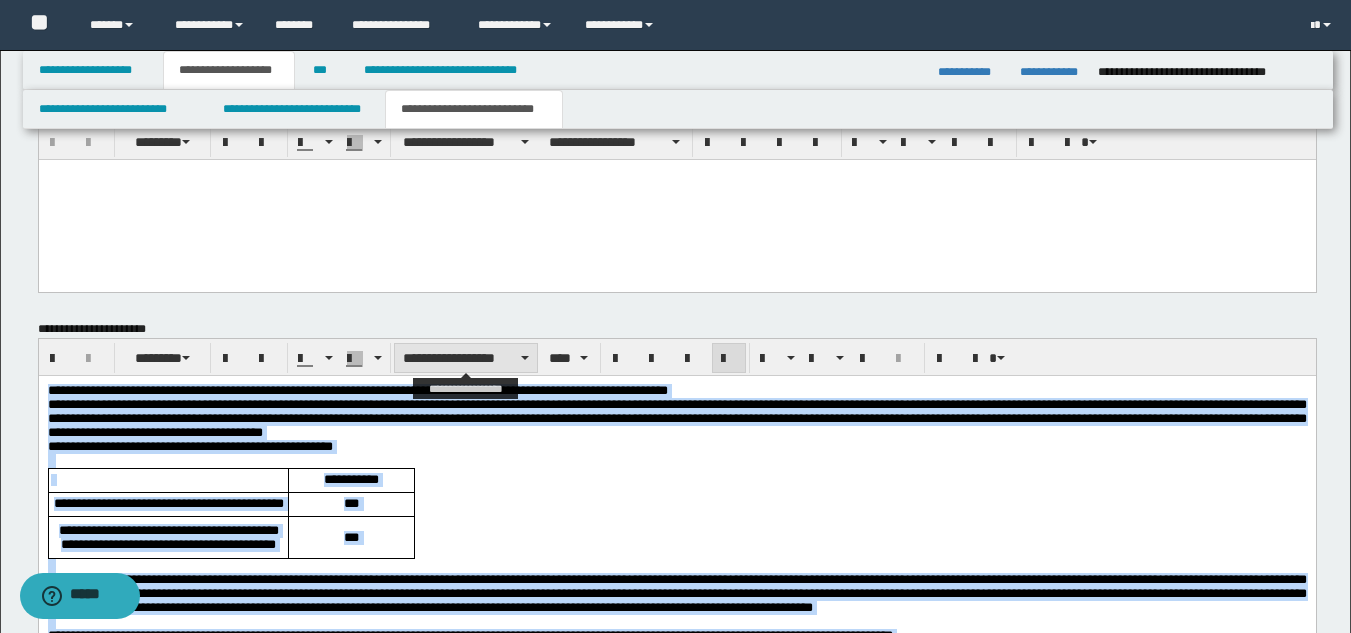 click on "**********" at bounding box center [466, 358] 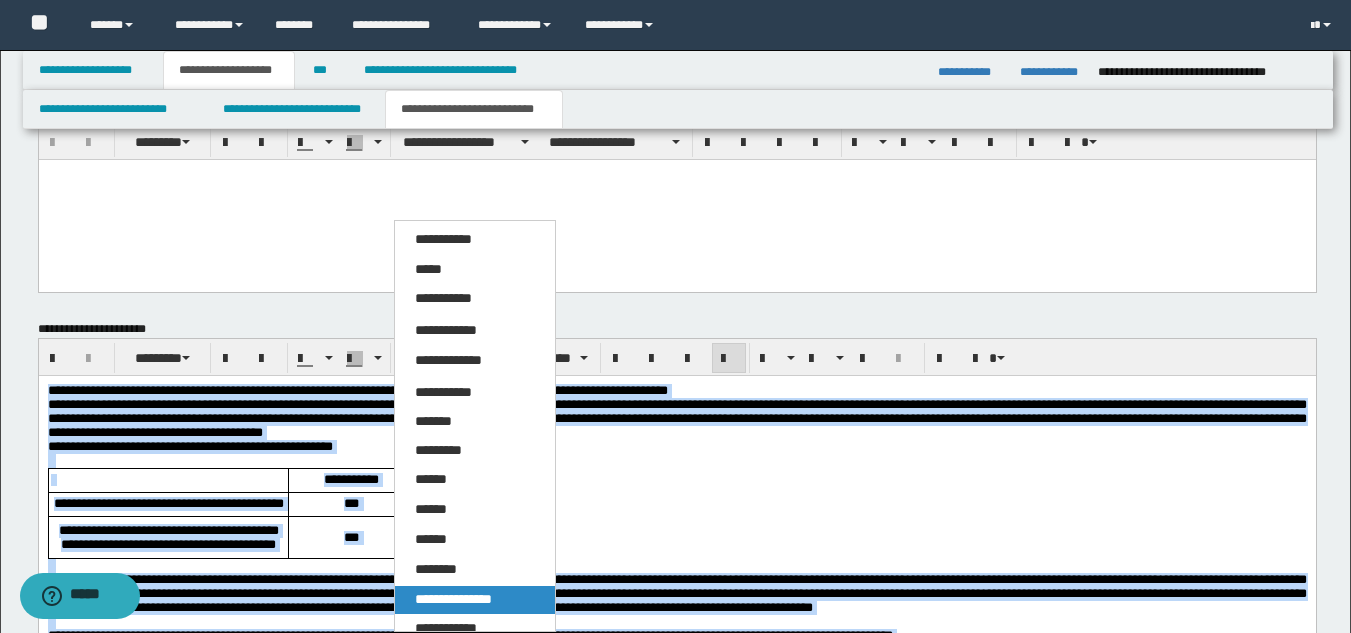 click on "**********" at bounding box center (453, 599) 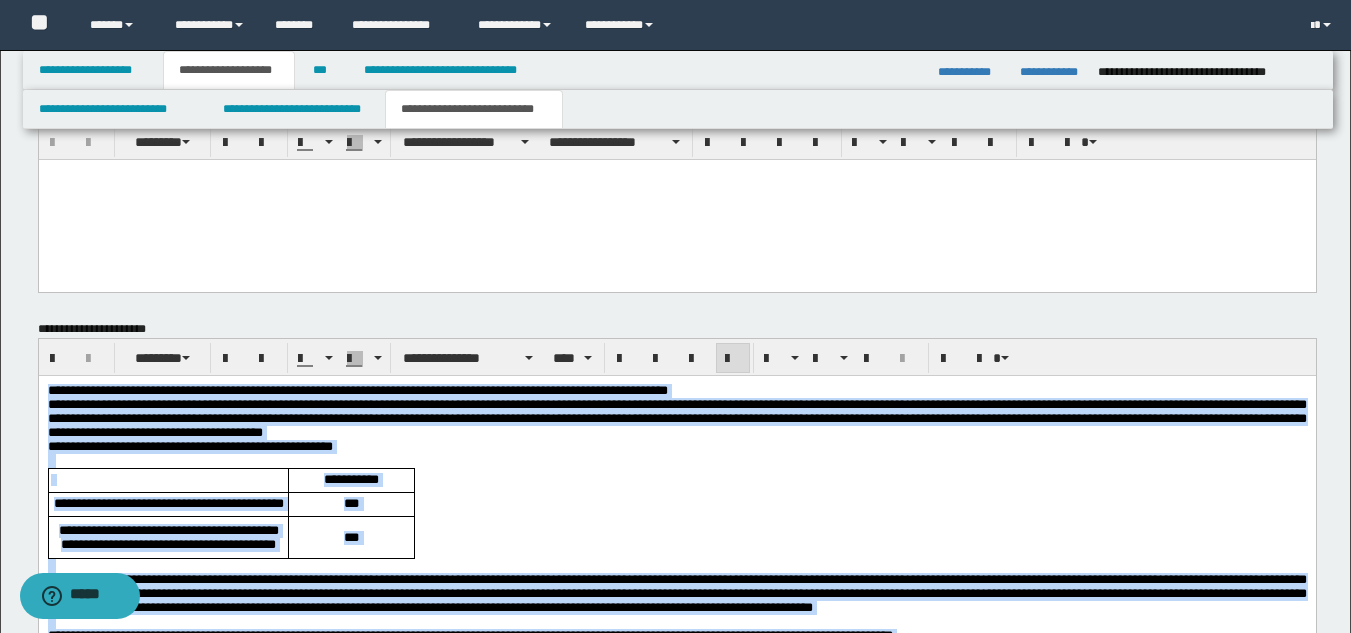 click at bounding box center (733, 359) 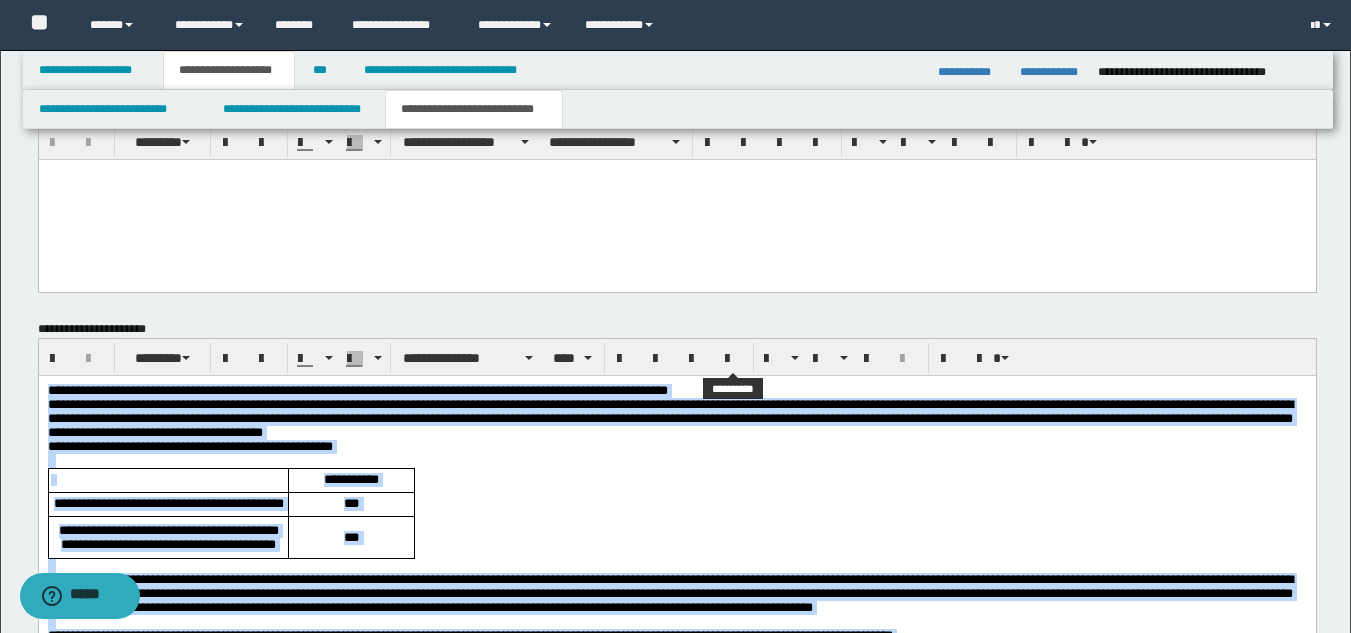 click at bounding box center (733, 359) 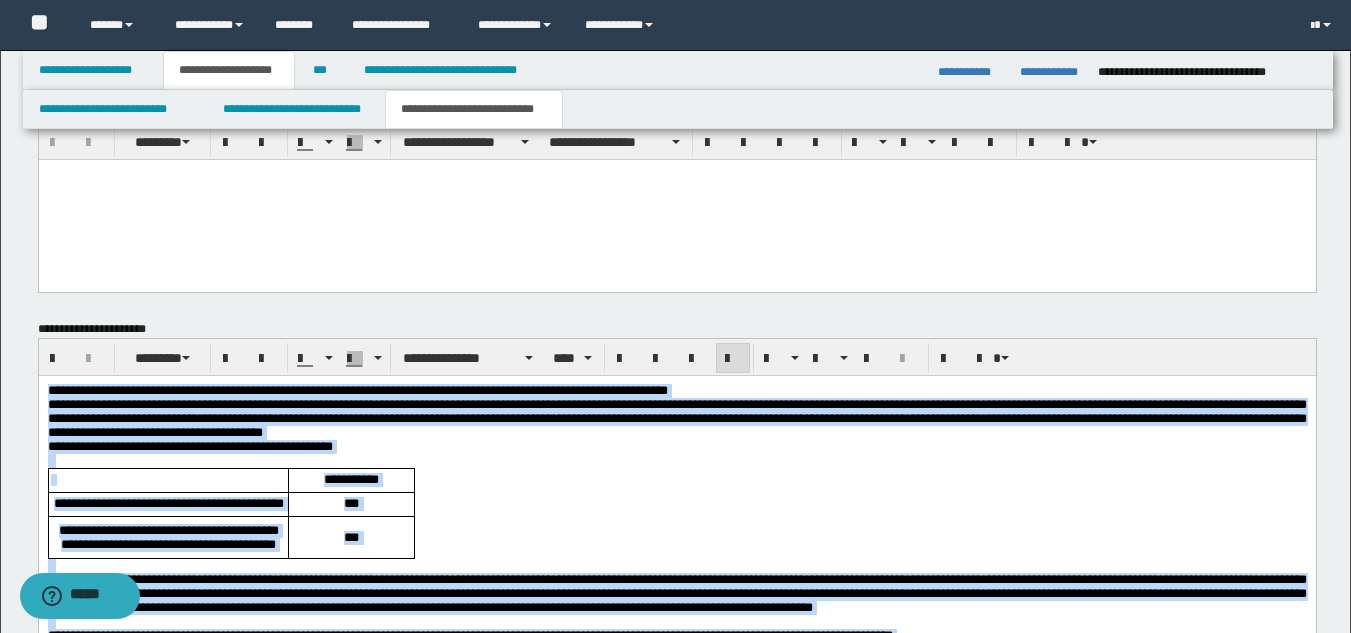 click on "**********" at bounding box center [676, 391] 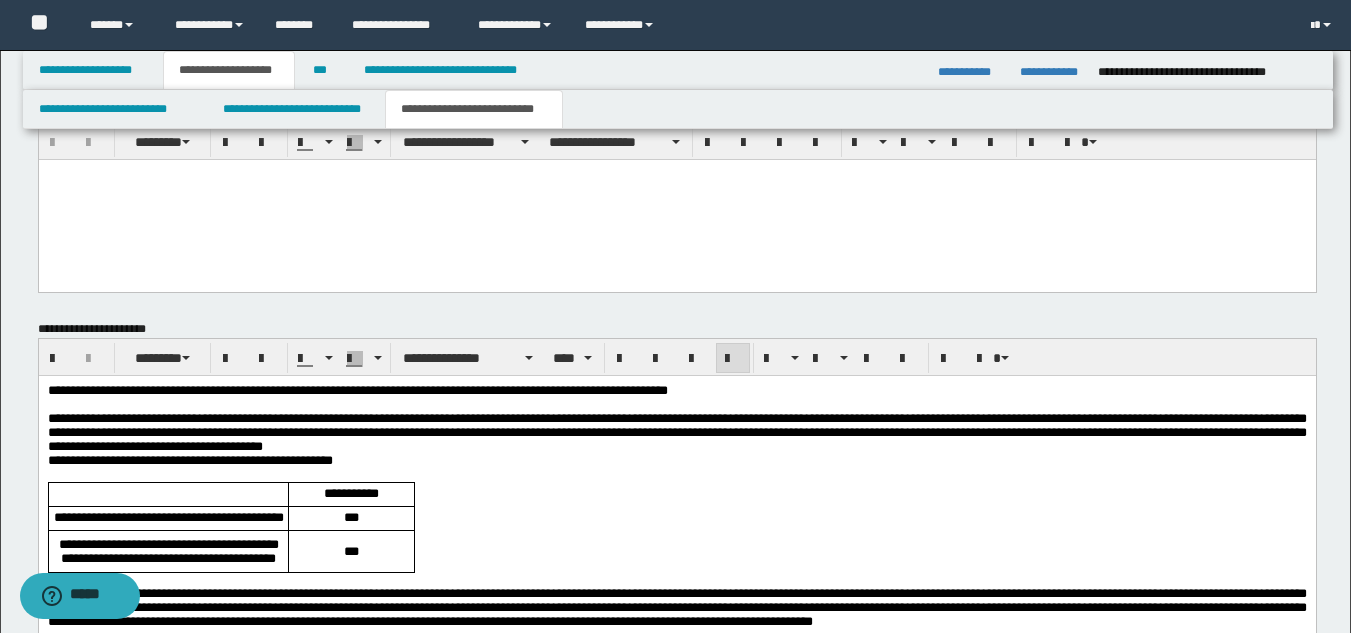 click on "**********" at bounding box center [676, 646] 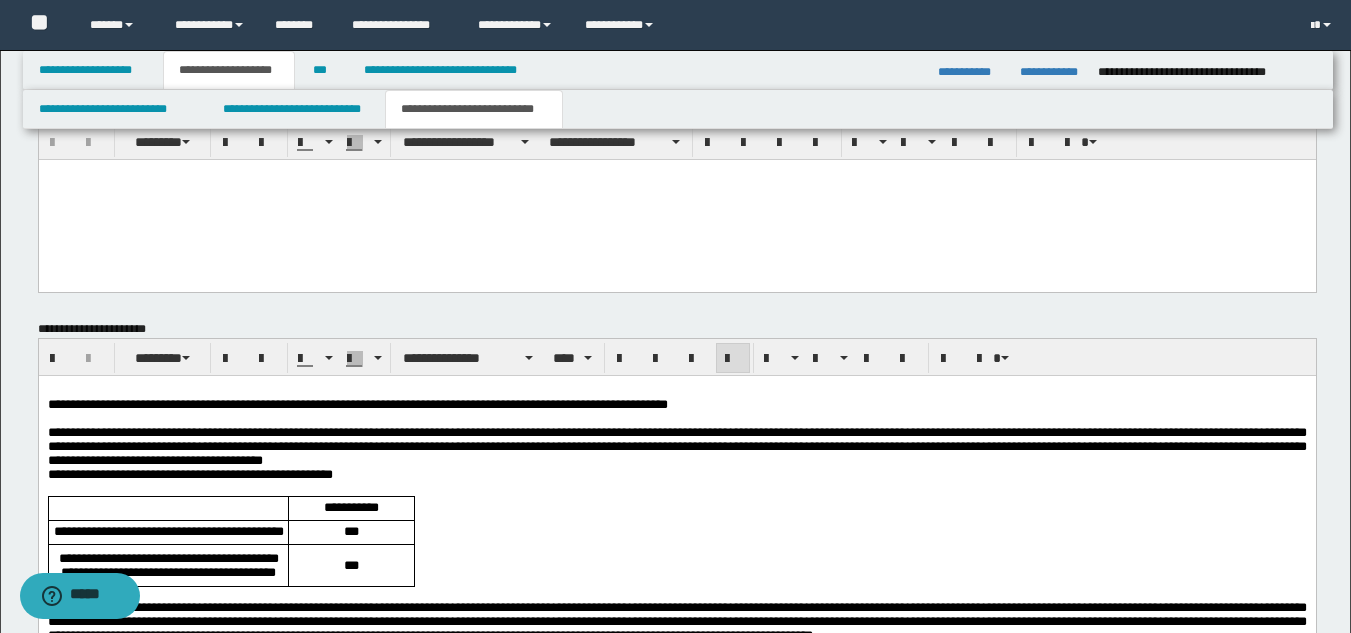 click on "**********" at bounding box center [676, 447] 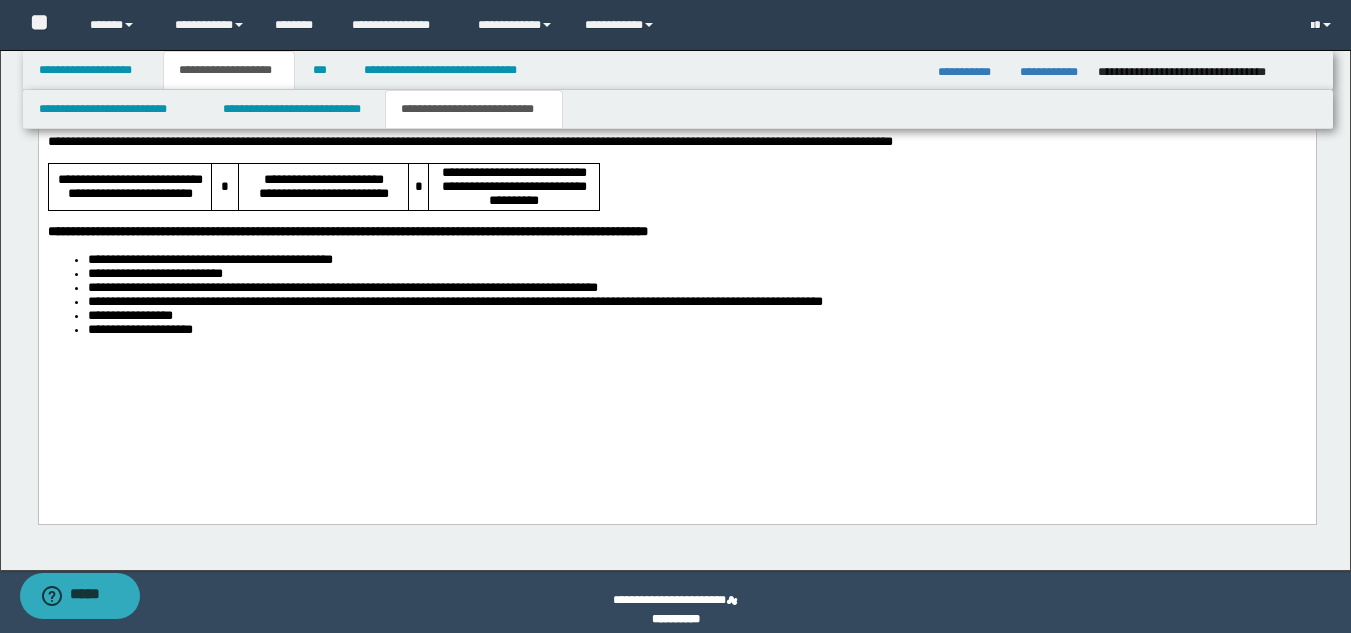 scroll, scrollTop: 1798, scrollLeft: 0, axis: vertical 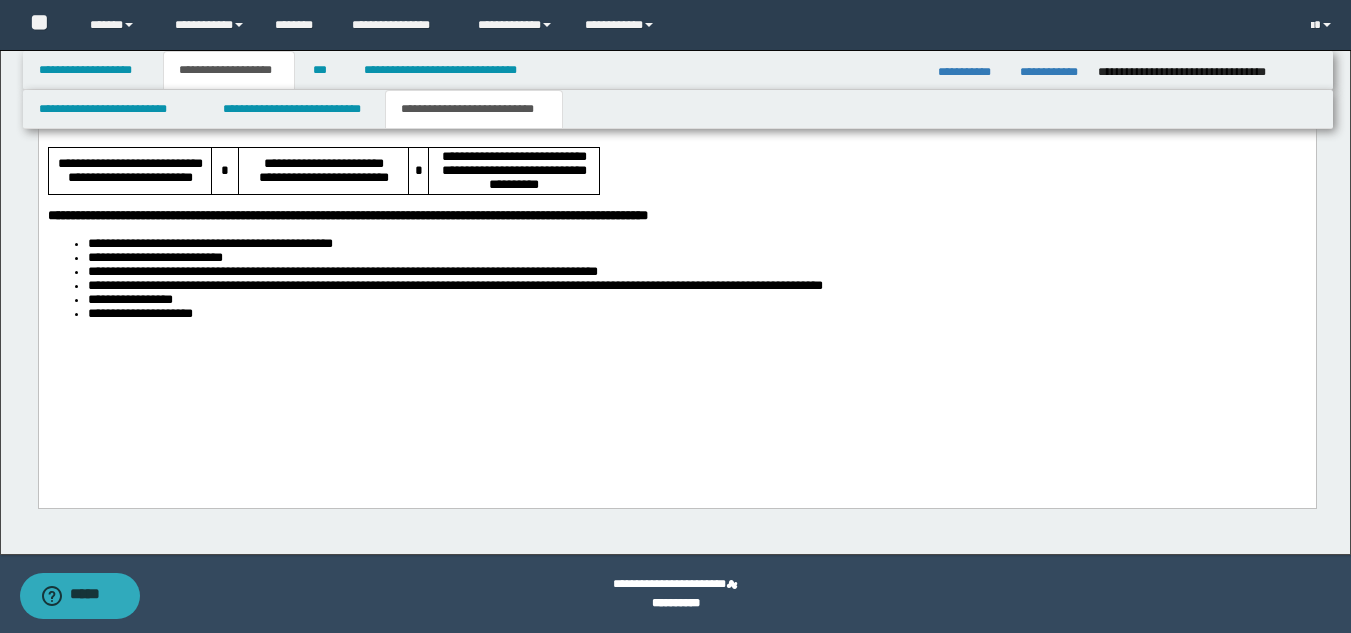 click on "**********" at bounding box center [696, 315] 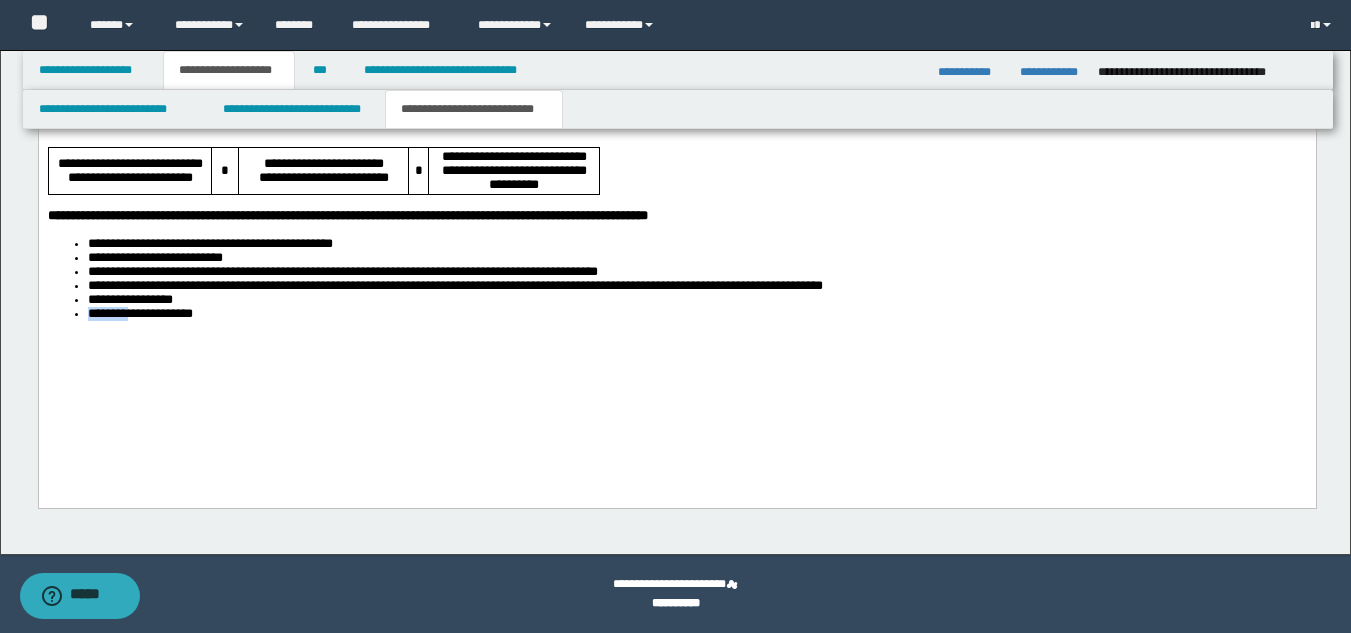 click on "**********" at bounding box center (676, 109) 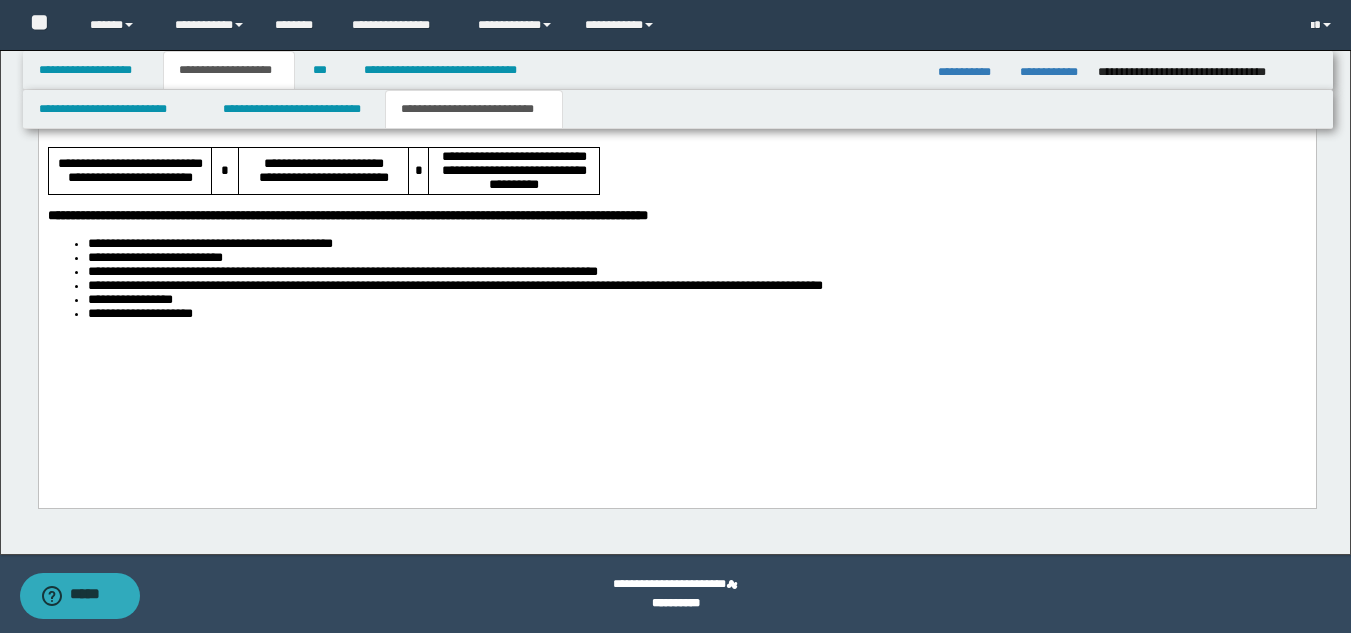 click on "**********" at bounding box center [696, 315] 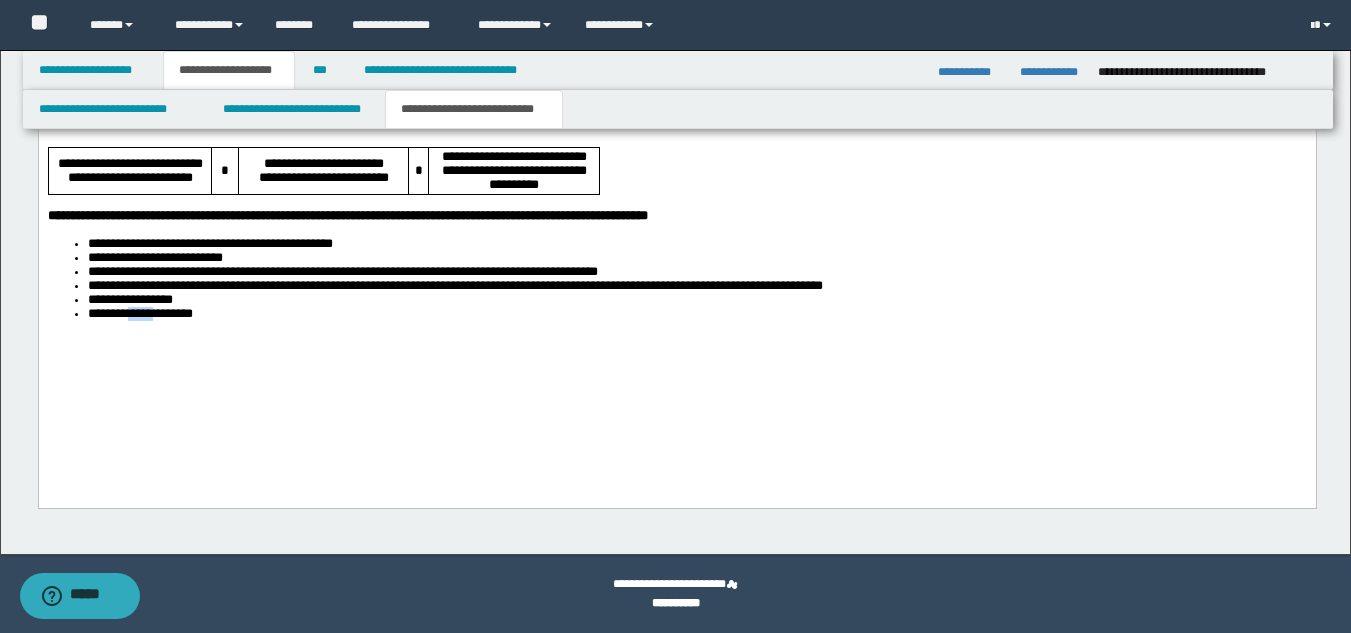 click on "**********" at bounding box center (676, 109) 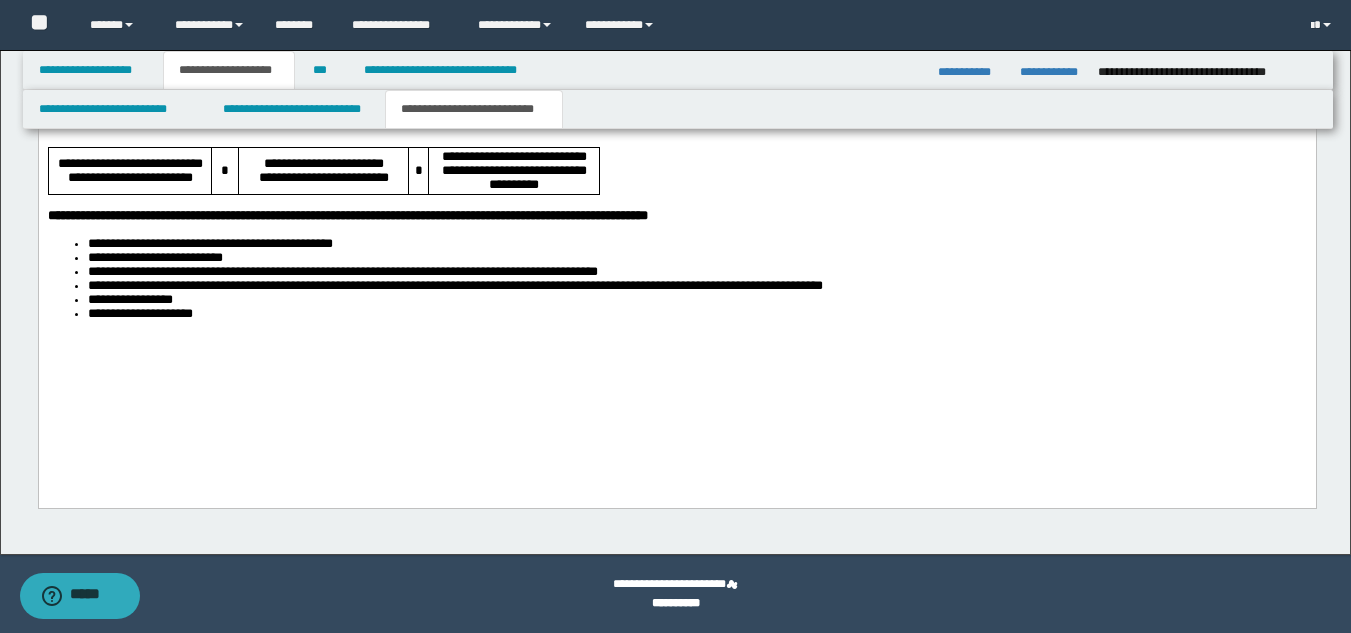 click on "**********" at bounding box center (676, 109) 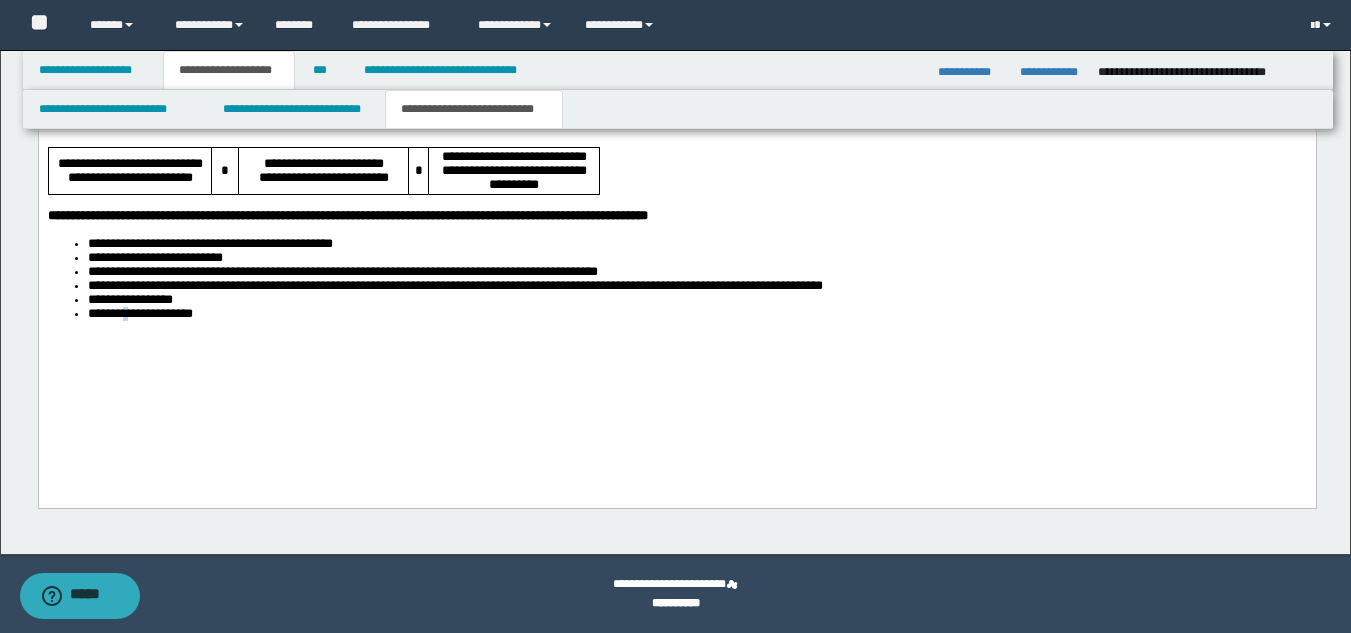 click on "**********" at bounding box center (676, 109) 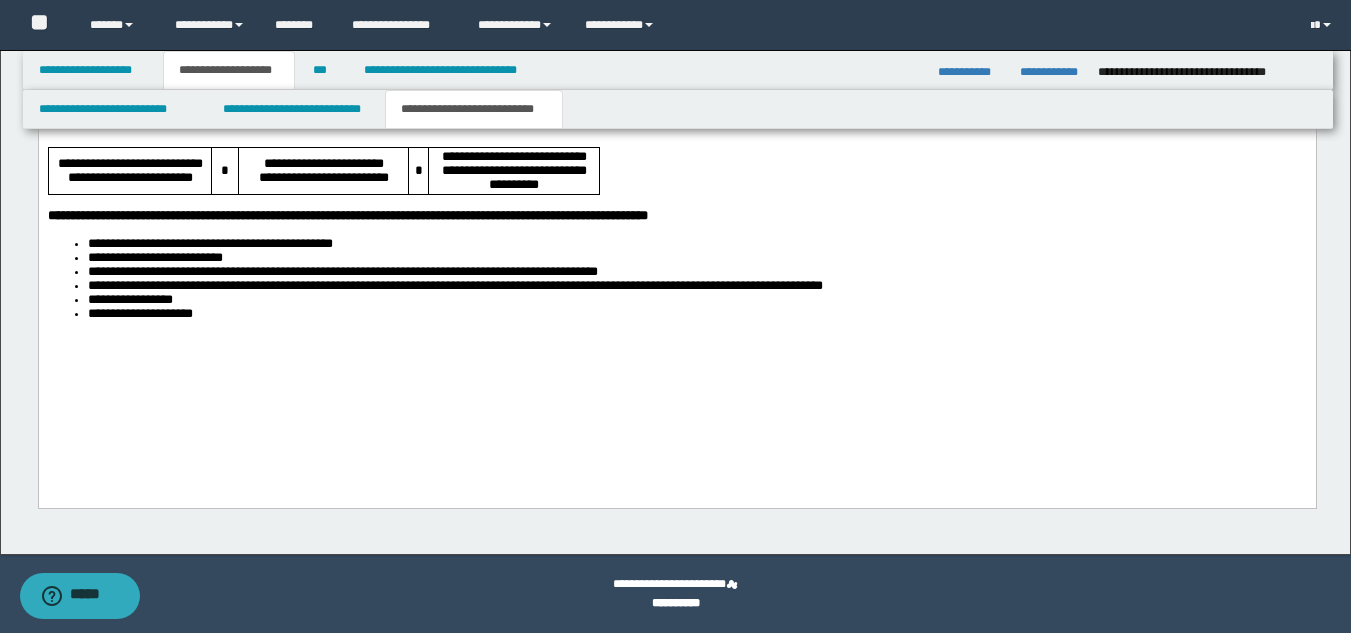 drag, startPoint x: 157, startPoint y: 429, endPoint x: 179, endPoint y: 424, distance: 22.561028 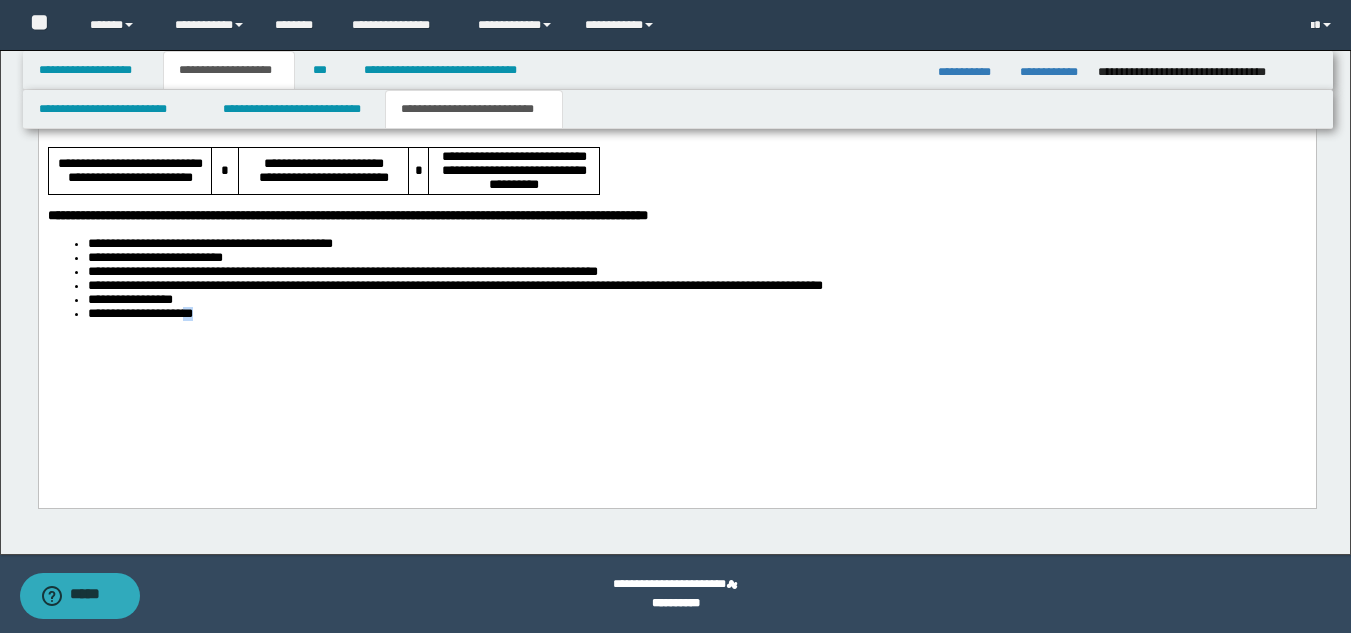 drag, startPoint x: 227, startPoint y: 414, endPoint x: 244, endPoint y: 408, distance: 18.027756 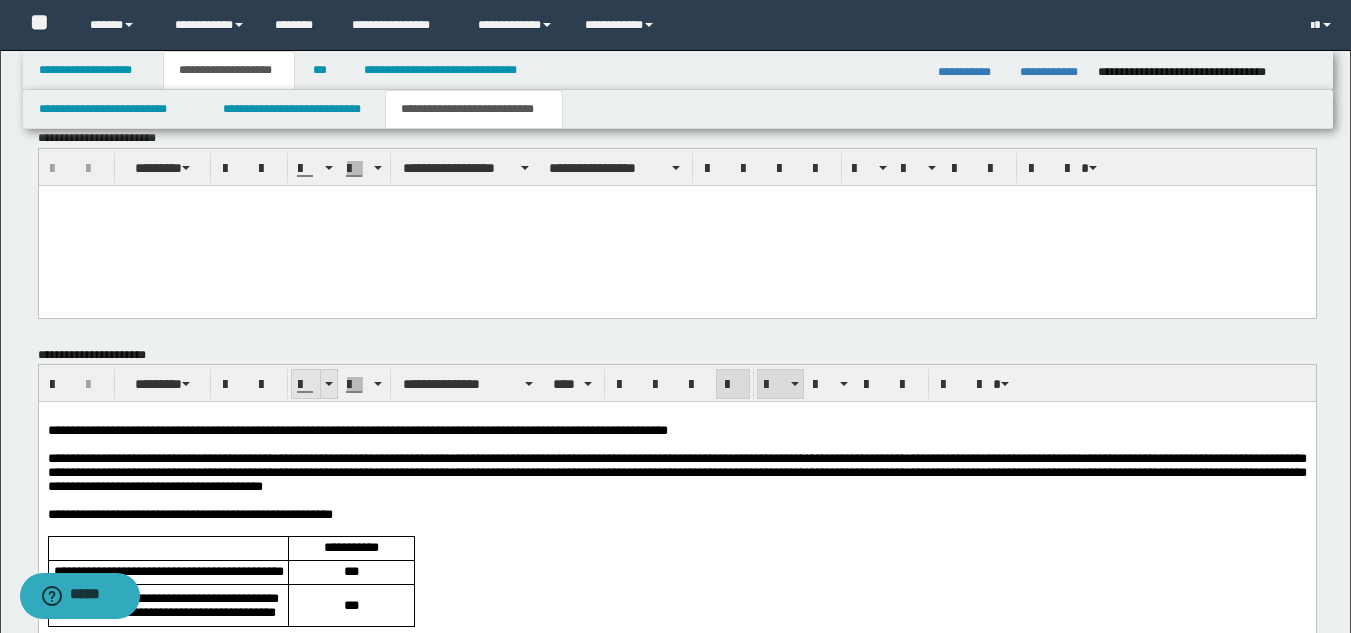 scroll, scrollTop: 1198, scrollLeft: 0, axis: vertical 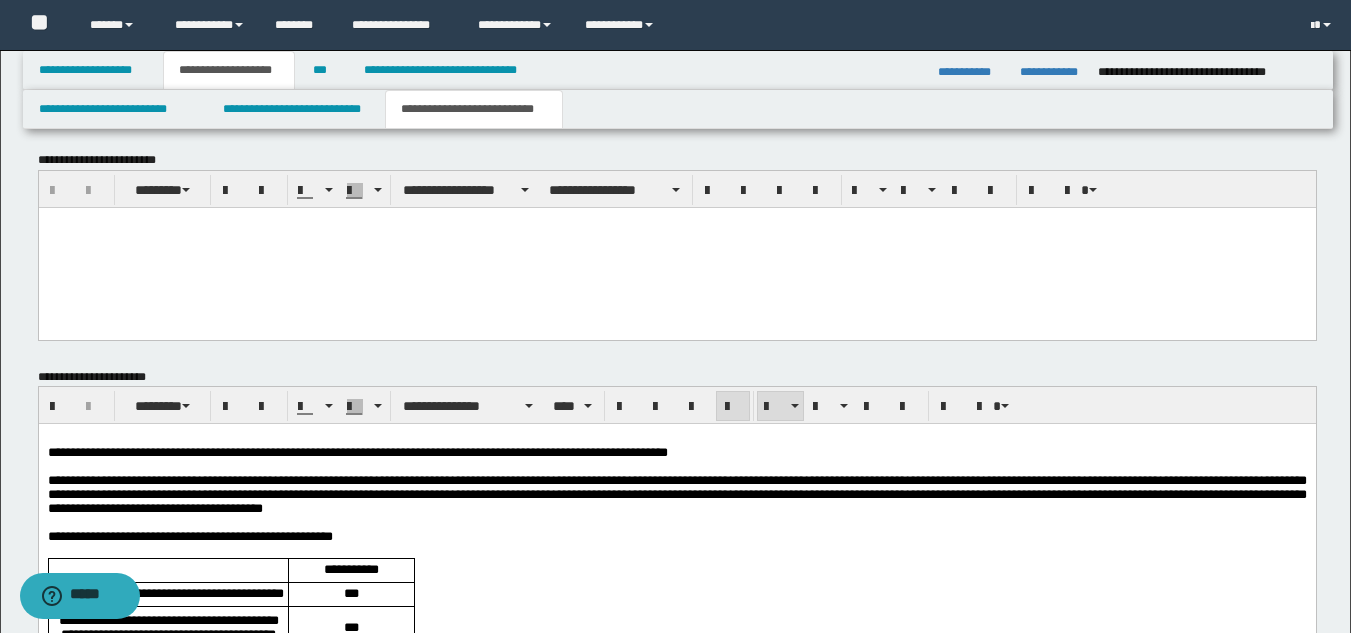 click at bounding box center (676, 467) 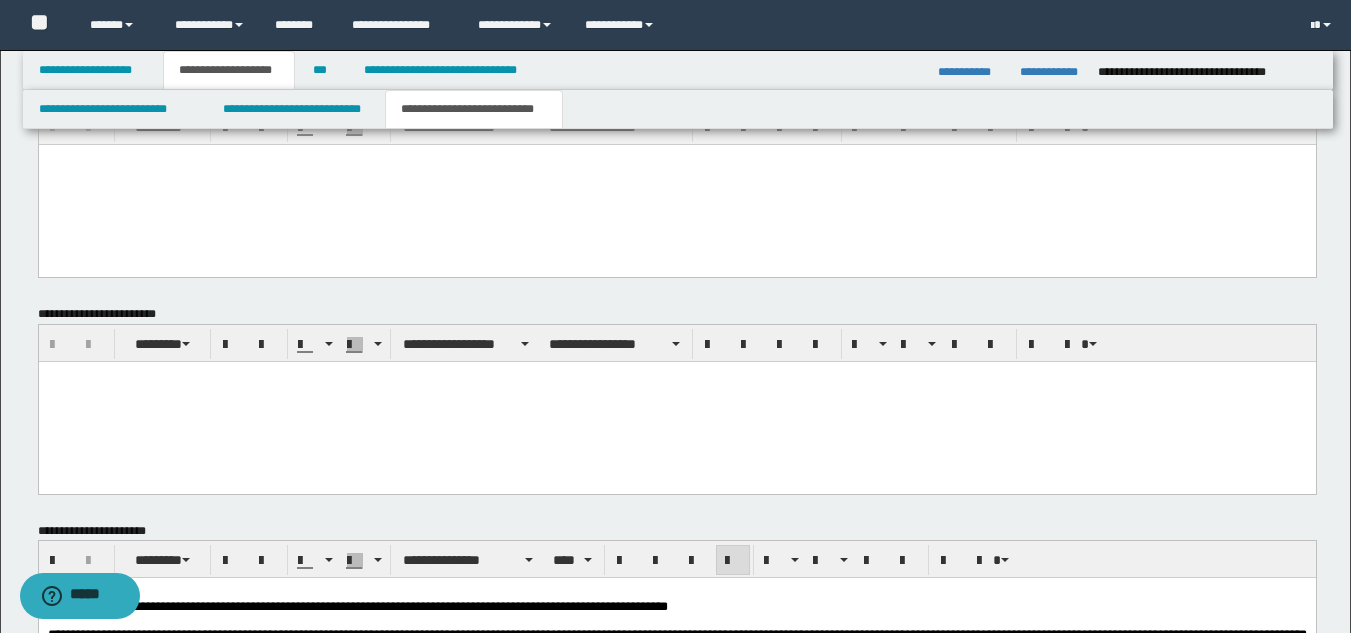 scroll, scrollTop: 998, scrollLeft: 0, axis: vertical 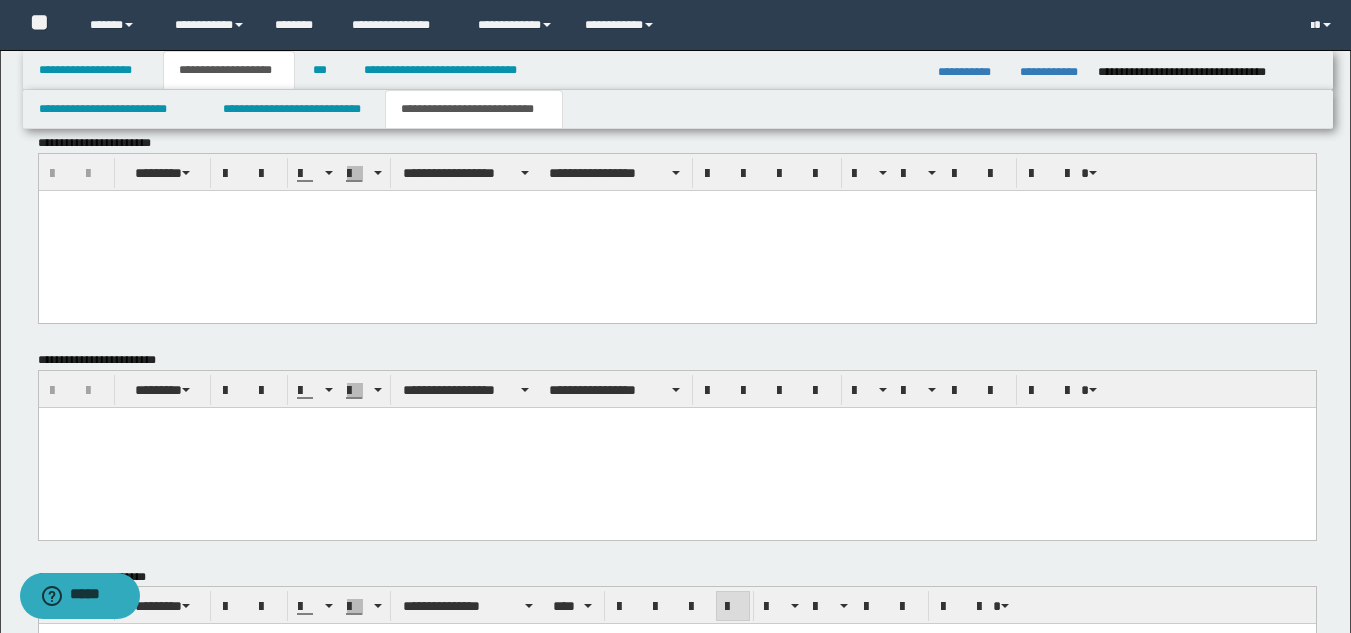 click at bounding box center (676, 230) 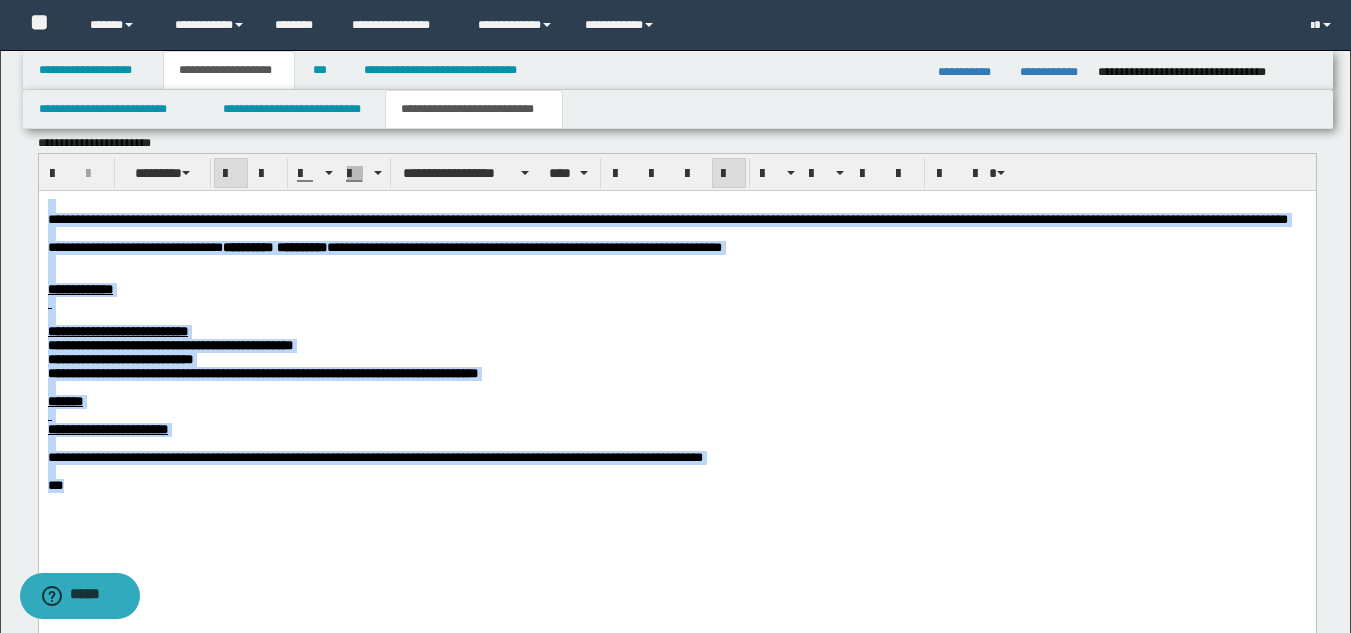 click at bounding box center [676, 303] 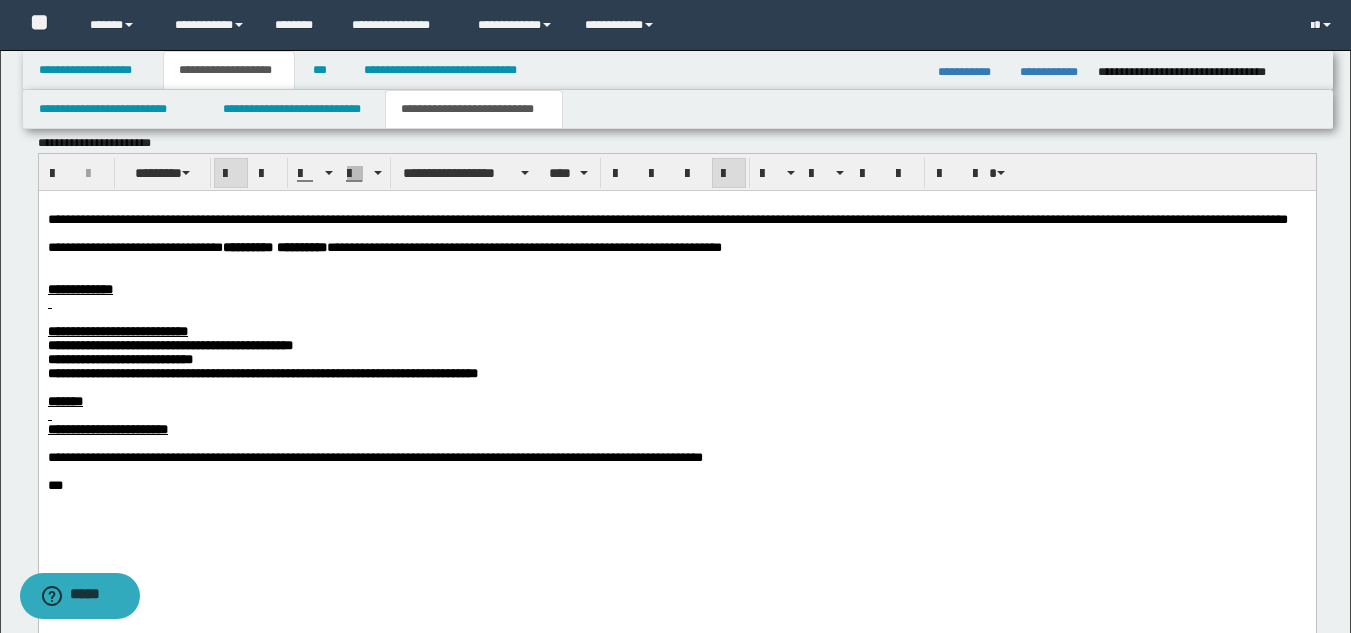 drag, startPoint x: 478, startPoint y: 338, endPoint x: 523, endPoint y: 319, distance: 48.8467 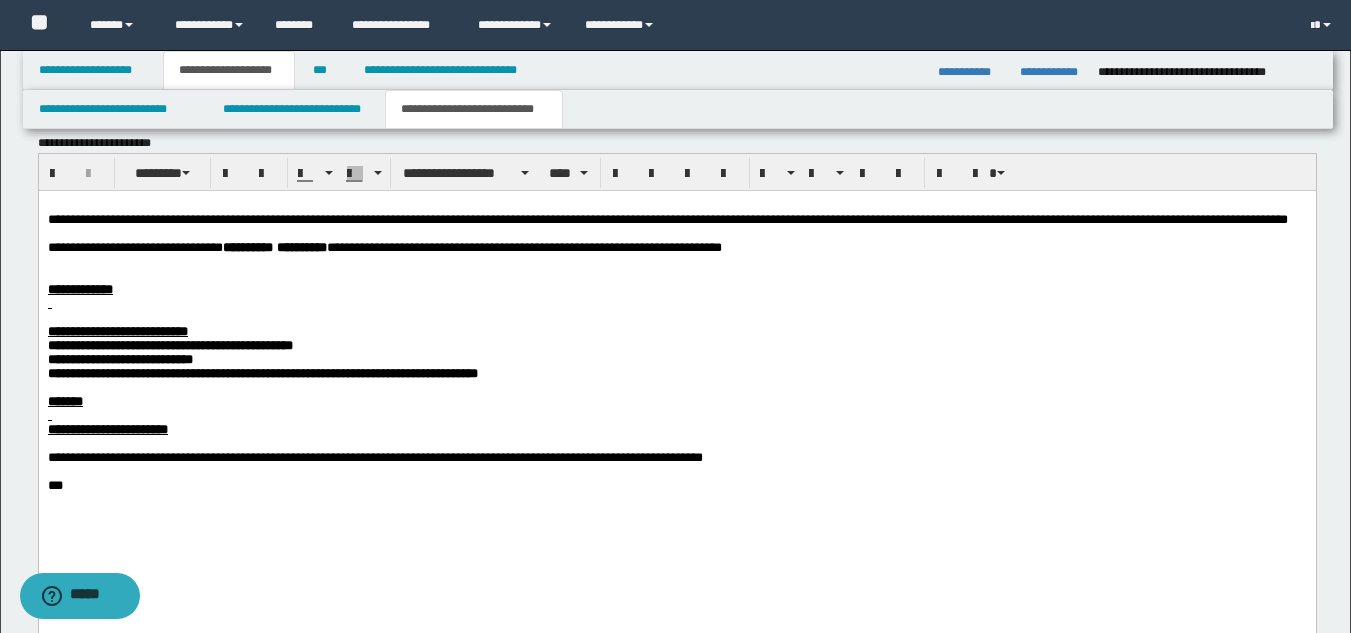 drag, startPoint x: 770, startPoint y: 336, endPoint x: 782, endPoint y: 316, distance: 23.323807 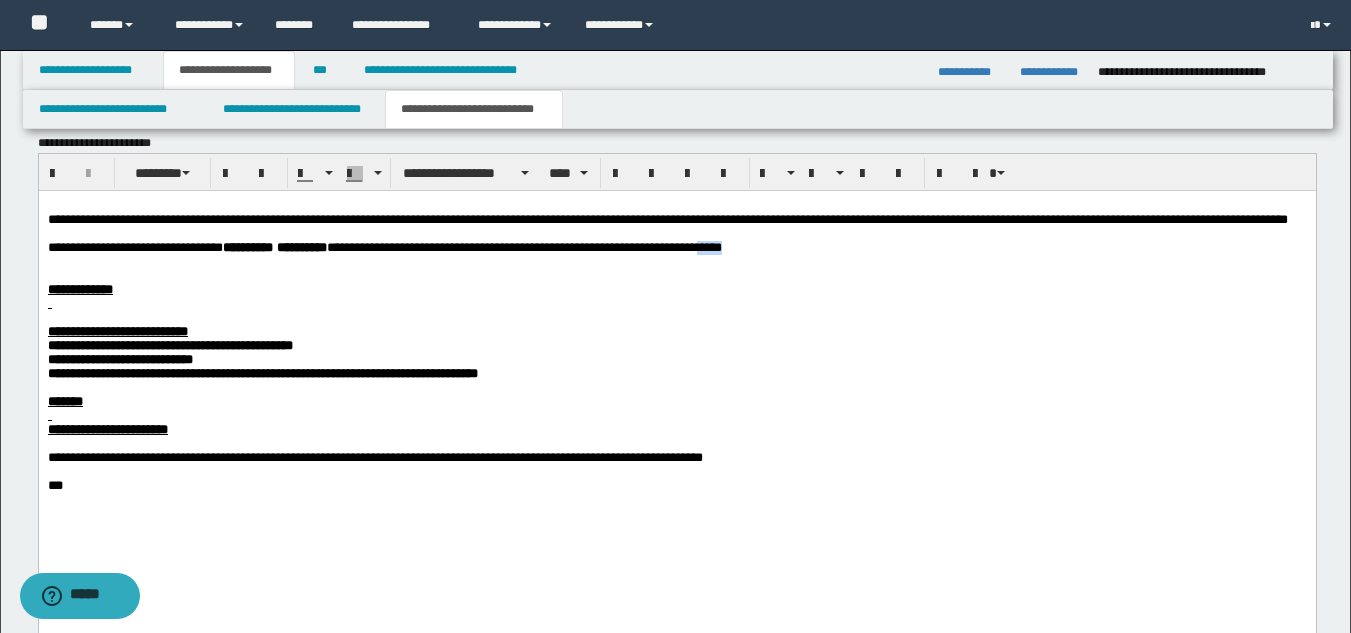 drag, startPoint x: 797, startPoint y: 271, endPoint x: 847, endPoint y: 275, distance: 50.159744 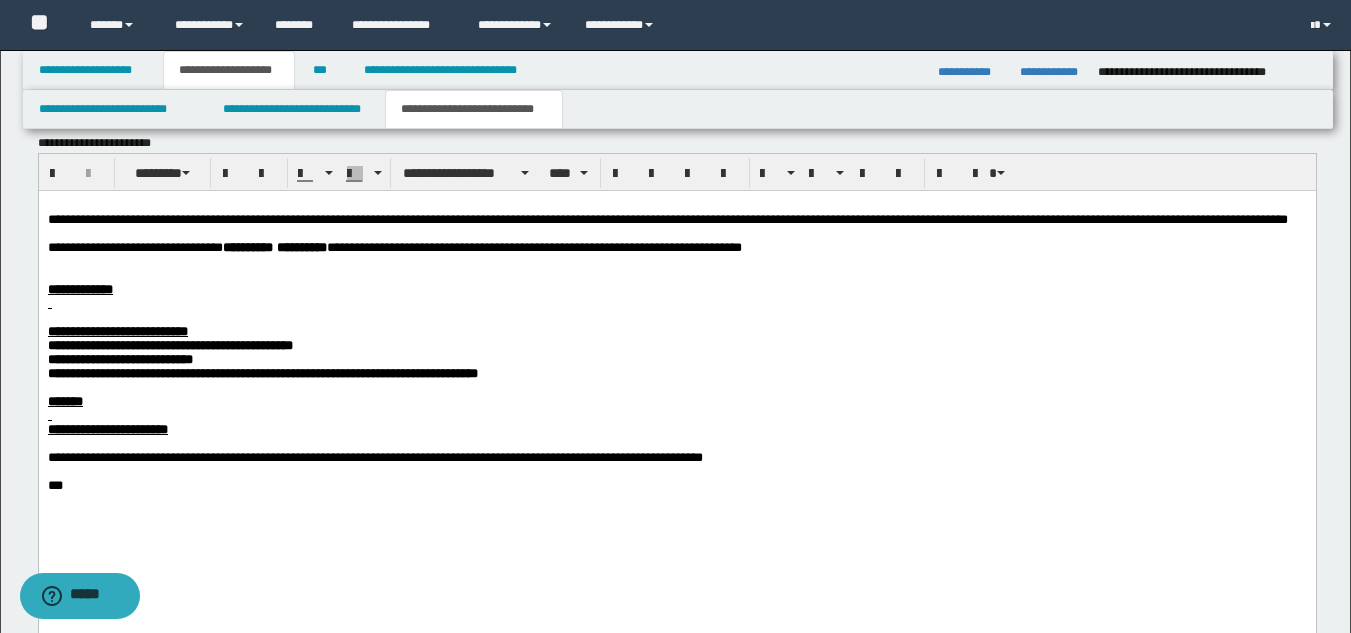 click at bounding box center (676, 303) 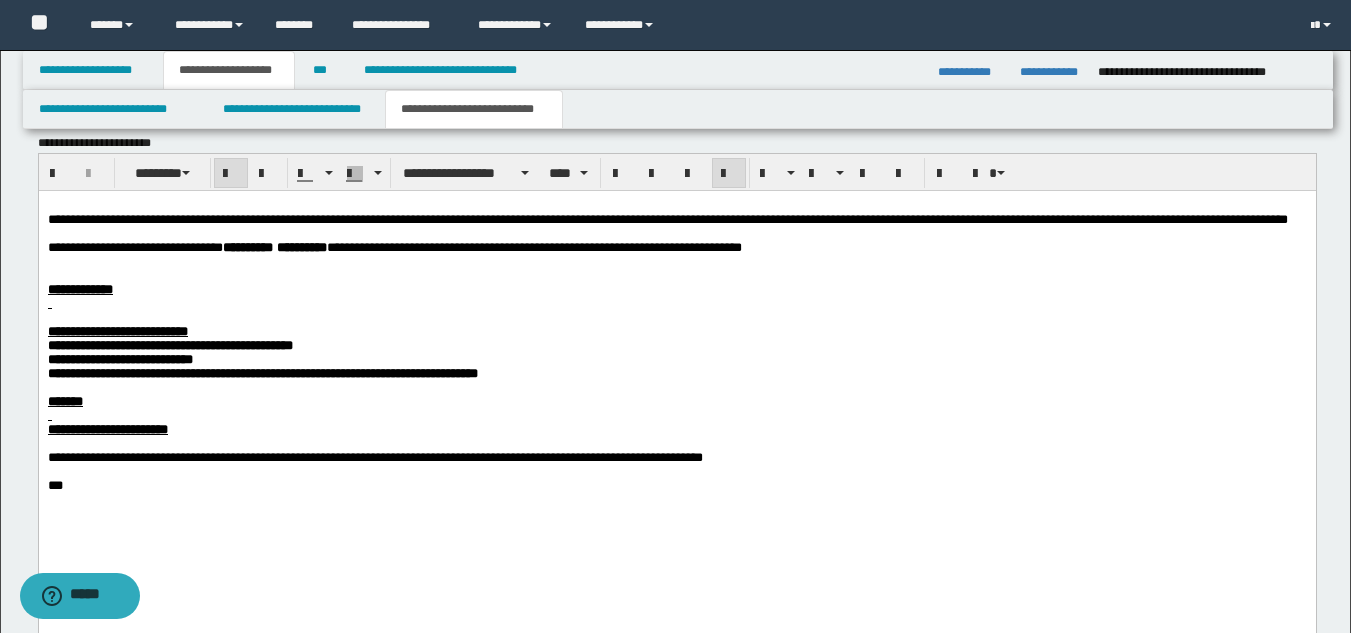 click on "**********" at bounding box center [676, 331] 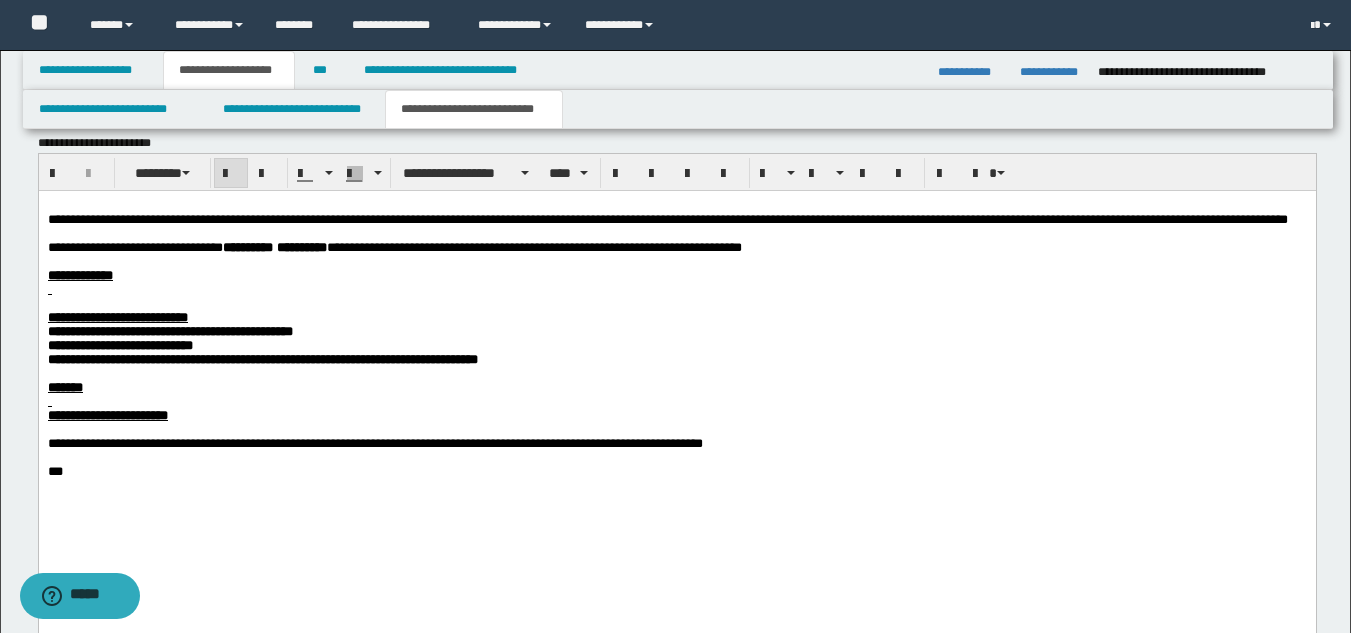 click on "*******" at bounding box center (676, 387) 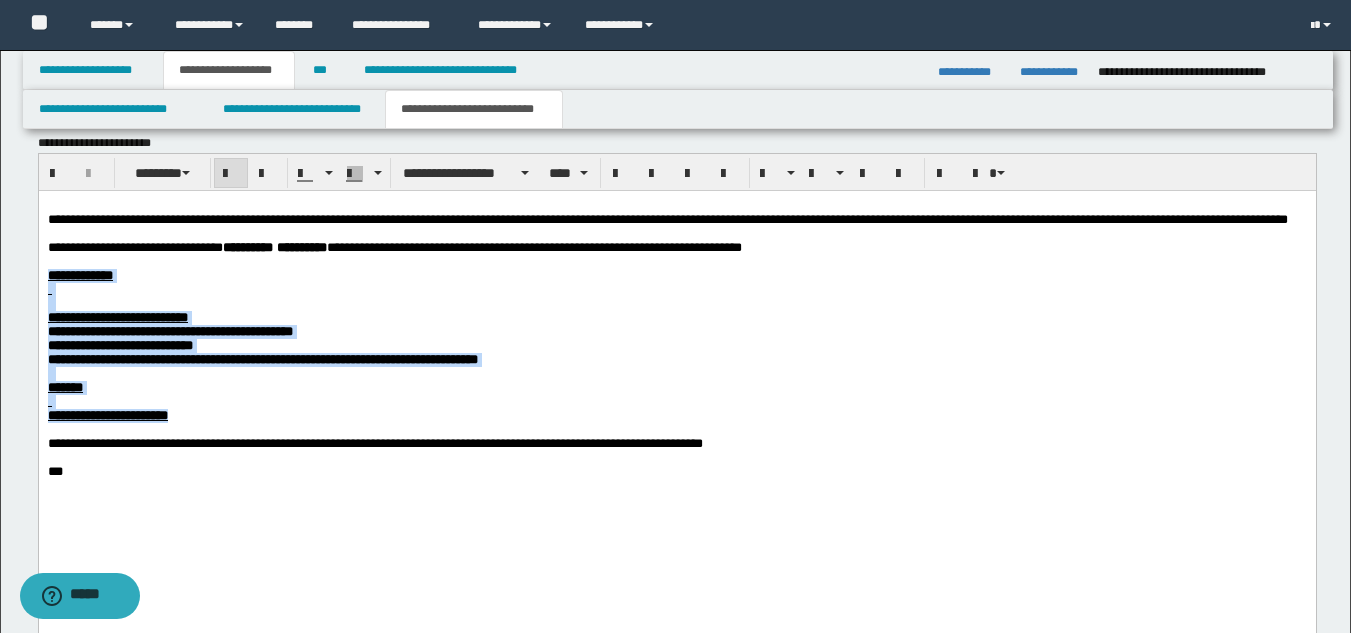 drag, startPoint x: 73, startPoint y: 334, endPoint x: 248, endPoint y: 455, distance: 212.75807 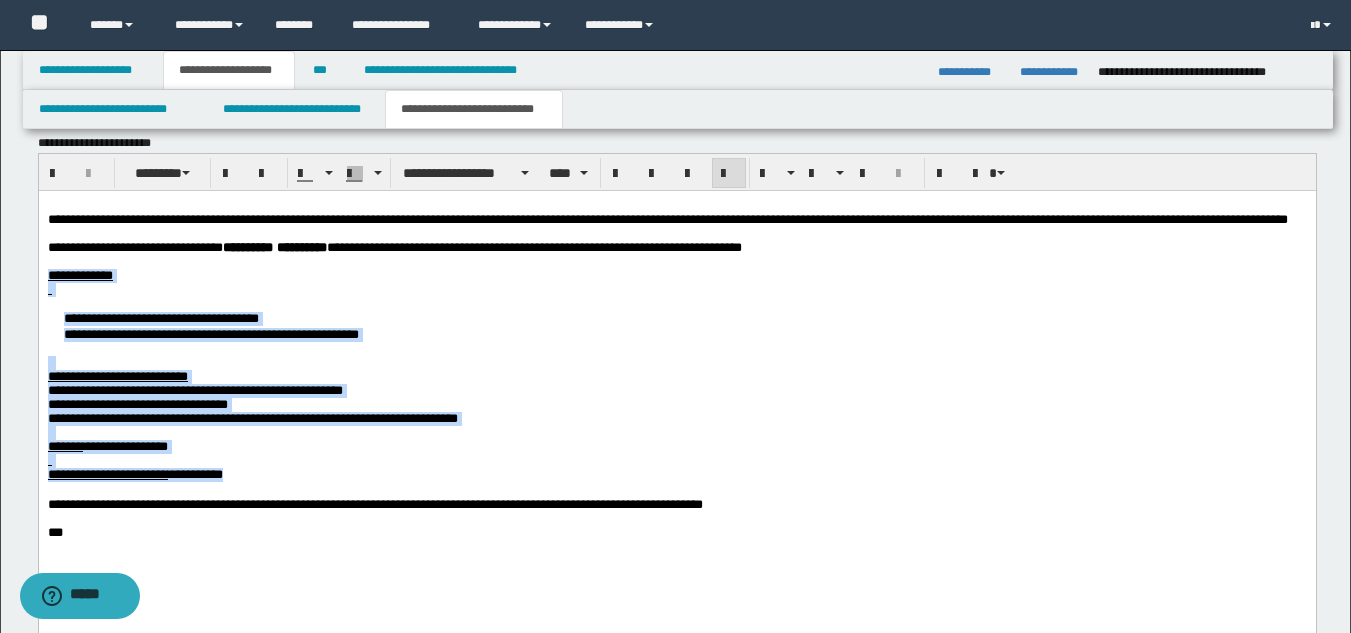 drag, startPoint x: 302, startPoint y: 522, endPoint x: 243, endPoint y: 202, distance: 325.39362 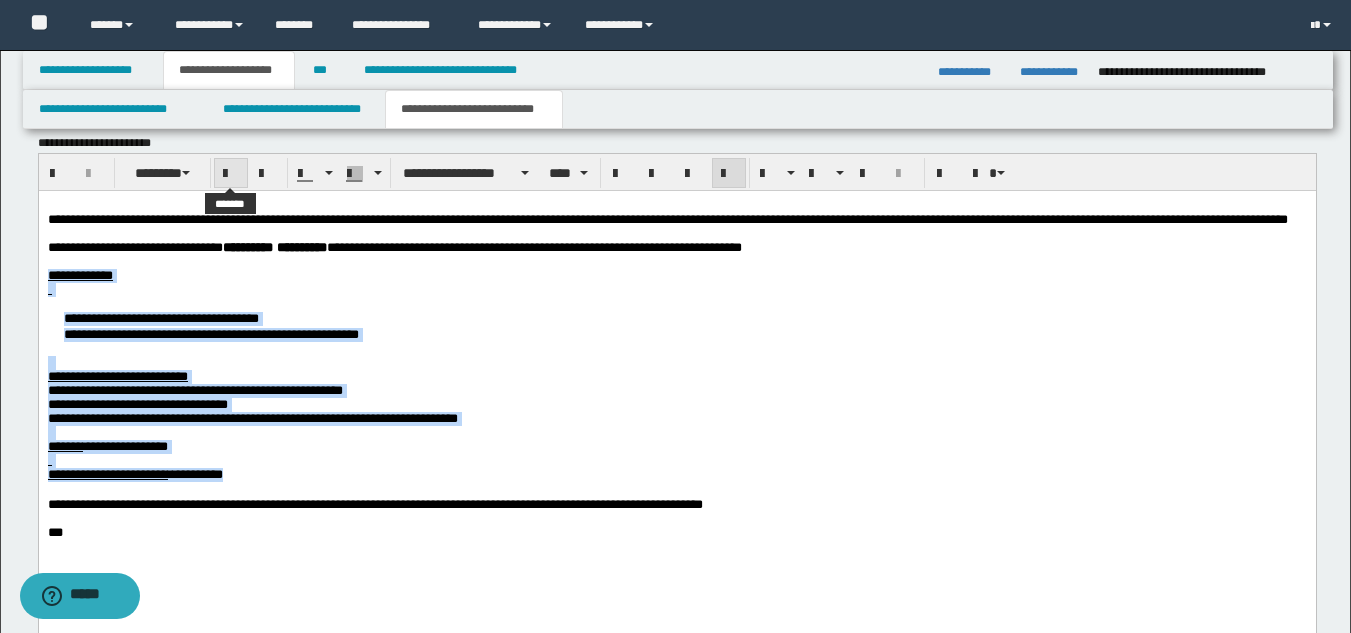 click at bounding box center (231, 174) 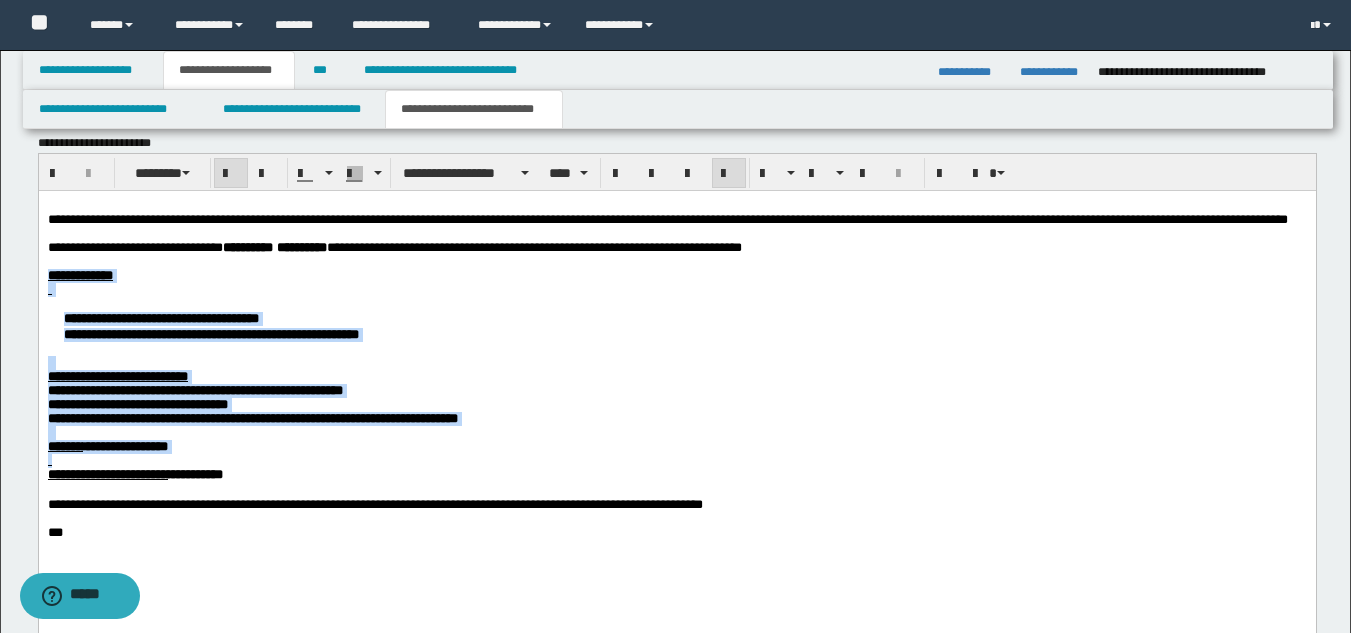 click at bounding box center [676, 362] 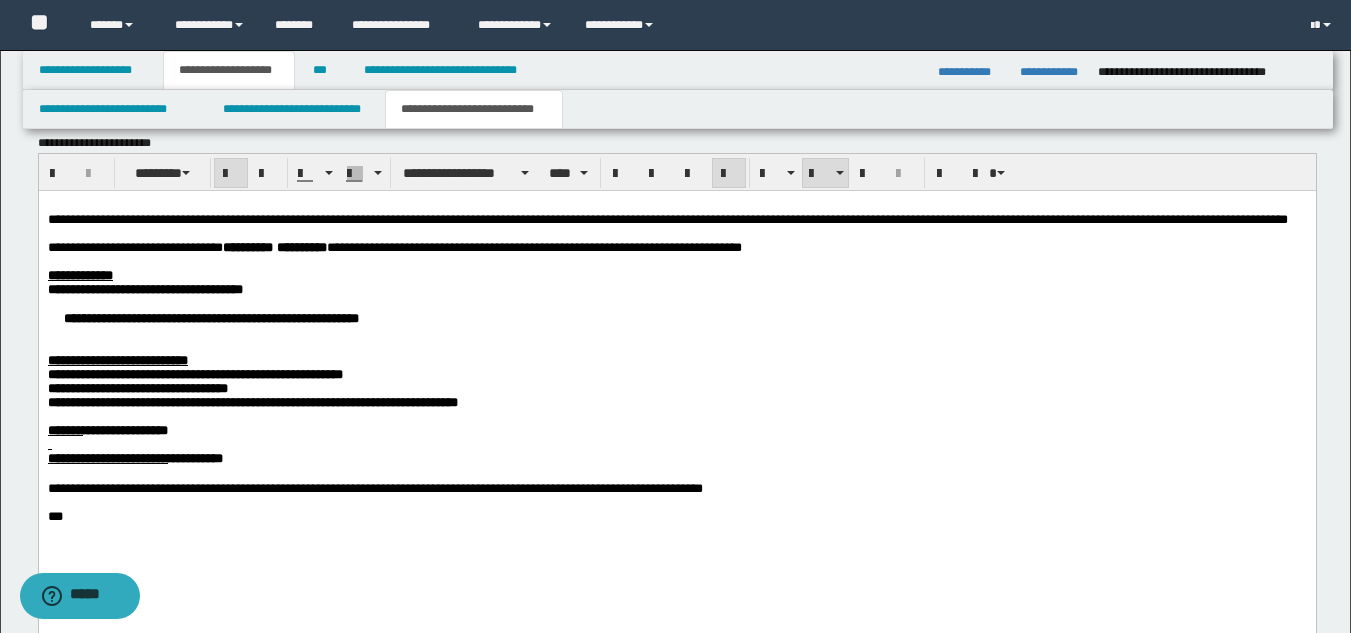 click on "**********" at bounding box center (676, 317) 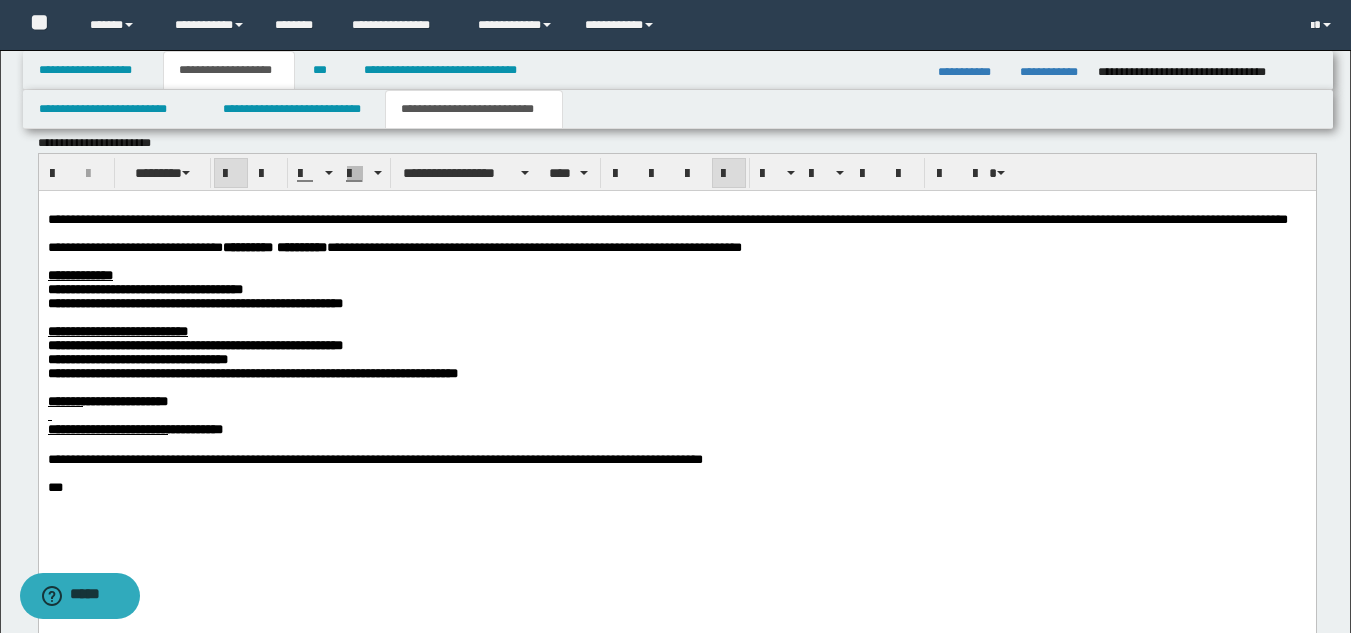 click on "**********" at bounding box center [676, 371] 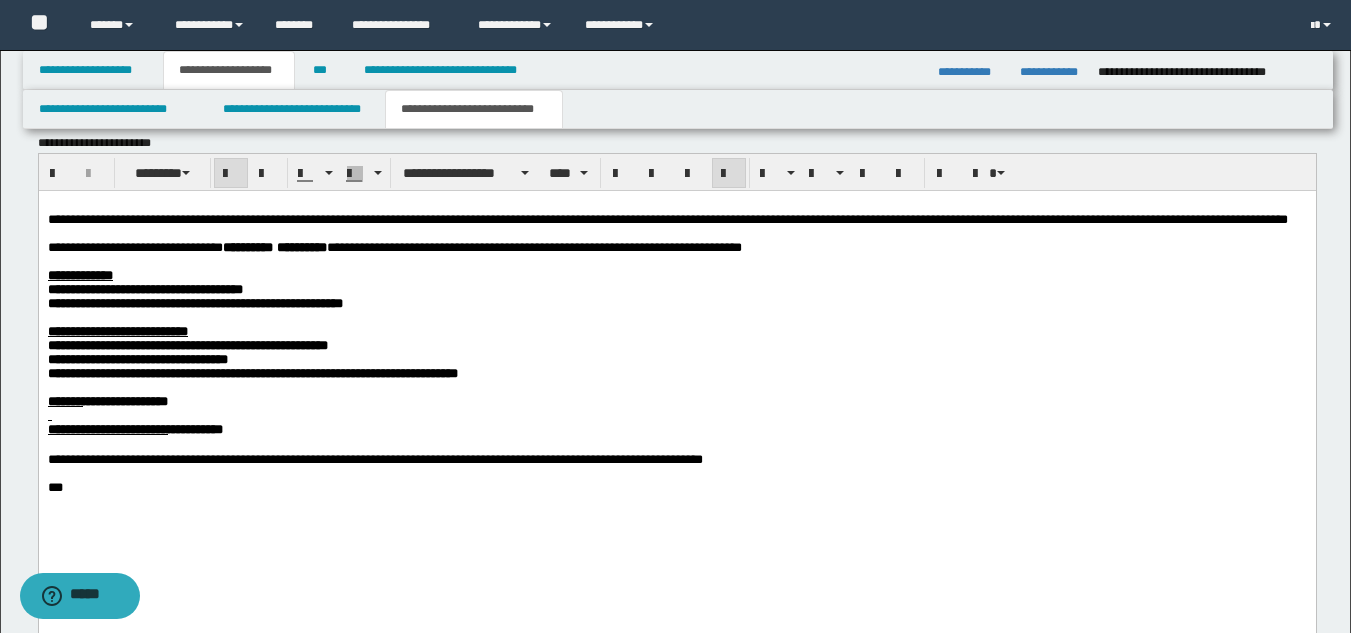 click on "**********" at bounding box center (252, 372) 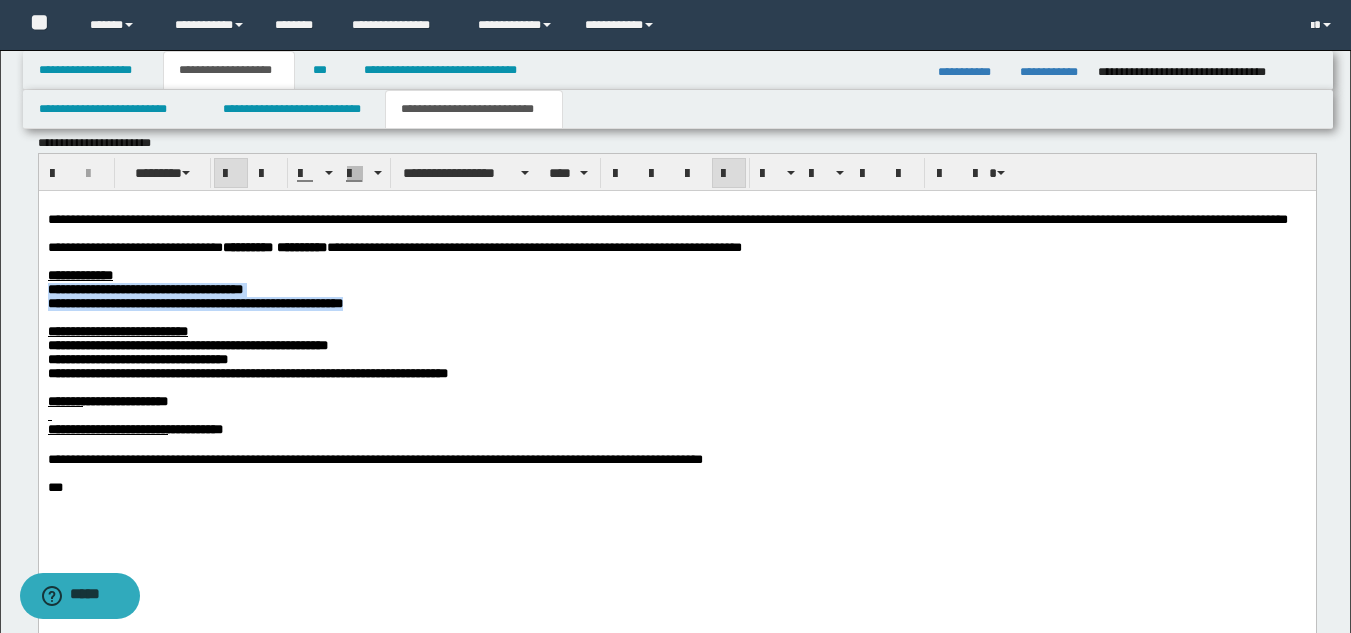 drag, startPoint x: 273, startPoint y: 335, endPoint x: 11, endPoint y: 316, distance: 262.68802 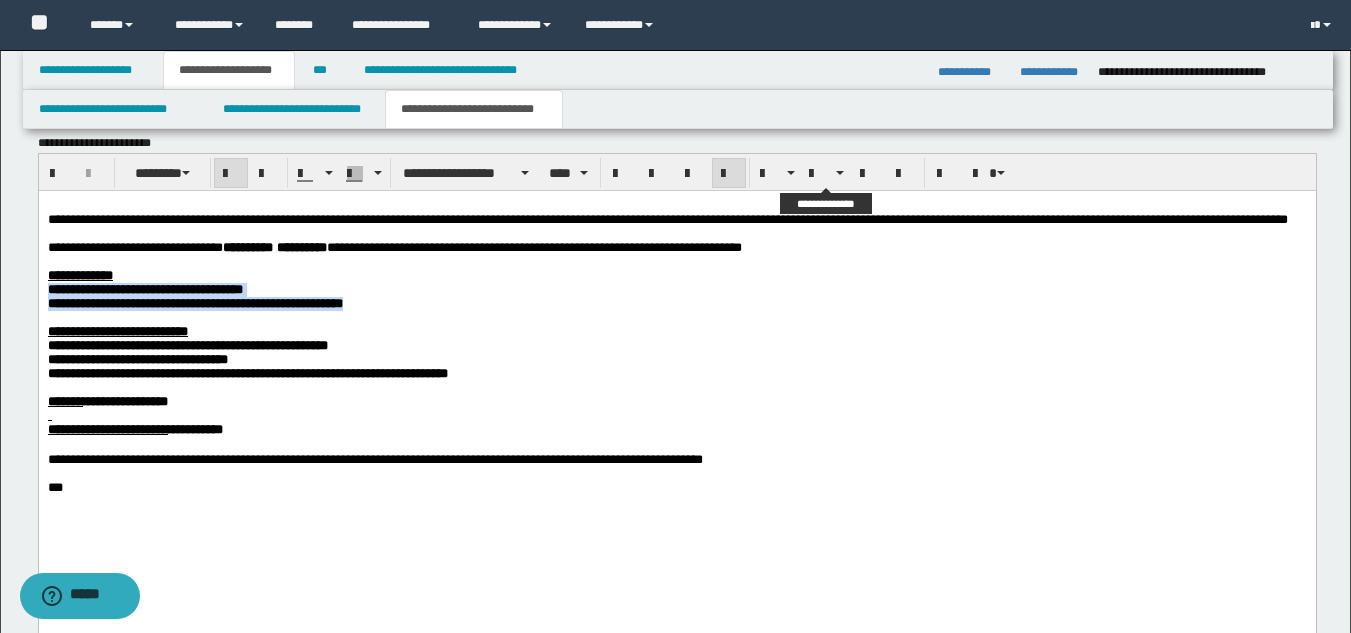 click at bounding box center (817, 174) 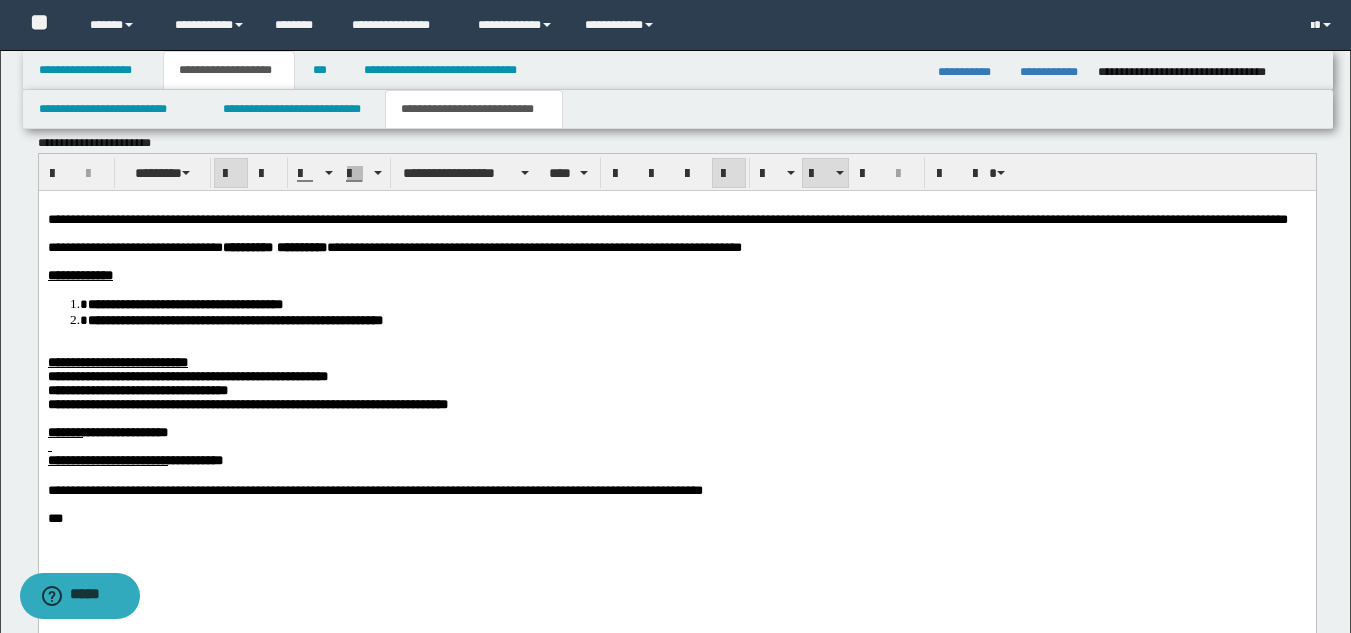 click at bounding box center [676, 348] 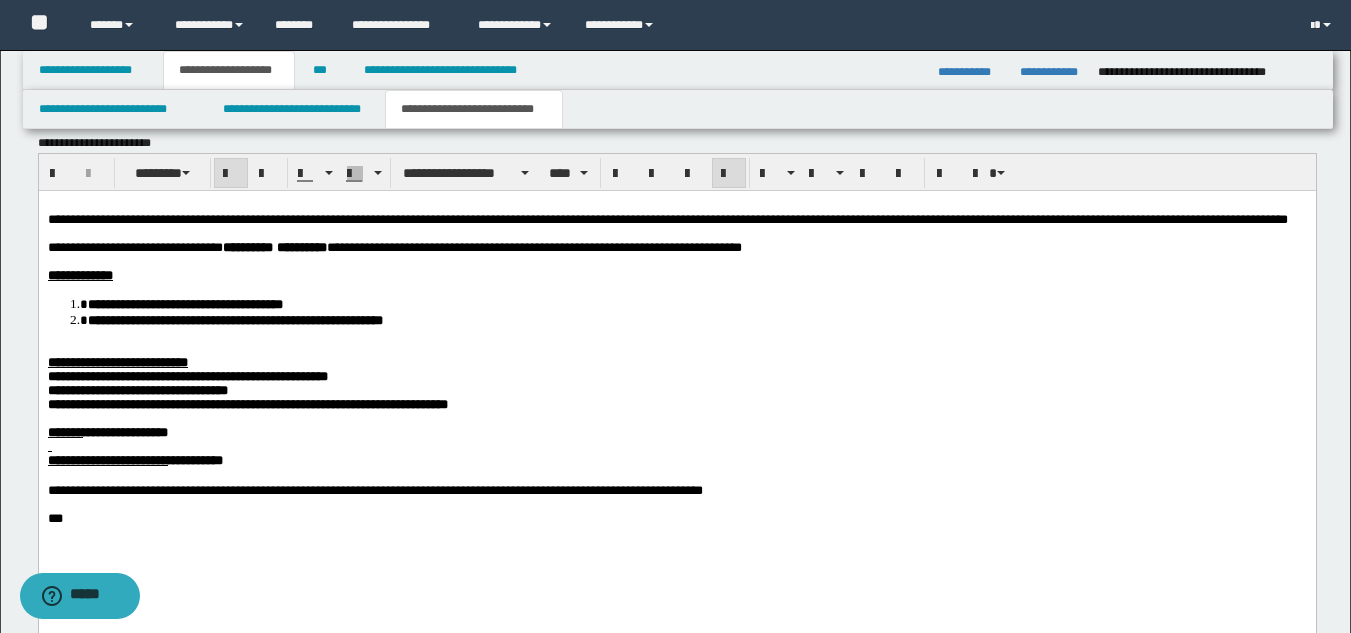 click on "**********" at bounding box center (117, 361) 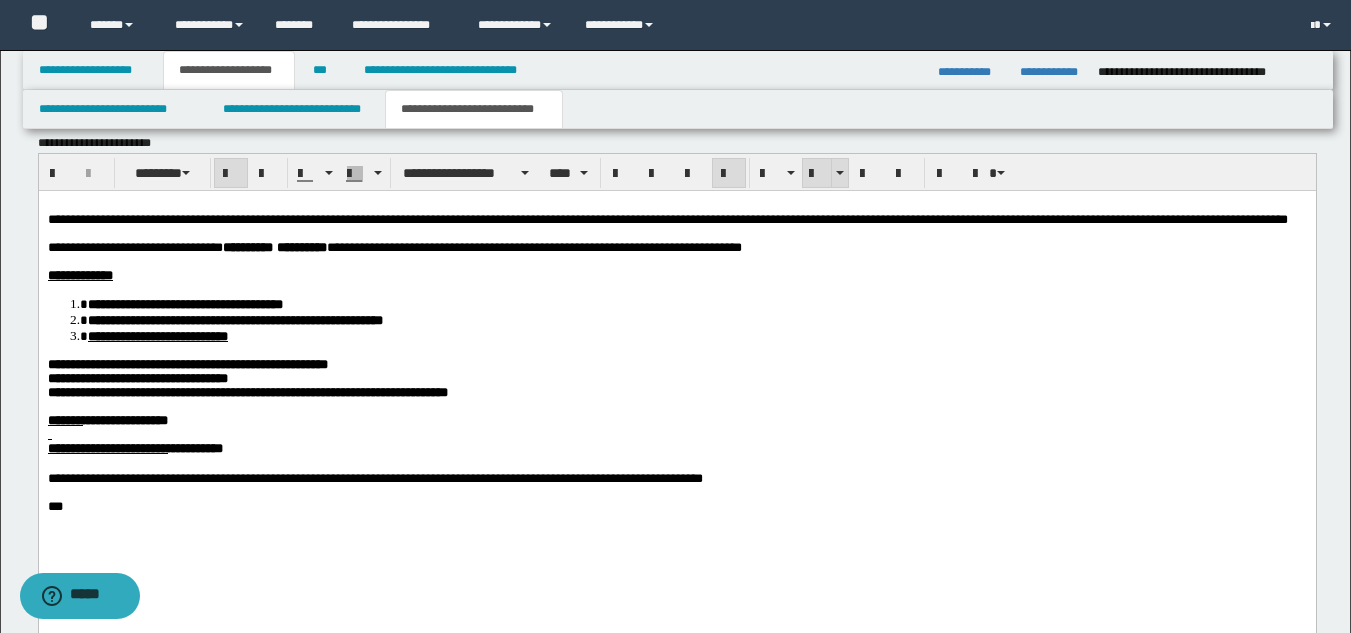 click at bounding box center (817, 173) 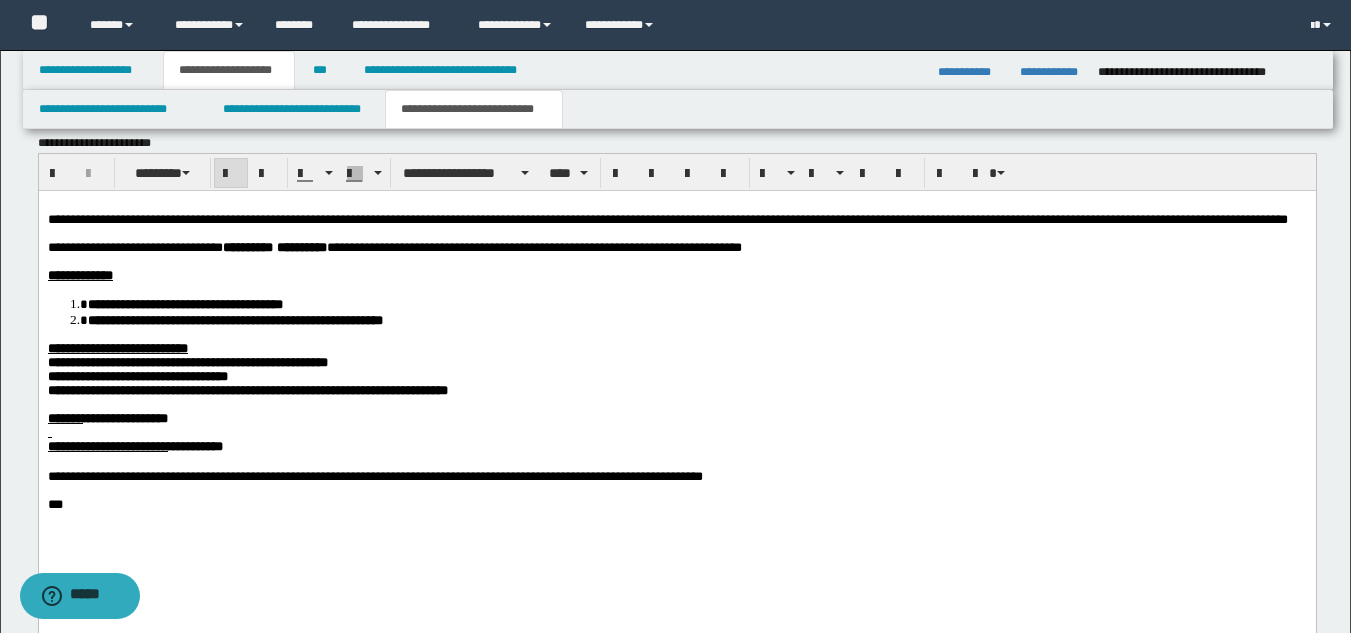 click on "**********" at bounding box center (676, 348) 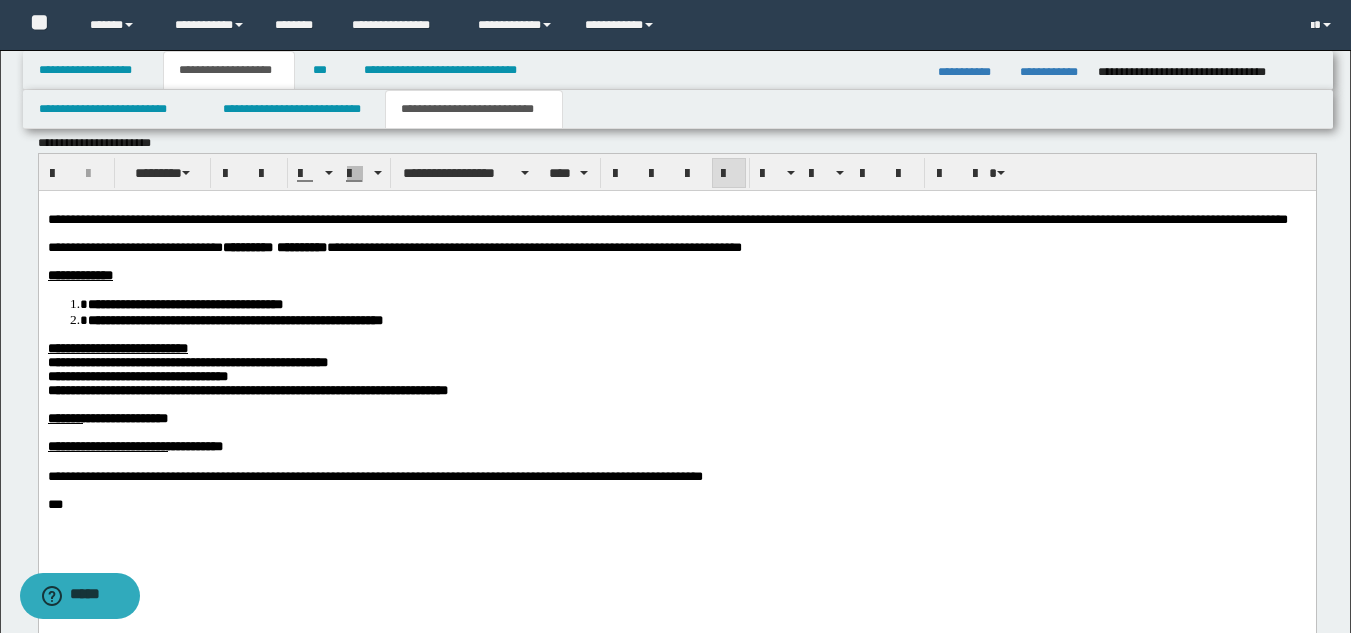 drag, startPoint x: 92, startPoint y: 543, endPoint x: 63, endPoint y: 736, distance: 195.1666 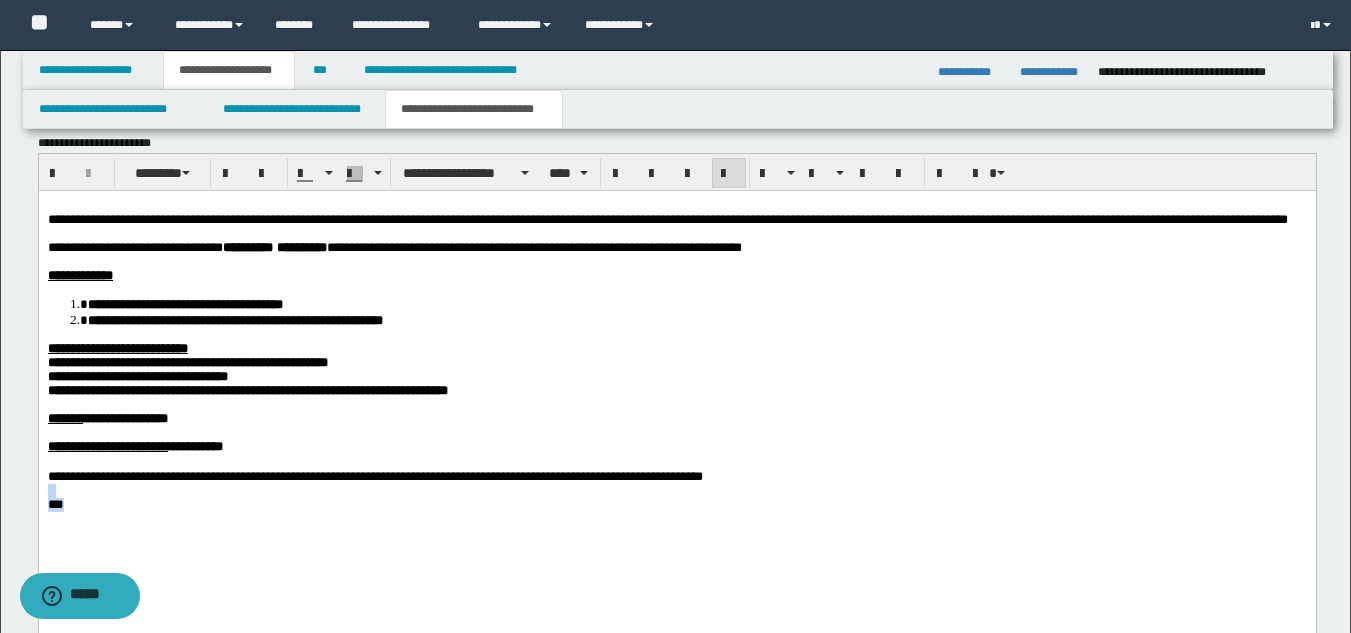drag, startPoint x: 76, startPoint y: 550, endPoint x: 62, endPoint y: 732, distance: 182.53767 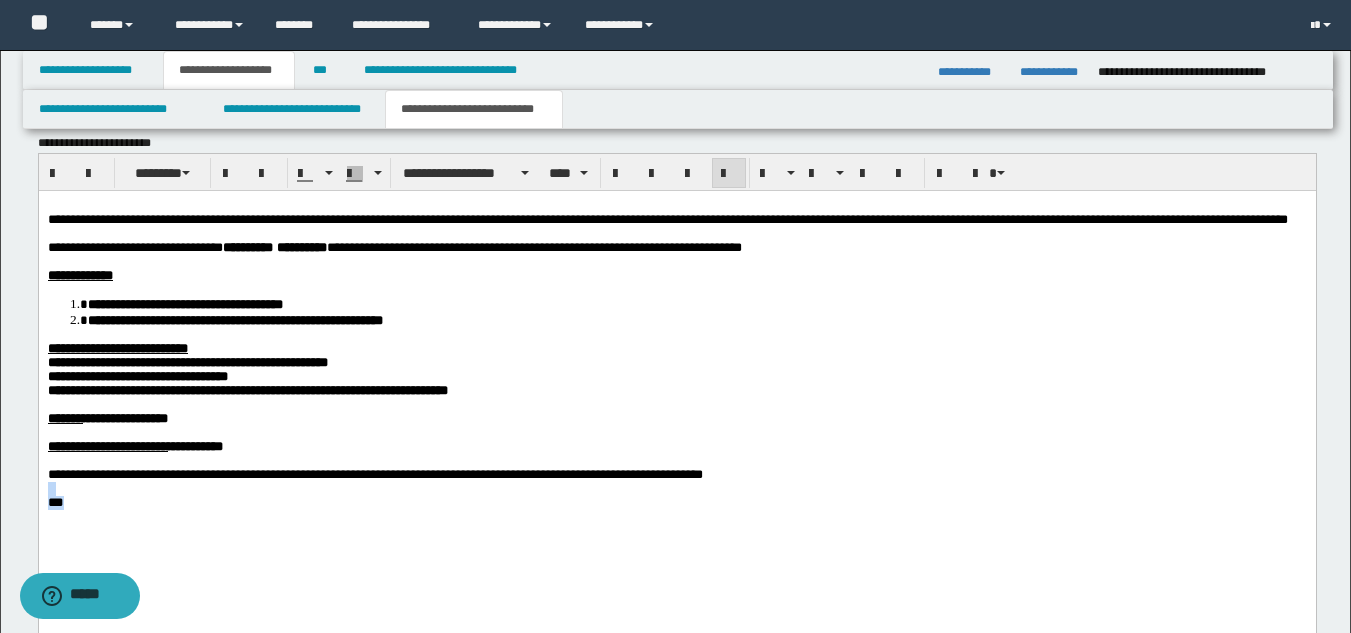 click on "***" at bounding box center (676, 502) 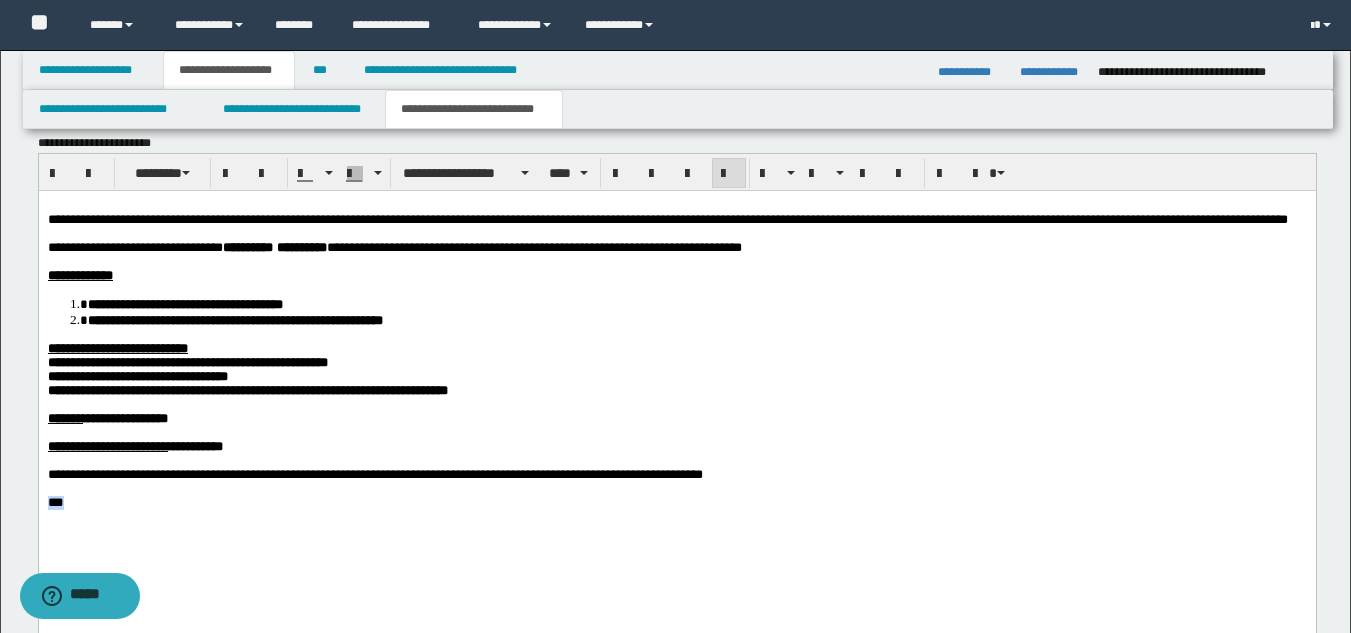 drag, startPoint x: 80, startPoint y: 556, endPoint x: 15, endPoint y: 553, distance: 65.06919 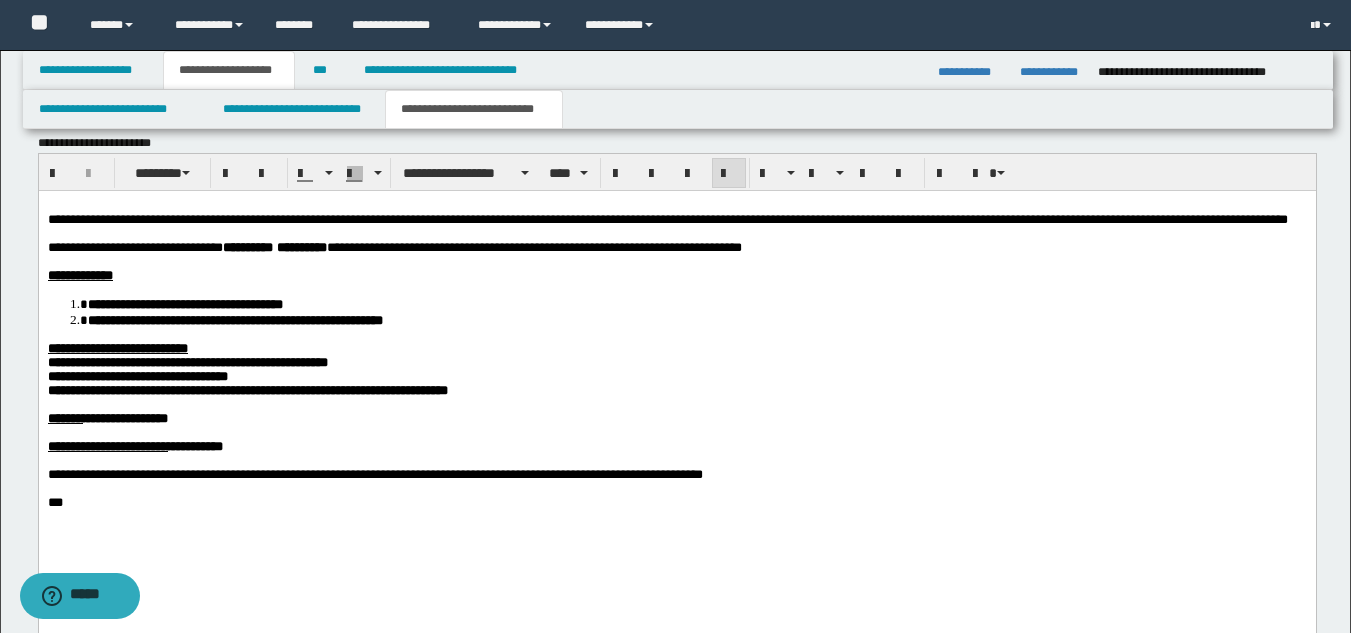 click on "***" at bounding box center [676, 502] 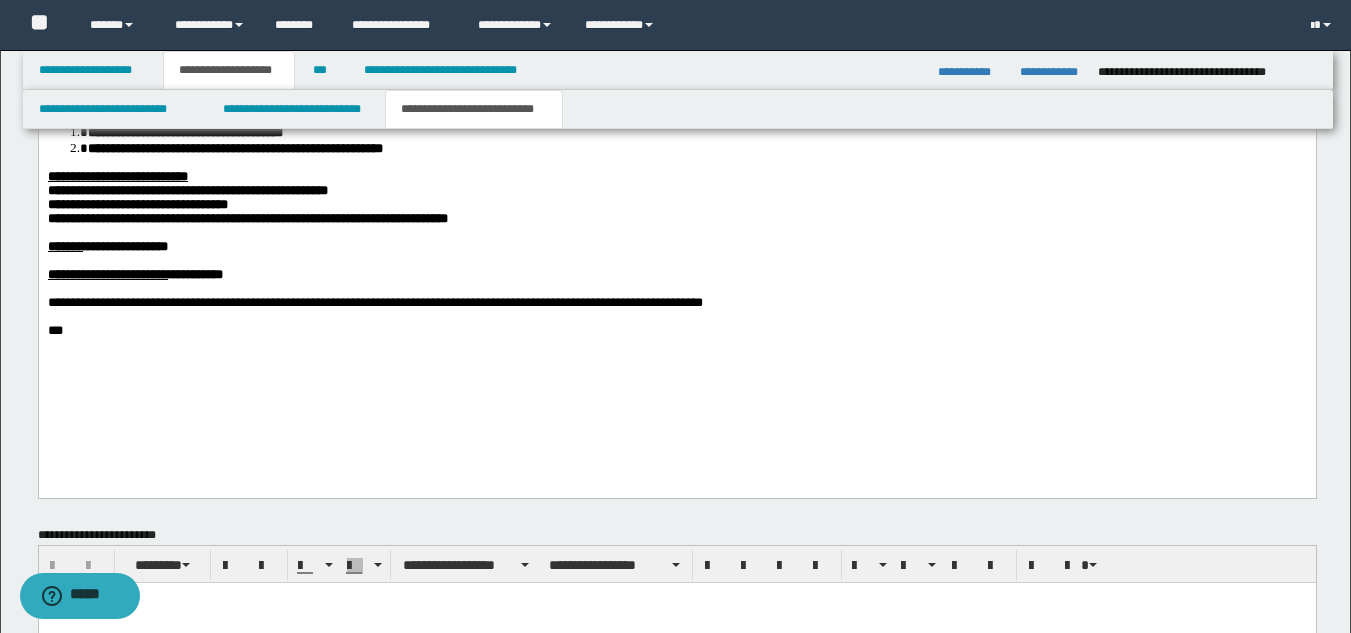 scroll, scrollTop: 1198, scrollLeft: 0, axis: vertical 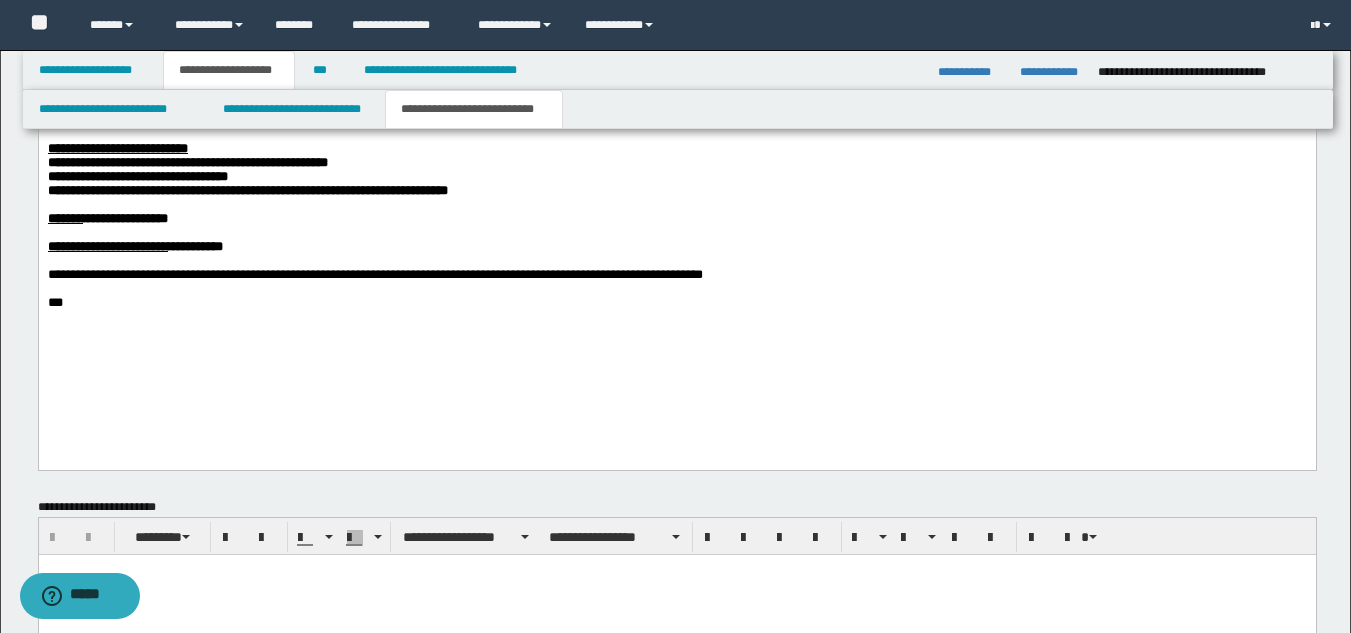 click on "**********" at bounding box center (676, 205) 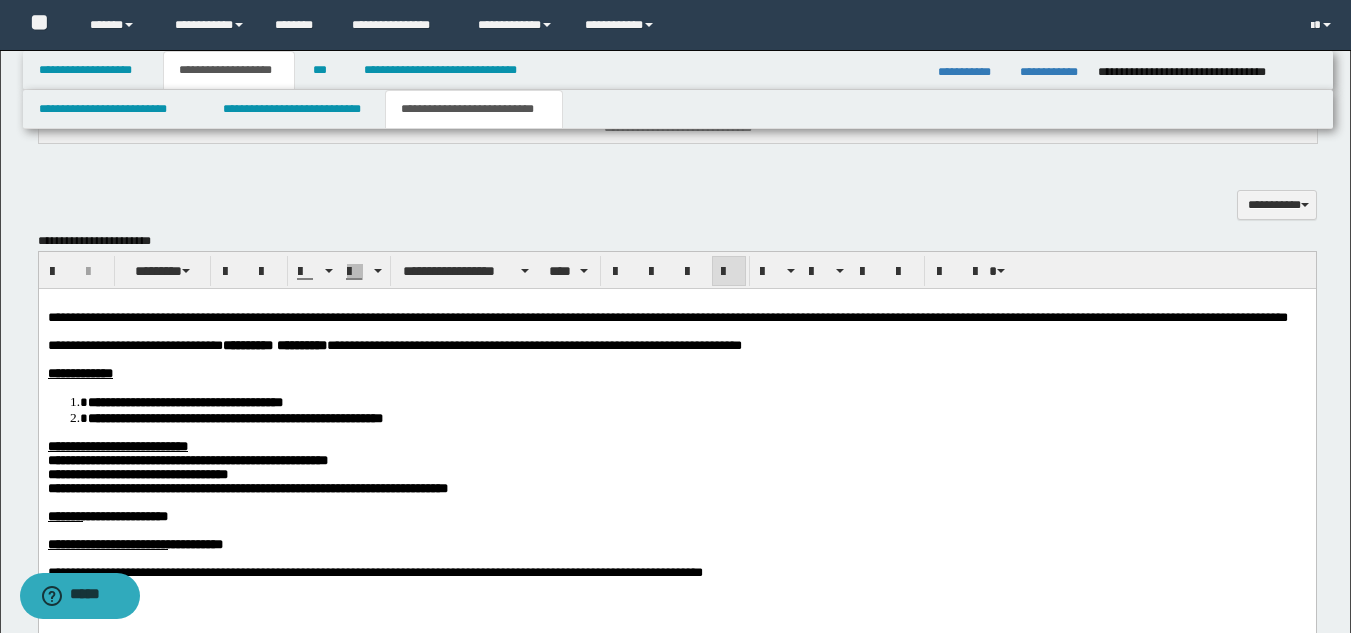 scroll, scrollTop: 898, scrollLeft: 0, axis: vertical 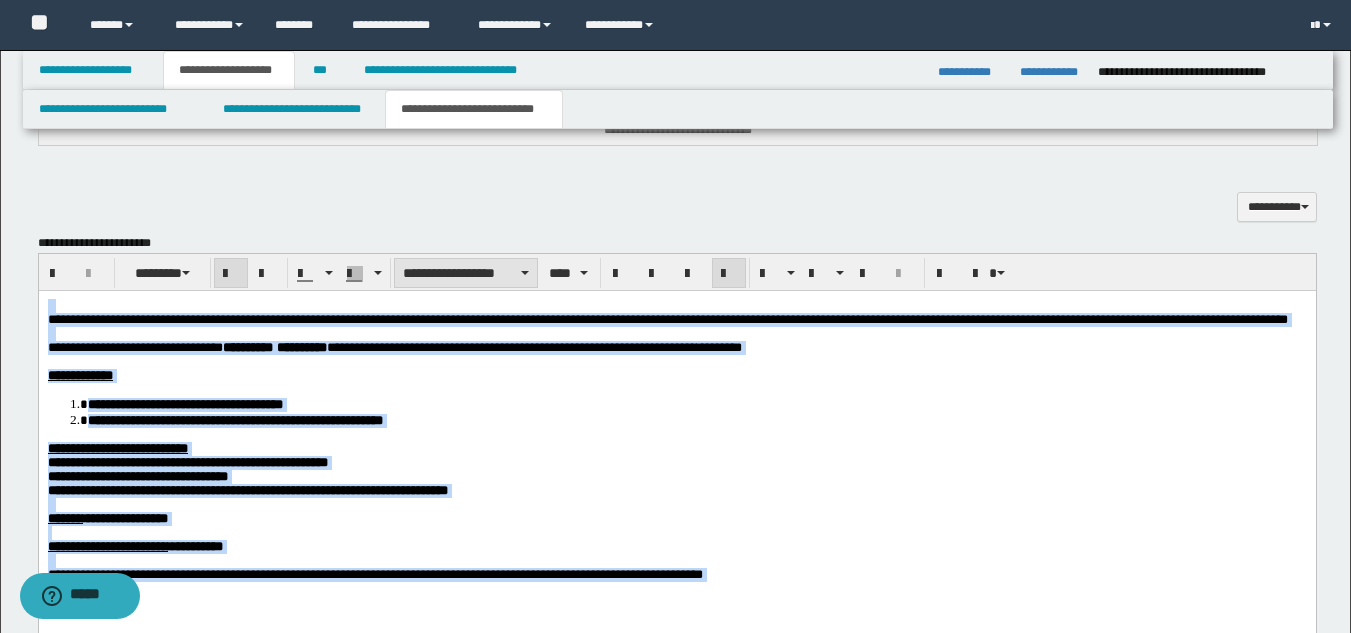 click on "**********" at bounding box center (466, 273) 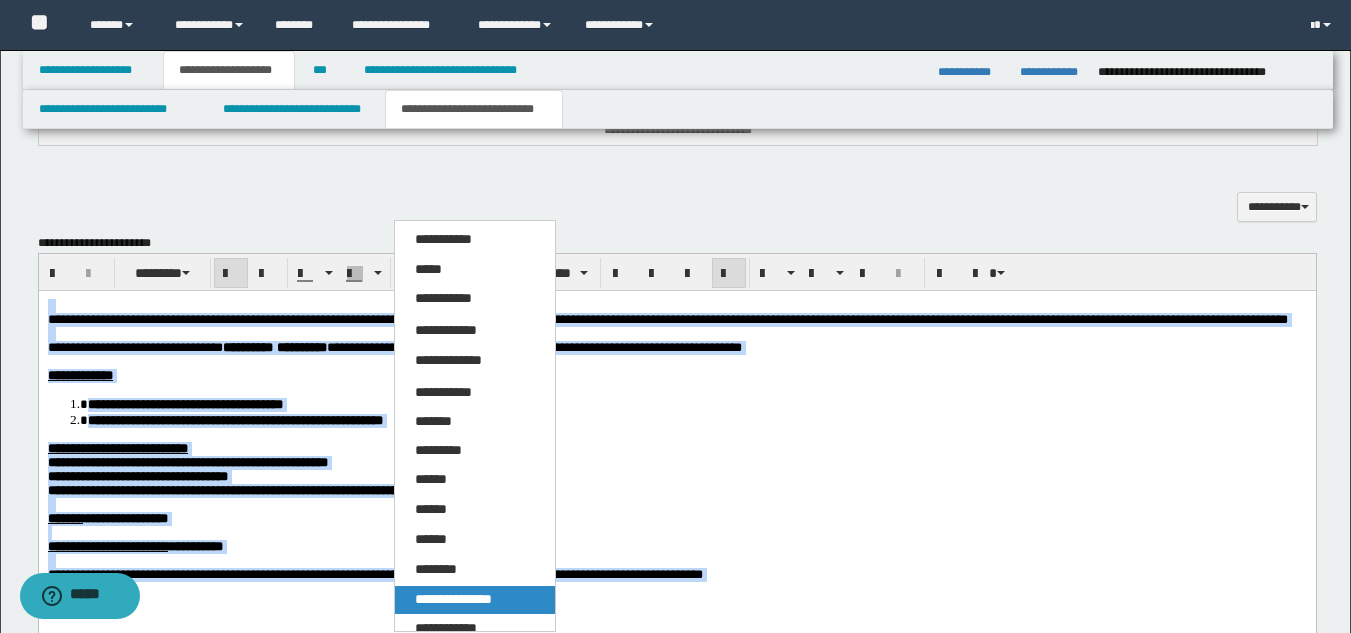 drag, startPoint x: 456, startPoint y: 599, endPoint x: 505, endPoint y: 199, distance: 402.99008 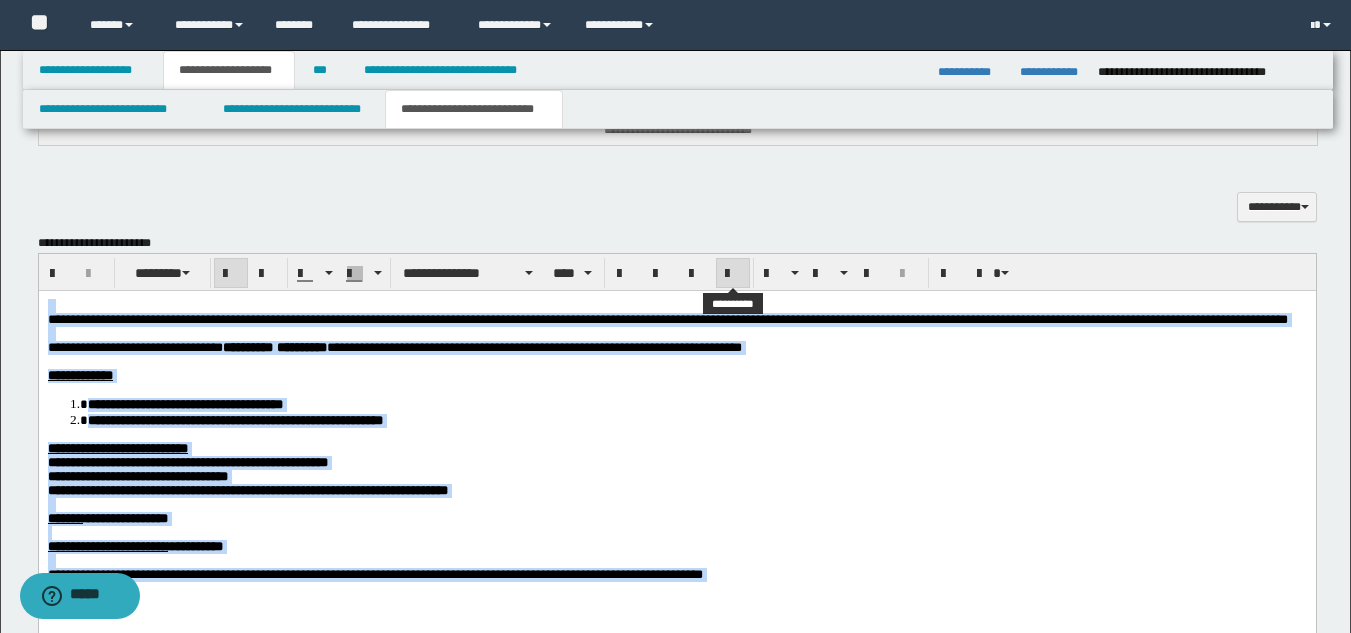 click at bounding box center (733, 273) 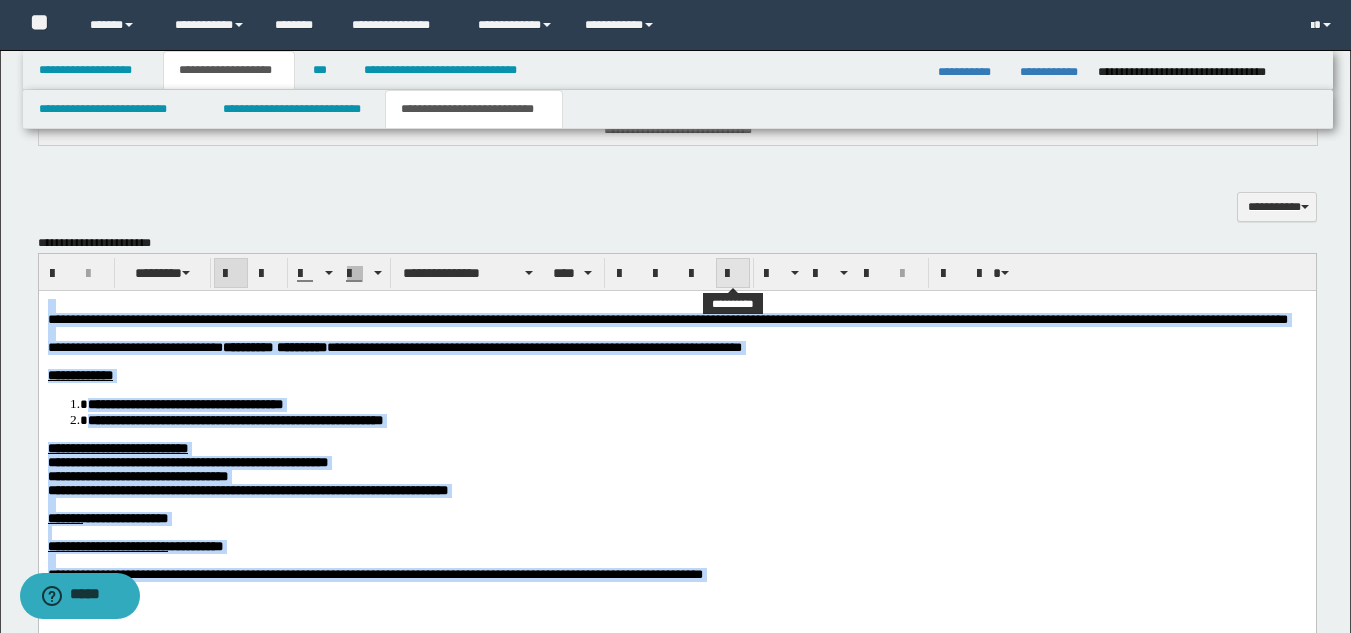 click at bounding box center (733, 274) 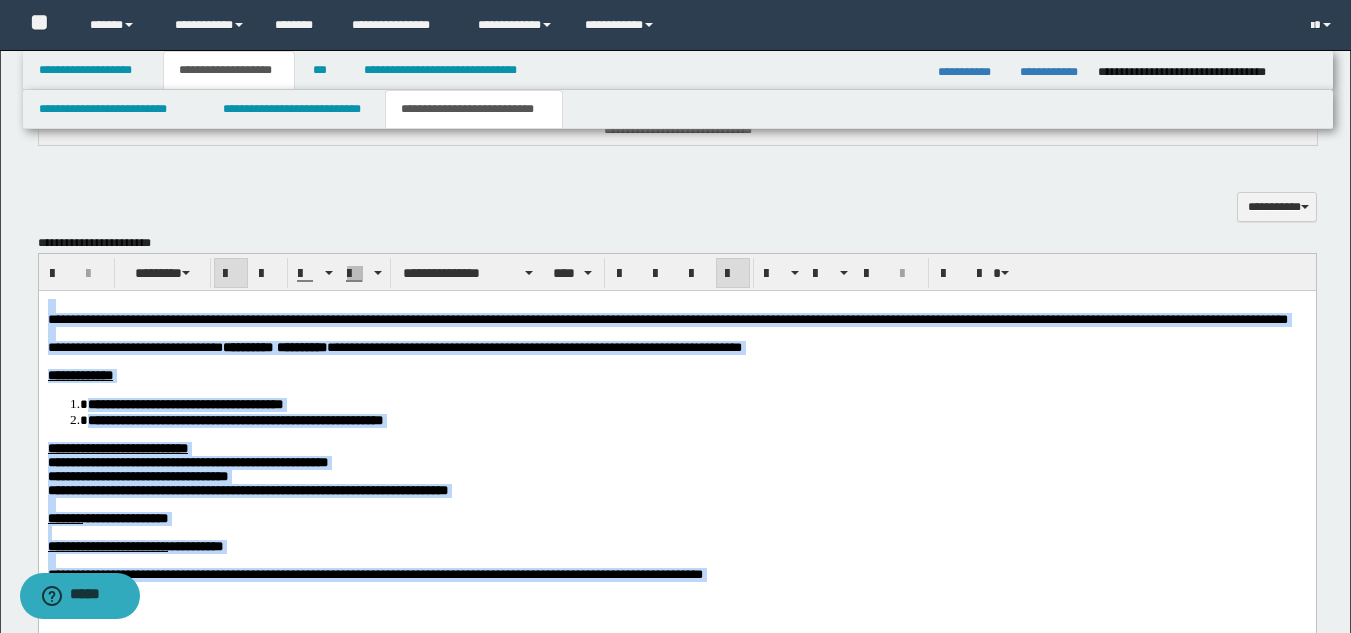 click on "**********" at bounding box center [667, 318] 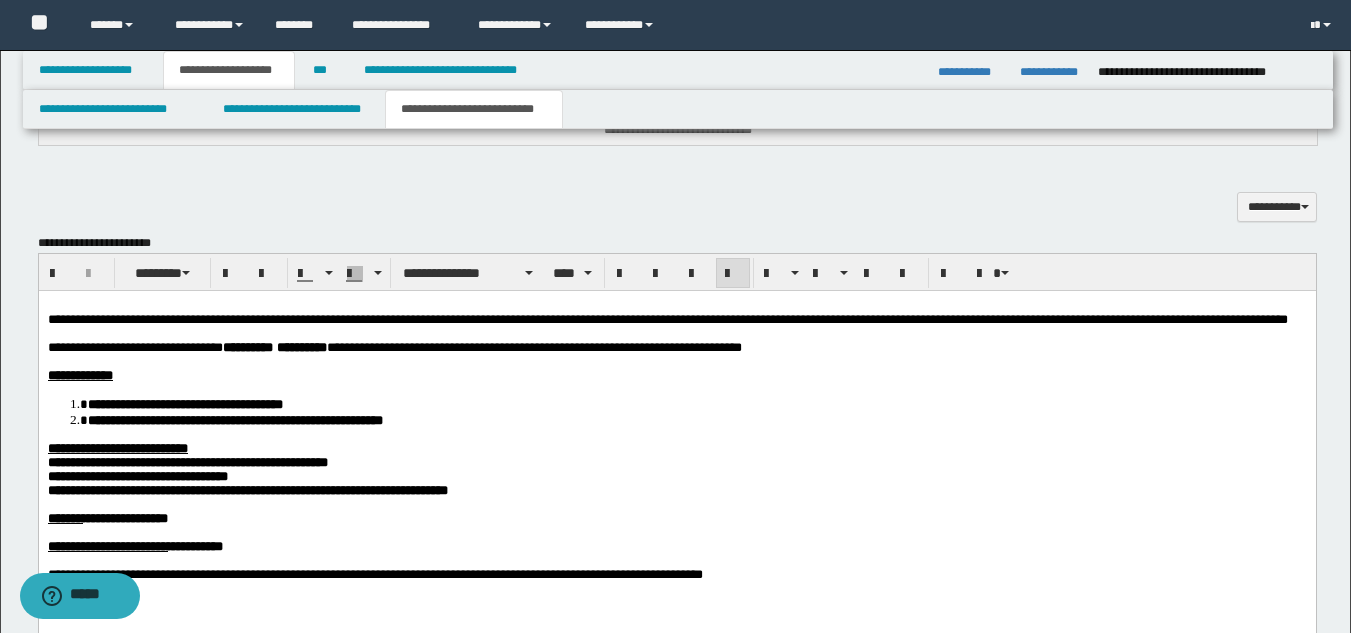 click on "**********" at bounding box center [676, 319] 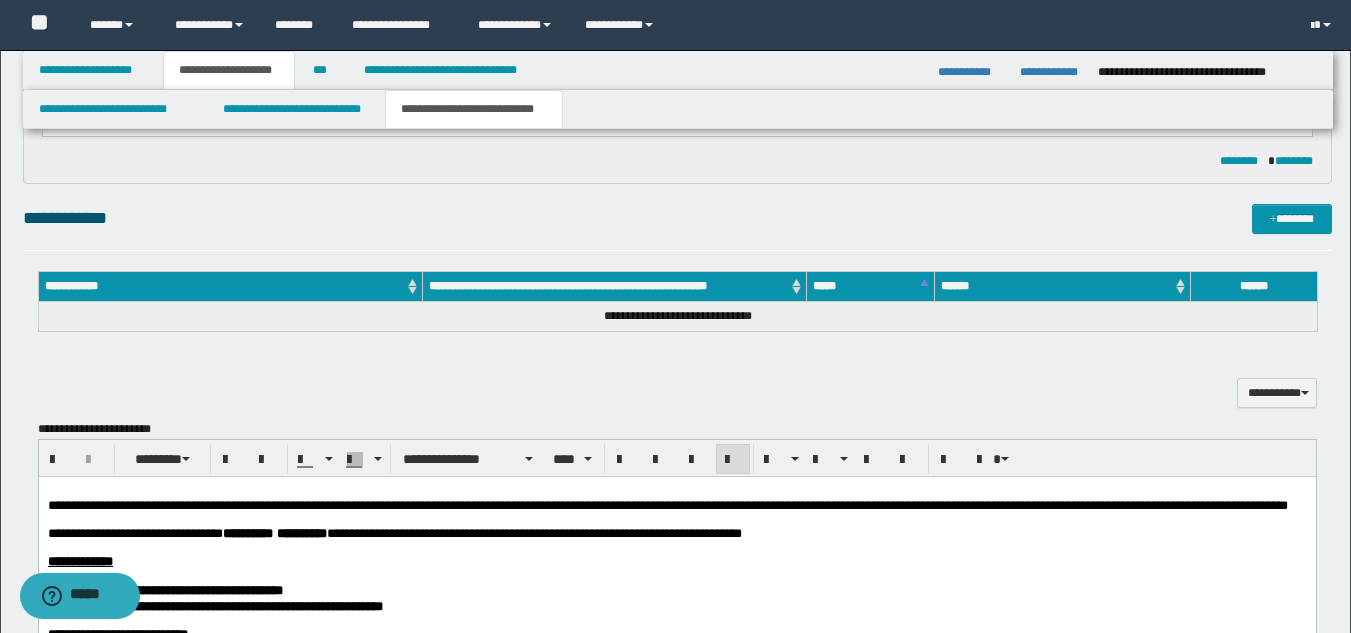 scroll, scrollTop: 698, scrollLeft: 0, axis: vertical 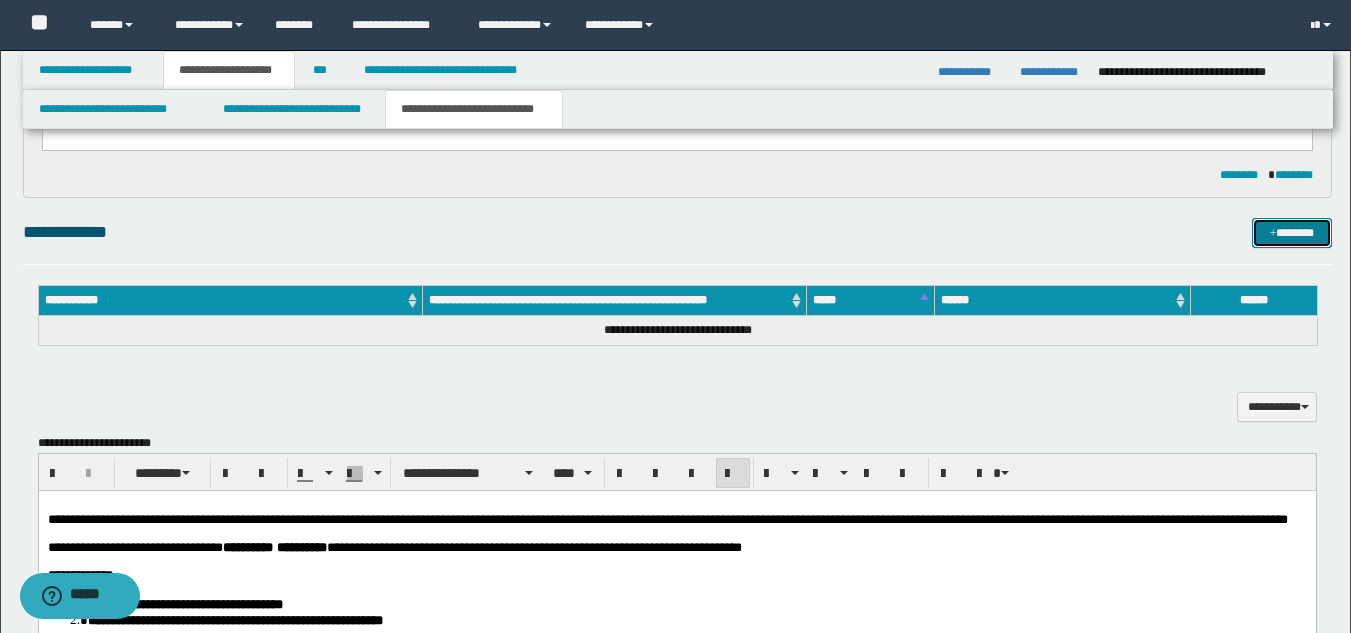 click on "*******" at bounding box center [1292, 233] 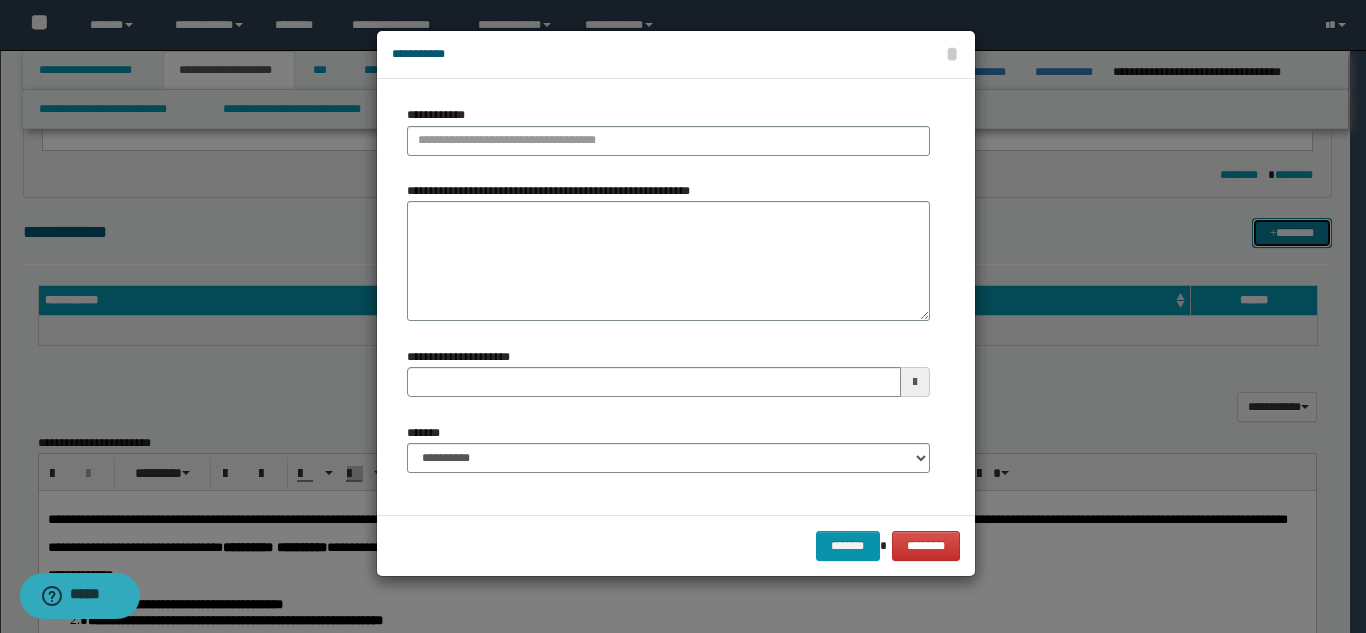 type 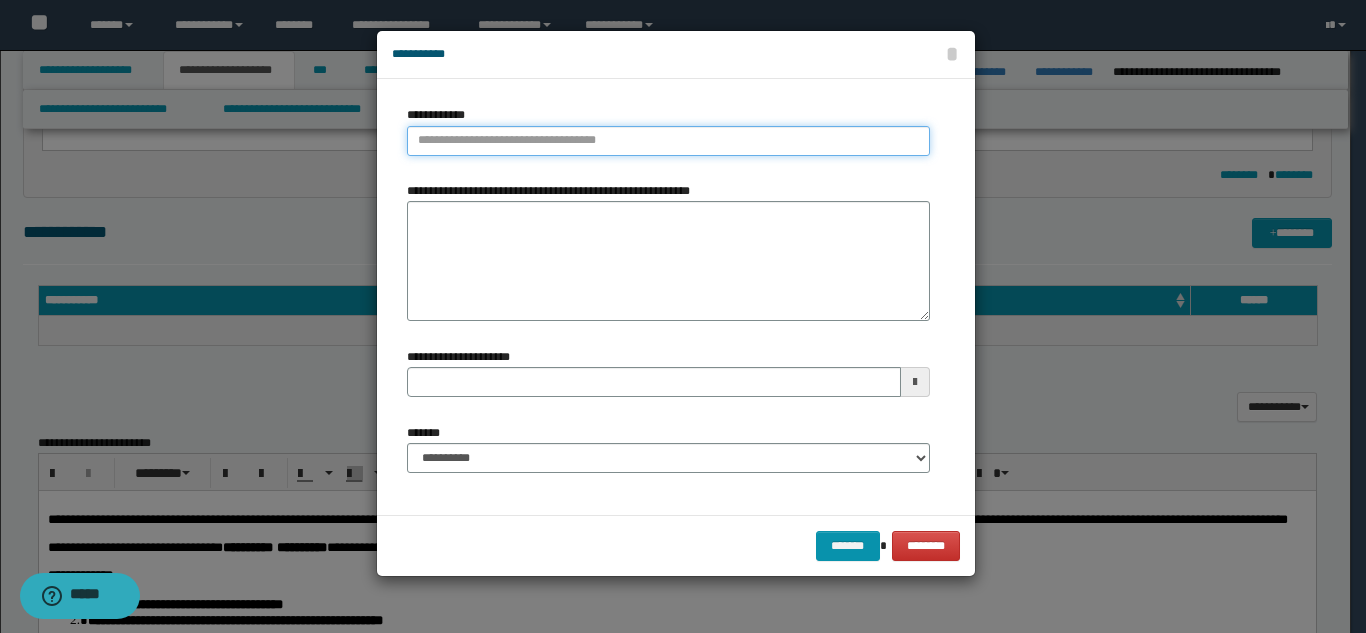 click on "**********" at bounding box center [668, 141] 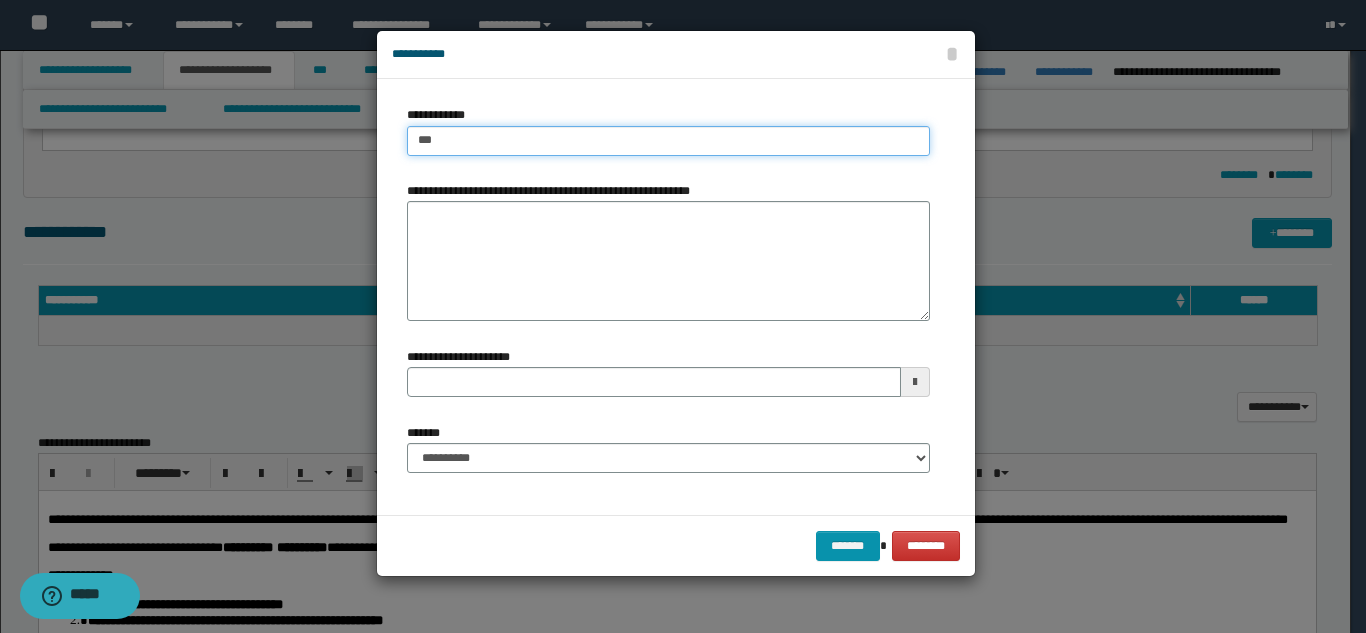 type on "****" 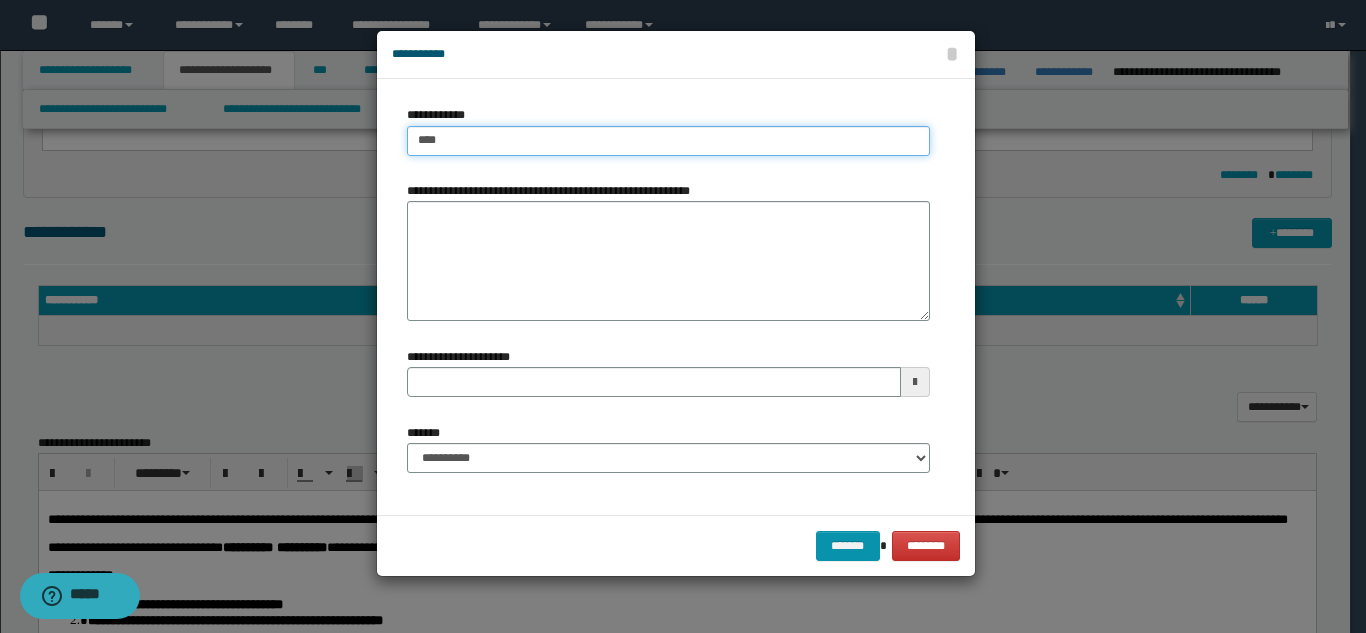 type on "****" 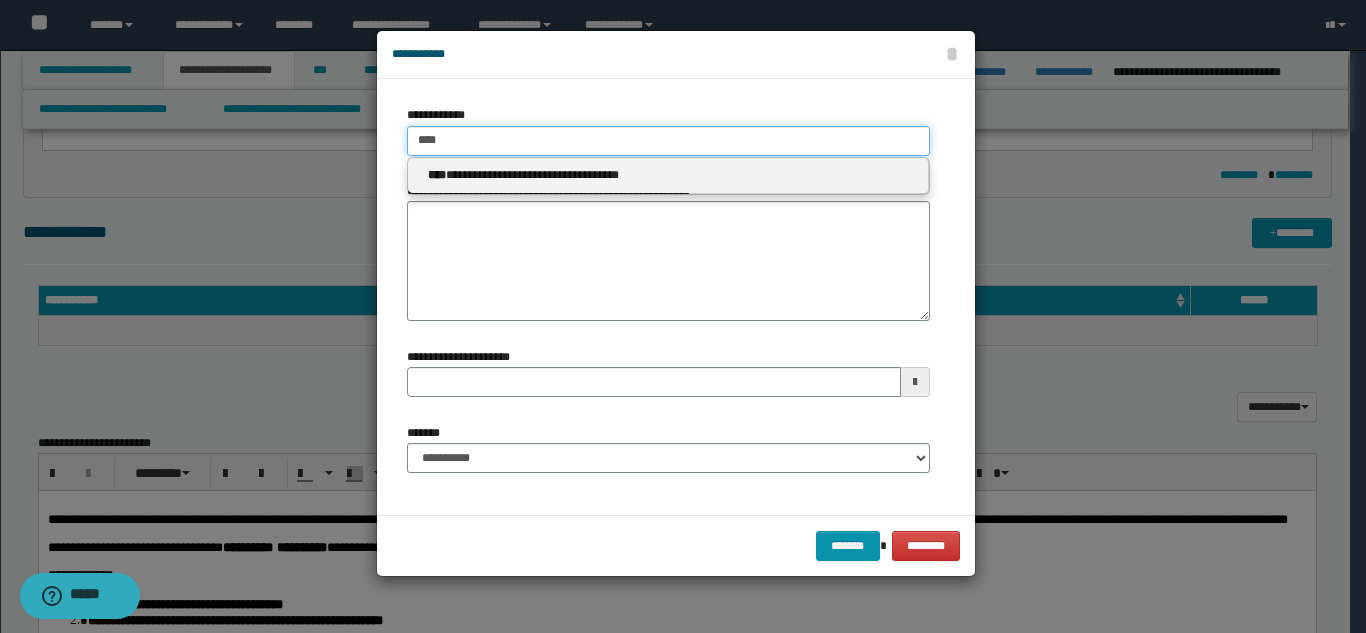 type on "****" 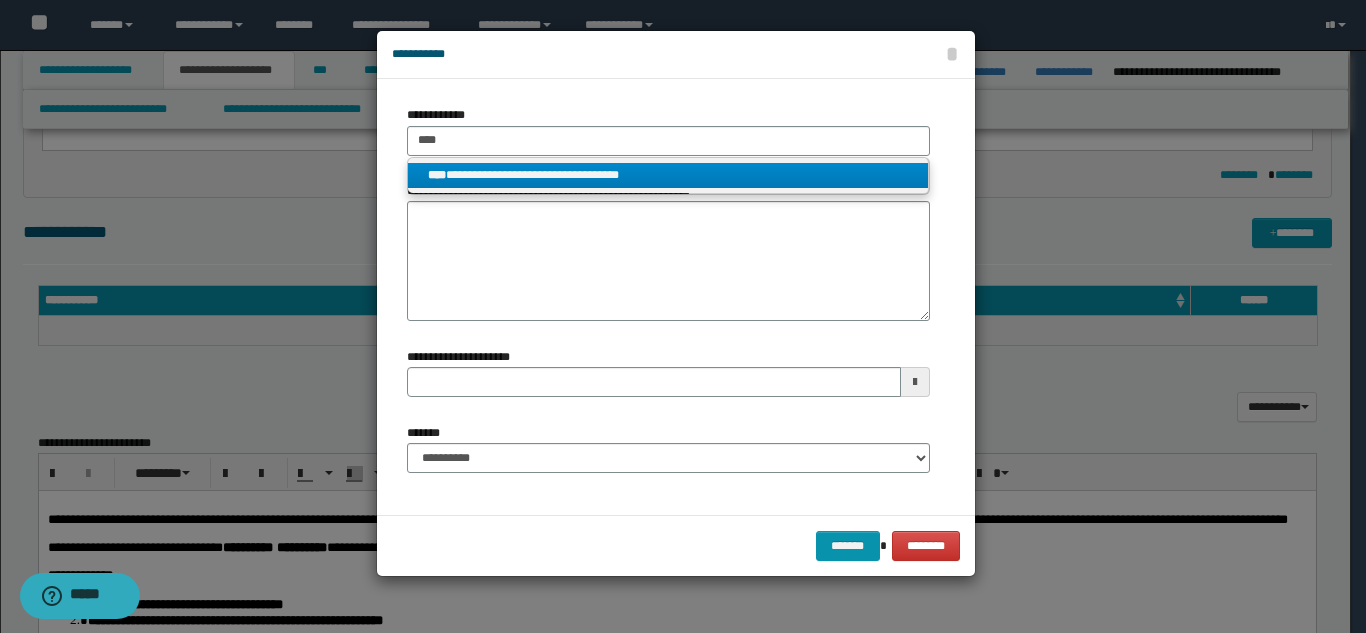 click on "**********" at bounding box center (668, 175) 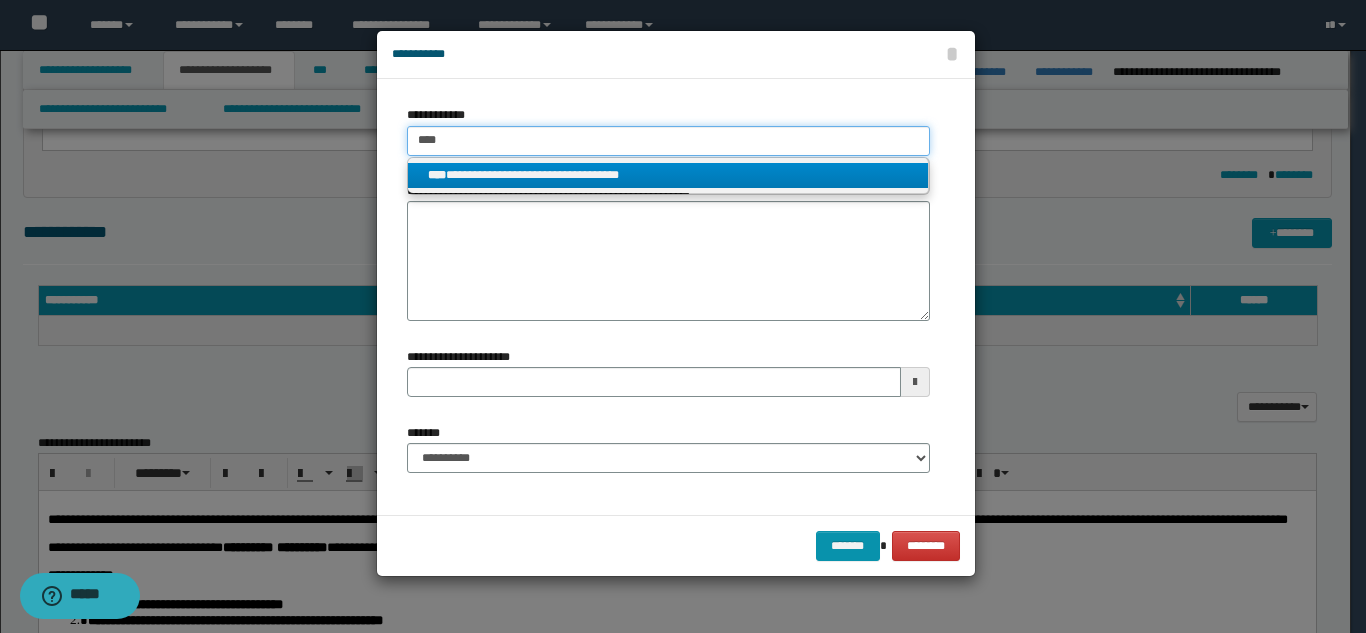 type 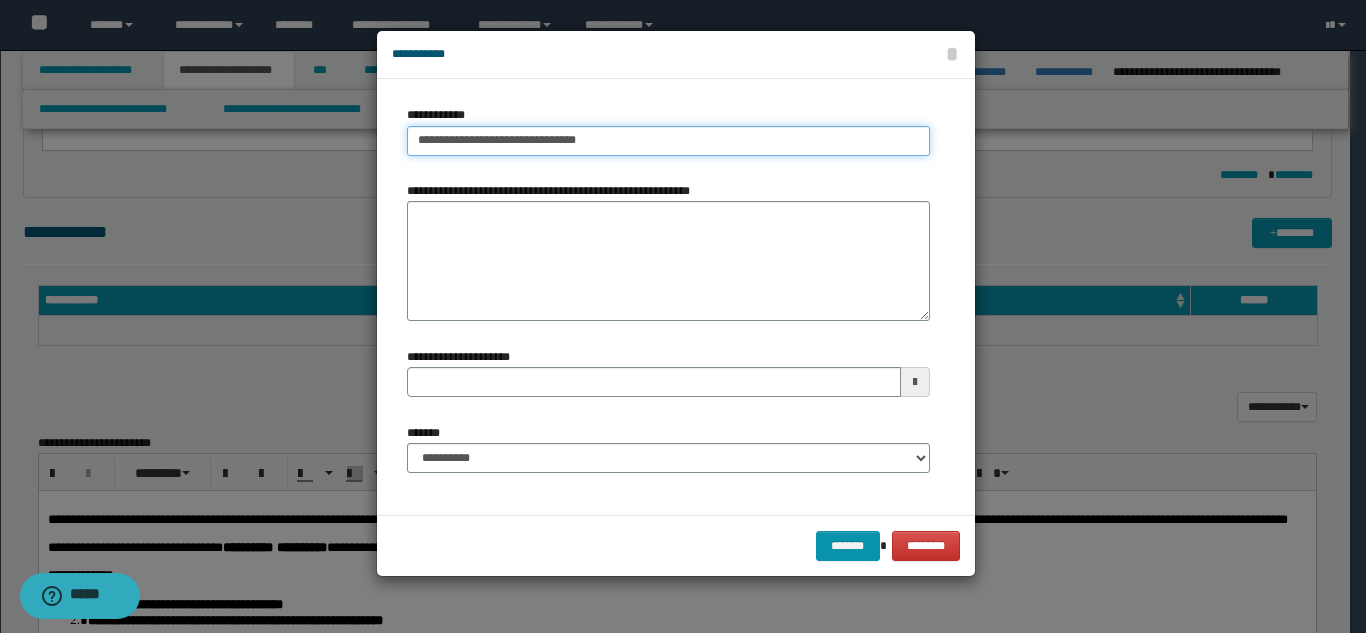 type on "**********" 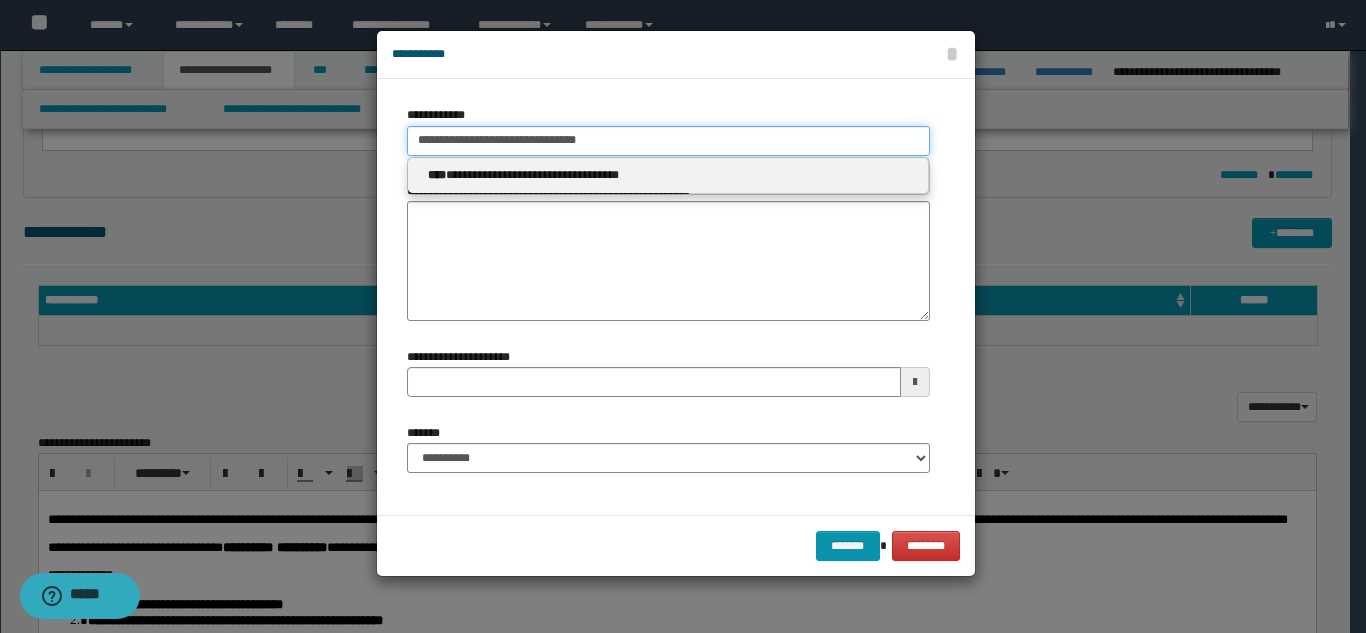 type 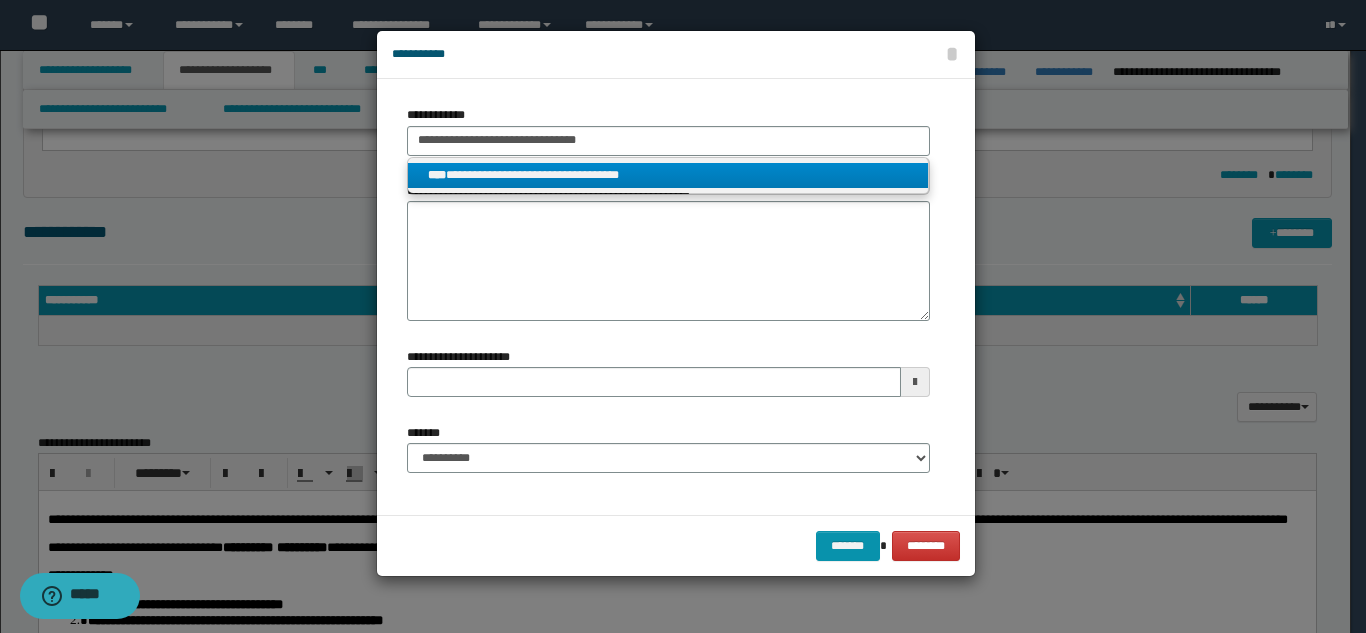 click on "**********" at bounding box center [668, 175] 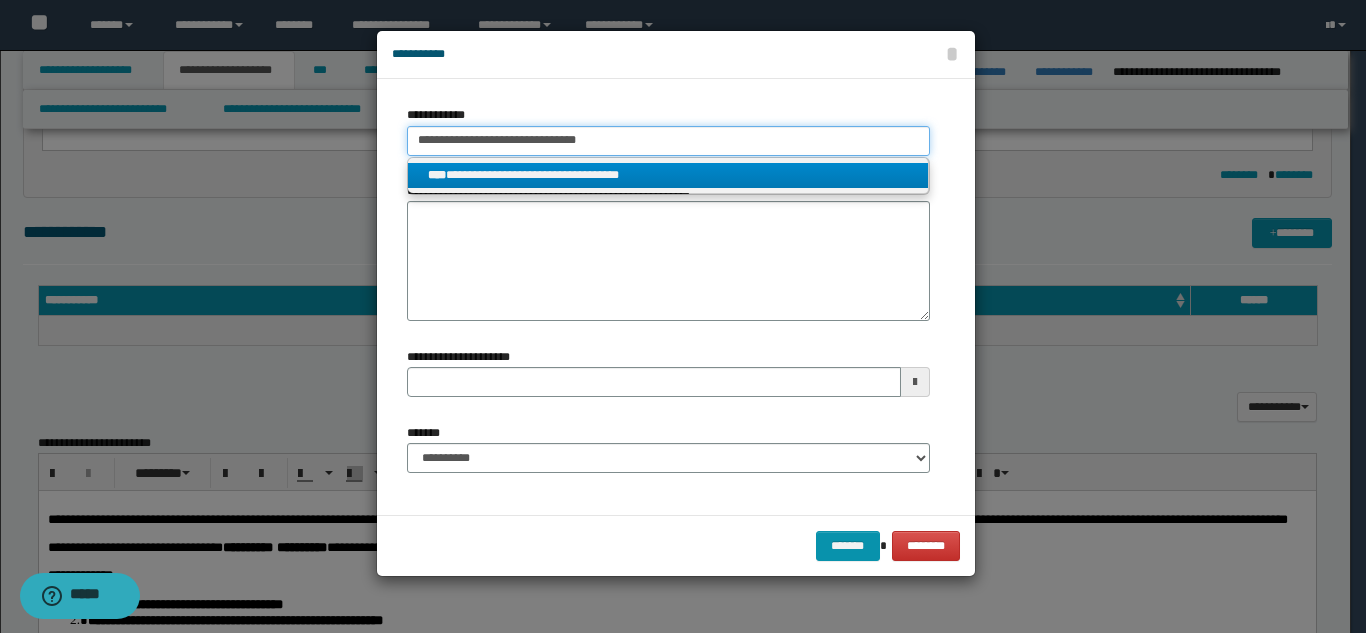 type 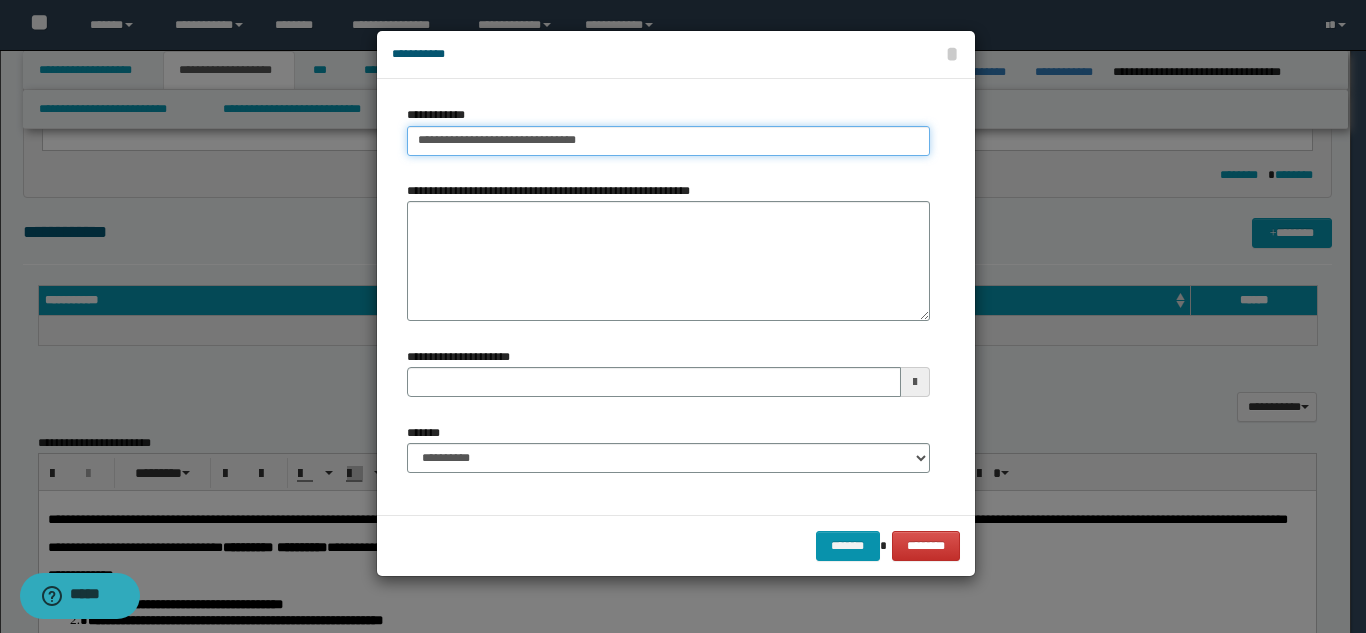 type 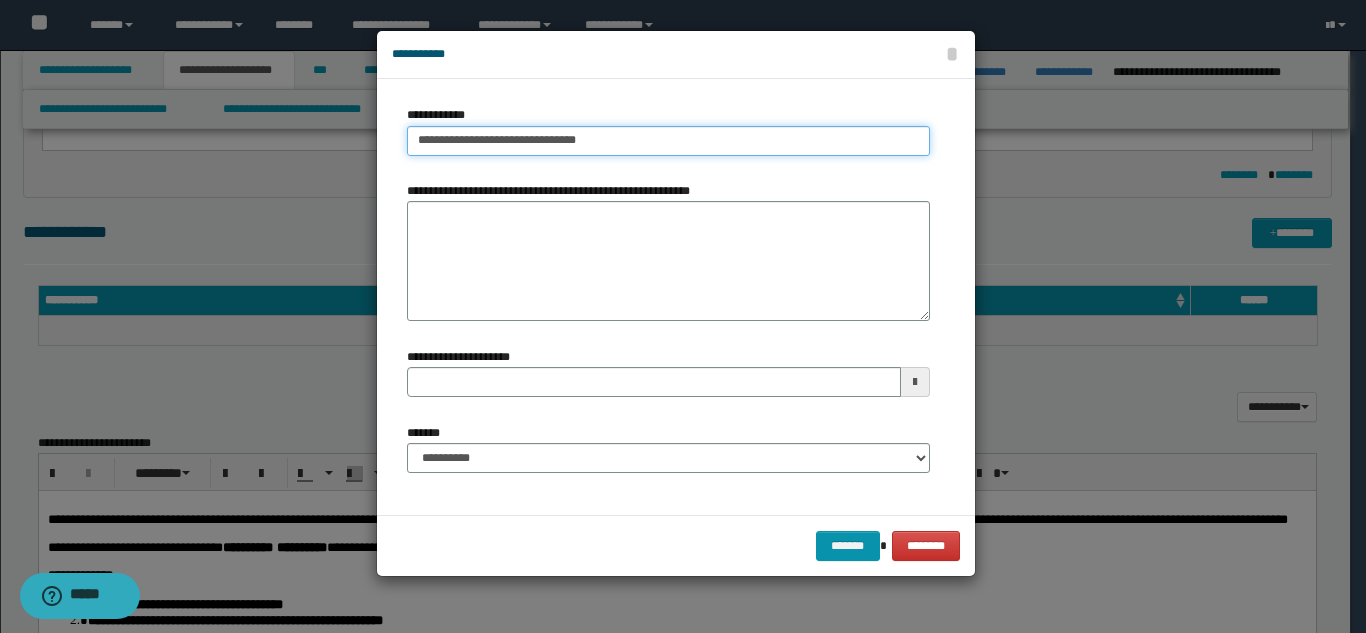 type on "**********" 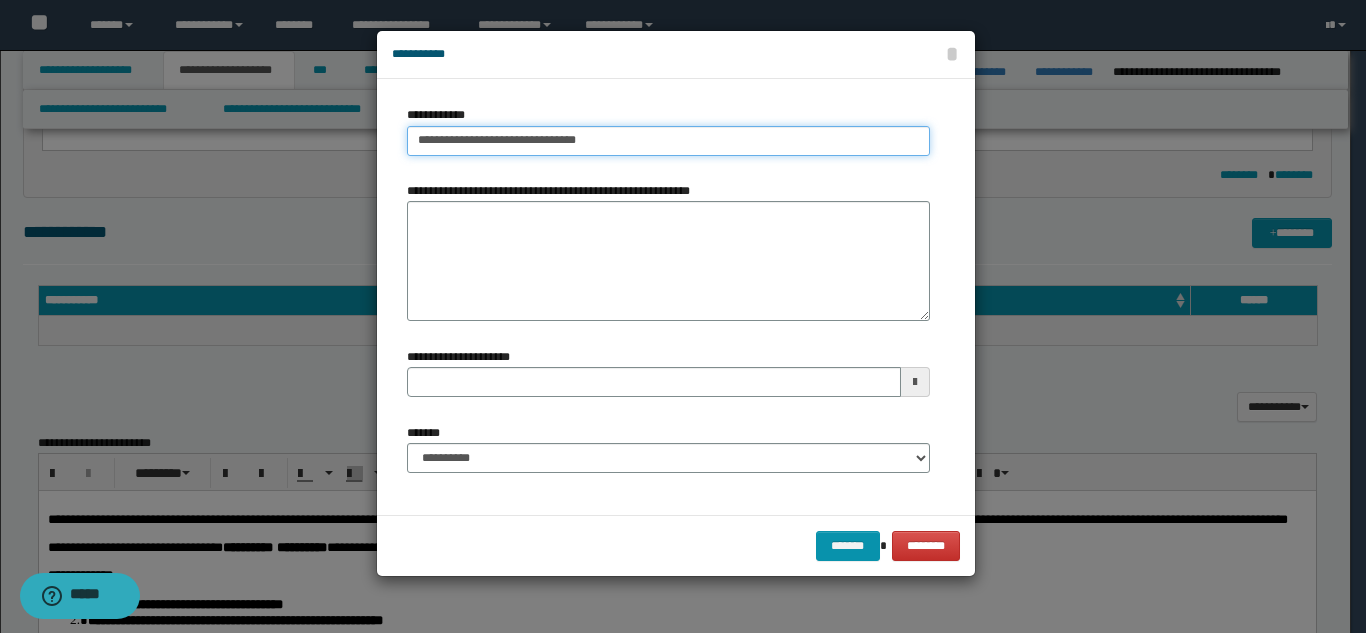 type on "**********" 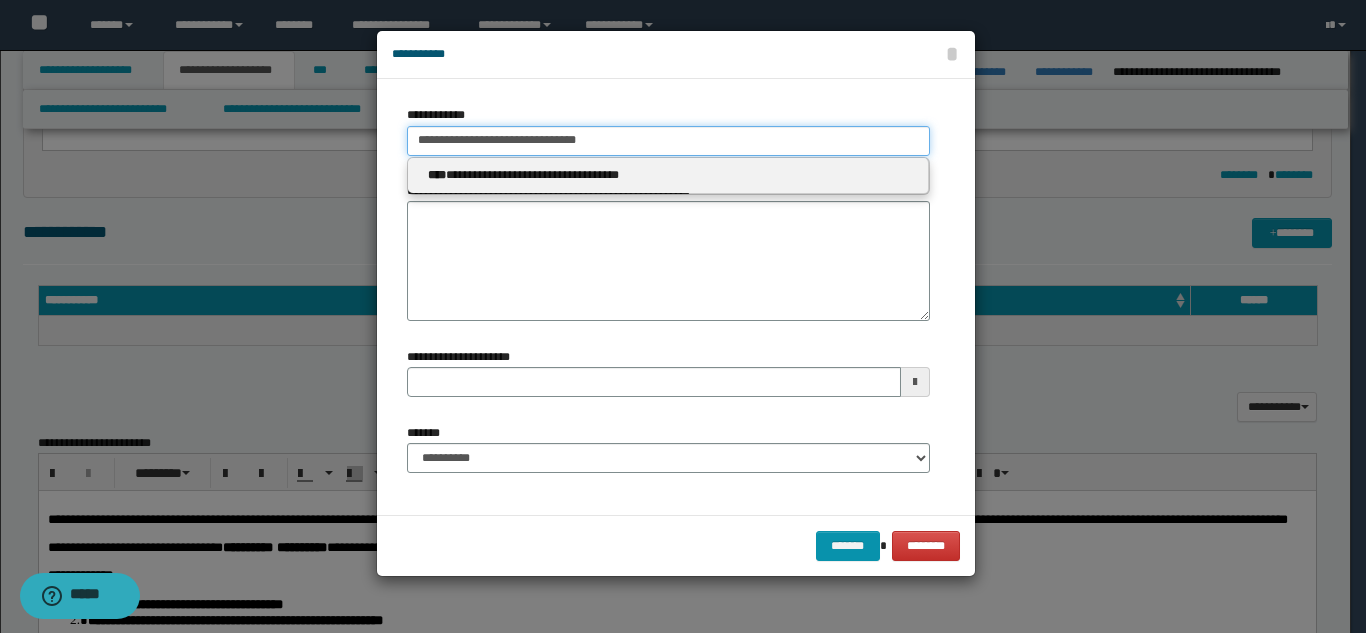 type 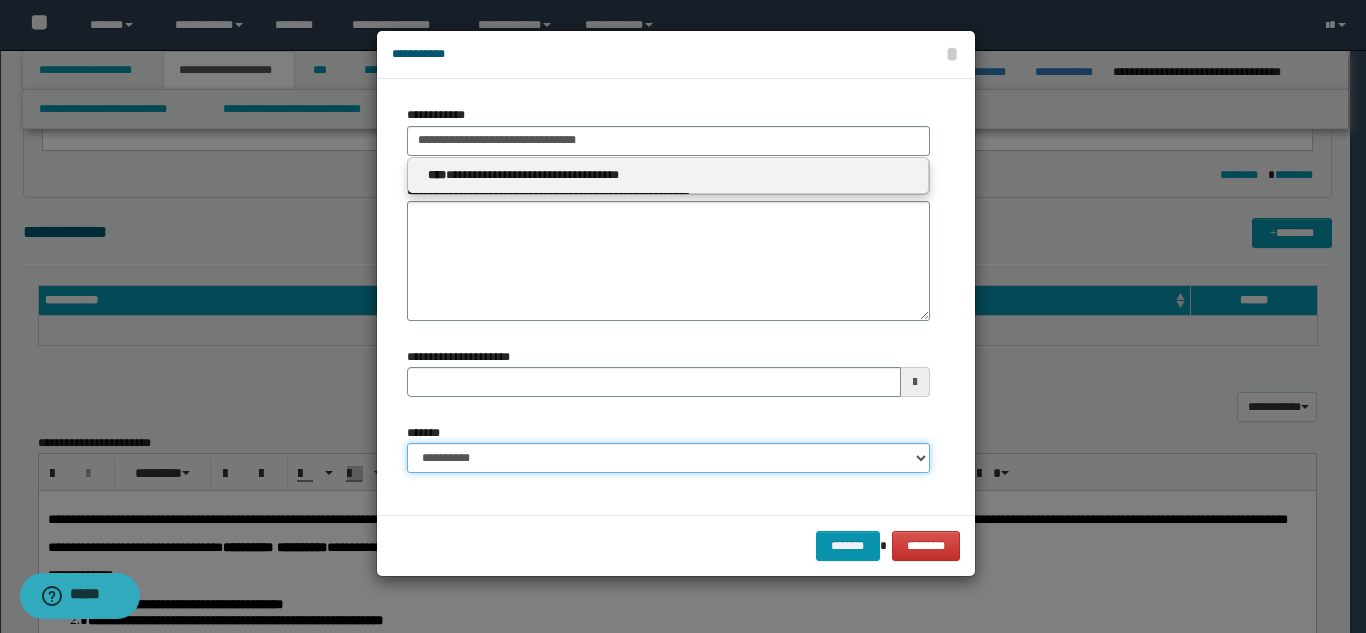 type 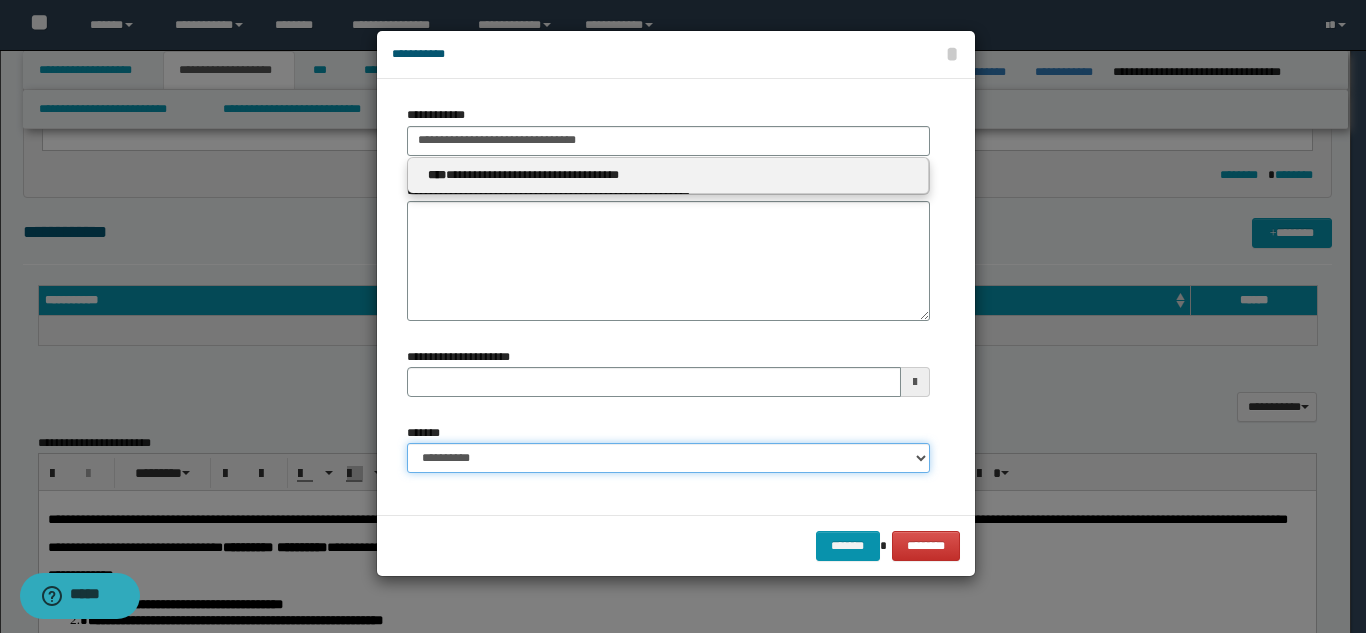 click on "**********" at bounding box center (668, 458) 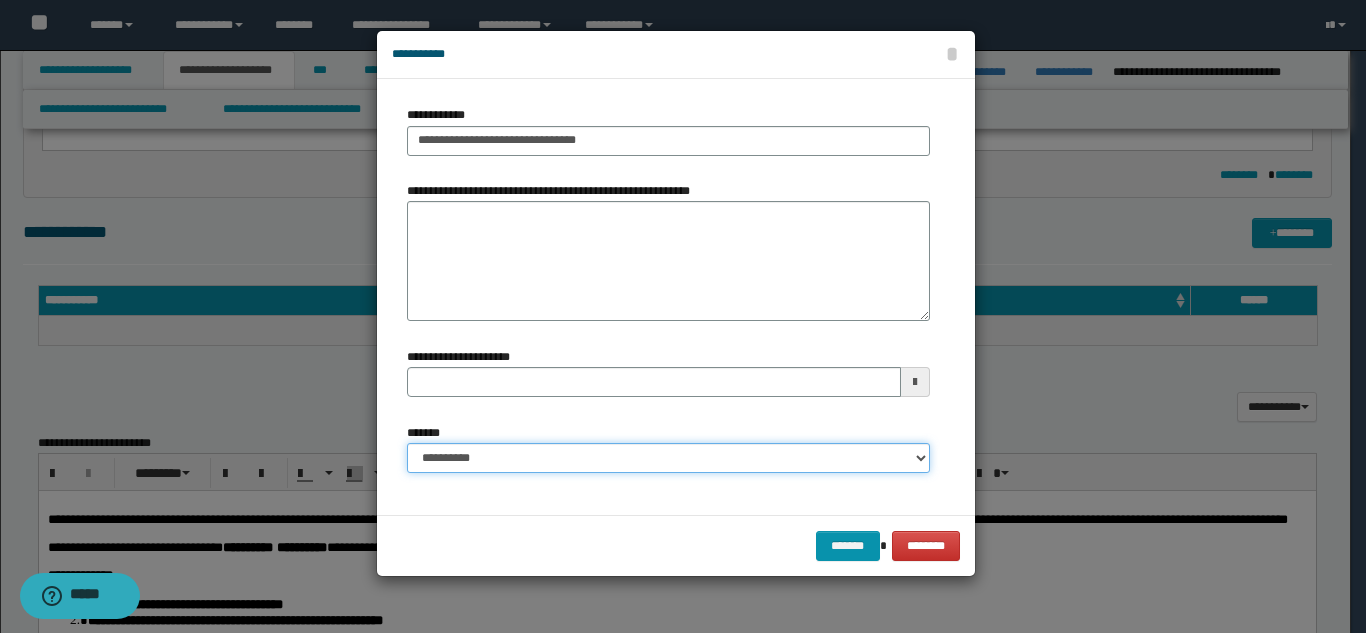 click on "**********" at bounding box center (668, 458) 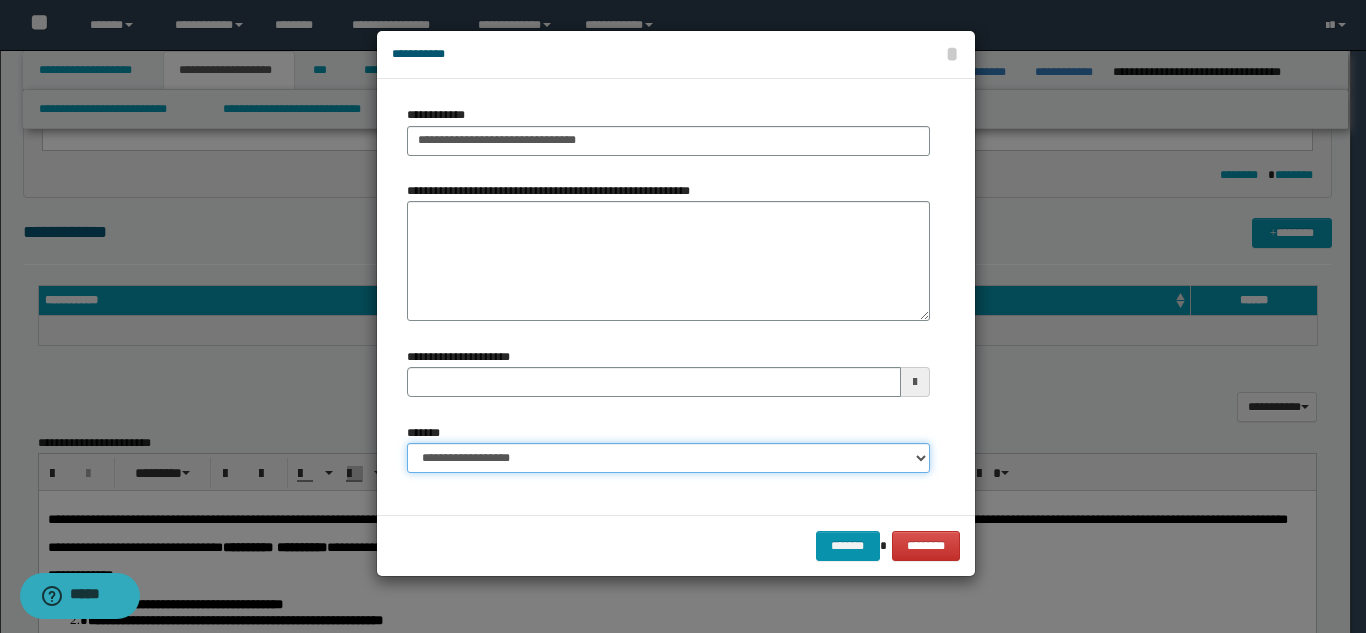 click on "**********" at bounding box center (668, 458) 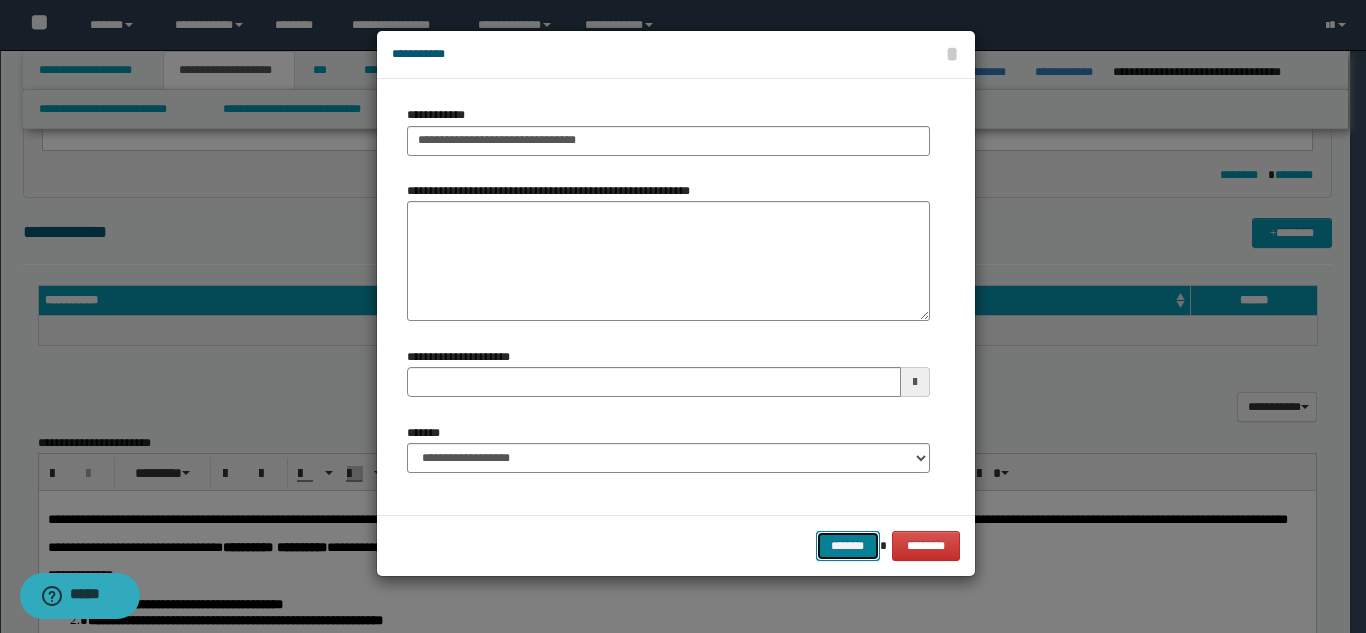 click on "*******" at bounding box center [848, 546] 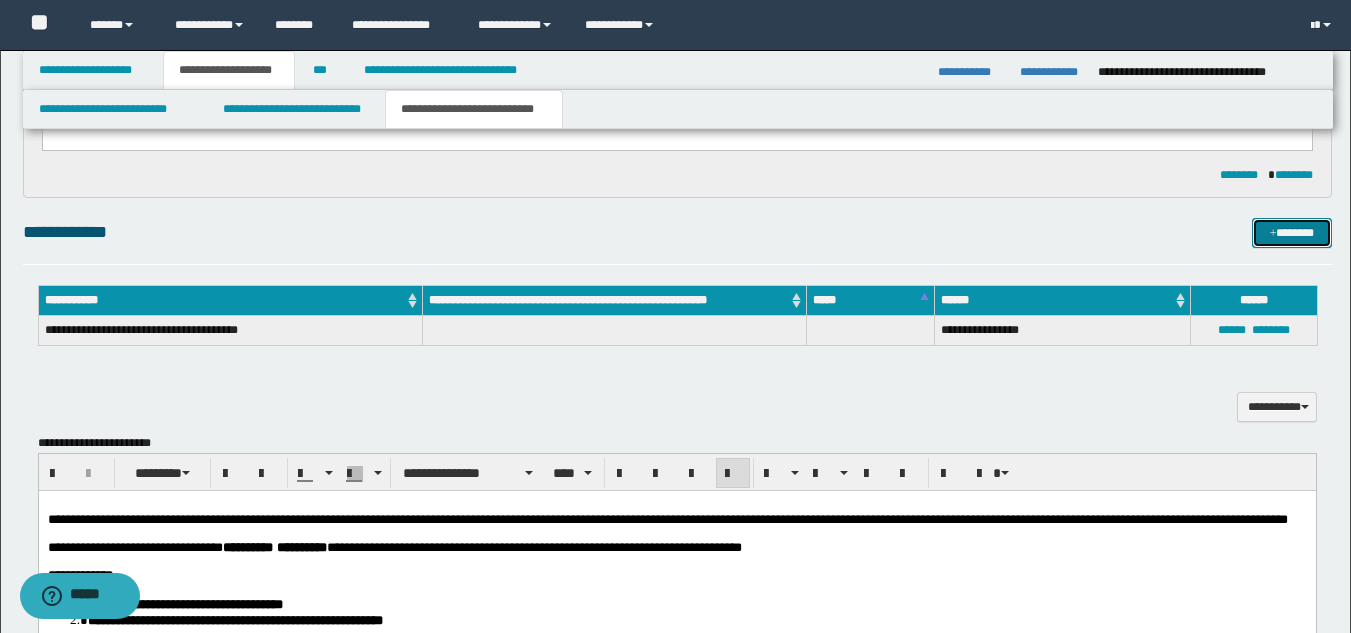 click at bounding box center (1273, 234) 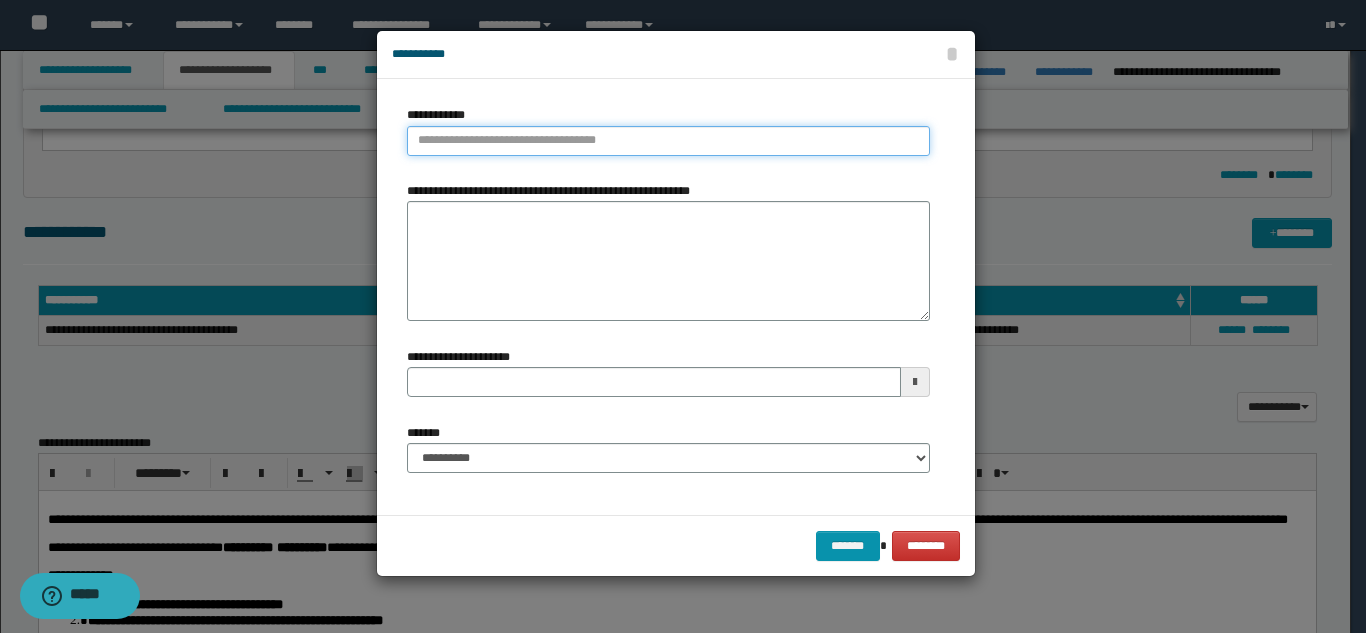 type on "**********" 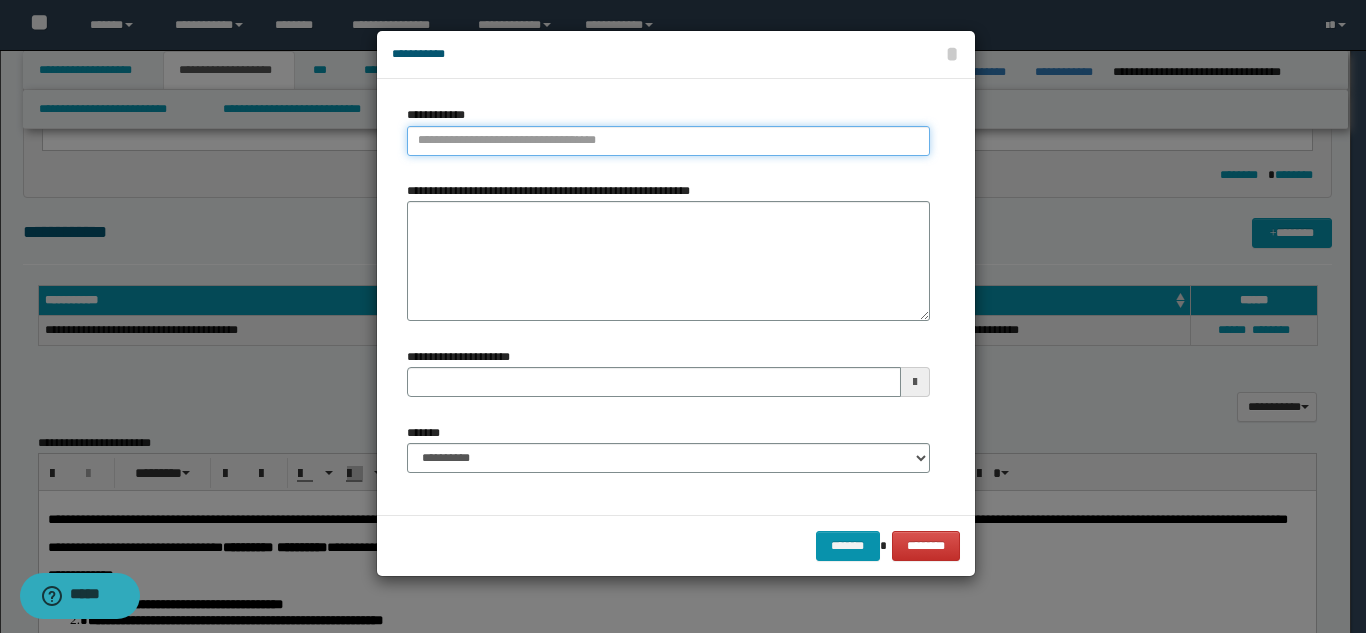 click on "**********" at bounding box center [668, 141] 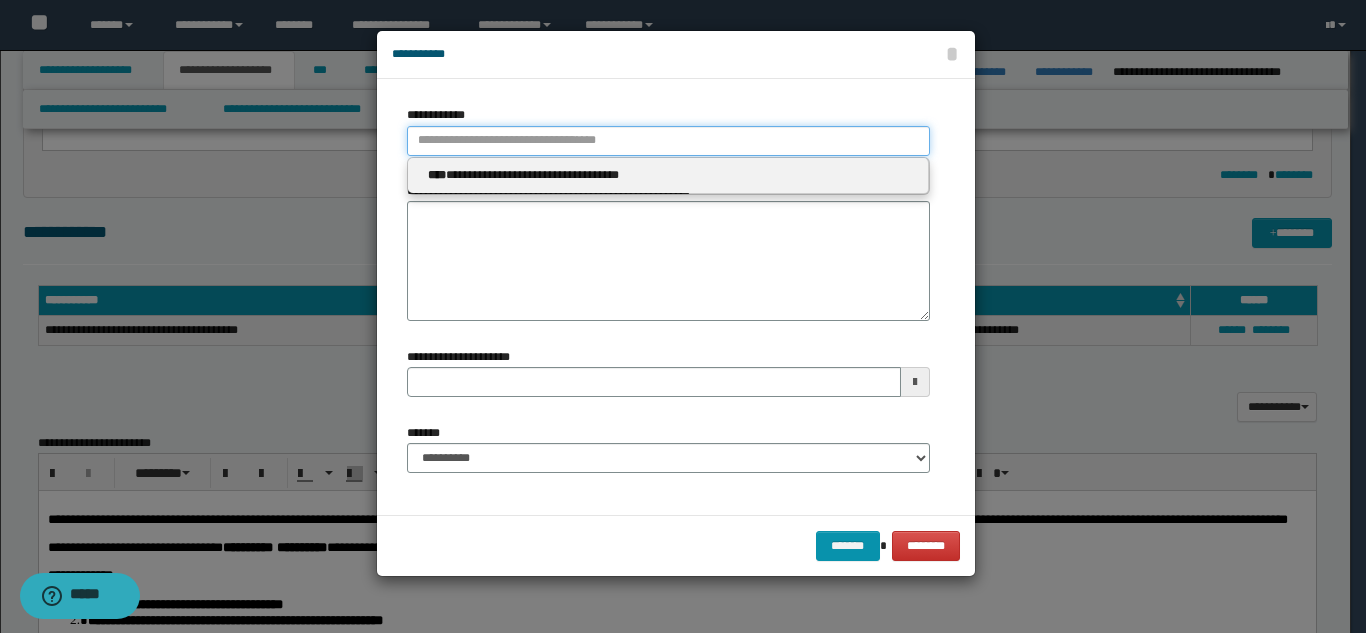 type 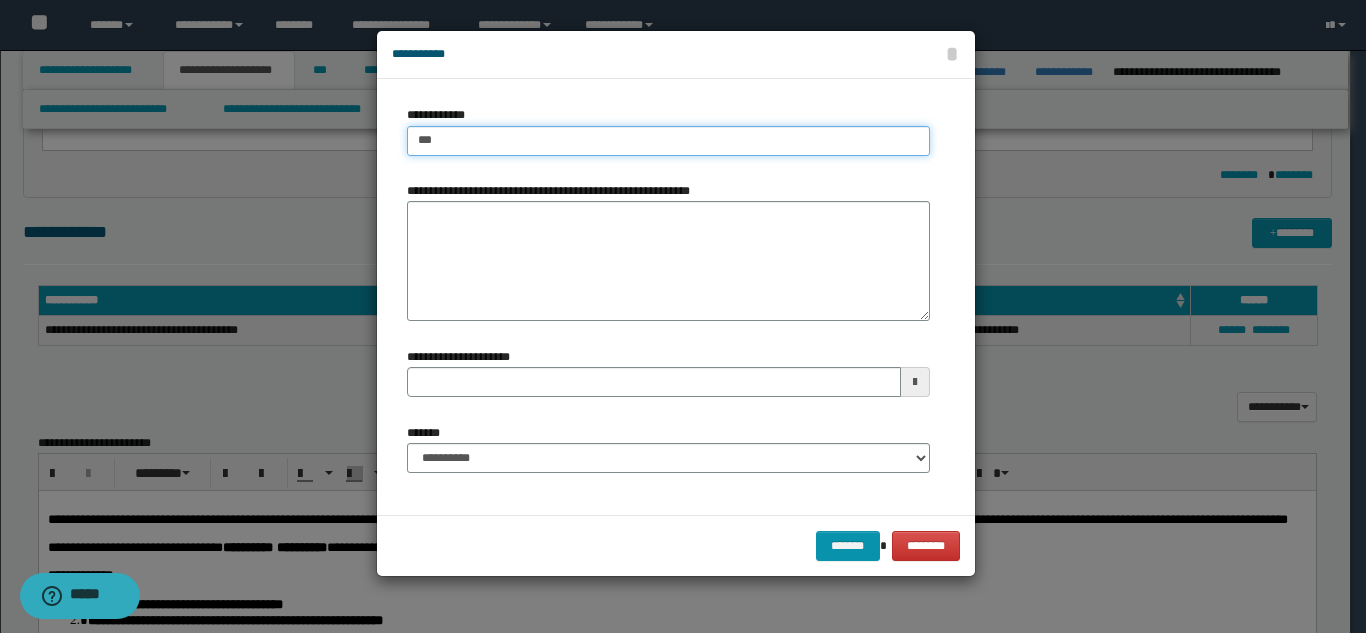 type on "****" 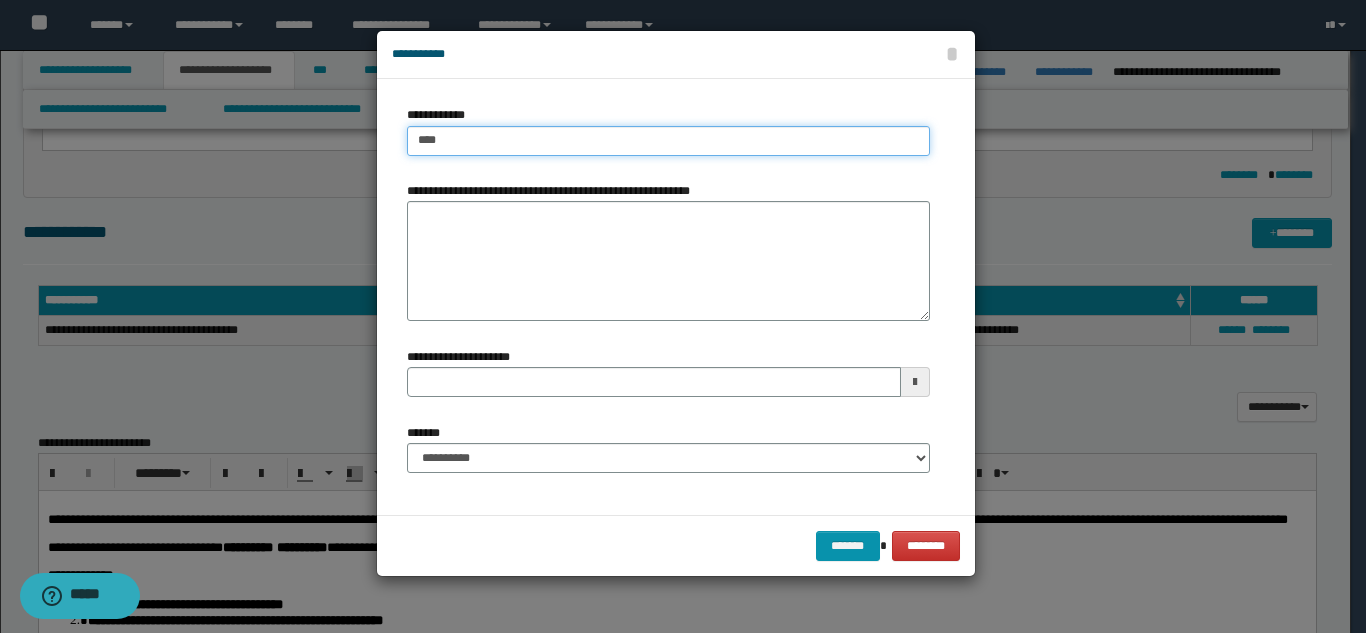 type on "****" 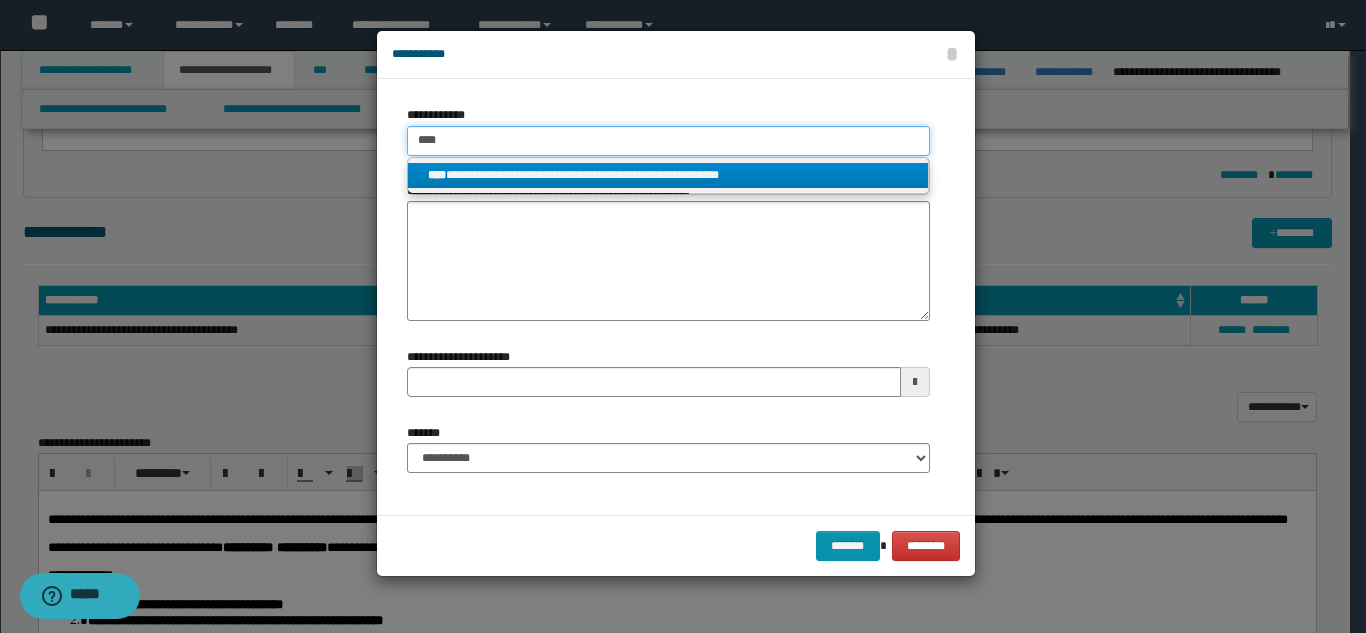 type on "****" 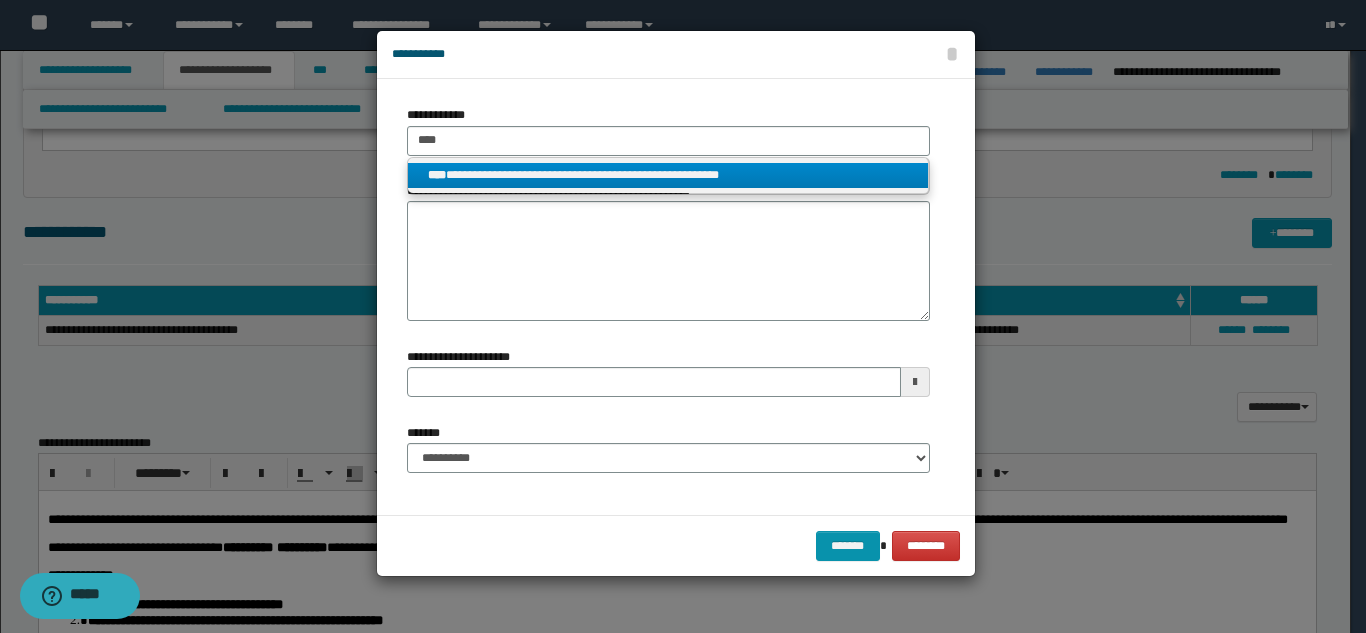 click on "**********" at bounding box center [668, 175] 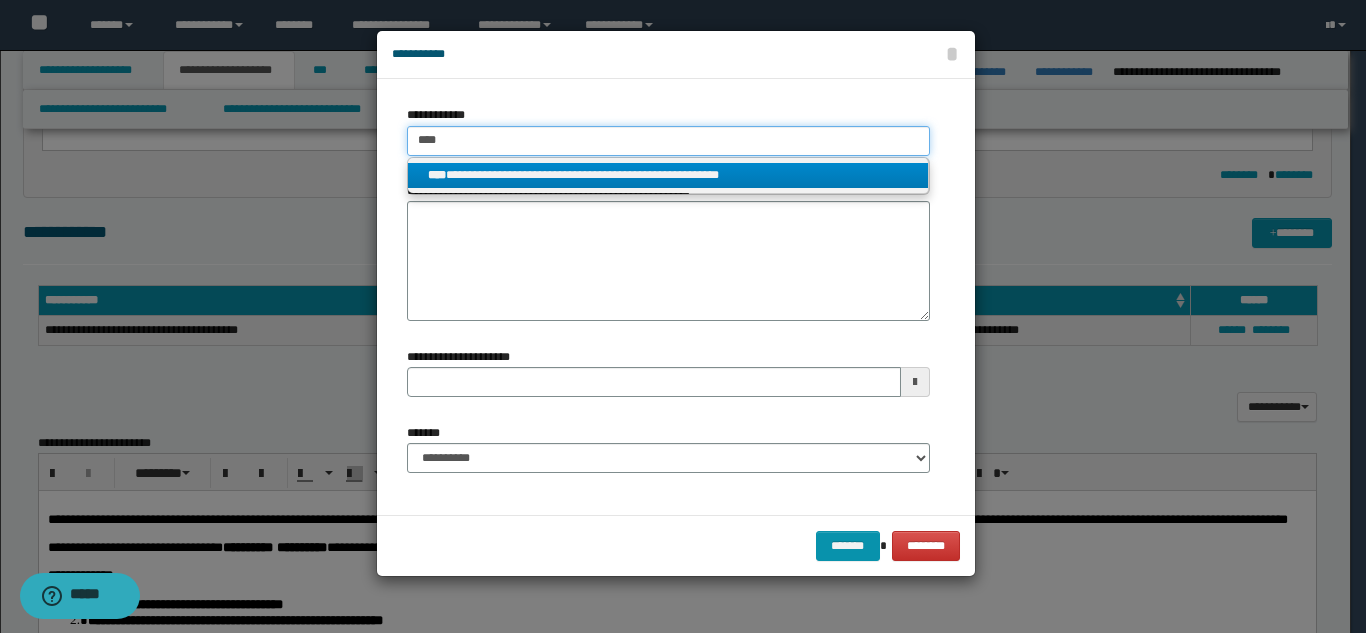 type 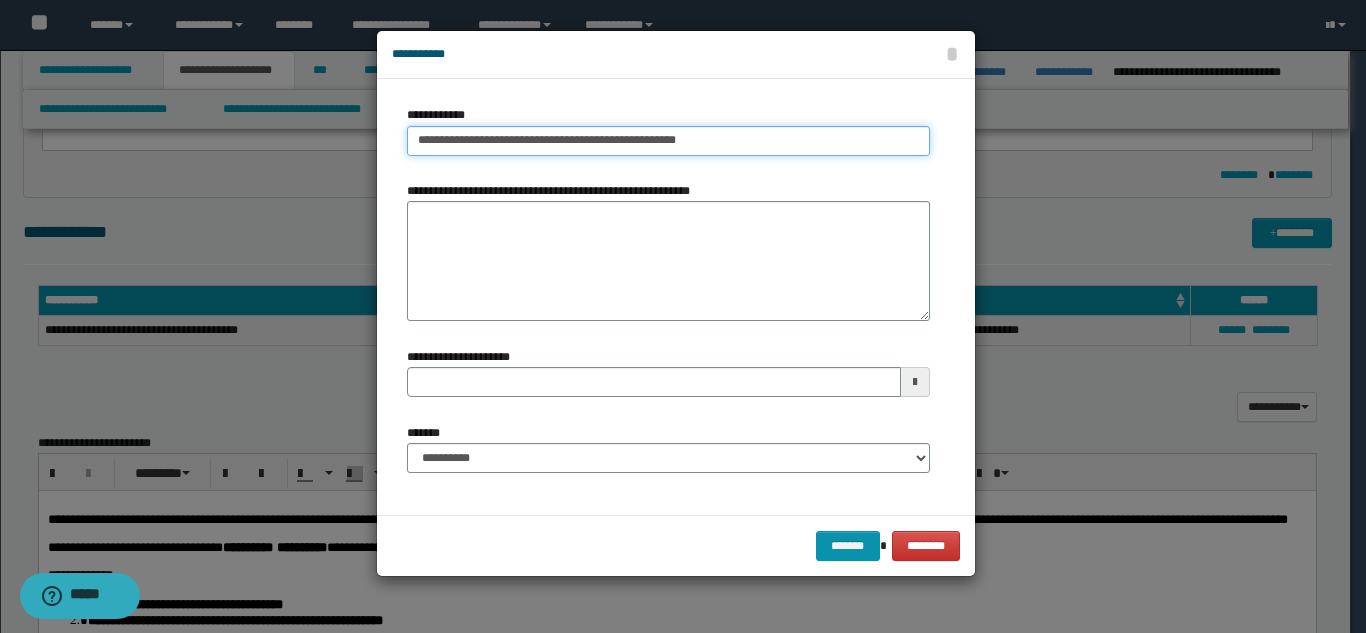type on "**********" 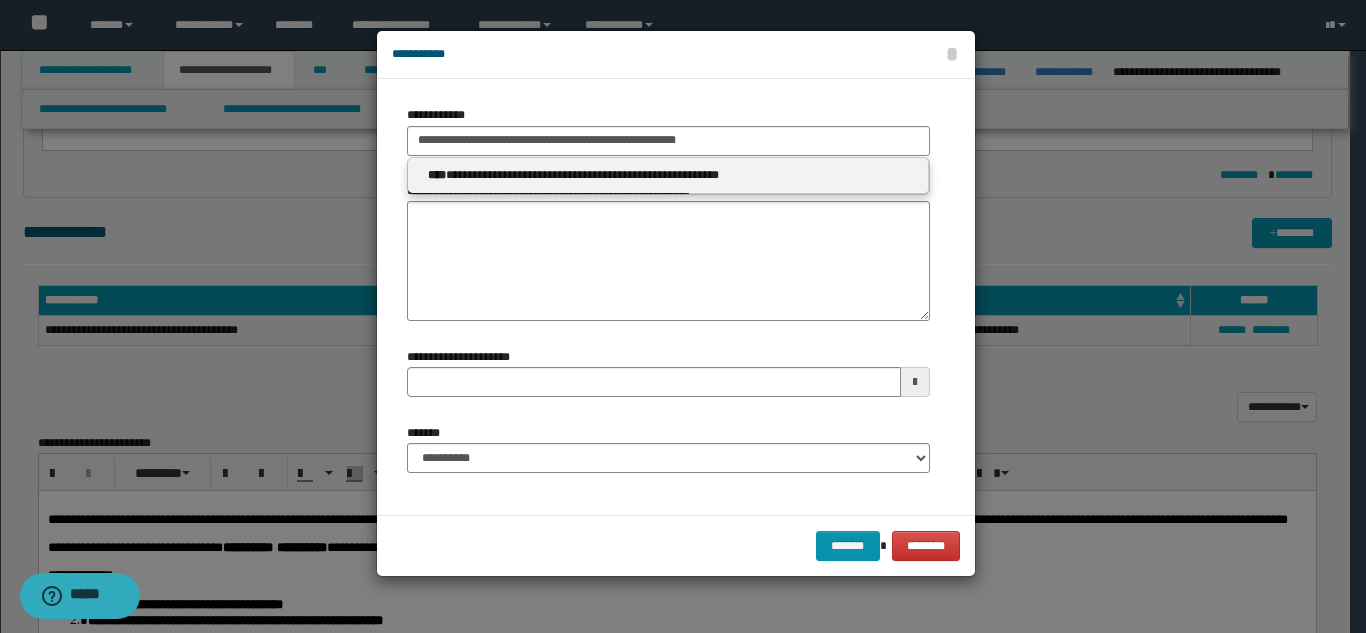 click on "**********" at bounding box center (668, 175) 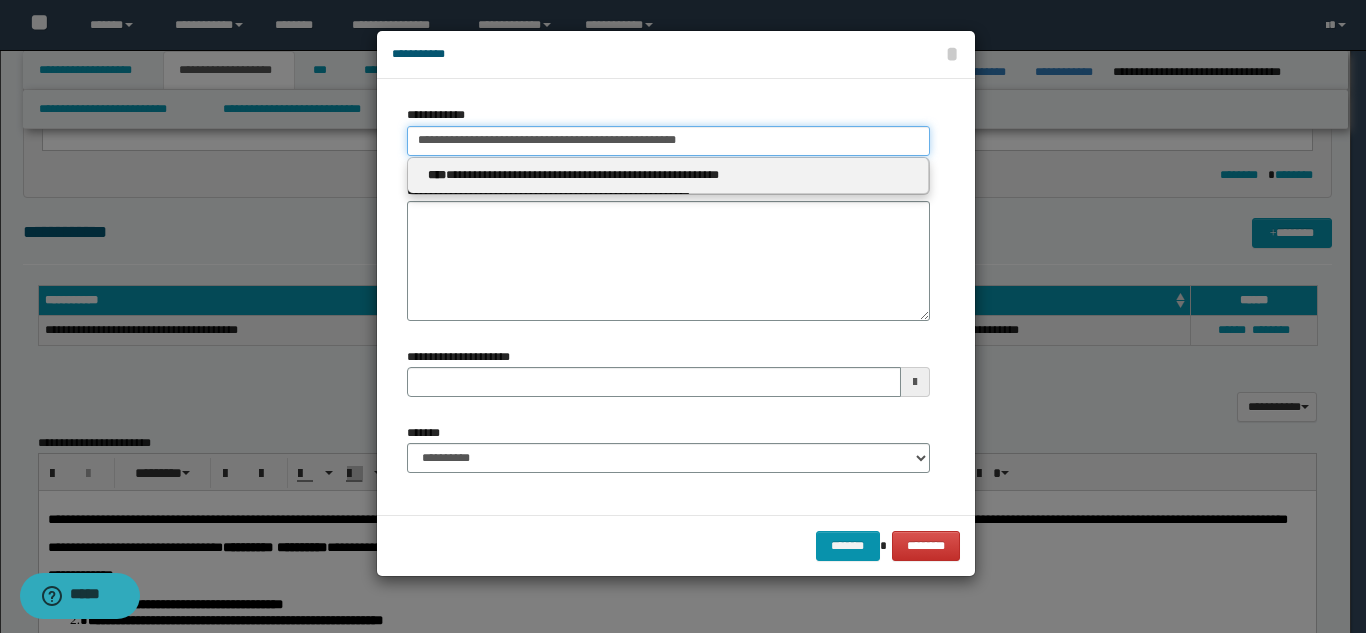 type 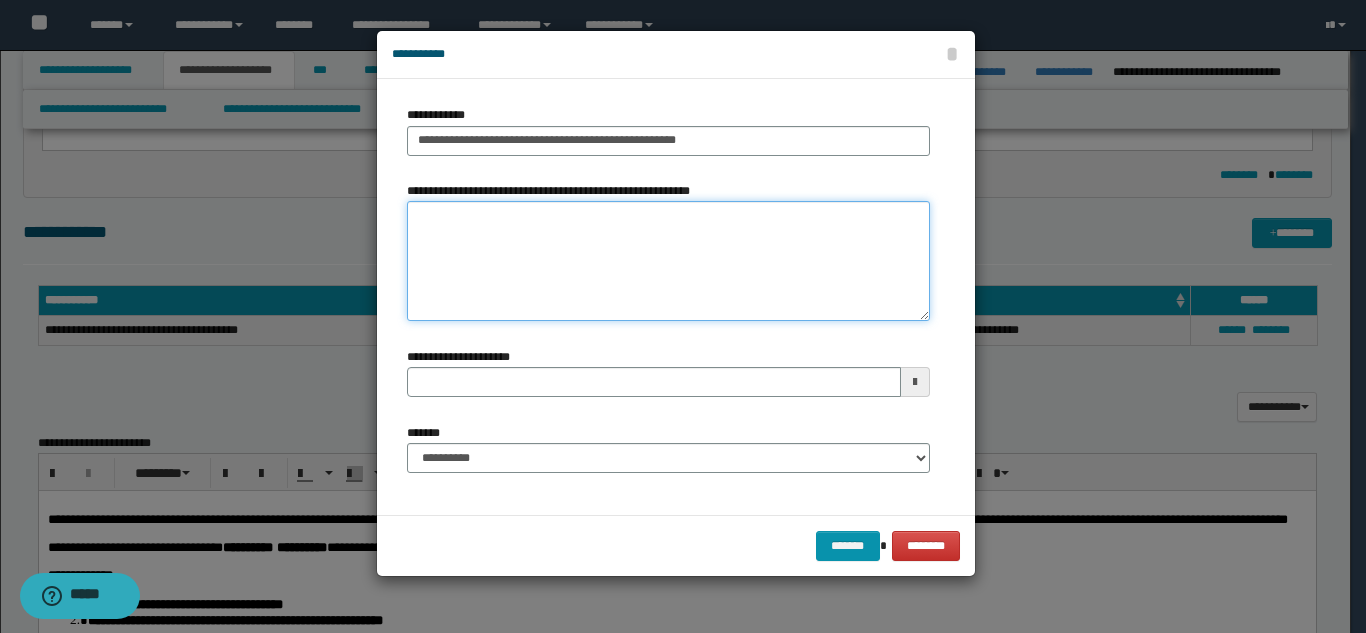 click on "**********" at bounding box center [668, 261] 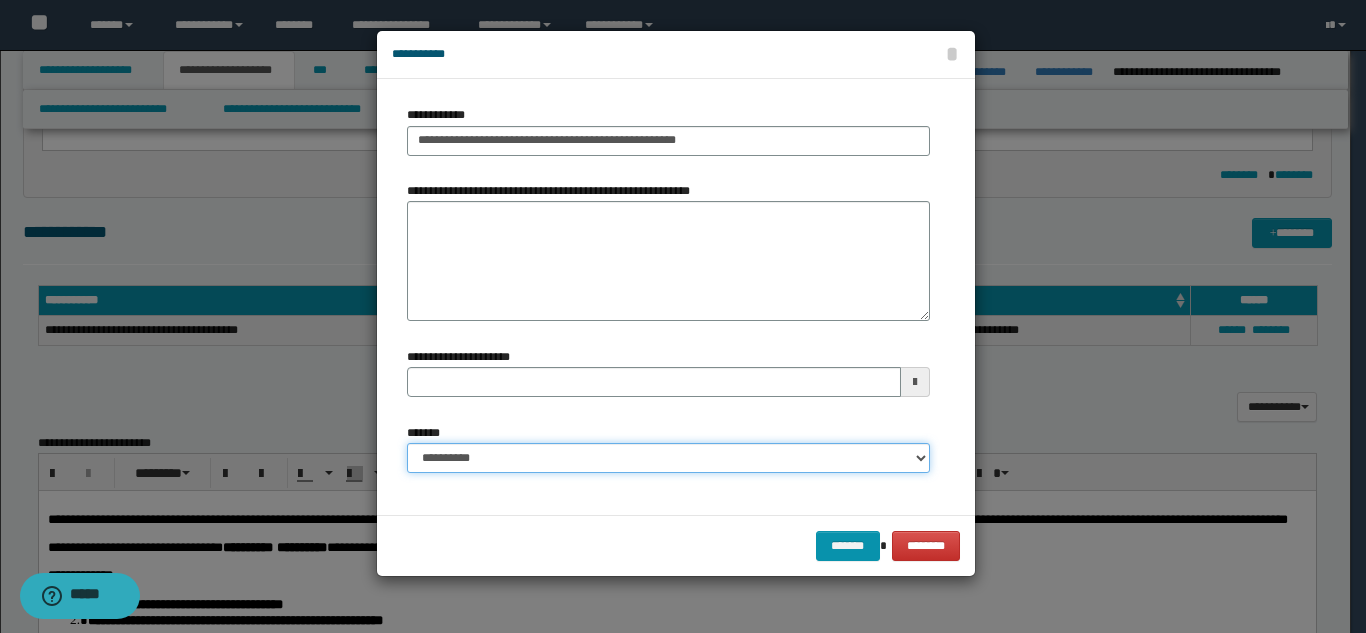click on "**********" at bounding box center (668, 458) 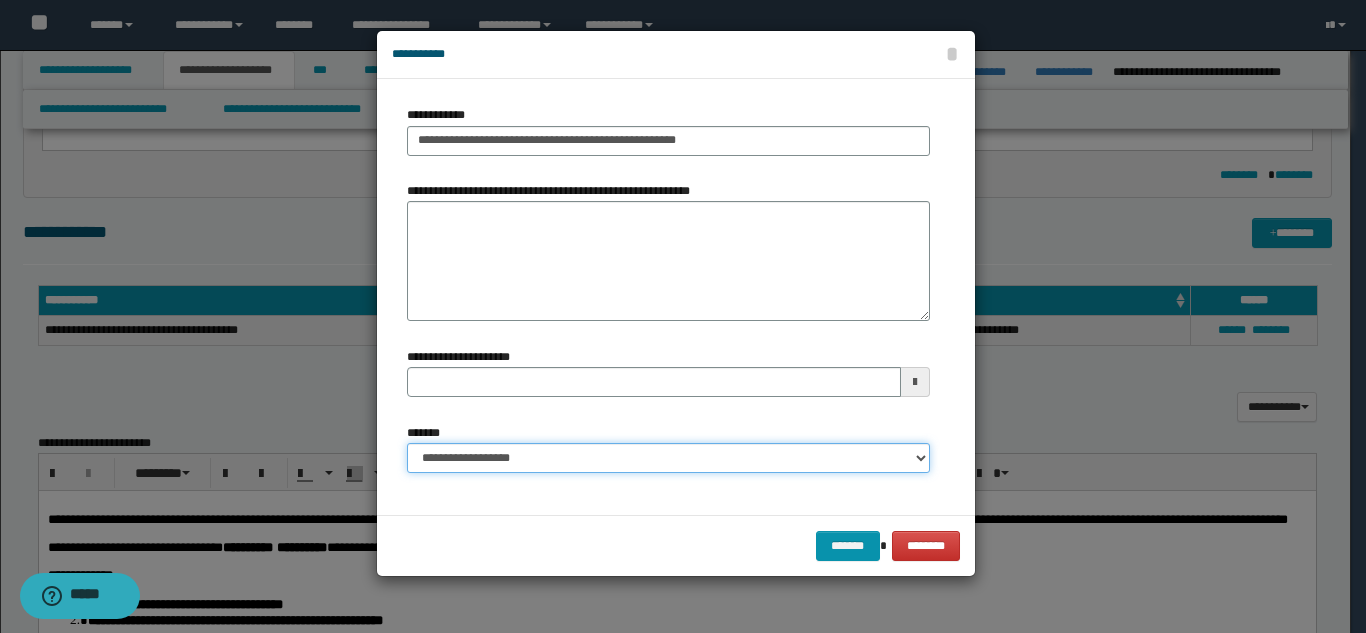 click on "**********" at bounding box center [668, 458] 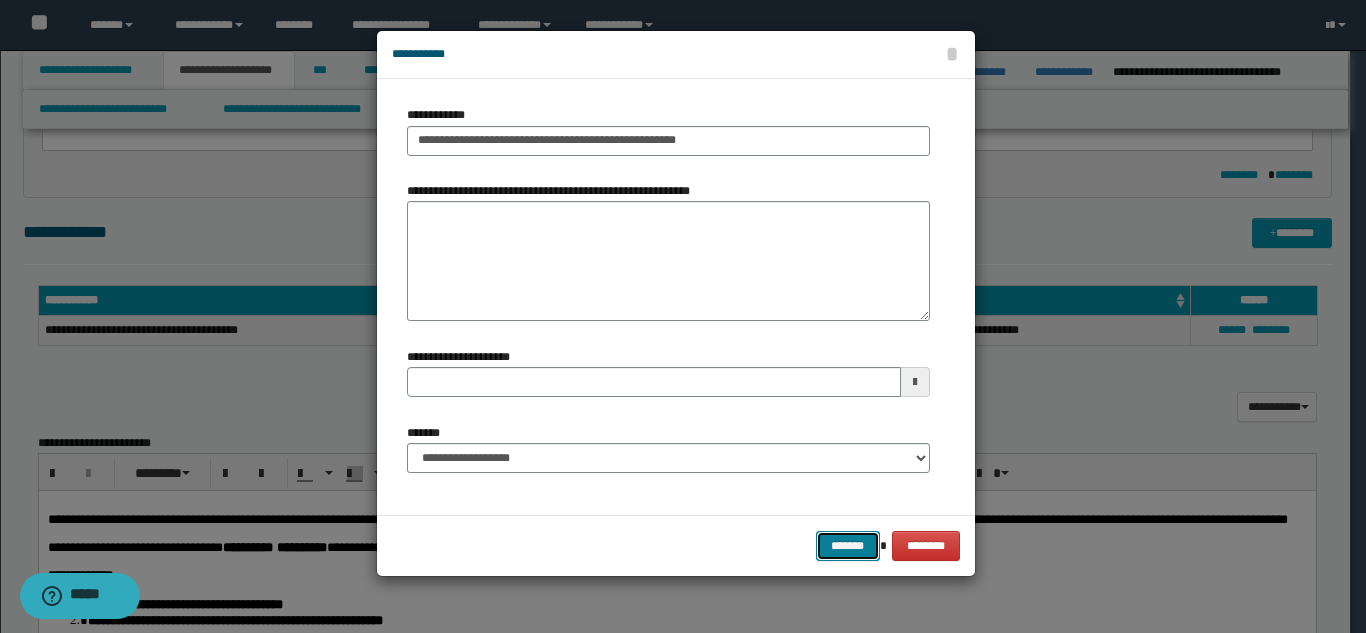 click on "*******" at bounding box center [848, 546] 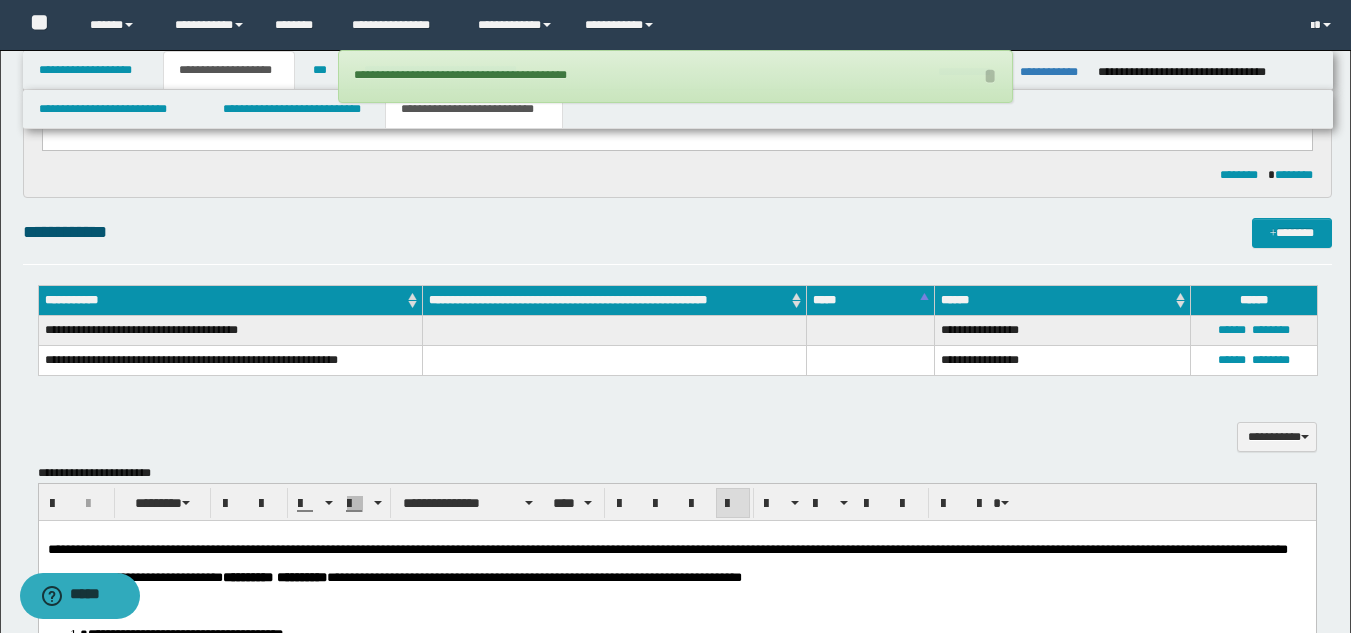 click on "**********" at bounding box center [677, 426] 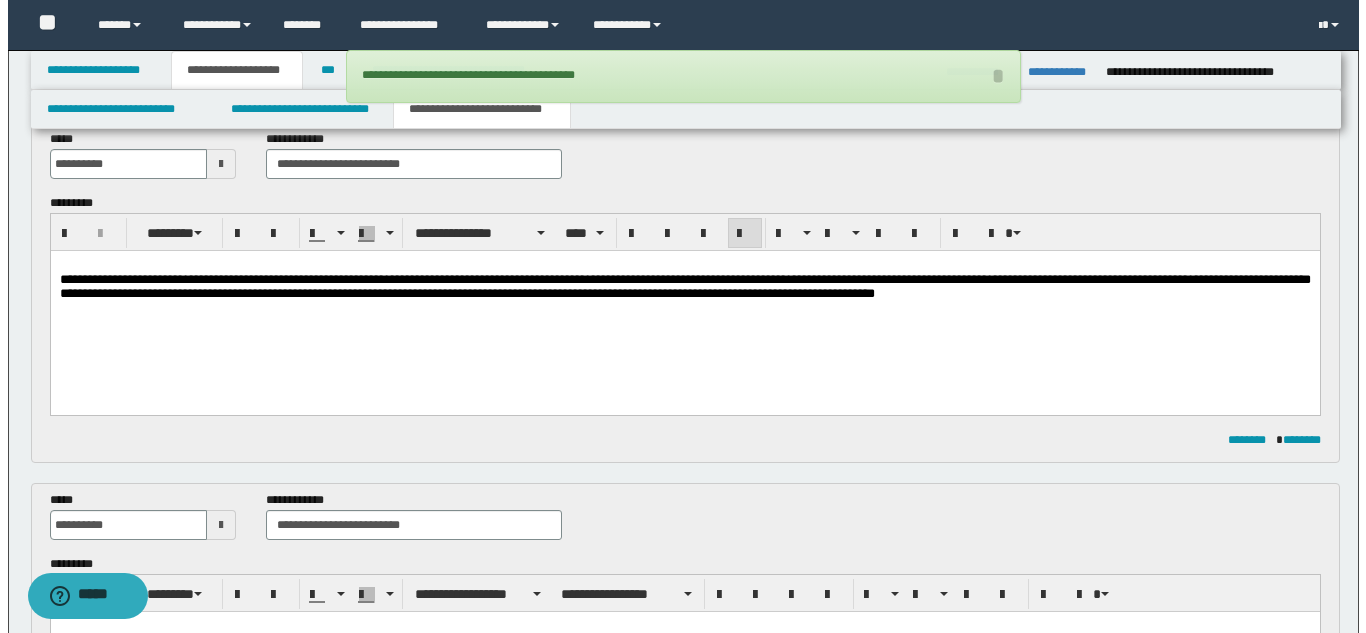 scroll, scrollTop: 0, scrollLeft: 0, axis: both 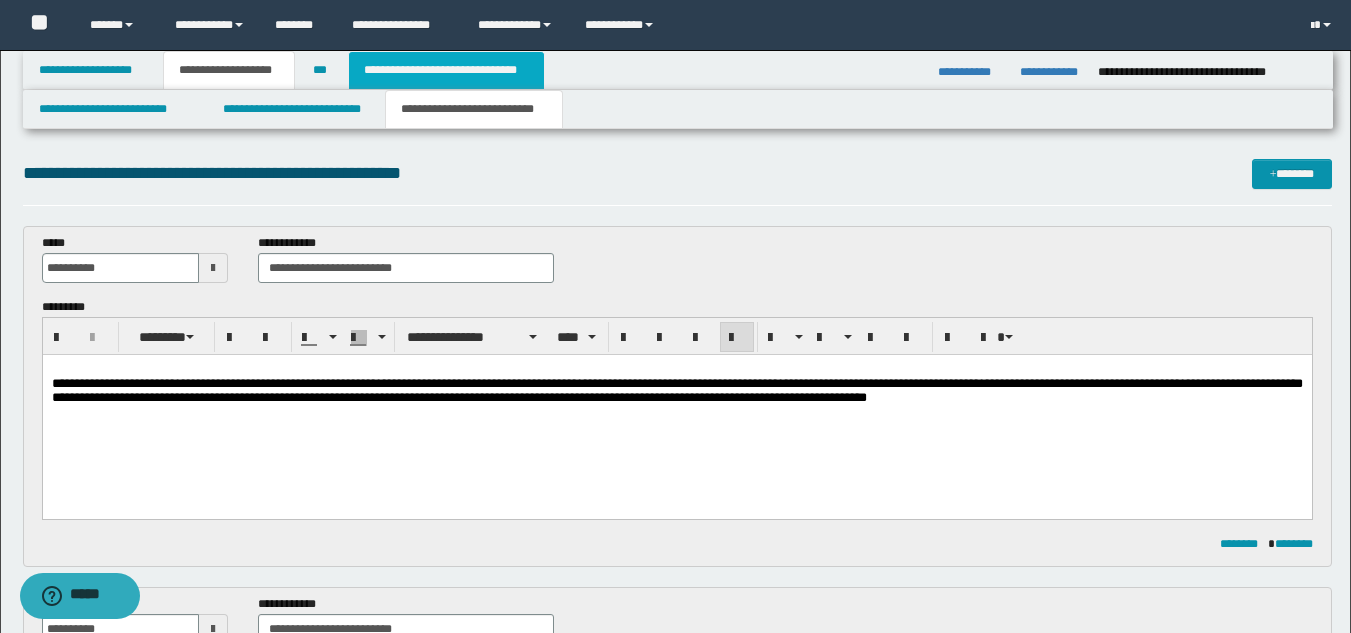 click on "**********" at bounding box center (446, 70) 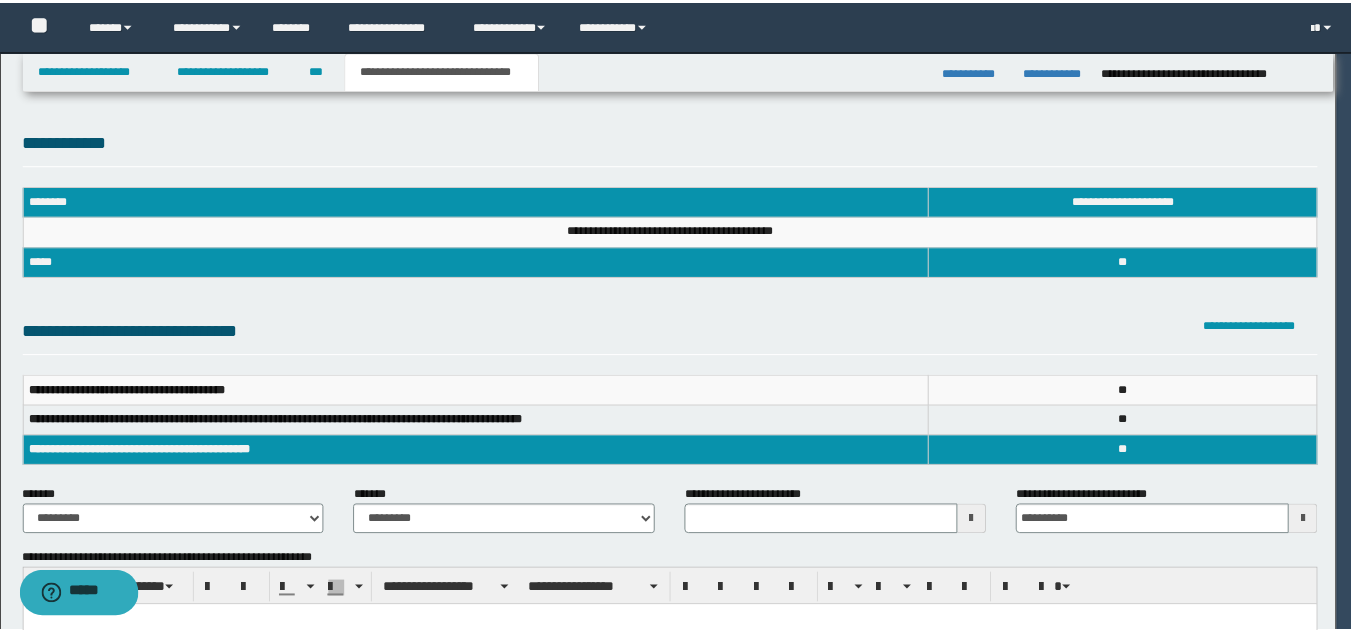 scroll, scrollTop: 0, scrollLeft: 0, axis: both 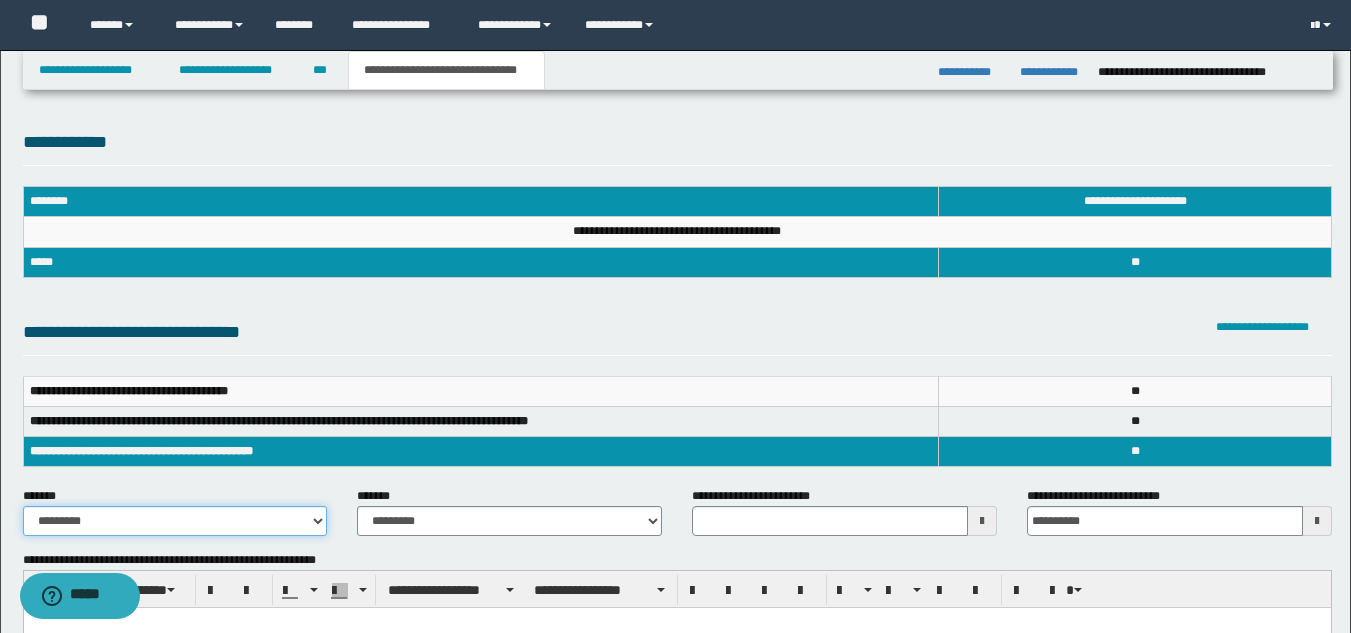 drag, startPoint x: 171, startPoint y: 519, endPoint x: 176, endPoint y: 509, distance: 11.18034 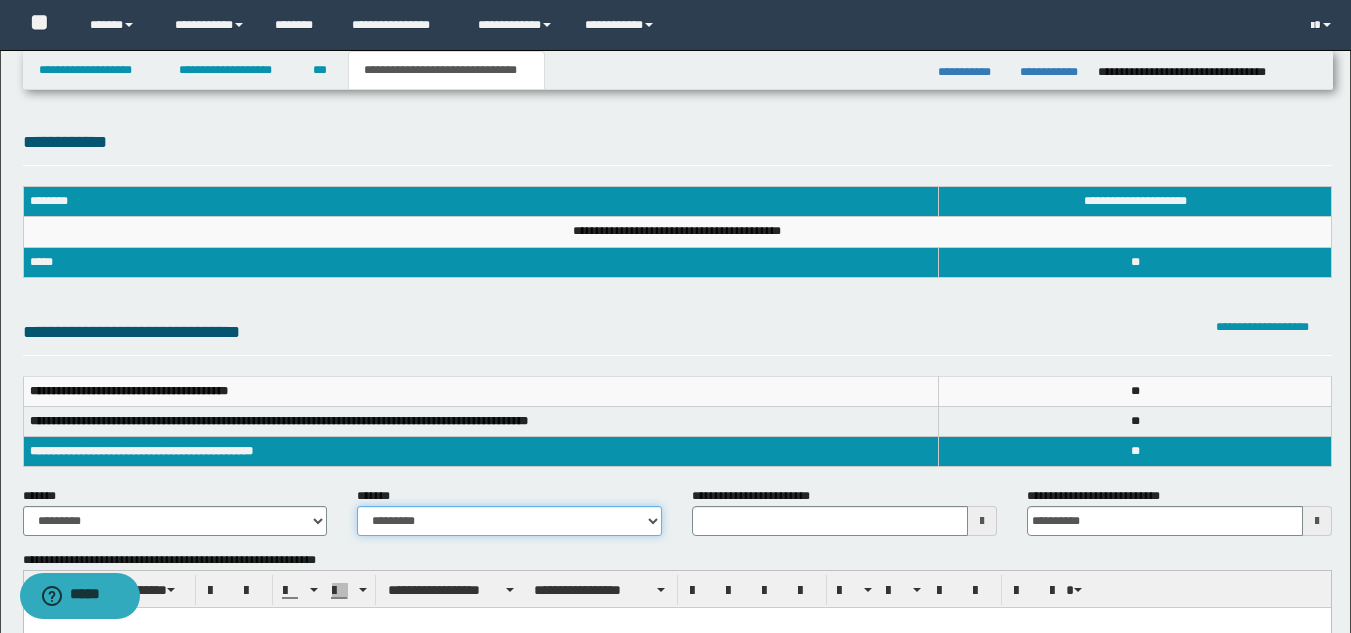 click on "**********" at bounding box center [509, 521] 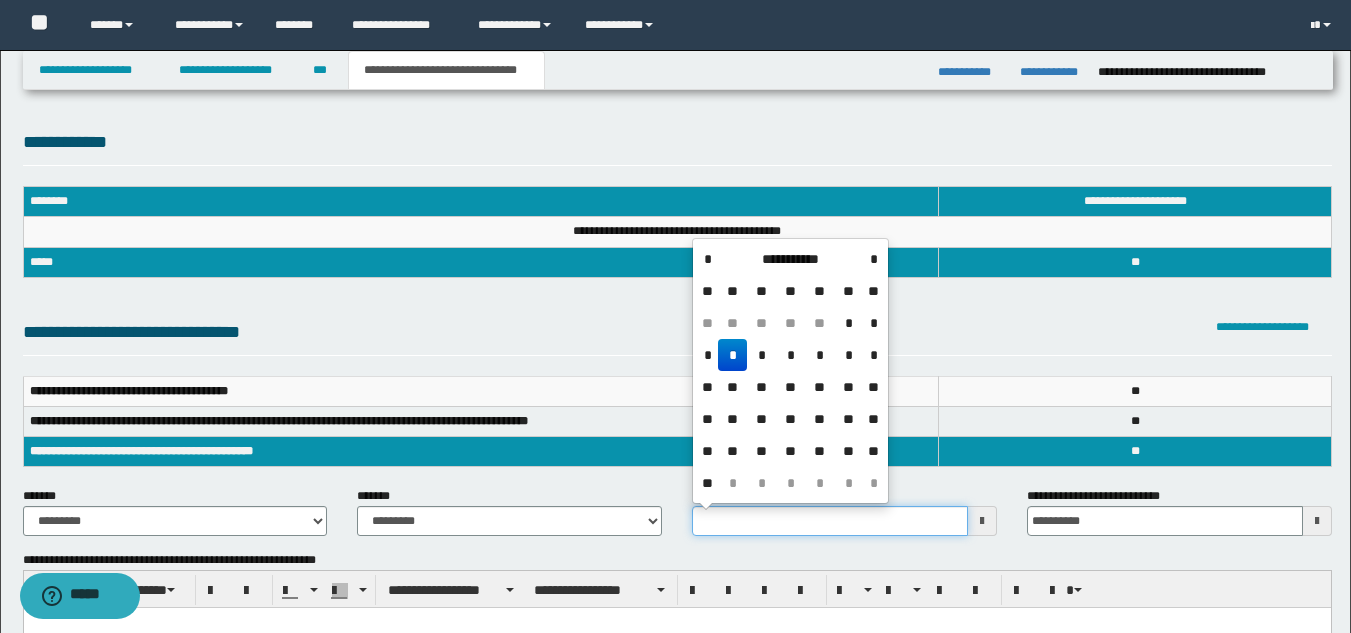 click on "**********" at bounding box center [830, 521] 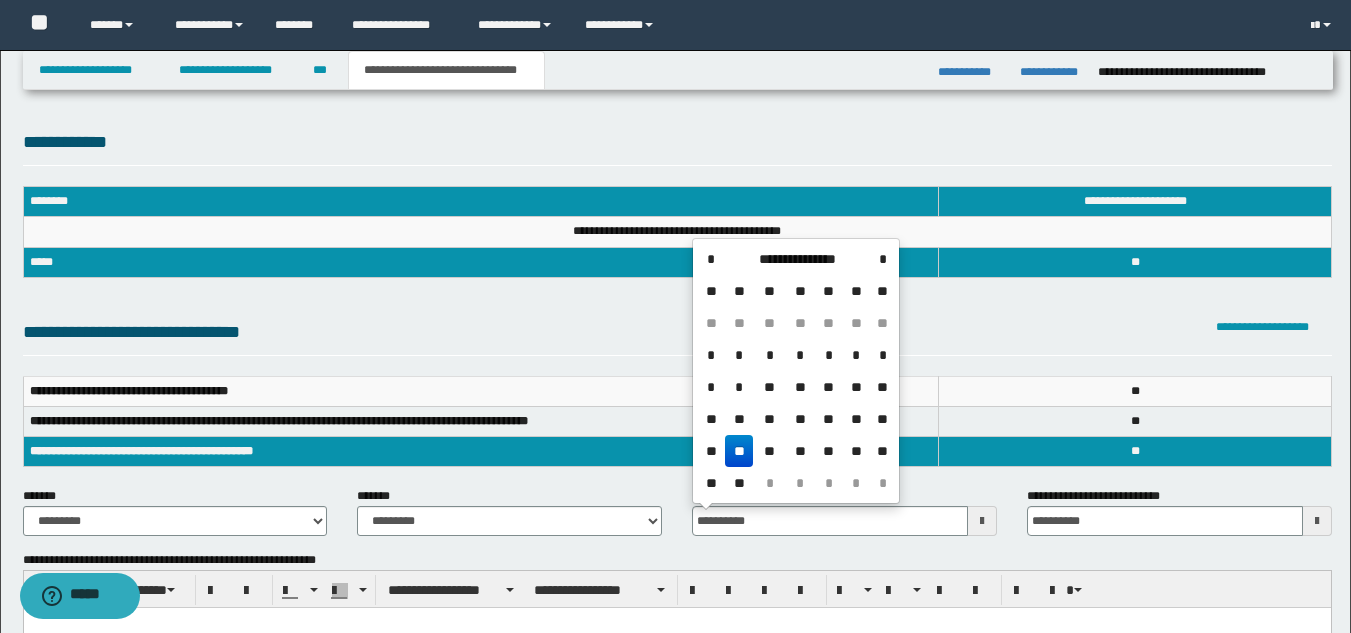 click on "**" at bounding box center (739, 451) 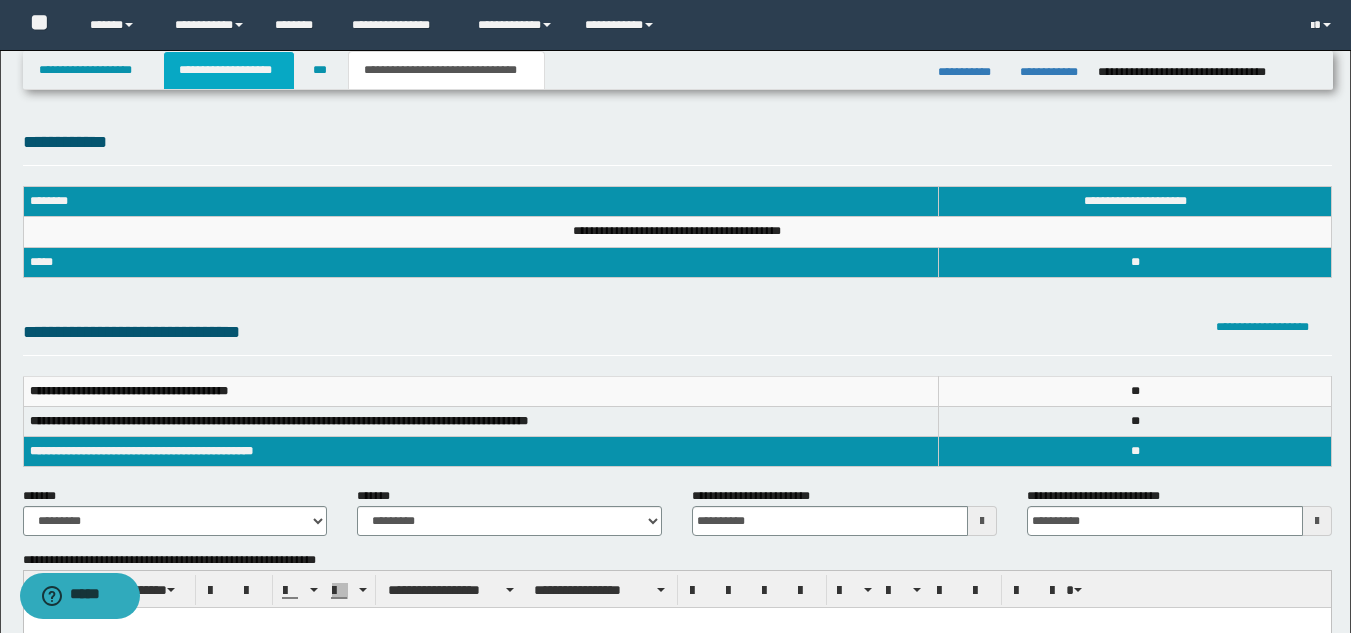 click on "**********" at bounding box center [229, 70] 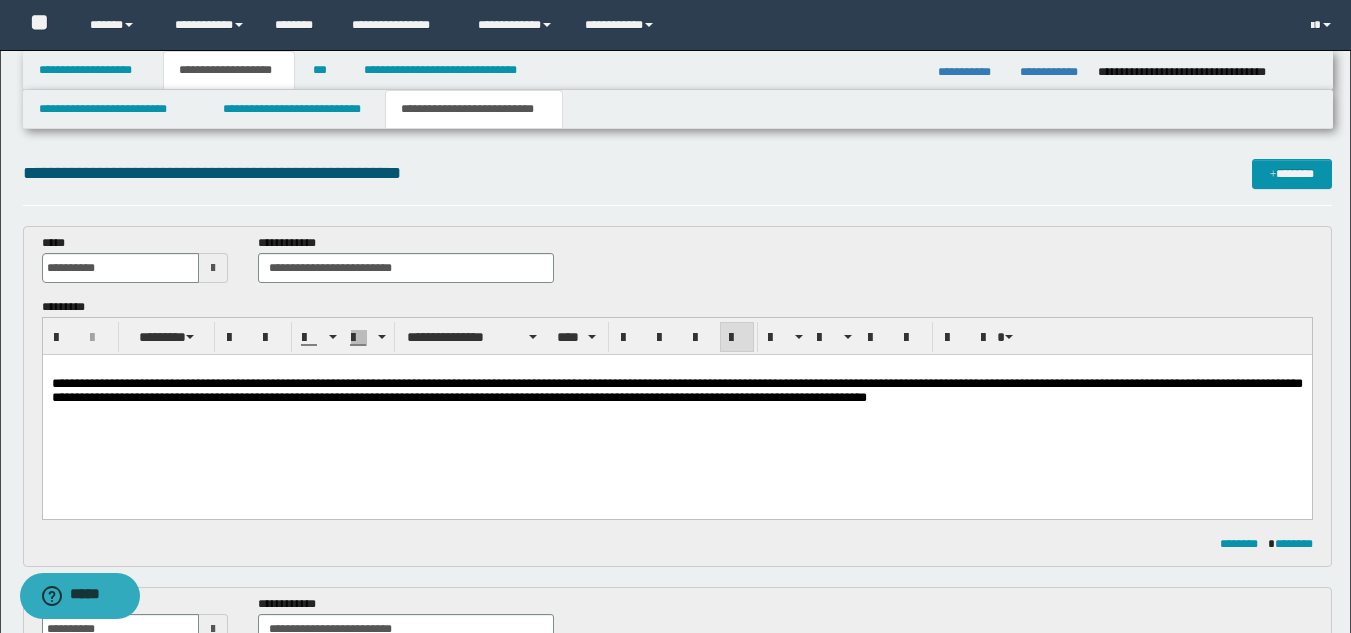 click on "**********" at bounding box center (676, 409) 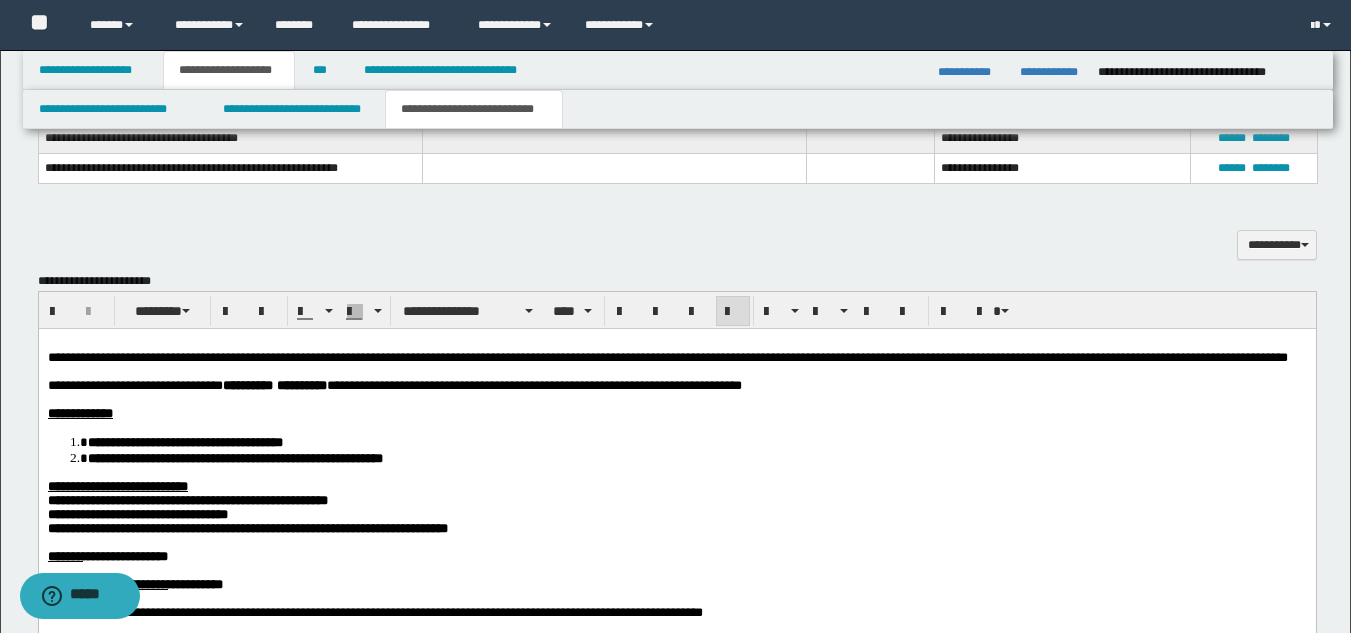 scroll, scrollTop: 900, scrollLeft: 0, axis: vertical 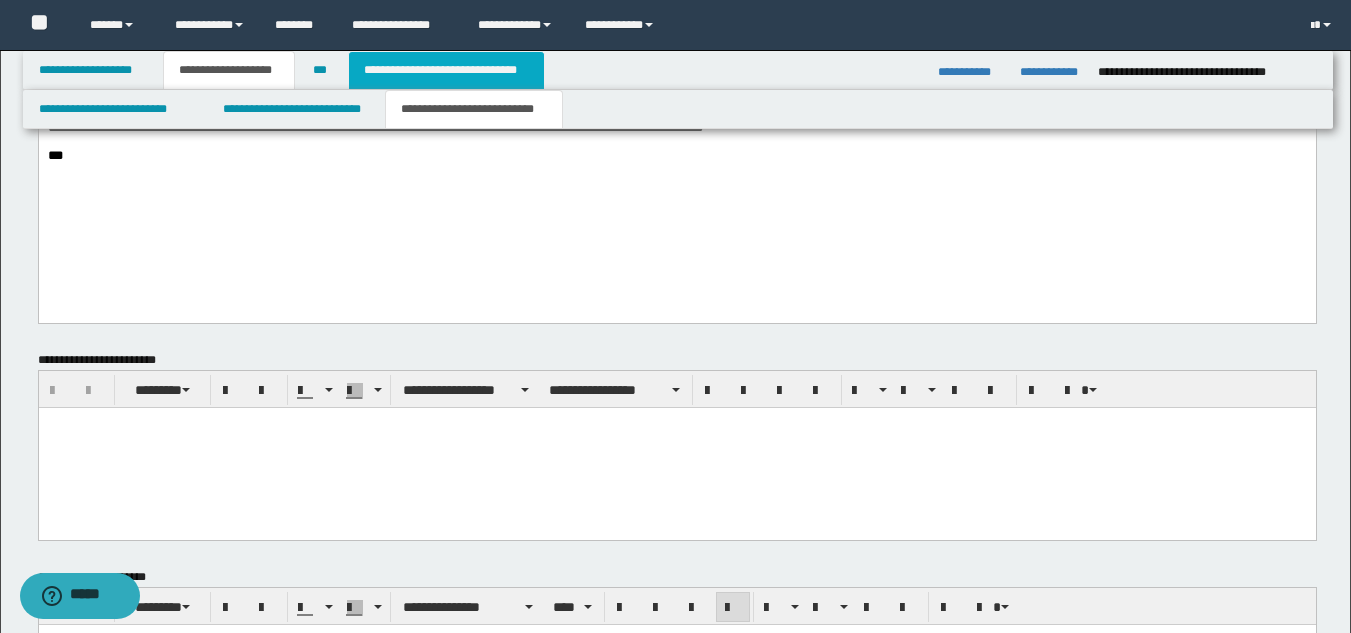 click on "**********" at bounding box center [446, 70] 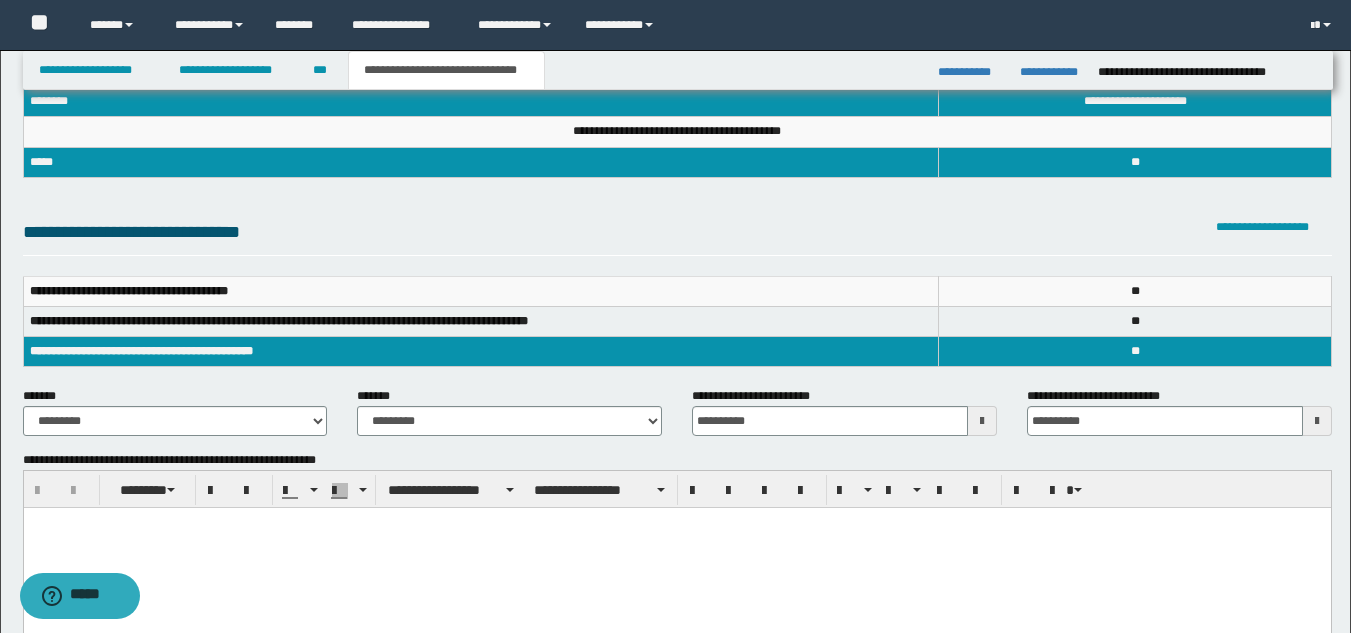 scroll, scrollTop: 0, scrollLeft: 0, axis: both 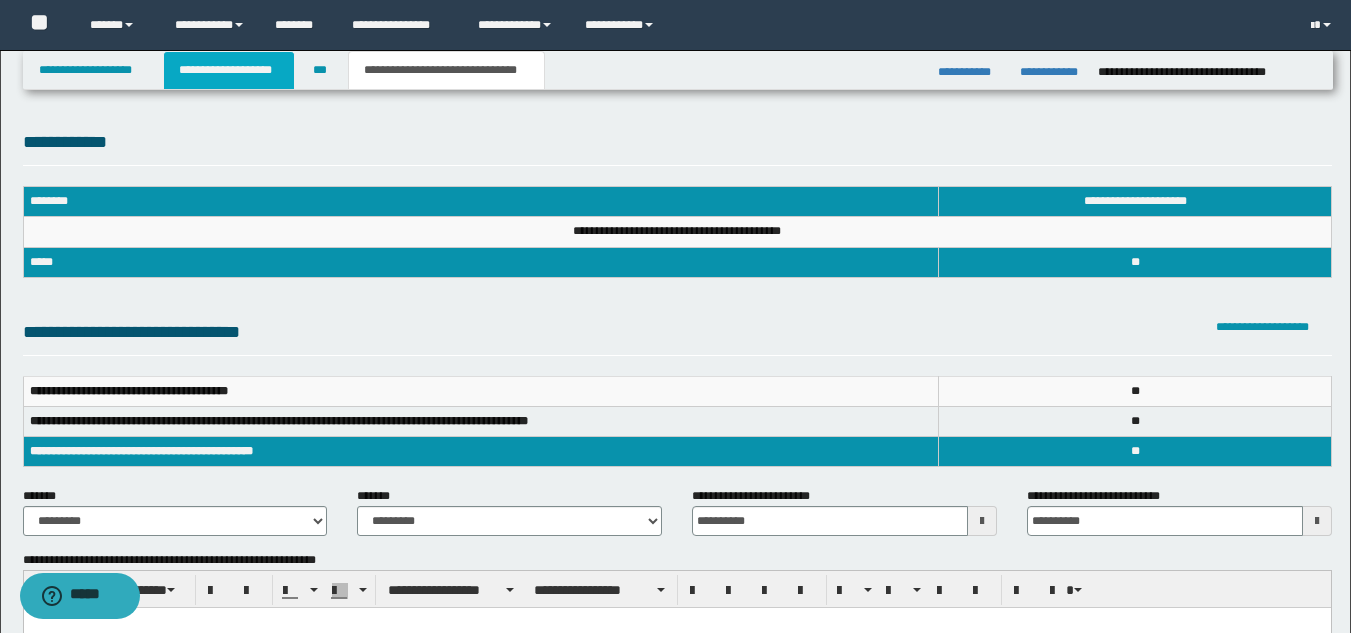 click on "**********" at bounding box center [229, 70] 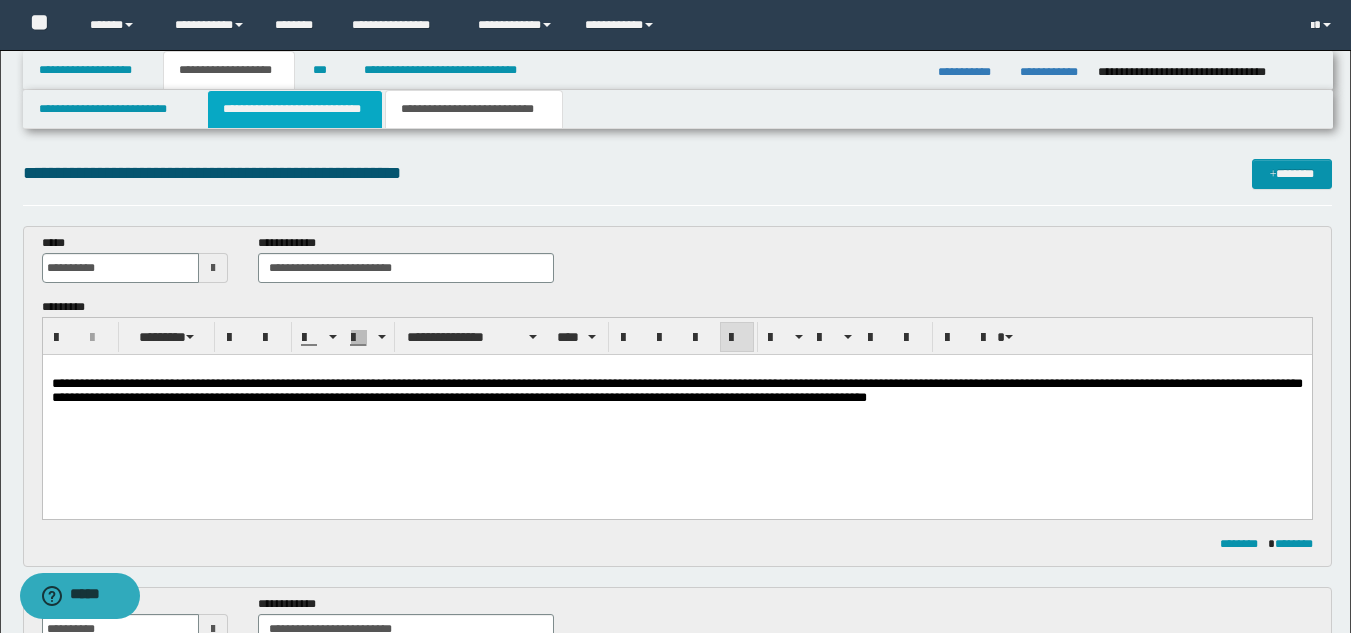 click on "**********" at bounding box center [295, 109] 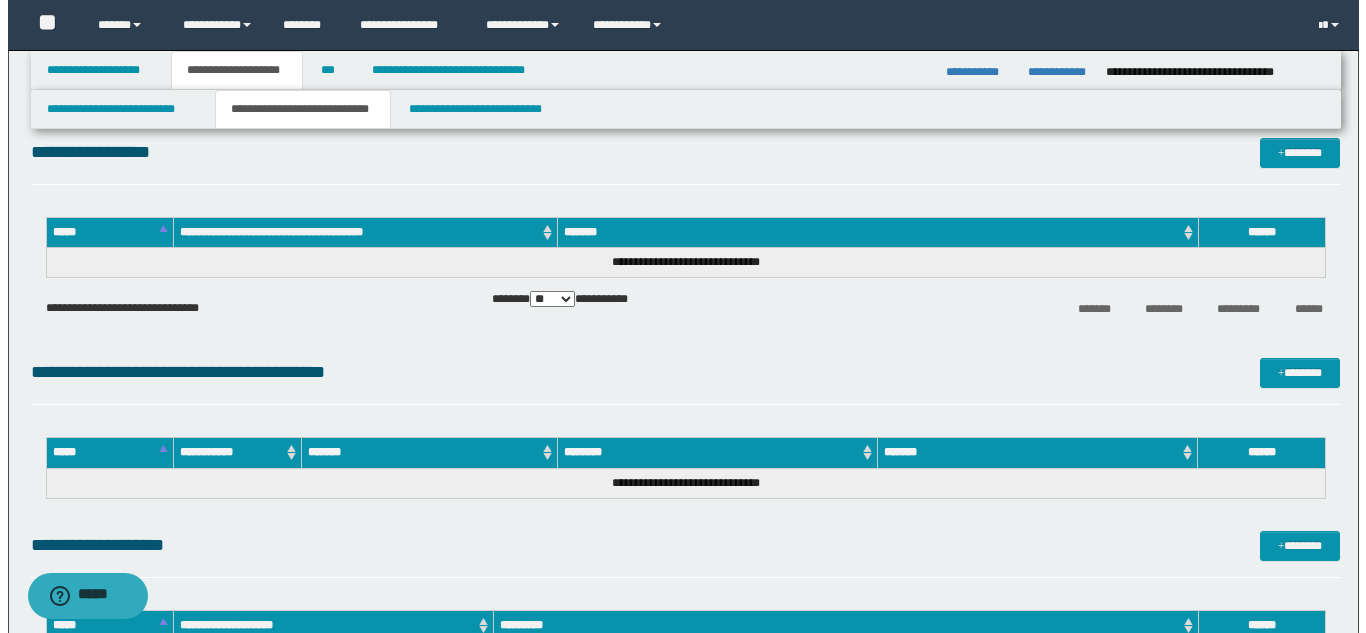 scroll, scrollTop: 3500, scrollLeft: 0, axis: vertical 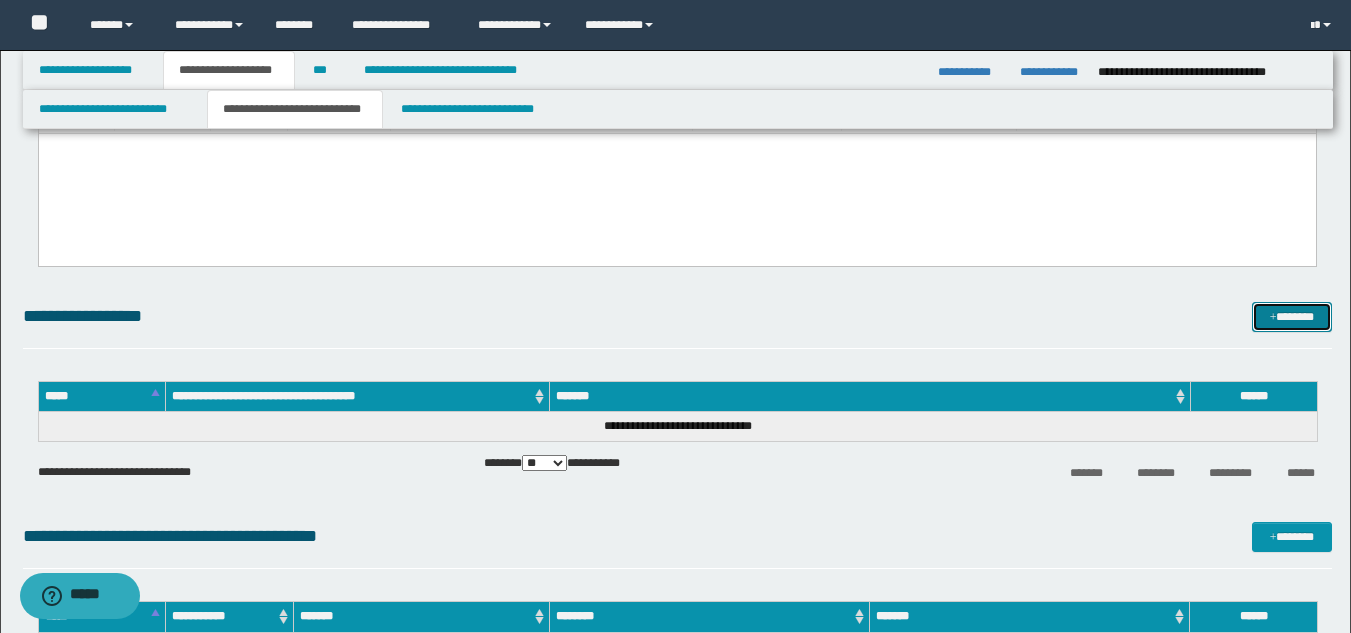 click on "*******" at bounding box center [1292, 317] 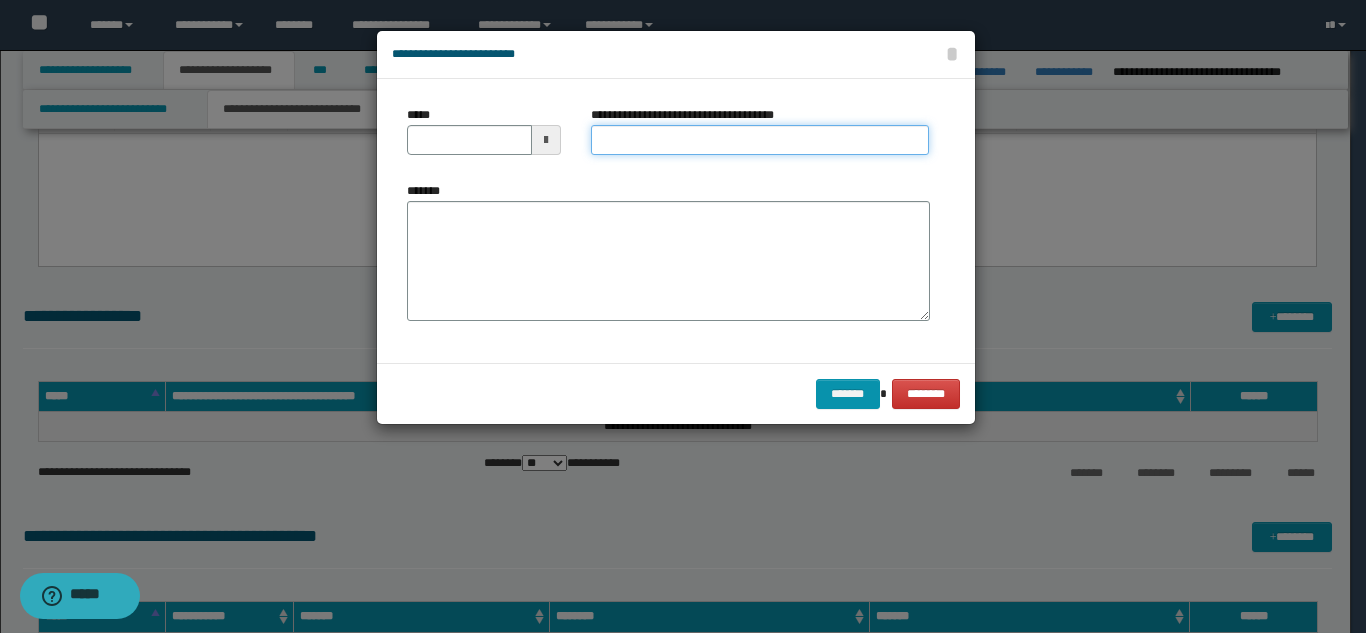 click on "**********" at bounding box center [760, 140] 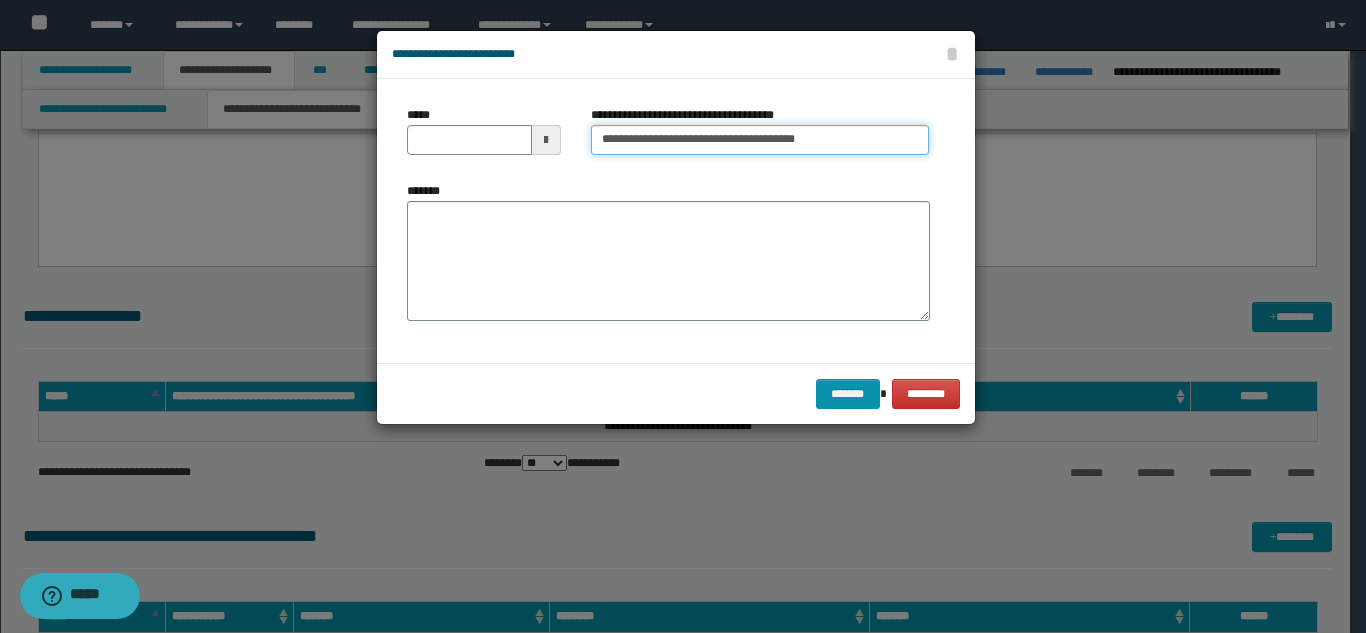 click on "**********" at bounding box center (760, 140) 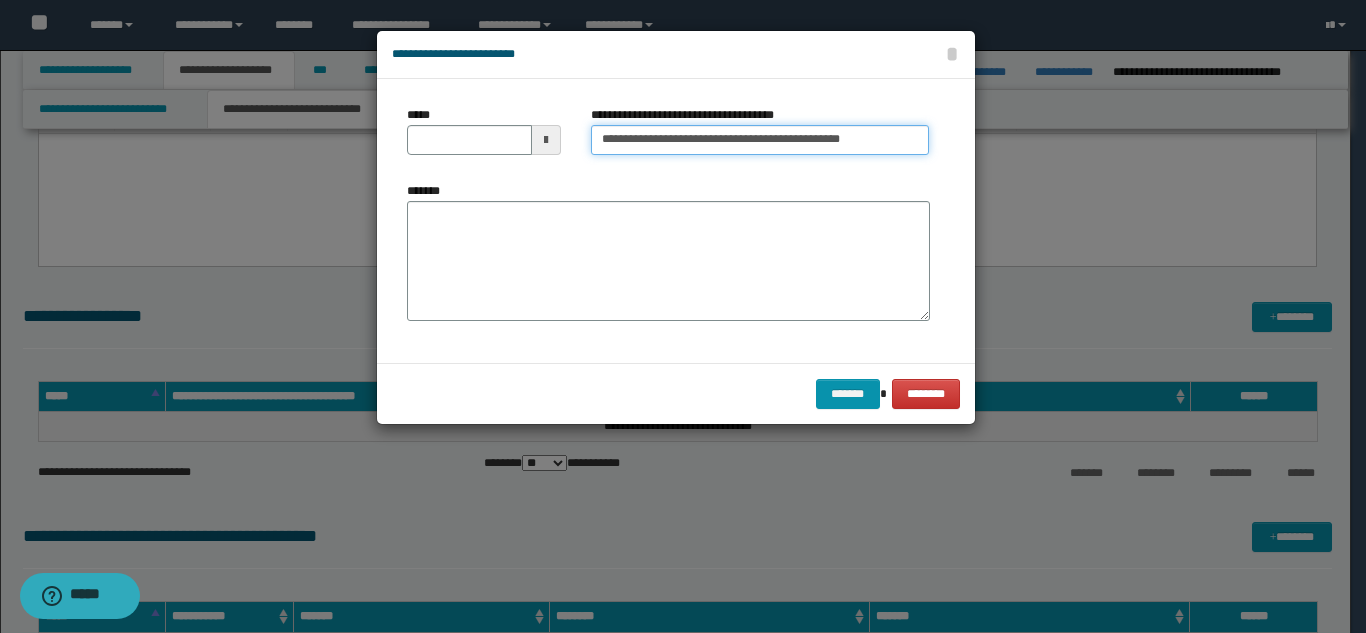click on "**********" at bounding box center (760, 140) 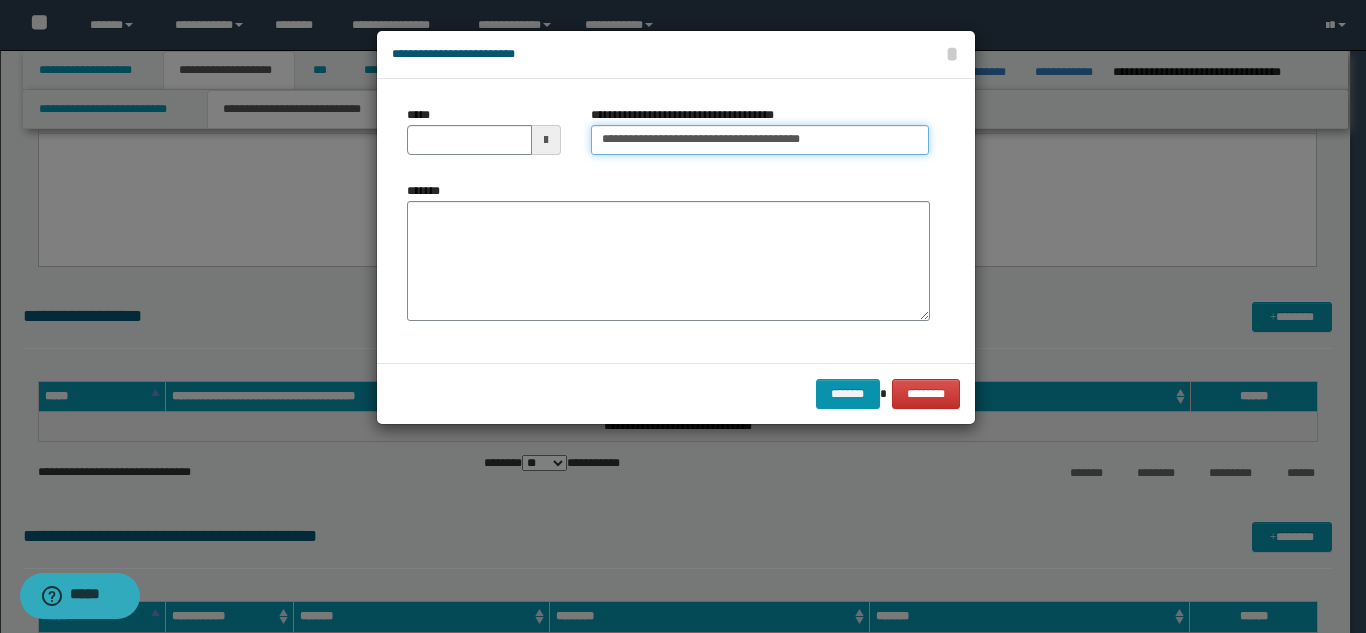 scroll, scrollTop: 0, scrollLeft: 0, axis: both 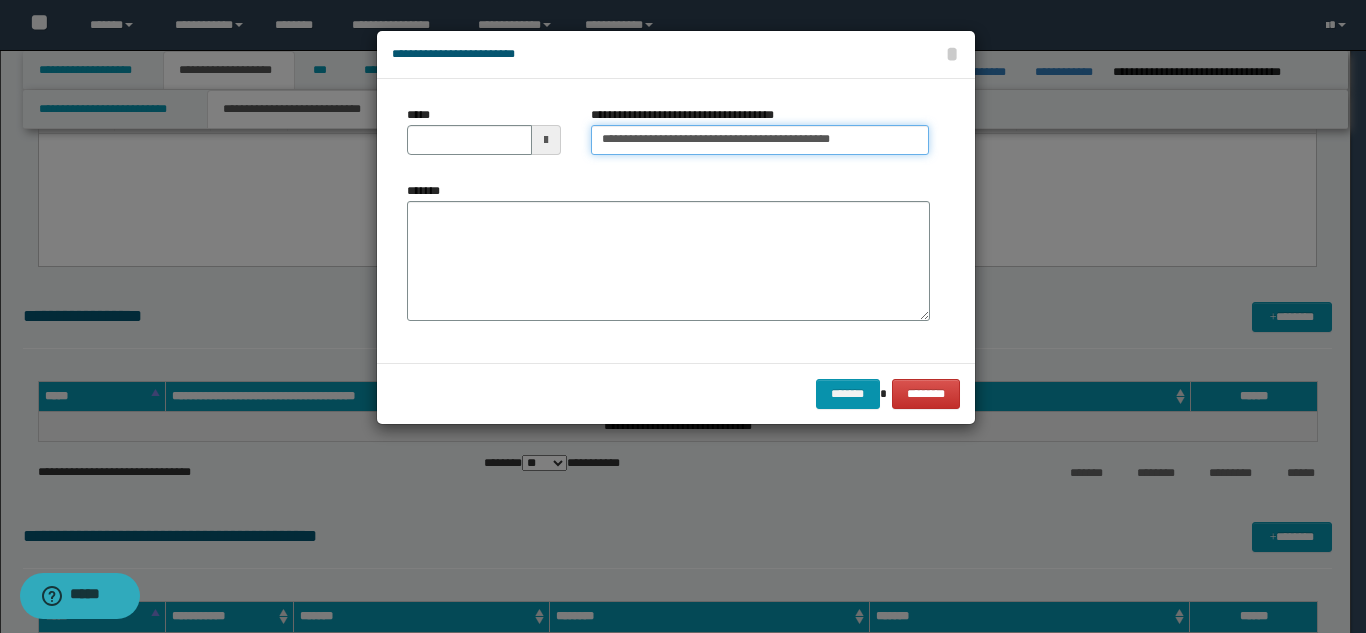 type on "**********" 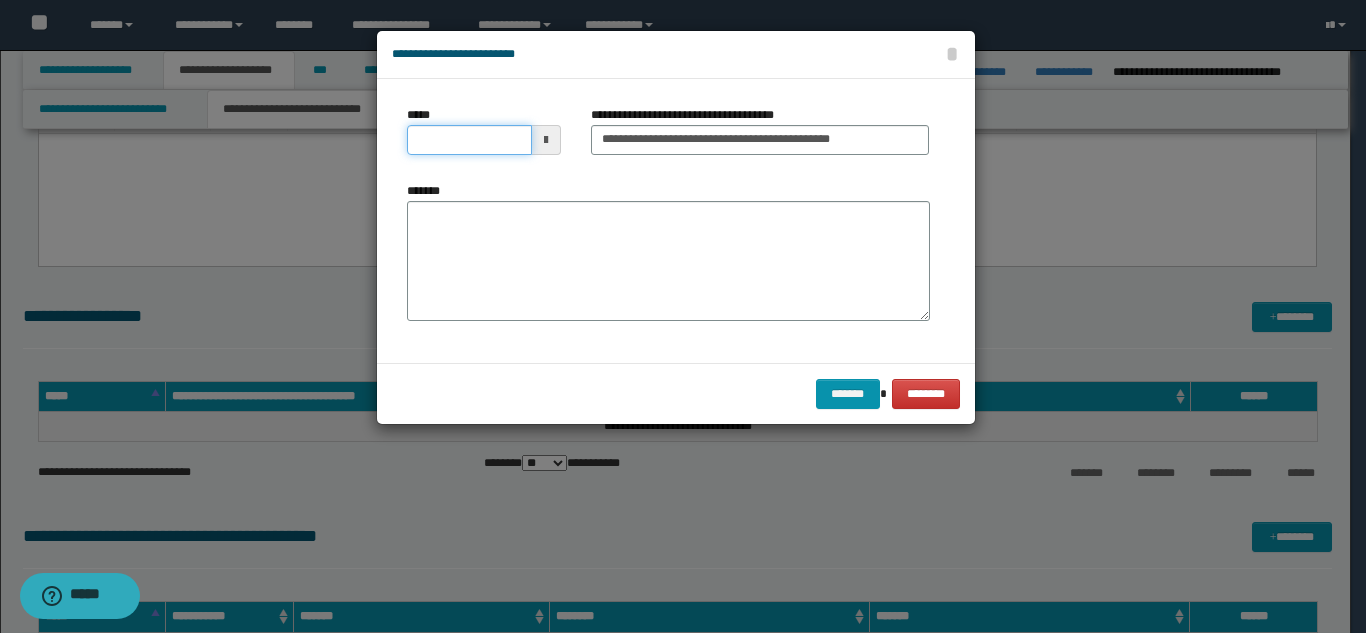click on "*****" at bounding box center (469, 140) 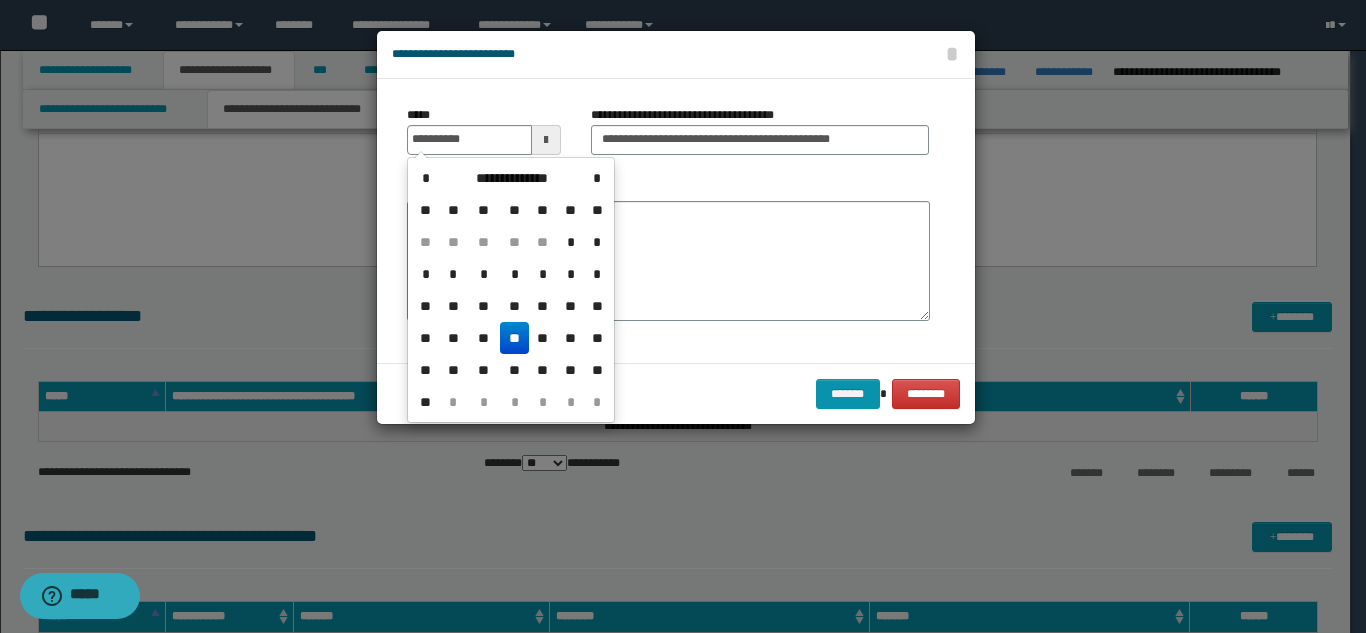 click on "**" at bounding box center (514, 338) 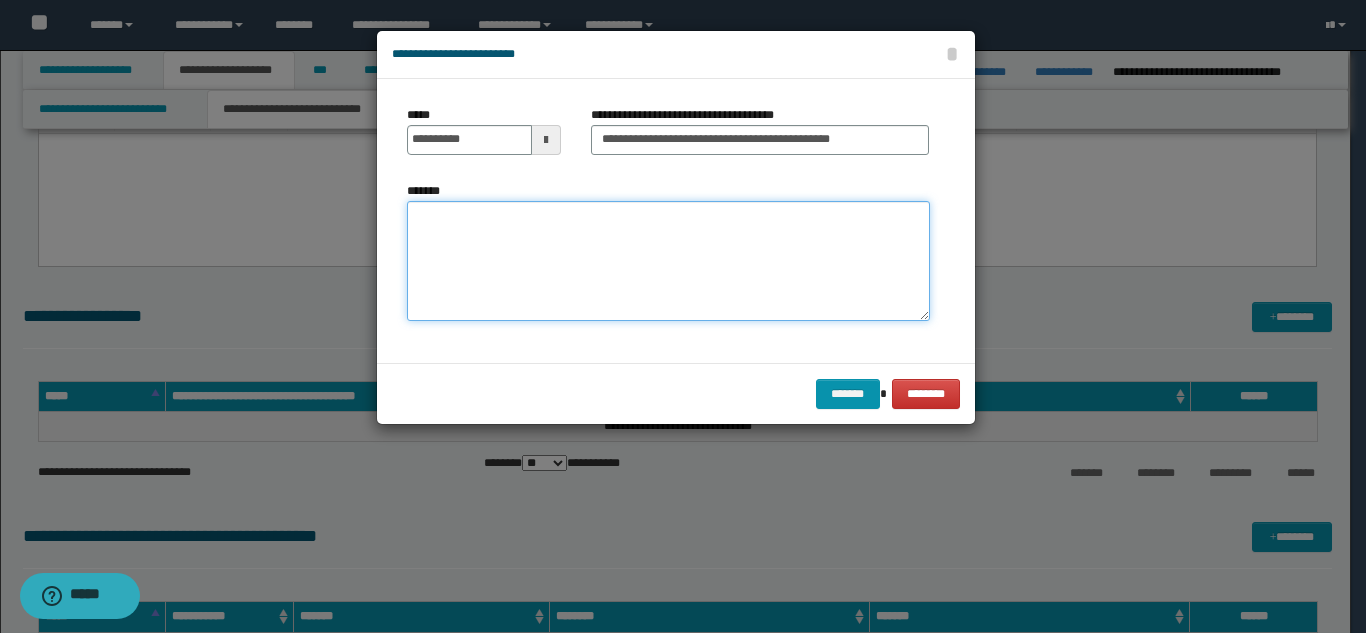 click on "*******" at bounding box center [668, 261] 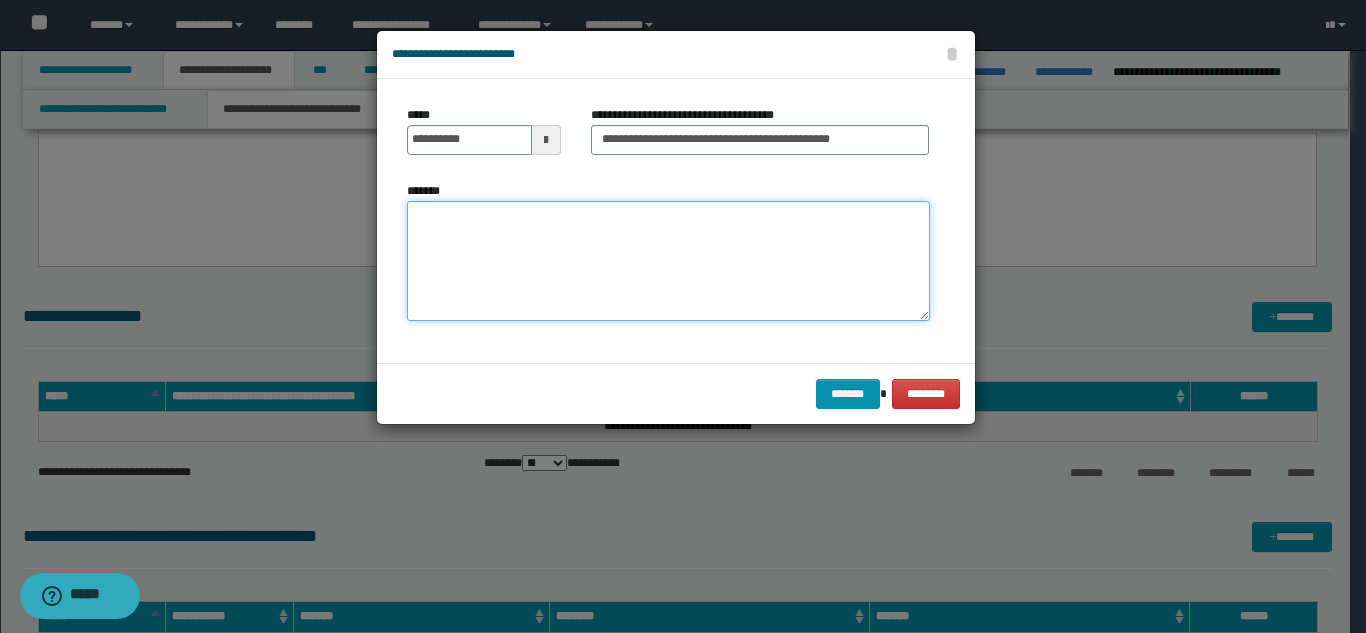 paste on "**********" 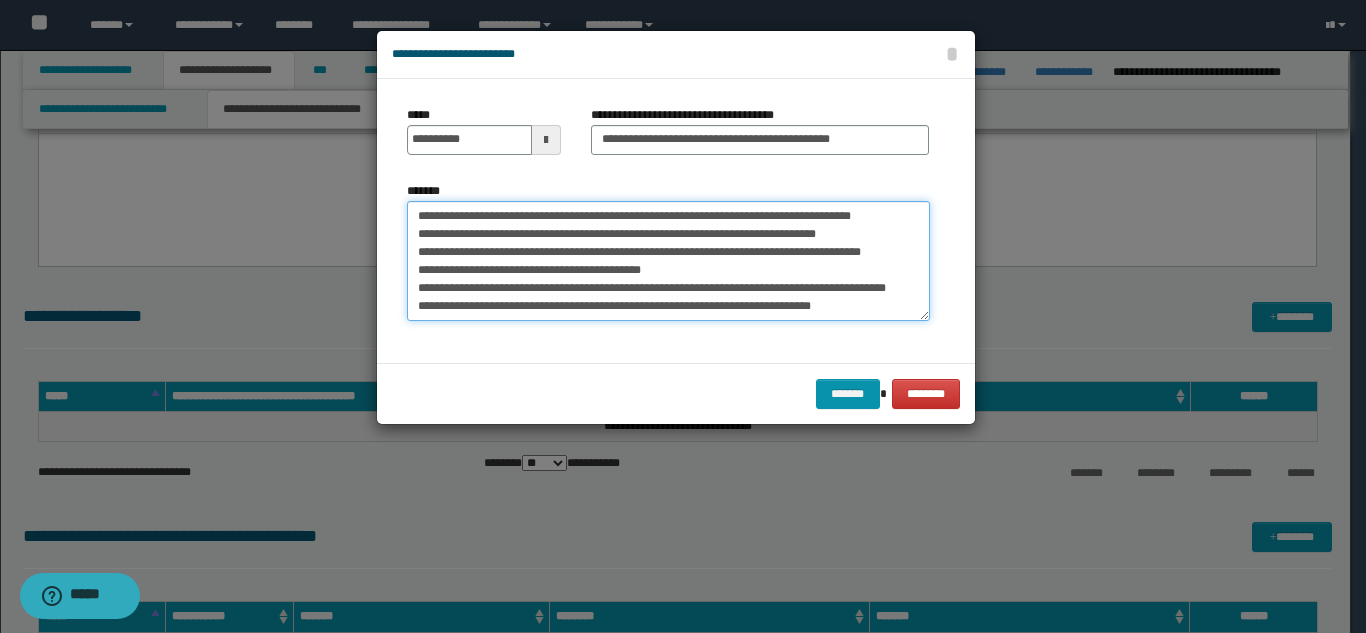 scroll, scrollTop: 318, scrollLeft: 0, axis: vertical 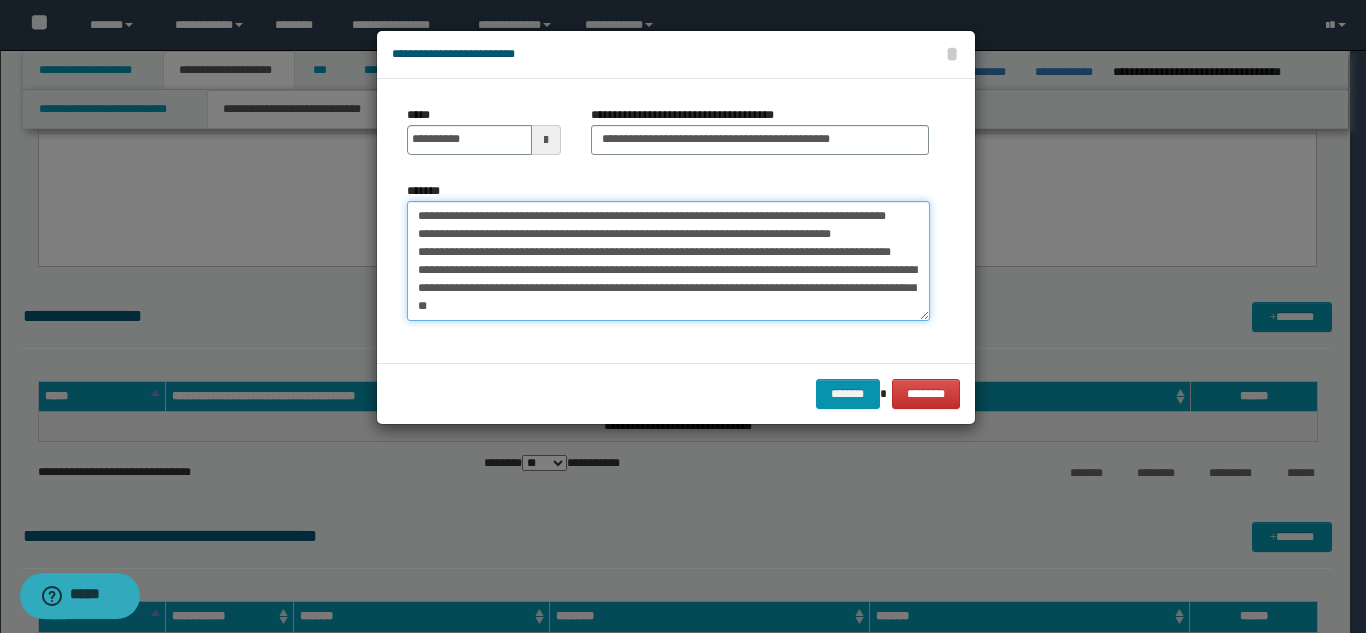 drag, startPoint x: 568, startPoint y: 318, endPoint x: 587, endPoint y: 304, distance: 23.600847 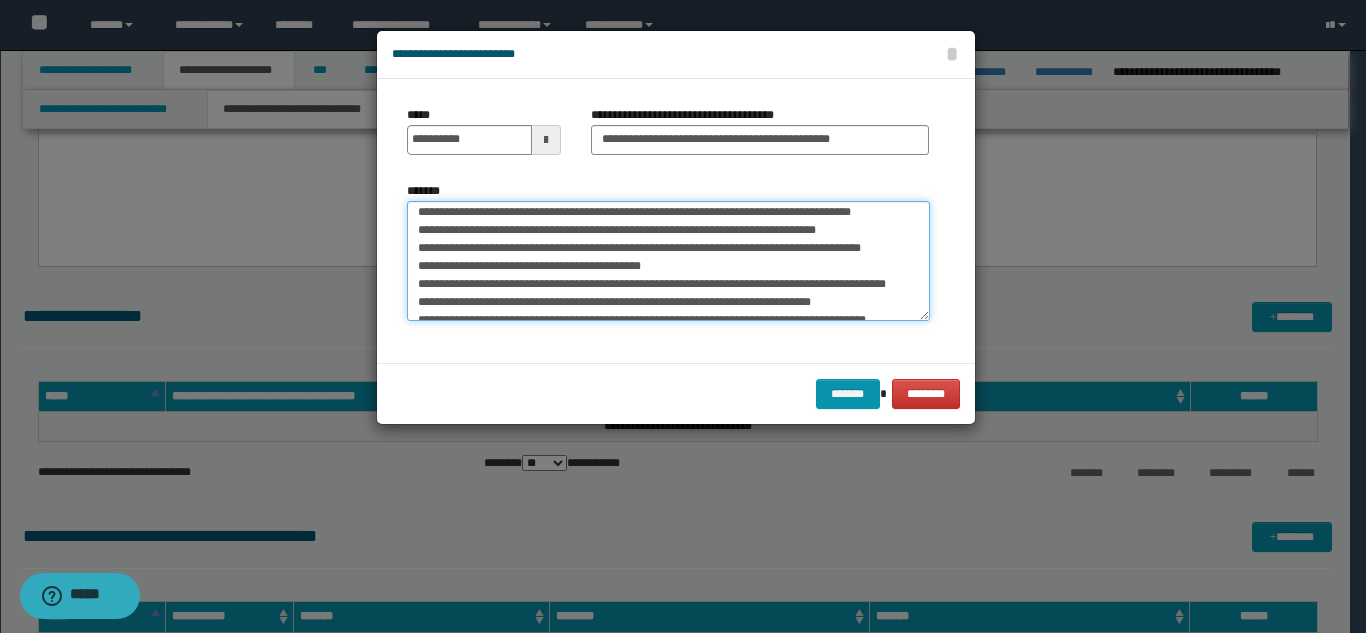 scroll, scrollTop: 0, scrollLeft: 0, axis: both 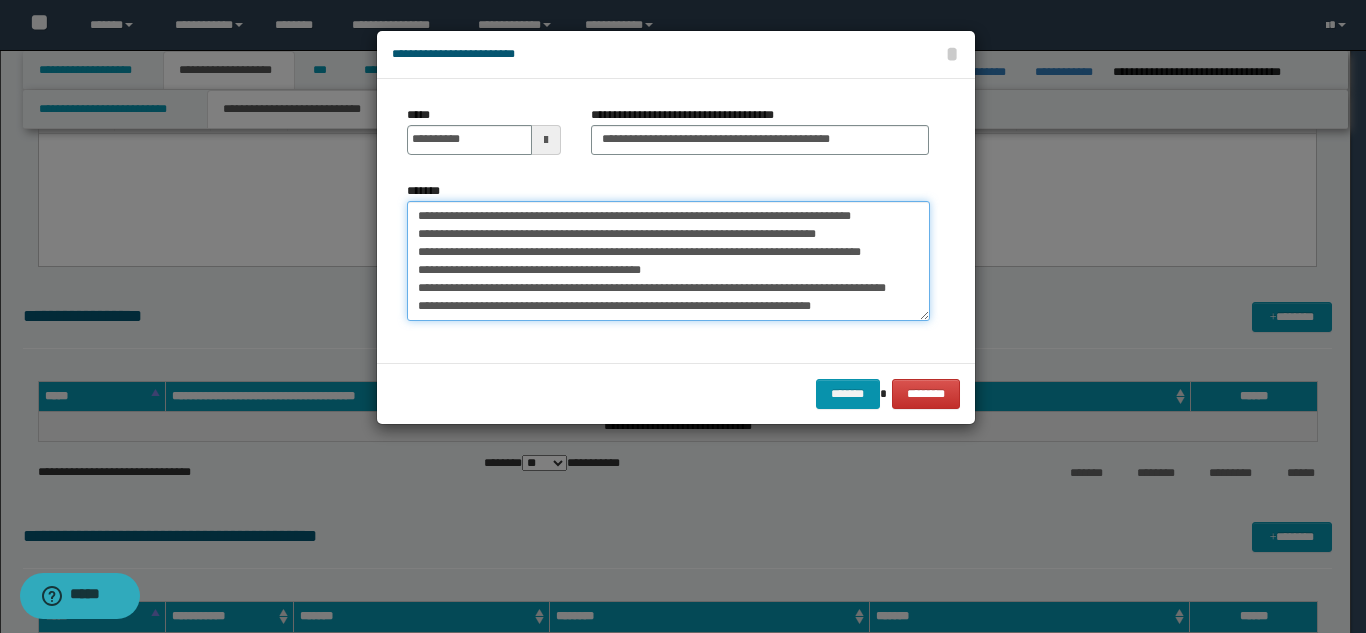 click on "*******" at bounding box center [668, 261] 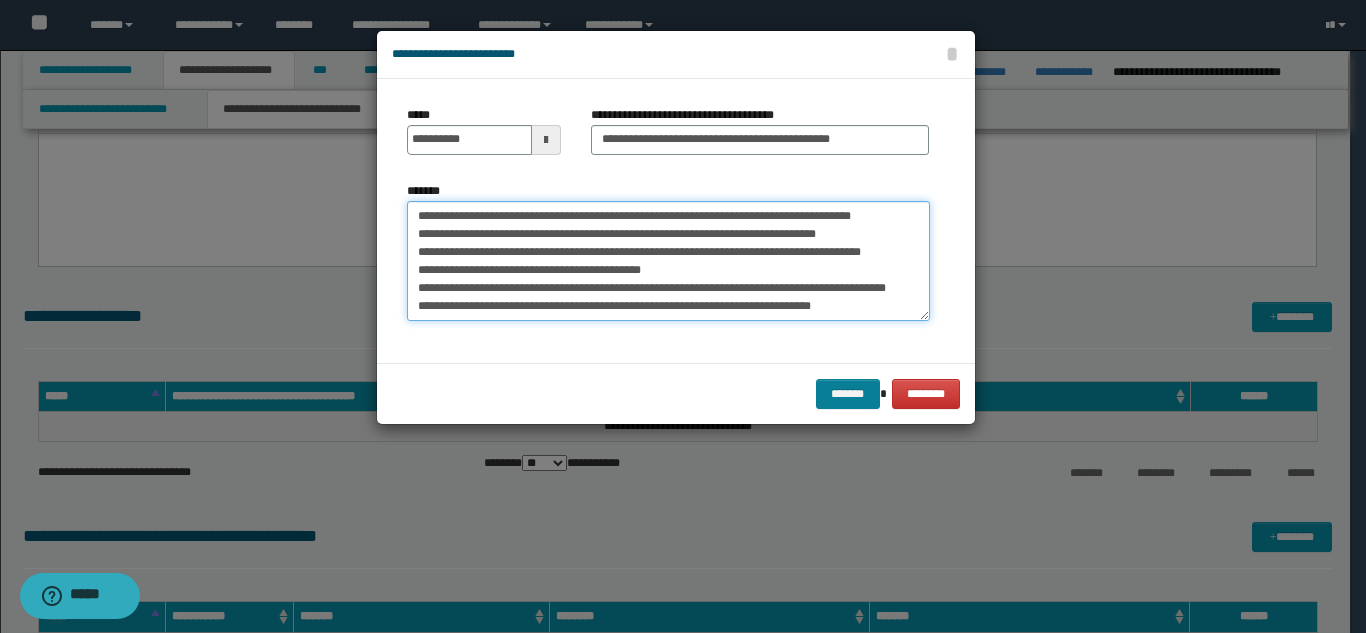 type on "**********" 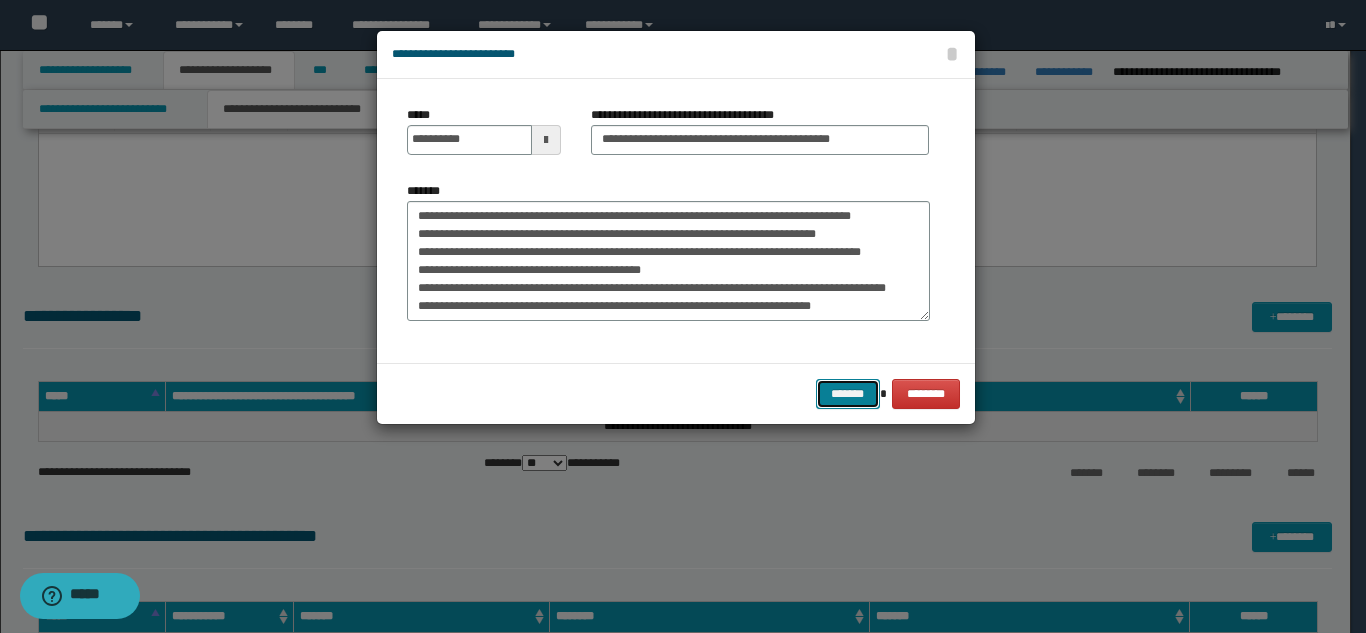 click on "*******" at bounding box center (848, 394) 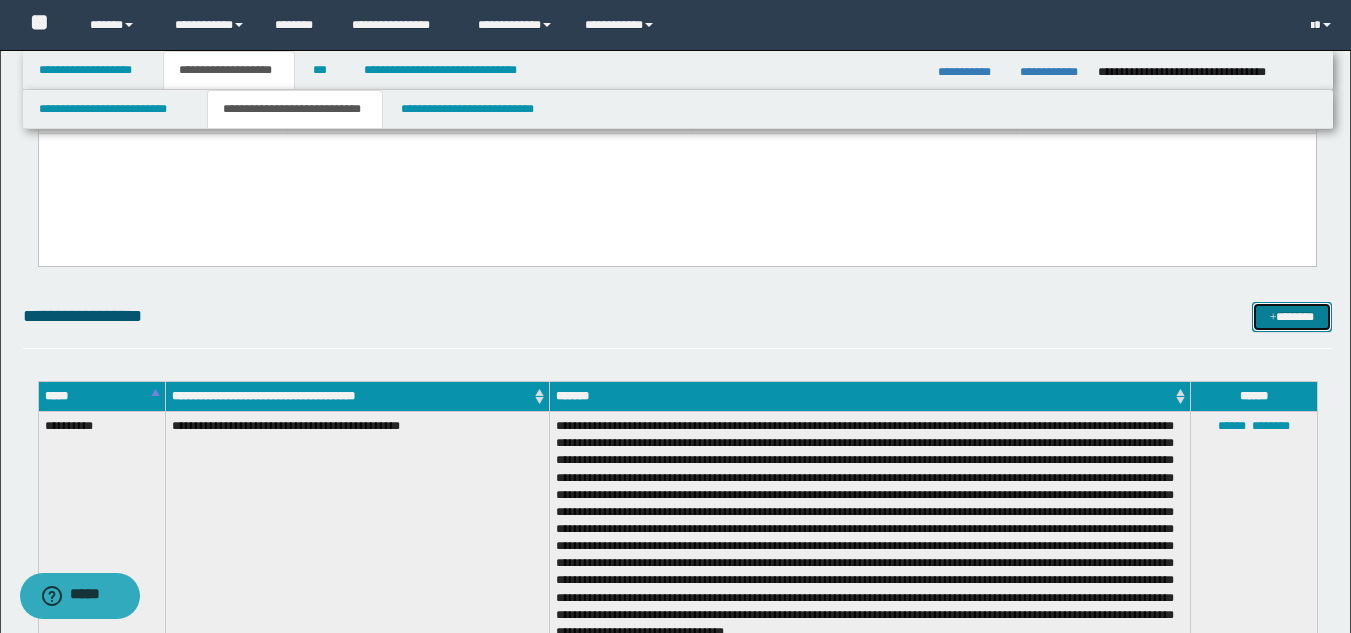 click on "*******" at bounding box center (1292, 317) 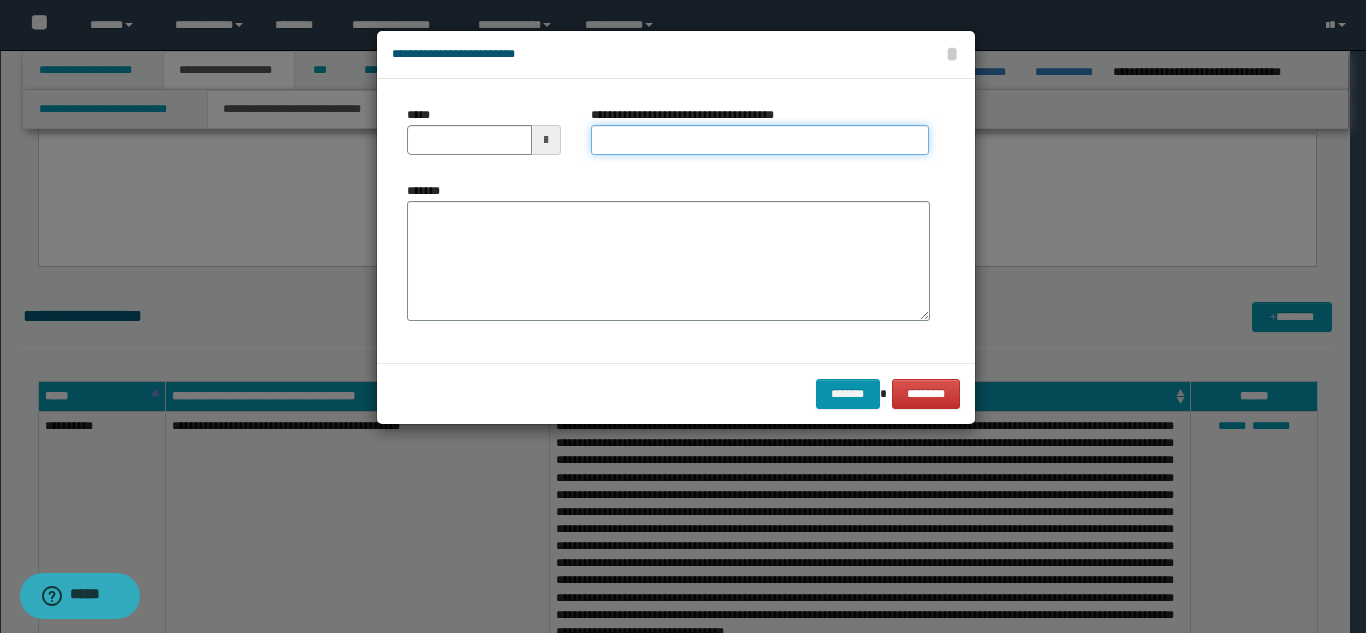 click on "**********" at bounding box center (760, 140) 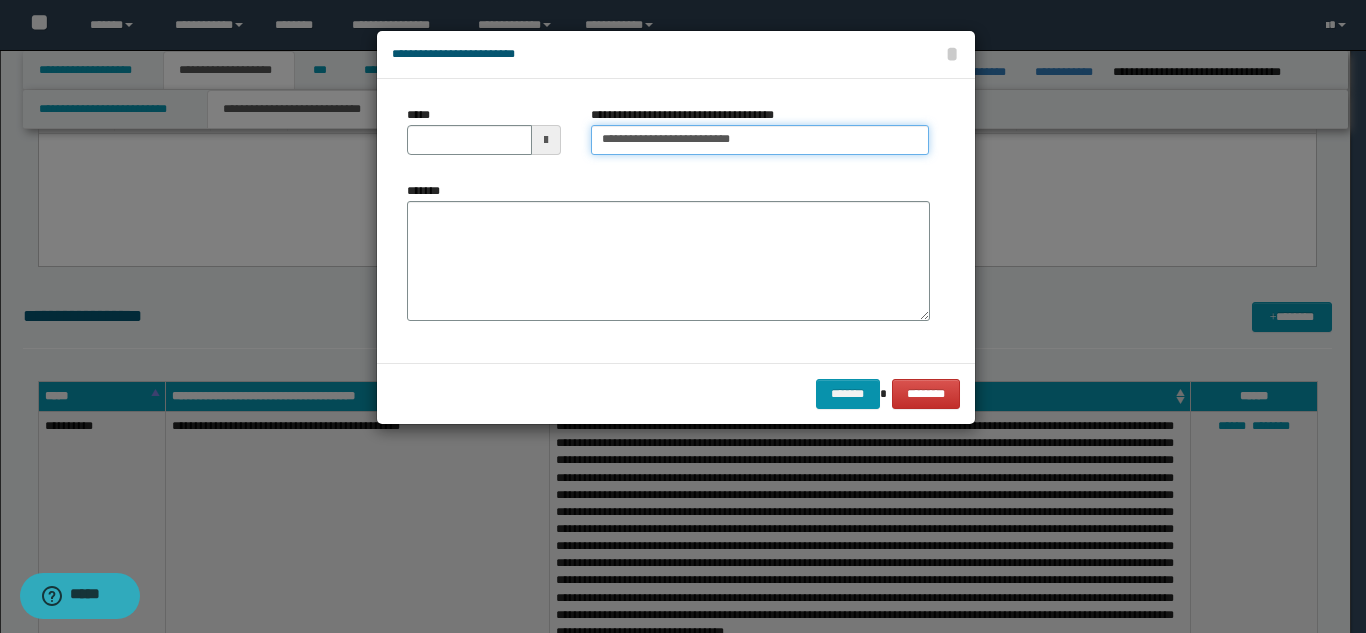 type on "**********" 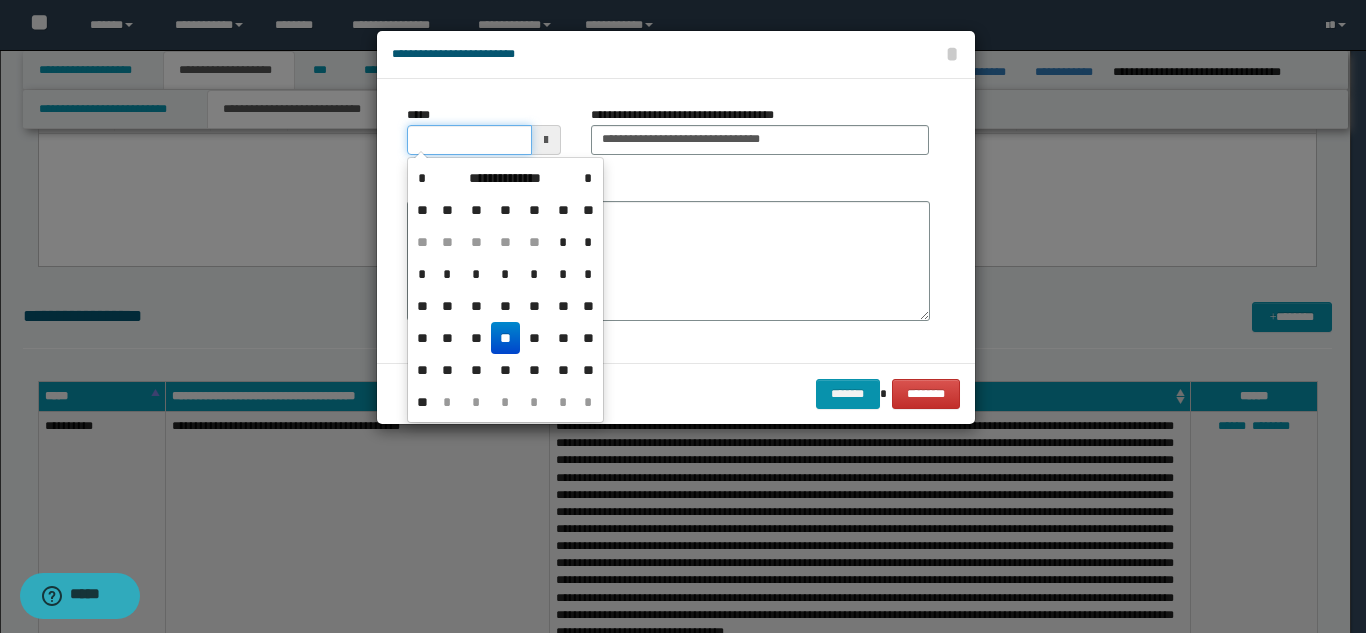 click on "*****" at bounding box center [469, 140] 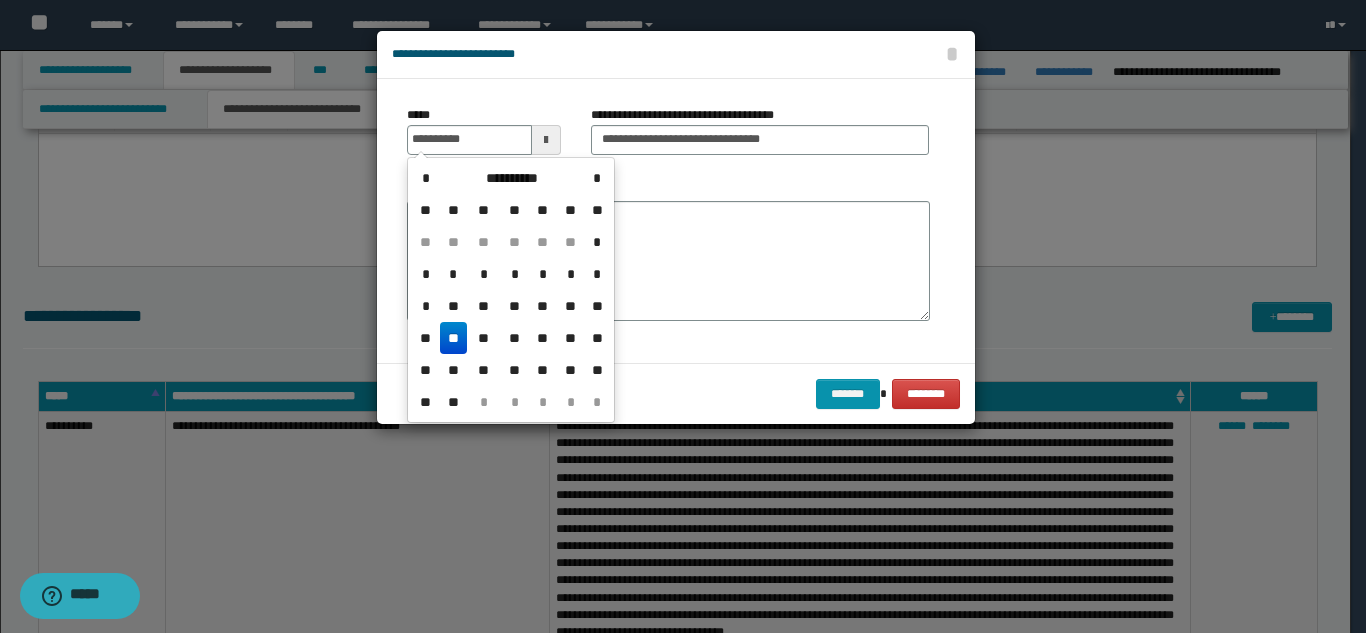 click on "**" at bounding box center [454, 338] 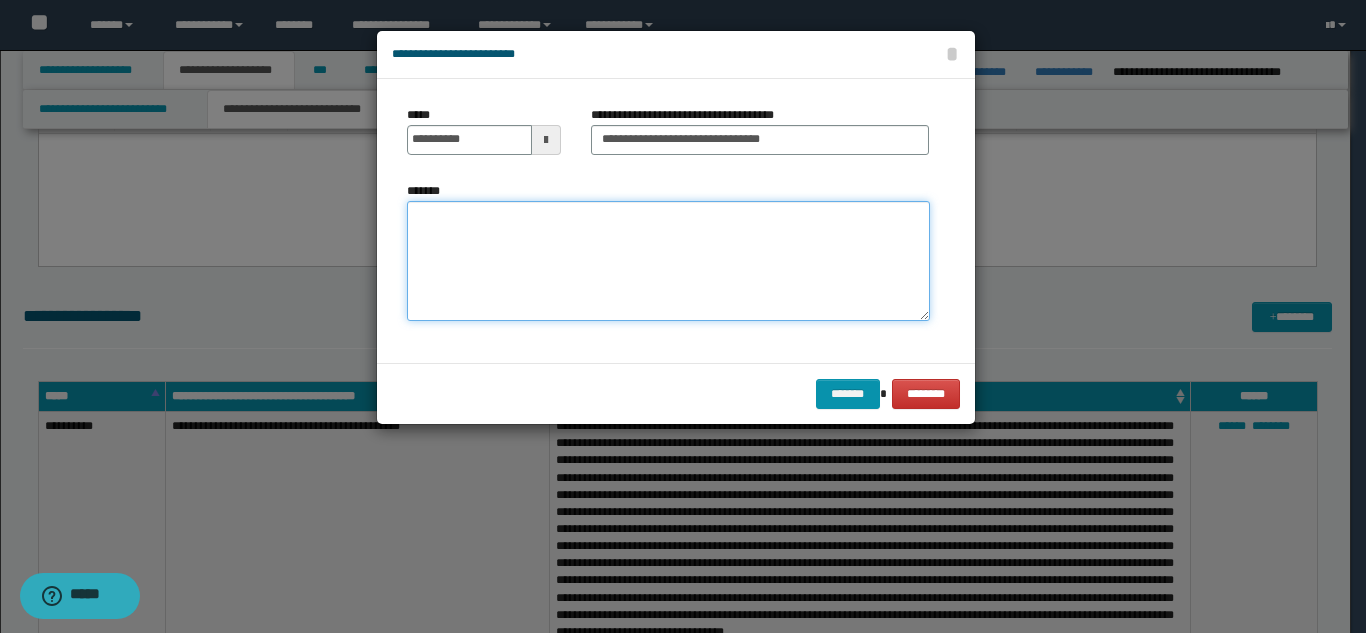 click on "*******" at bounding box center (668, 261) 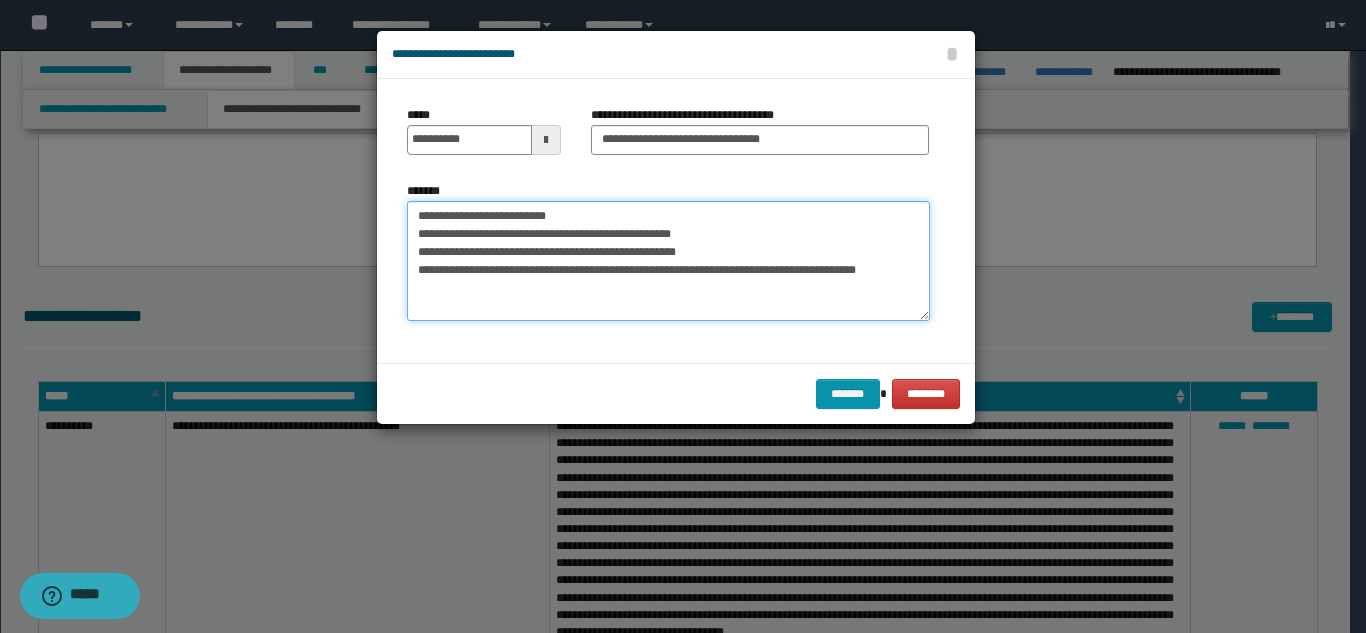 click on "**********" at bounding box center (668, 261) 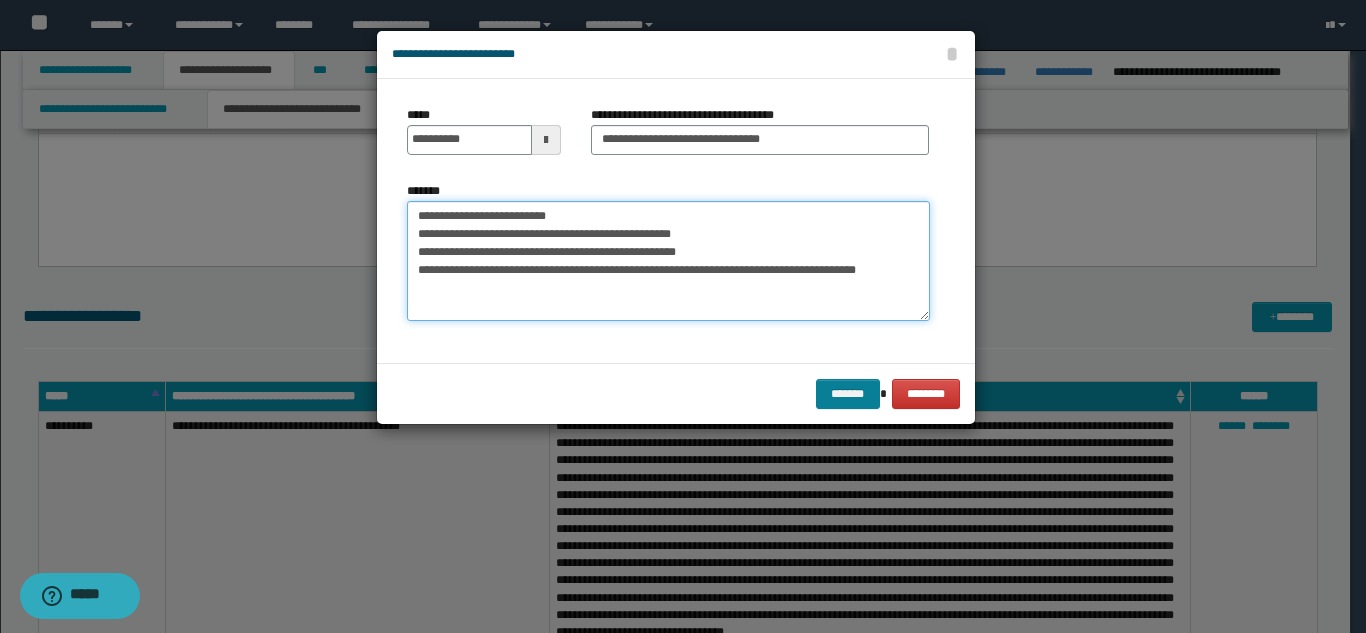 type on "**********" 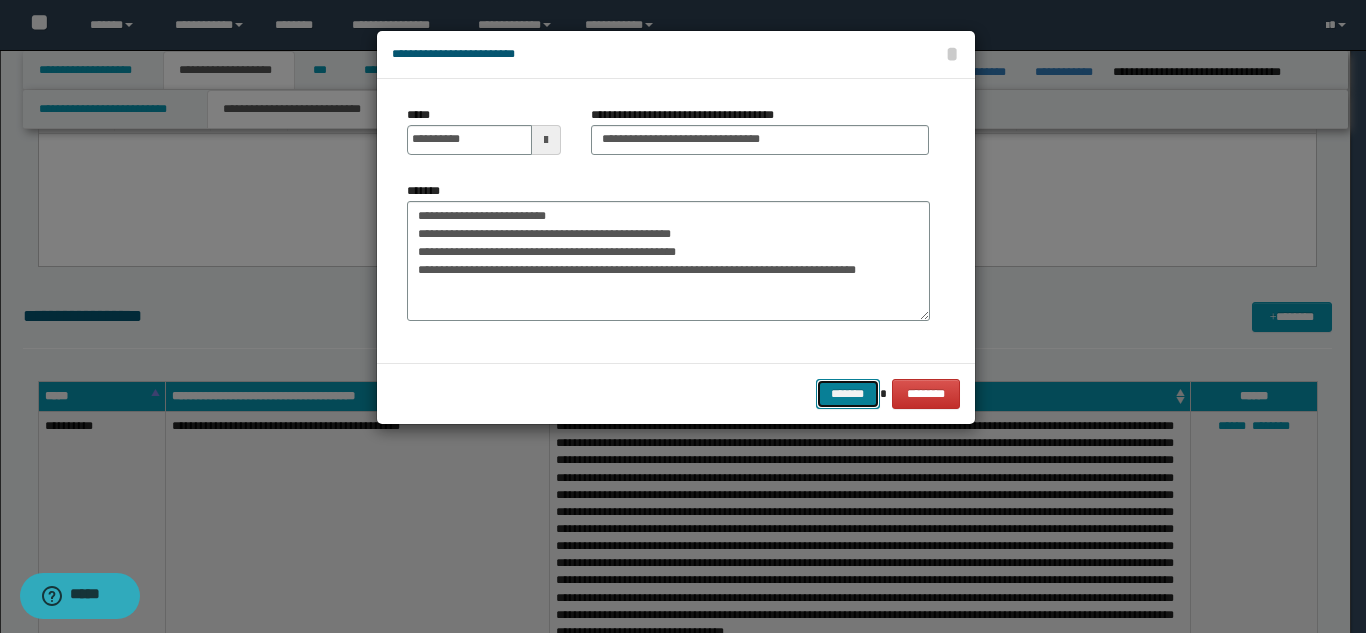 click on "*******" at bounding box center [848, 394] 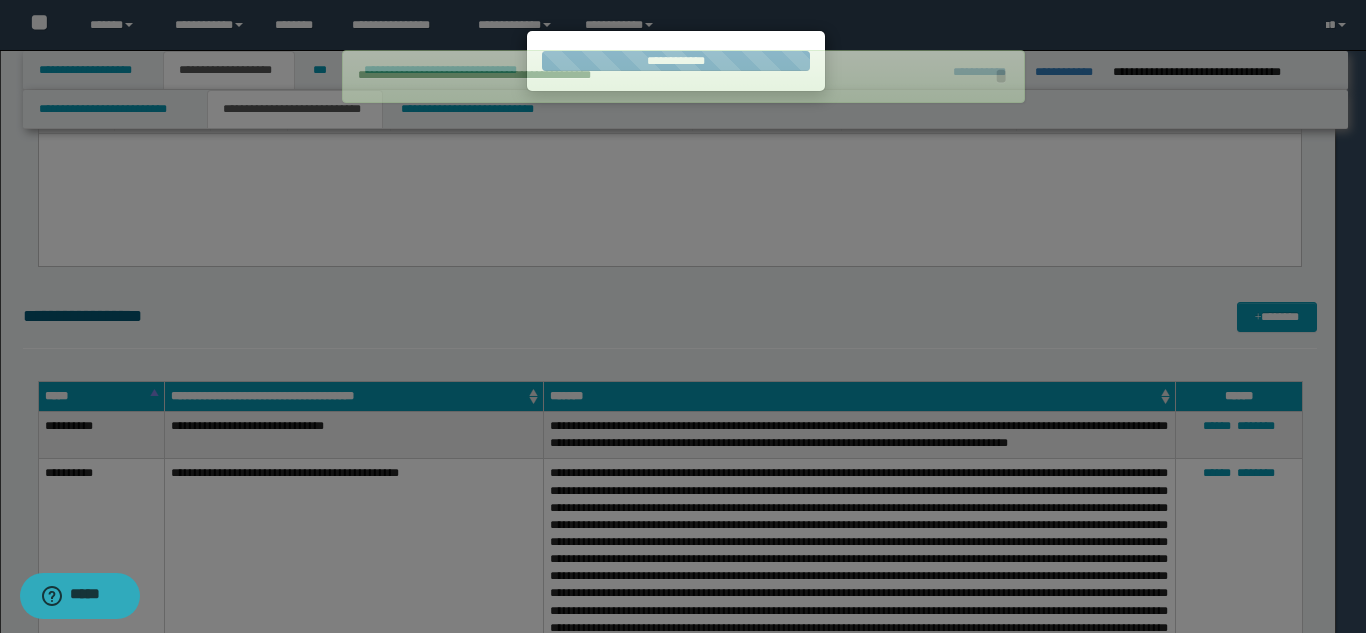 type 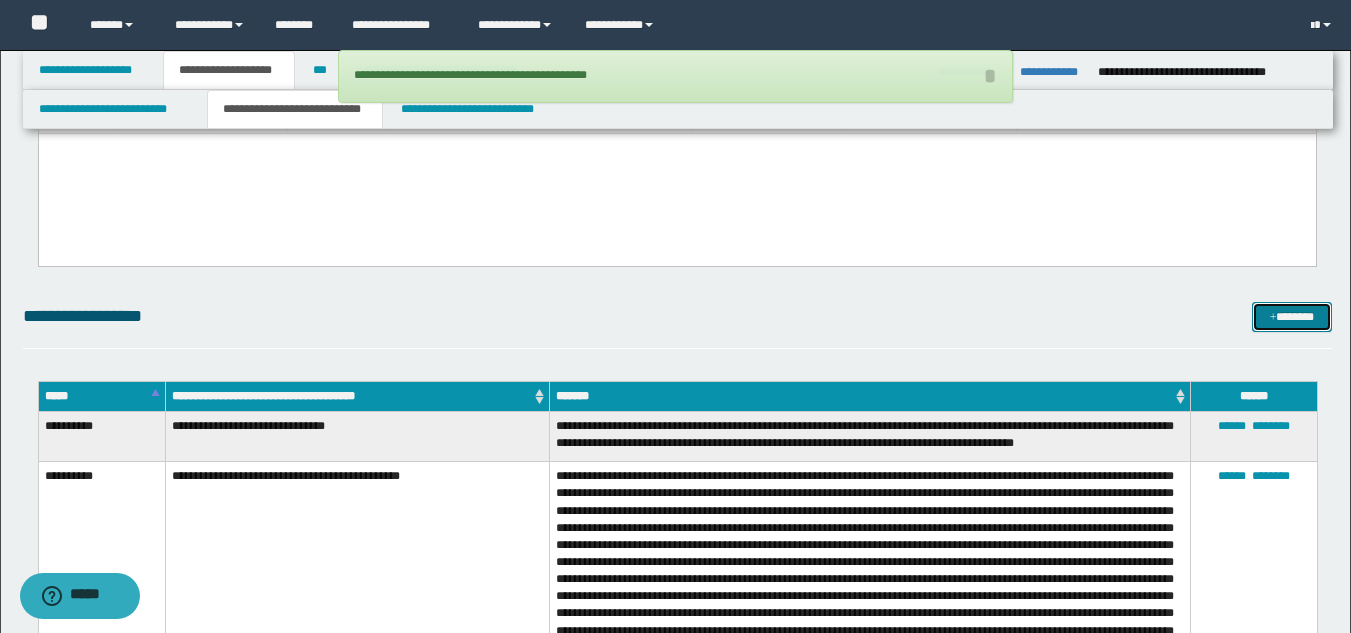 click on "*******" at bounding box center (1292, 317) 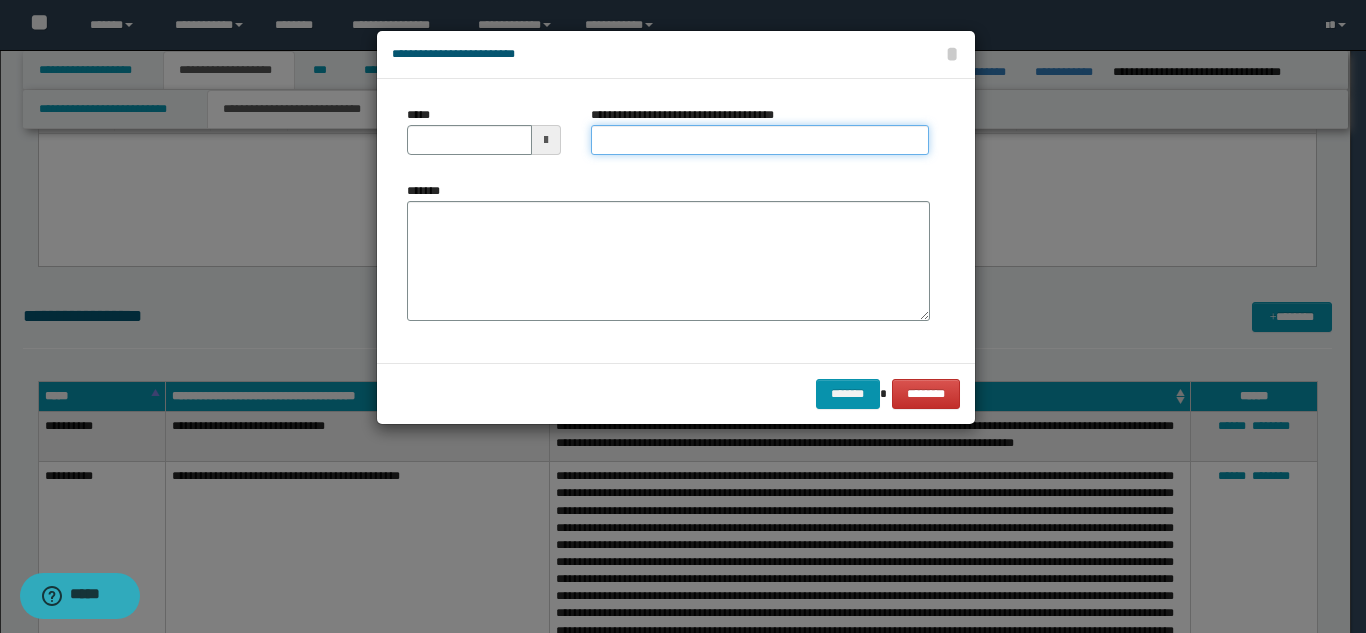 click on "**********" at bounding box center [760, 140] 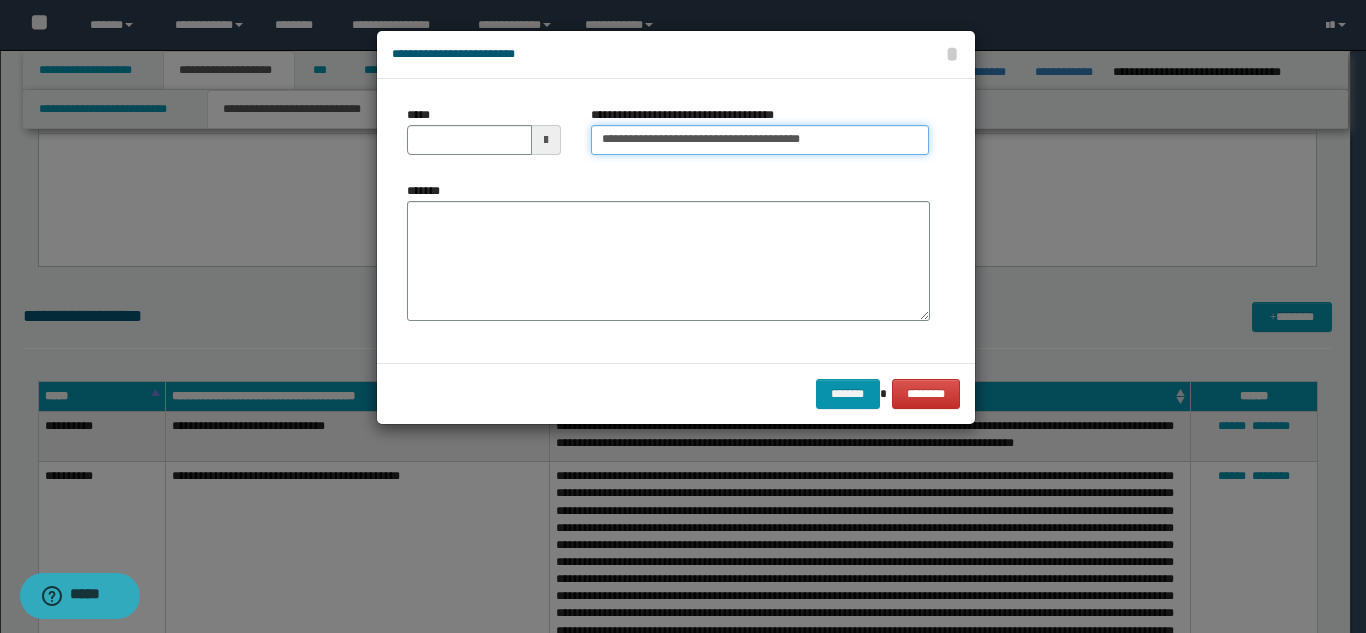 drag, startPoint x: 819, startPoint y: 138, endPoint x: 895, endPoint y: 137, distance: 76.00658 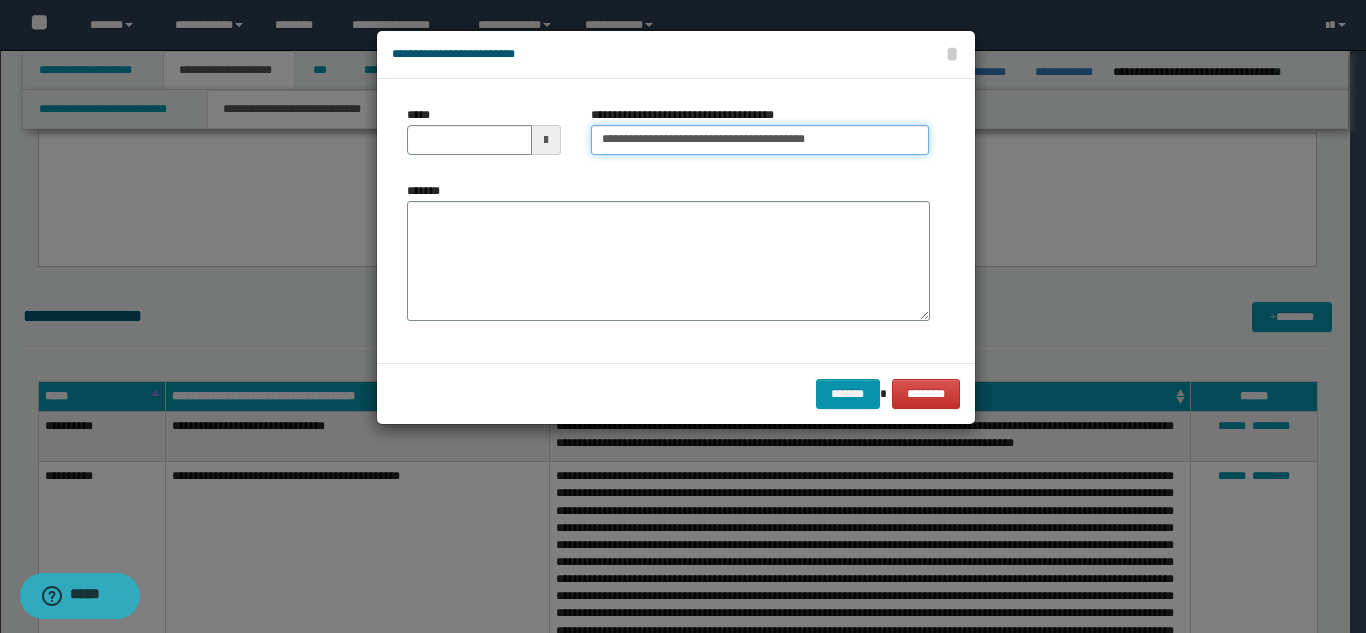 drag, startPoint x: 745, startPoint y: 141, endPoint x: 784, endPoint y: 139, distance: 39.051247 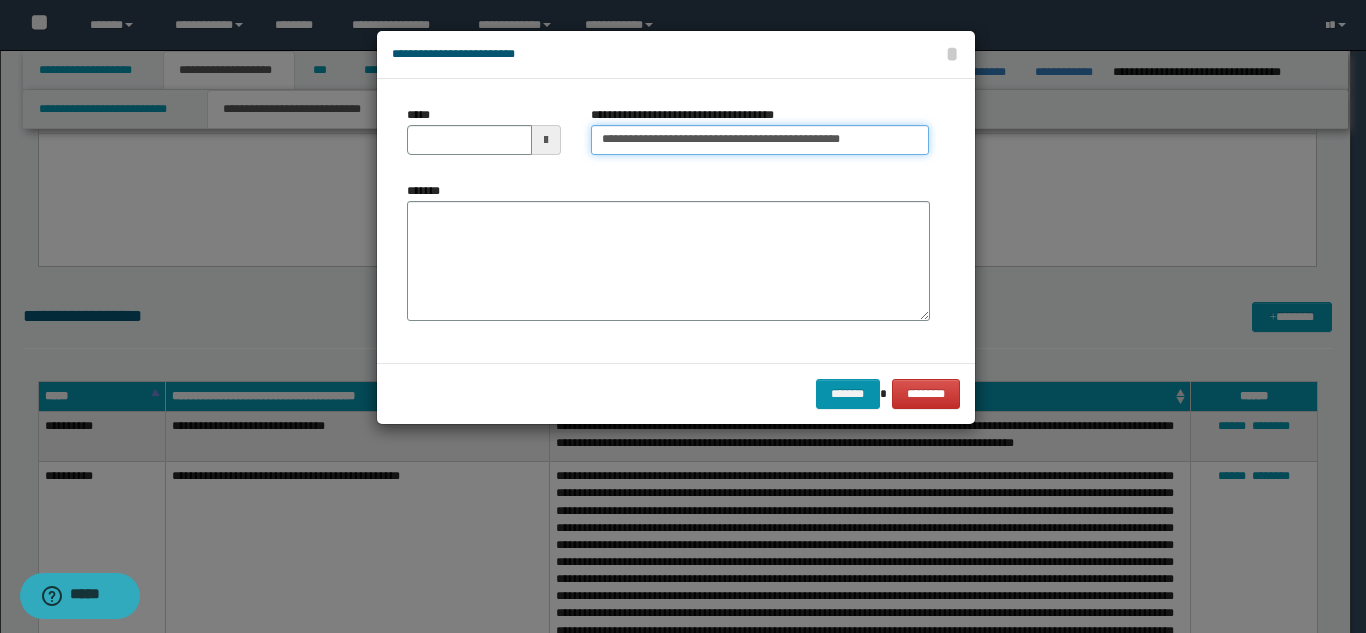 type on "**********" 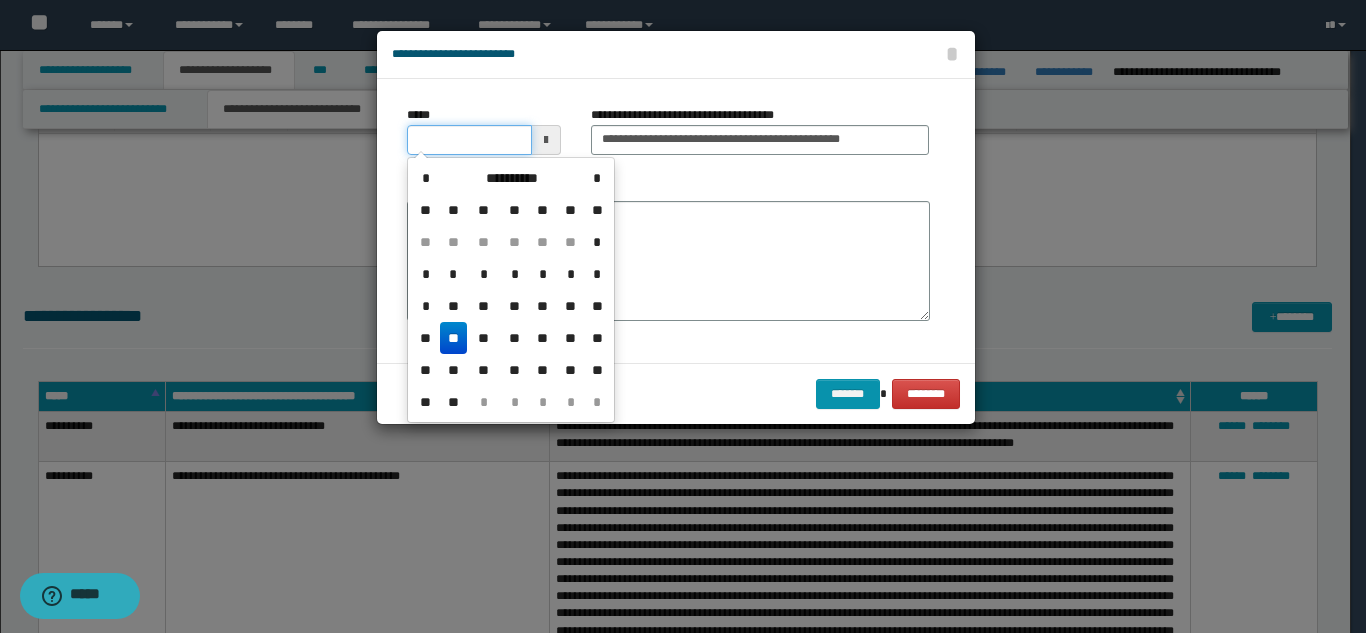 click on "*****" at bounding box center [469, 140] 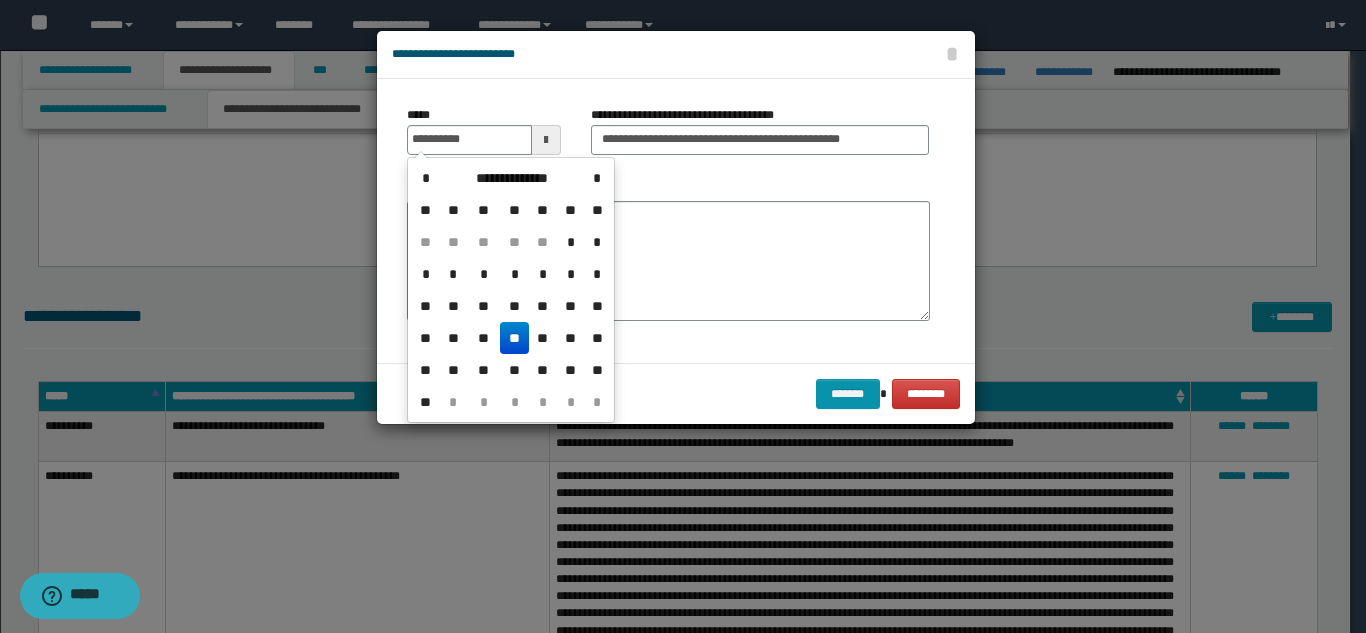 click on "**" at bounding box center (514, 338) 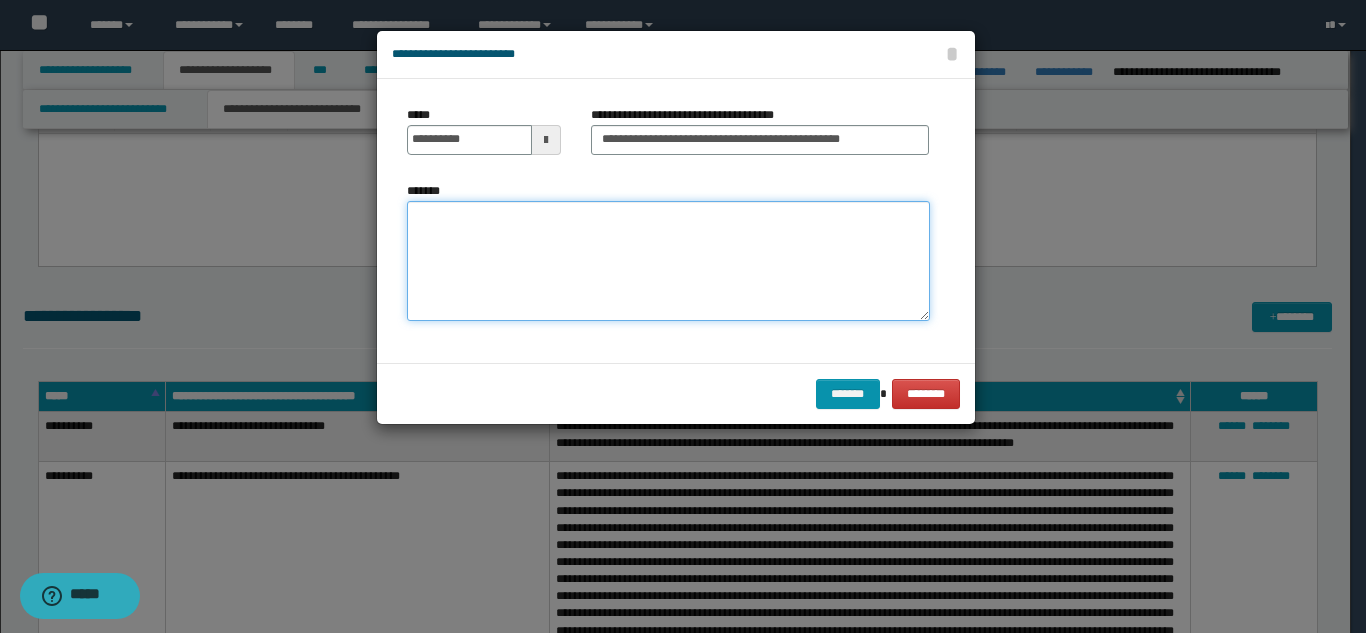 click on "*******" at bounding box center (668, 261) 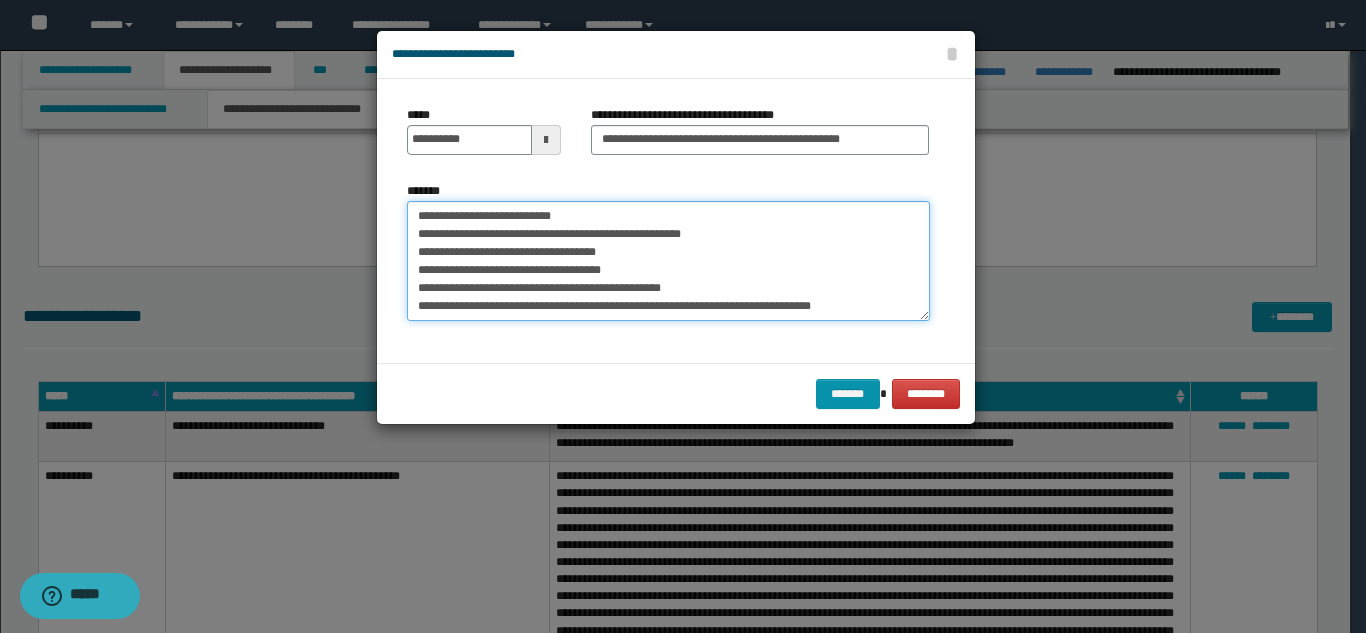 click on "*******" at bounding box center (668, 261) 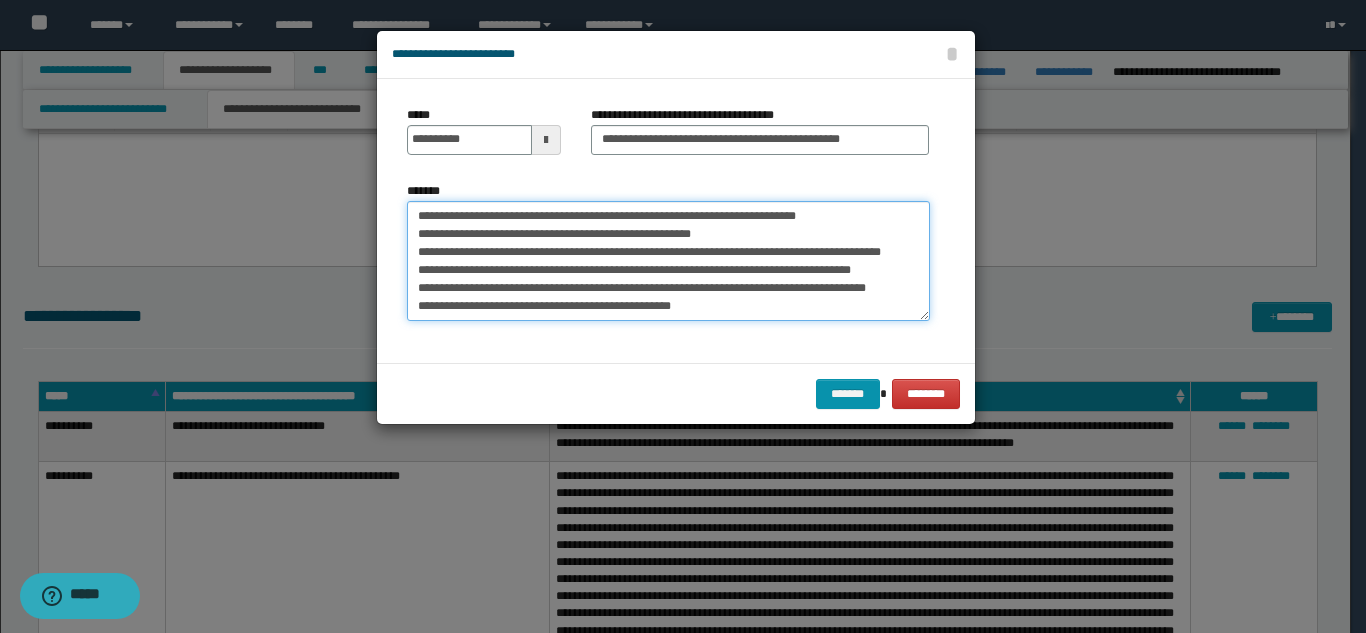 scroll, scrollTop: 0, scrollLeft: 0, axis: both 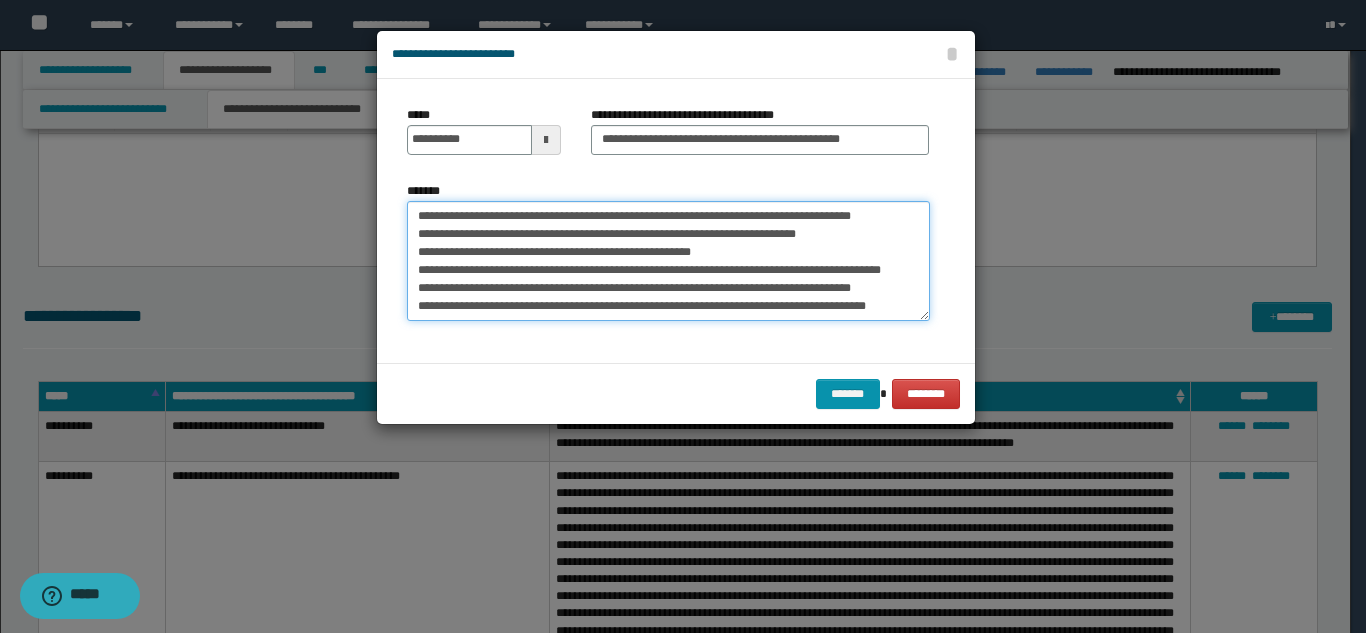 click on "*******" at bounding box center [668, 261] 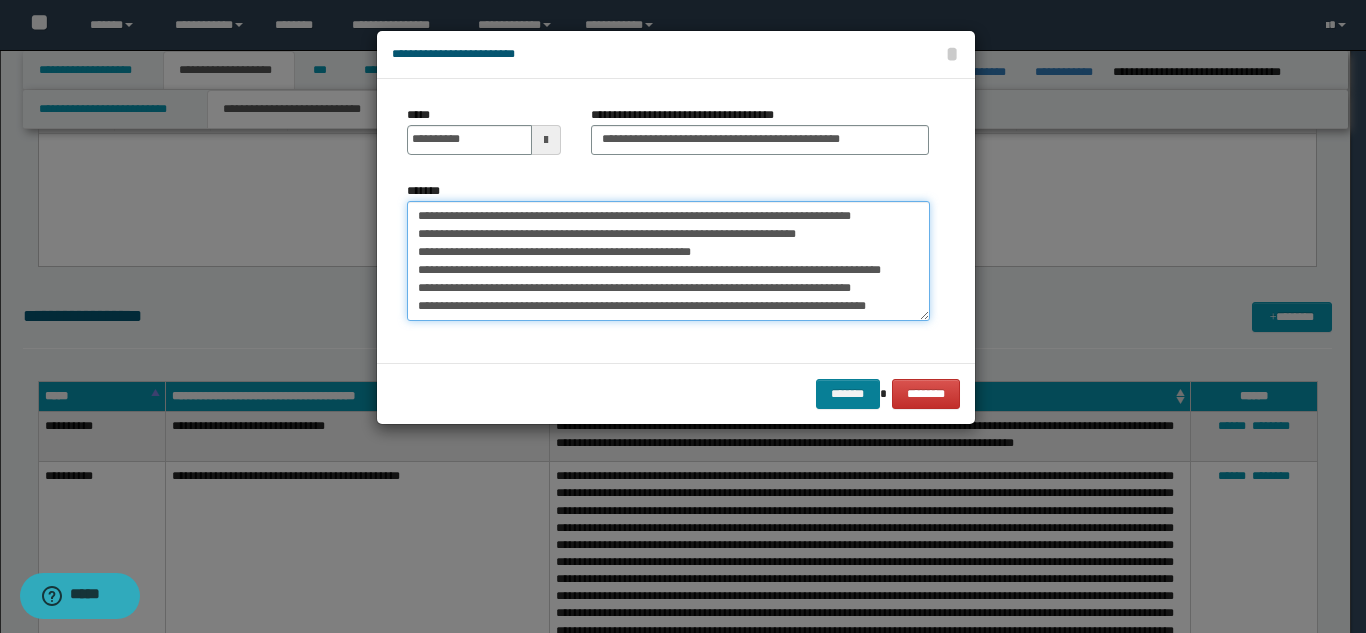 type on "**********" 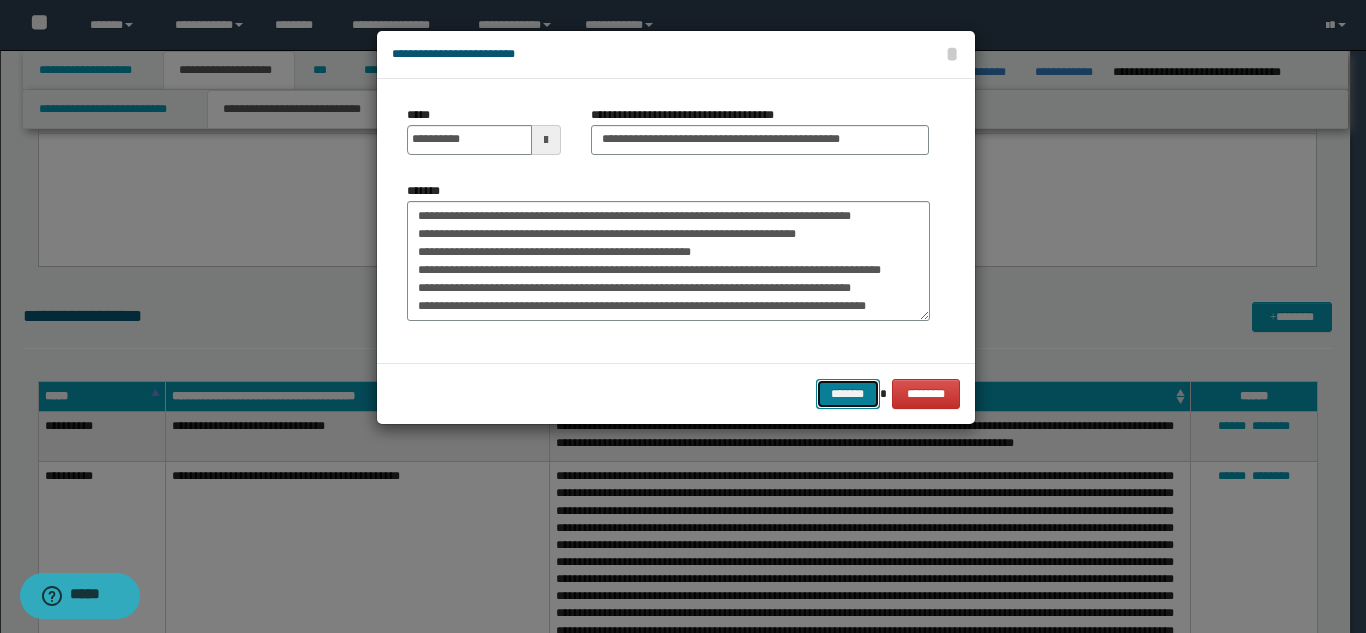 click on "*******" at bounding box center (848, 394) 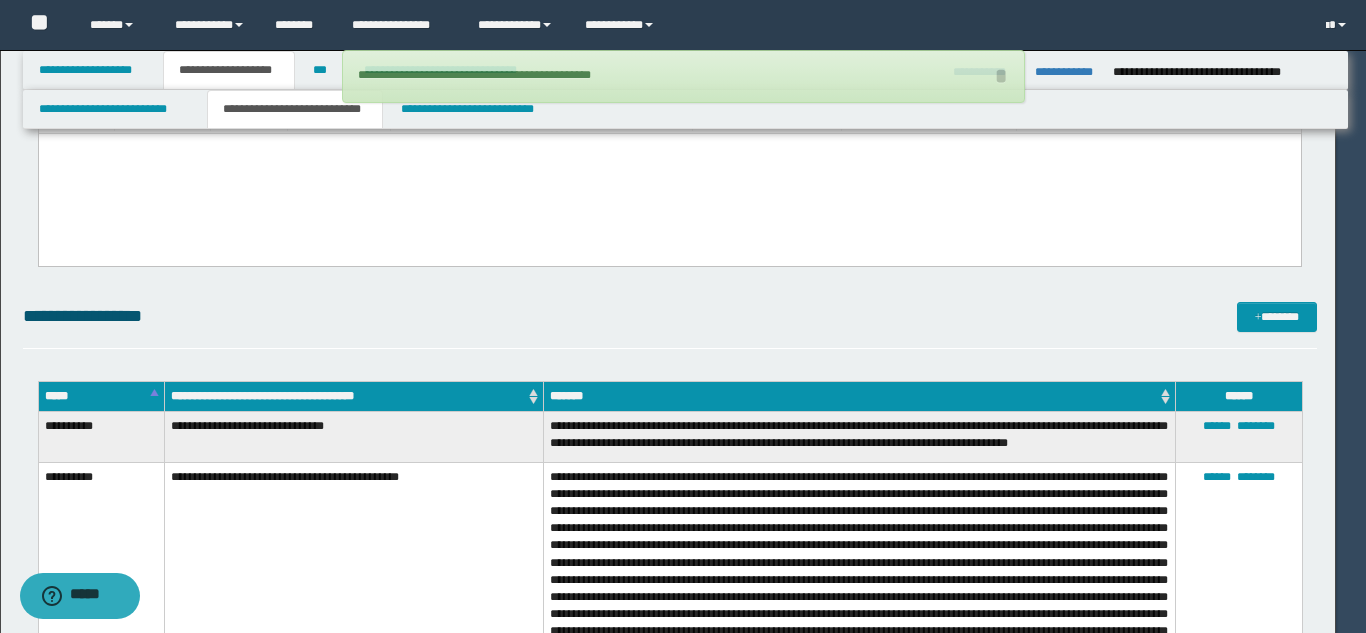 type 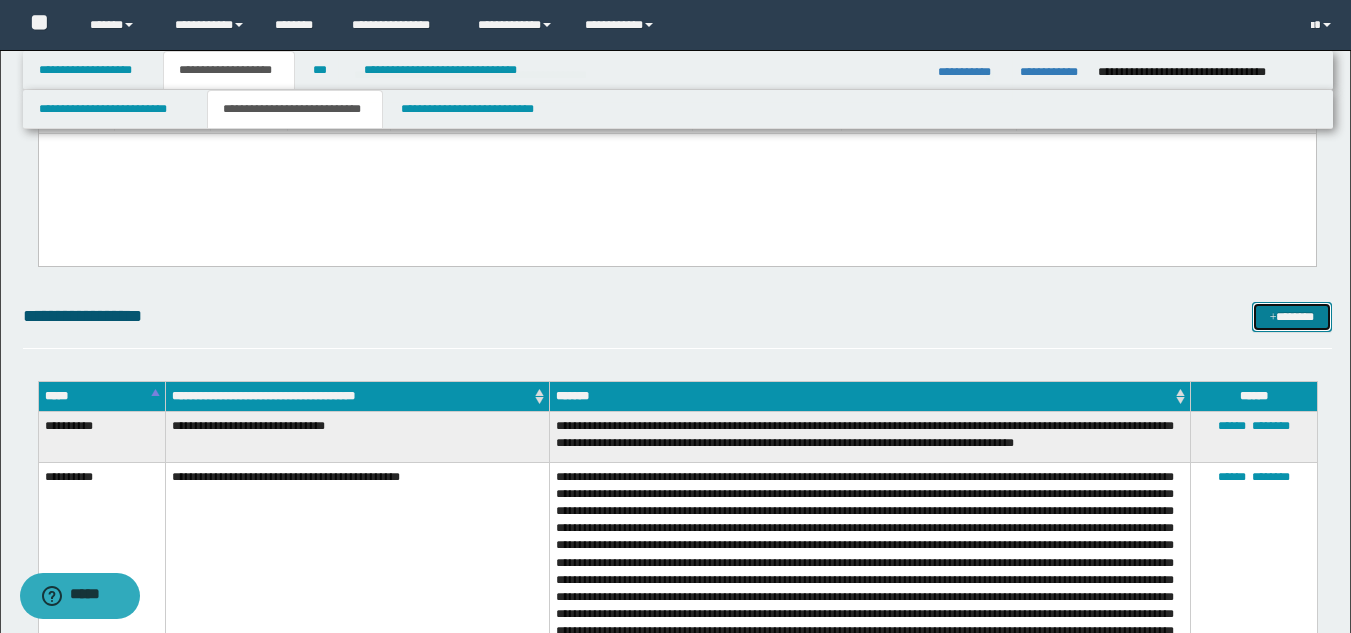 click on "*******" at bounding box center (1292, 317) 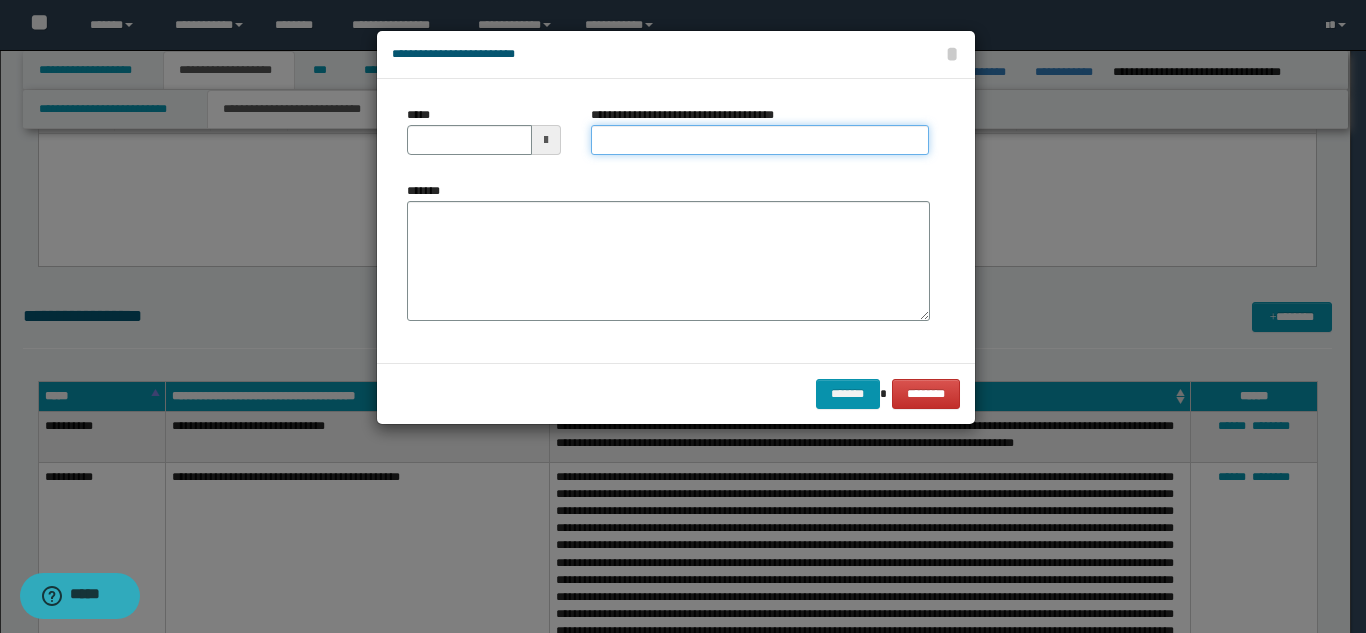 click on "**********" at bounding box center (760, 140) 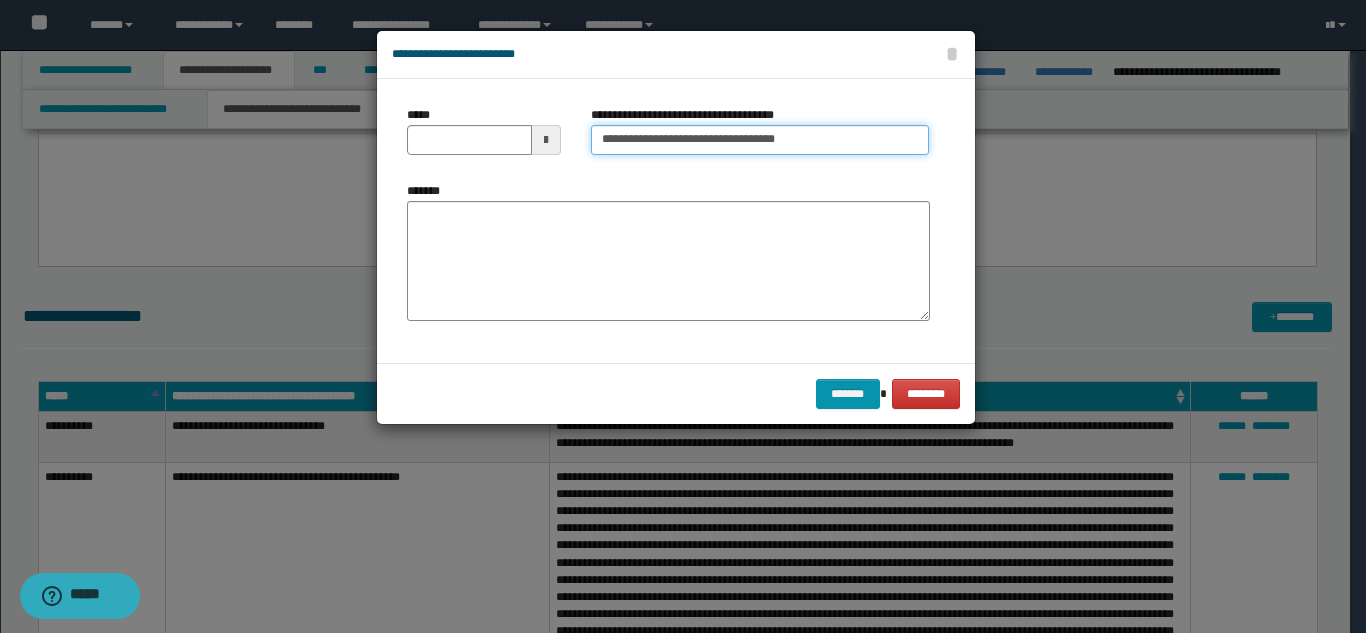 drag, startPoint x: 716, startPoint y: 140, endPoint x: 893, endPoint y: 141, distance: 177.00282 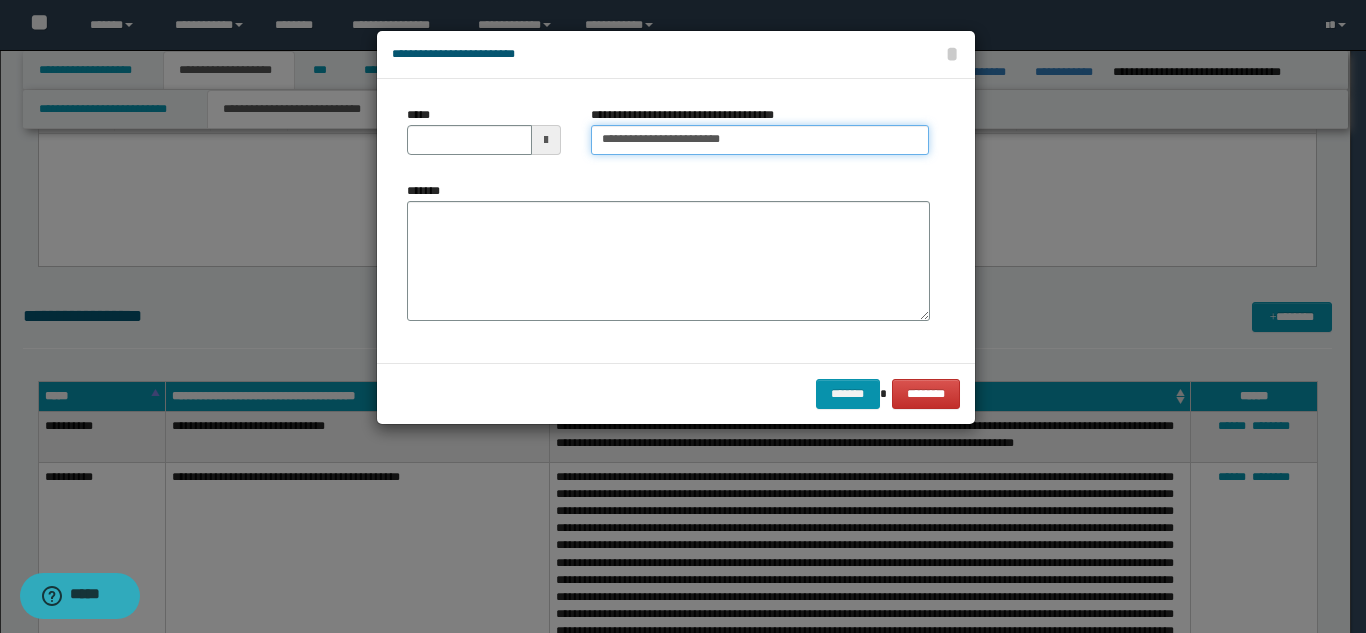 click on "**********" at bounding box center [760, 140] 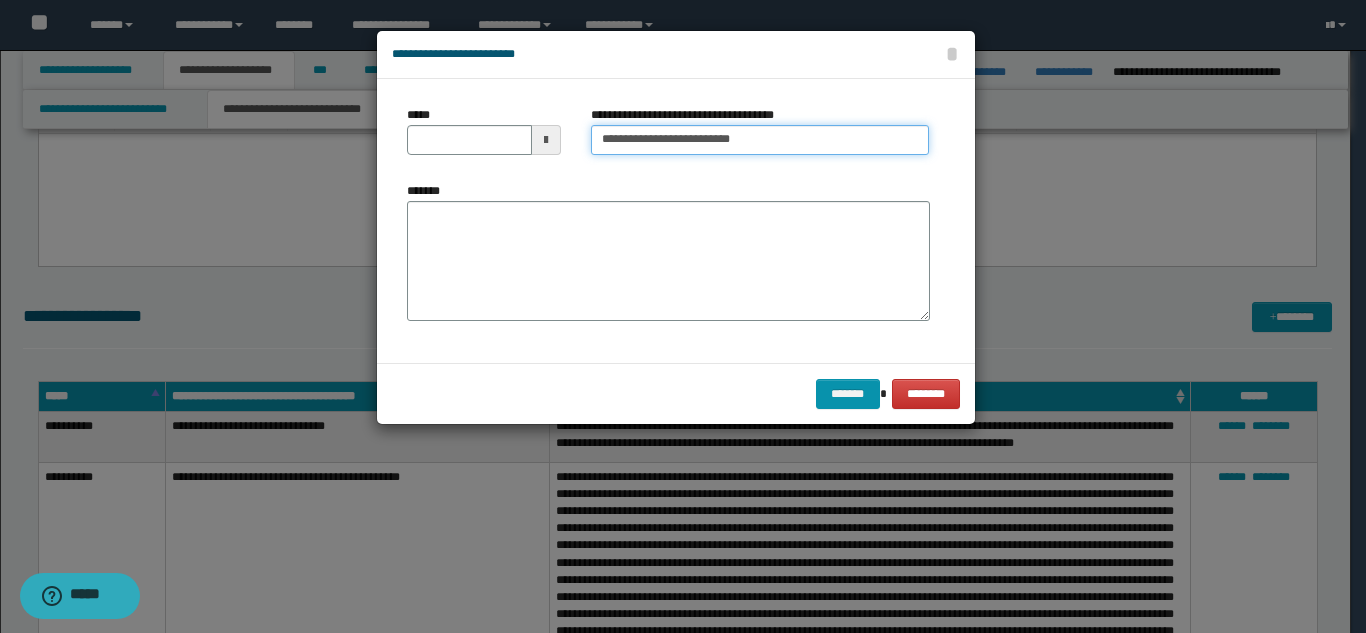 type on "**********" 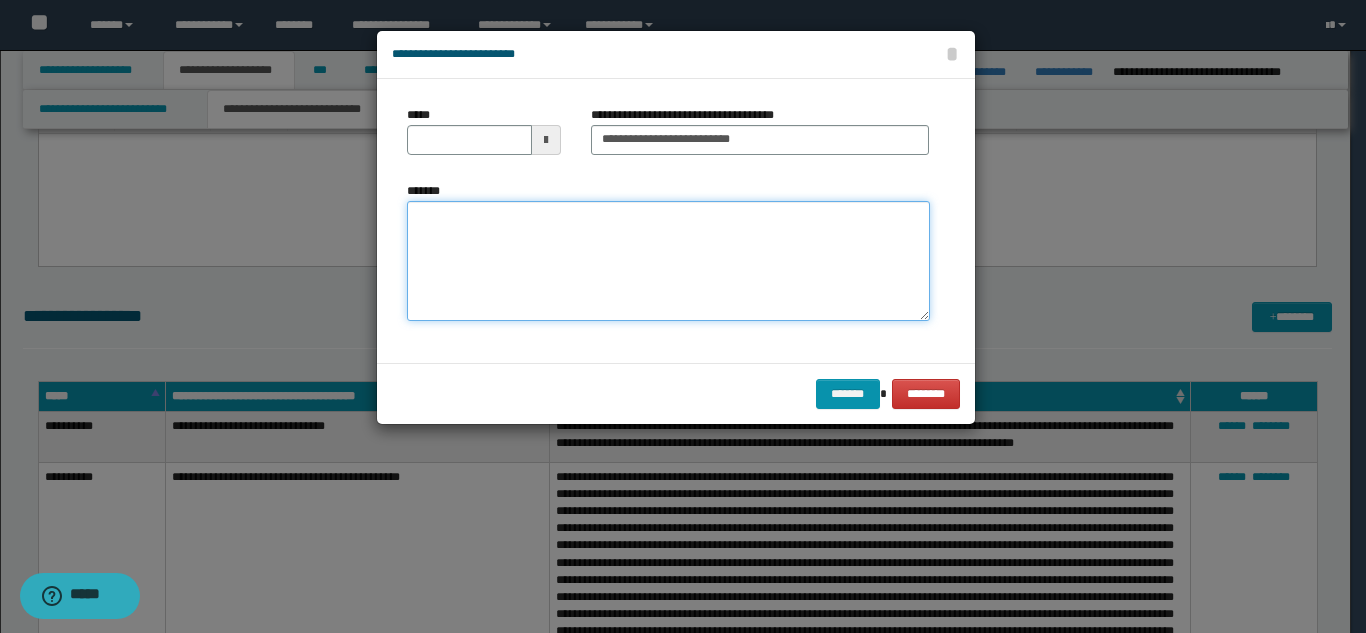 click on "*******" at bounding box center [668, 261] 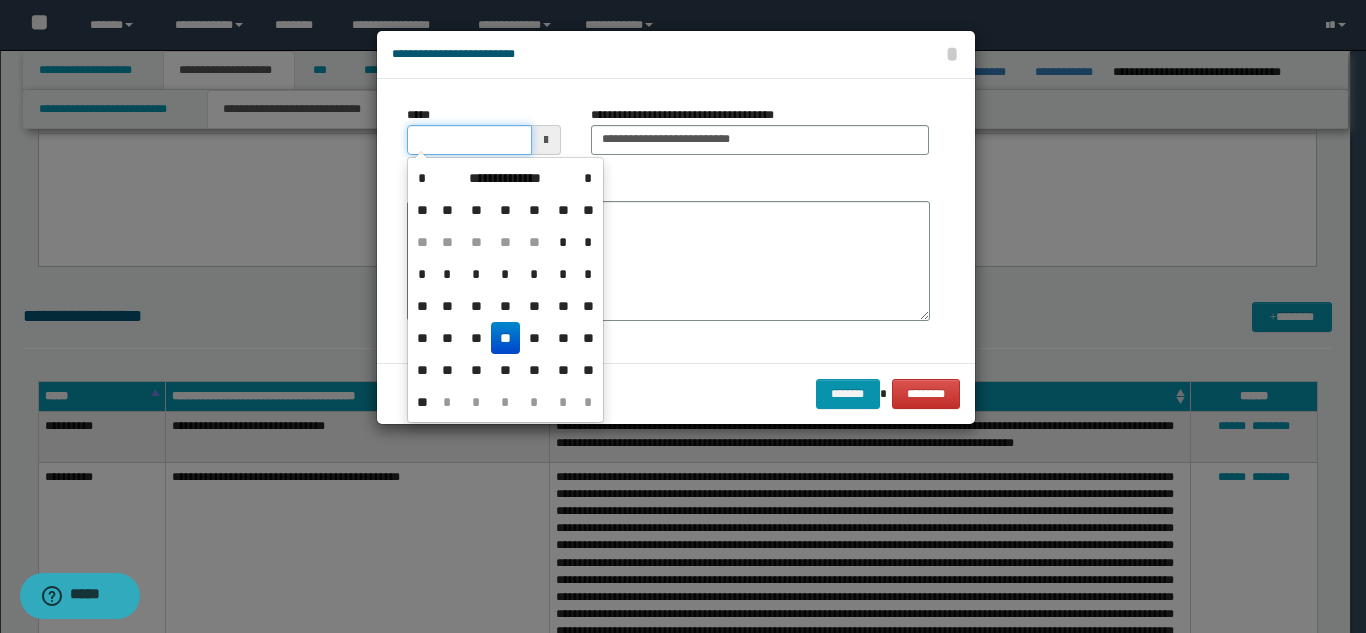 click on "*****" at bounding box center (469, 140) 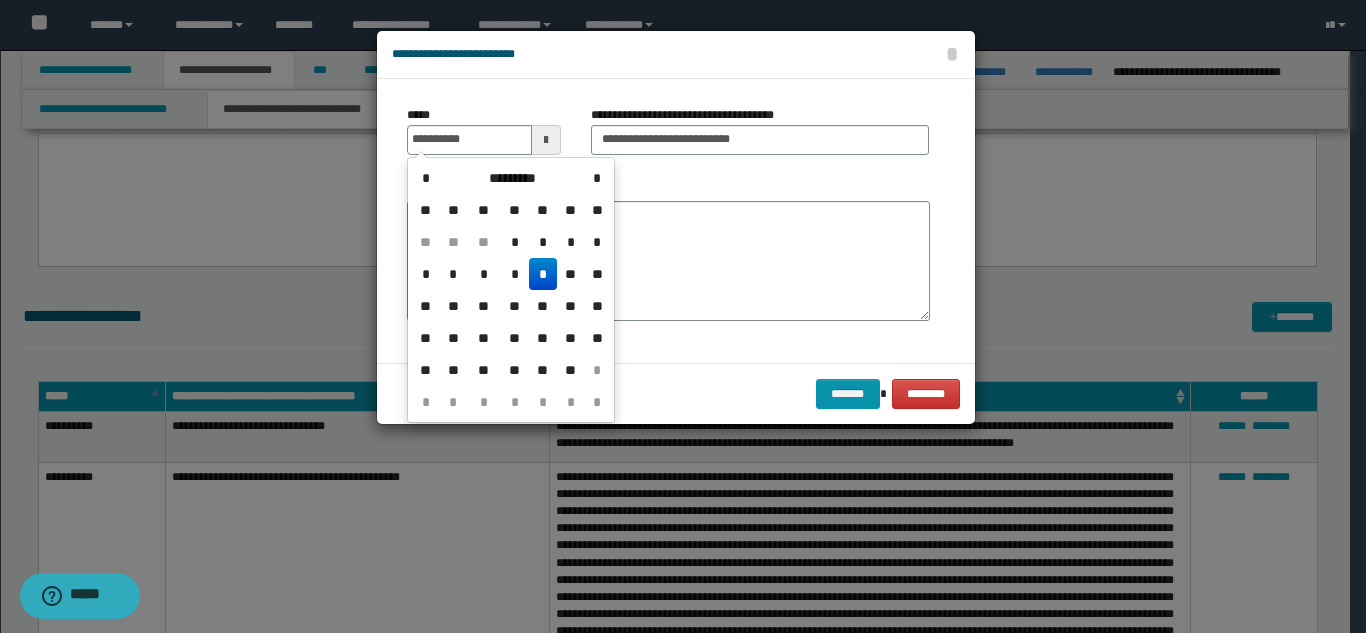 click on "*" at bounding box center (543, 274) 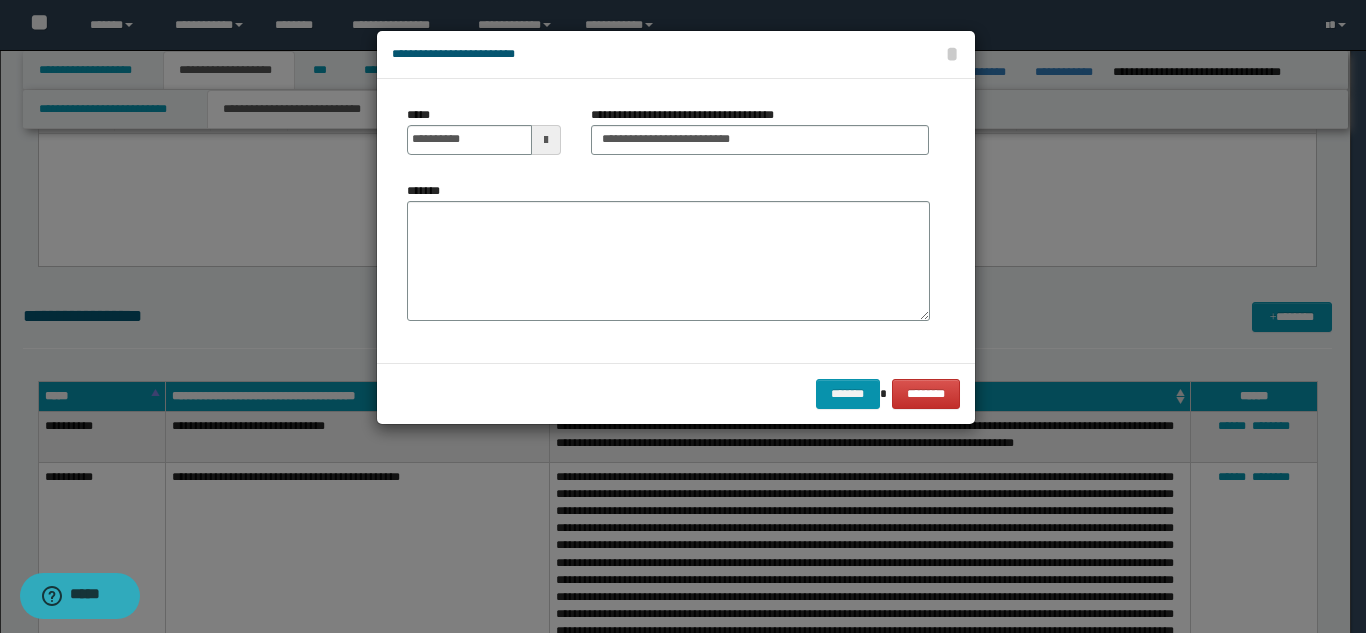 drag, startPoint x: 540, startPoint y: 272, endPoint x: 558, endPoint y: 278, distance: 18.973665 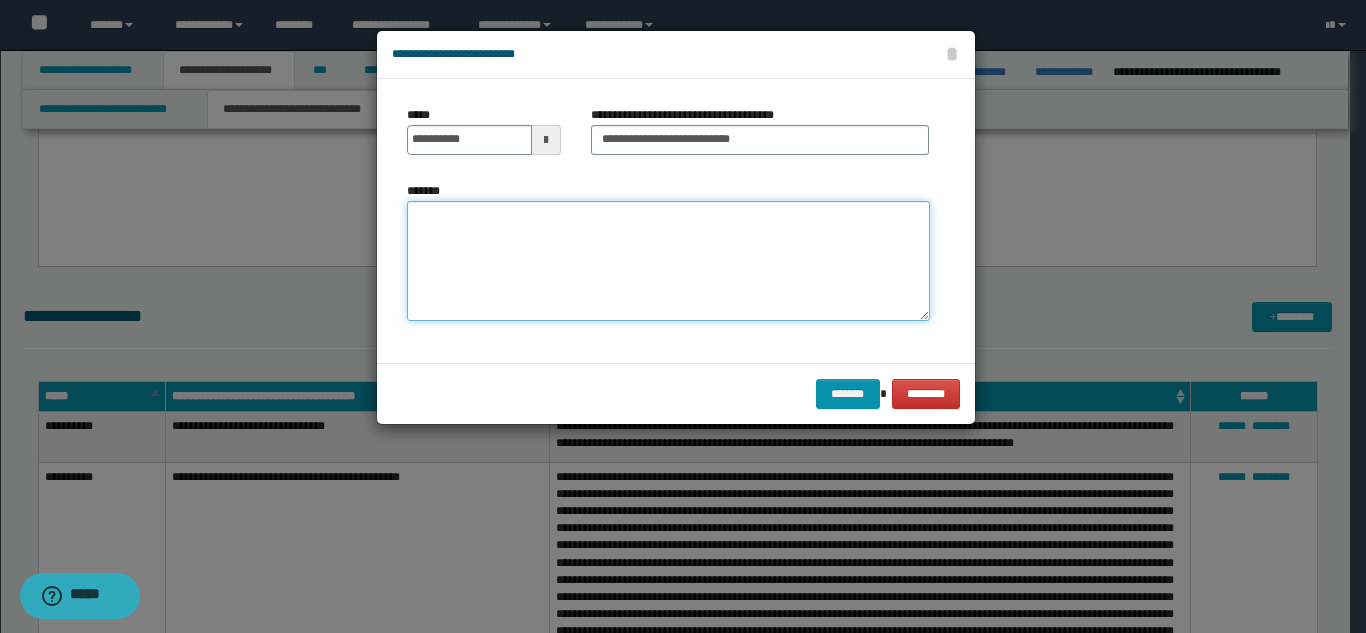 paste on "**********" 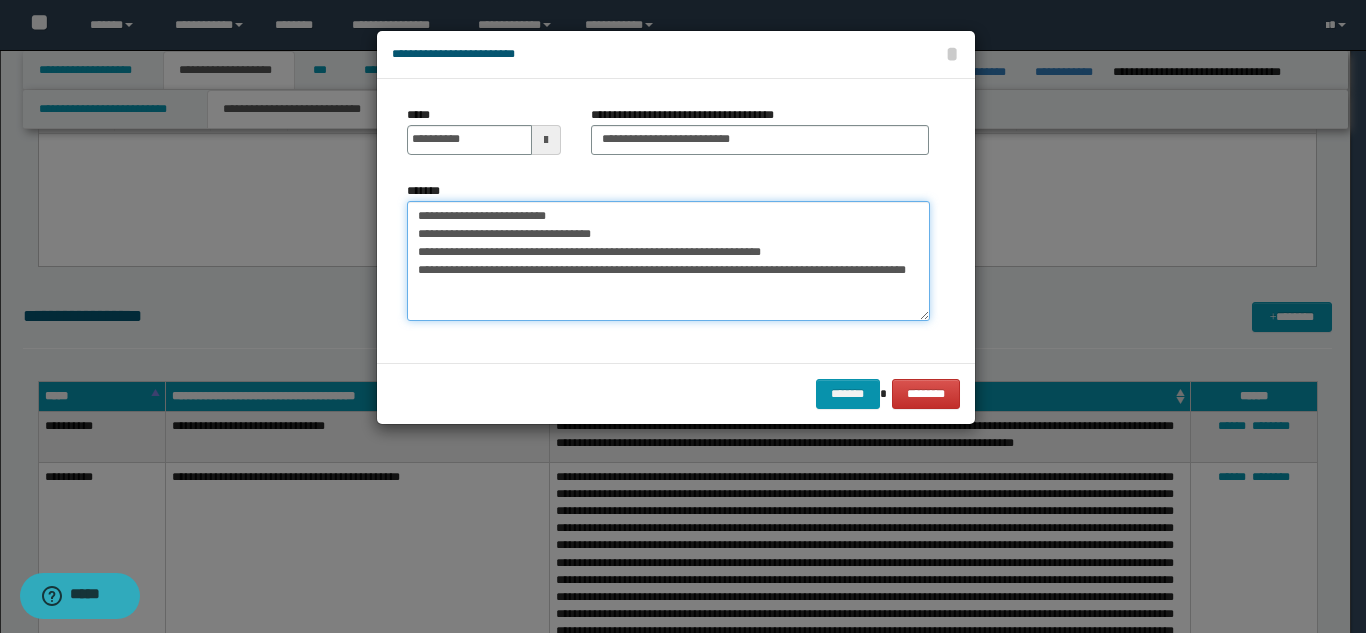 click on "**********" at bounding box center (668, 261) 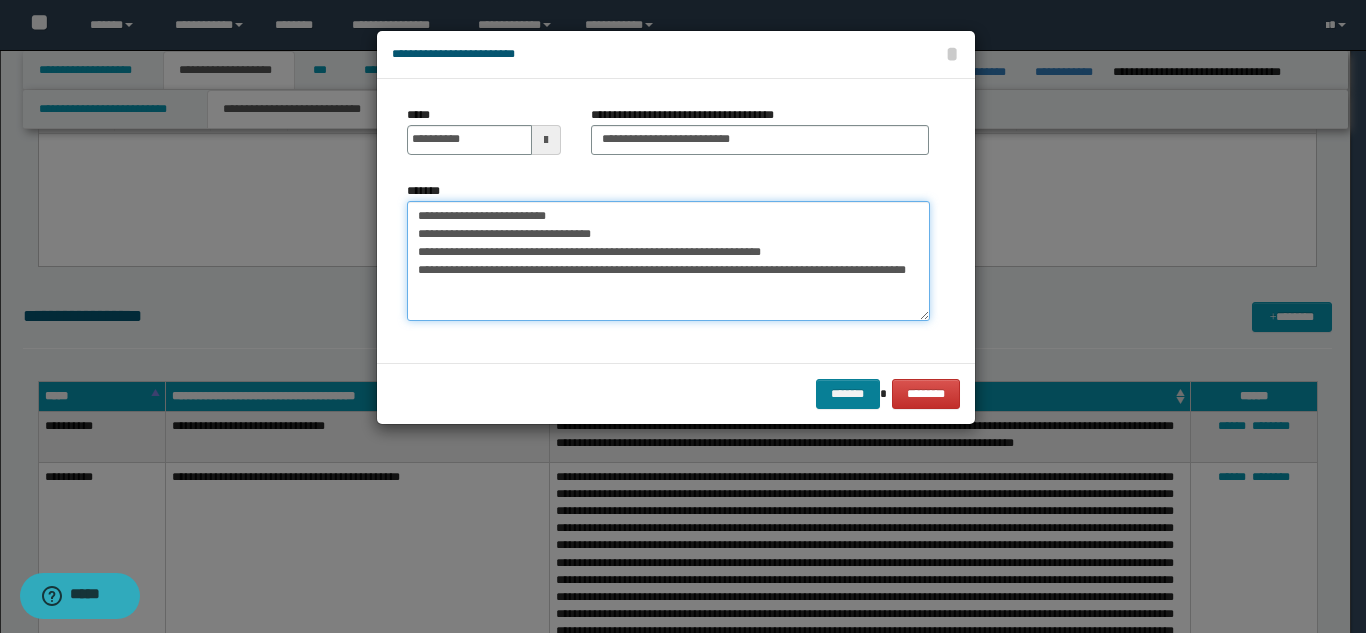 type on "**********" 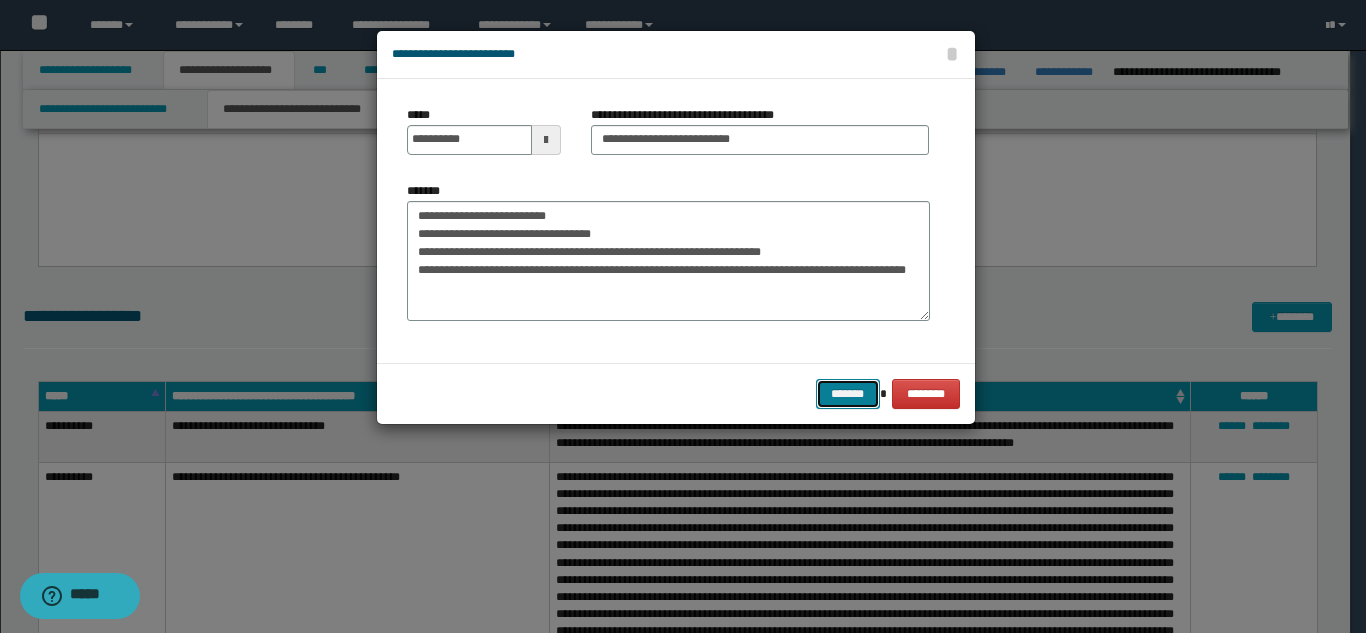click on "*******" at bounding box center (848, 394) 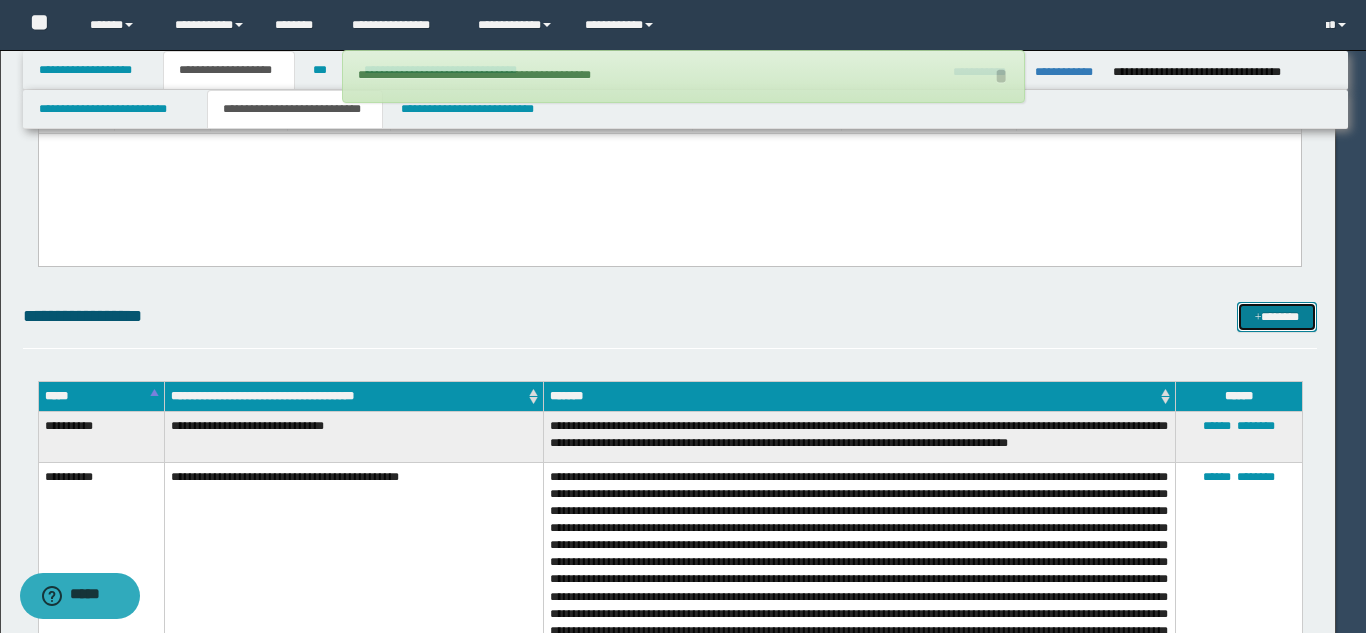type 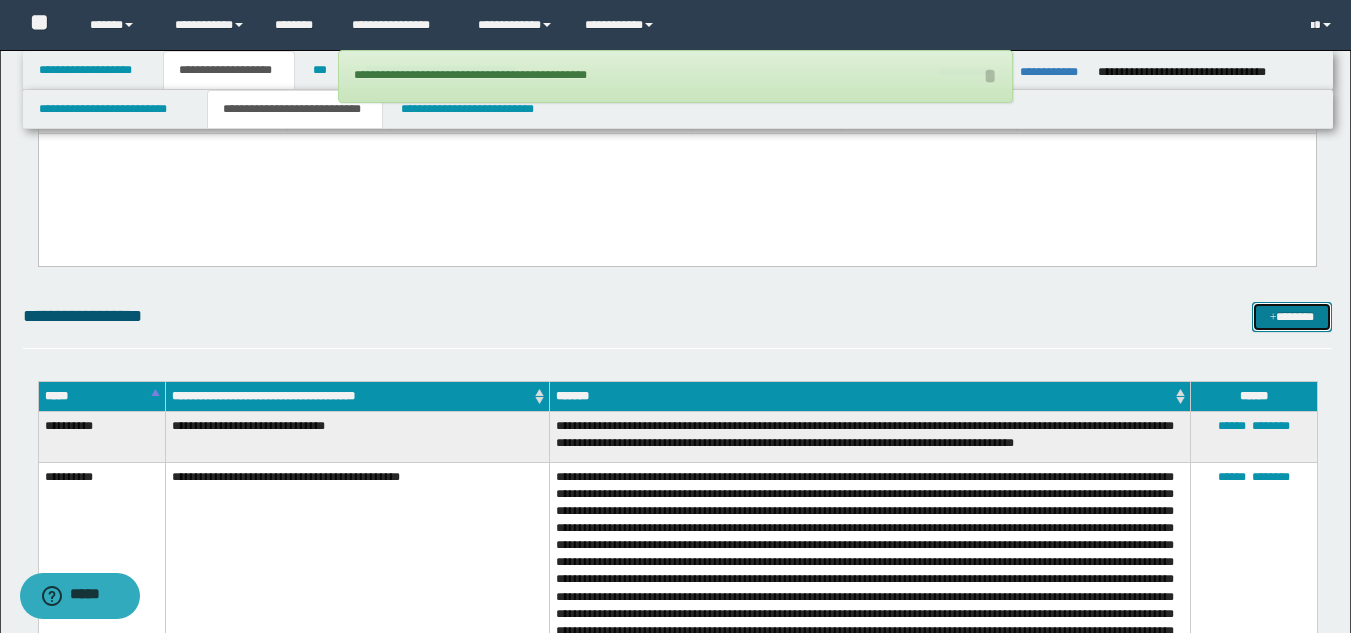 click at bounding box center [1273, 318] 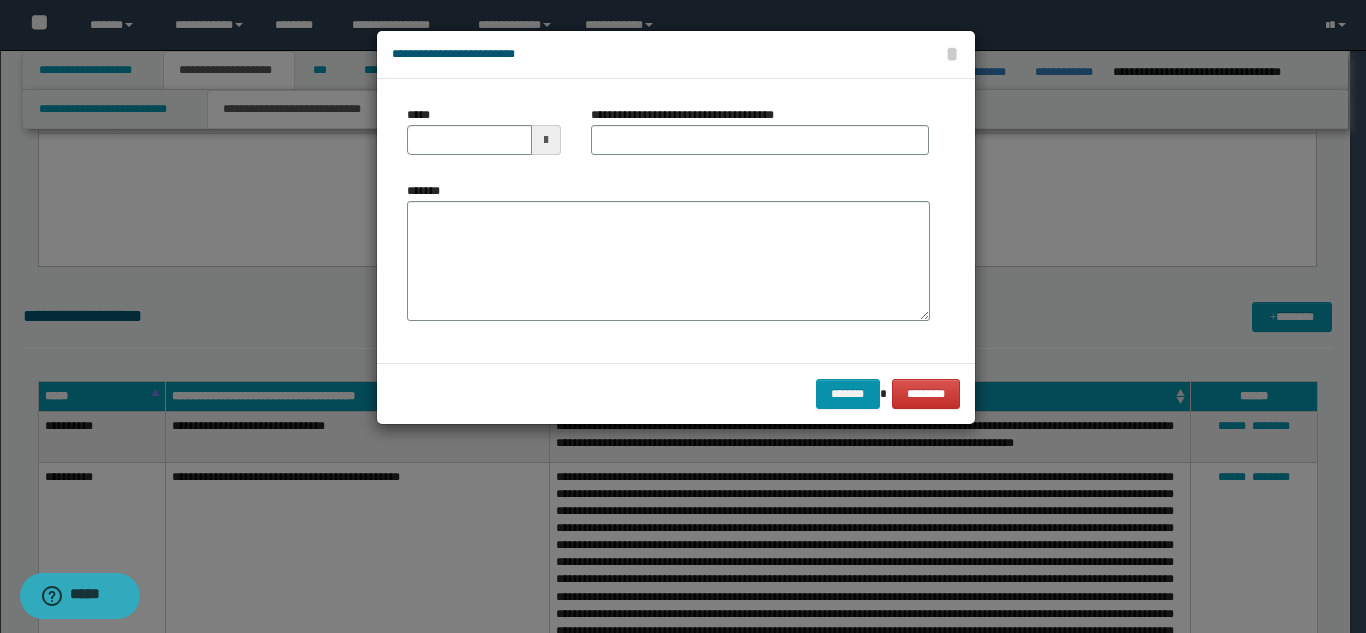 drag, startPoint x: 696, startPoint y: 162, endPoint x: 704, endPoint y: 151, distance: 13.601471 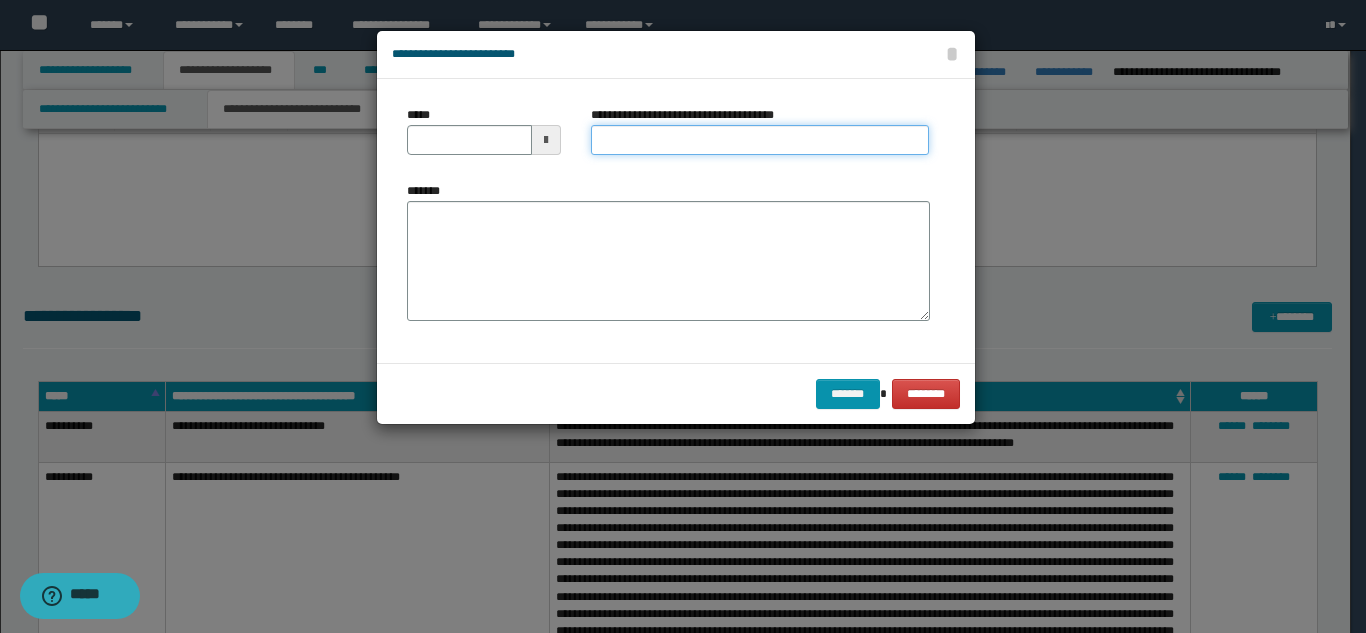 click on "**********" at bounding box center [760, 140] 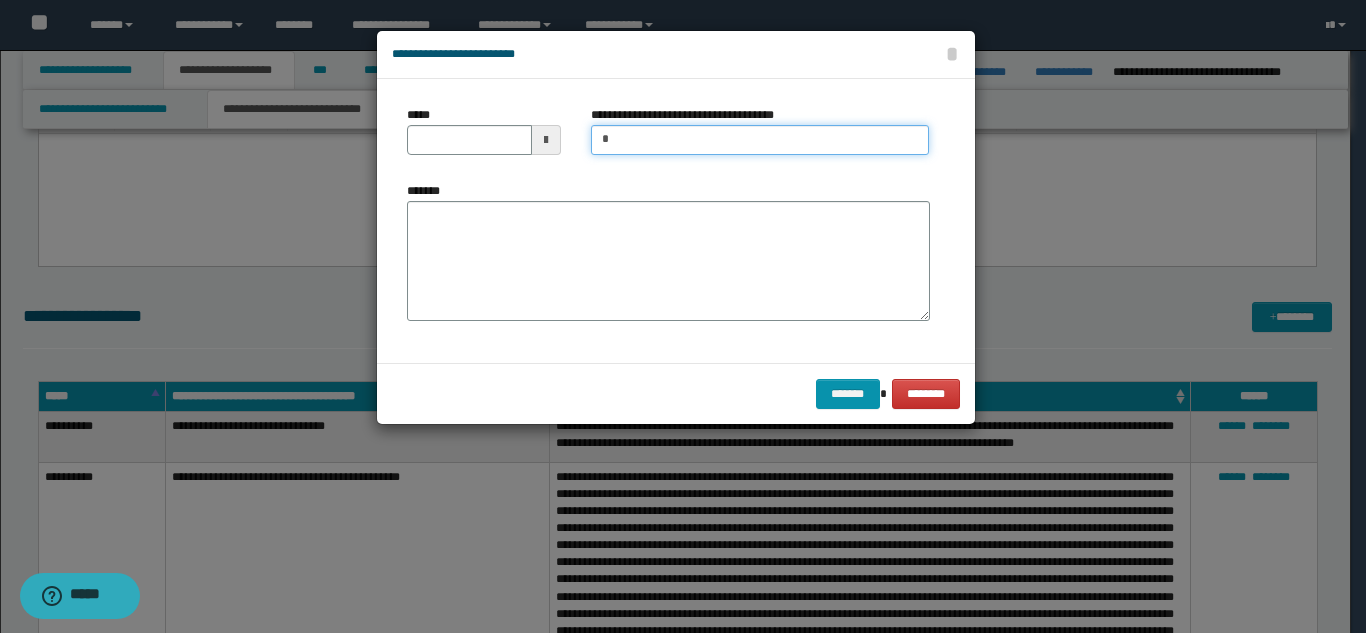 type on "**********" 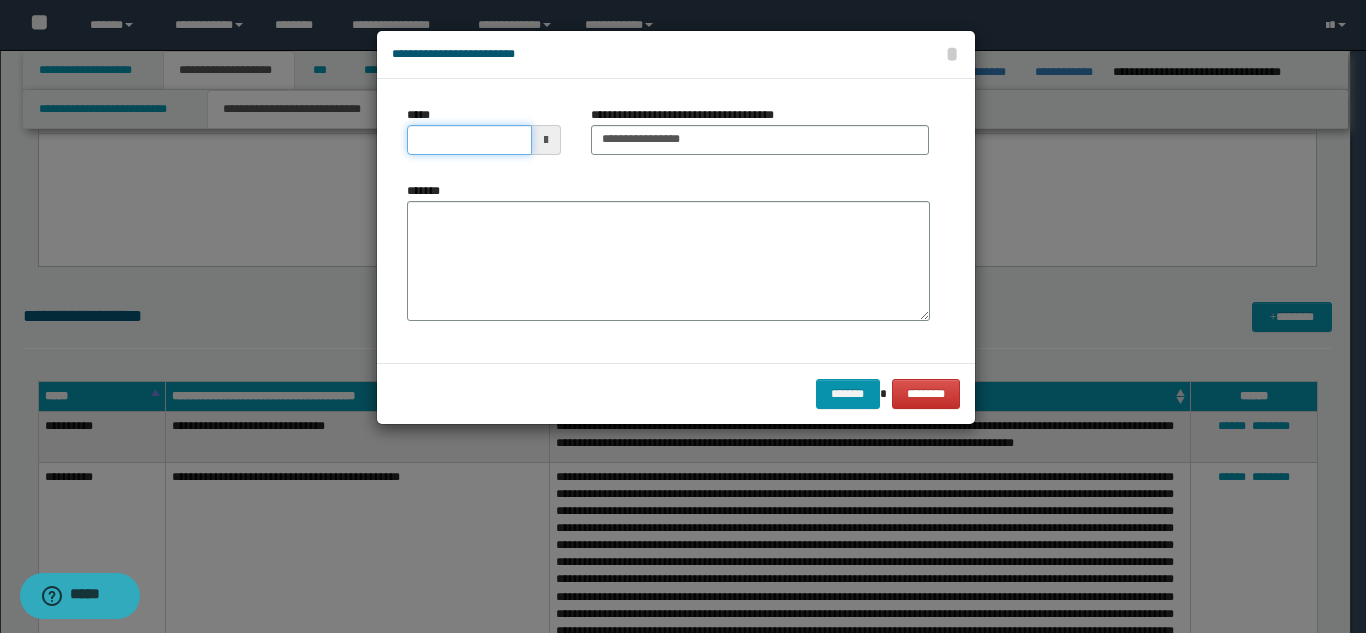click on "*****" at bounding box center (469, 140) 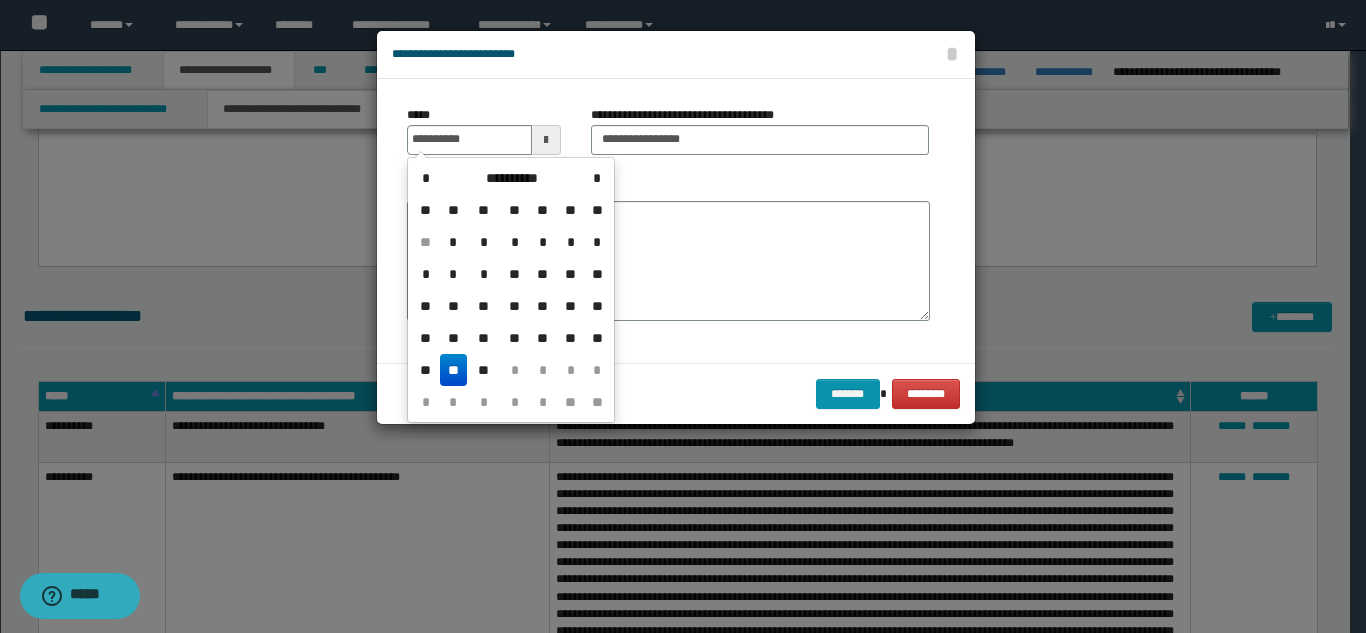 click on "**" at bounding box center [454, 370] 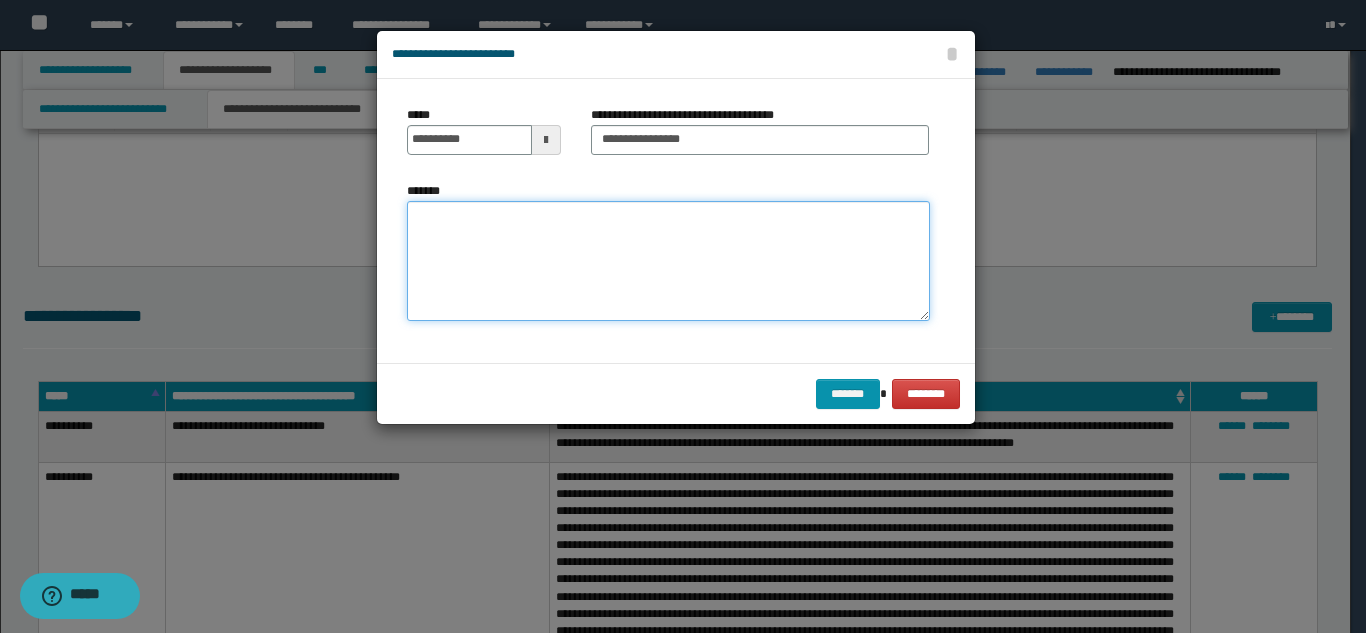 click on "*******" at bounding box center [668, 261] 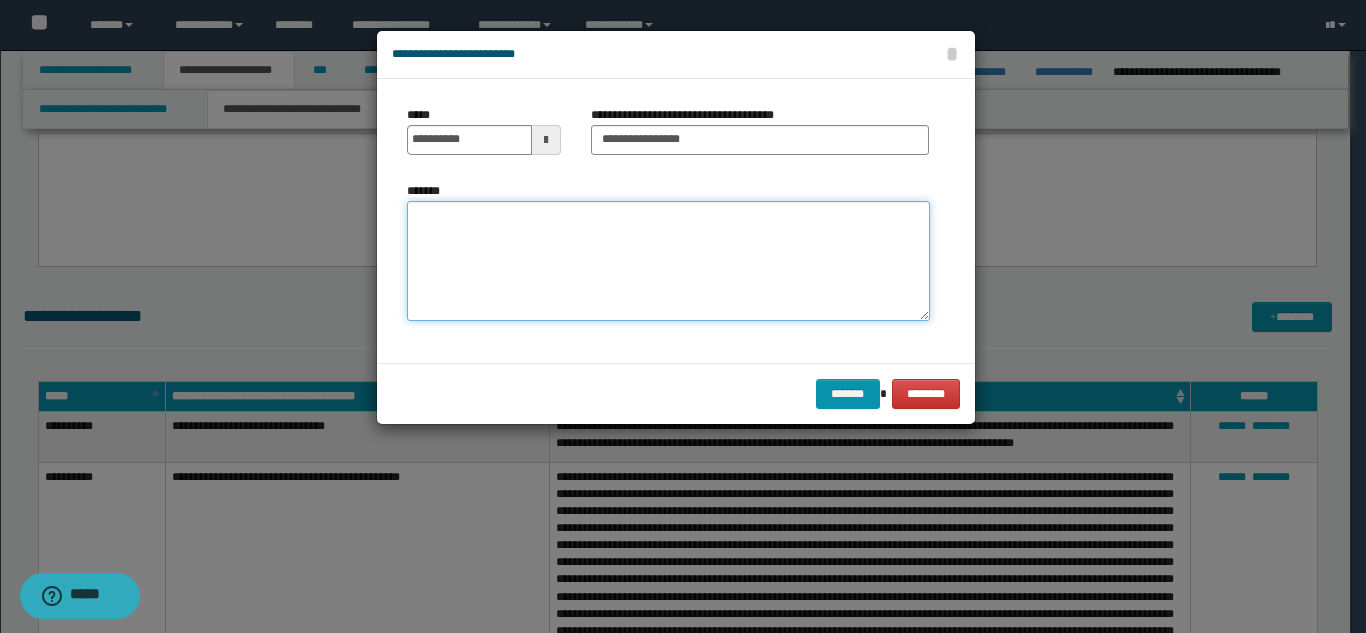 paste on "**********" 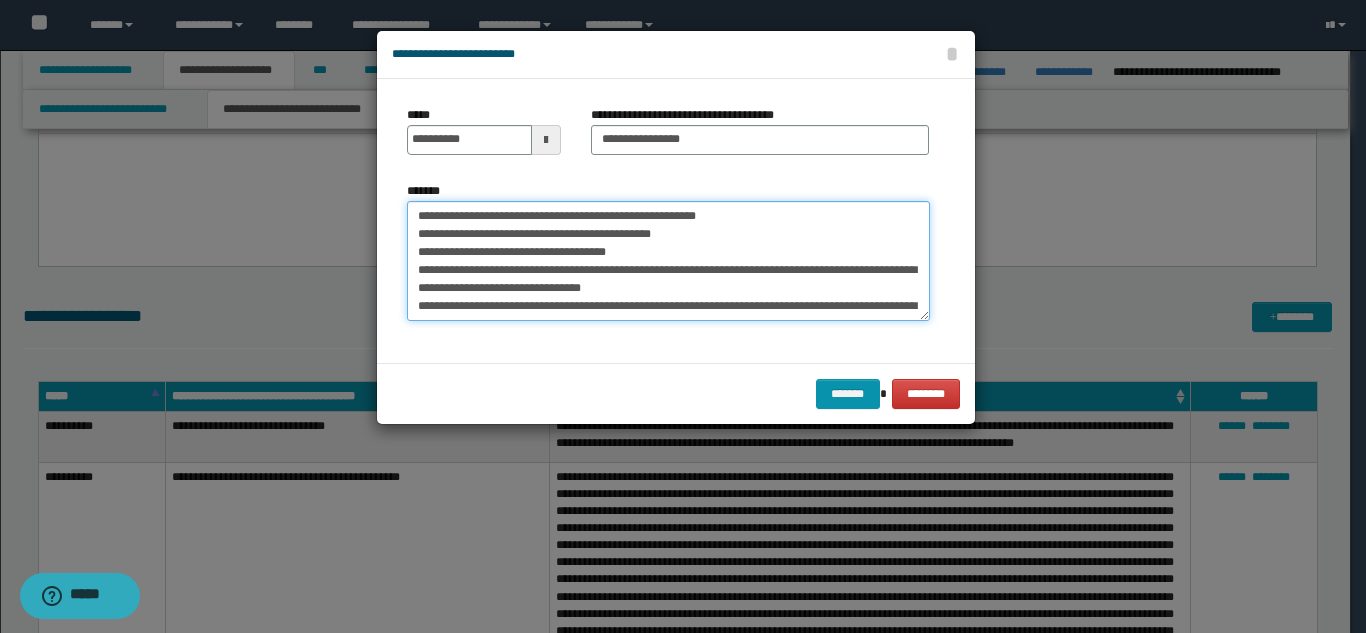 scroll, scrollTop: 12, scrollLeft: 0, axis: vertical 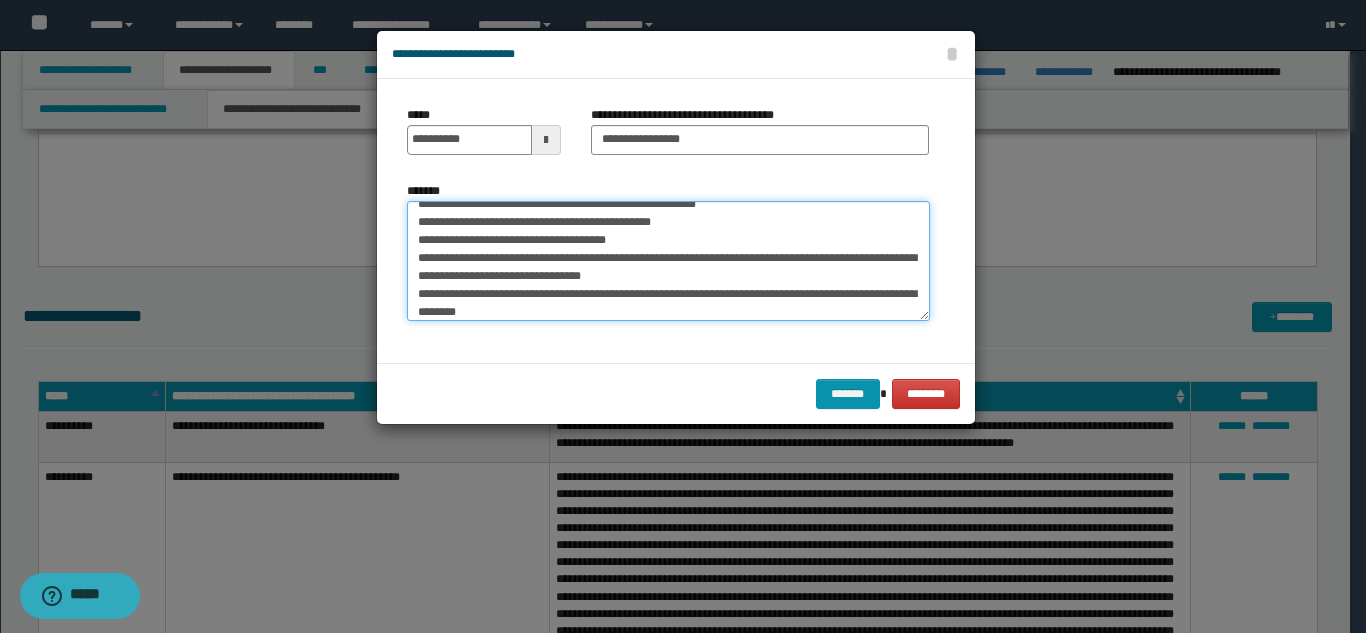 click on "**********" at bounding box center (668, 261) 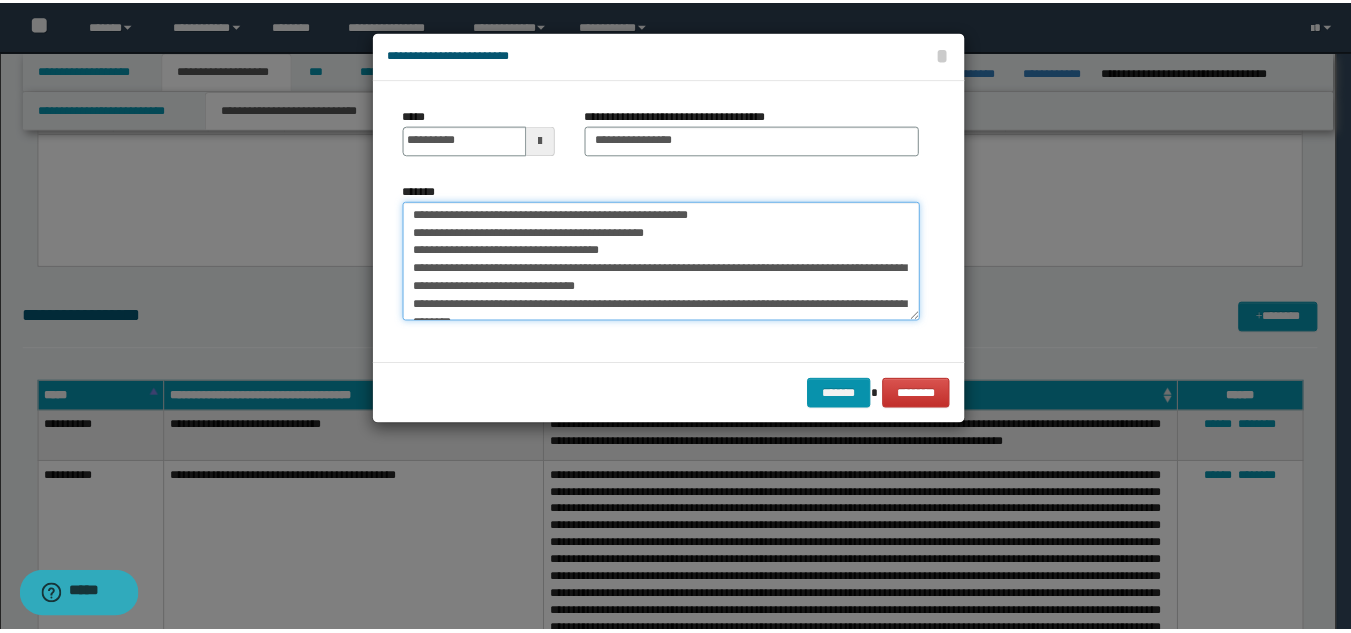 scroll, scrollTop: 0, scrollLeft: 0, axis: both 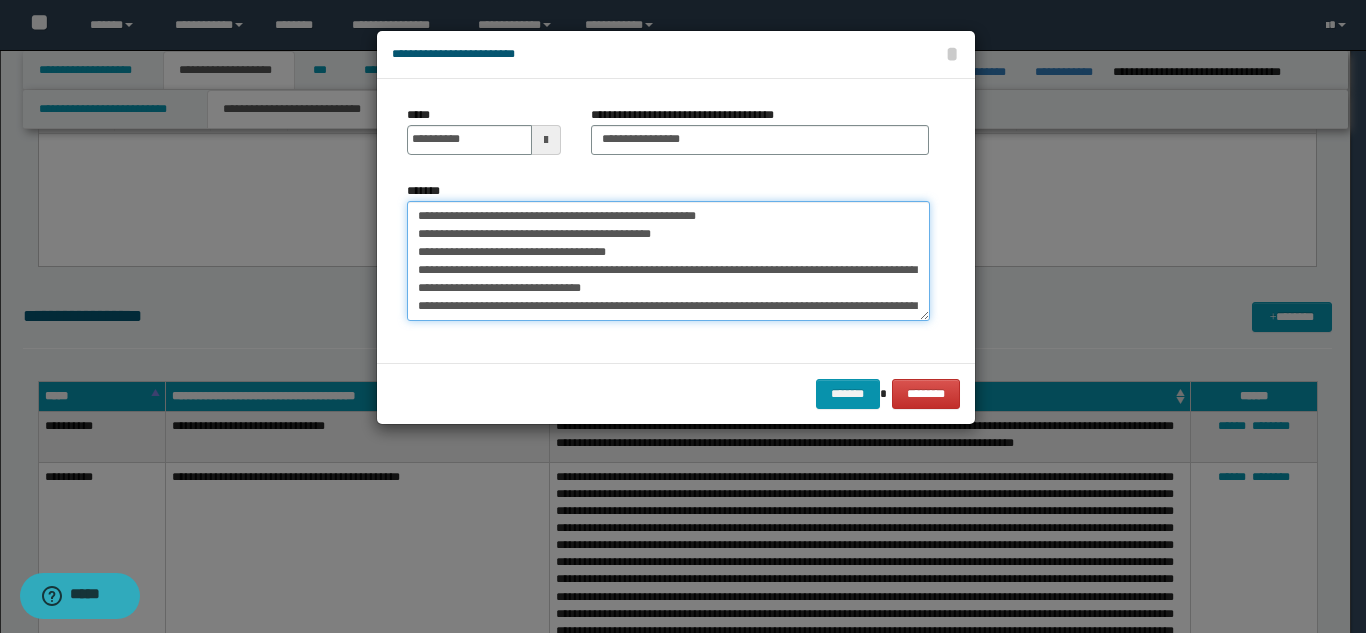 click on "**********" at bounding box center (668, 261) 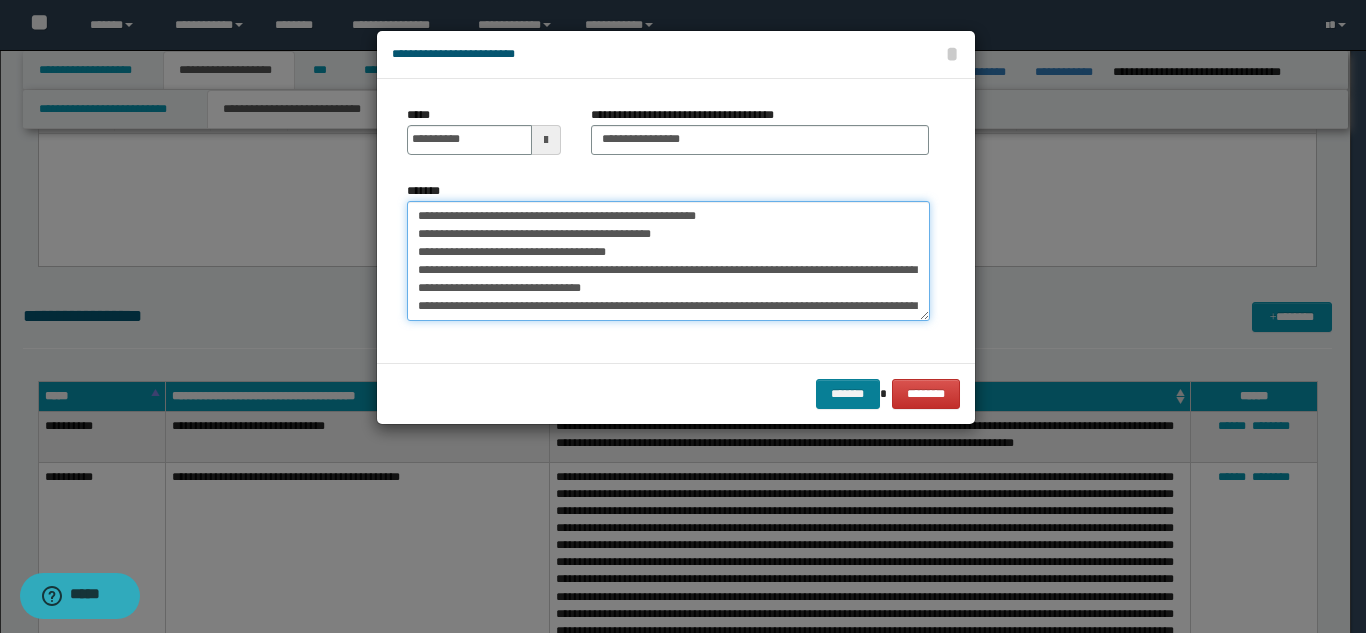 type on "**********" 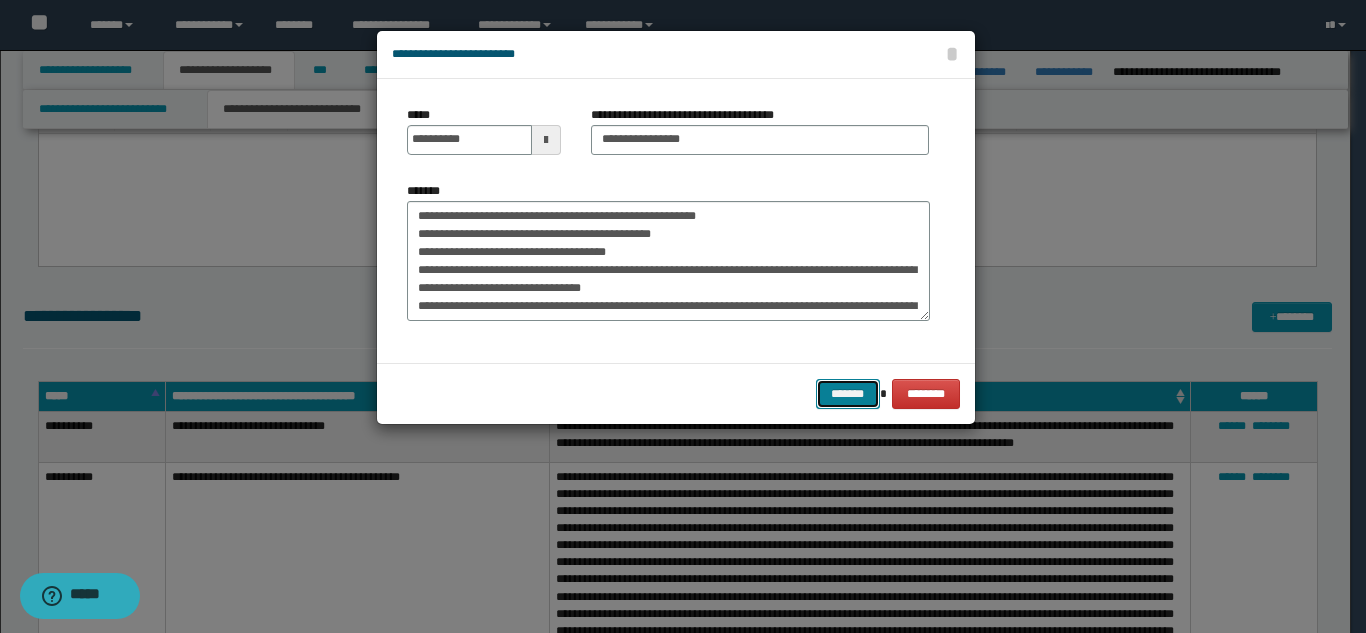 click on "*******" at bounding box center [848, 394] 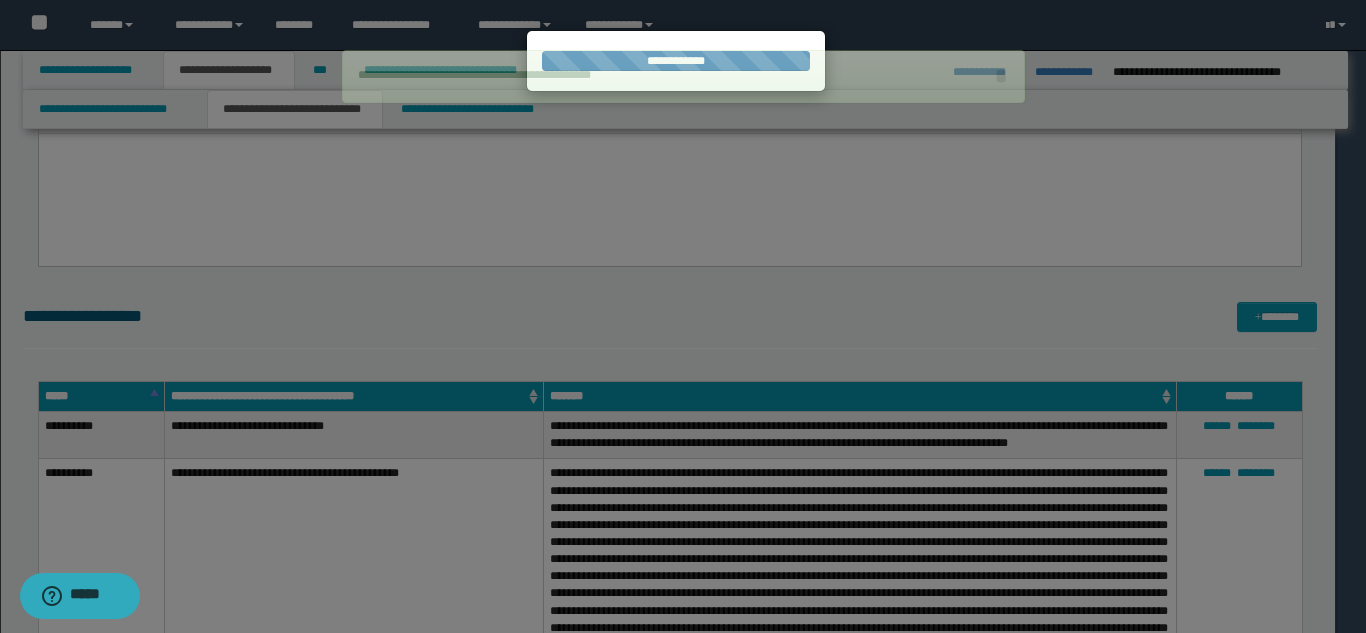 type 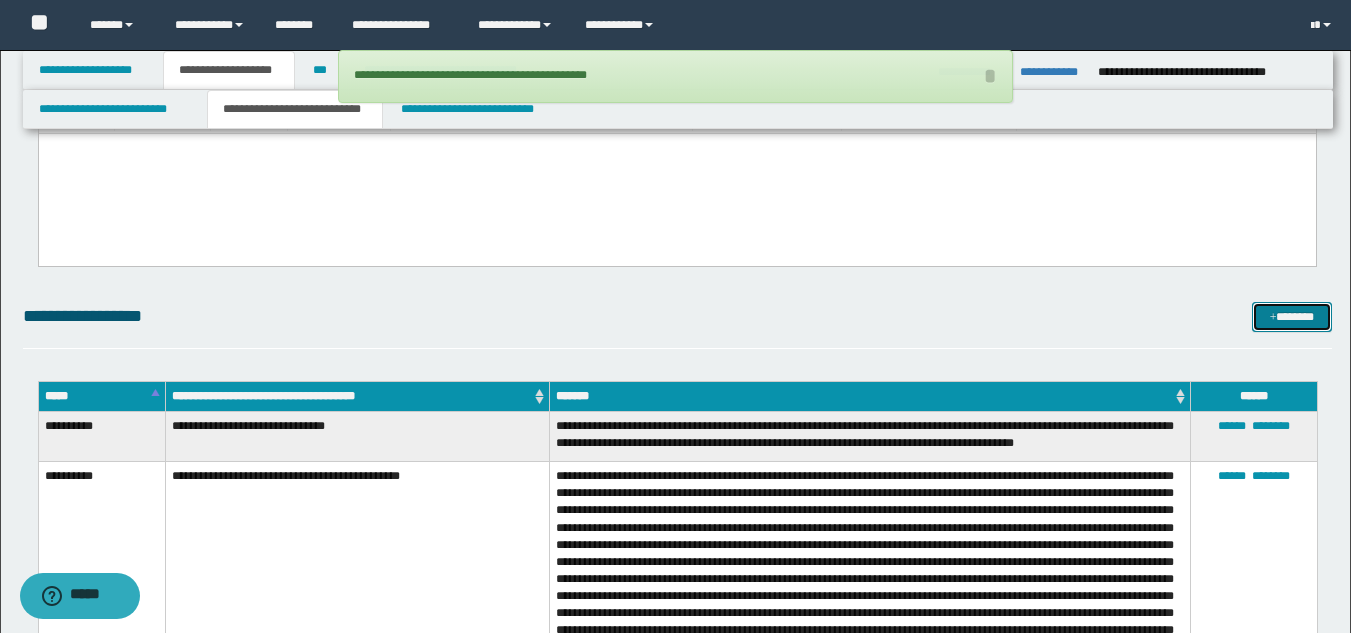 click on "*******" at bounding box center (1292, 317) 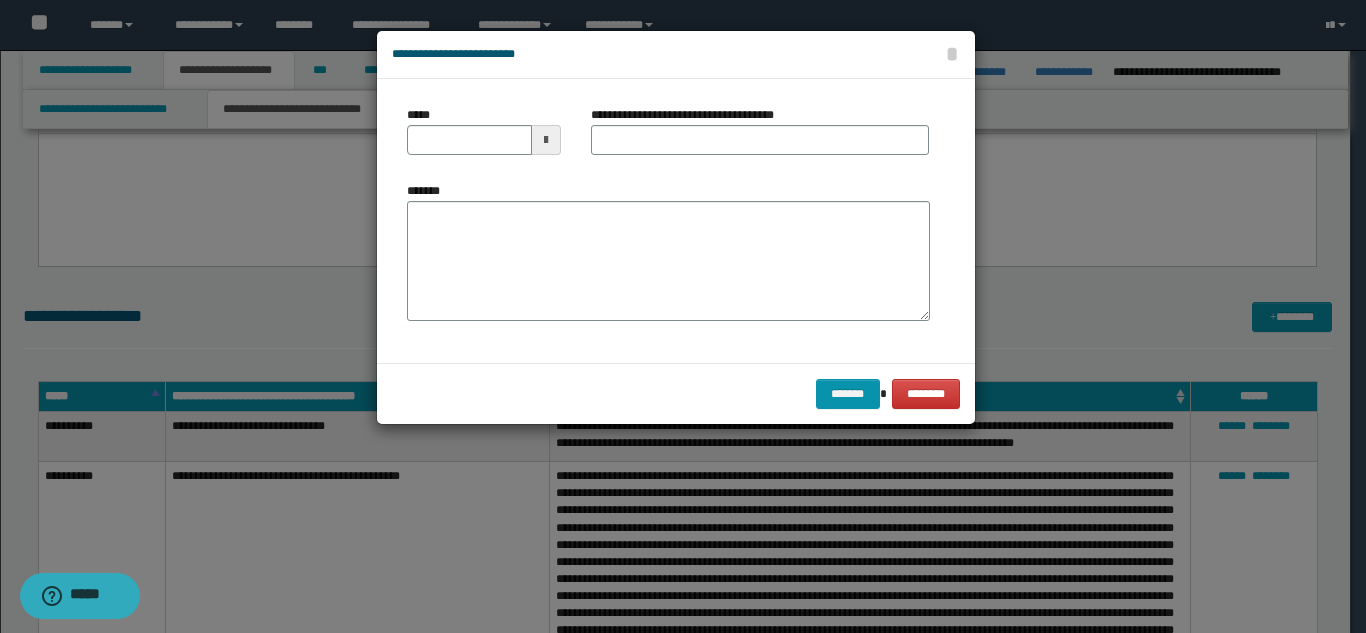 click on "**********" at bounding box center (690, 115) 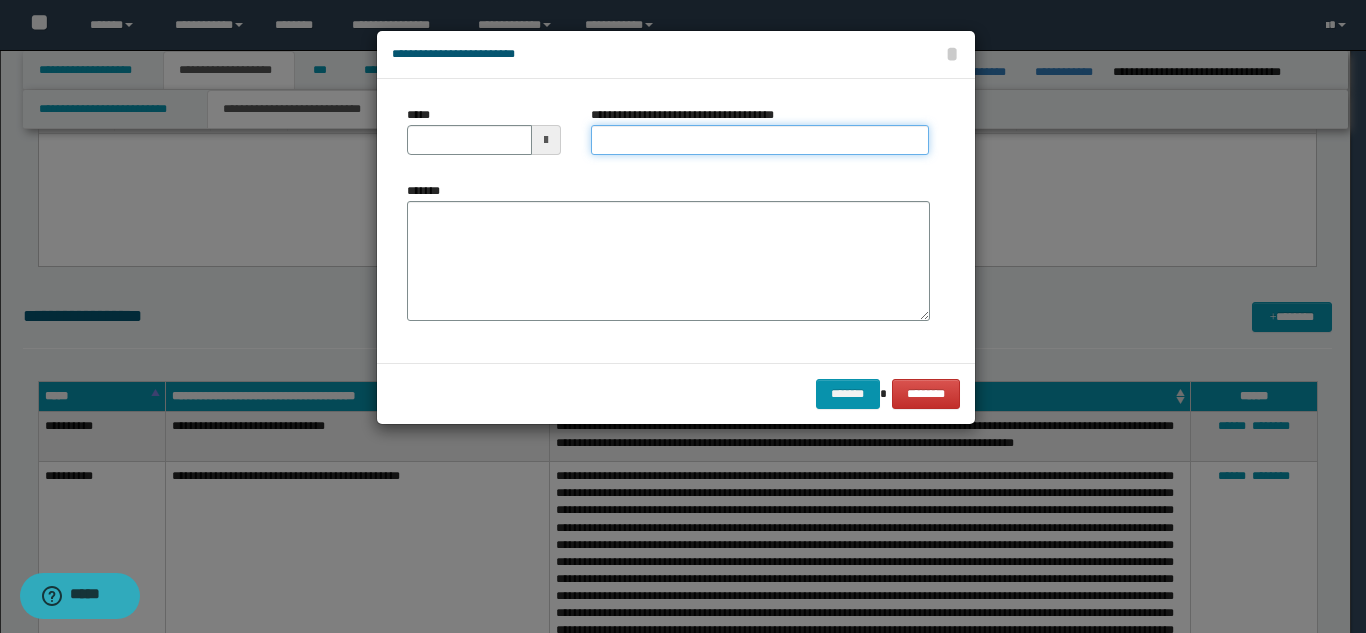 click on "**********" at bounding box center (760, 140) 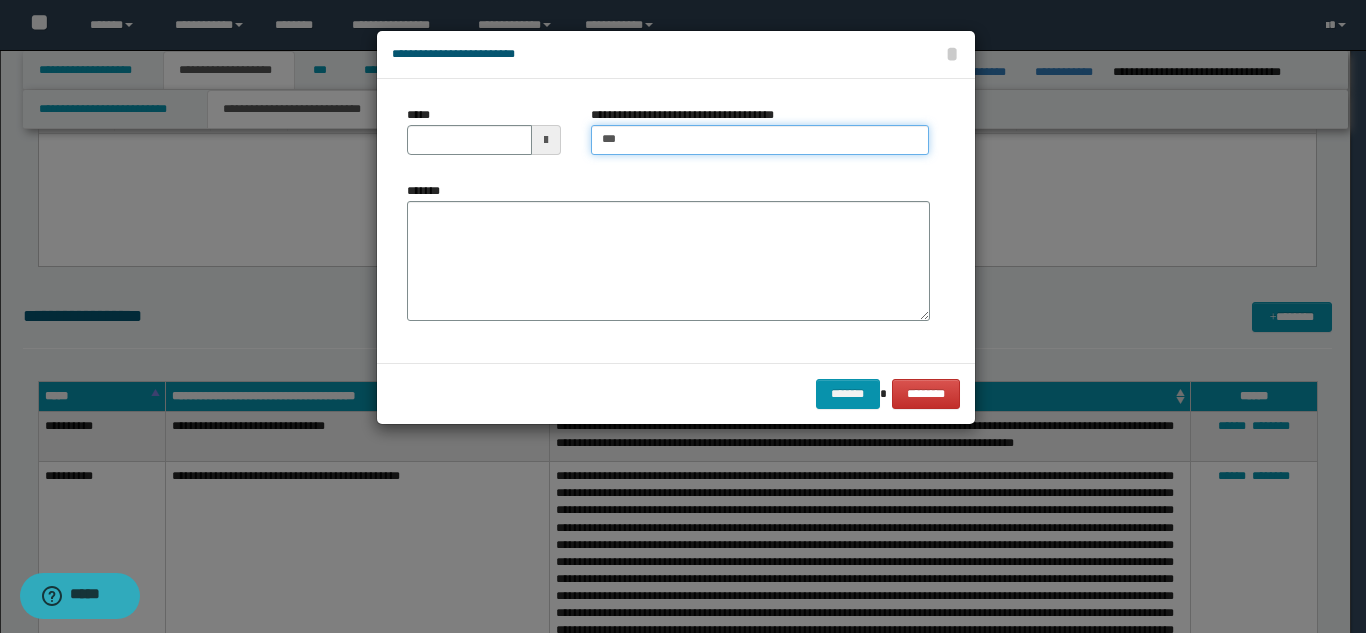 type on "*********" 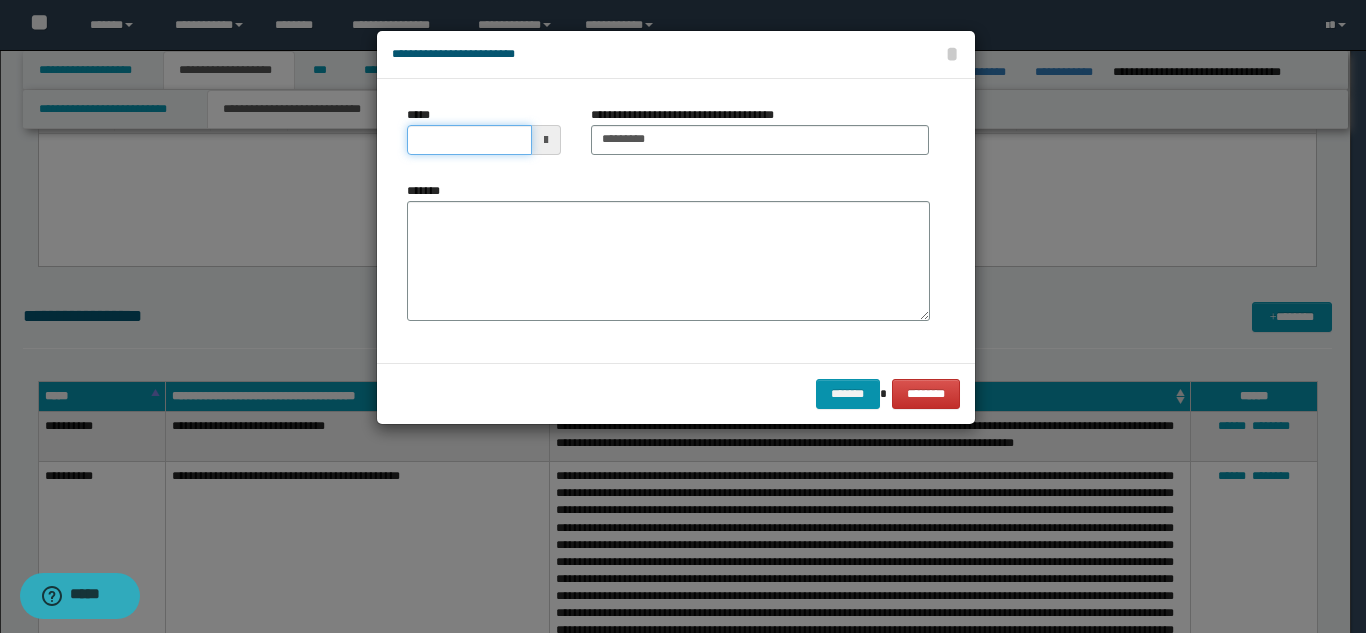 click on "*****" at bounding box center (469, 140) 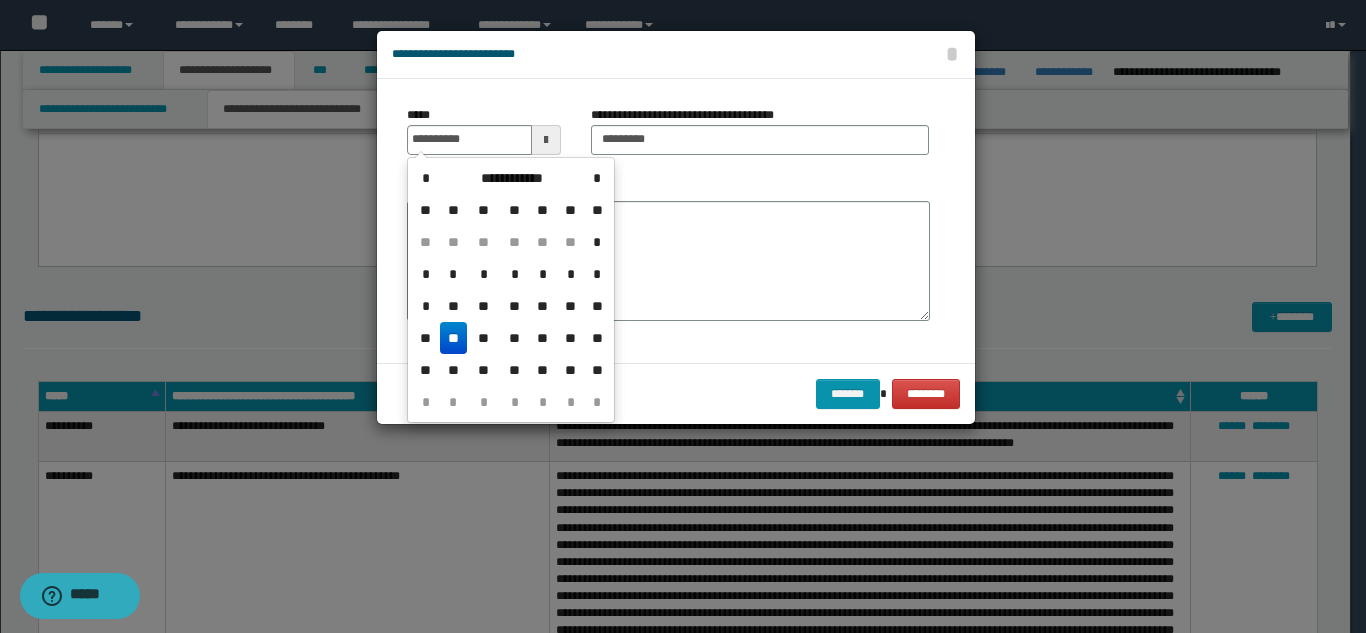 drag, startPoint x: 457, startPoint y: 333, endPoint x: 534, endPoint y: 240, distance: 120.73939 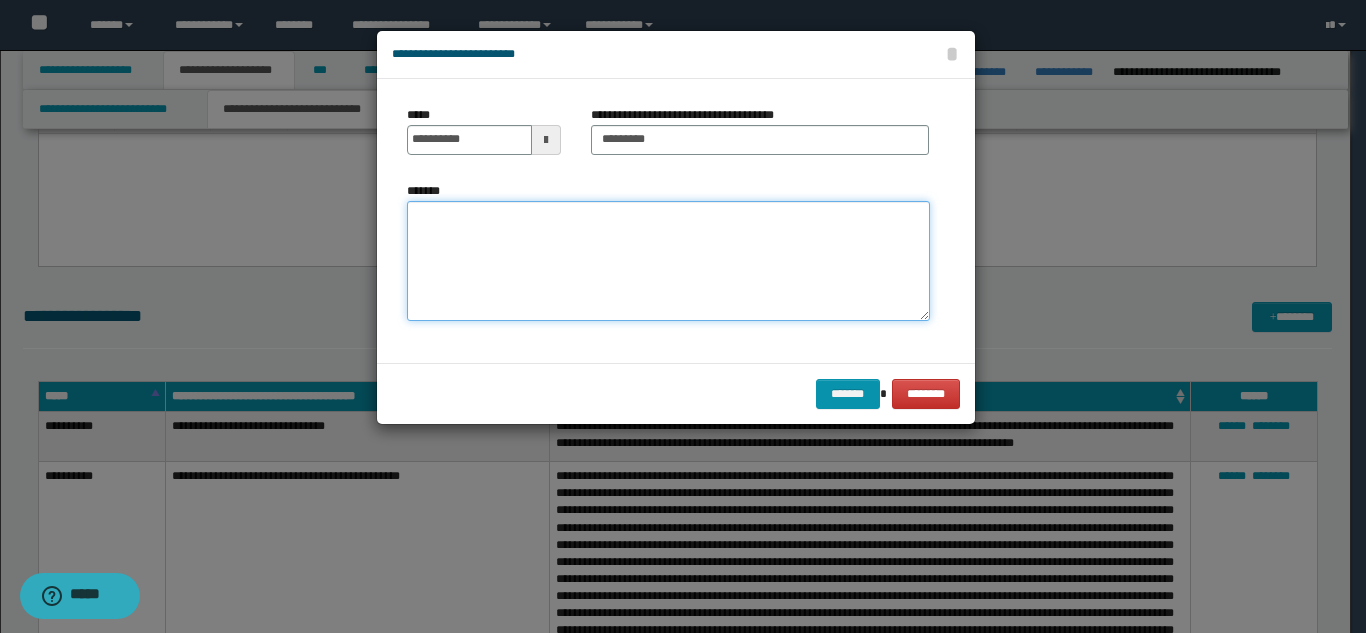 click on "*******" at bounding box center [668, 261] 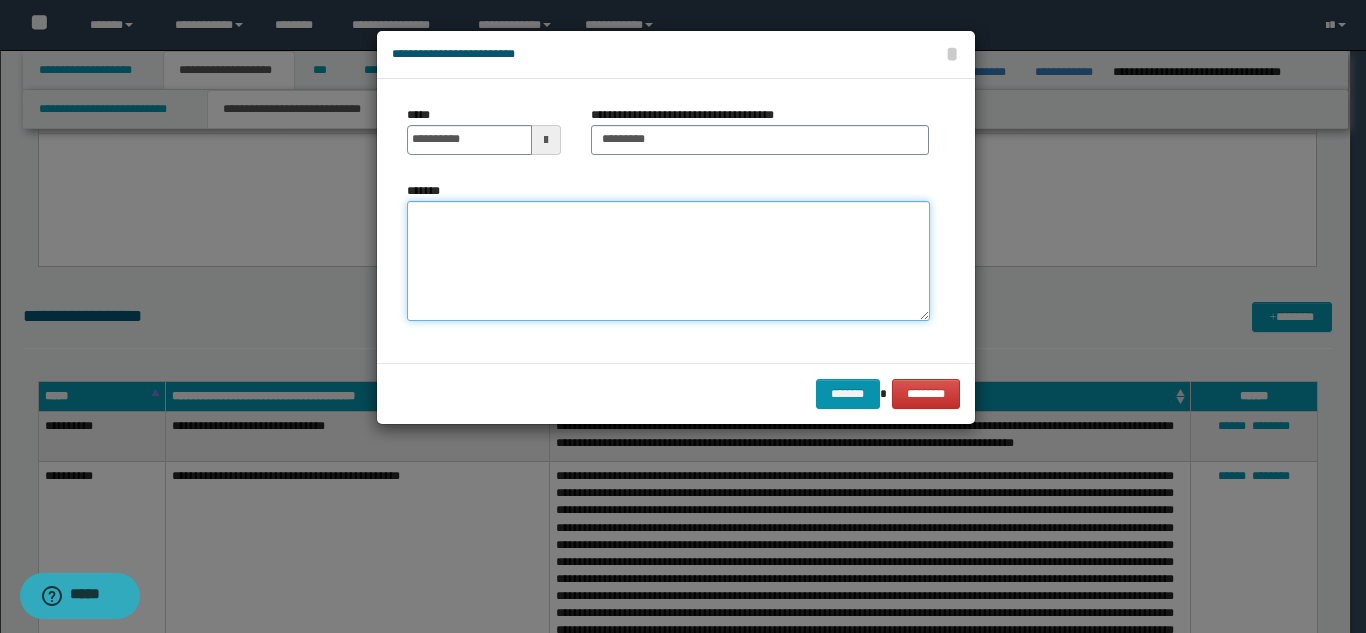 paste on "**********" 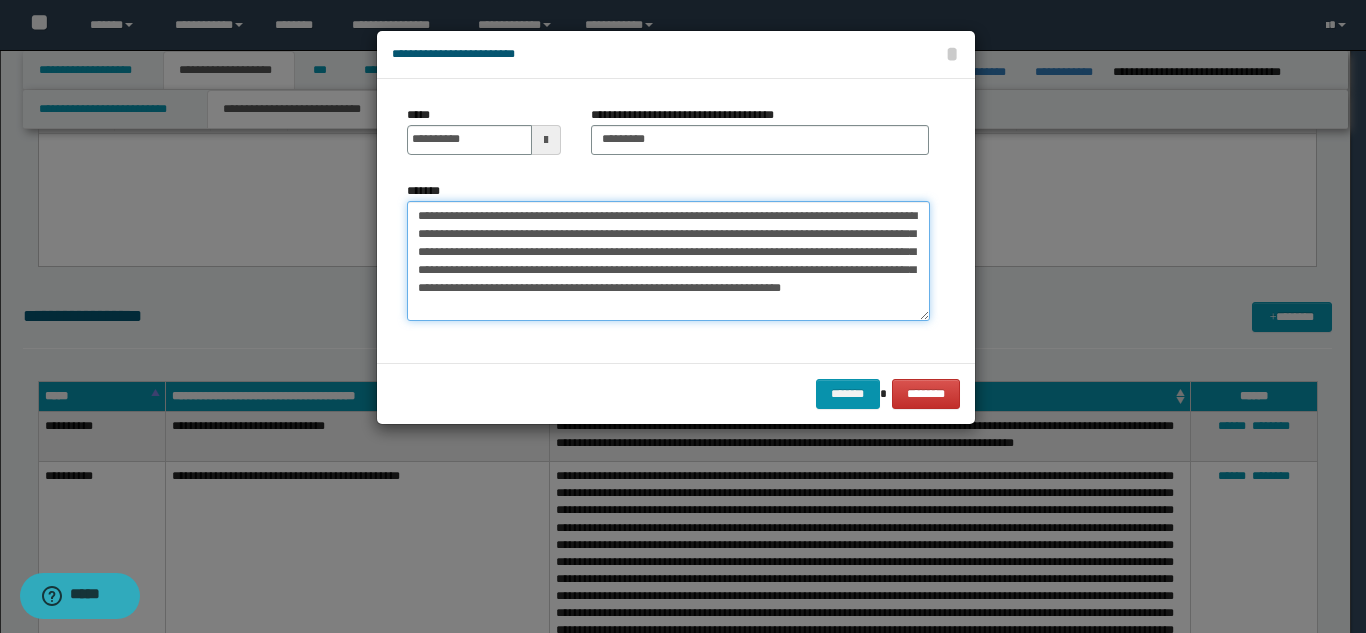 click on "**********" at bounding box center [668, 261] 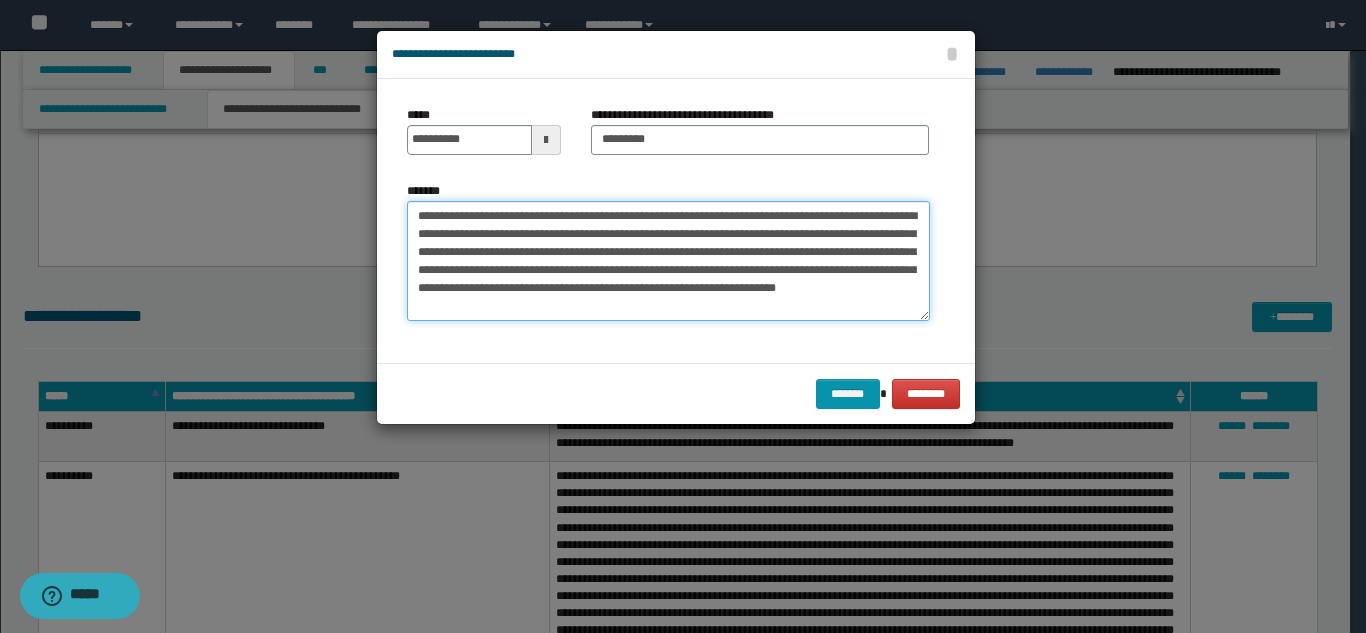 click on "**********" at bounding box center [668, 261] 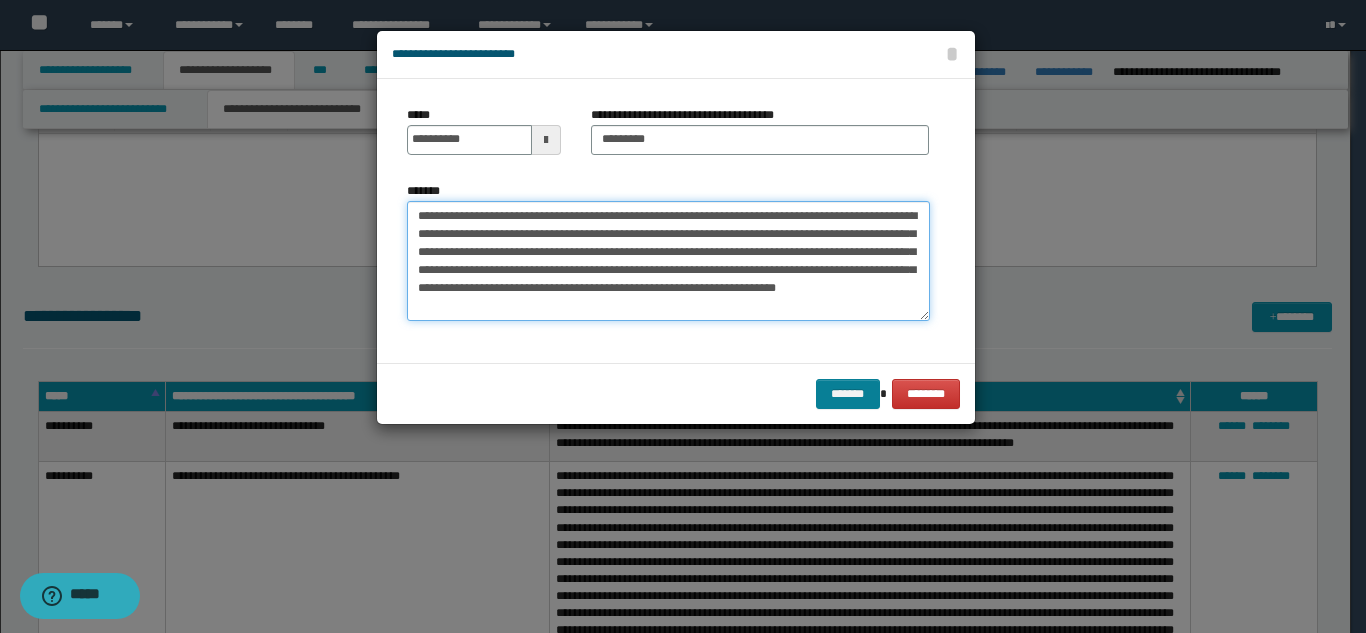 type on "**********" 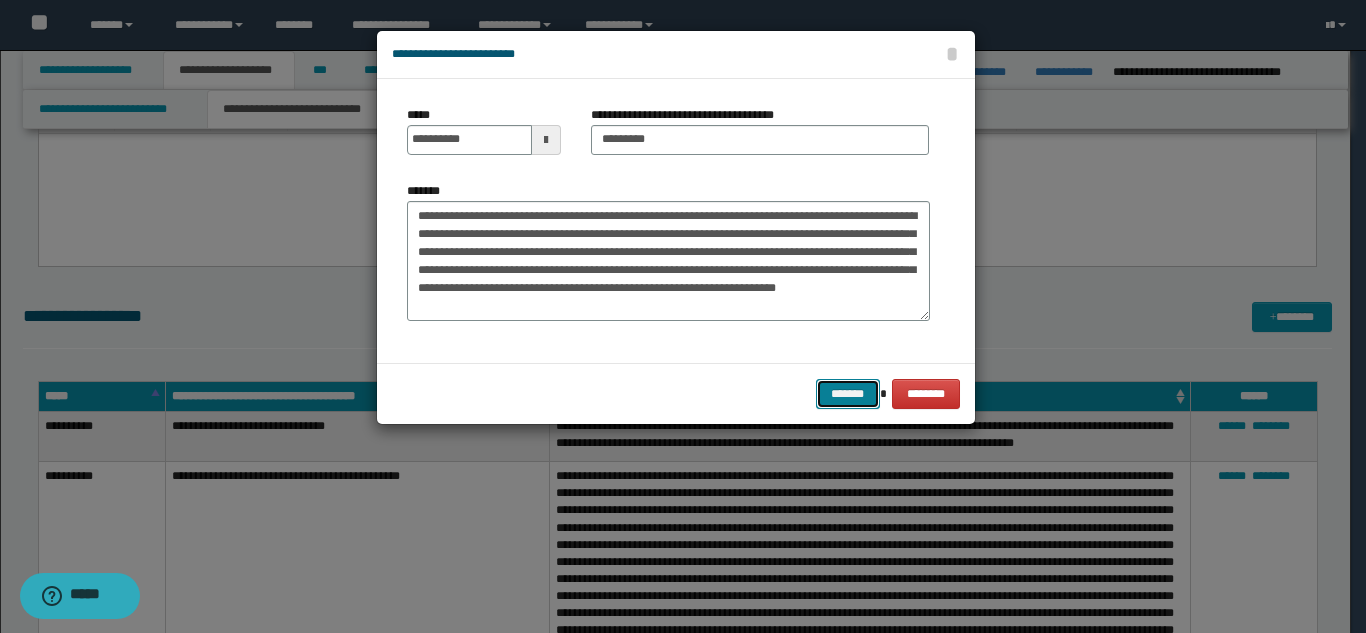 click on "*******" at bounding box center [848, 394] 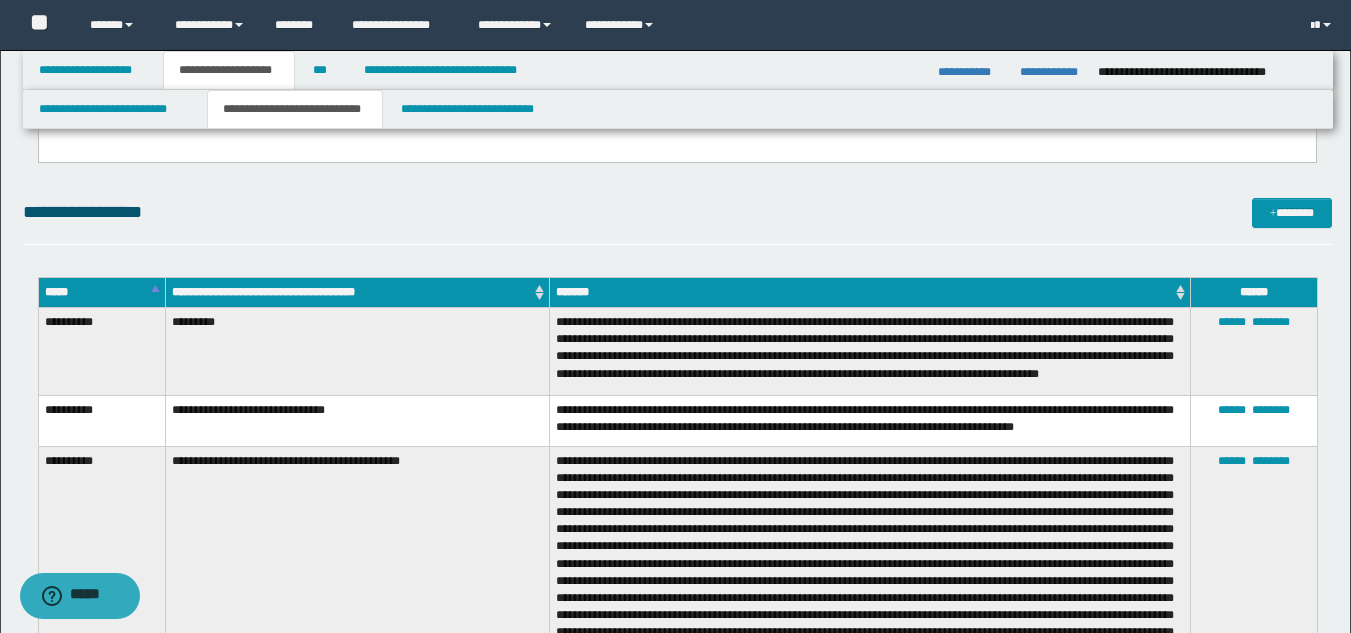scroll, scrollTop: 3600, scrollLeft: 0, axis: vertical 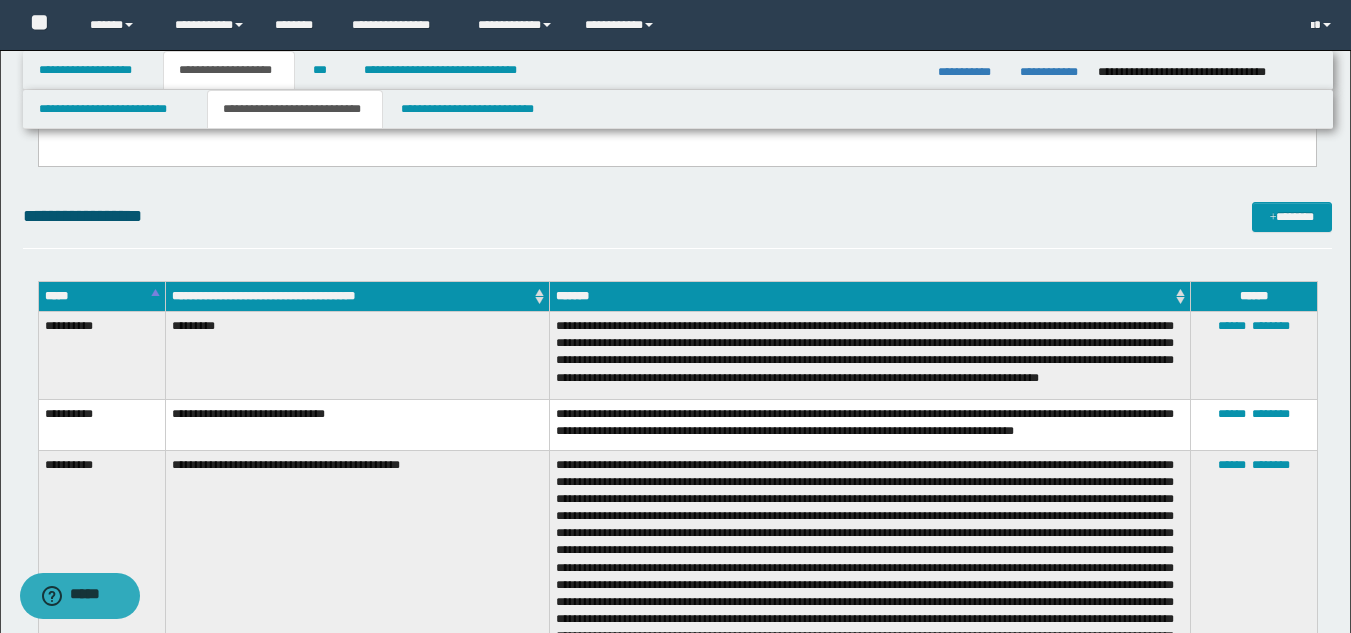 click on "**********" at bounding box center (677, 216) 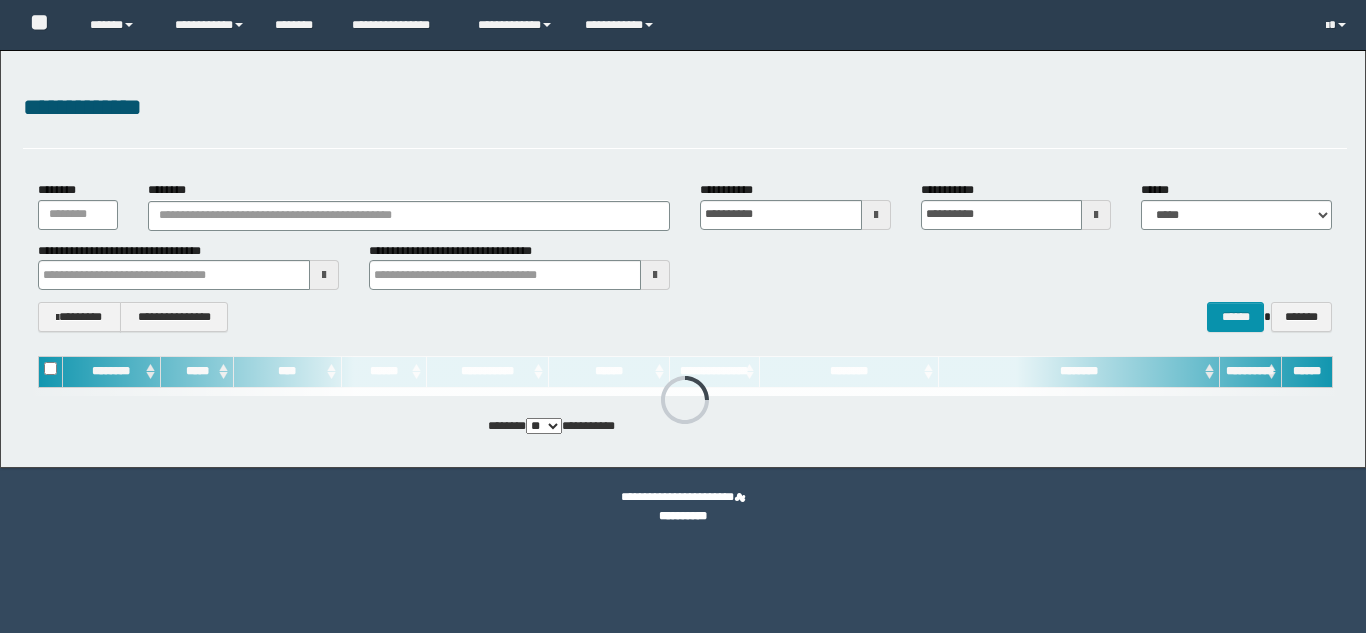 scroll, scrollTop: 0, scrollLeft: 0, axis: both 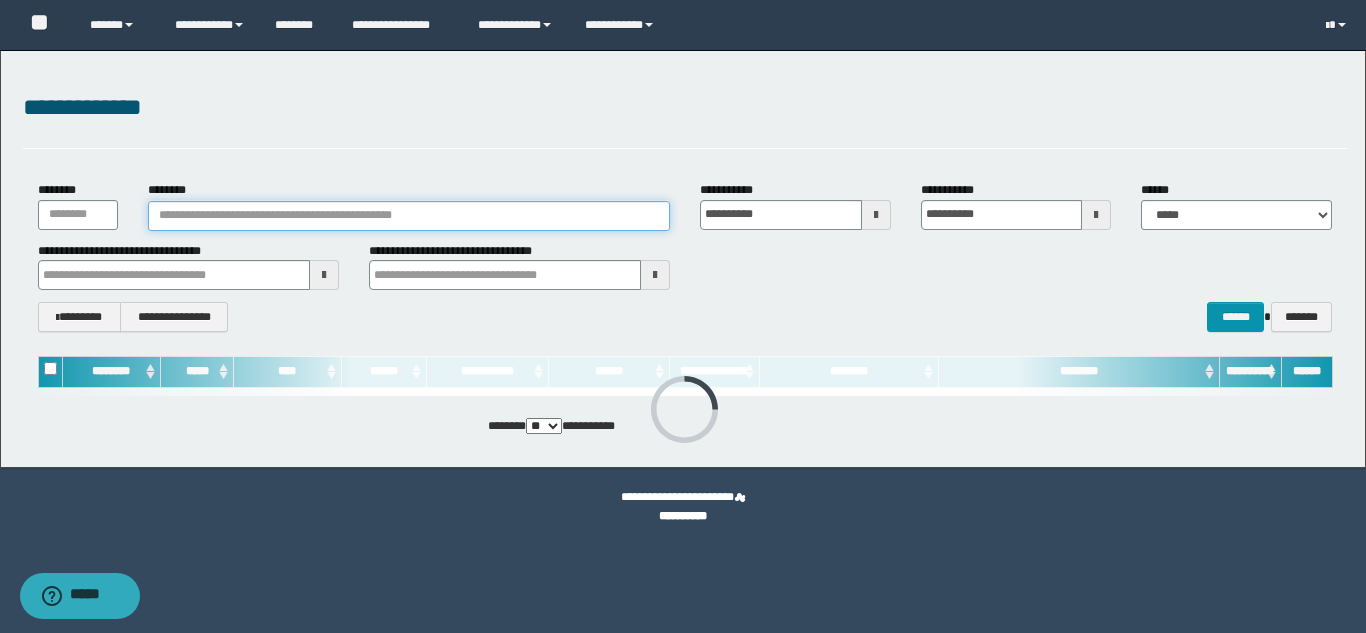 click on "********" at bounding box center [409, 216] 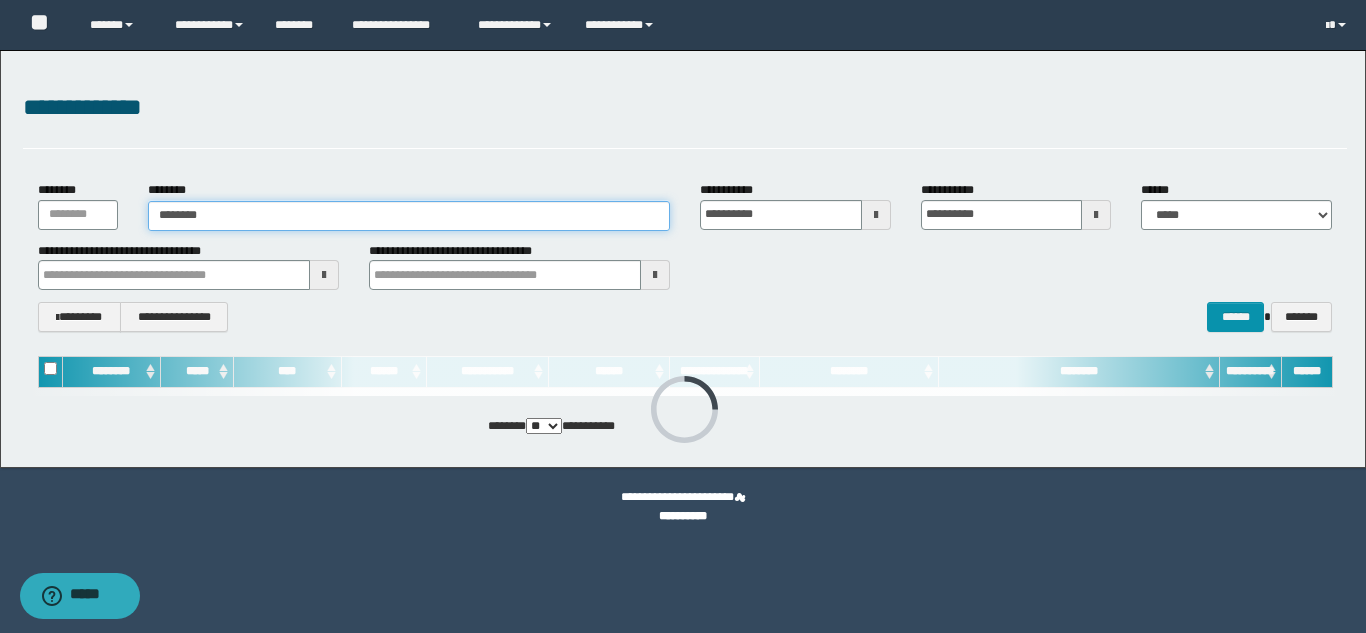 type on "********" 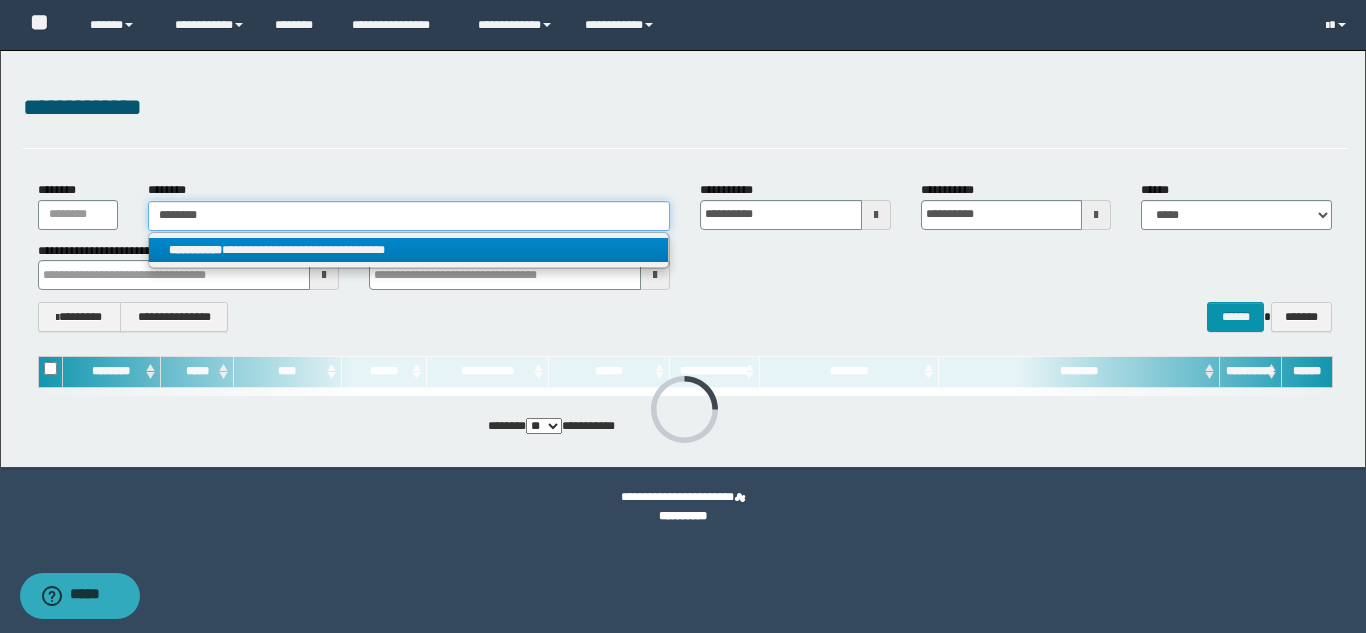 type on "********" 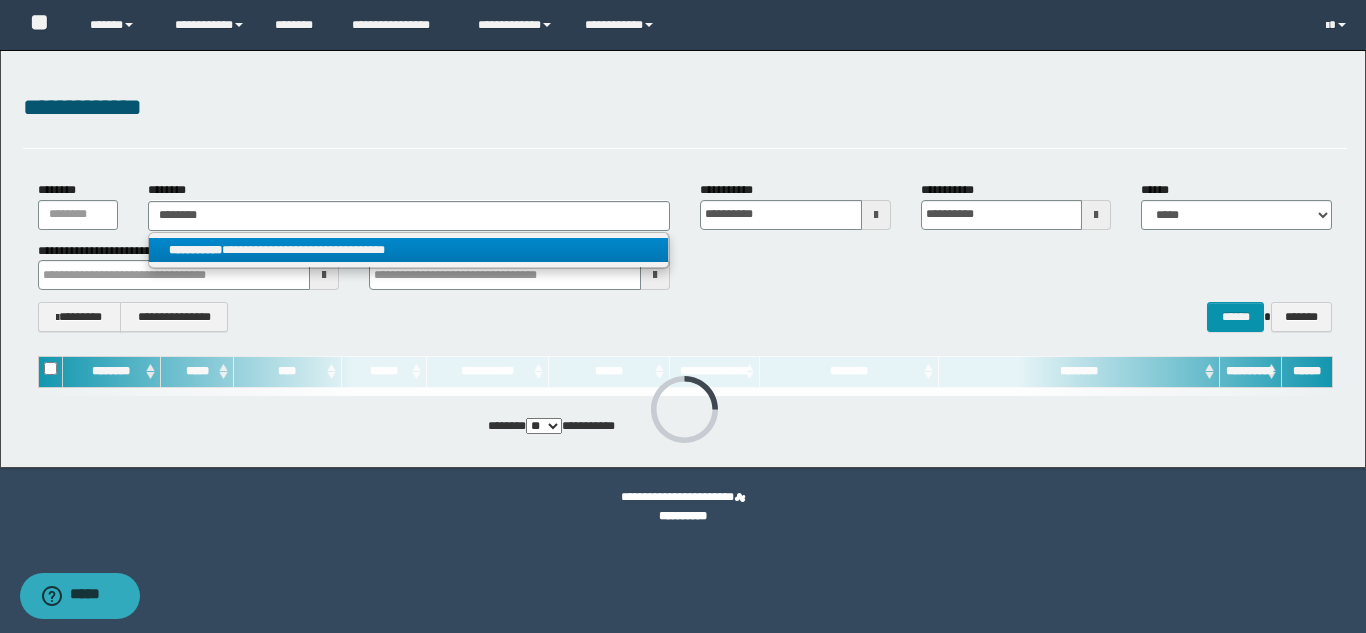 click on "**********" at bounding box center [408, 250] 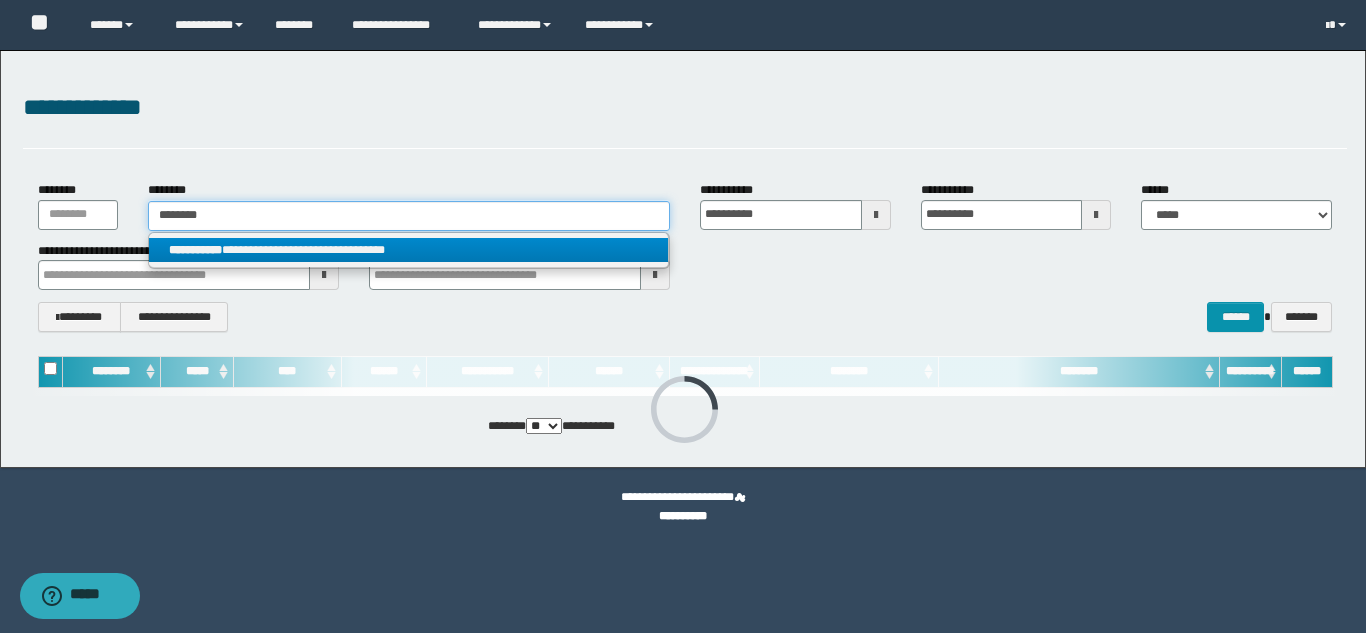 type 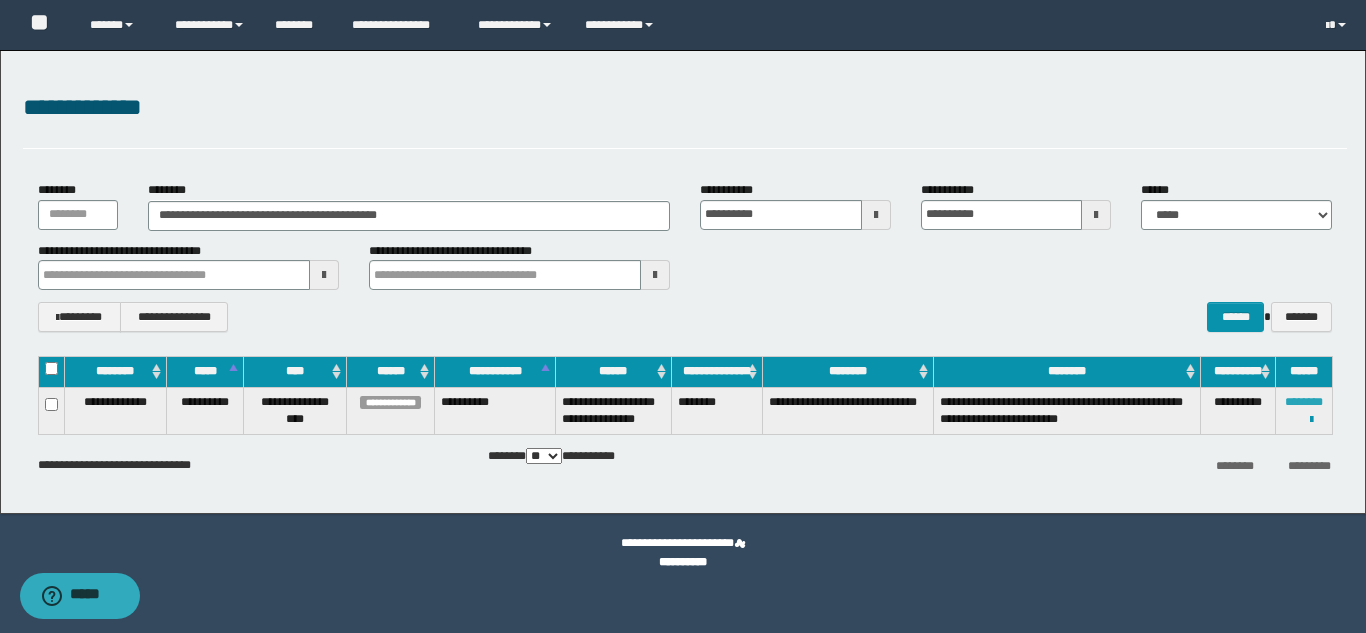 click on "********" at bounding box center (1304, 402) 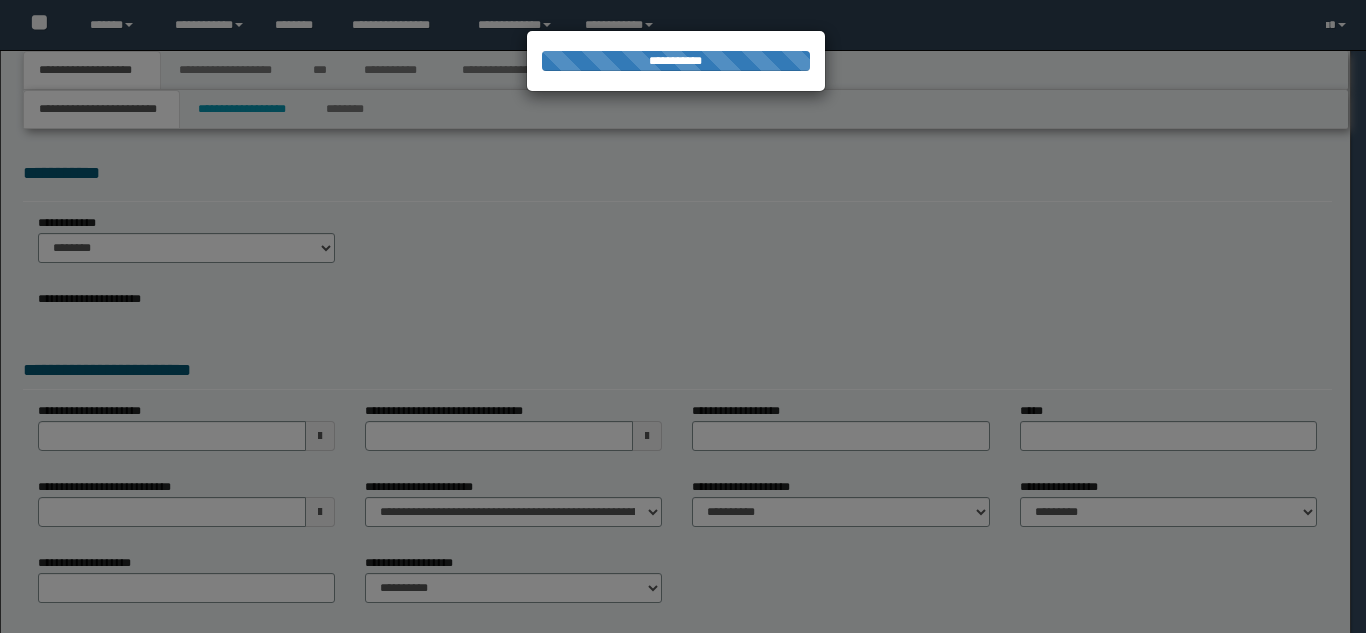 scroll, scrollTop: 0, scrollLeft: 0, axis: both 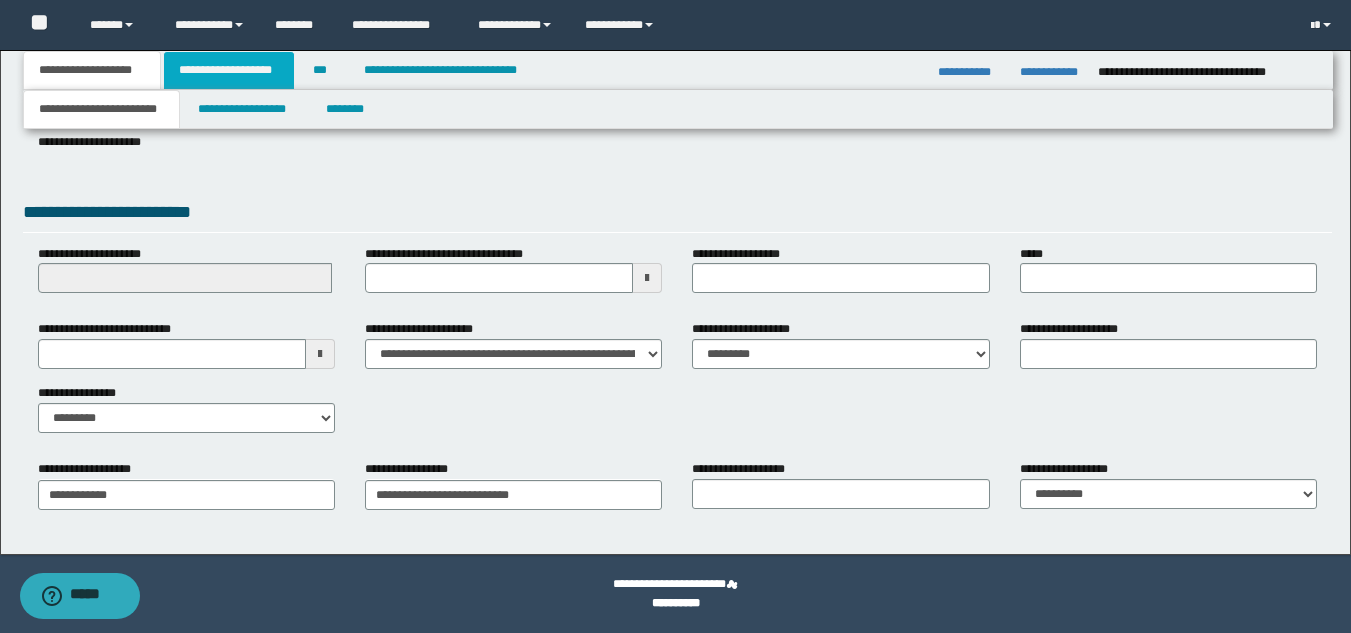 click on "**********" at bounding box center (229, 70) 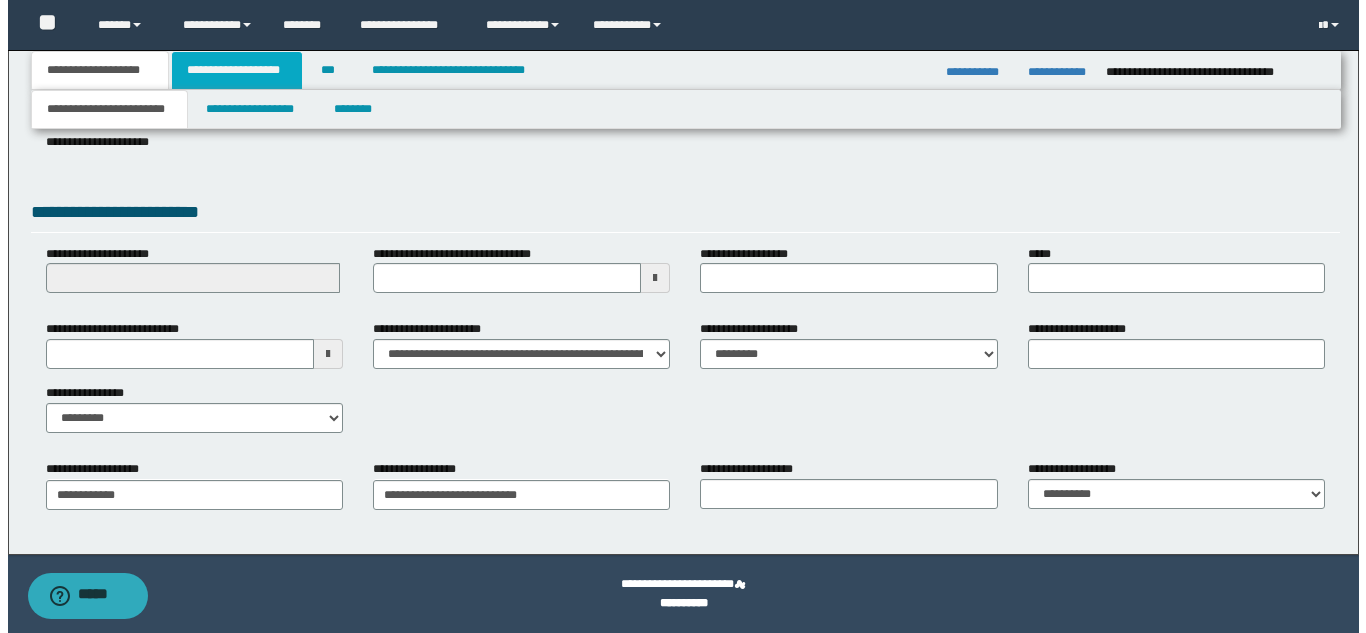 scroll, scrollTop: 0, scrollLeft: 0, axis: both 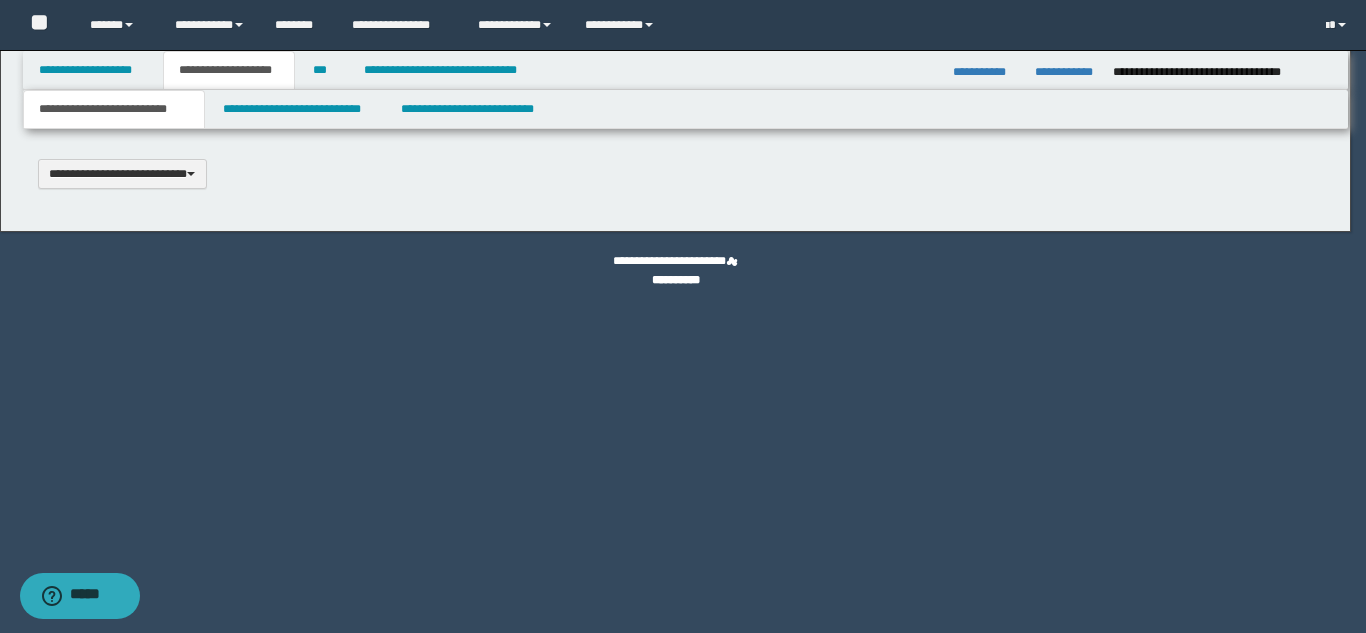 type 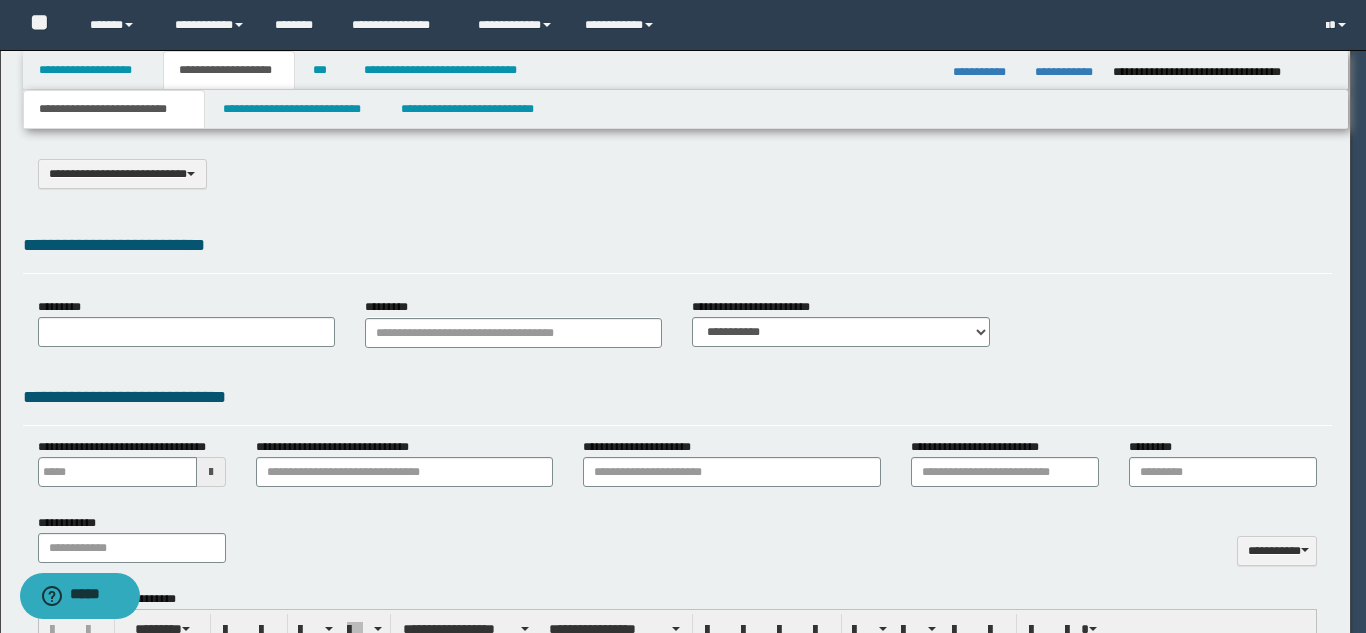 type on "**********" 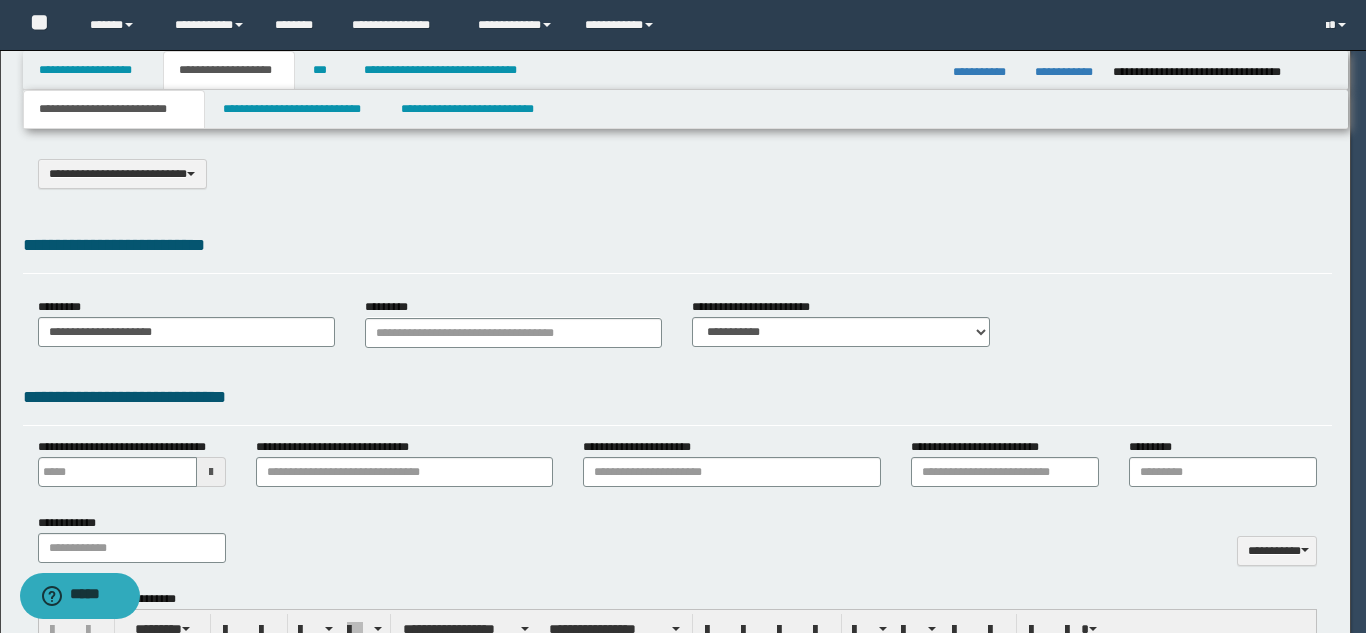 type 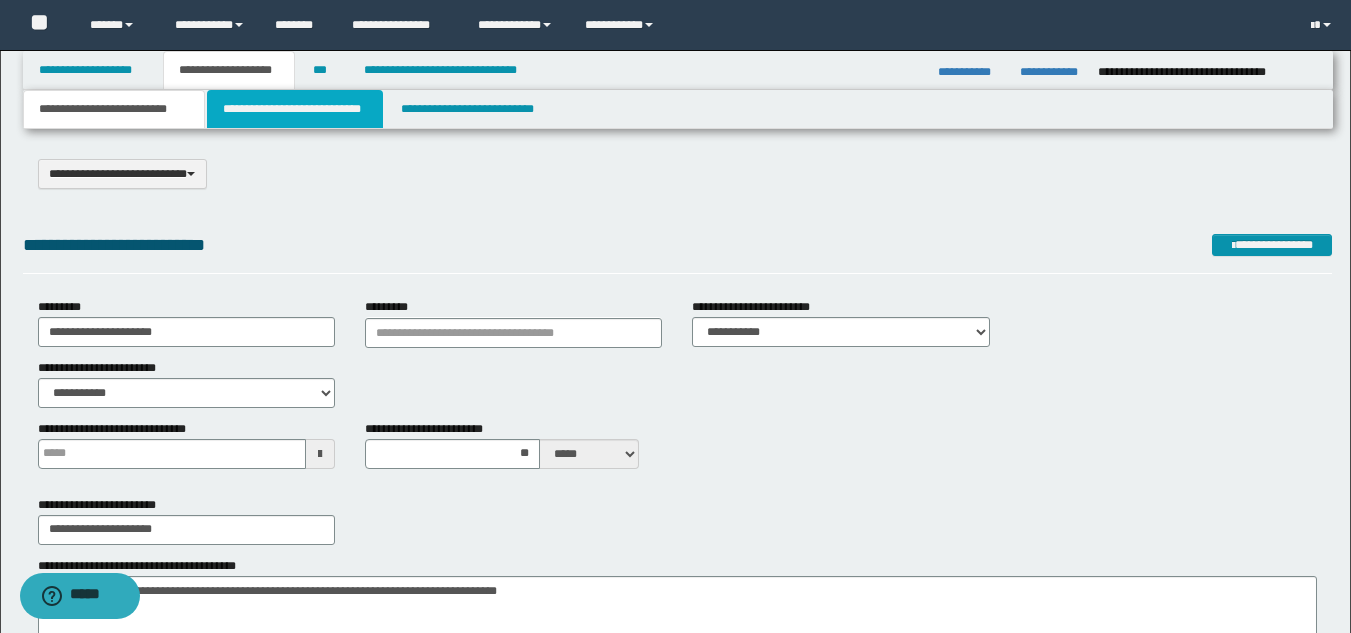 click on "**********" at bounding box center (295, 109) 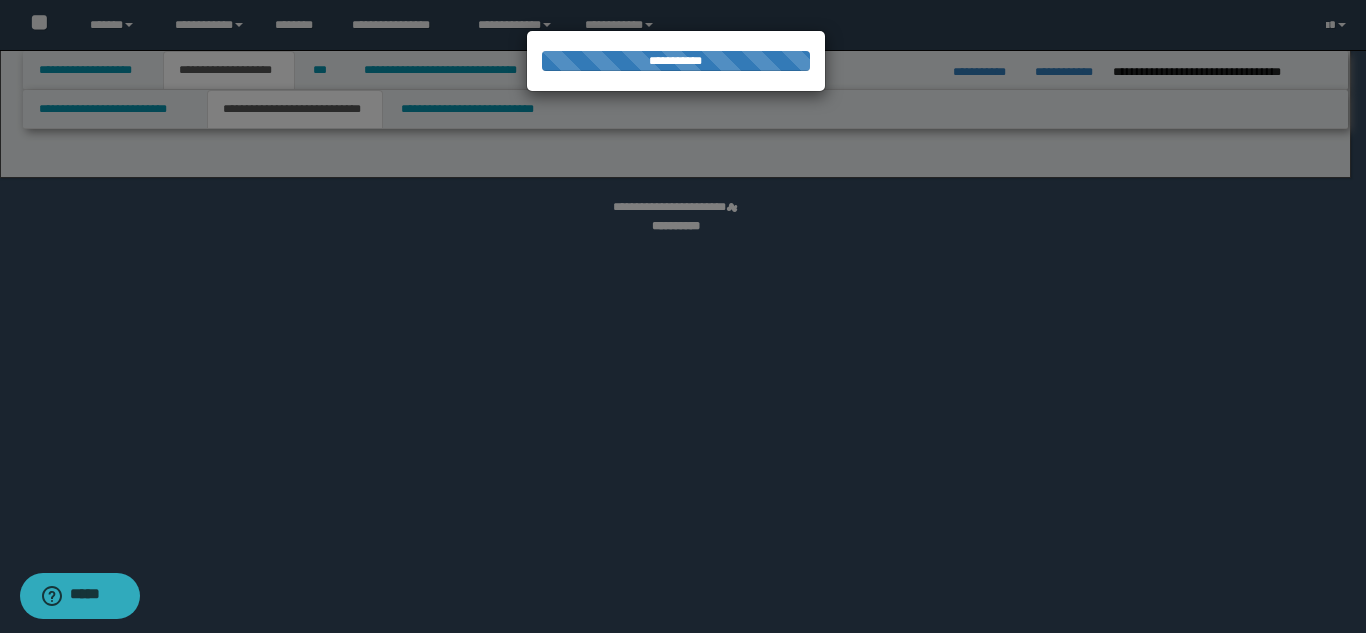 select on "*" 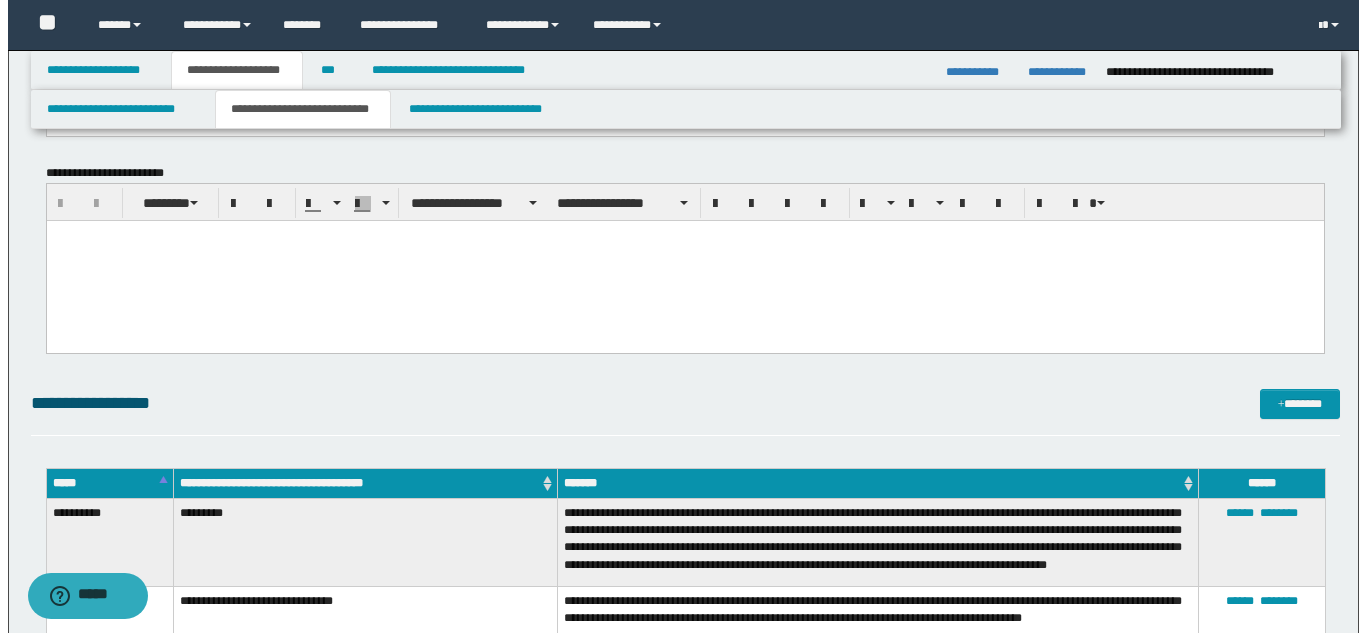 scroll, scrollTop: 3200, scrollLeft: 0, axis: vertical 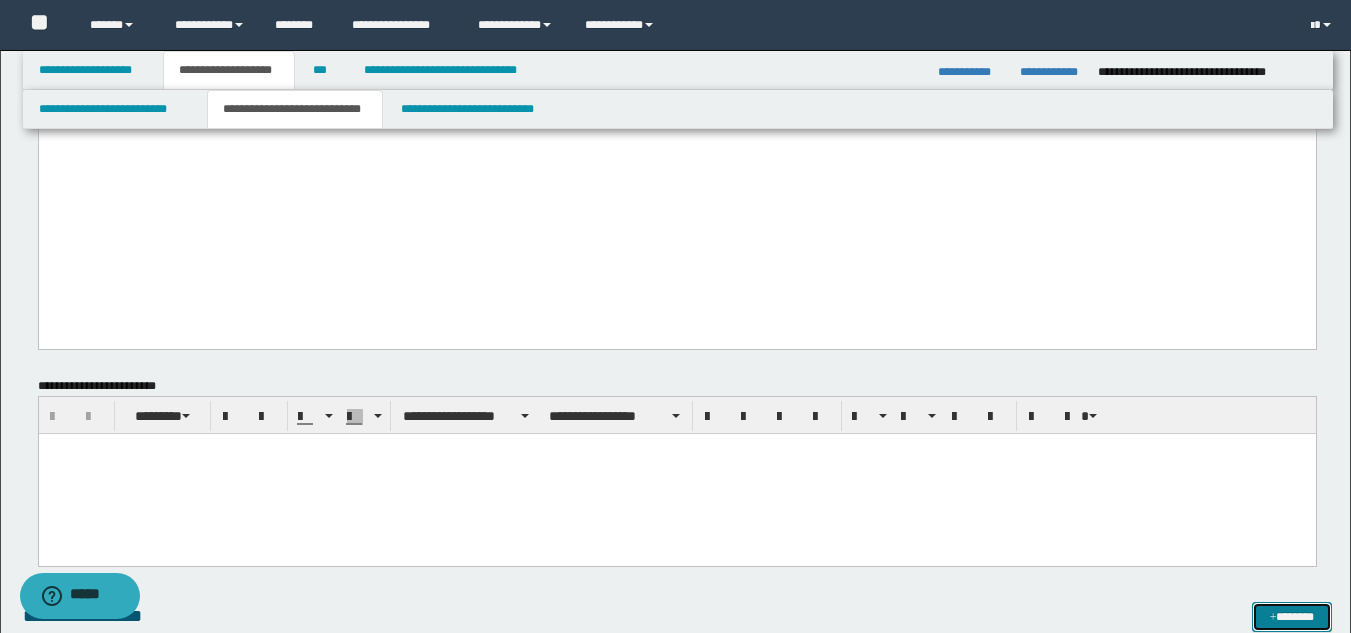 click on "*******" at bounding box center [1292, 617] 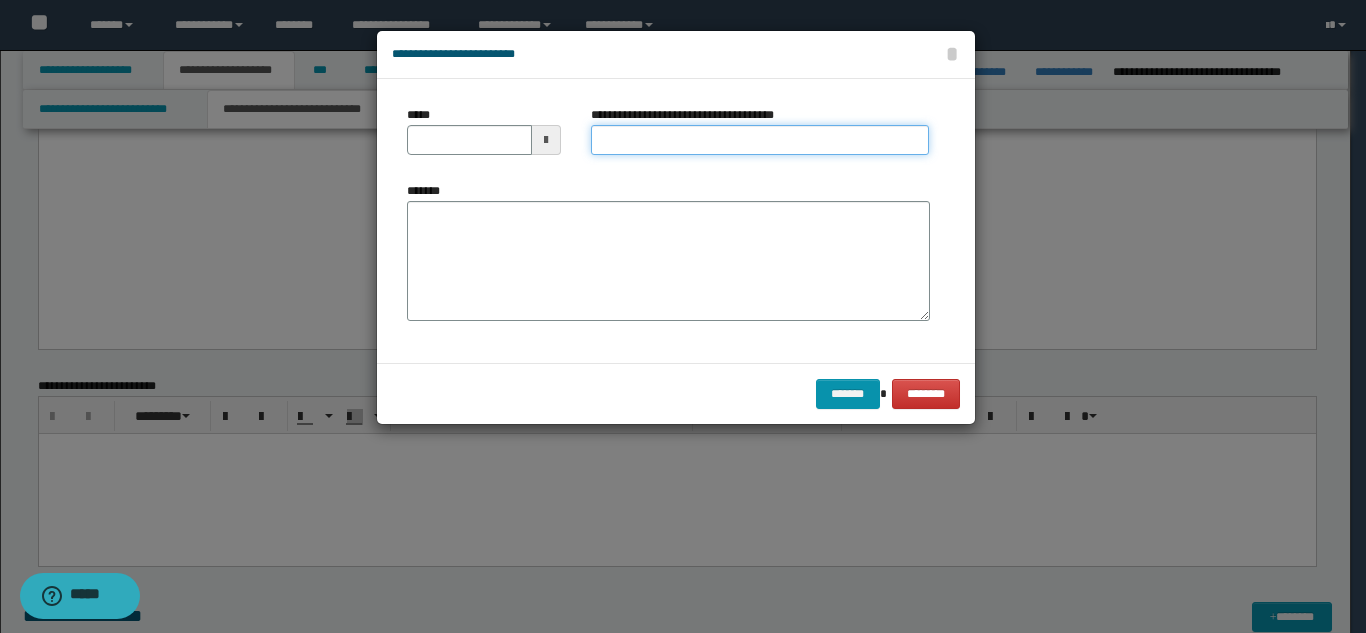 click on "**********" at bounding box center (760, 140) 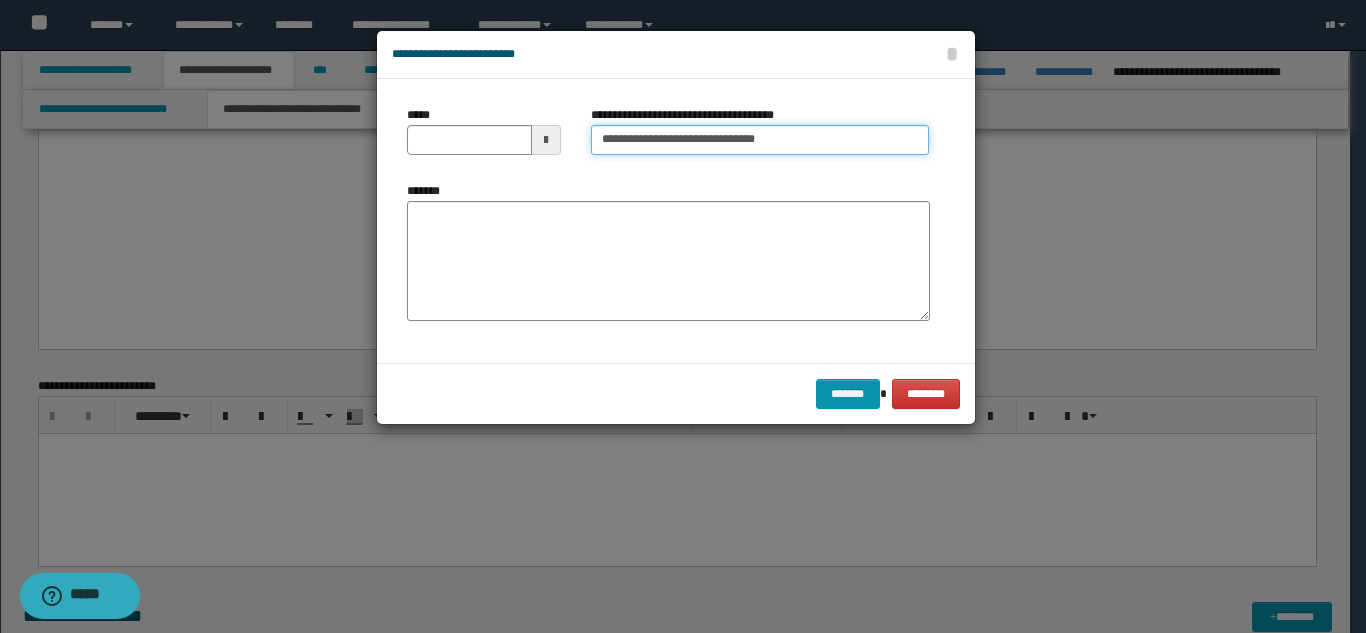type on "**********" 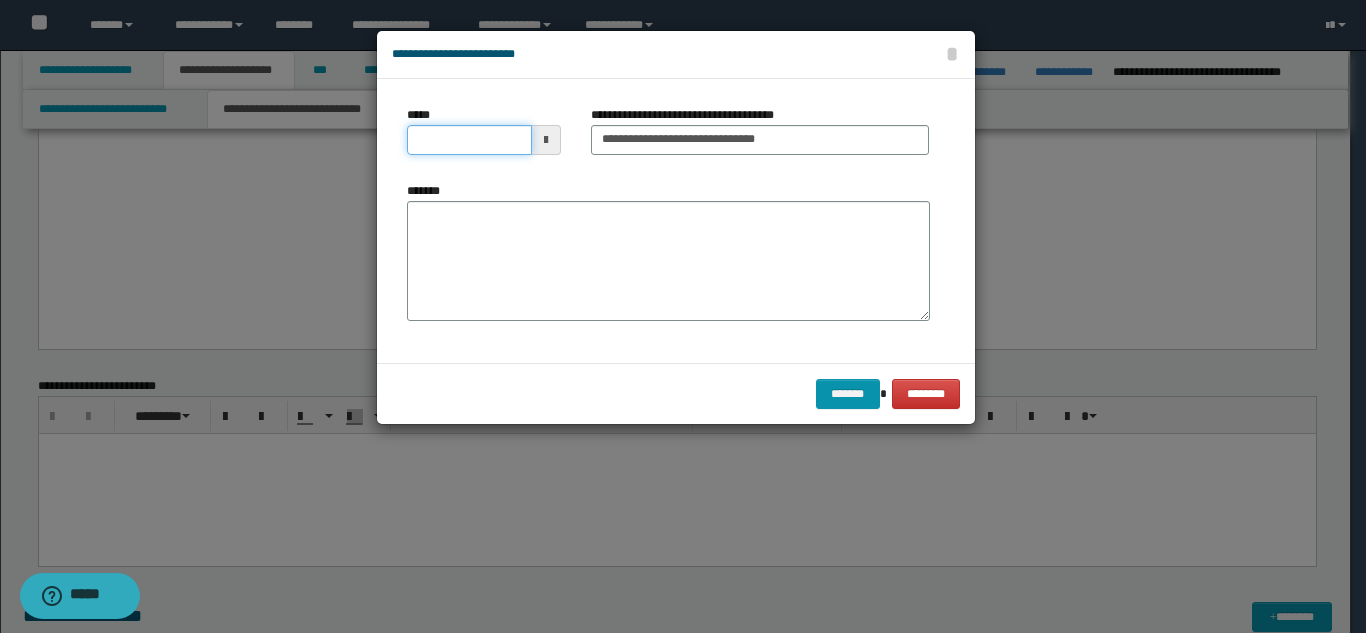 click on "*****" at bounding box center (469, 140) 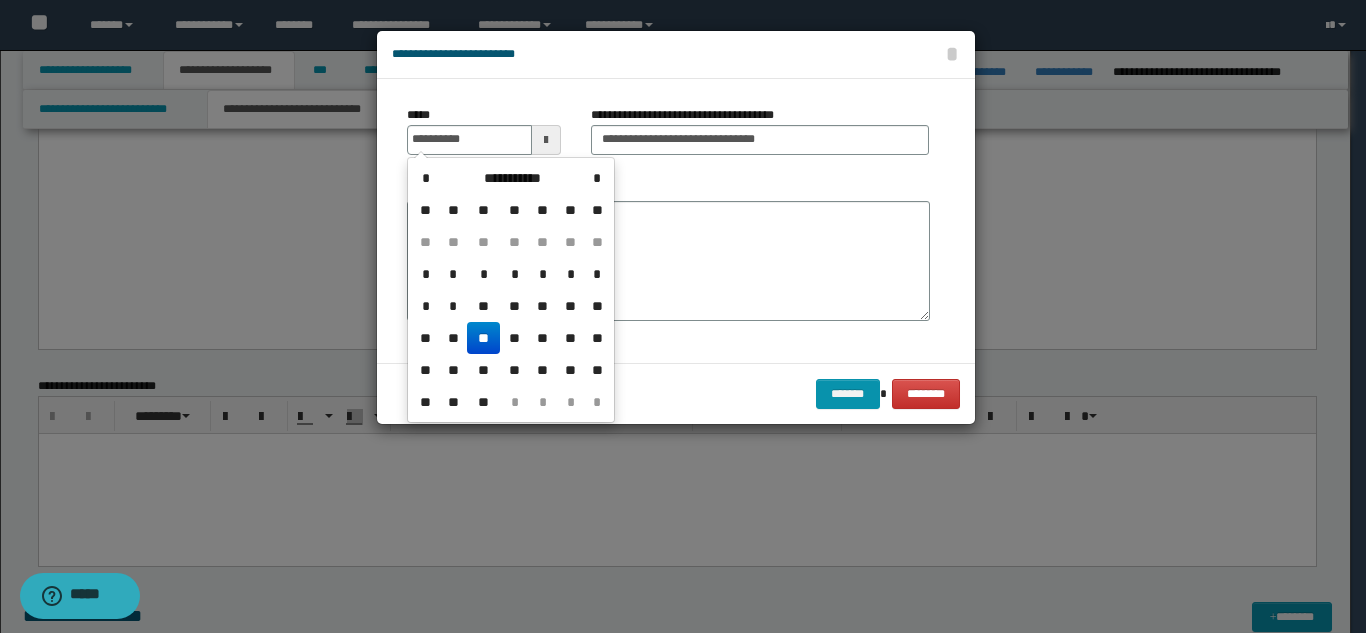 click on "**" at bounding box center (483, 338) 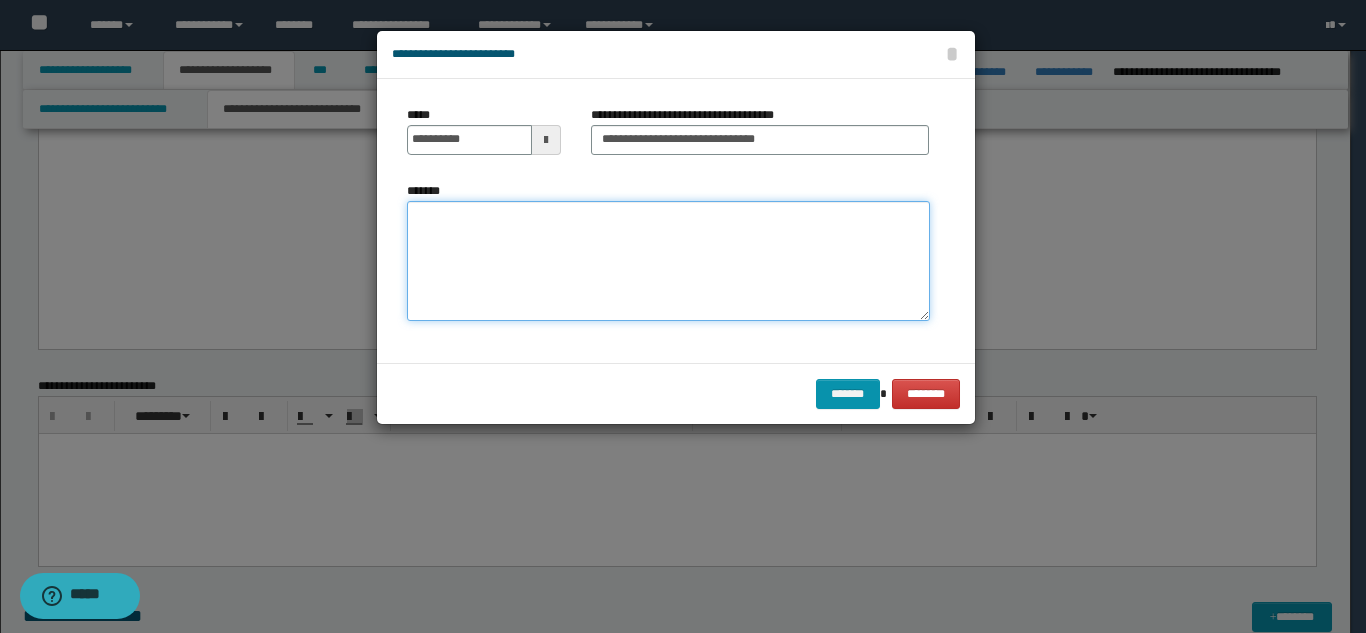 click on "*******" at bounding box center [668, 261] 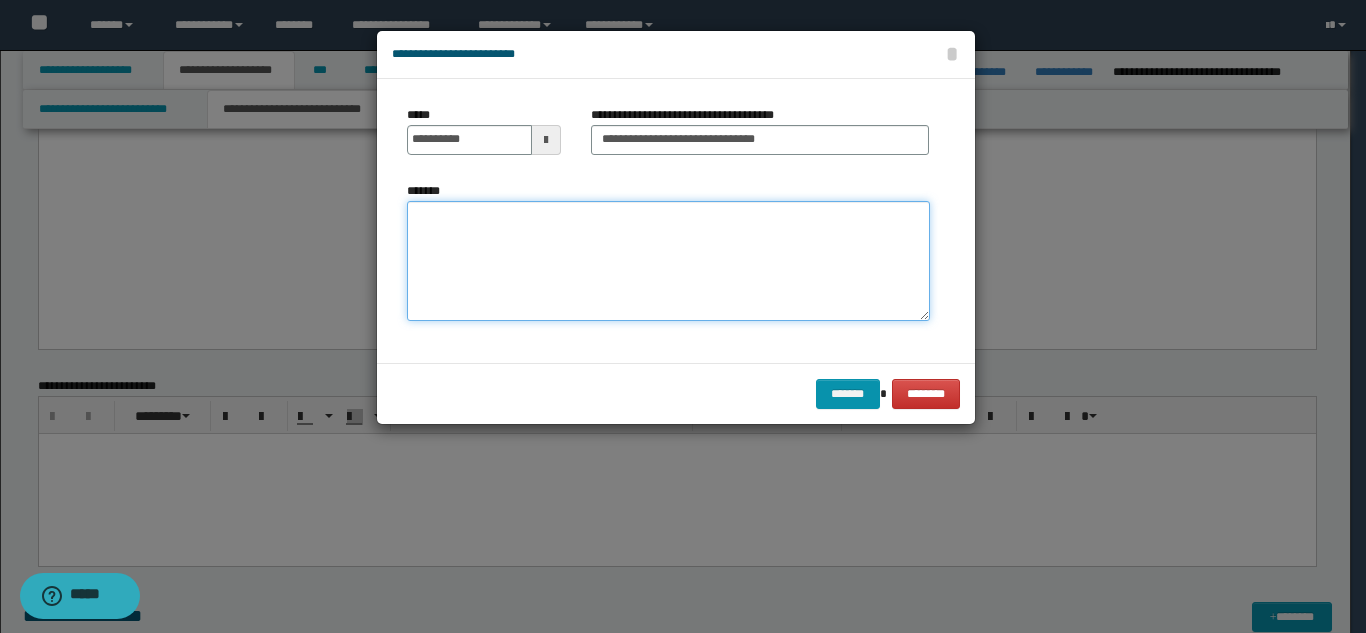 paste on "**********" 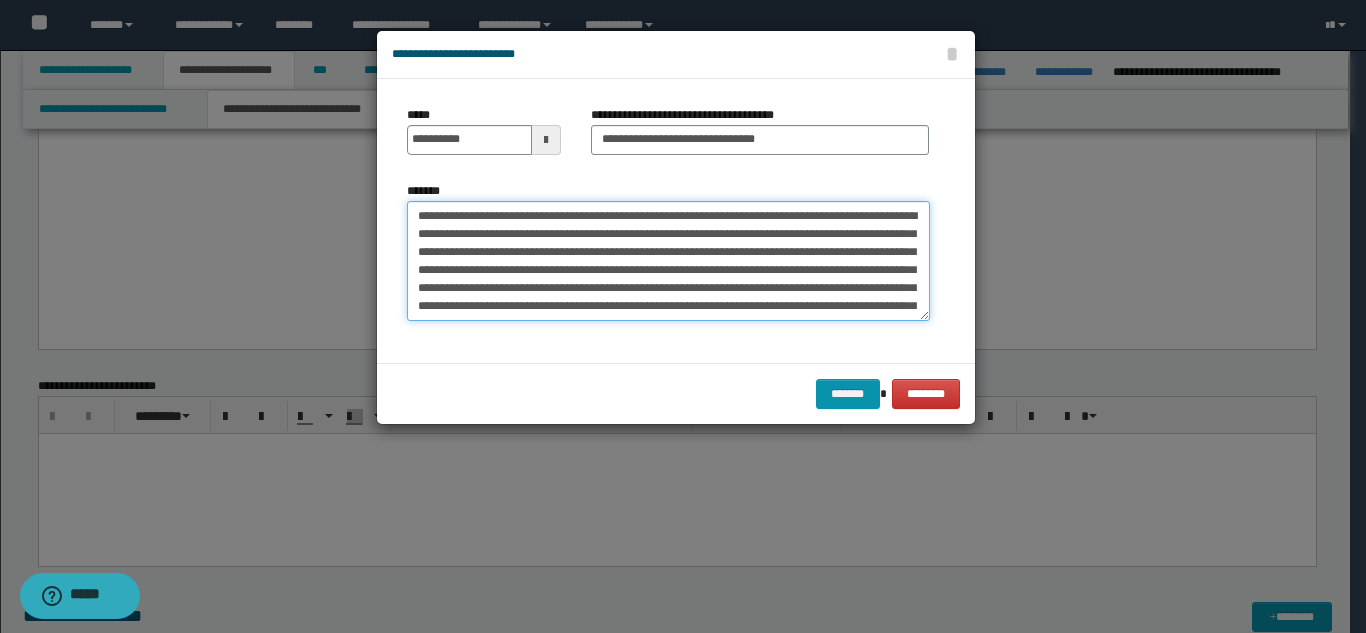 scroll, scrollTop: 12, scrollLeft: 0, axis: vertical 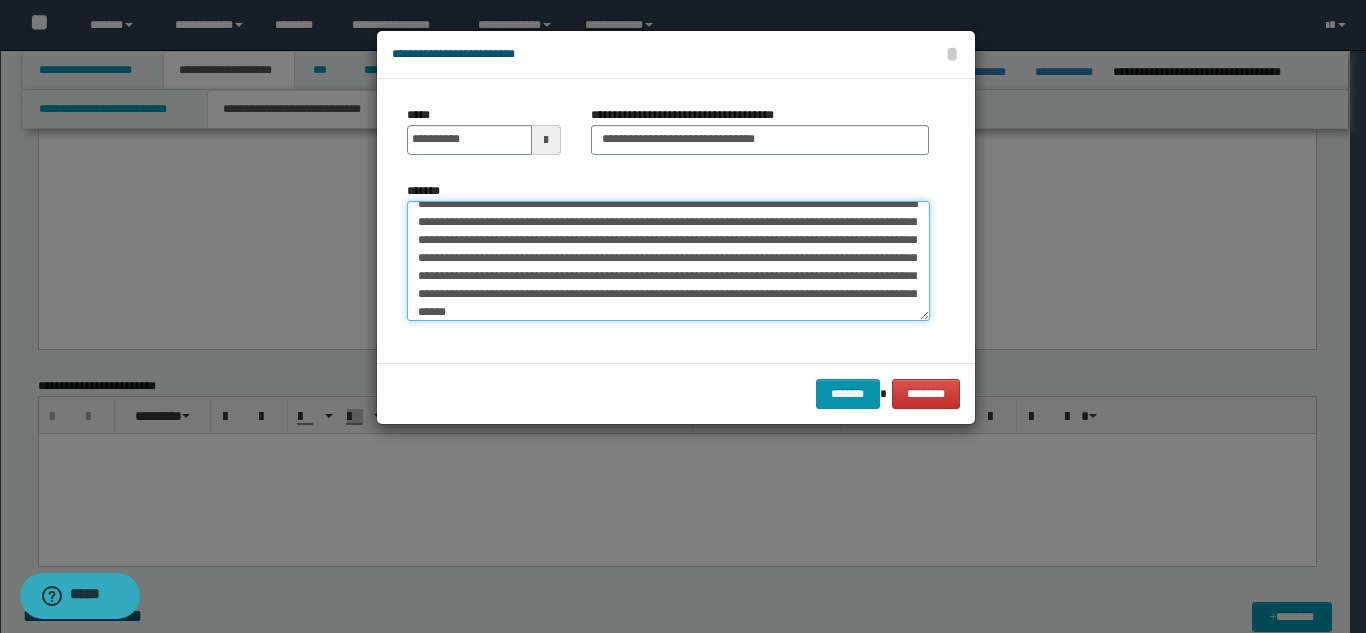 click on "**********" at bounding box center [668, 261] 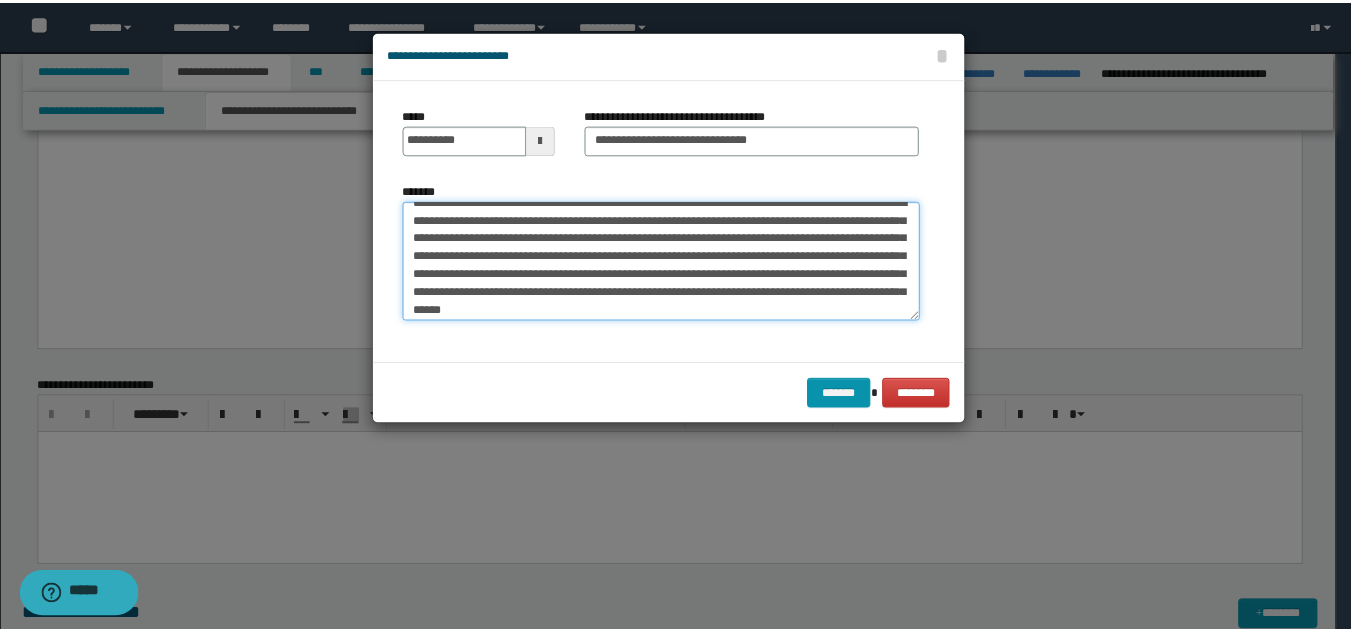 scroll, scrollTop: 18, scrollLeft: 0, axis: vertical 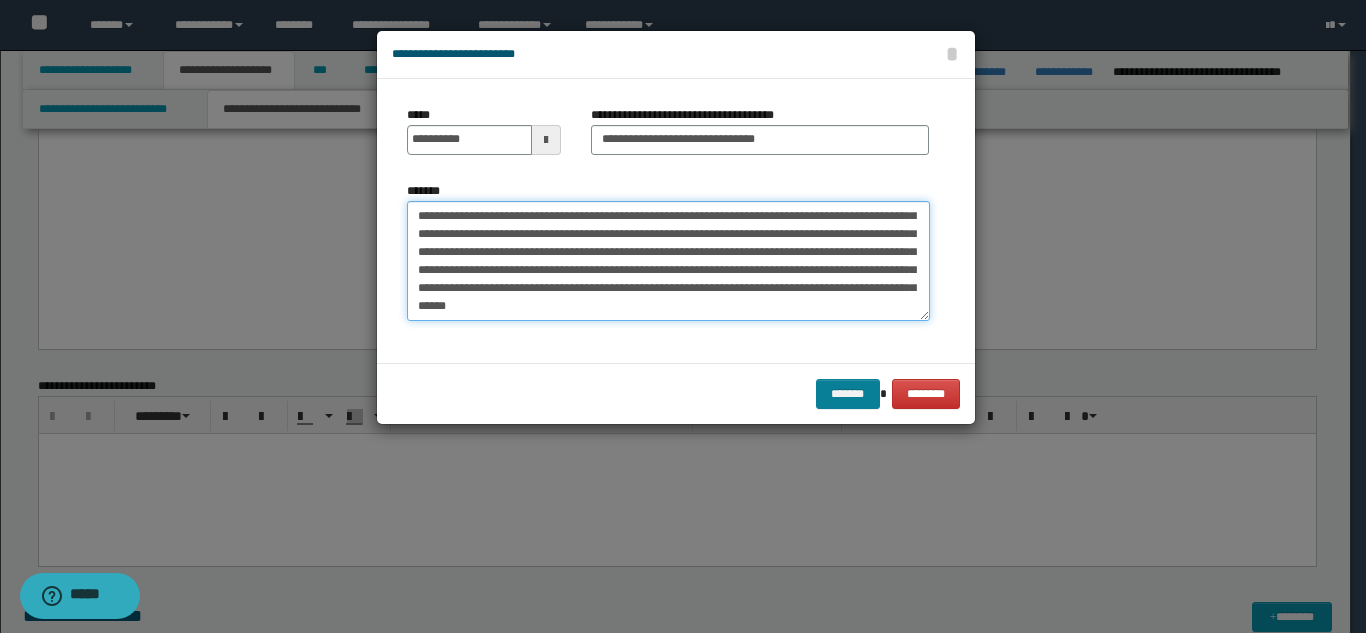 type on "**********" 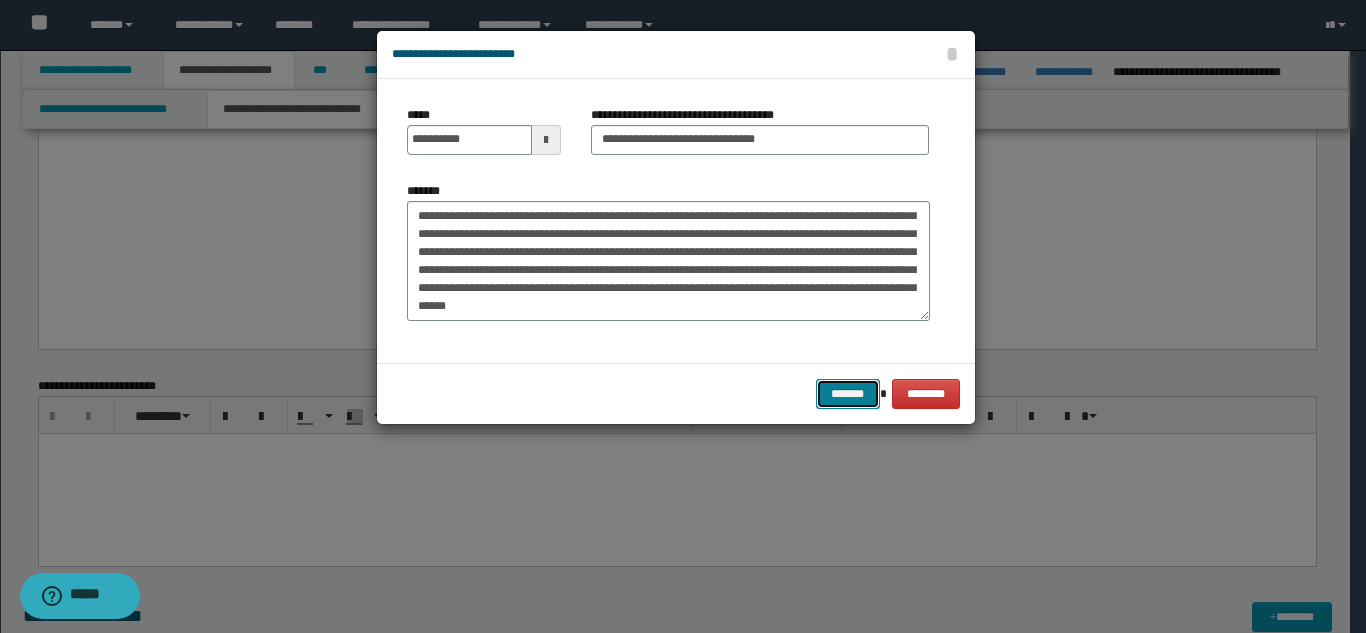 click on "*******" at bounding box center [848, 394] 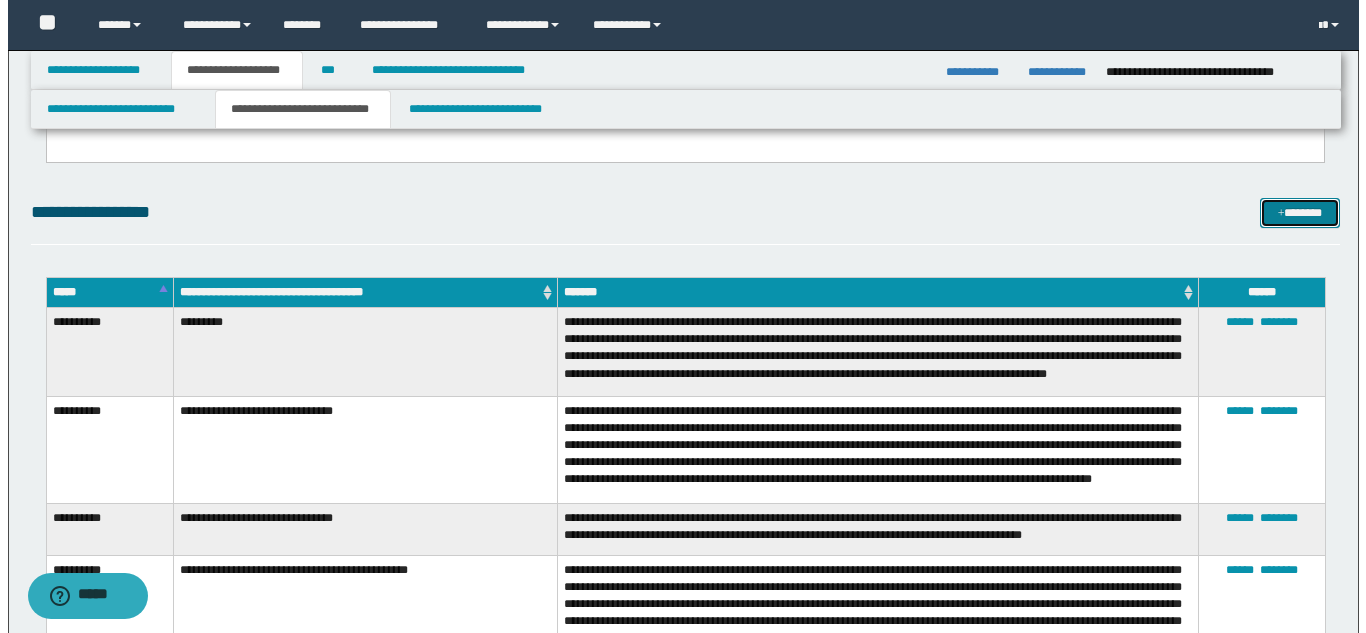 scroll, scrollTop: 3400, scrollLeft: 0, axis: vertical 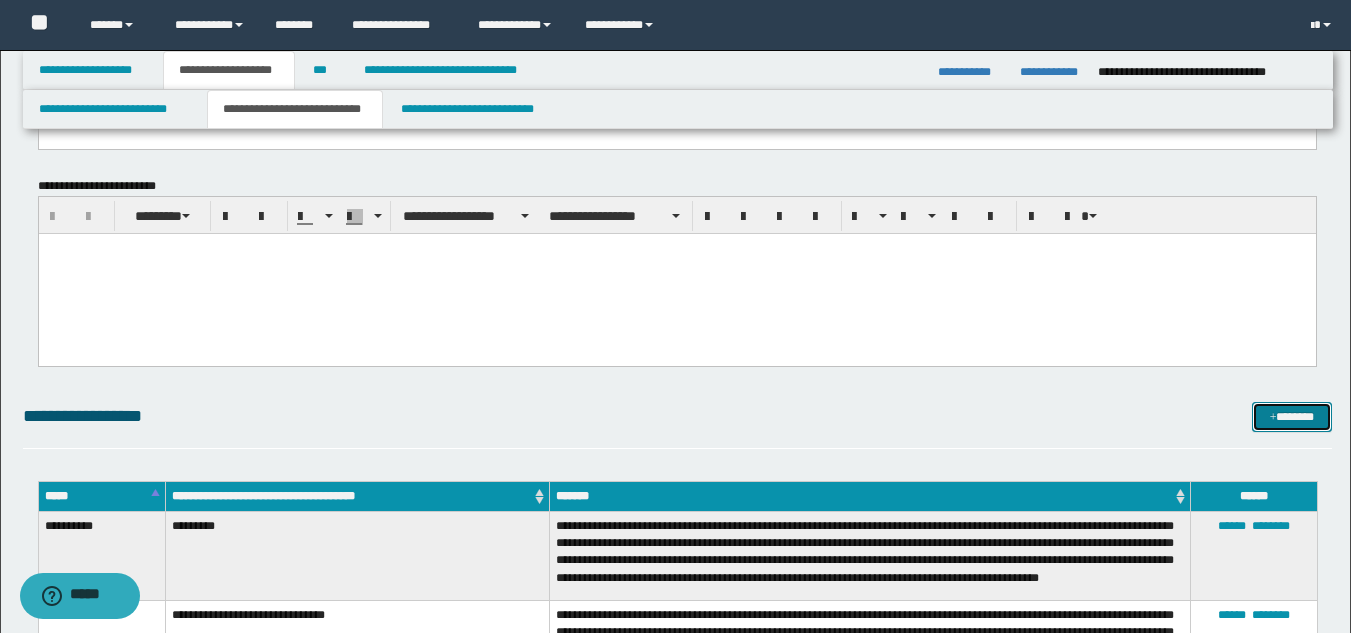 click on "*******" at bounding box center (1292, 417) 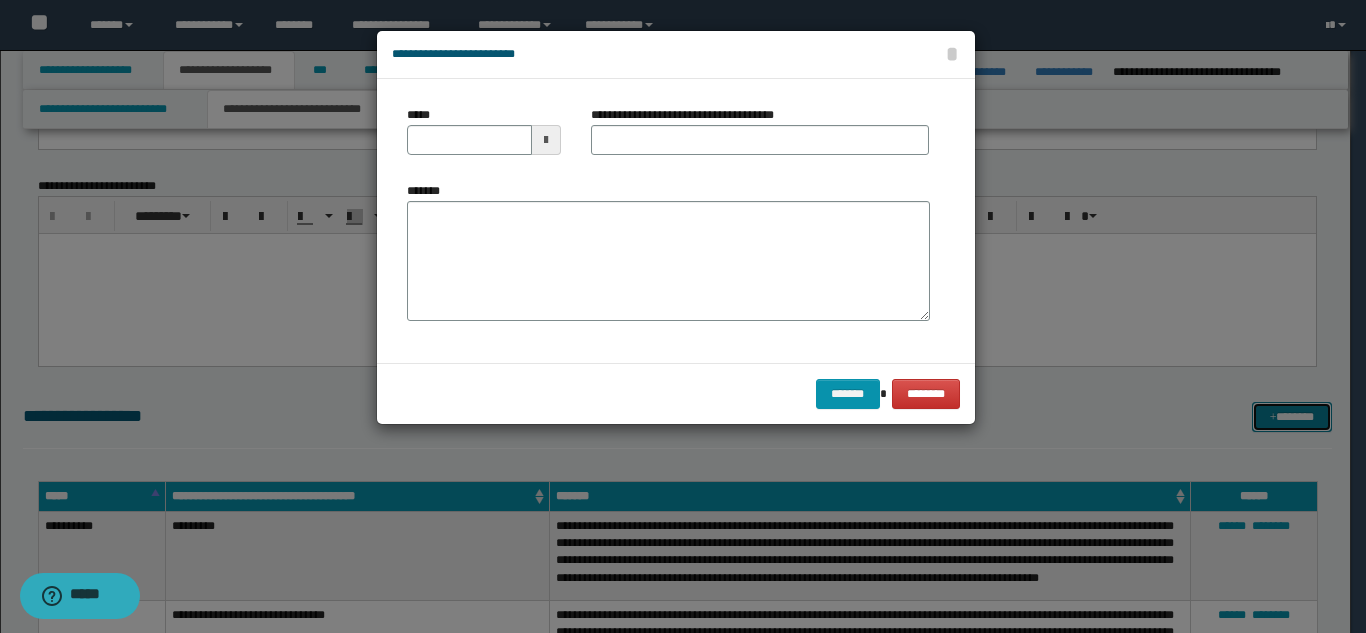 scroll, scrollTop: 0, scrollLeft: 0, axis: both 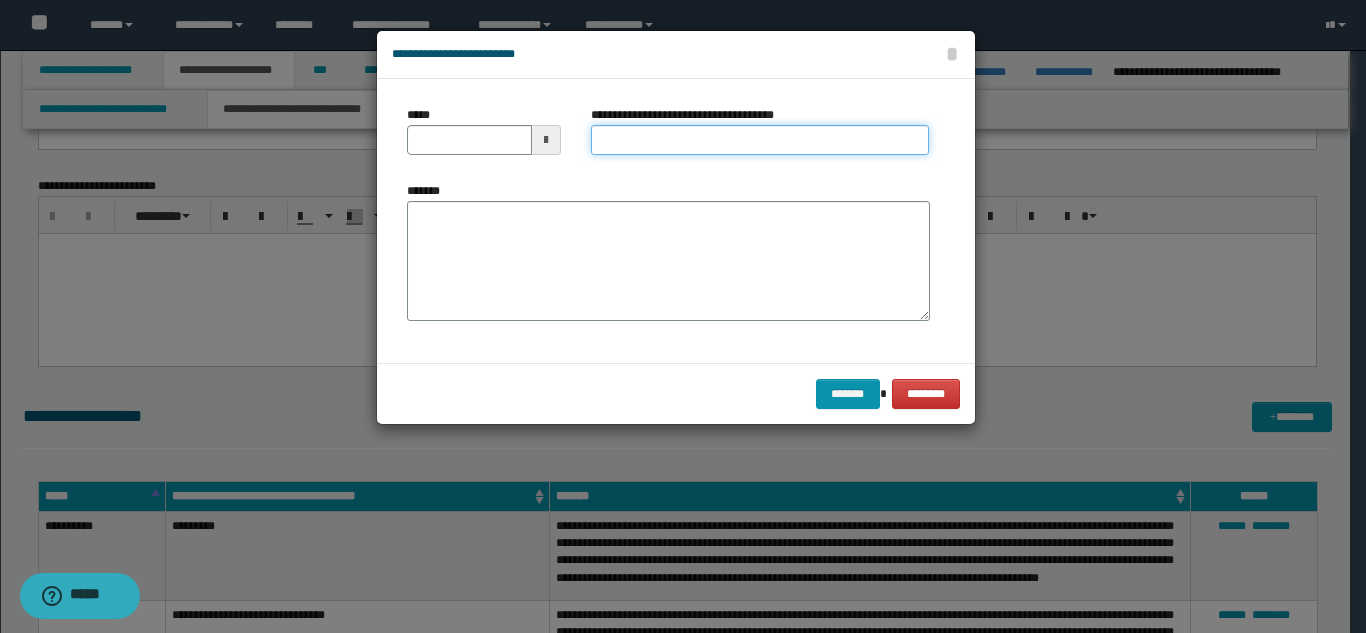 click on "**********" at bounding box center (760, 140) 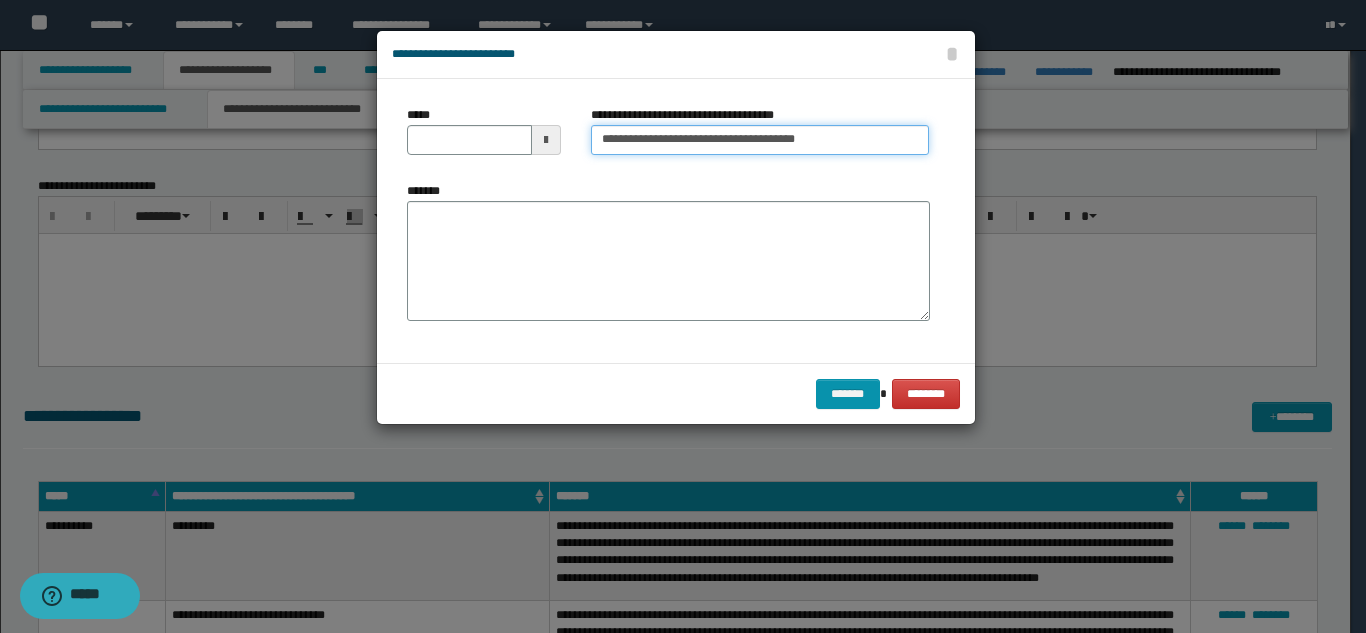 type on "**********" 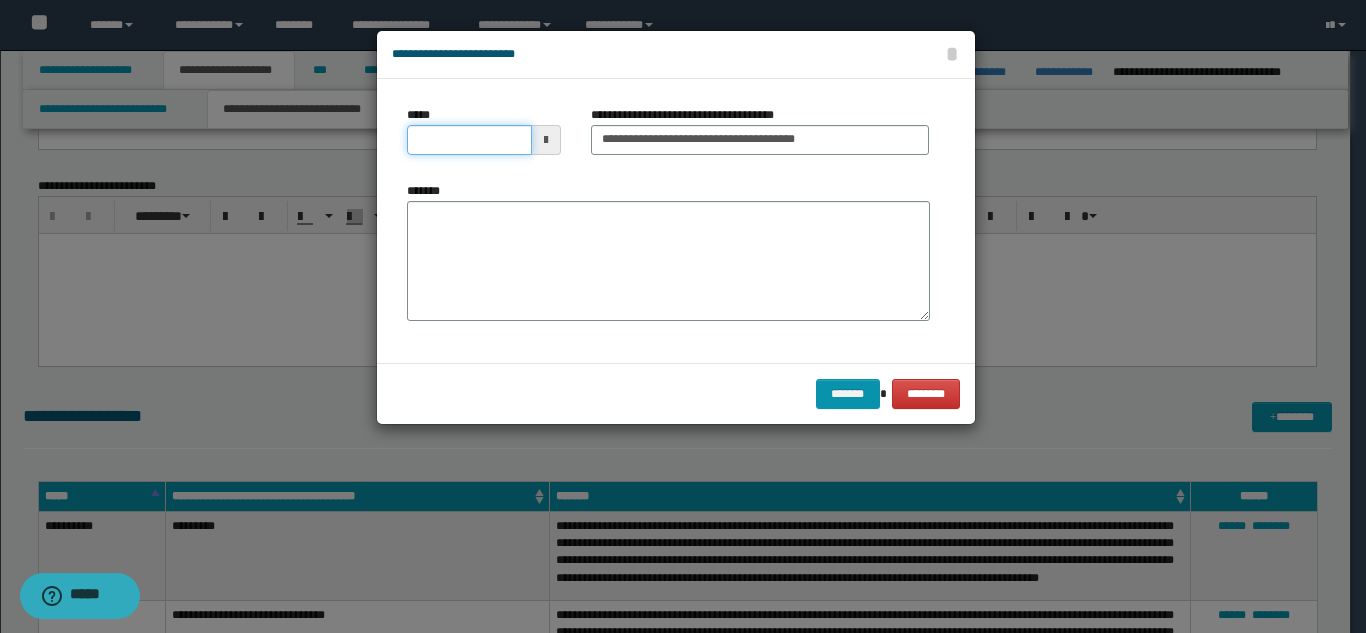 click on "*****" at bounding box center (469, 140) 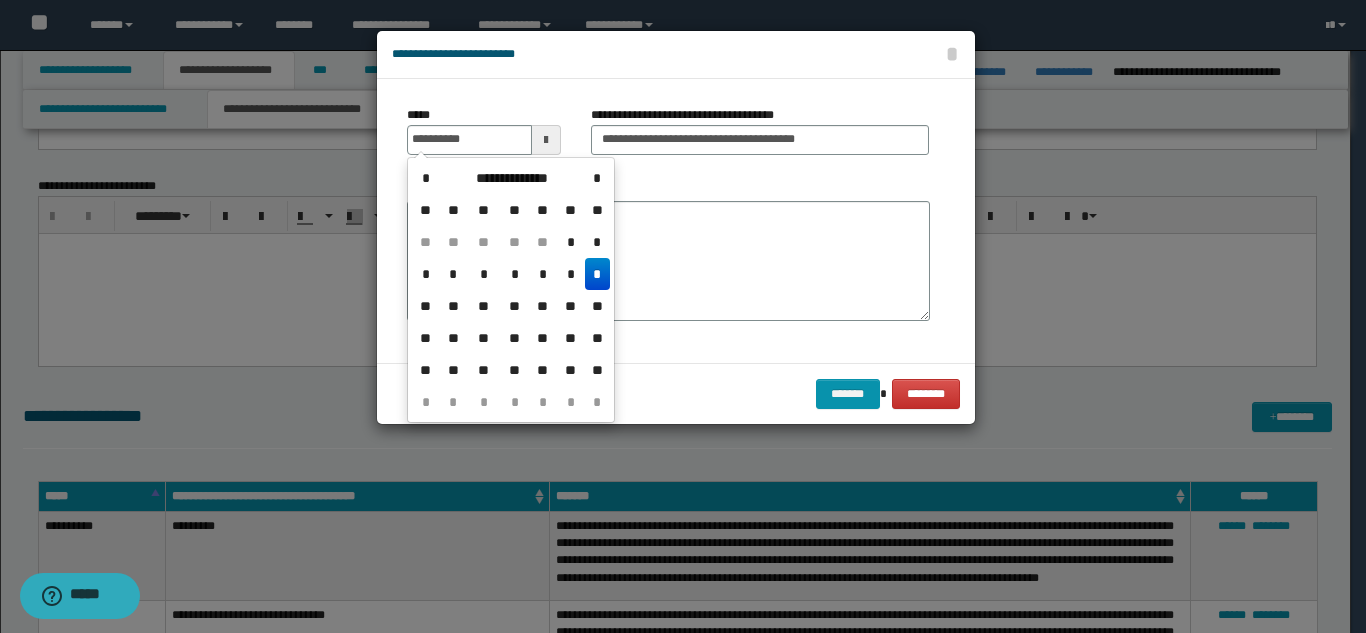 click on "*" at bounding box center (597, 274) 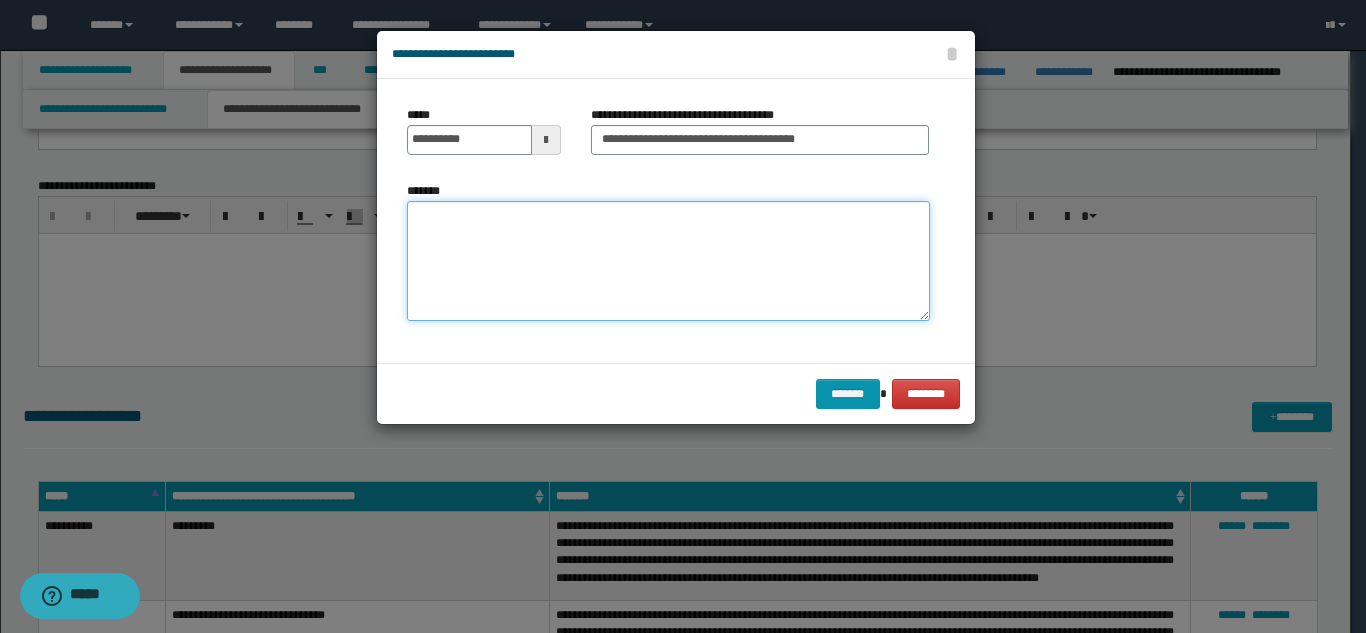click on "*******" at bounding box center (668, 261) 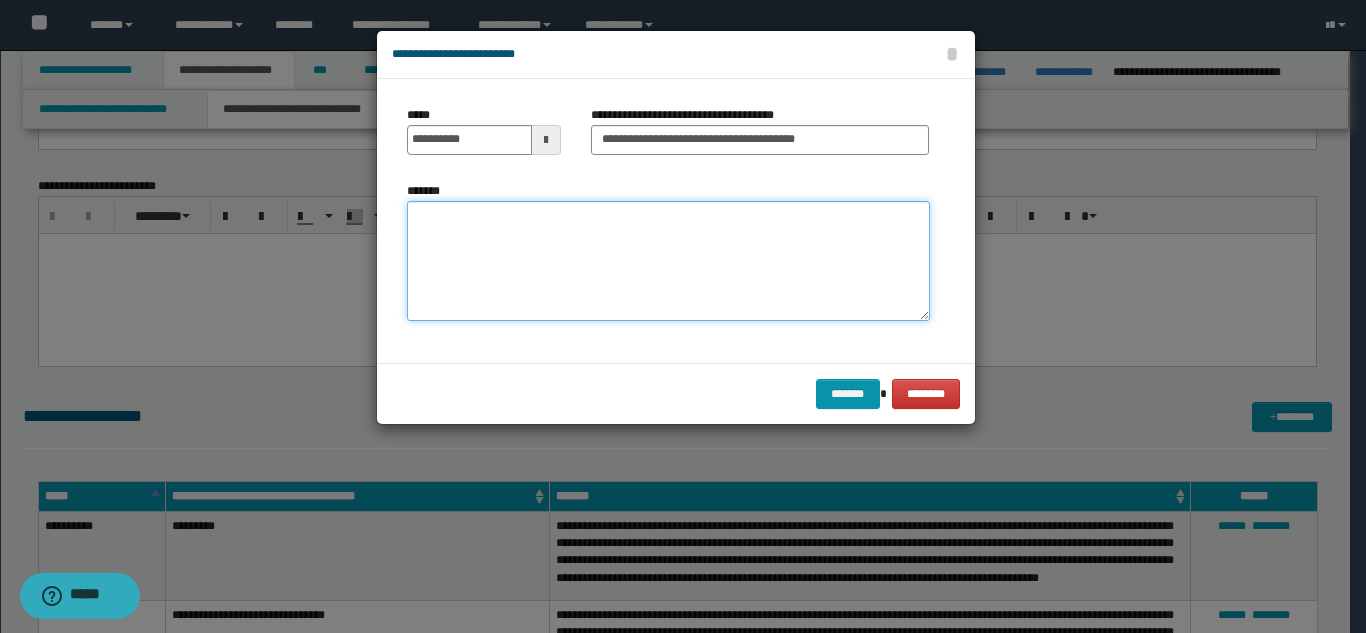 paste on "**********" 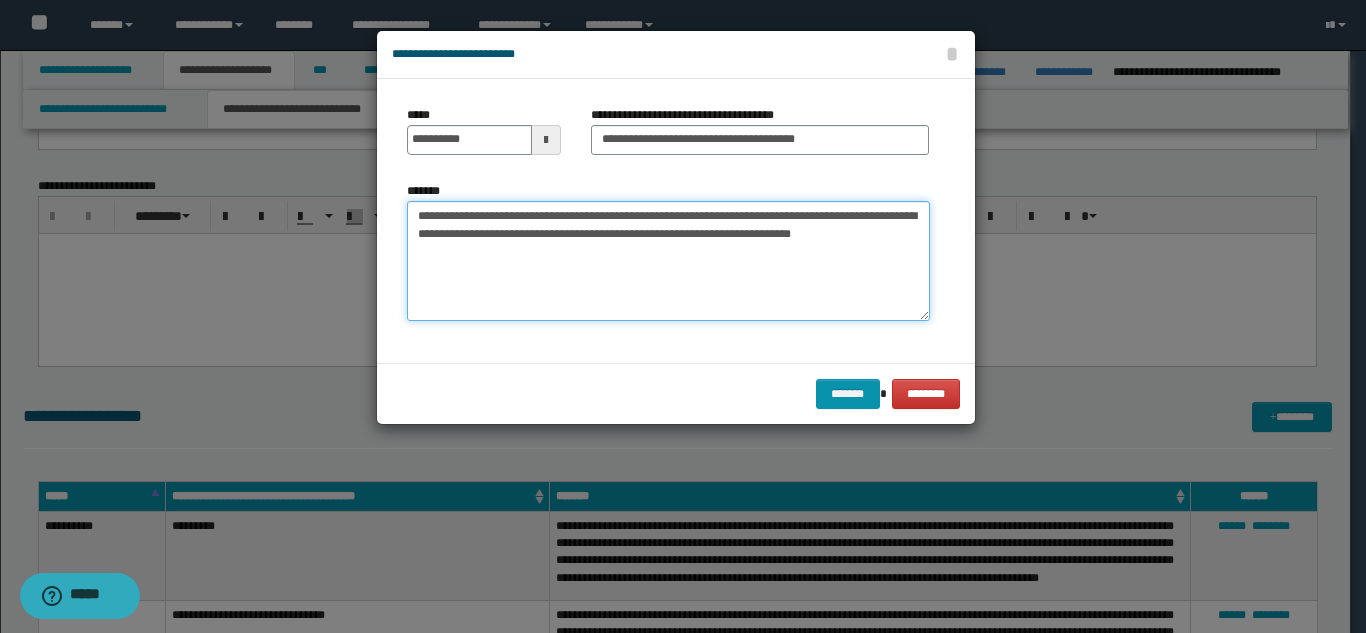 click on "**********" at bounding box center (668, 261) 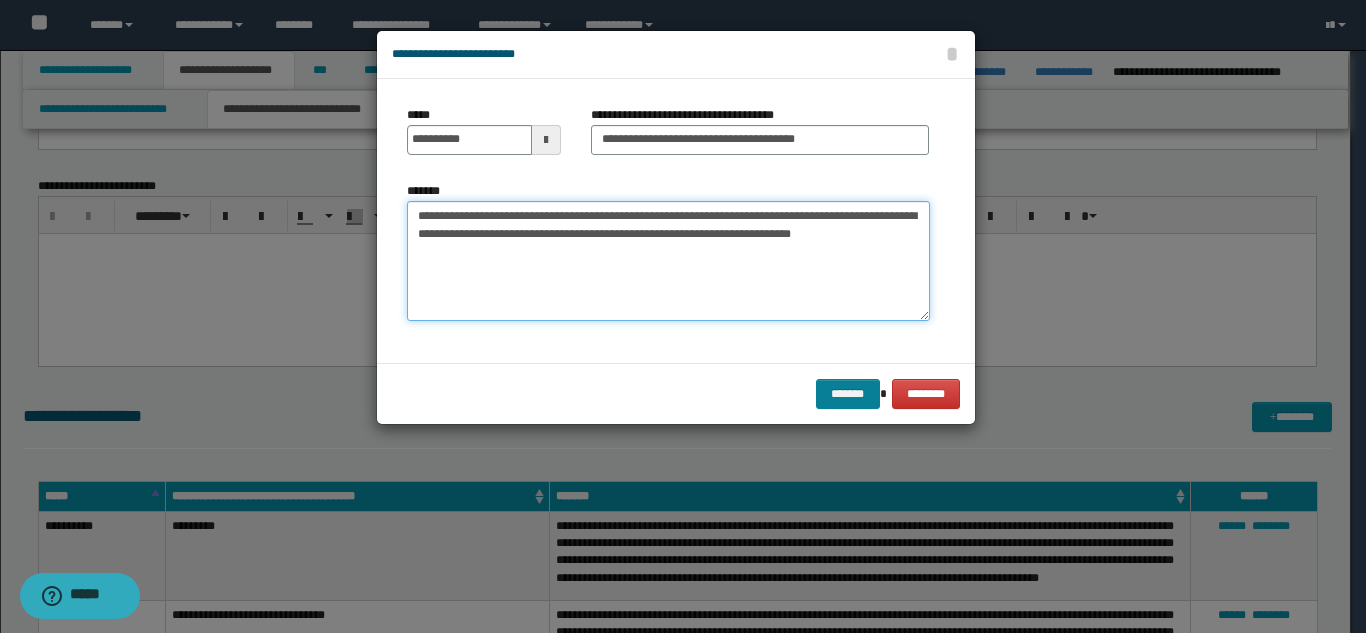 type on "**********" 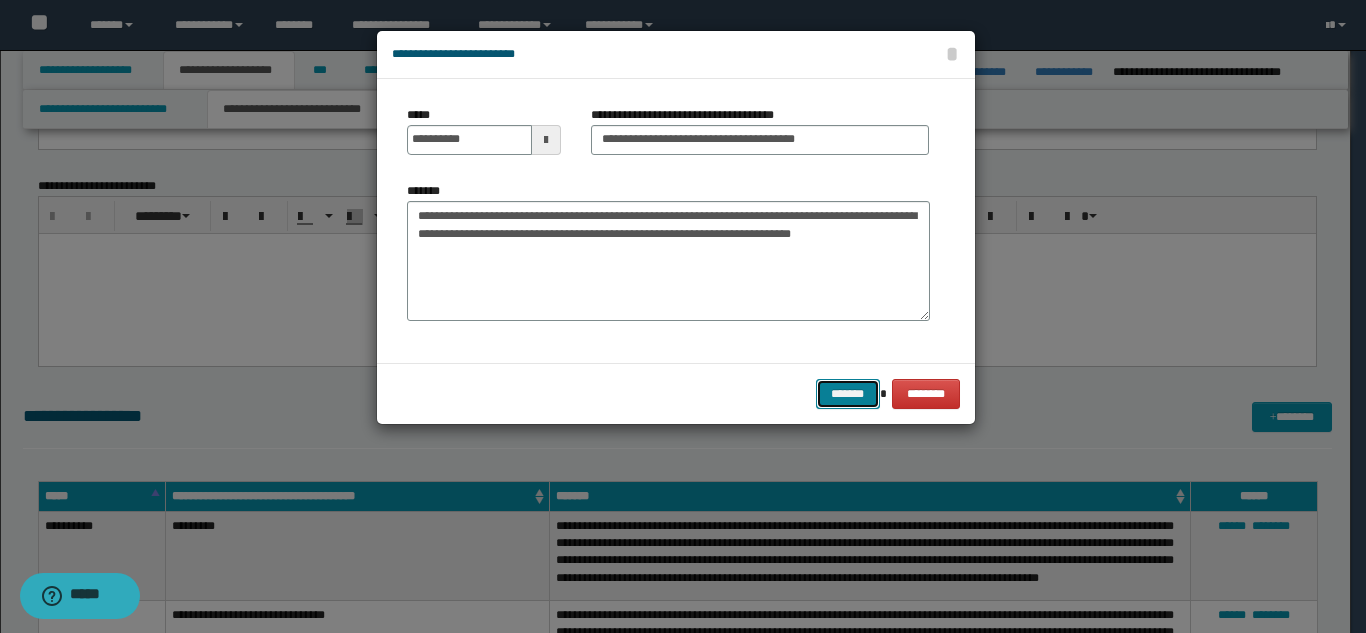 click on "*******" at bounding box center (848, 394) 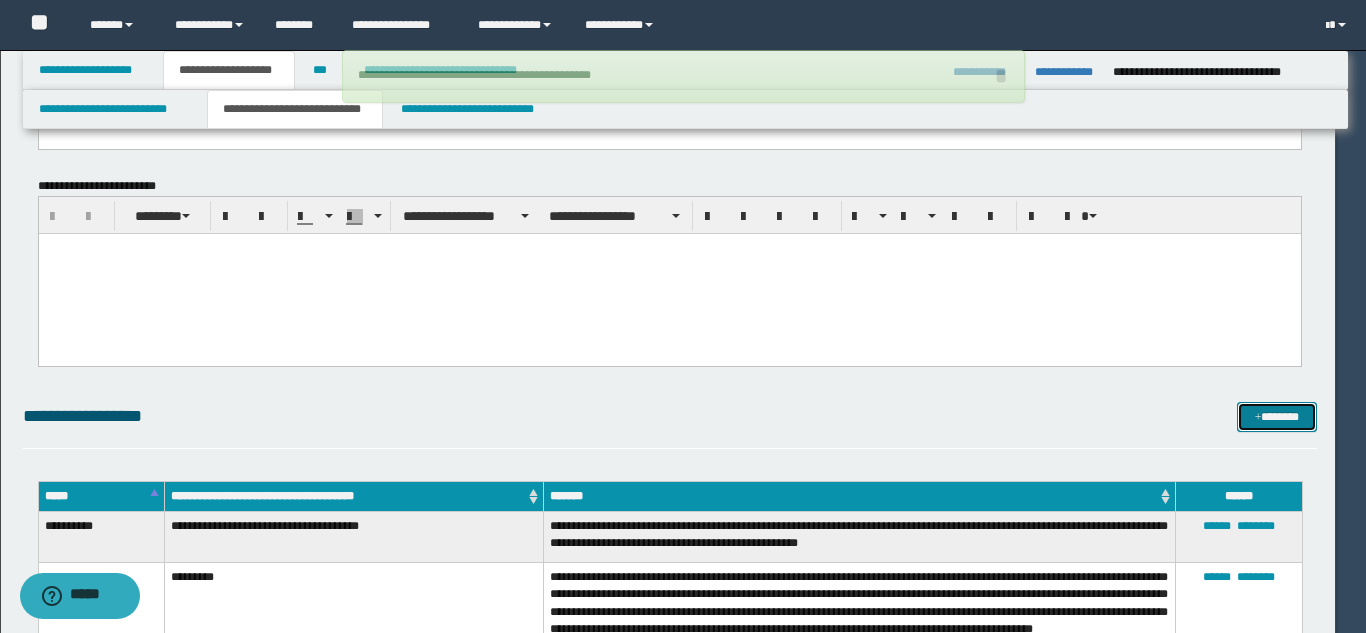 type 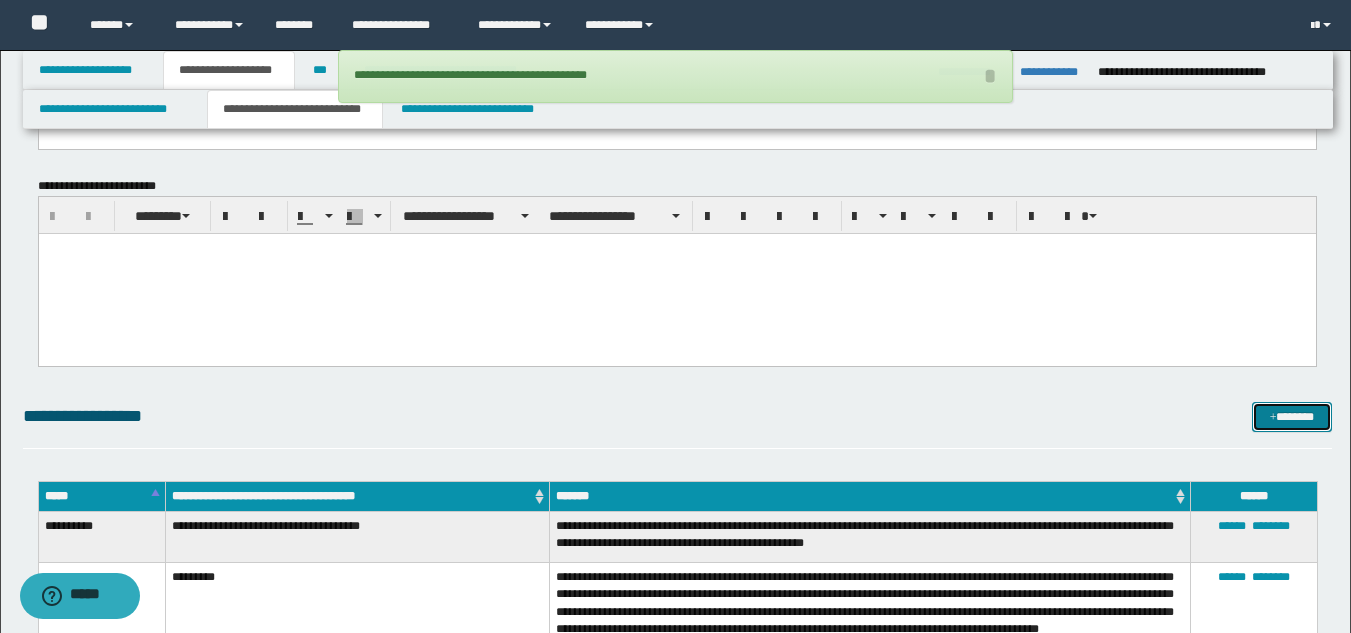 click on "*******" at bounding box center [1292, 417] 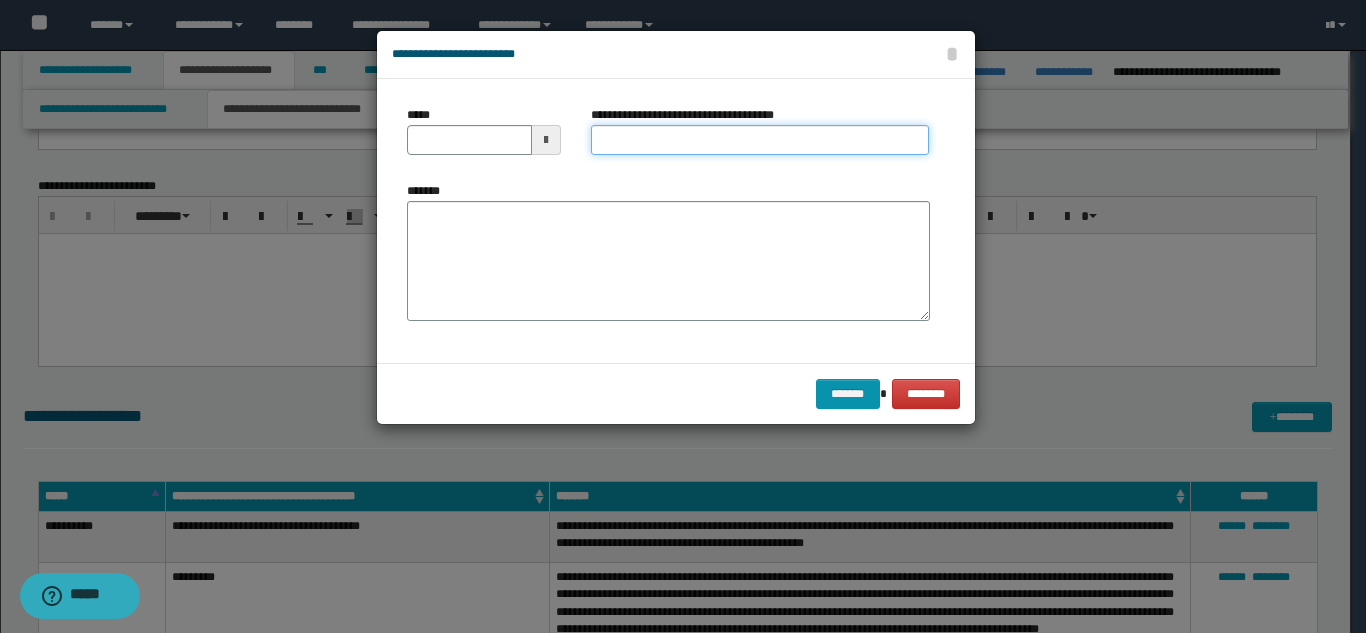 drag, startPoint x: 706, startPoint y: 127, endPoint x: 714, endPoint y: 148, distance: 22.472204 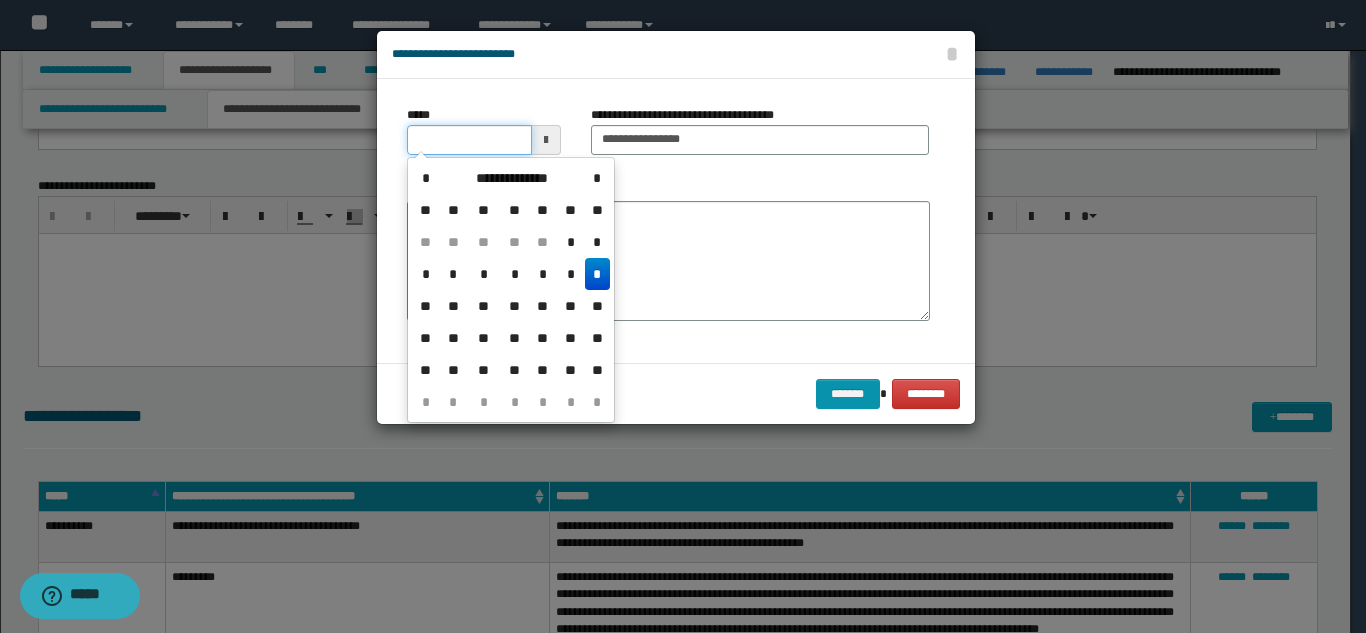 click on "*****" at bounding box center [469, 140] 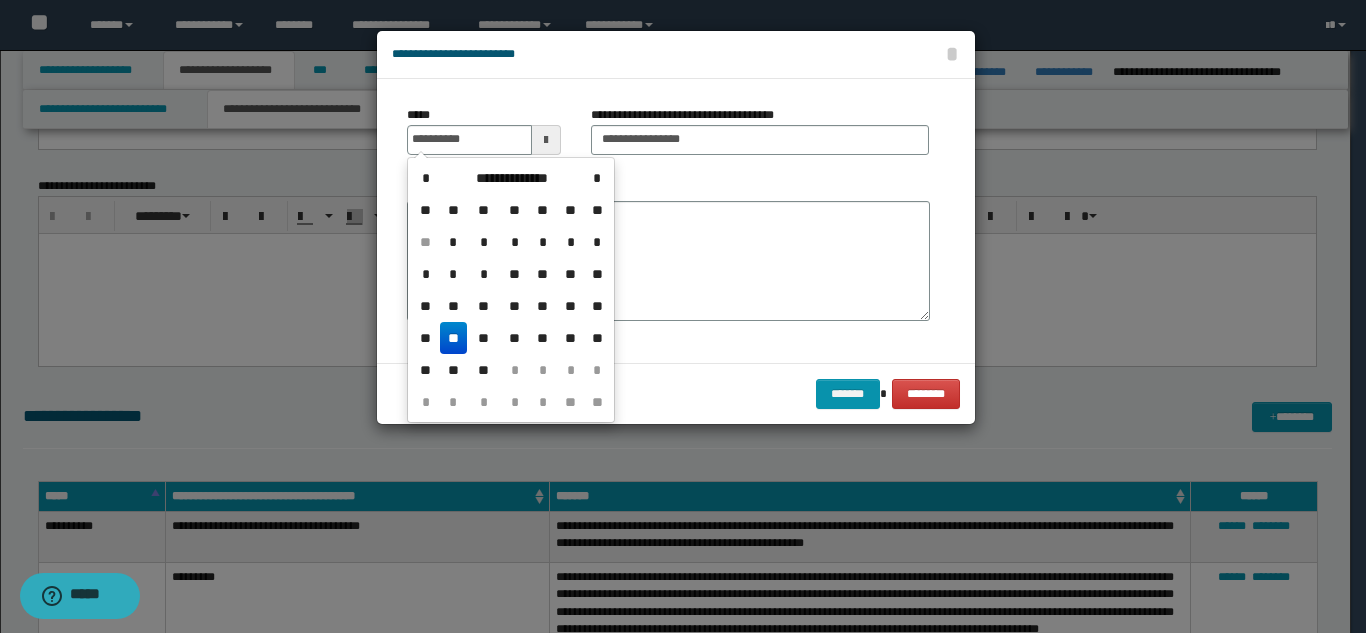 click on "**" at bounding box center [454, 338] 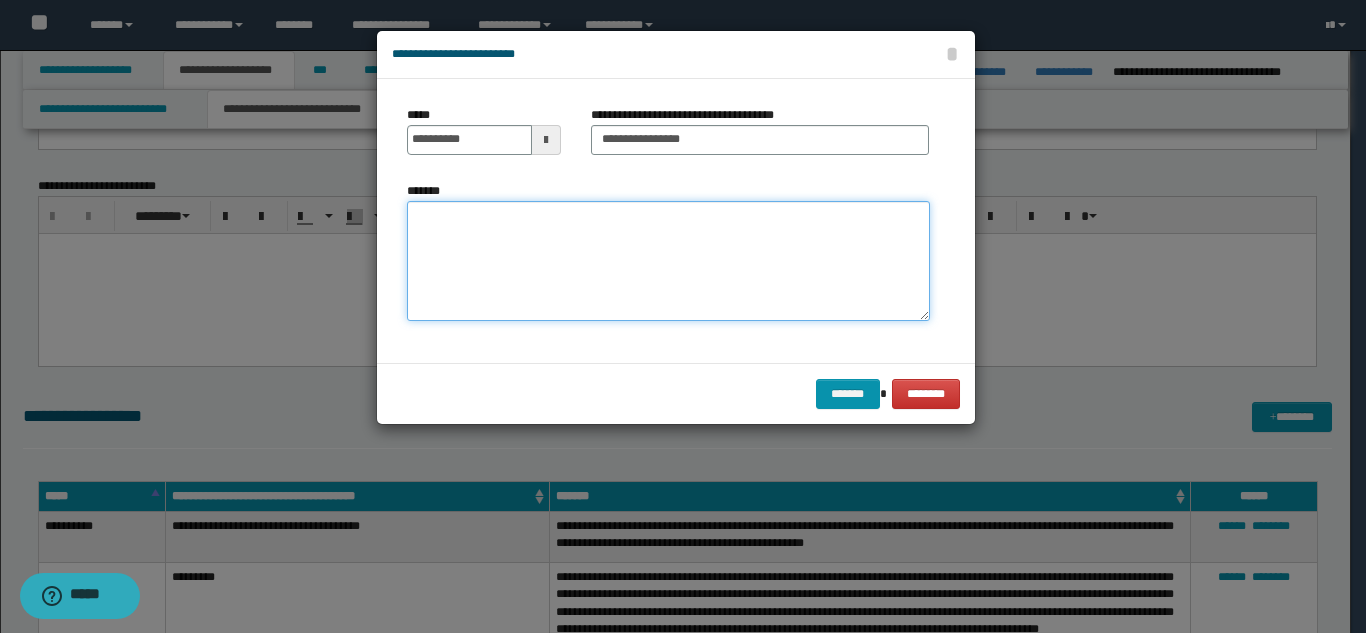 click on "*******" at bounding box center [668, 261] 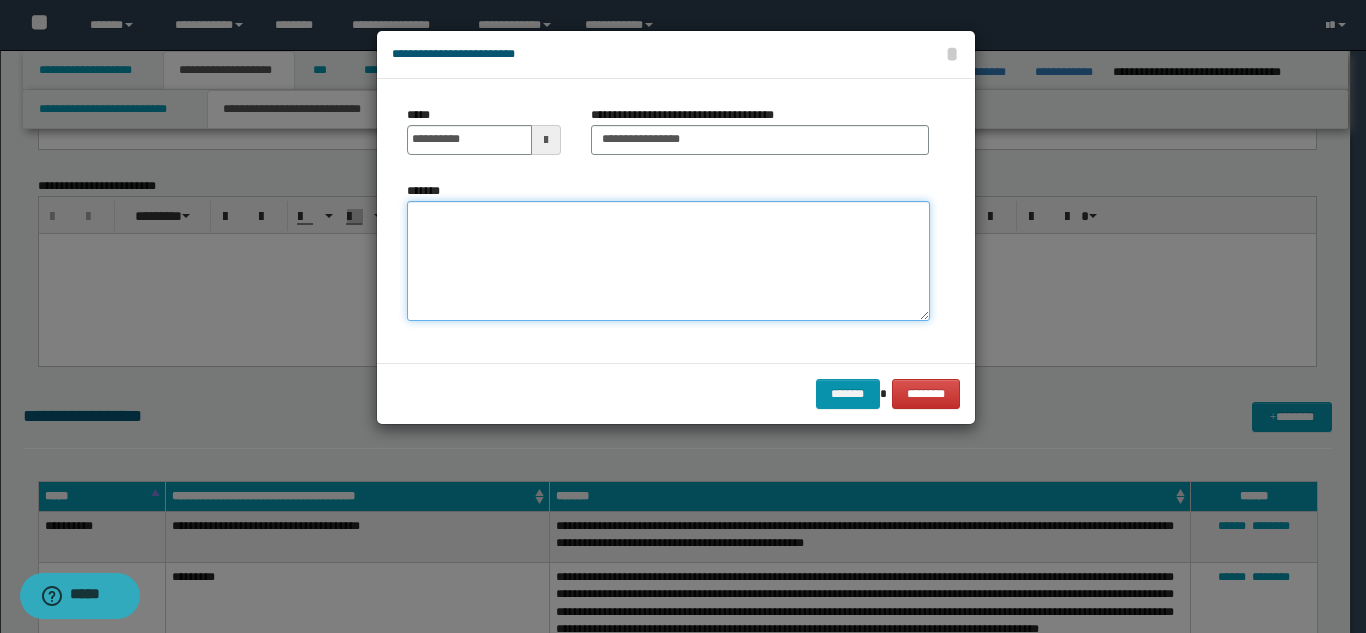paste on "**********" 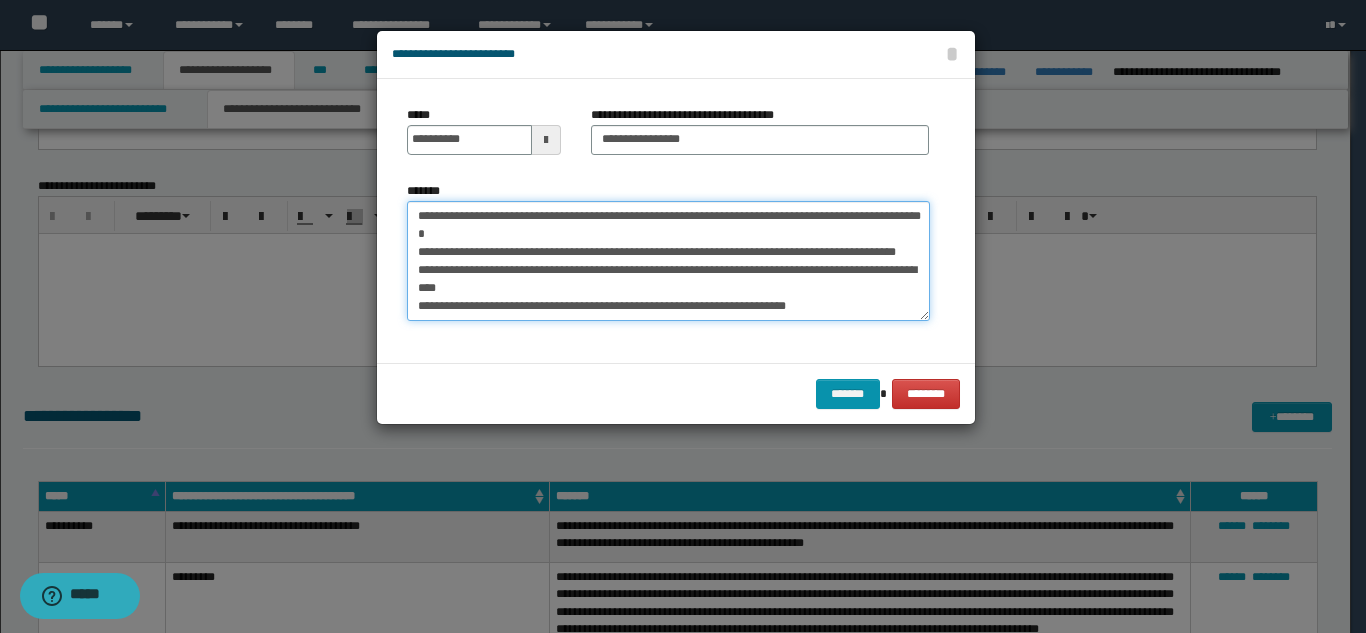 scroll, scrollTop: 0, scrollLeft: 0, axis: both 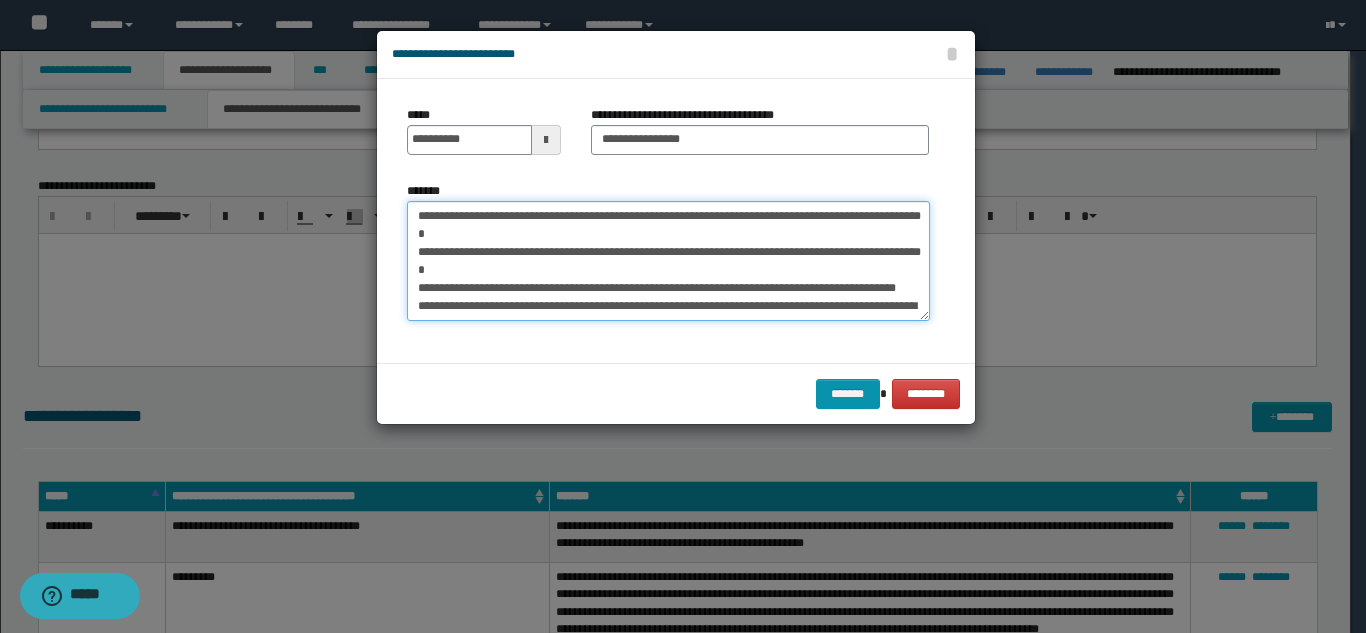 click on "**********" at bounding box center [668, 261] 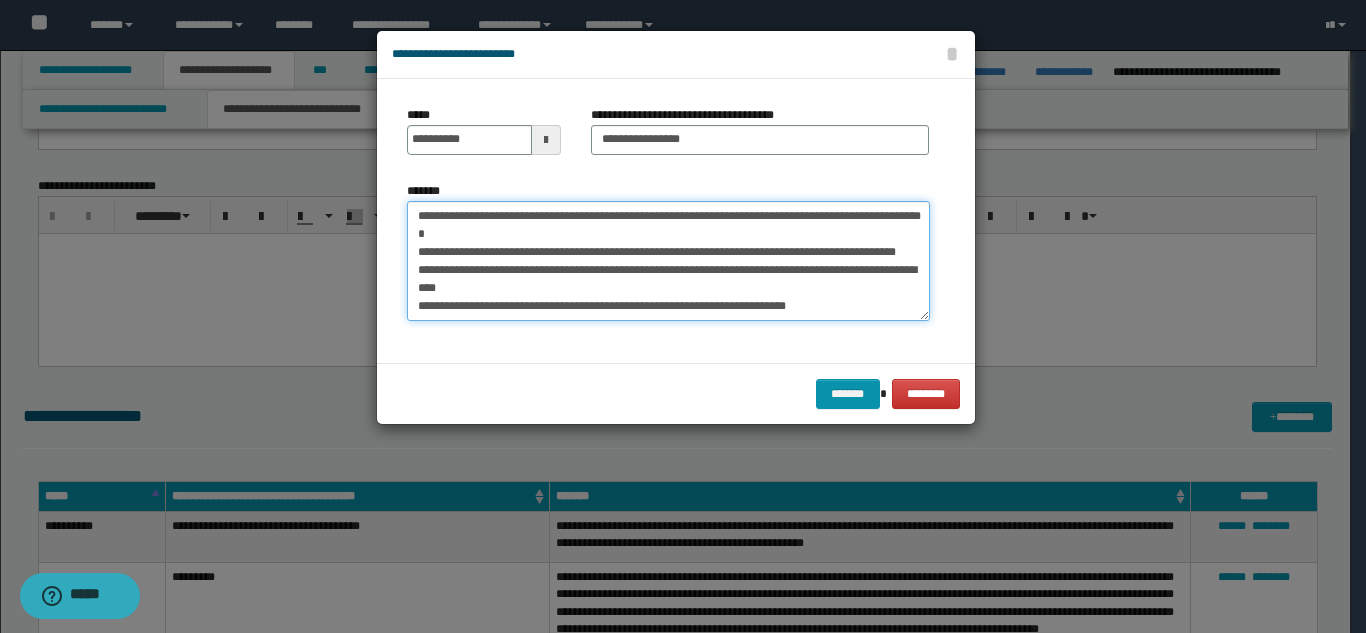 drag, startPoint x: 687, startPoint y: 286, endPoint x: 713, endPoint y: 294, distance: 27.202942 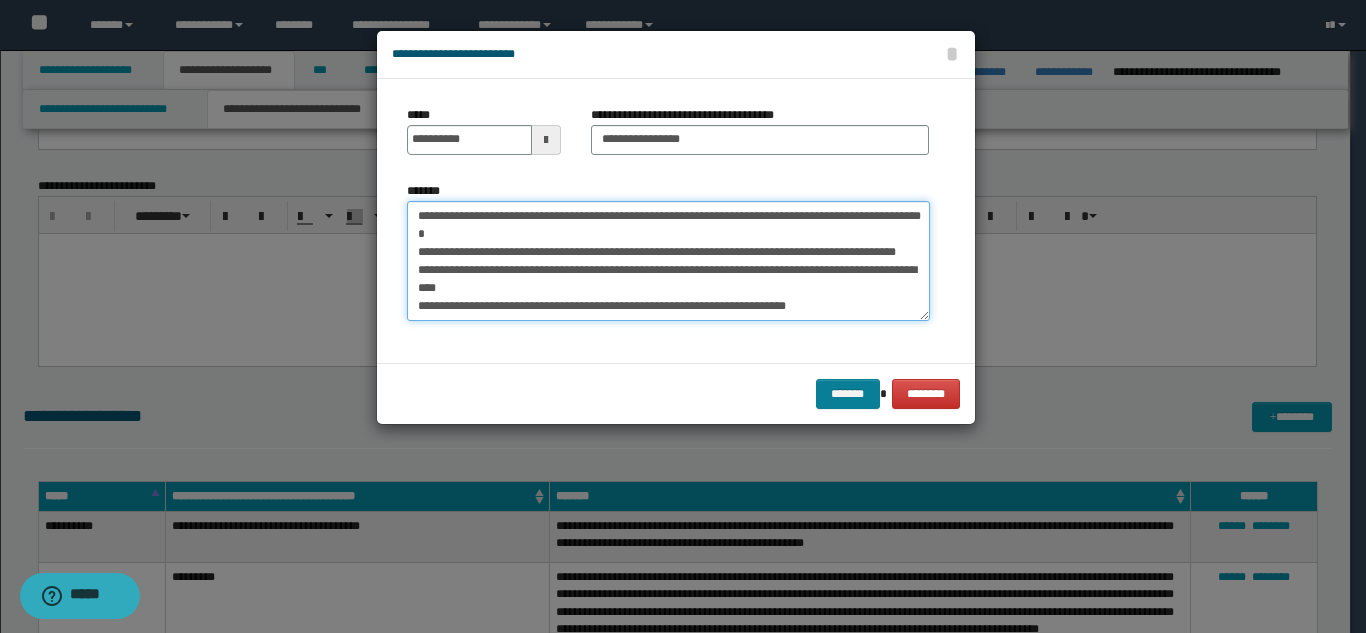type on "**********" 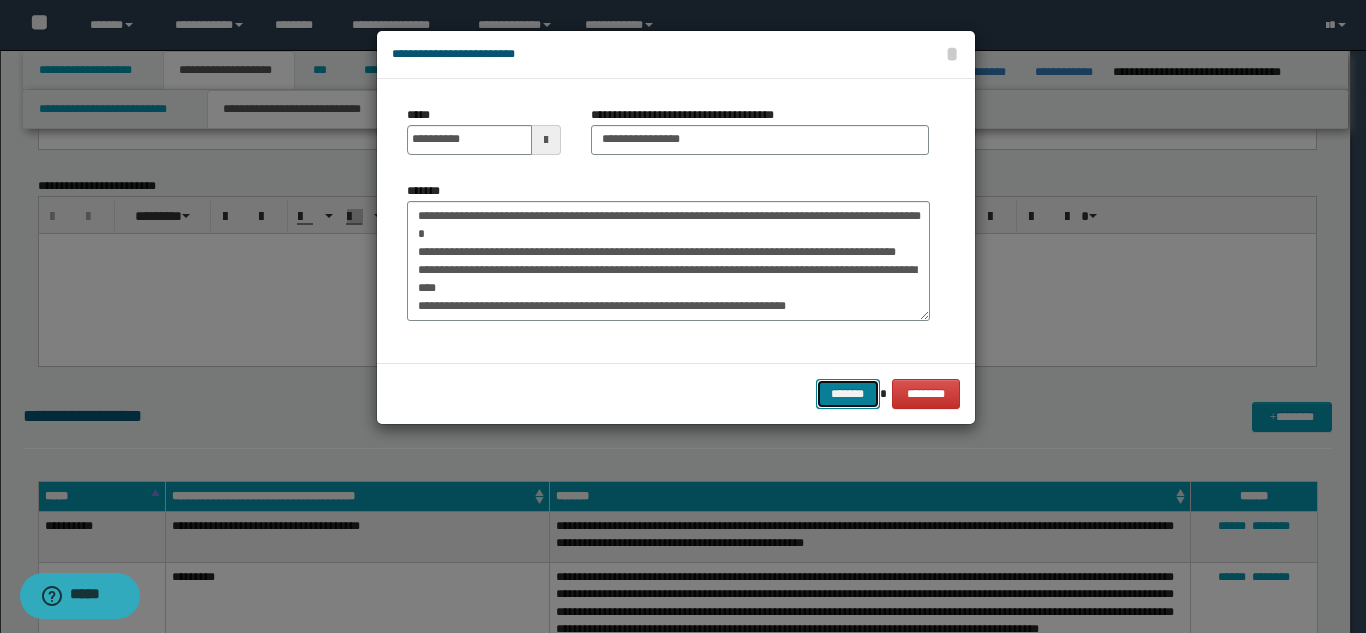 click on "*******" at bounding box center (848, 394) 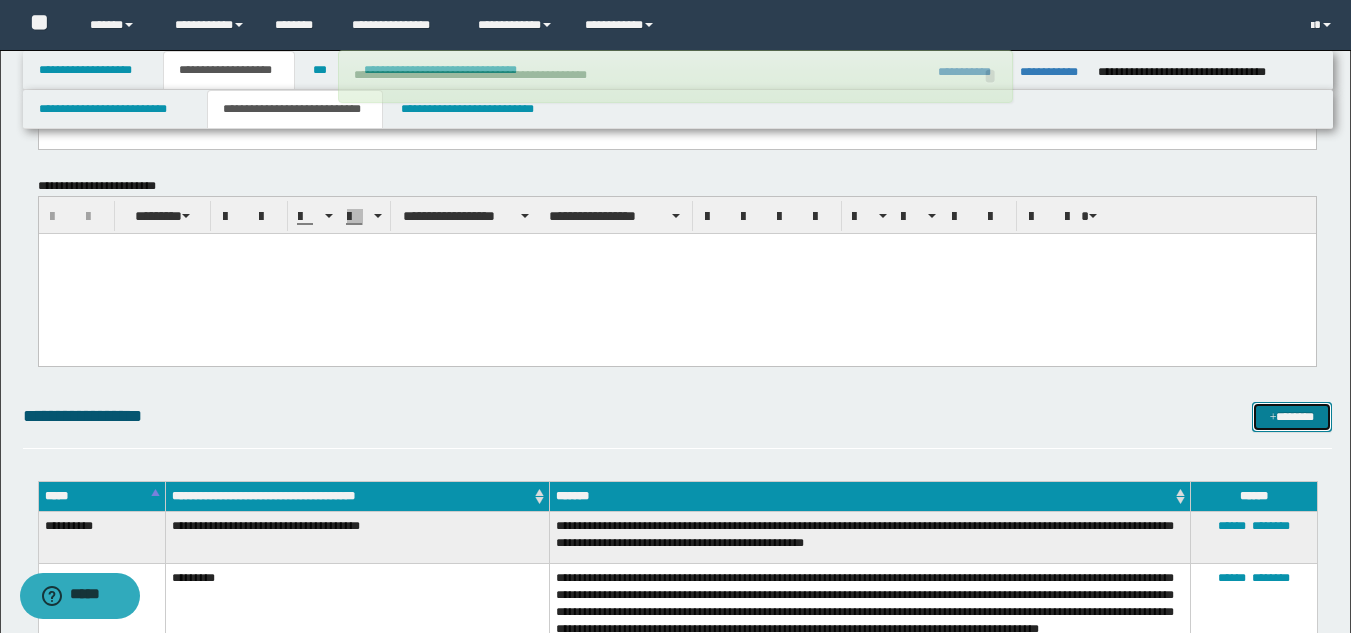 click at bounding box center [1273, 418] 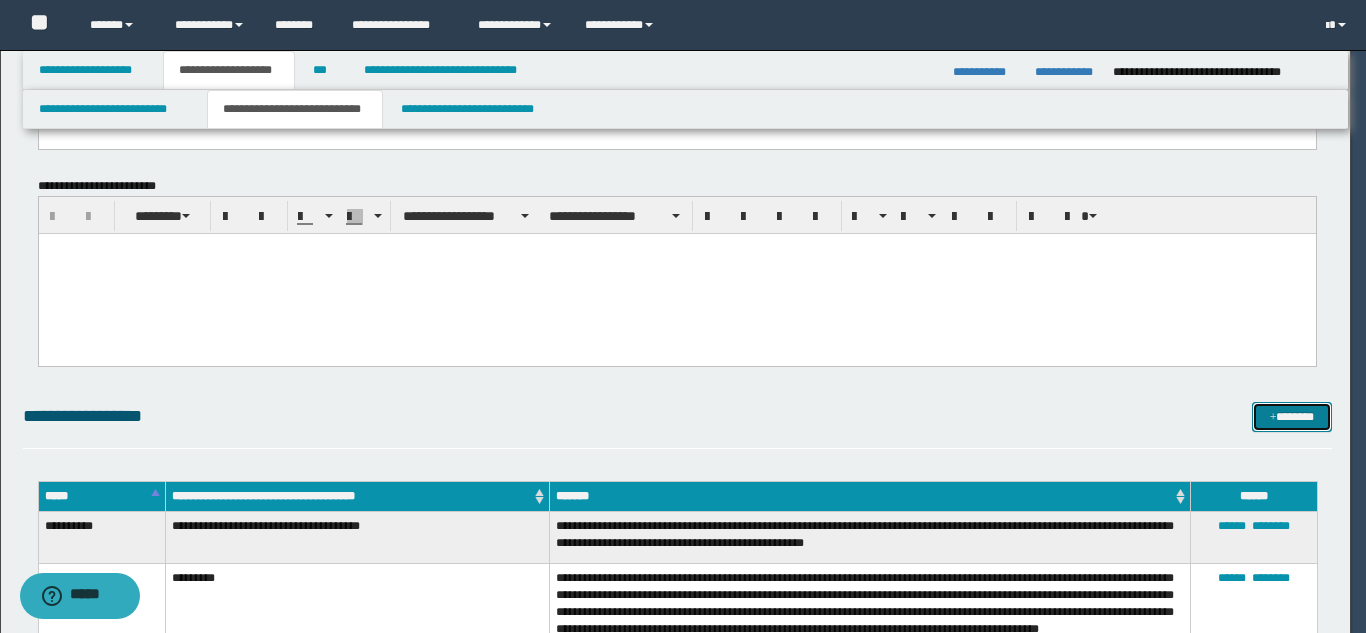 scroll, scrollTop: 0, scrollLeft: 0, axis: both 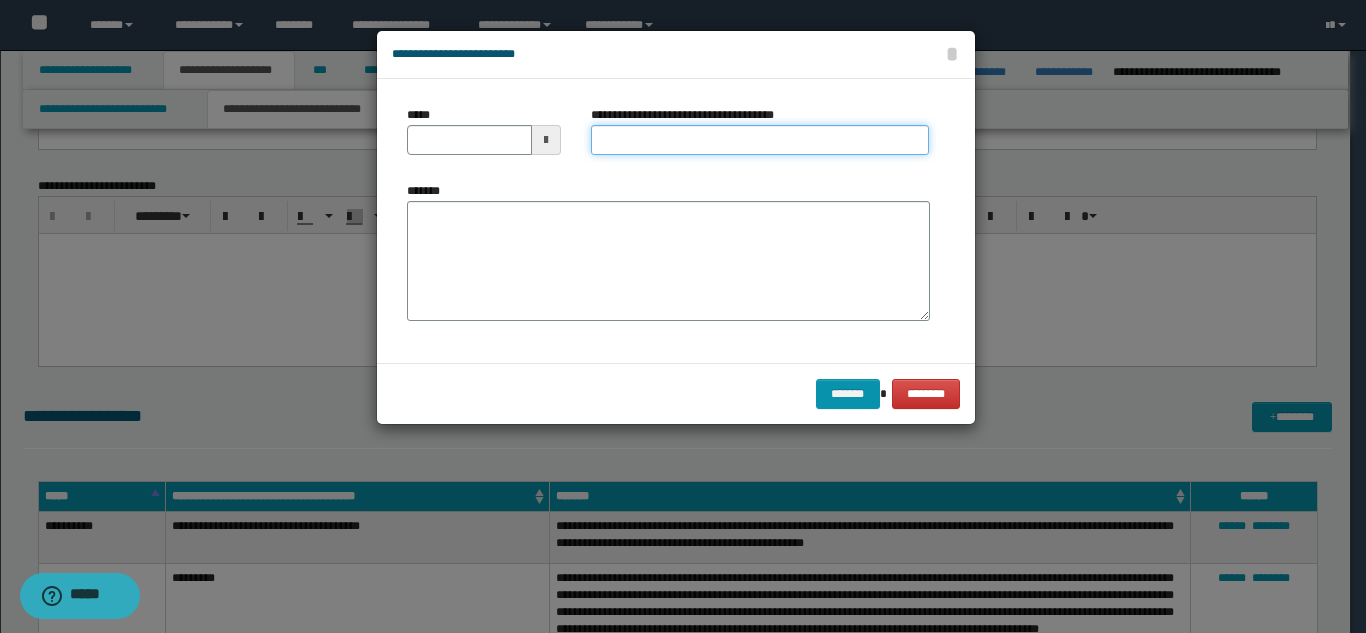 click on "**********" at bounding box center [760, 140] 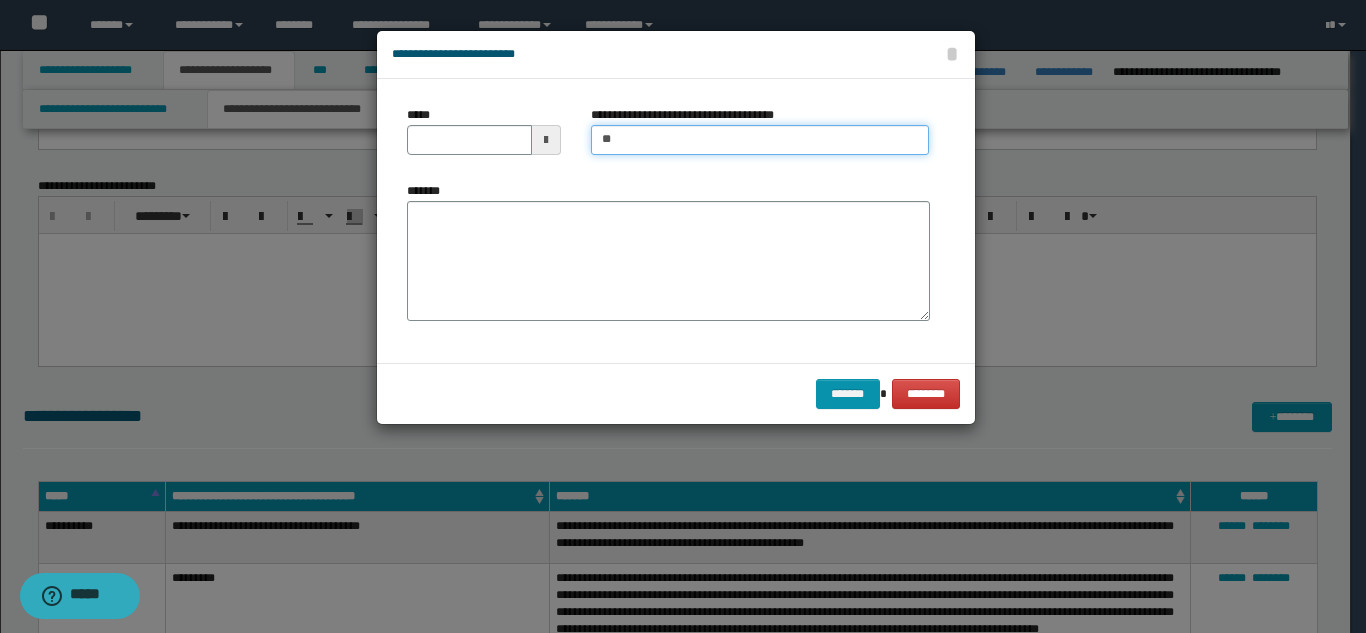 type on "**********" 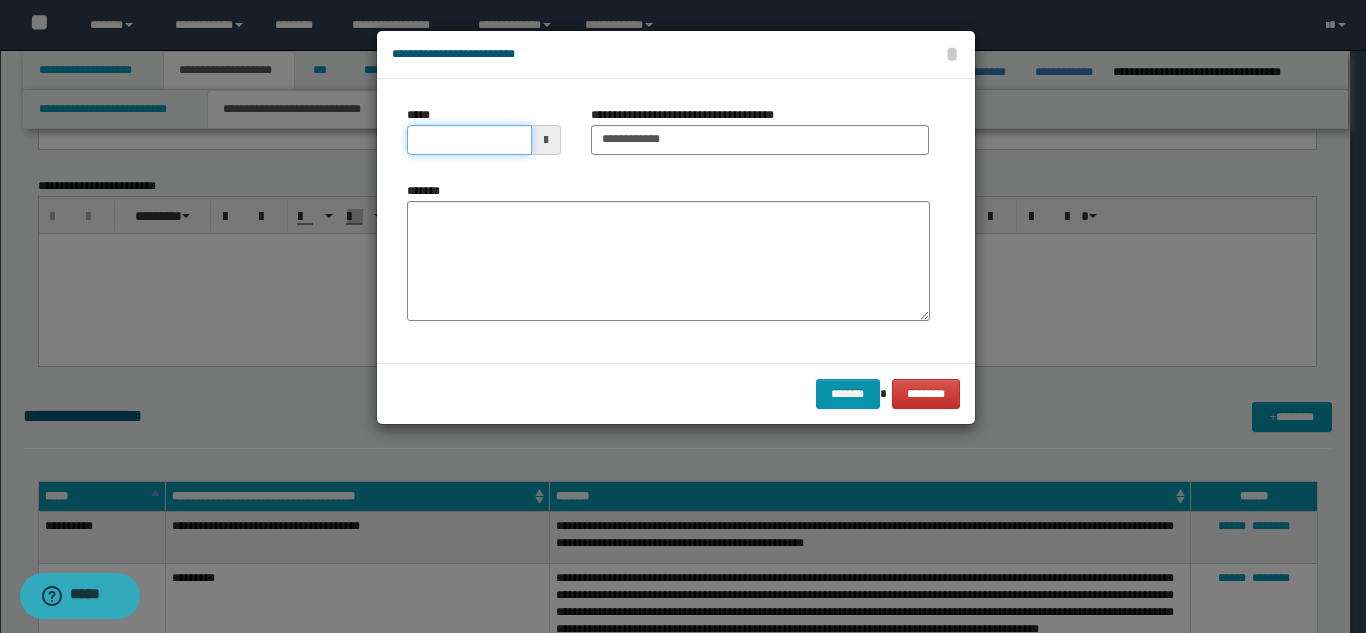 click on "*****" at bounding box center [469, 140] 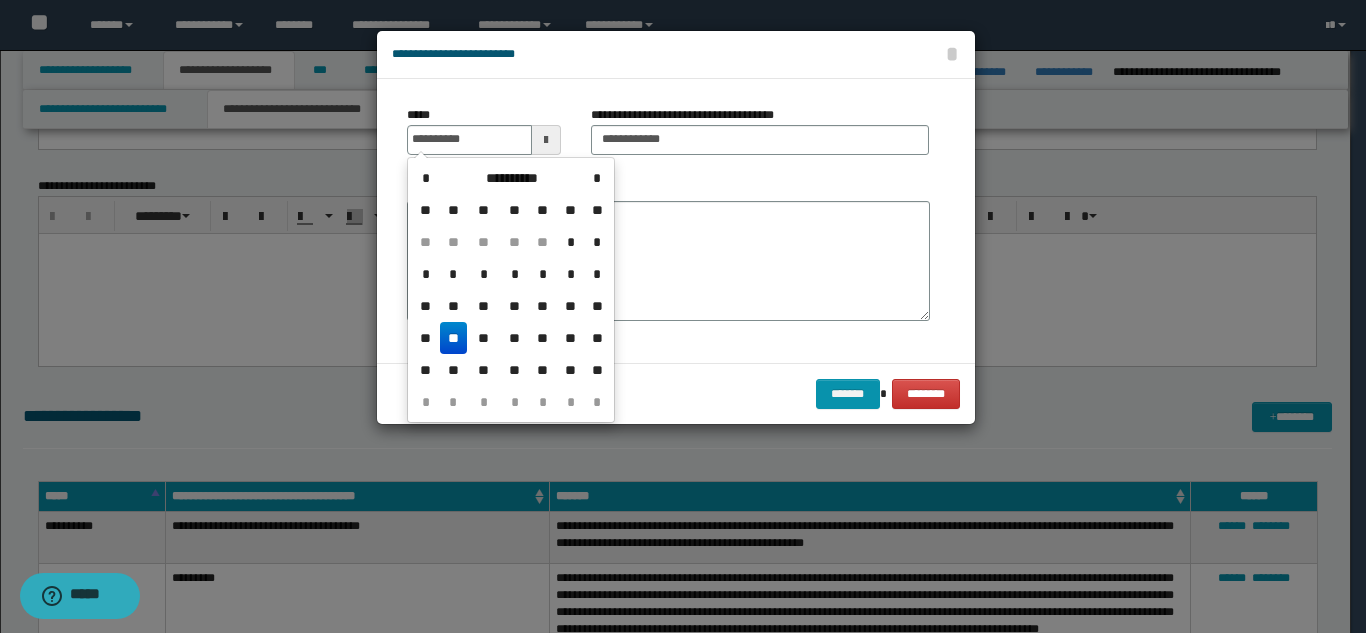 click on "**" at bounding box center [454, 338] 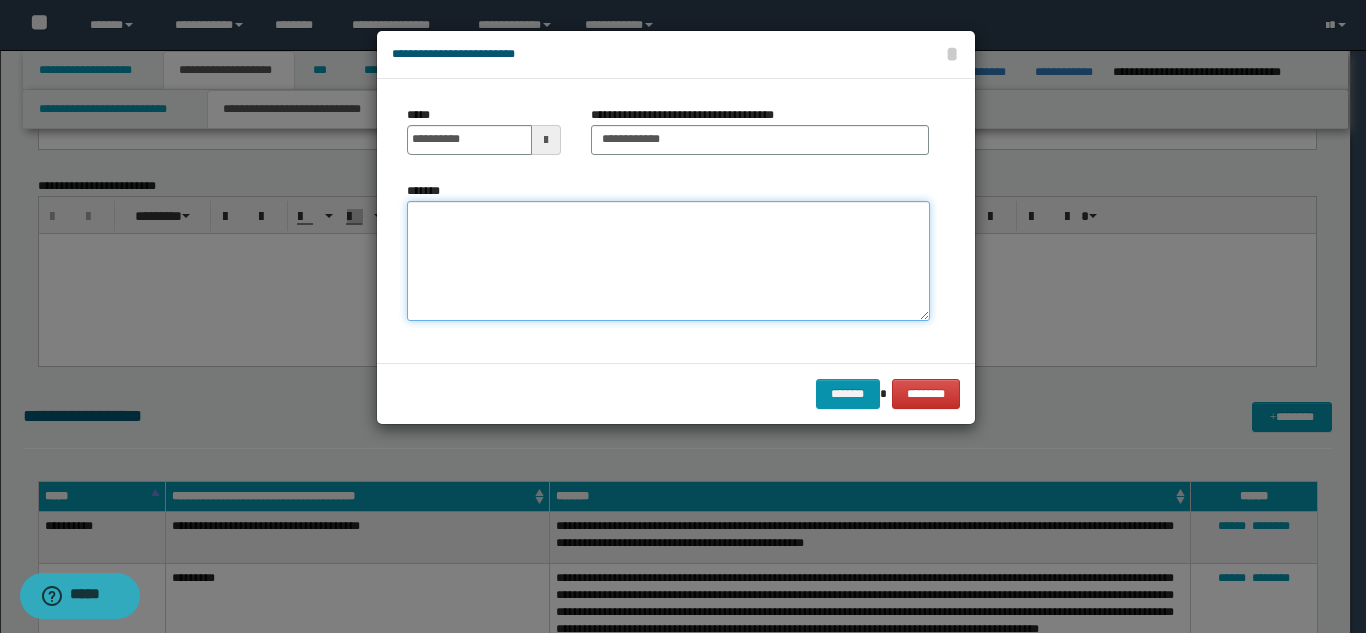 drag, startPoint x: 497, startPoint y: 294, endPoint x: 648, endPoint y: 275, distance: 152.19067 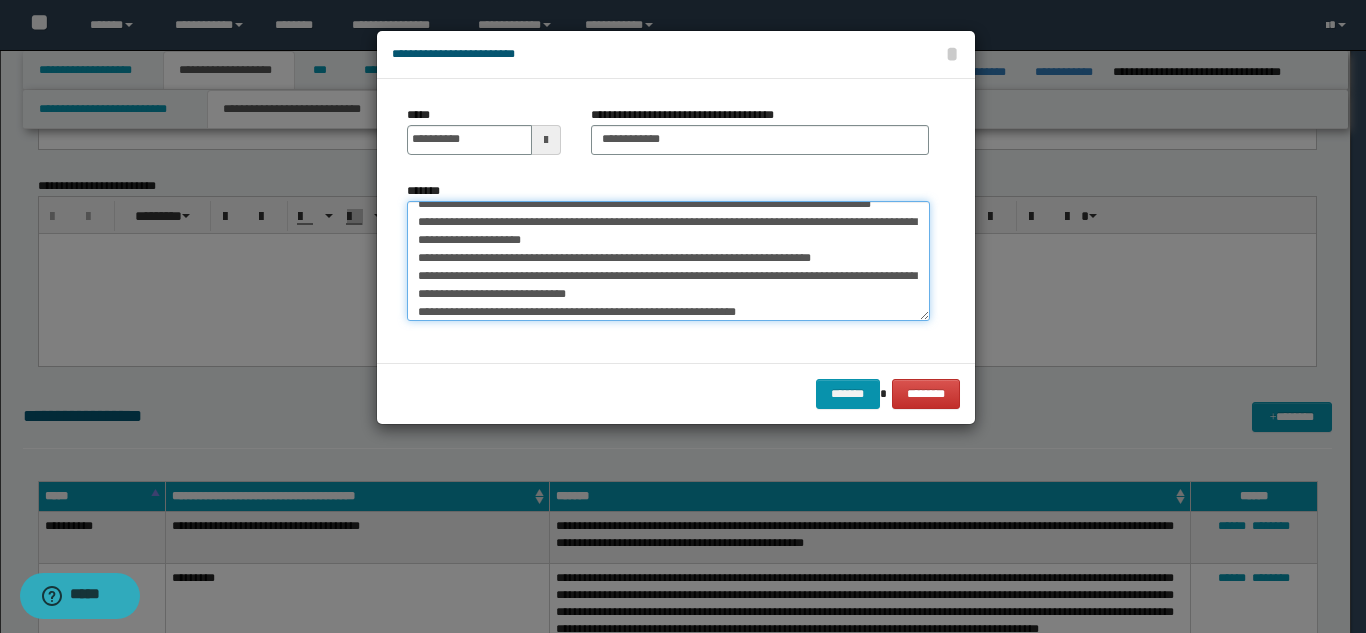 scroll, scrollTop: 0, scrollLeft: 0, axis: both 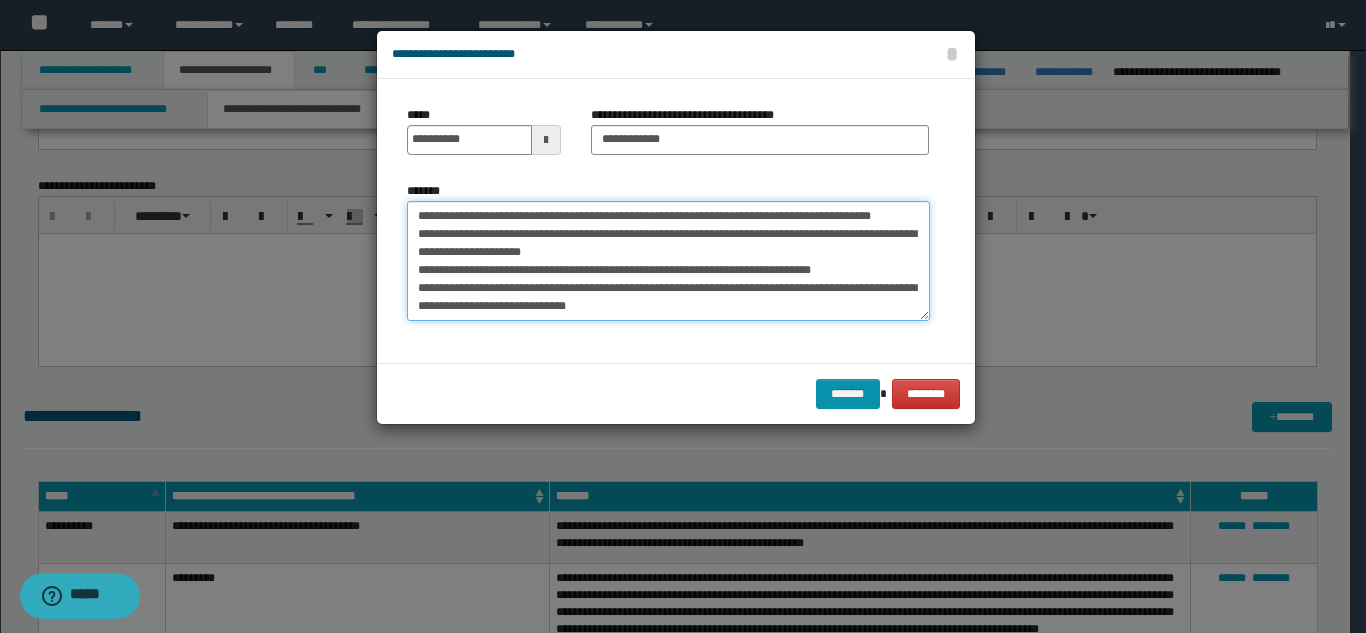 click on "**********" at bounding box center (668, 261) 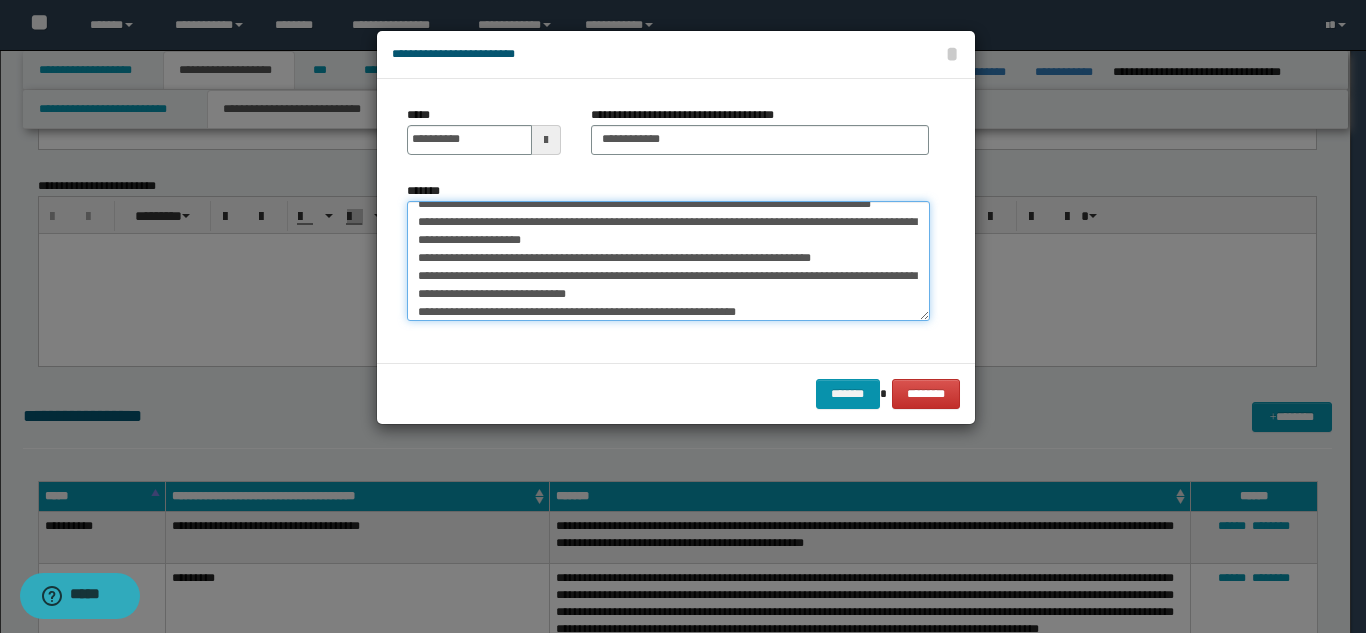 scroll, scrollTop: 18, scrollLeft: 0, axis: vertical 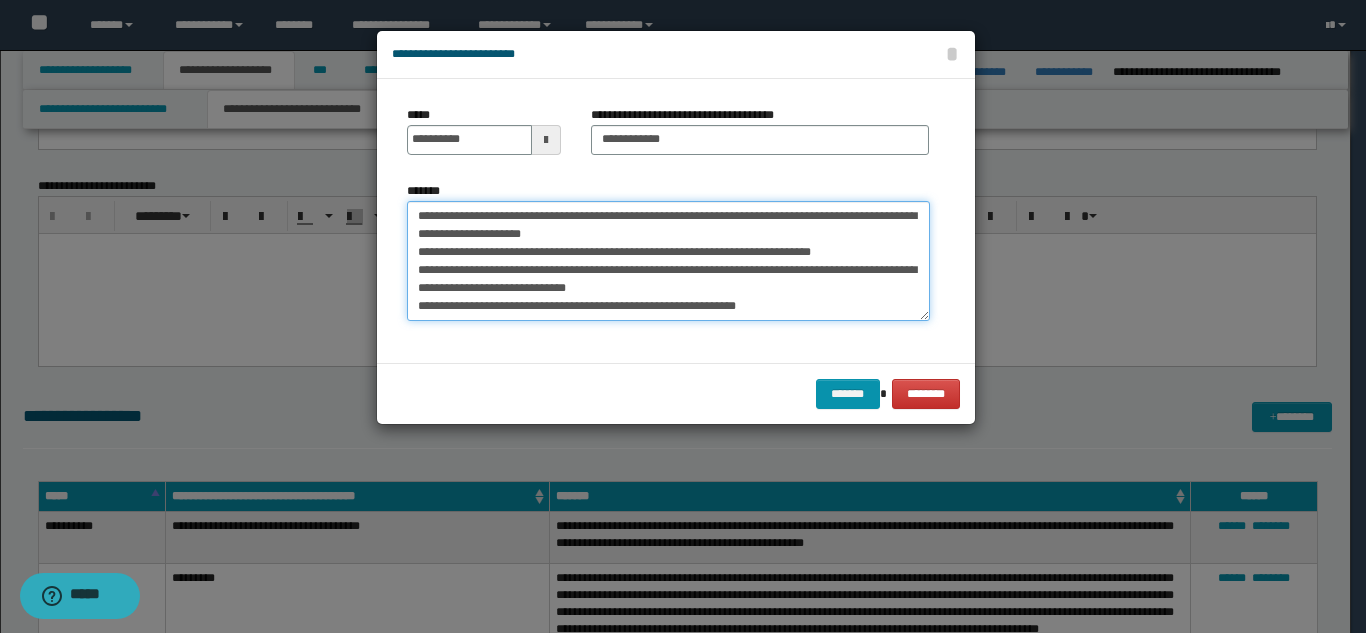 click on "**********" at bounding box center (668, 261) 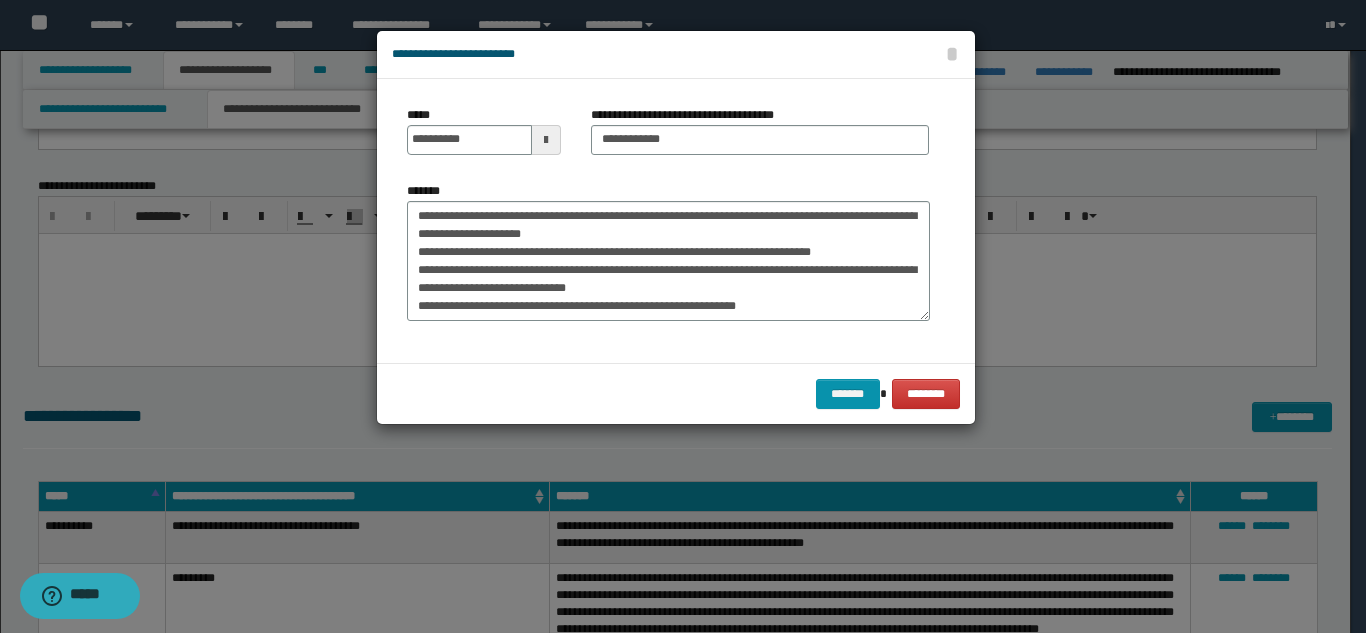 drag, startPoint x: 783, startPoint y: 322, endPoint x: 854, endPoint y: 379, distance: 91.04944 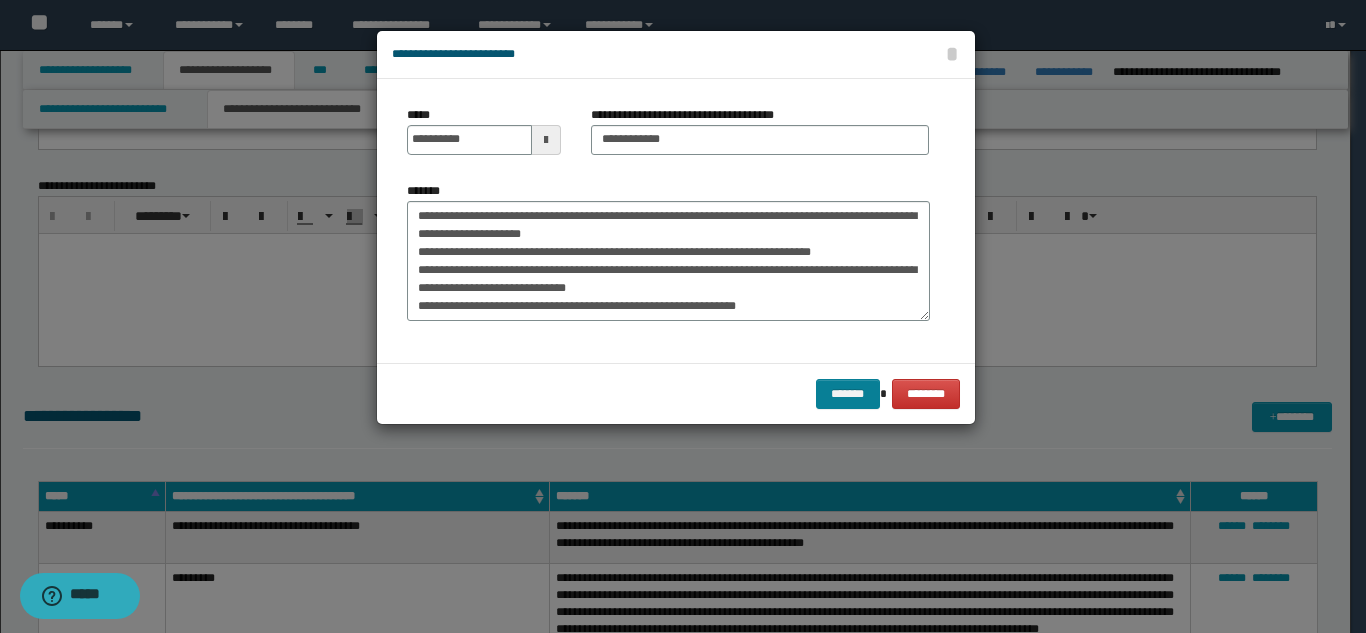 click on "**********" at bounding box center (668, 259) 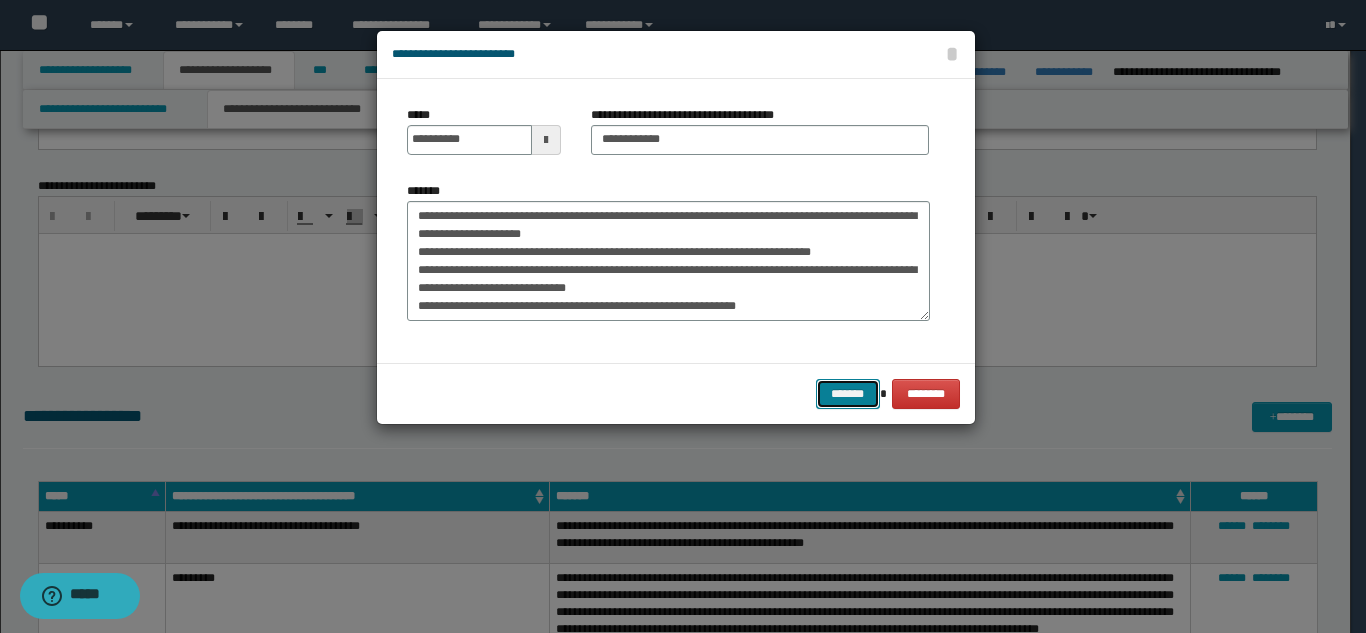 click on "*******" at bounding box center (848, 394) 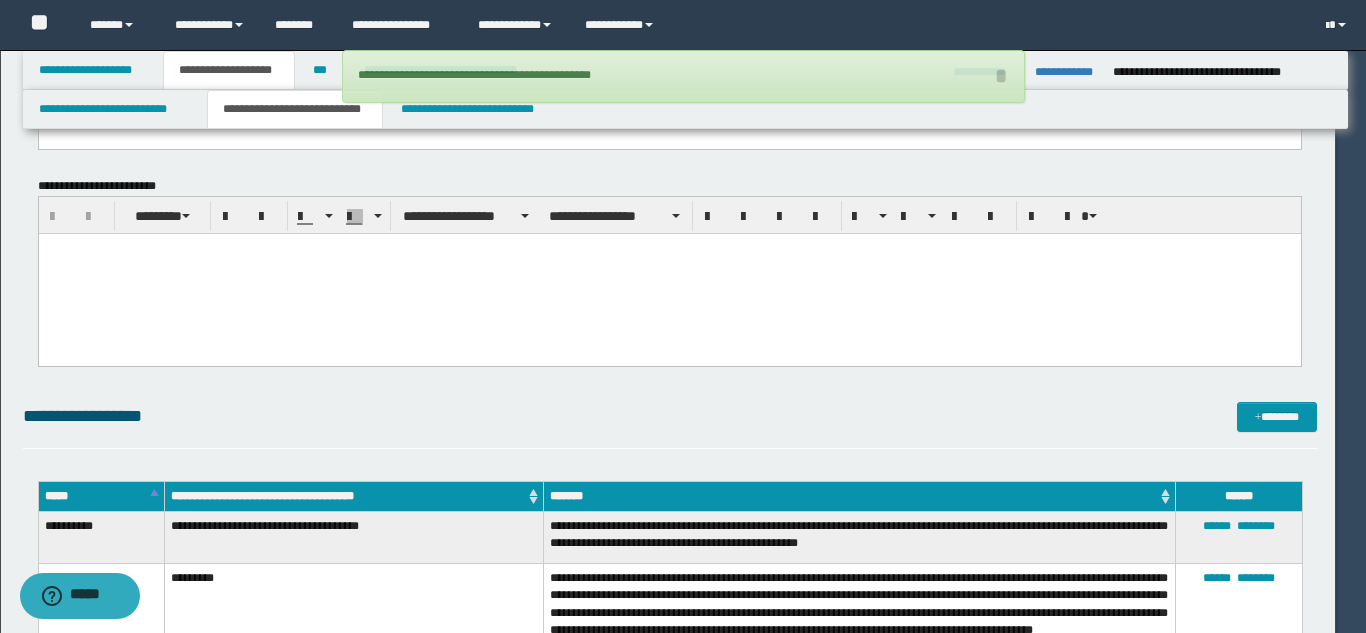 type 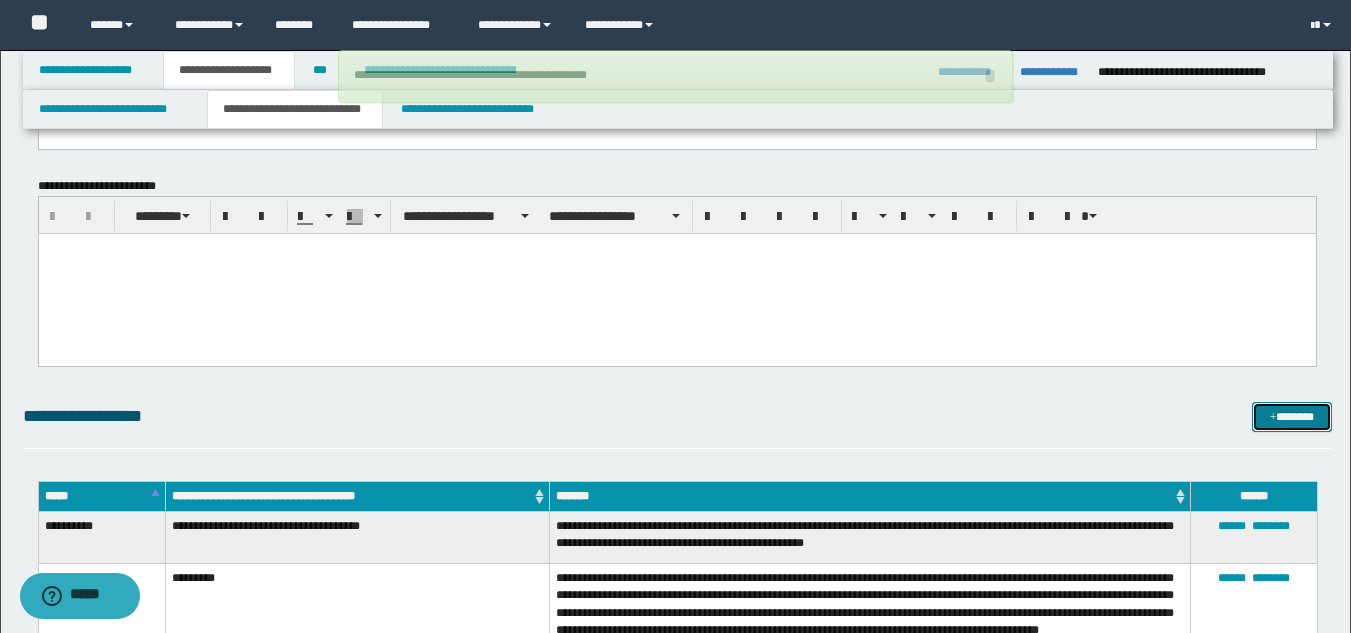 click on "*******" at bounding box center (1292, 417) 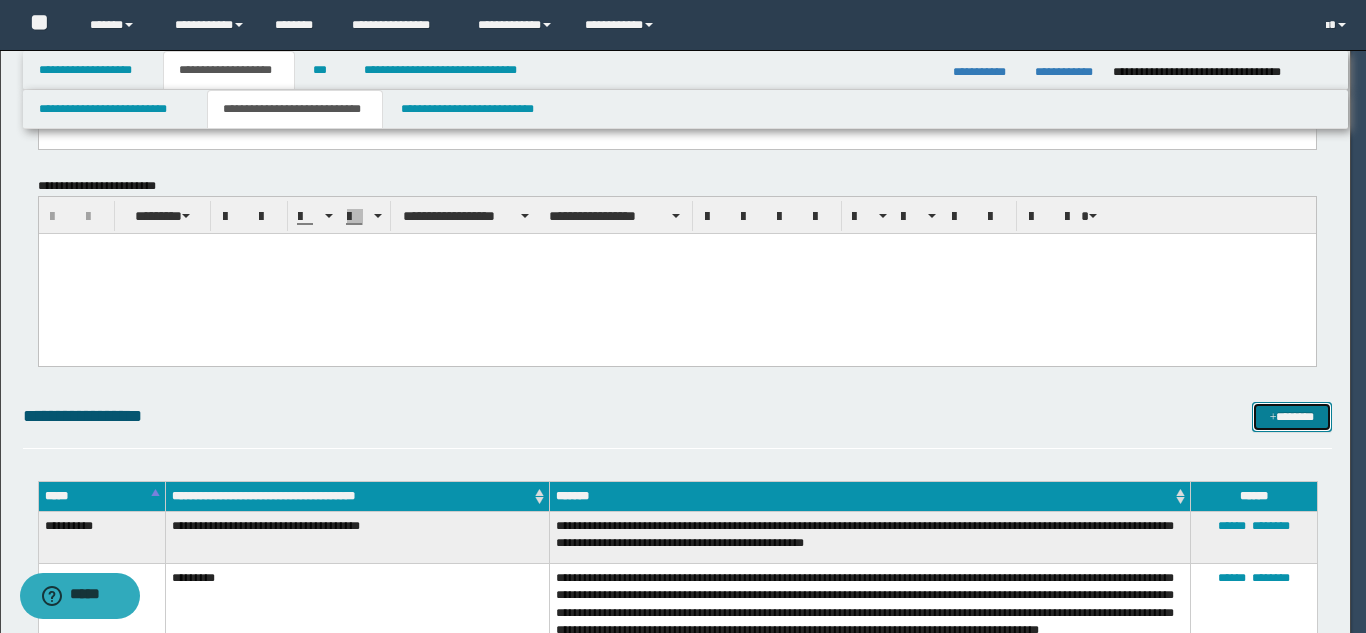 scroll, scrollTop: 0, scrollLeft: 0, axis: both 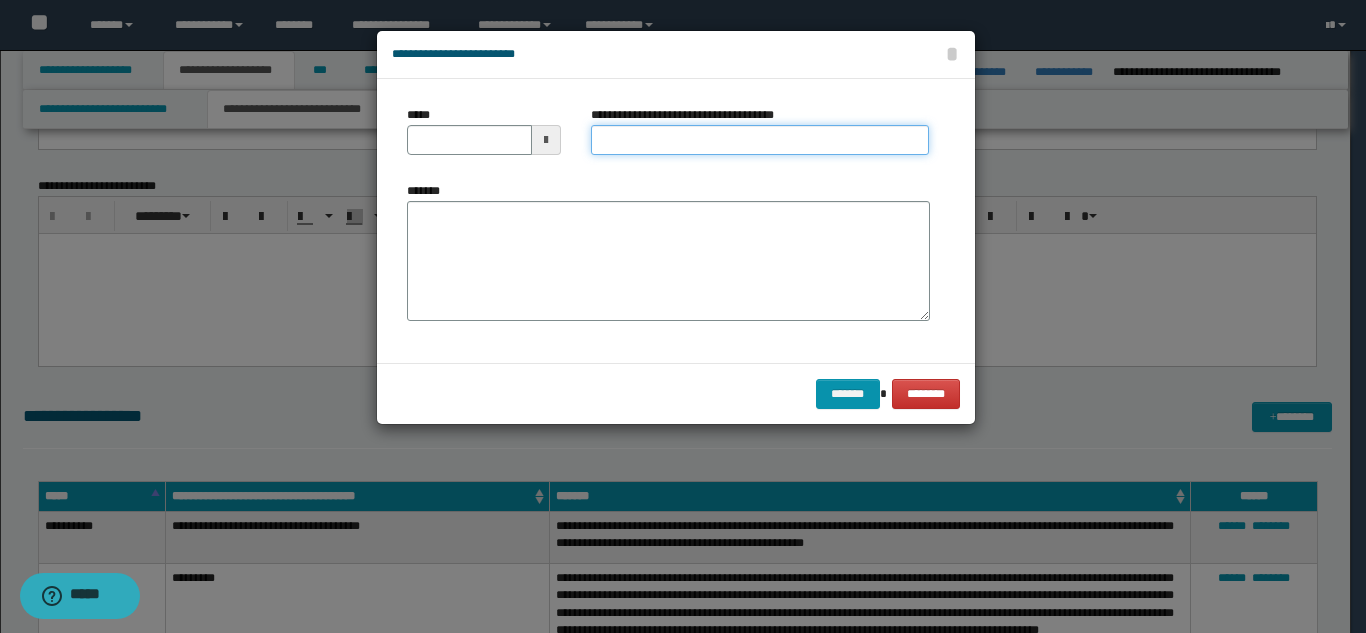 click on "**********" at bounding box center [760, 140] 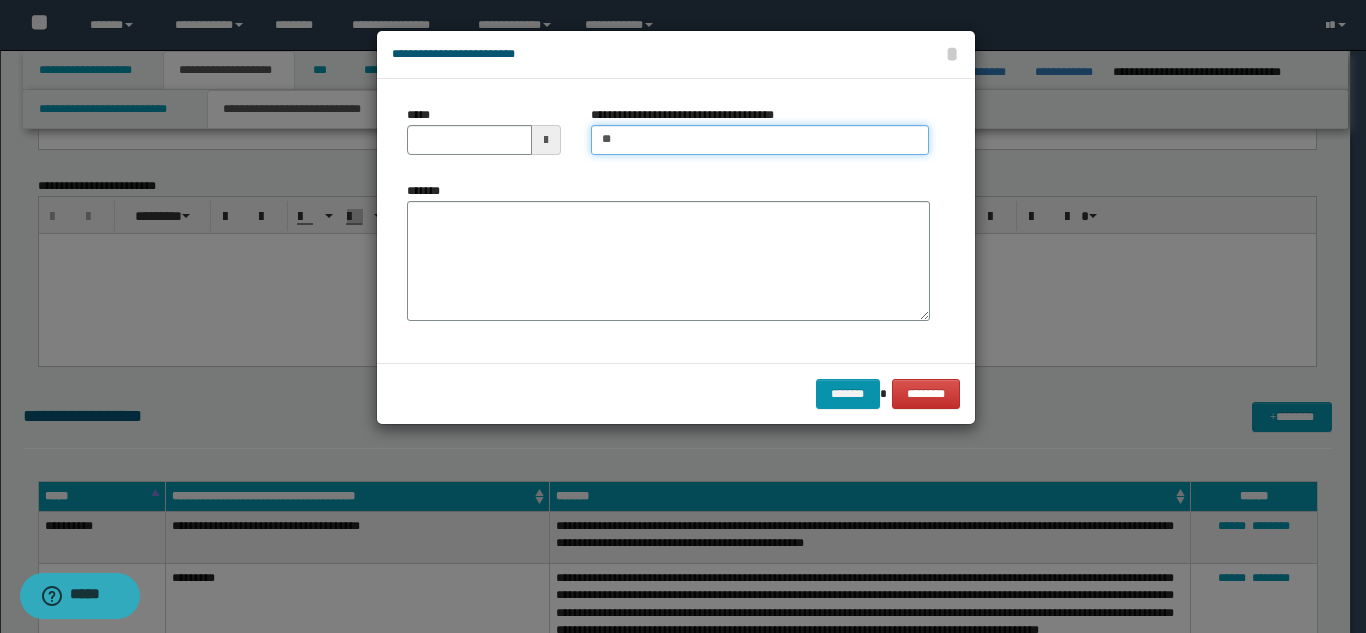 type on "*********" 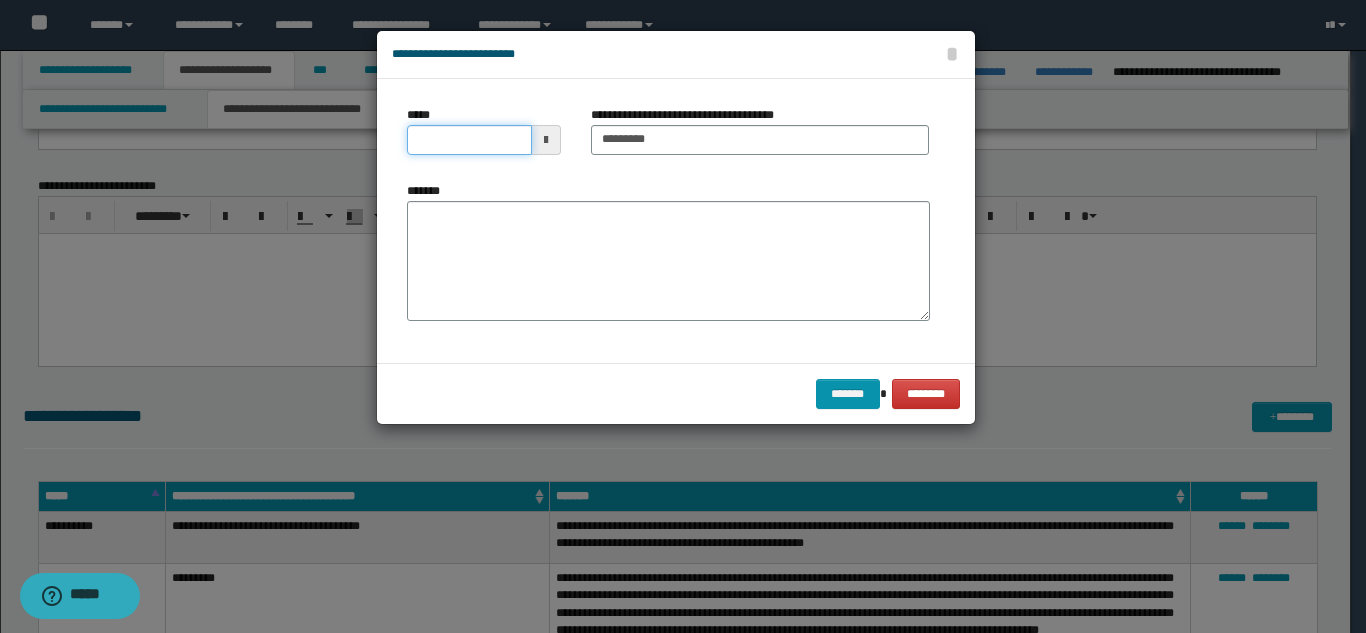 click on "*****" at bounding box center (469, 140) 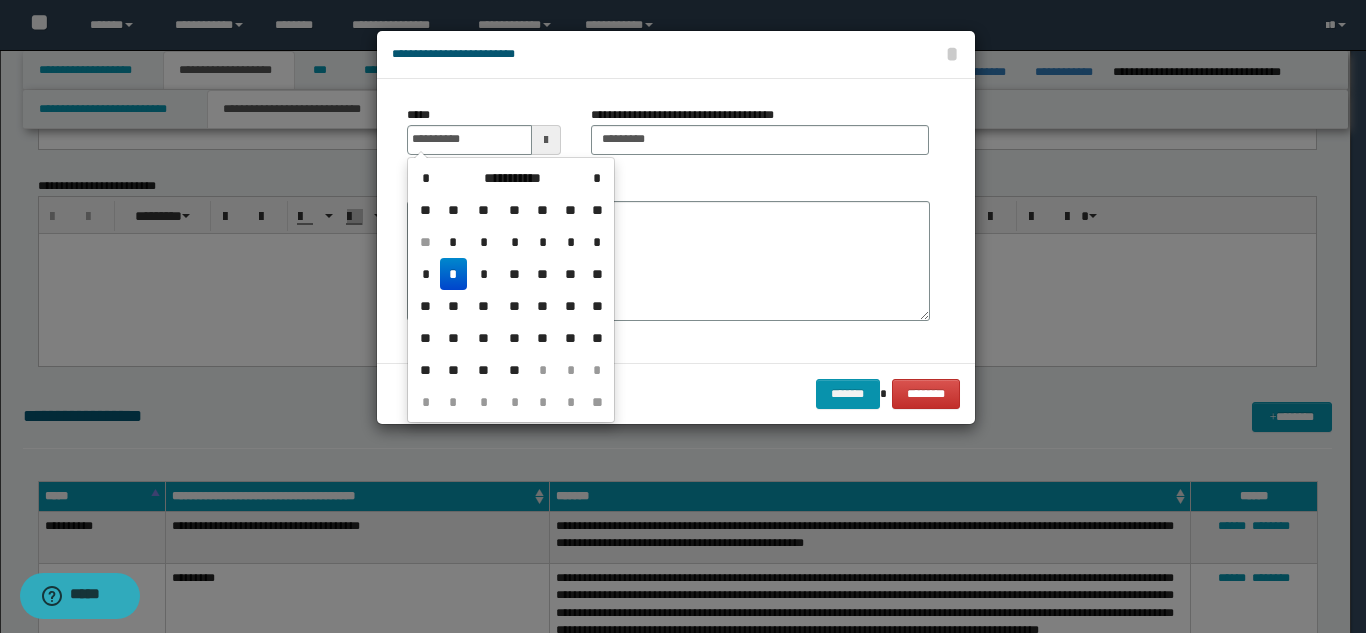 click on "*" at bounding box center [454, 274] 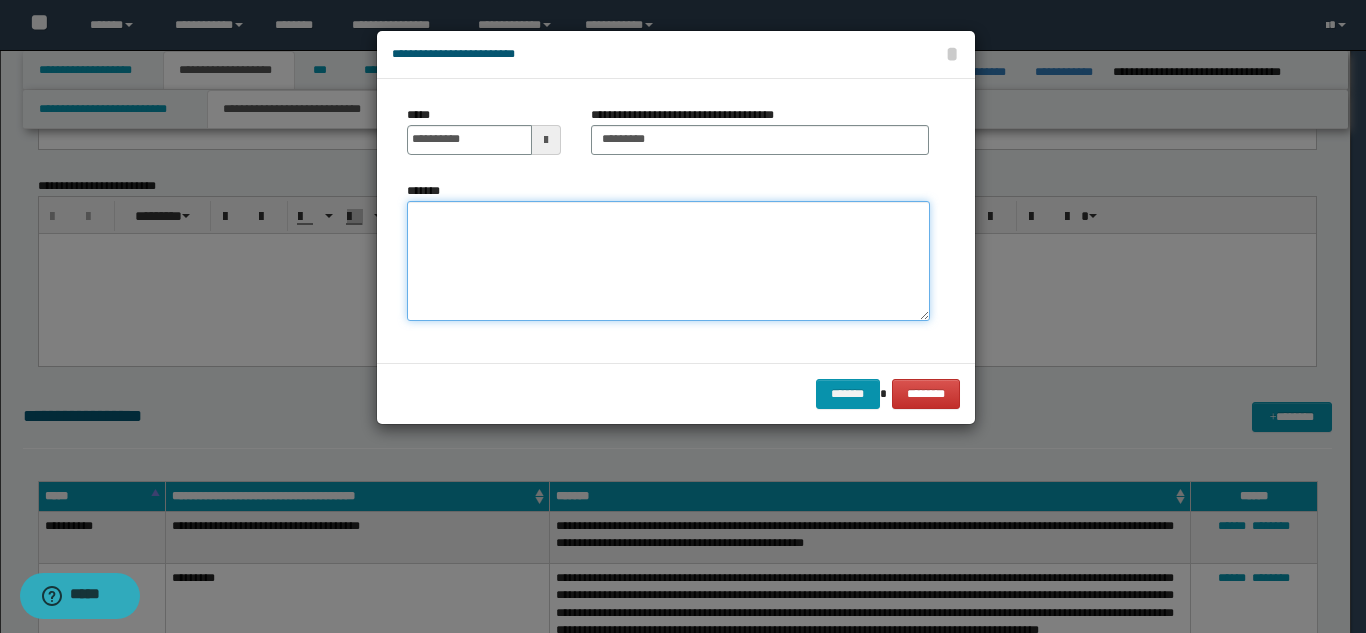 click on "*******" at bounding box center [668, 261] 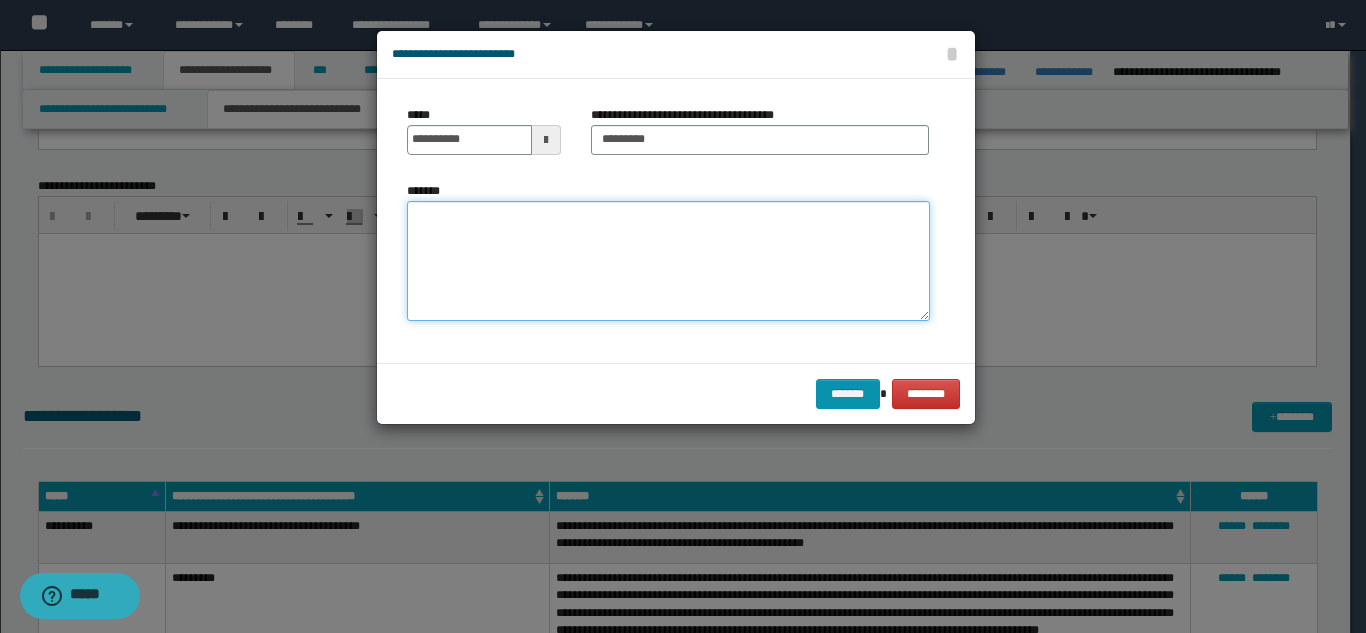paste on "**********" 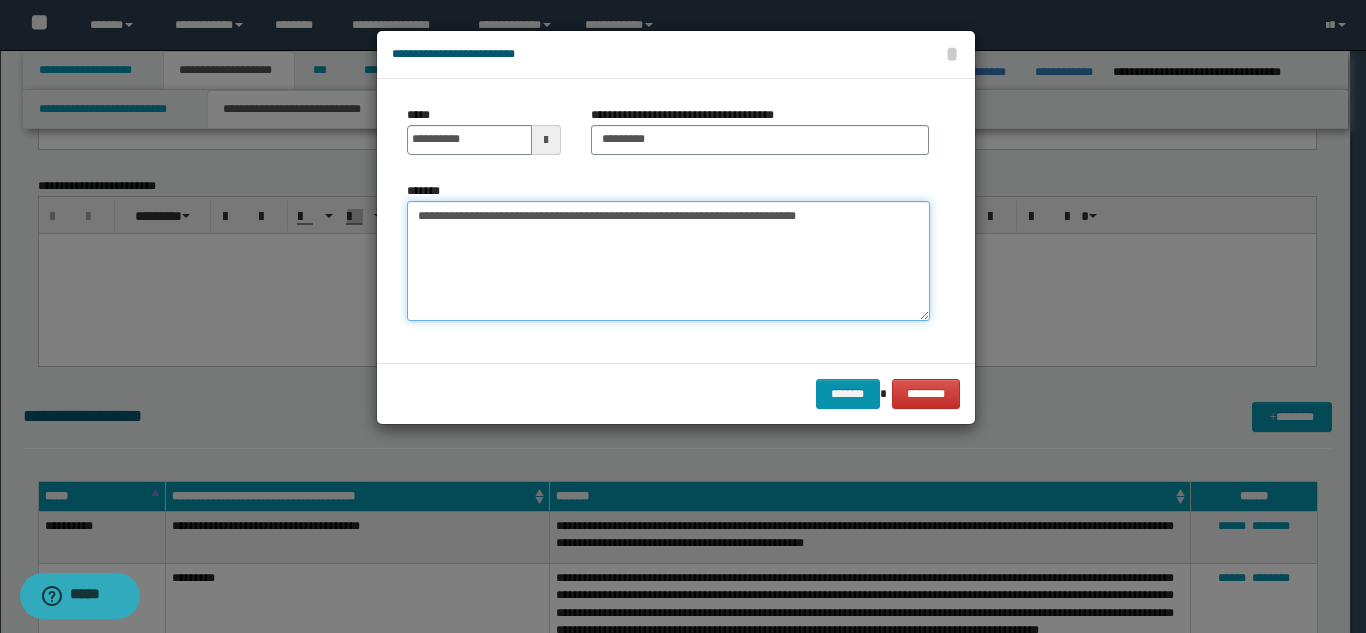 click on "**********" at bounding box center [668, 261] 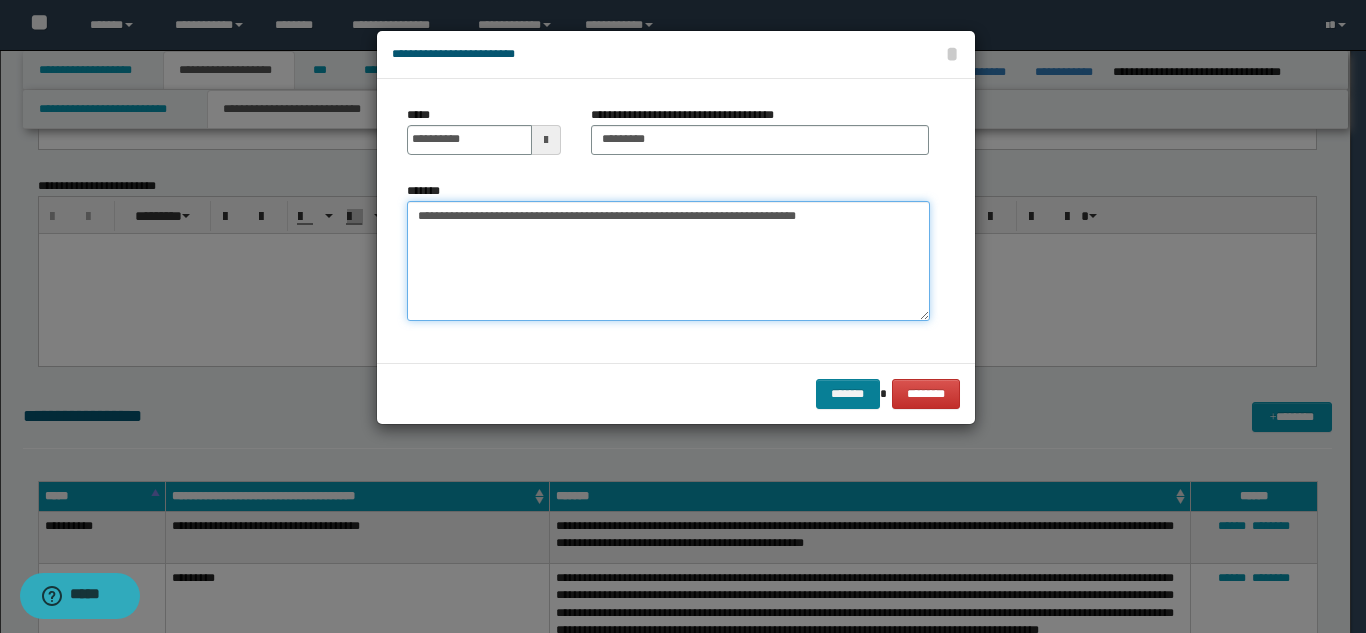 type on "**********" 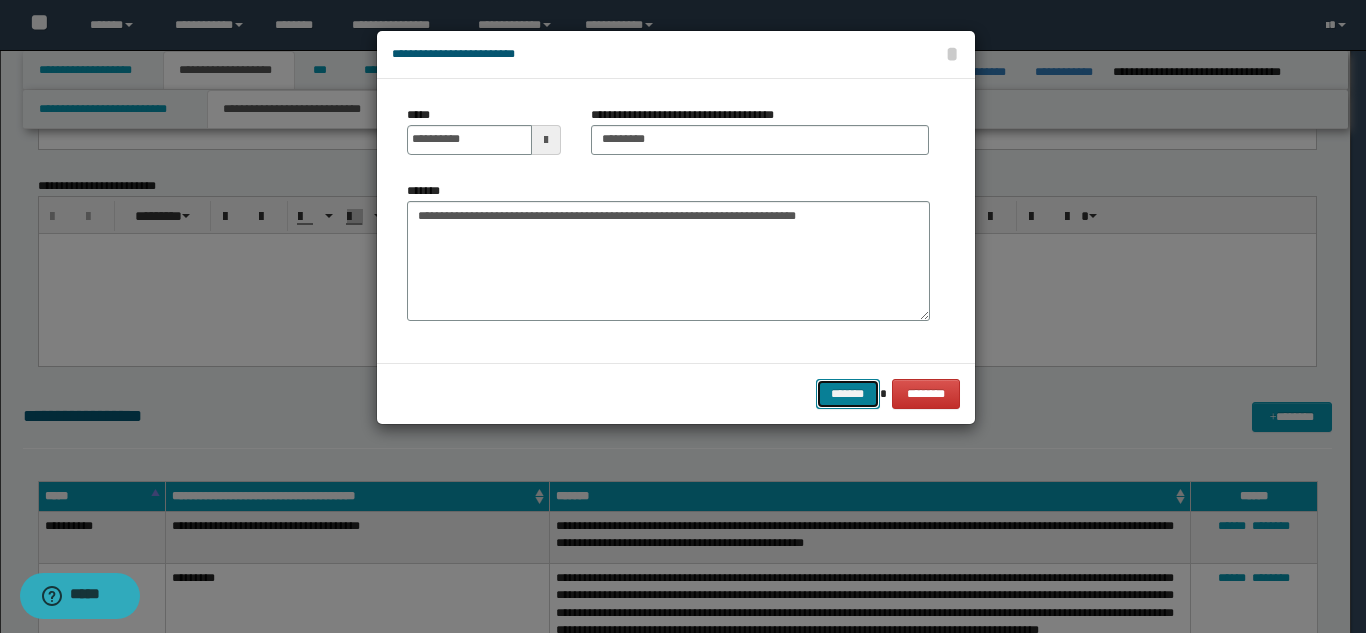 click on "*******" at bounding box center [848, 394] 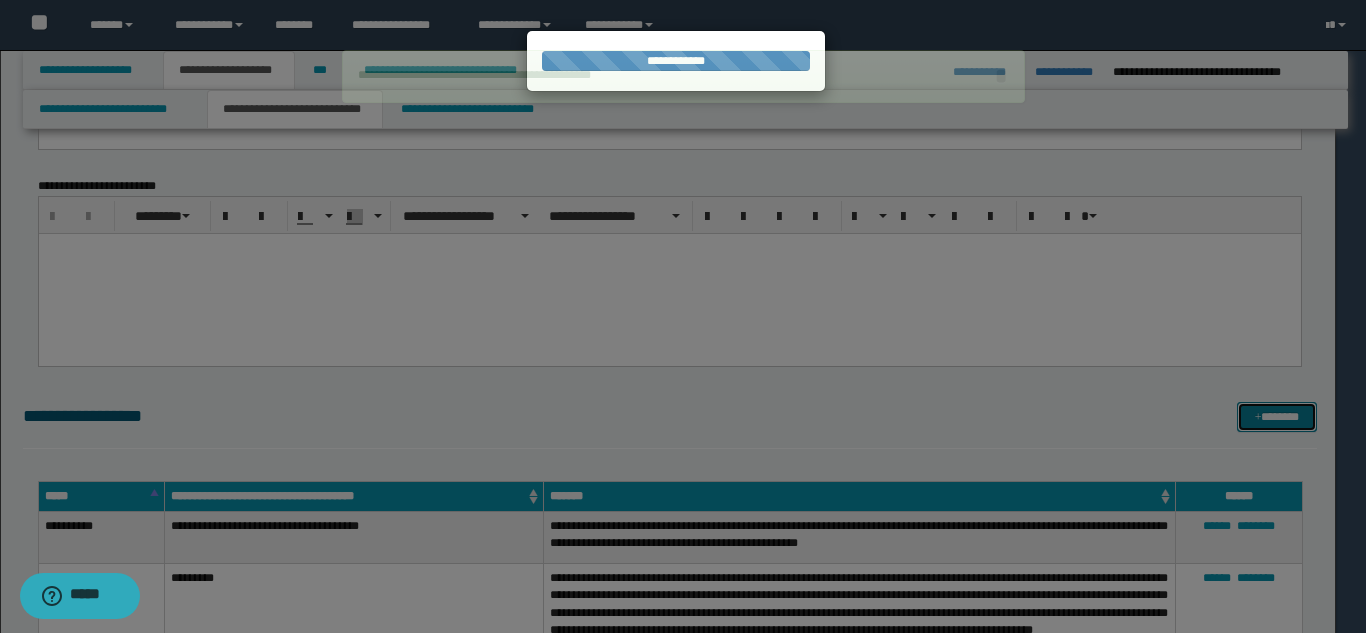 type 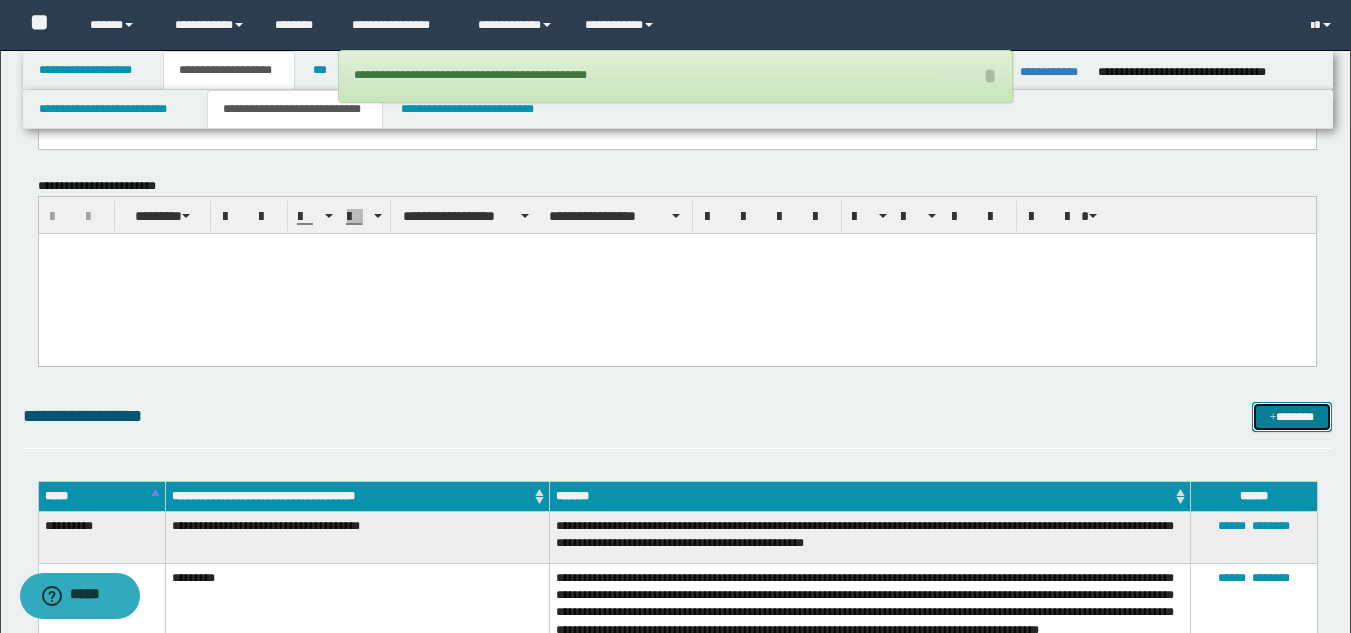 click on "*******" at bounding box center (1292, 417) 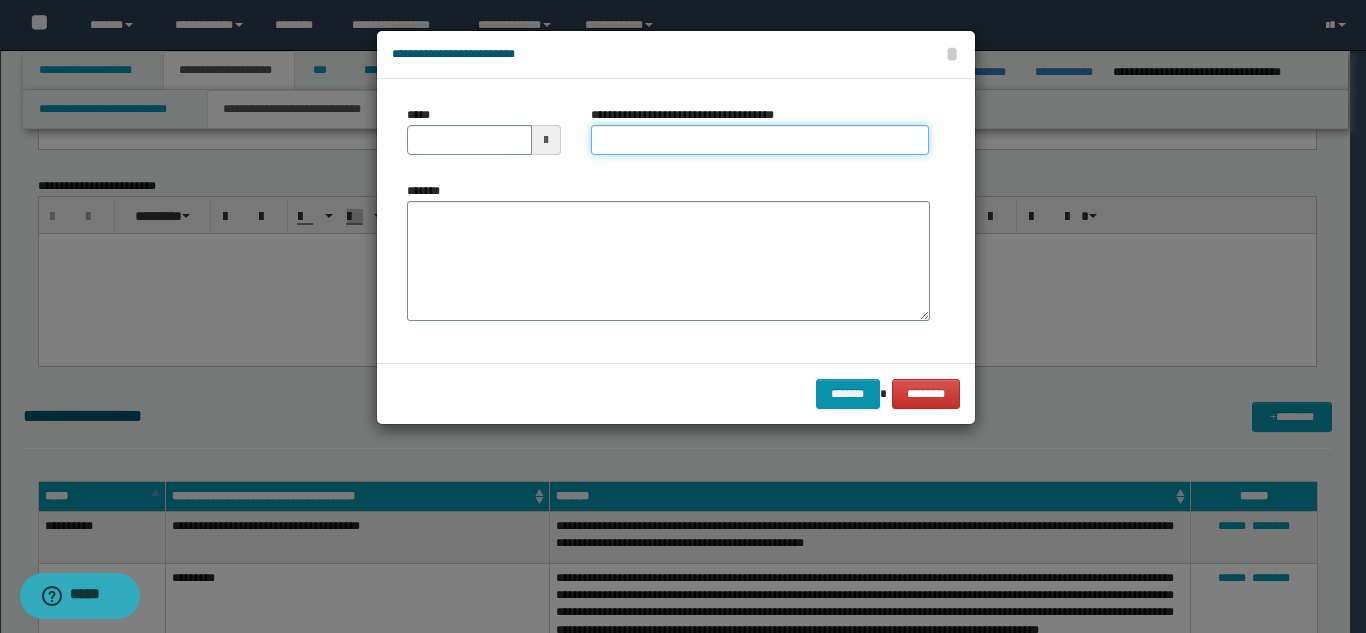 click on "**********" at bounding box center [760, 140] 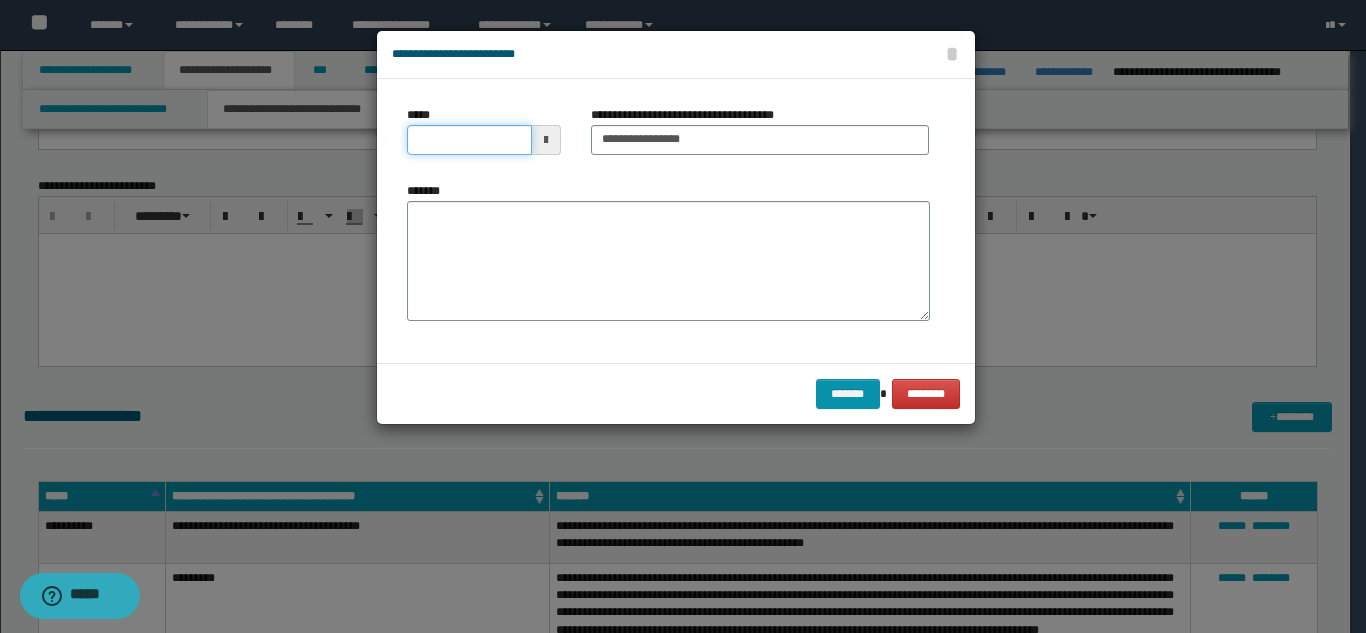 click on "*****" at bounding box center [469, 140] 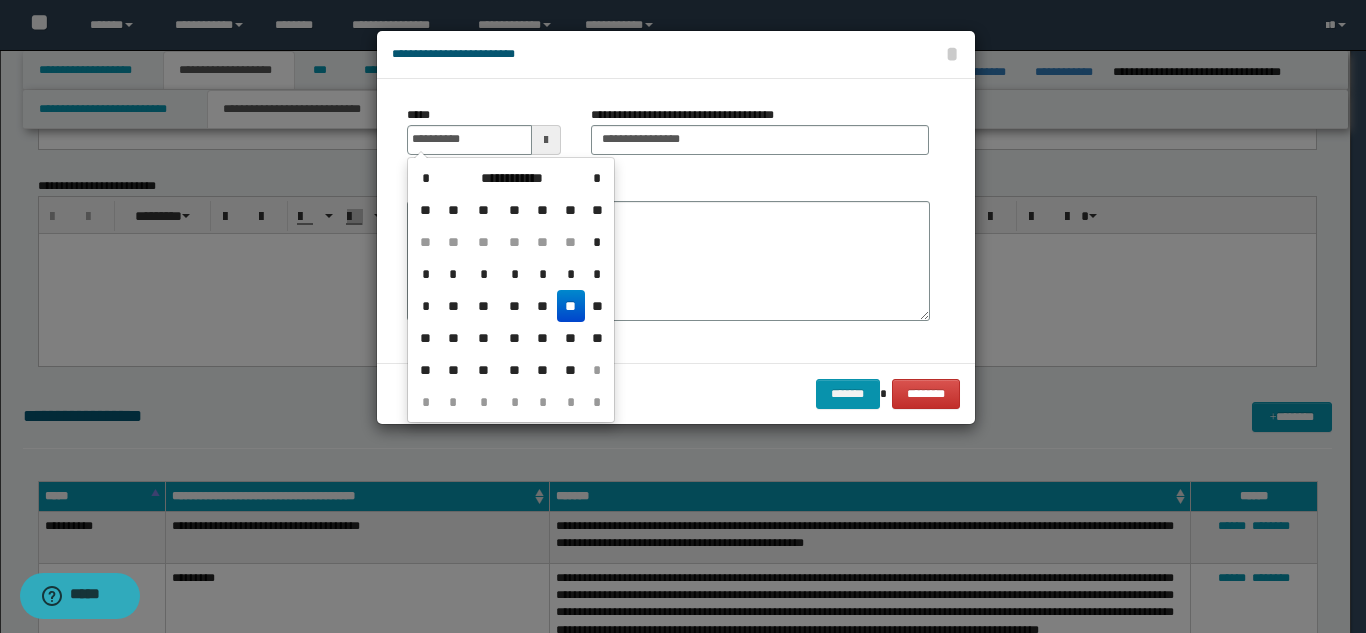 click on "**" at bounding box center (571, 306) 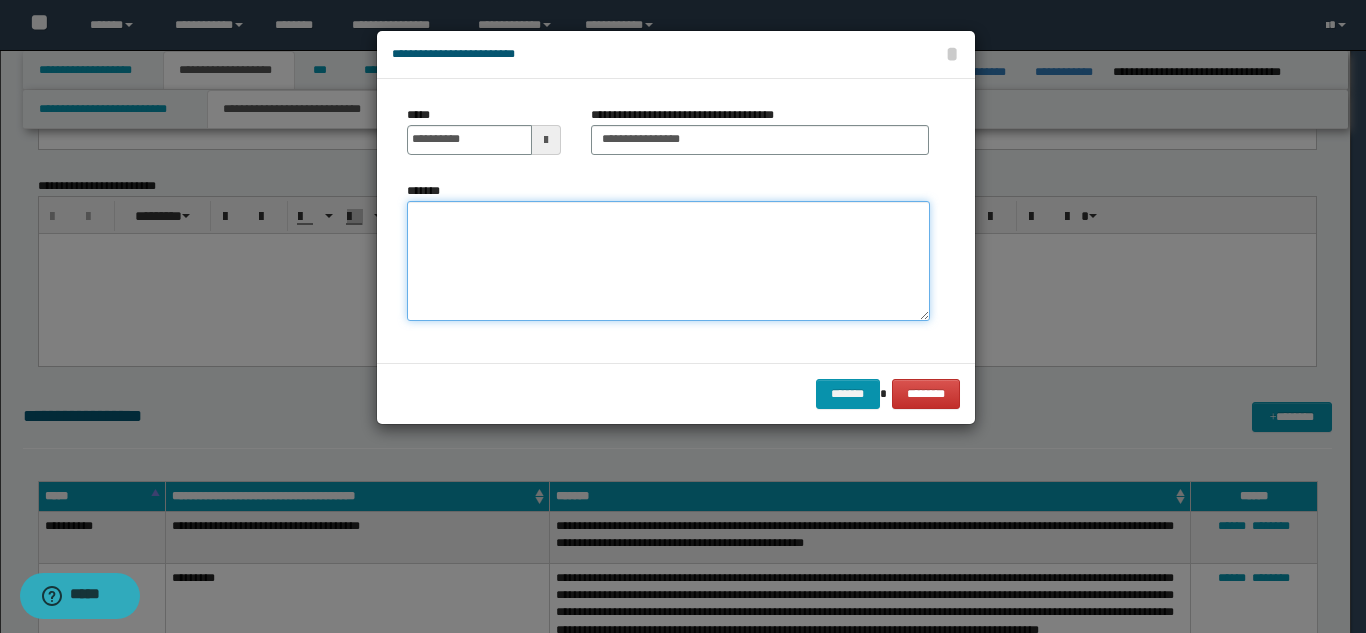 drag, startPoint x: 598, startPoint y: 279, endPoint x: 618, endPoint y: 282, distance: 20.22375 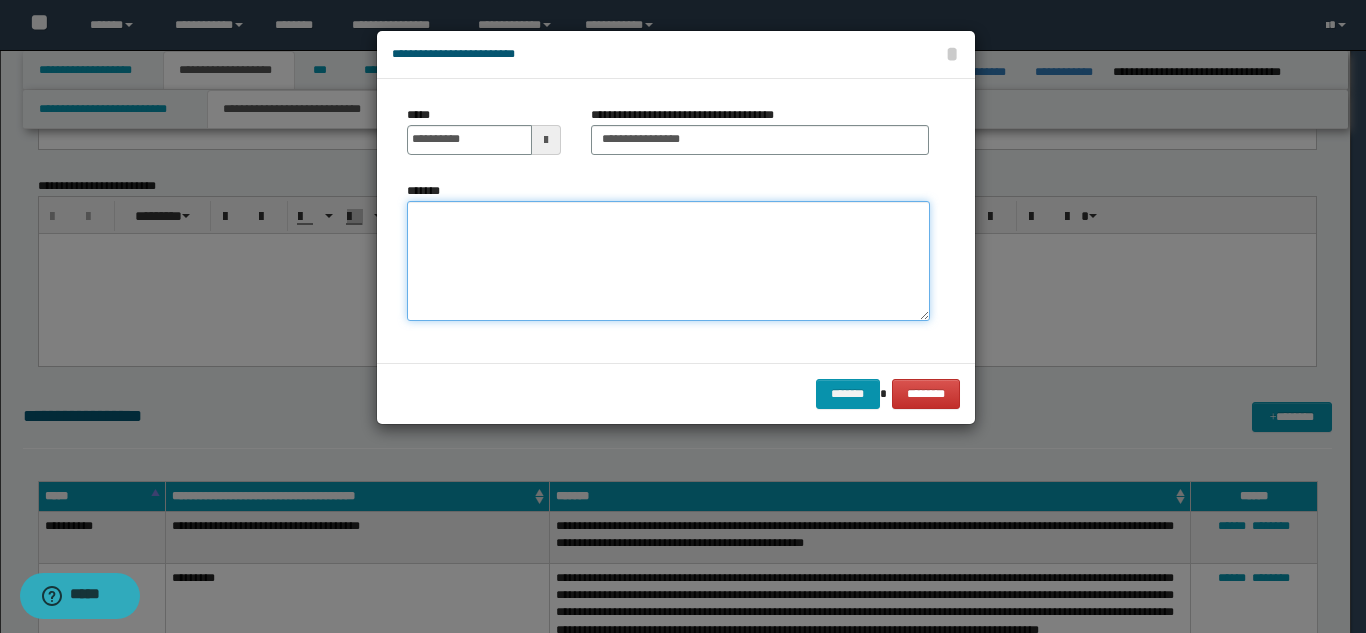 paste on "**********" 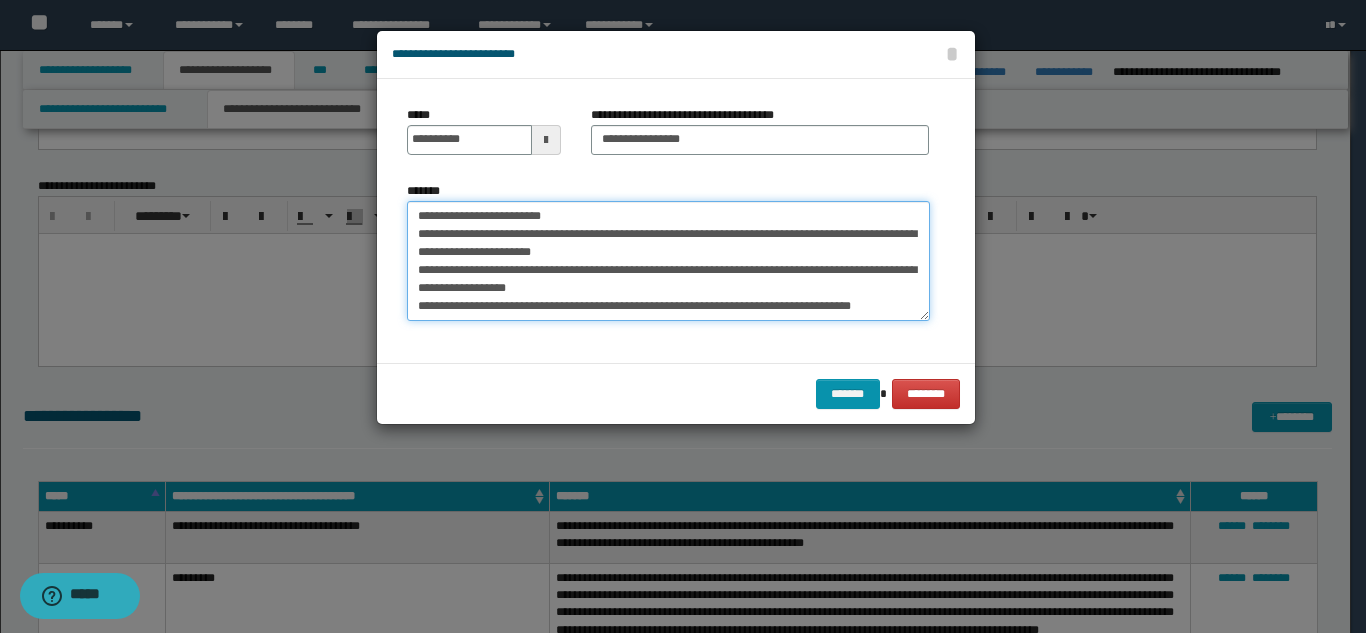 click on "**********" at bounding box center [668, 261] 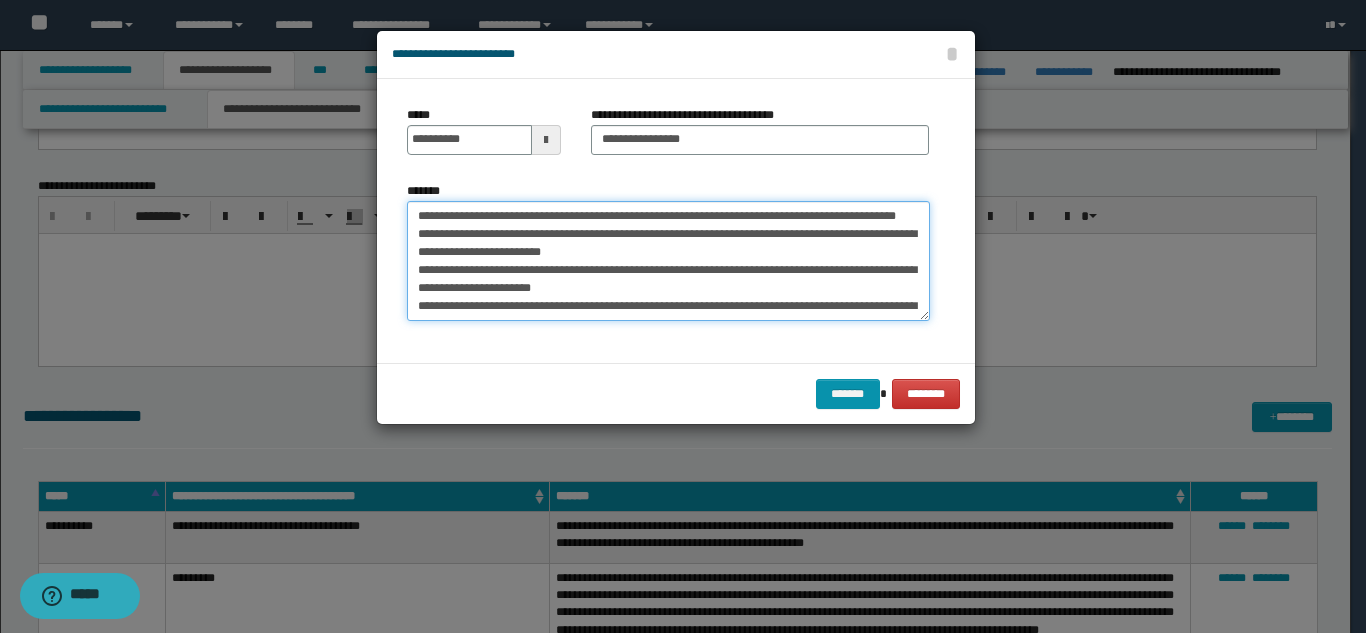 click on "**********" at bounding box center (668, 261) 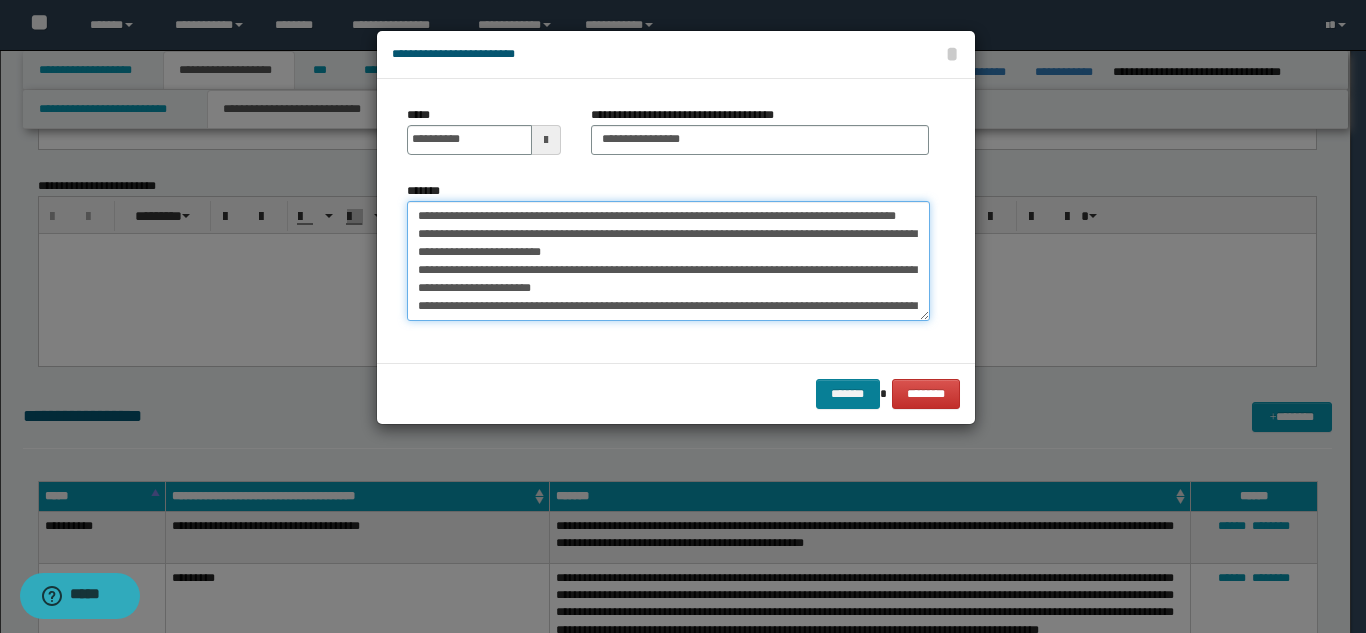 type on "**********" 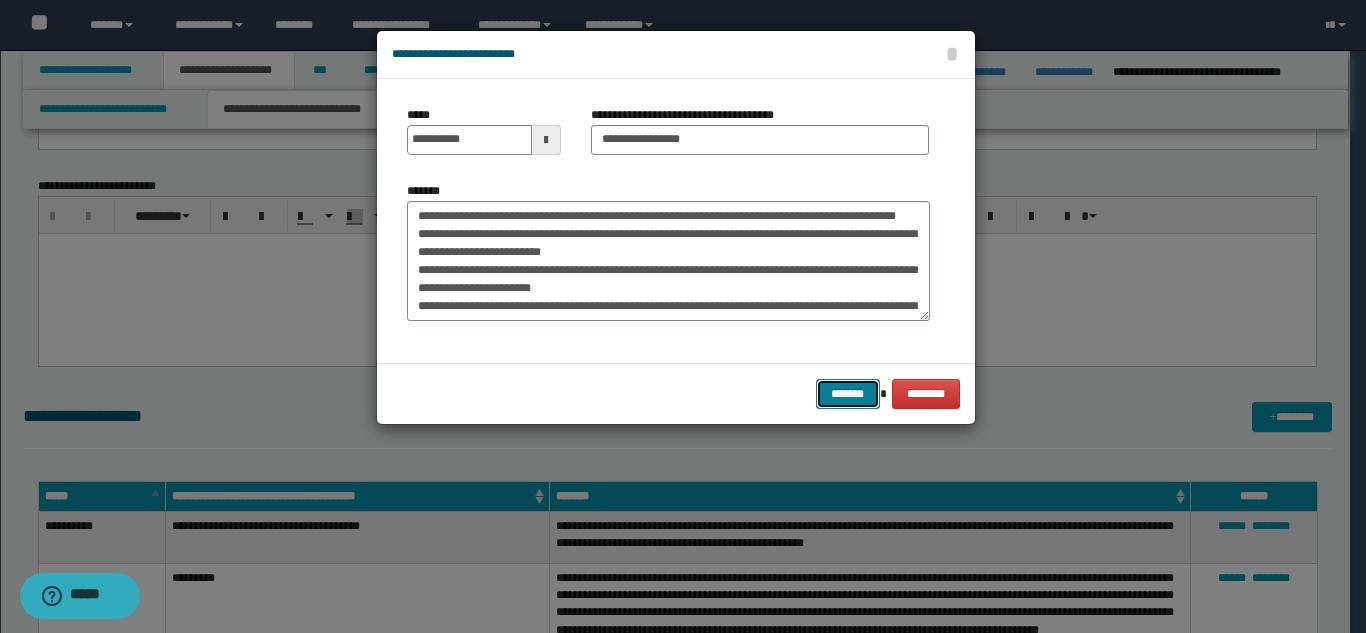 click on "*******" at bounding box center (848, 394) 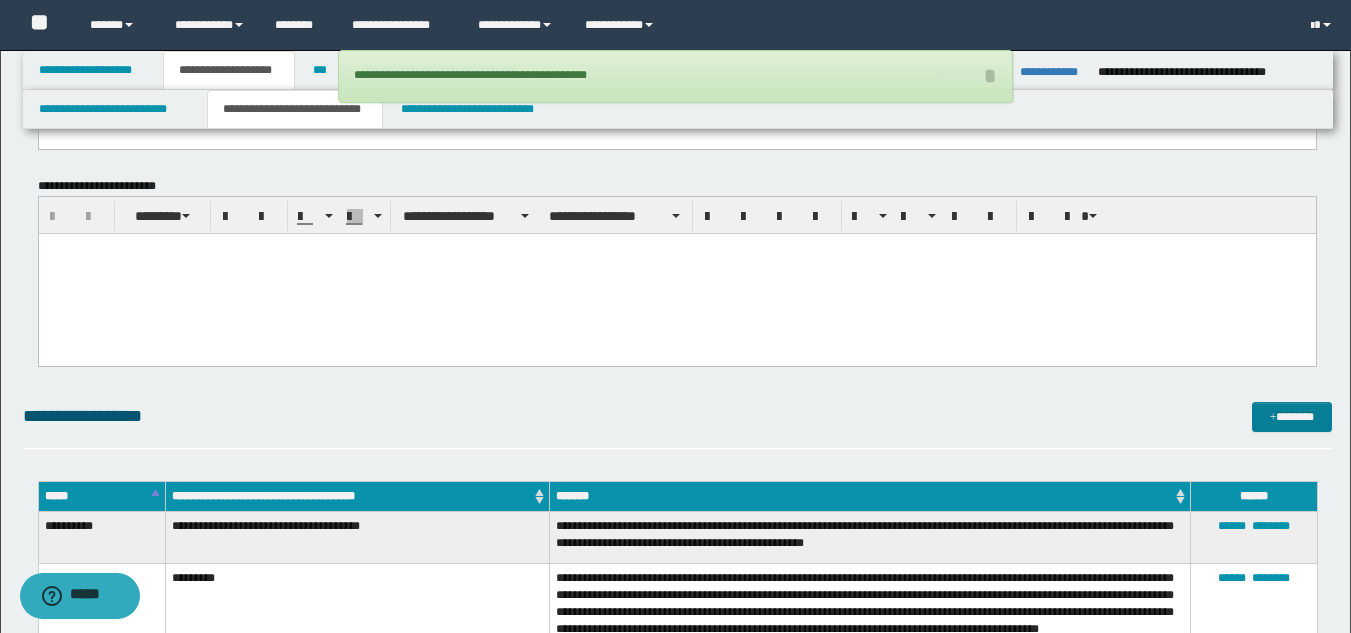 drag, startPoint x: 1269, startPoint y: 401, endPoint x: 1194, endPoint y: 381, distance: 77.62087 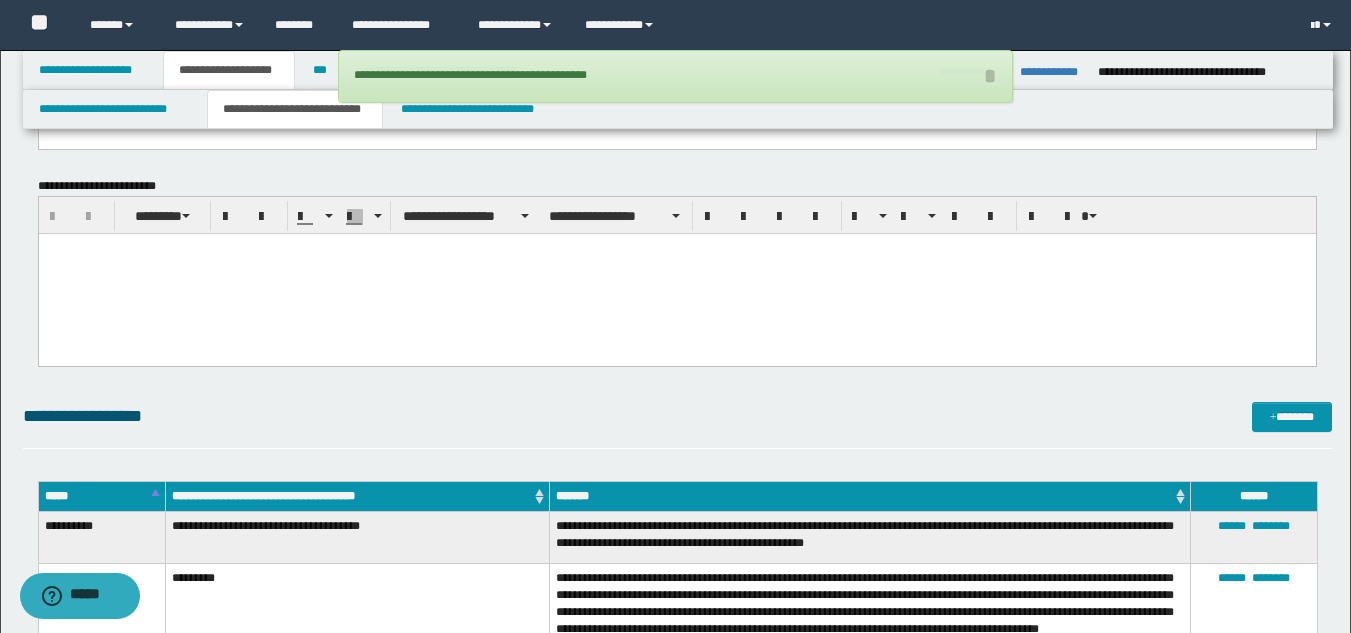 click on "**********" at bounding box center (677, -341) 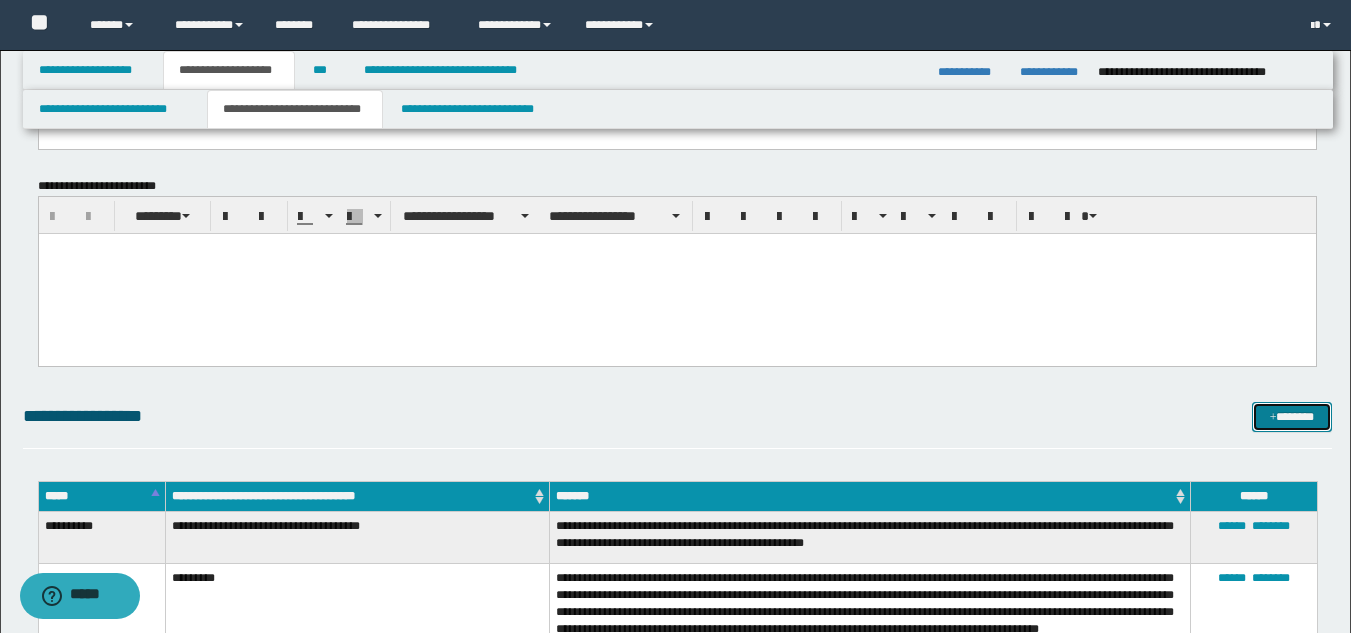 click on "*******" at bounding box center [1292, 417] 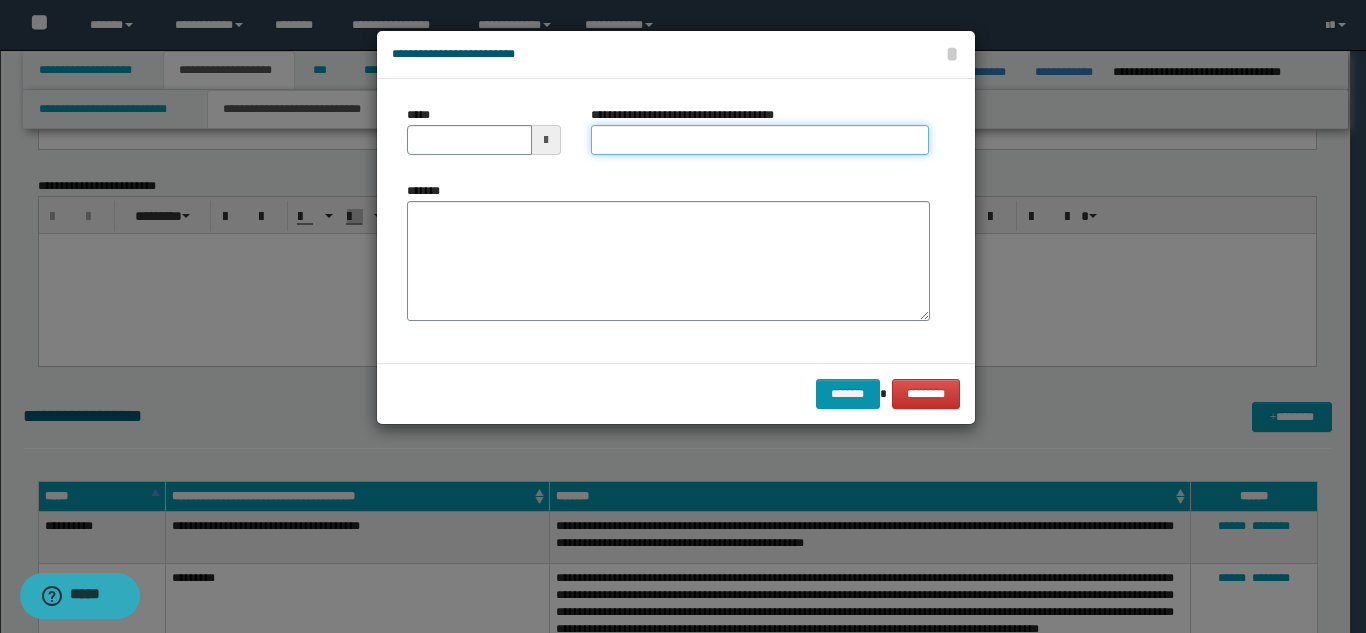 drag, startPoint x: 663, startPoint y: 130, endPoint x: 687, endPoint y: 153, distance: 33.24154 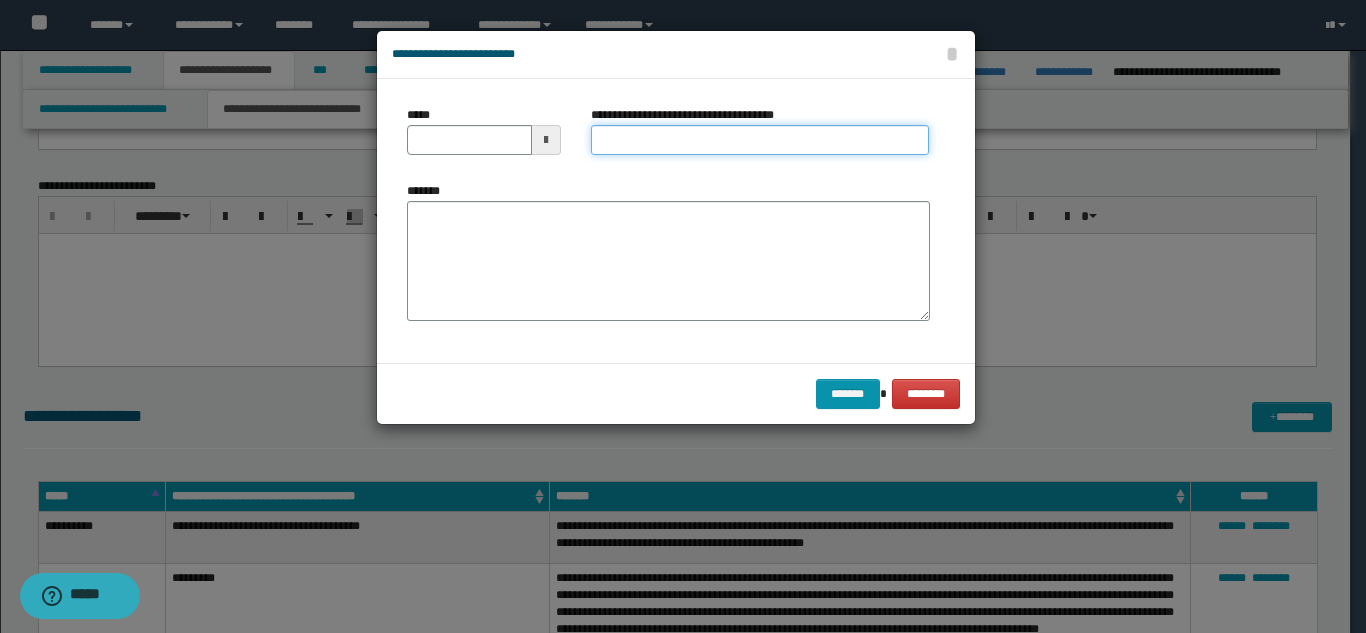 click on "**********" at bounding box center [760, 140] 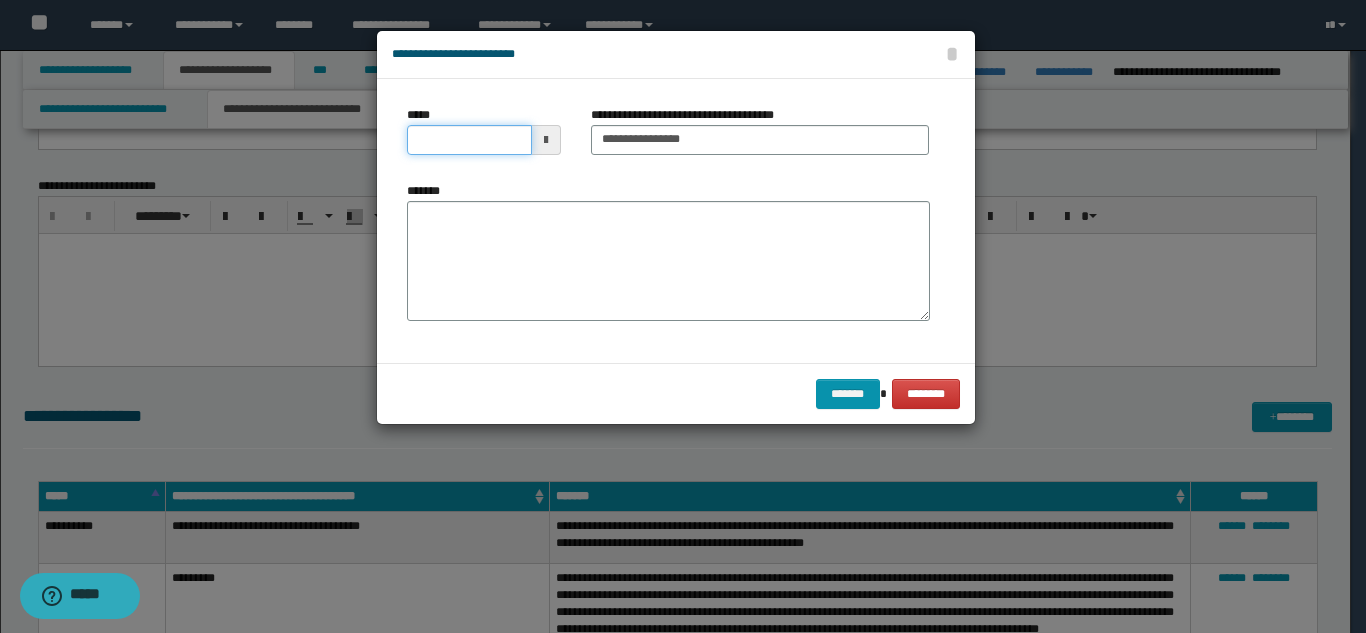 click on "*****" at bounding box center [469, 140] 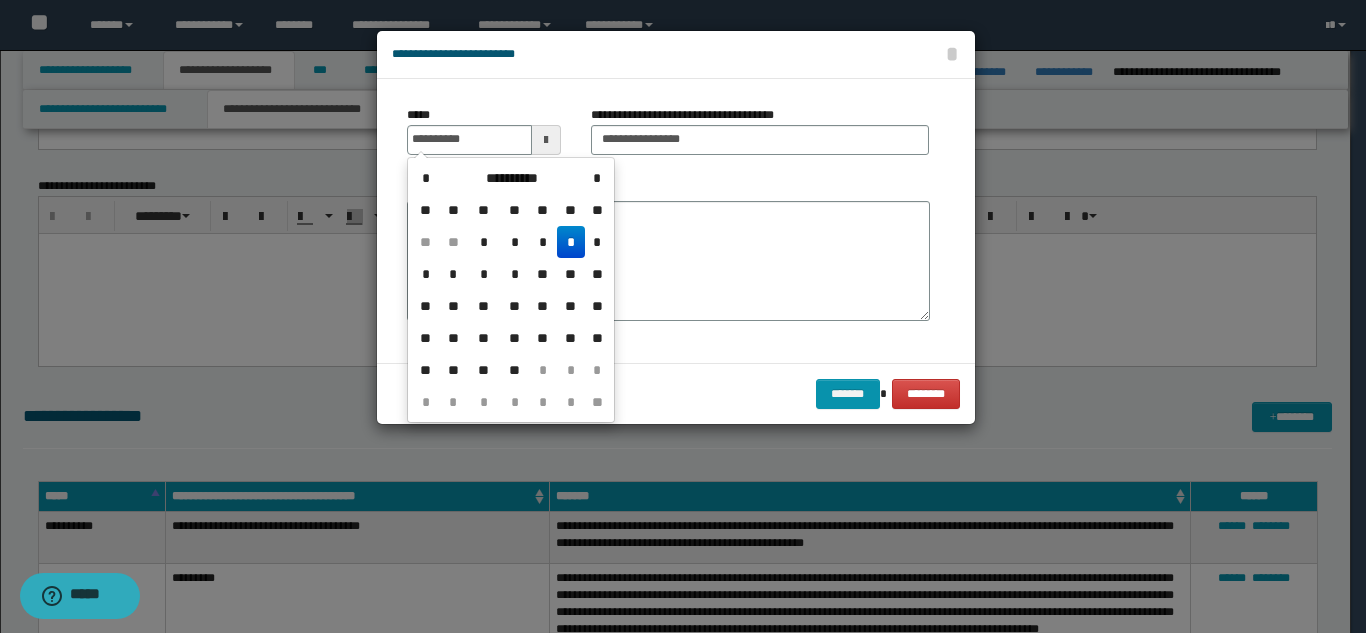click on "*" at bounding box center (571, 242) 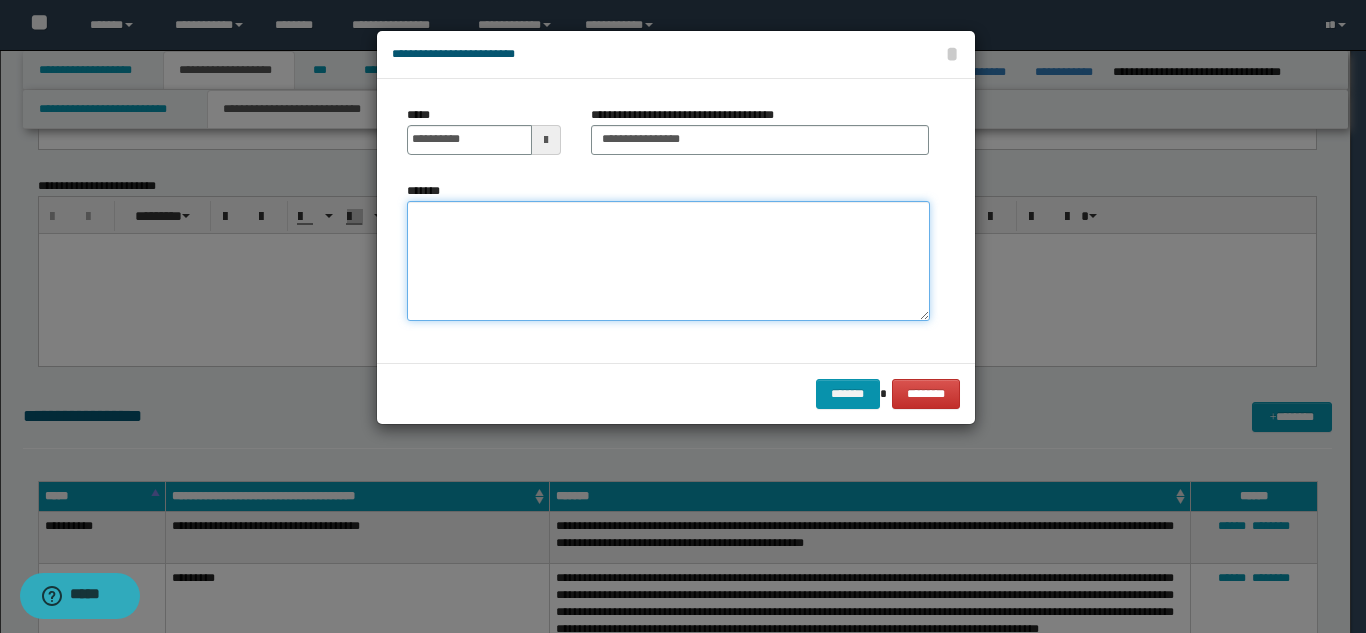 click on "*******" at bounding box center [668, 261] 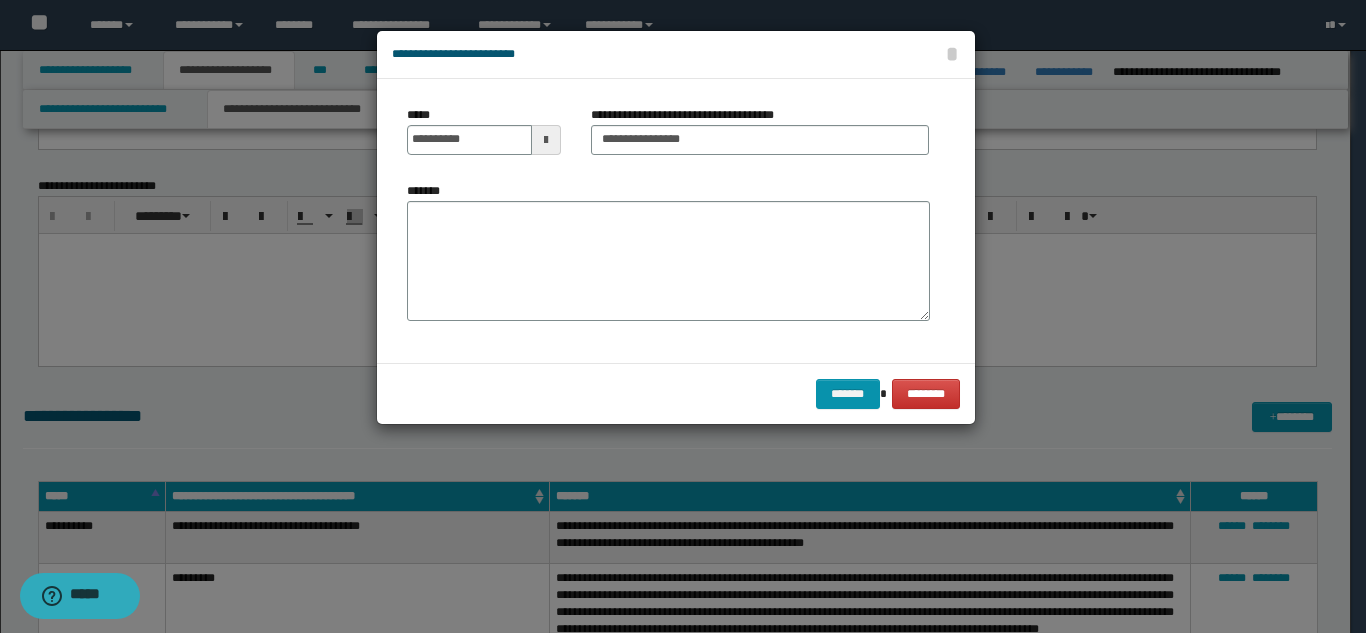 click at bounding box center (683, 316) 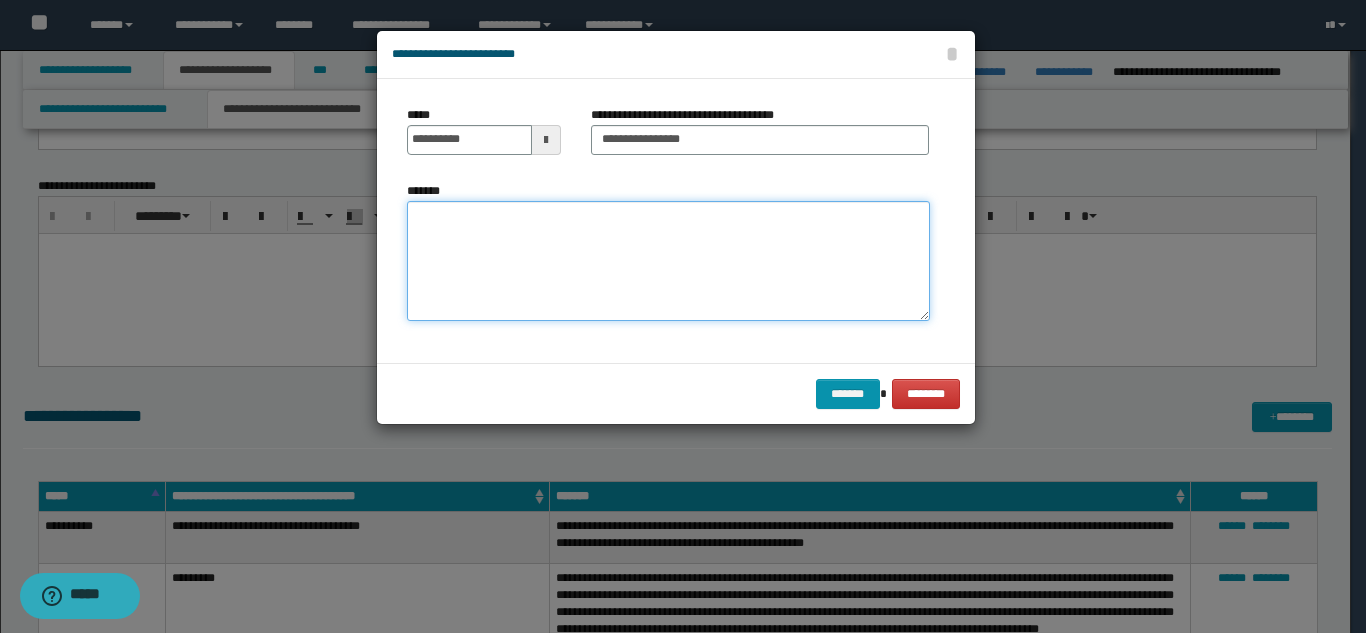 click on "*******" at bounding box center [668, 261] 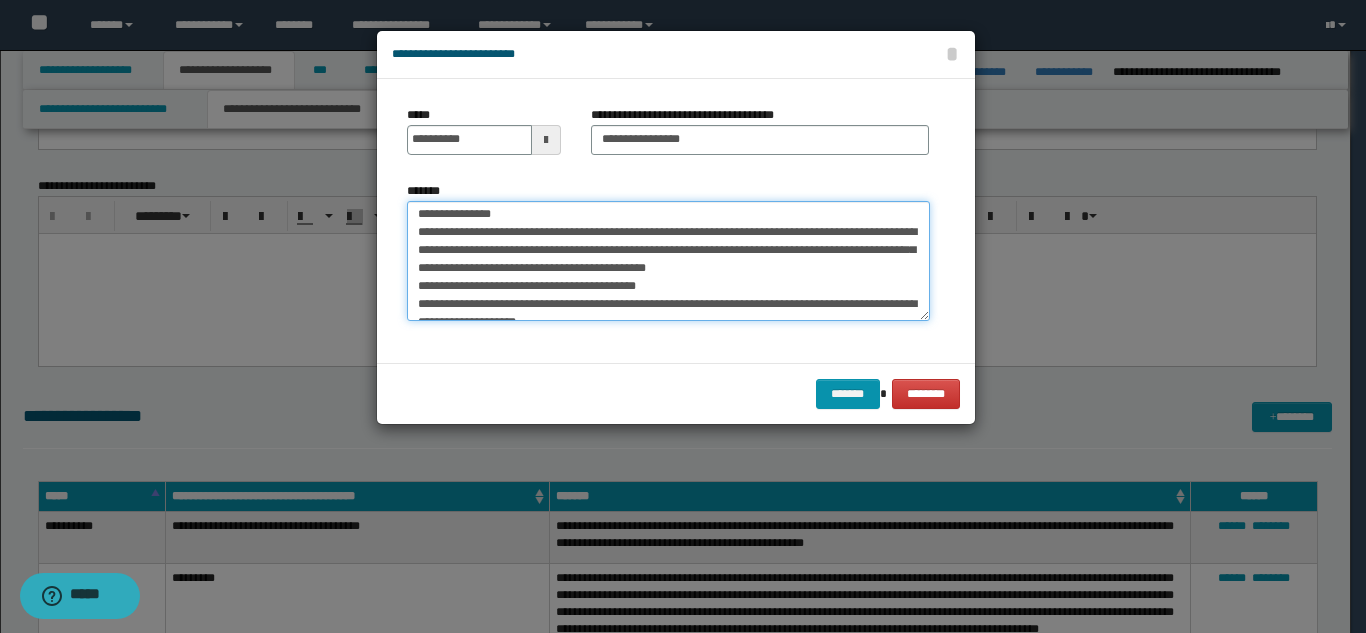scroll, scrollTop: 0, scrollLeft: 0, axis: both 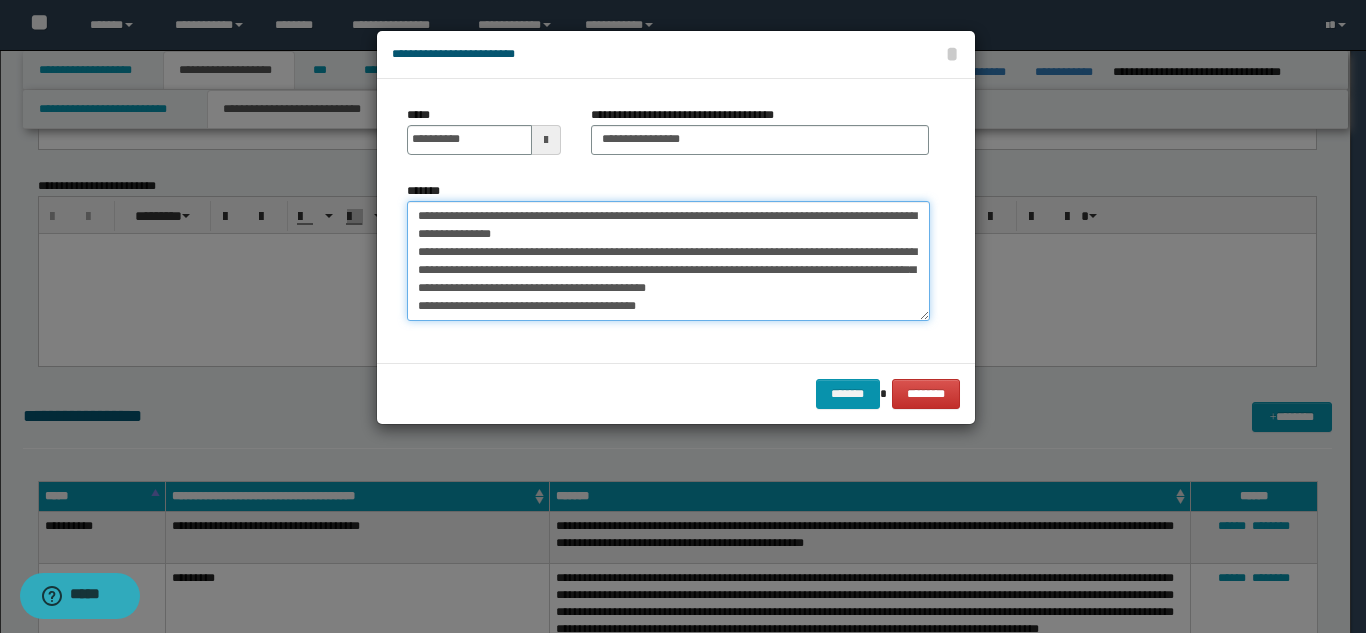 click on "*******" at bounding box center [668, 261] 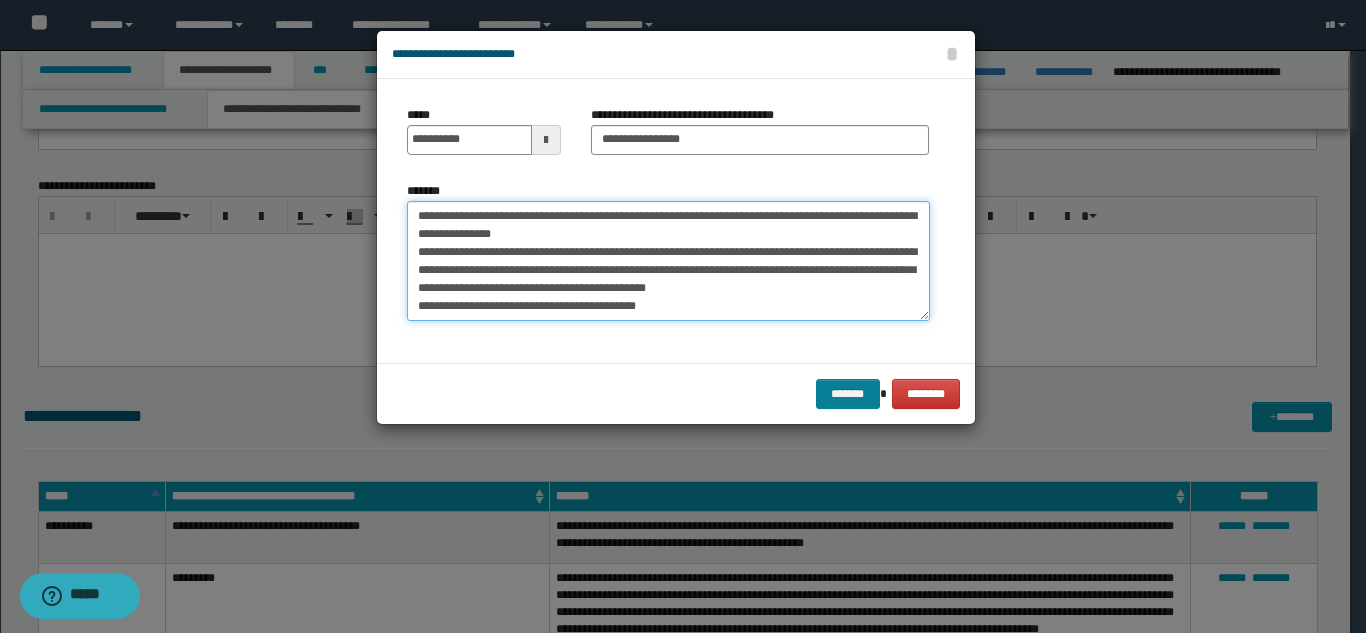 type on "**********" 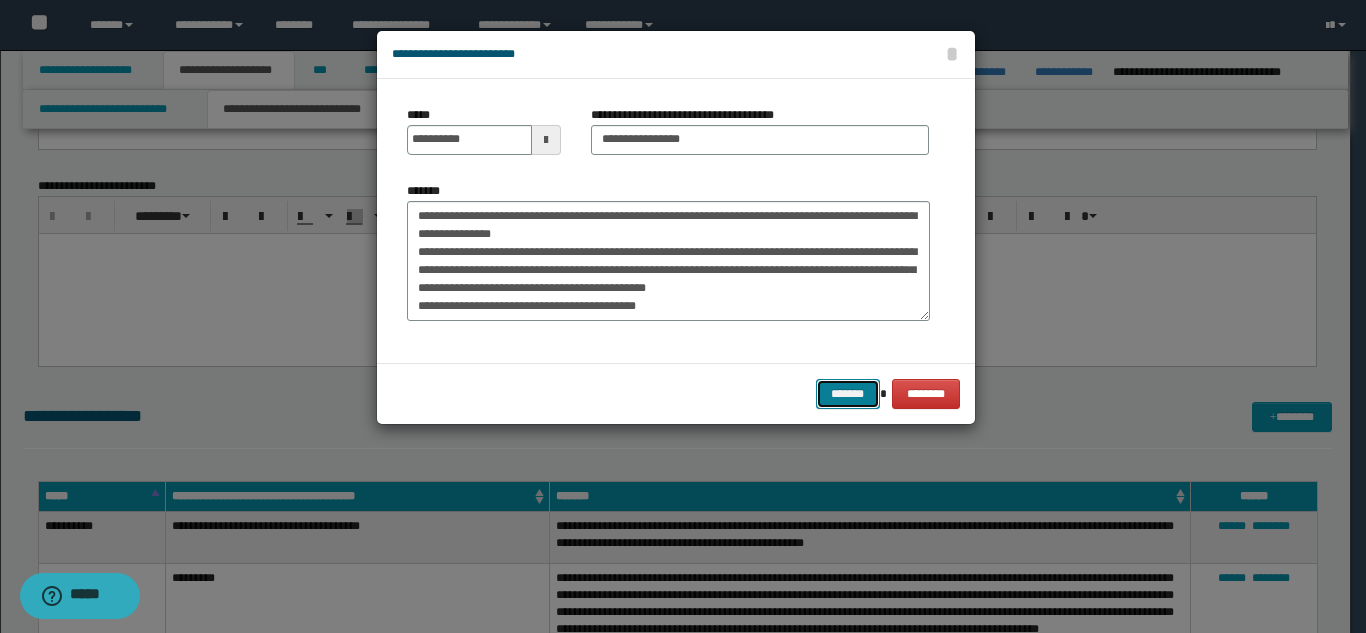 click on "*******" at bounding box center (848, 394) 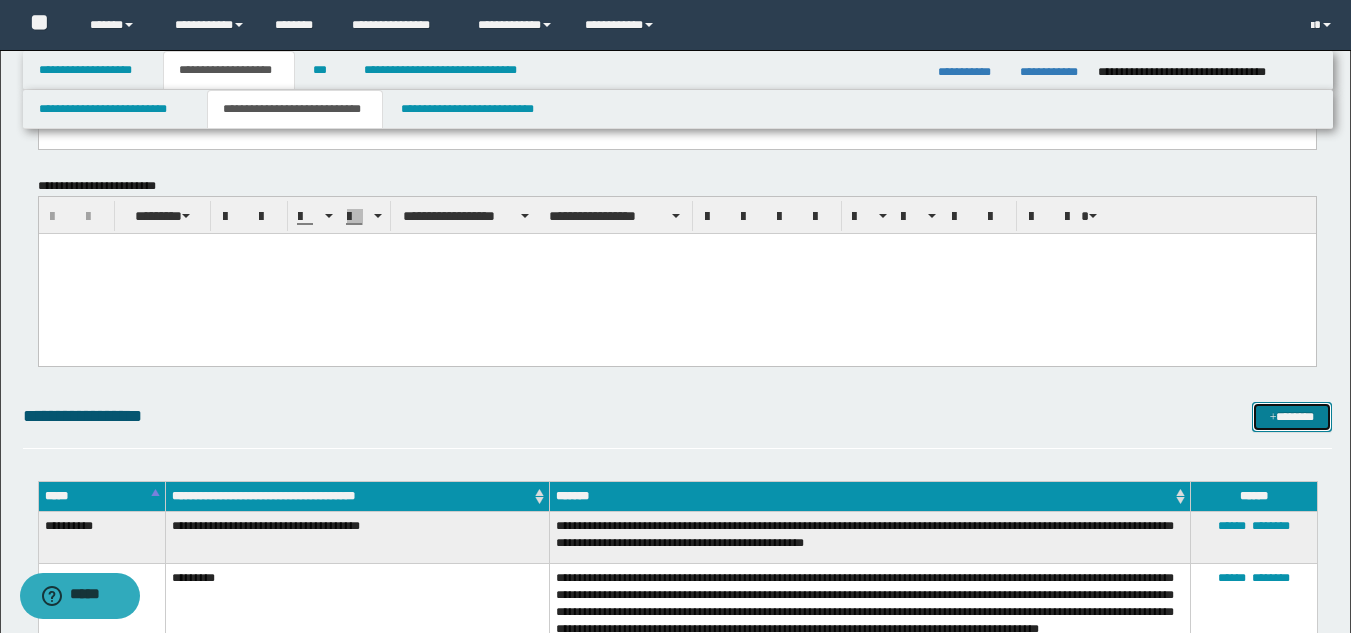 click on "*******" at bounding box center (1292, 417) 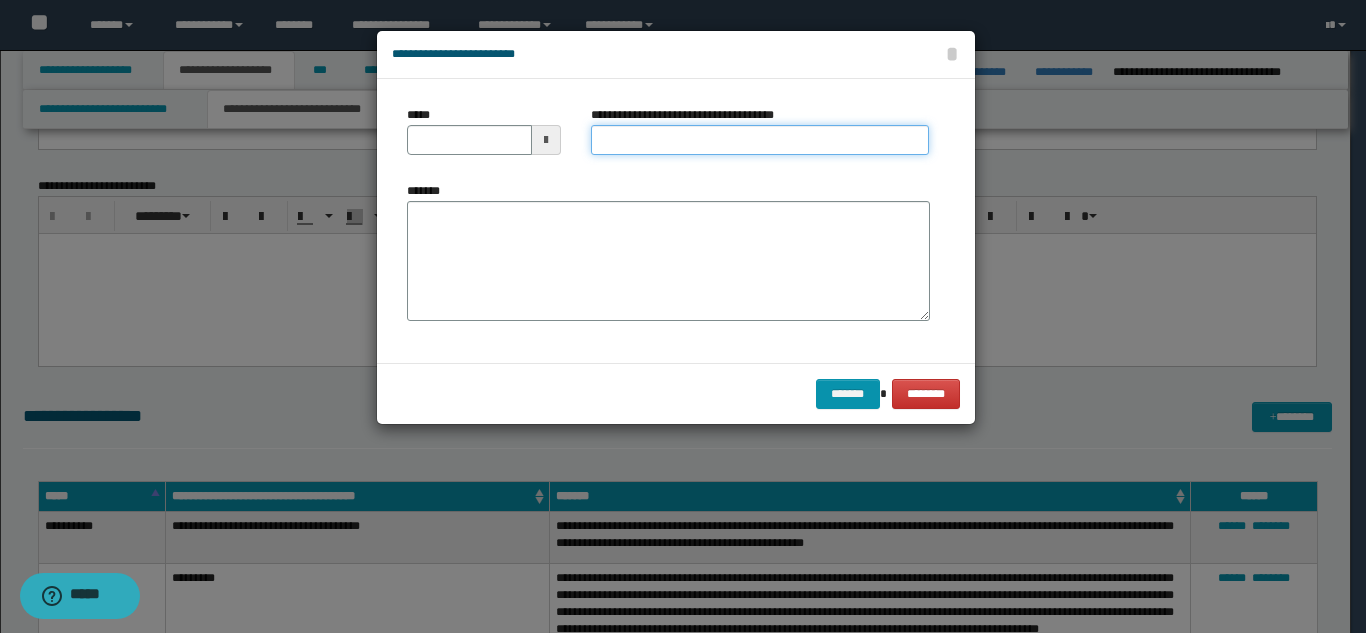 click on "**********" at bounding box center (760, 140) 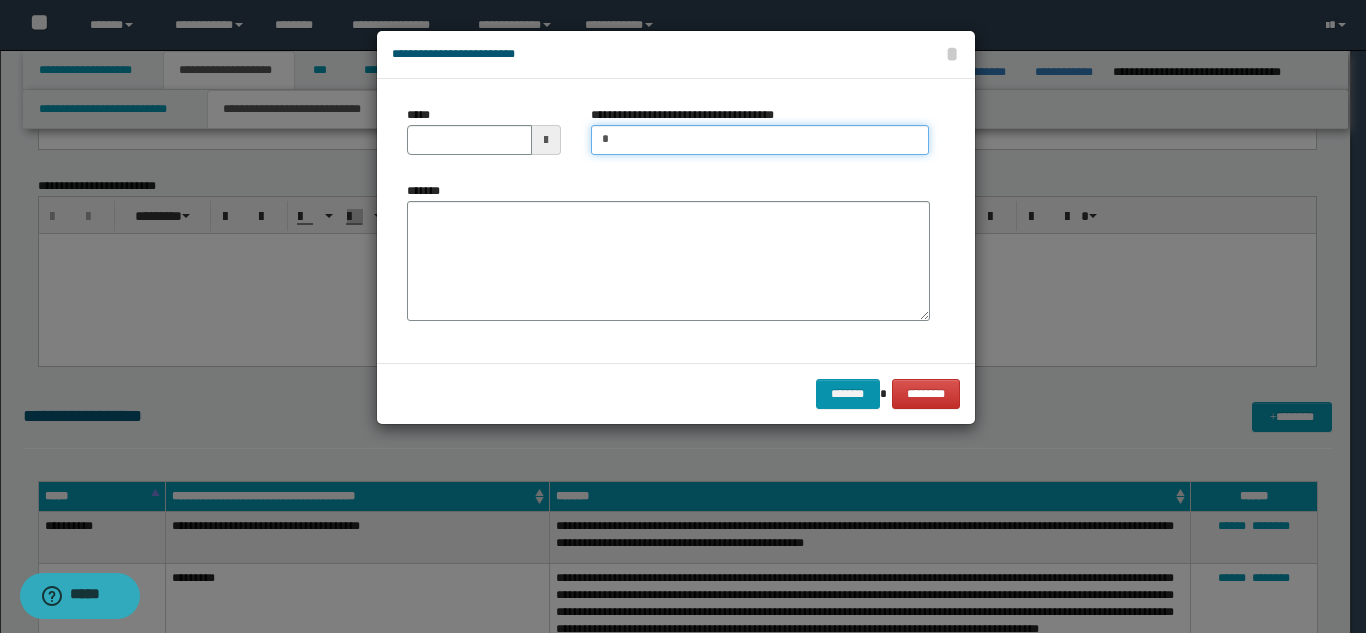 type on "**********" 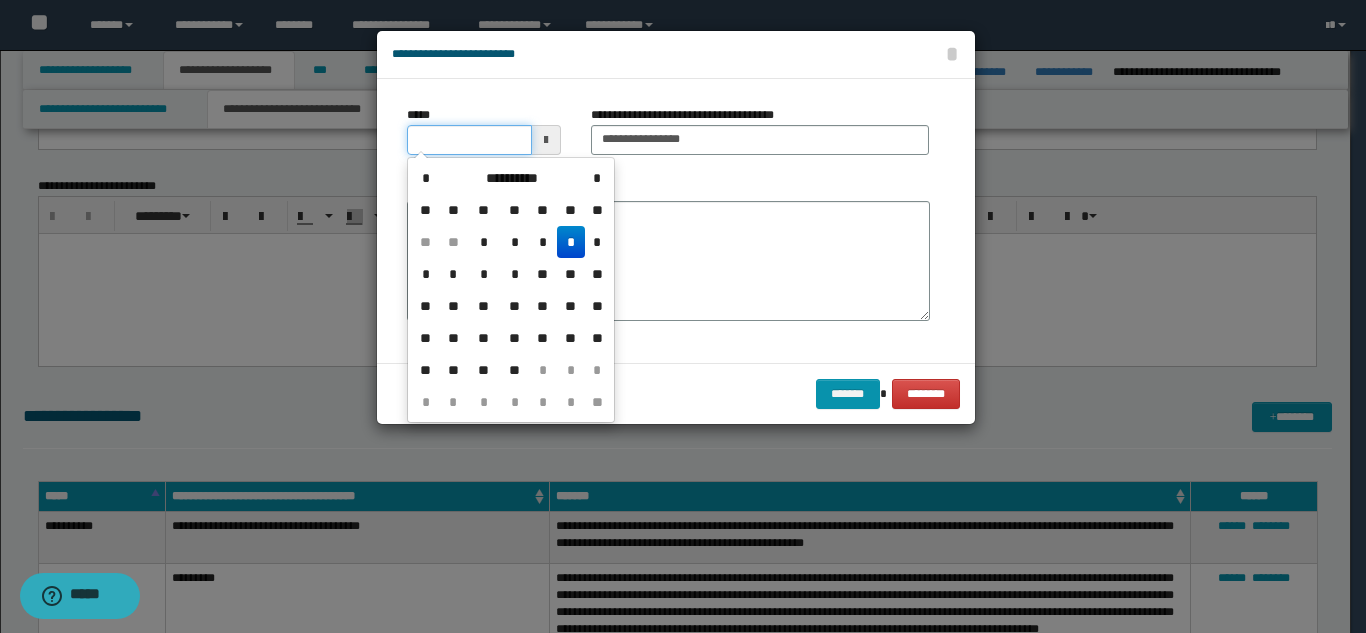 click on "*****" at bounding box center (469, 140) 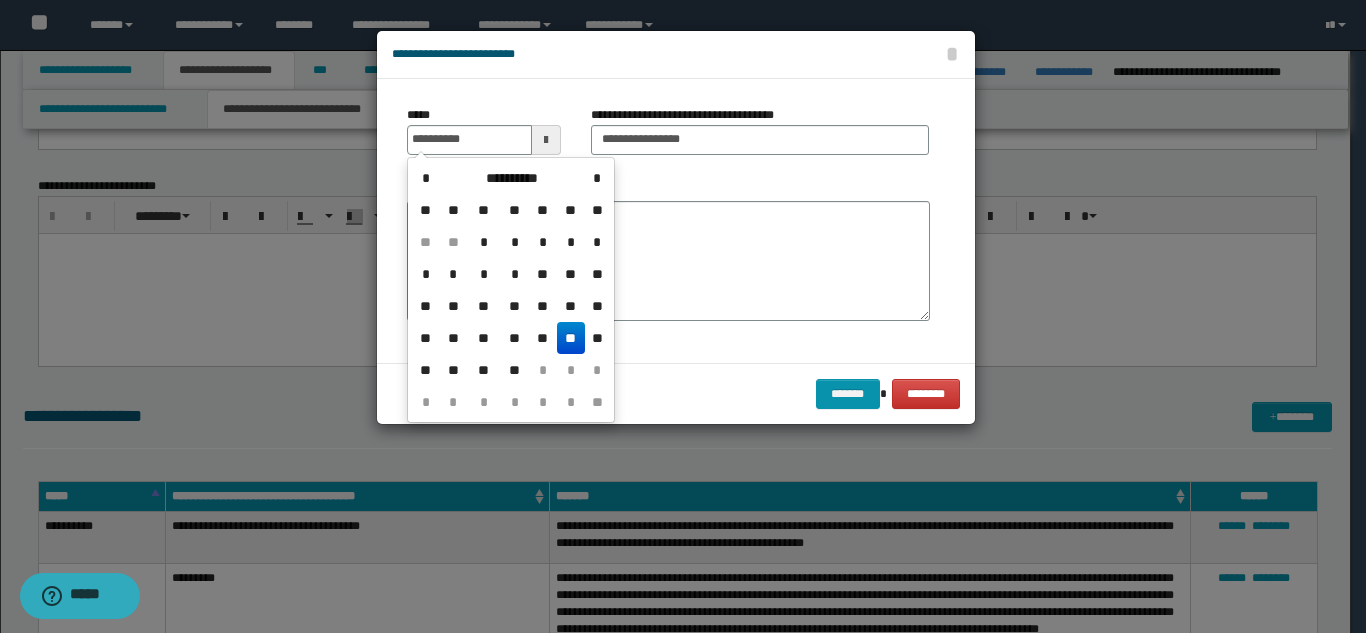 click on "**" at bounding box center (571, 338) 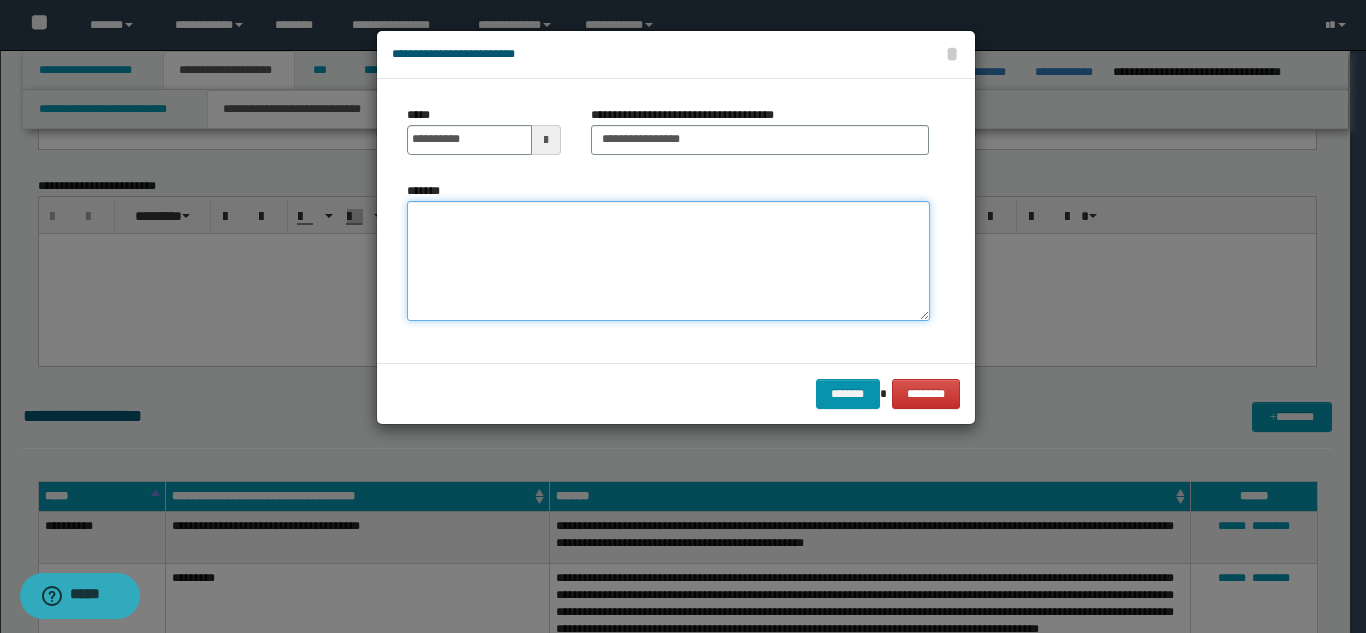 click on "*******" at bounding box center [668, 261] 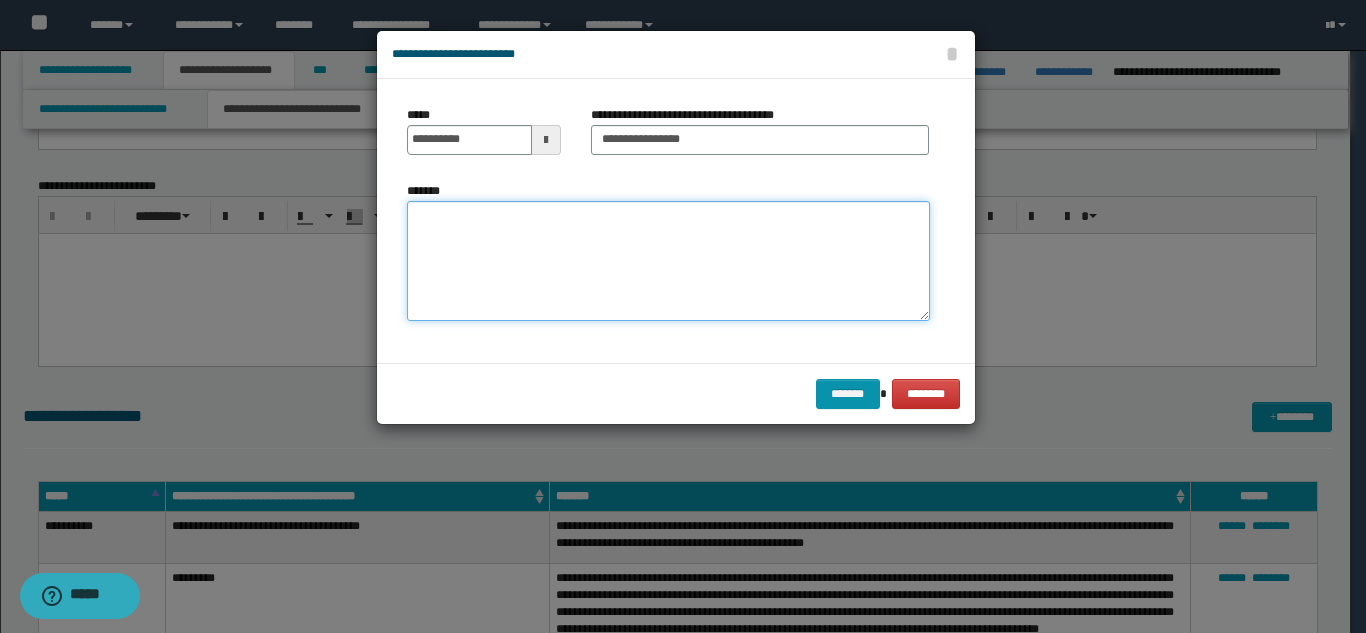 paste on "**********" 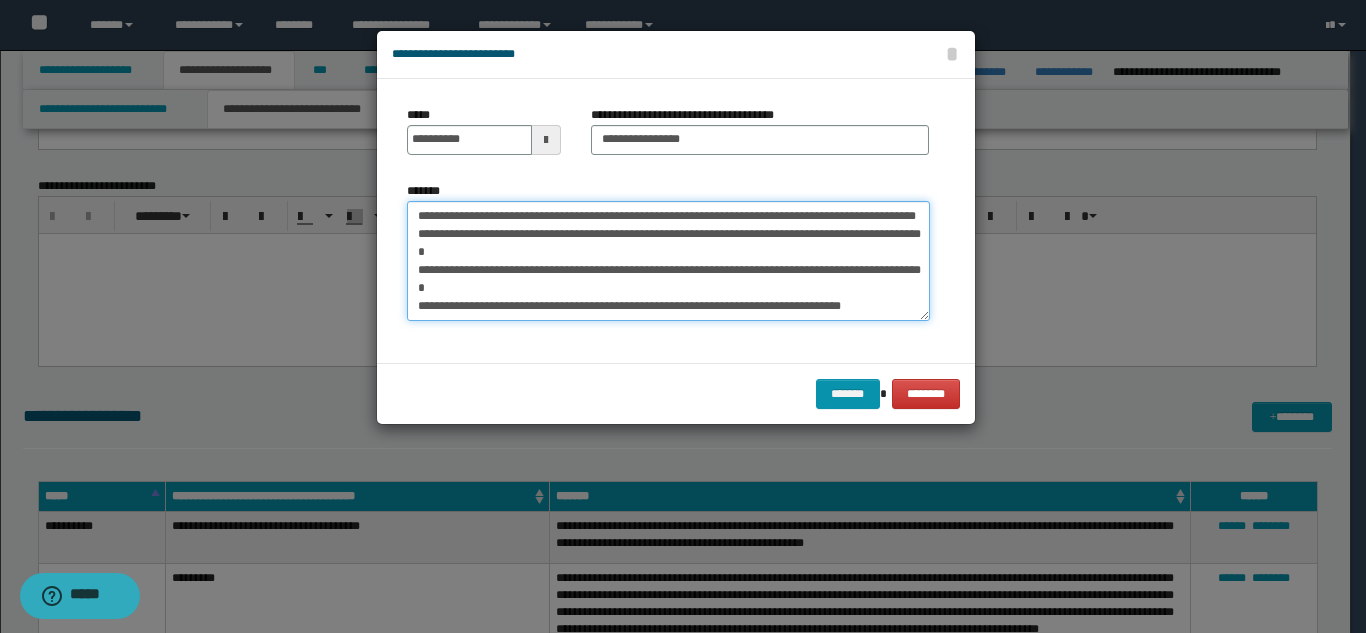 click on "**********" at bounding box center [668, 261] 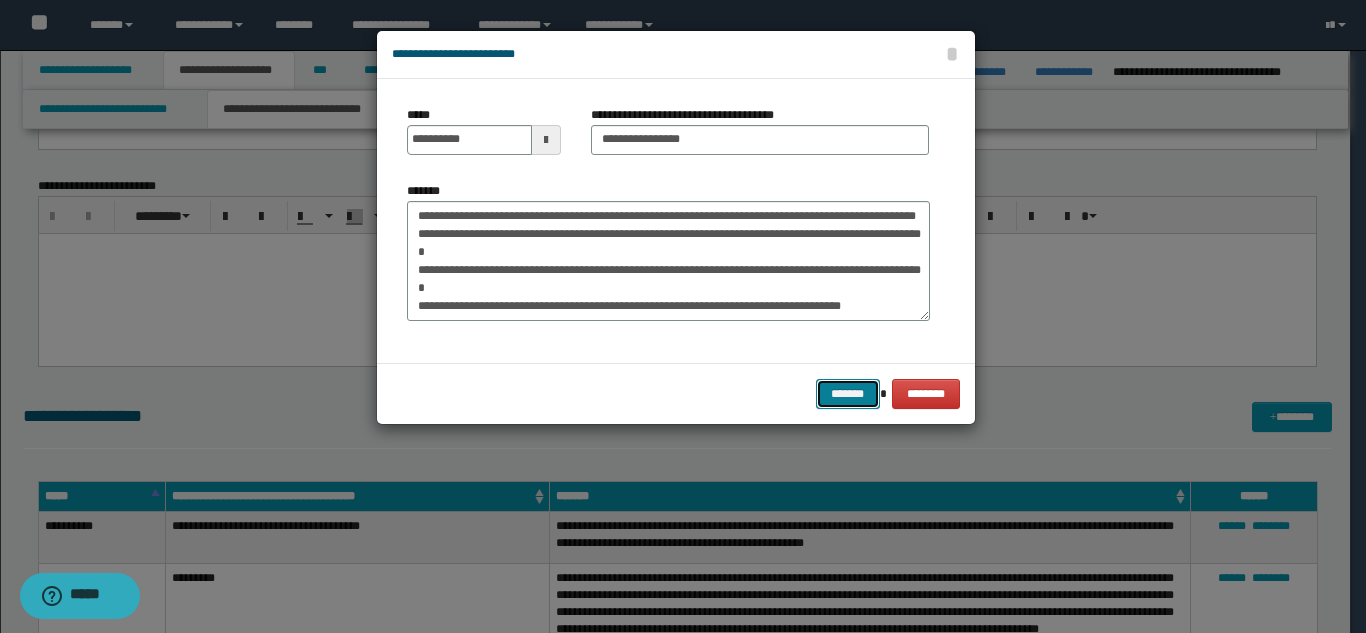 click on "*******" at bounding box center (848, 394) 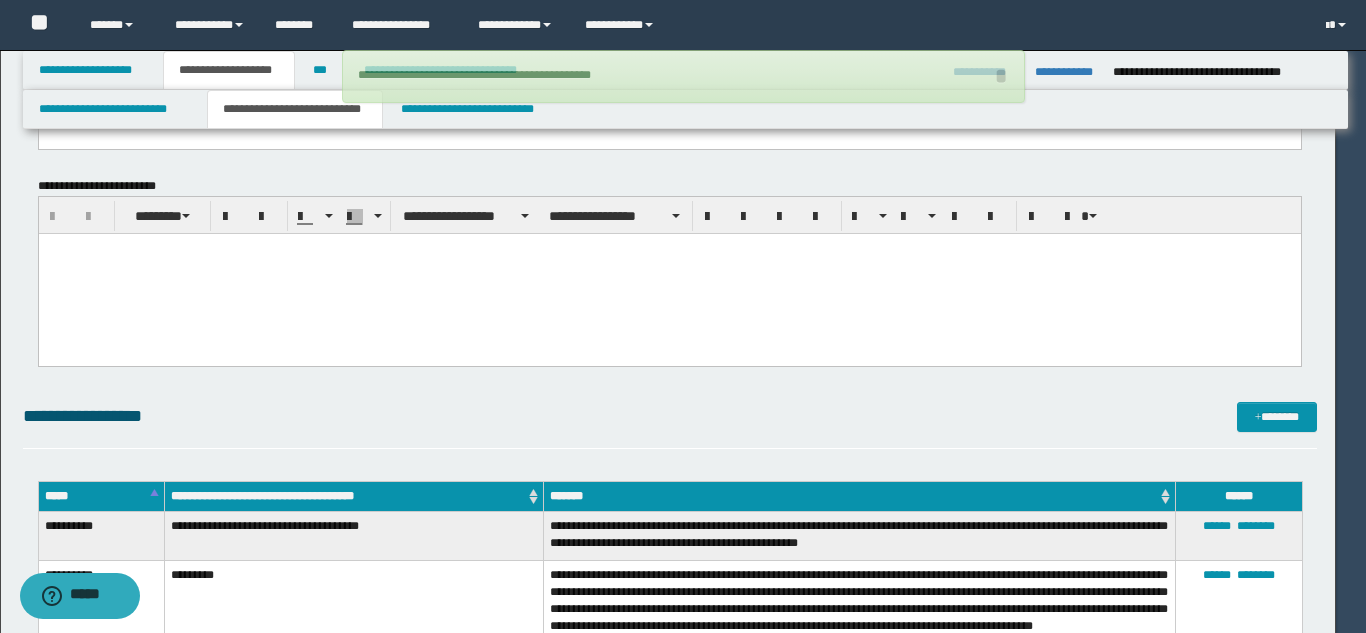type 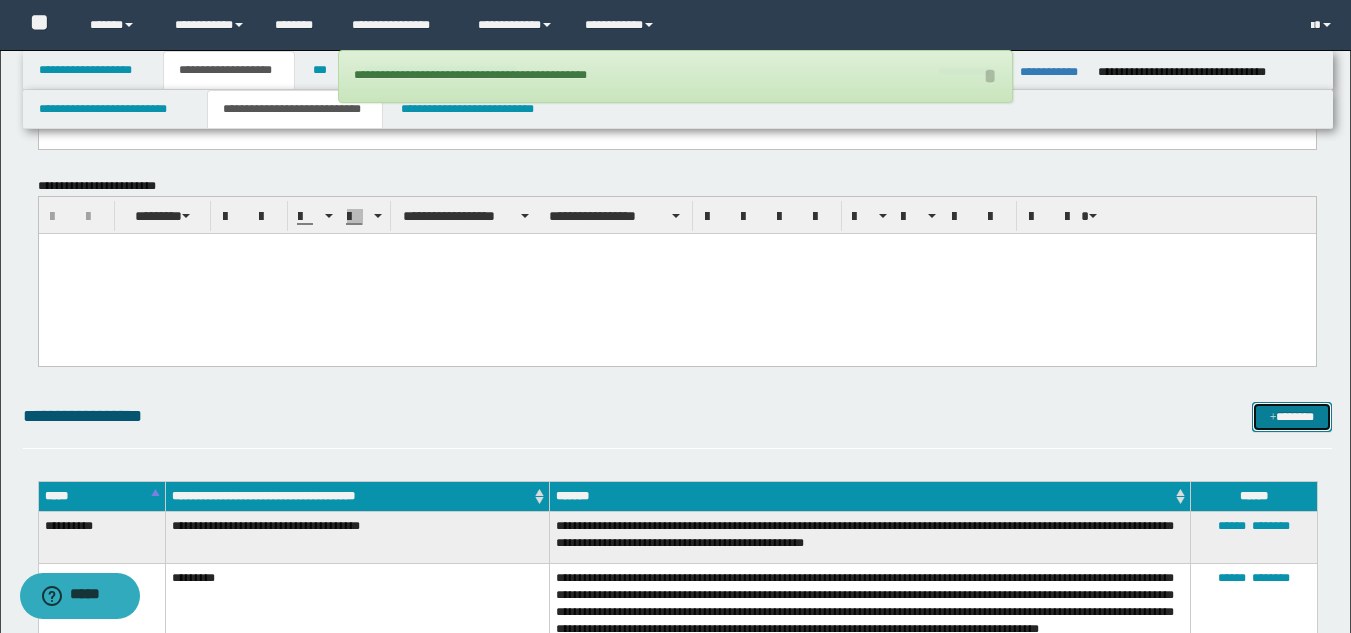 click on "*******" at bounding box center (1292, 417) 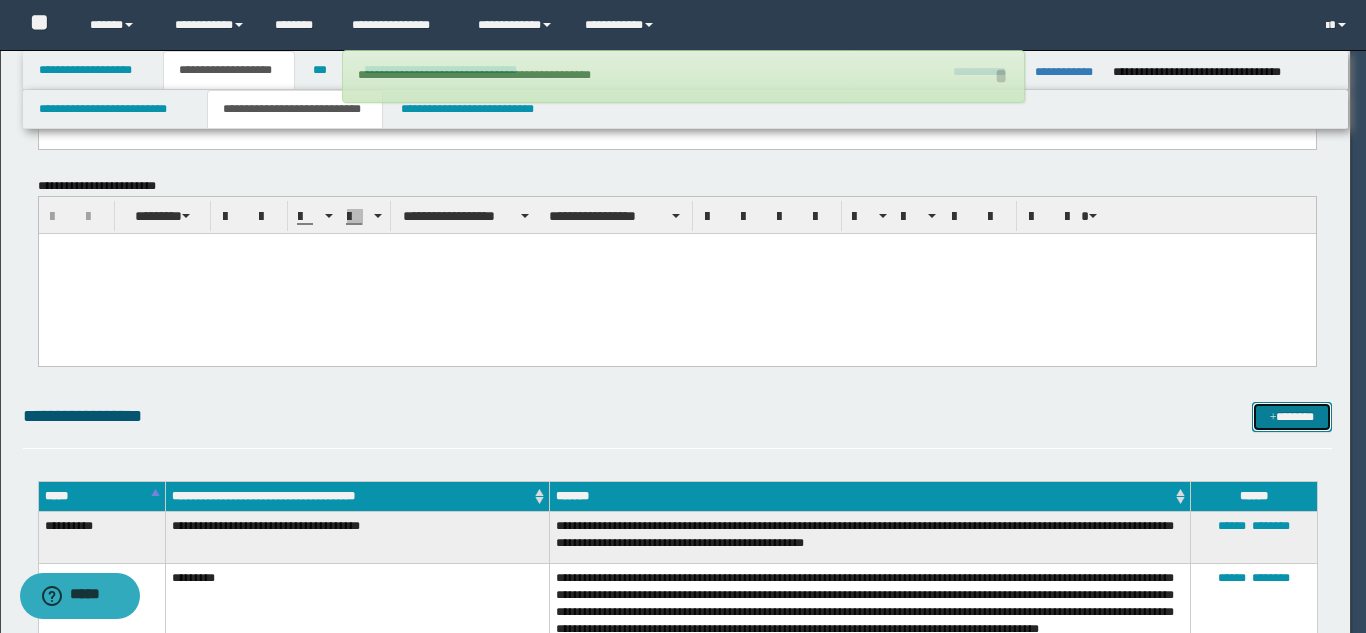 scroll, scrollTop: 0, scrollLeft: 0, axis: both 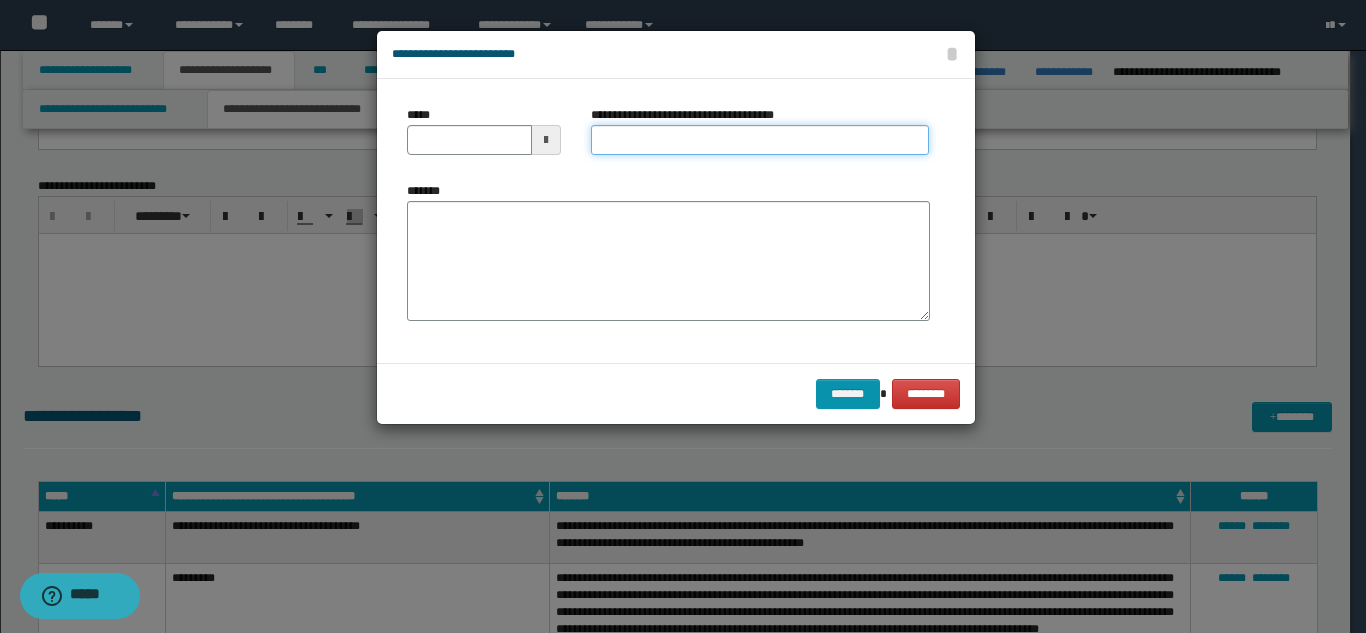 click on "**********" at bounding box center (760, 140) 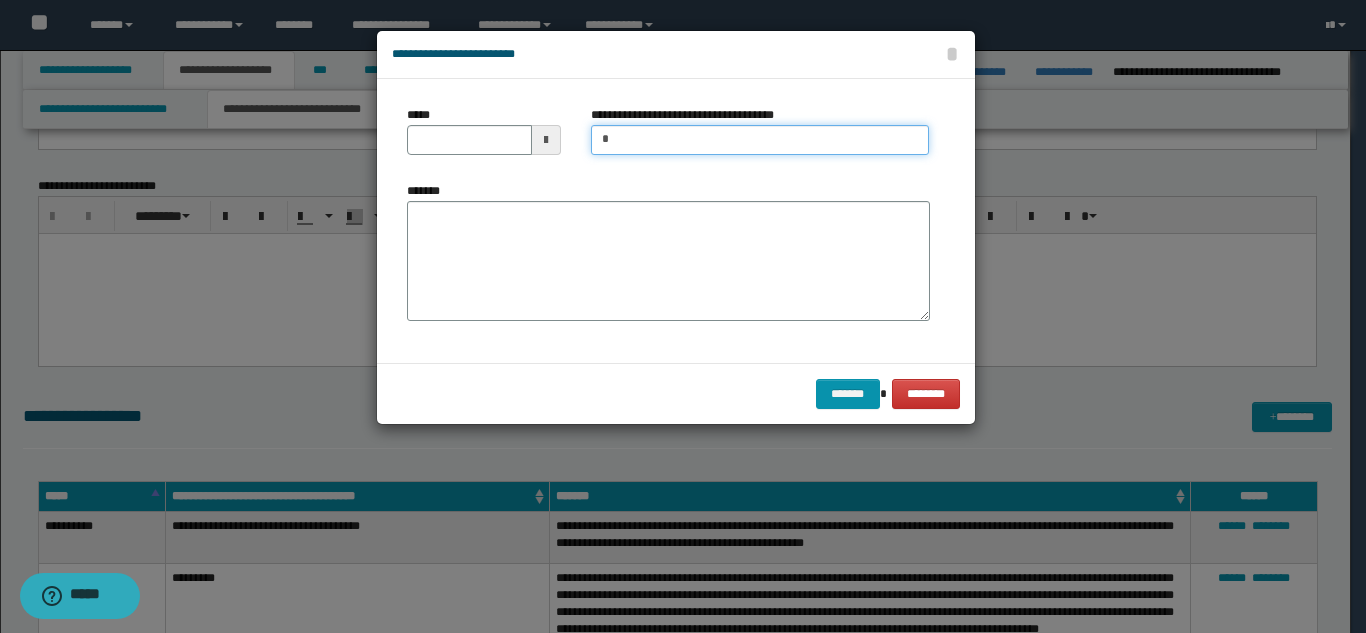 type on "**********" 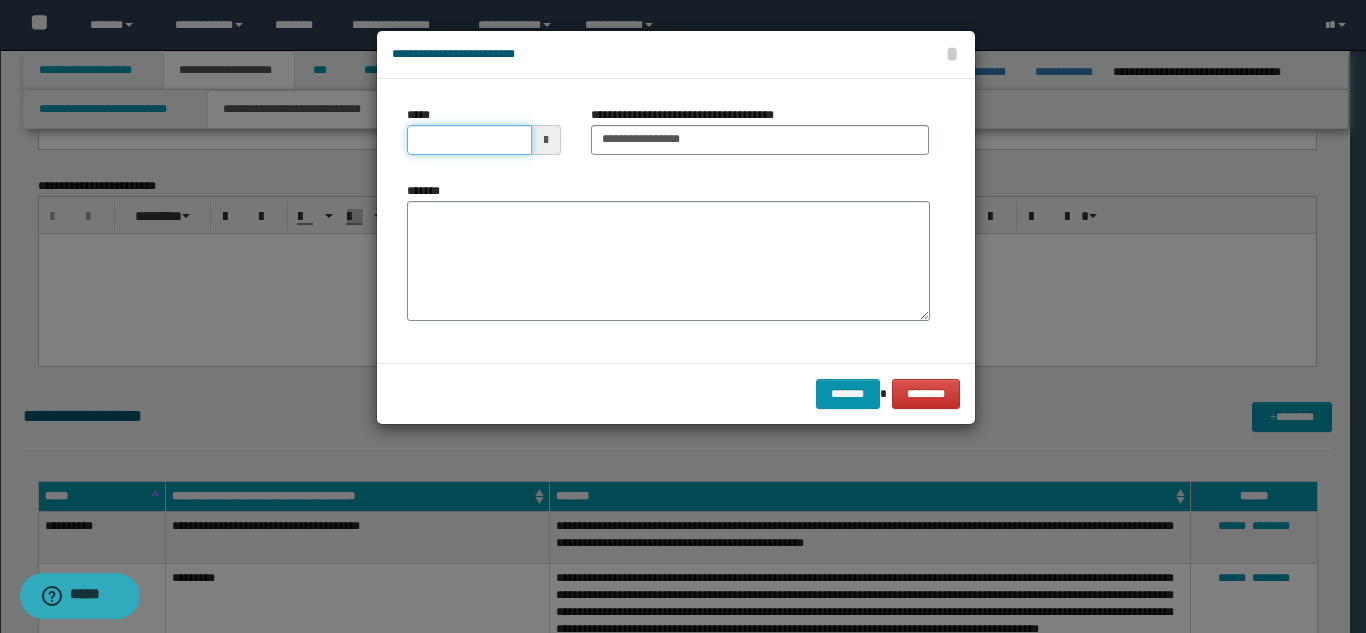 click on "*****" at bounding box center (469, 140) 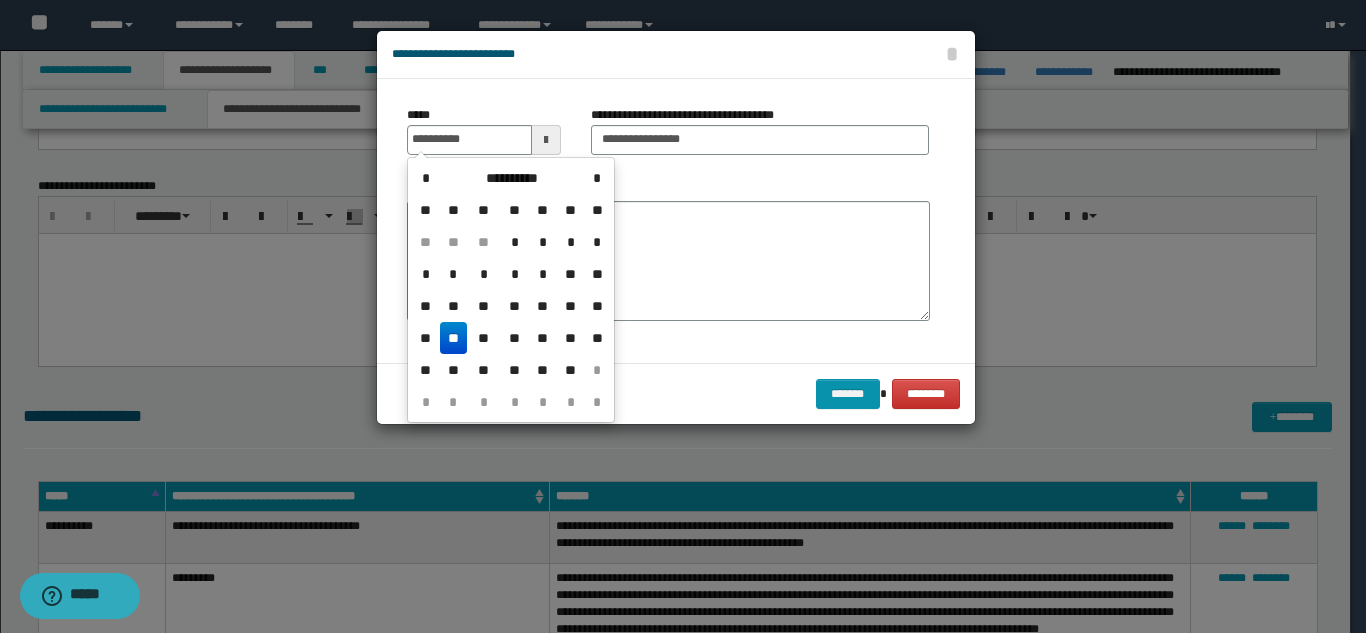 drag, startPoint x: 451, startPoint y: 339, endPoint x: 456, endPoint y: 322, distance: 17.720045 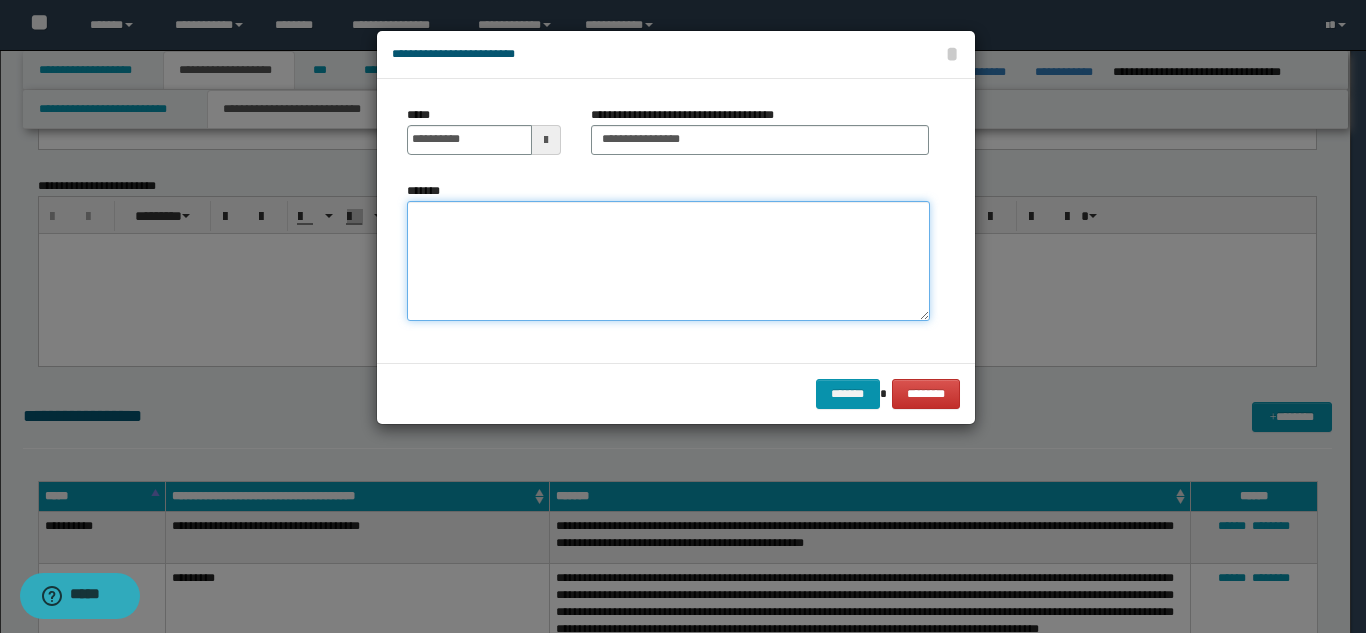 click on "*******" at bounding box center (668, 261) 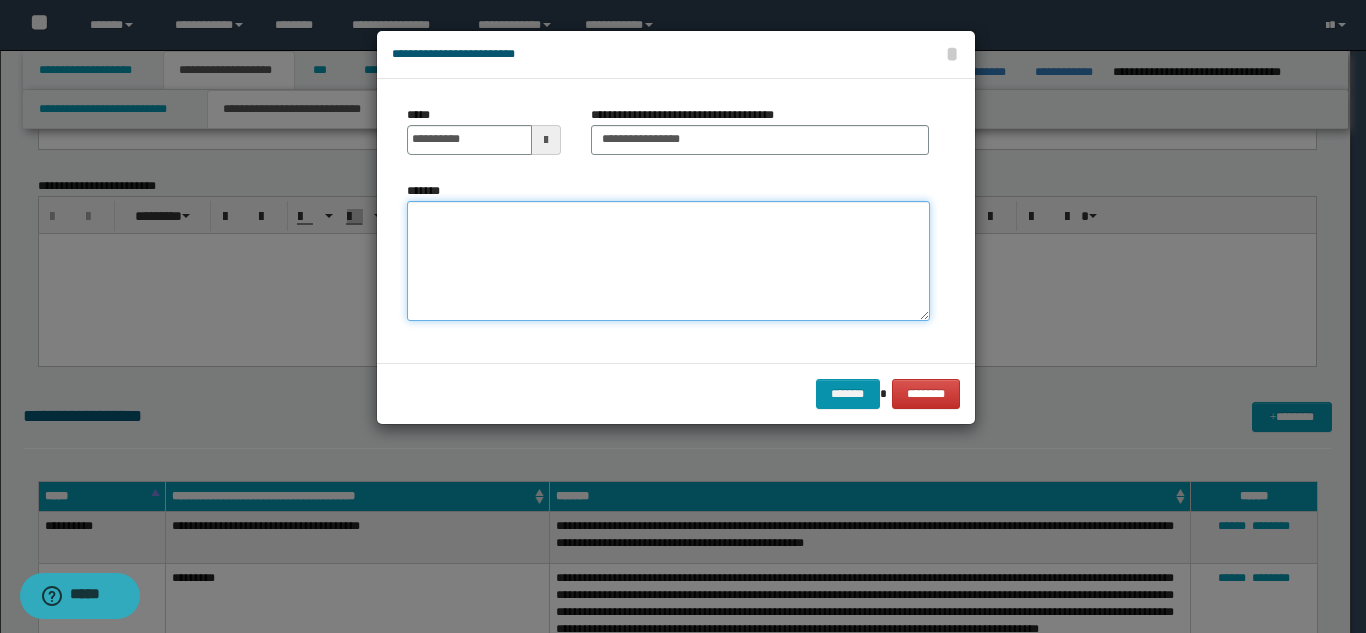 paste on "**********" 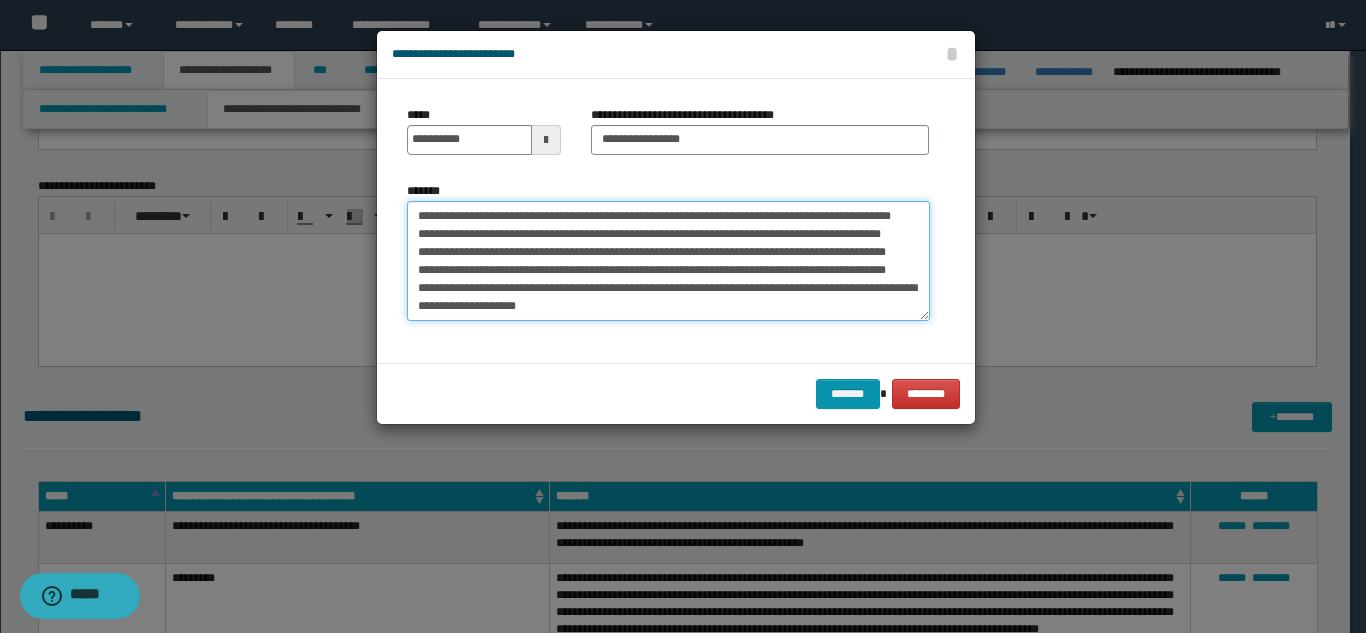click on "**********" at bounding box center (668, 261) 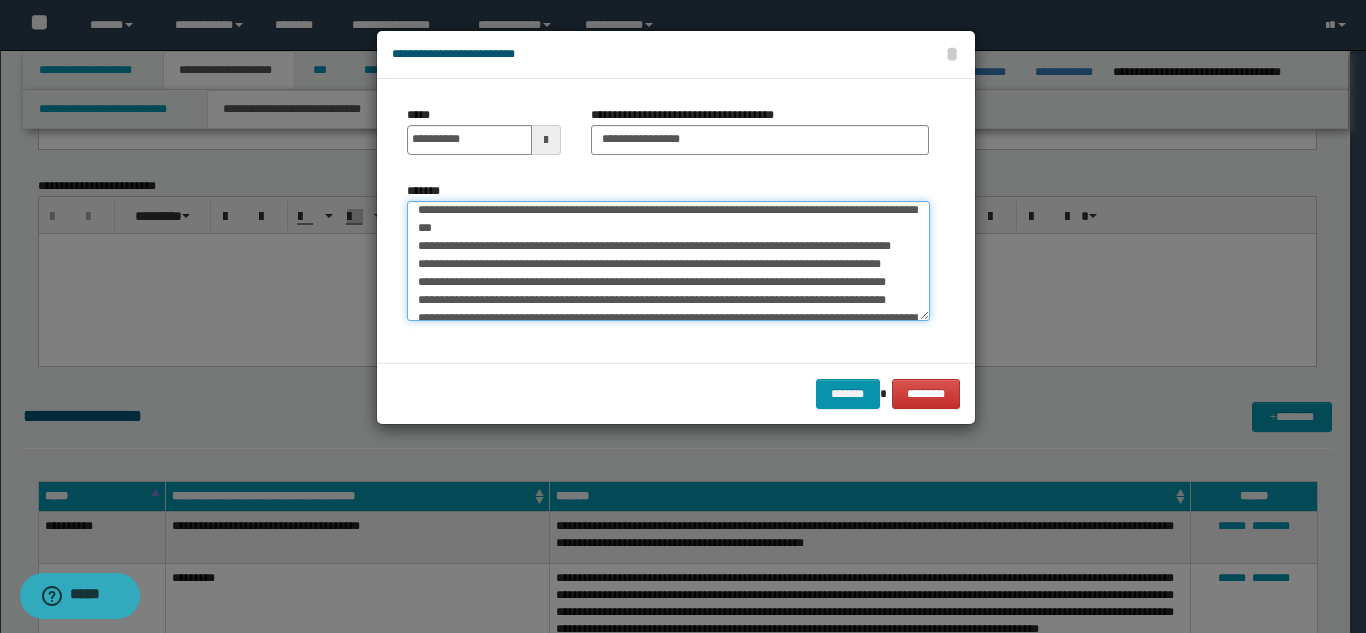 scroll, scrollTop: 0, scrollLeft: 0, axis: both 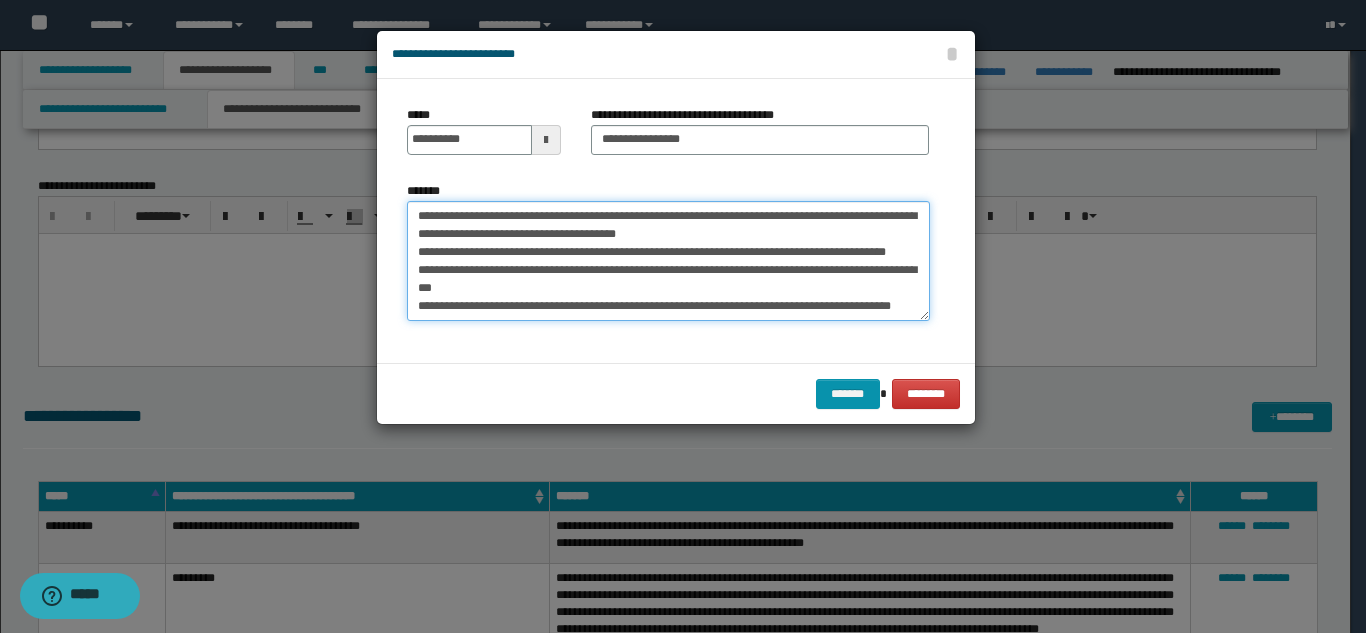 click on "**********" at bounding box center [668, 261] 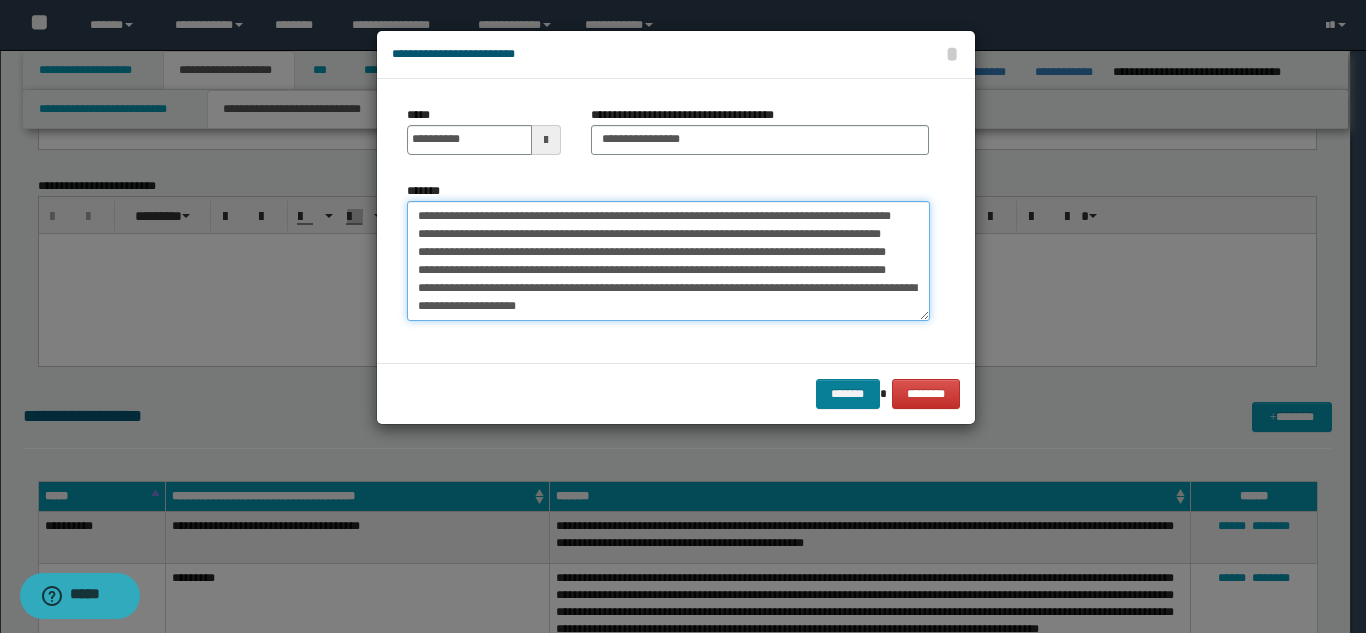 type on "**********" 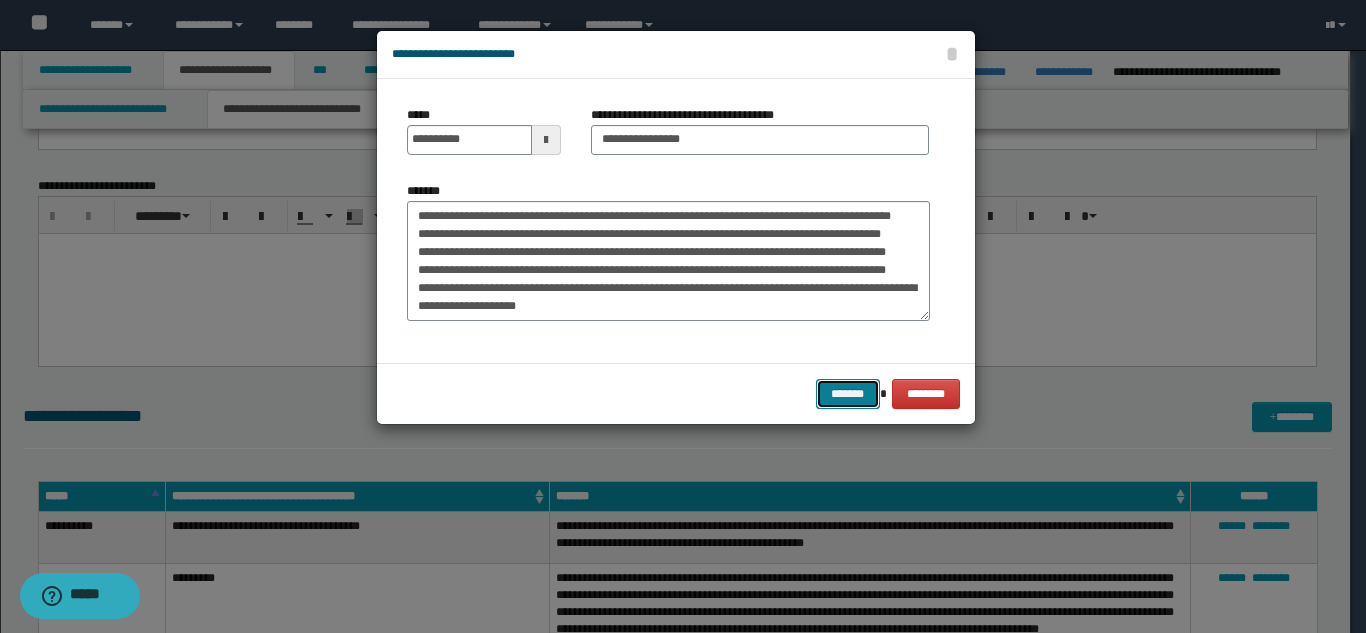 click on "*******" at bounding box center [848, 394] 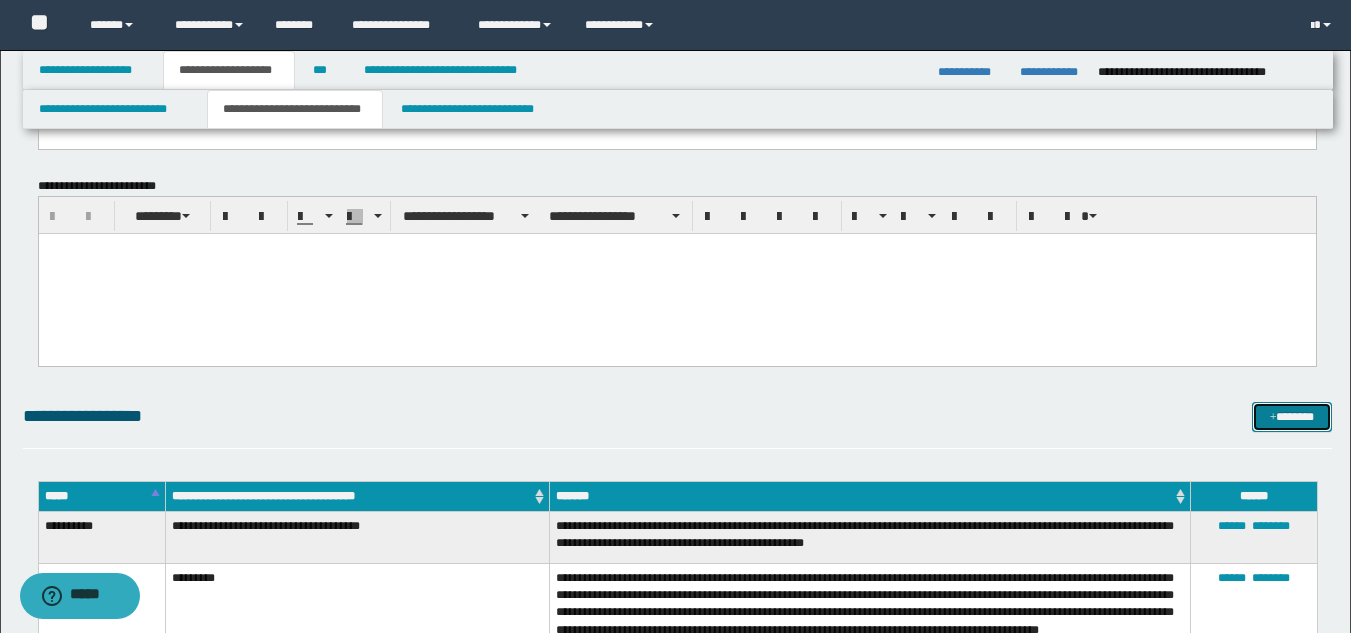 click on "*******" at bounding box center [1292, 417] 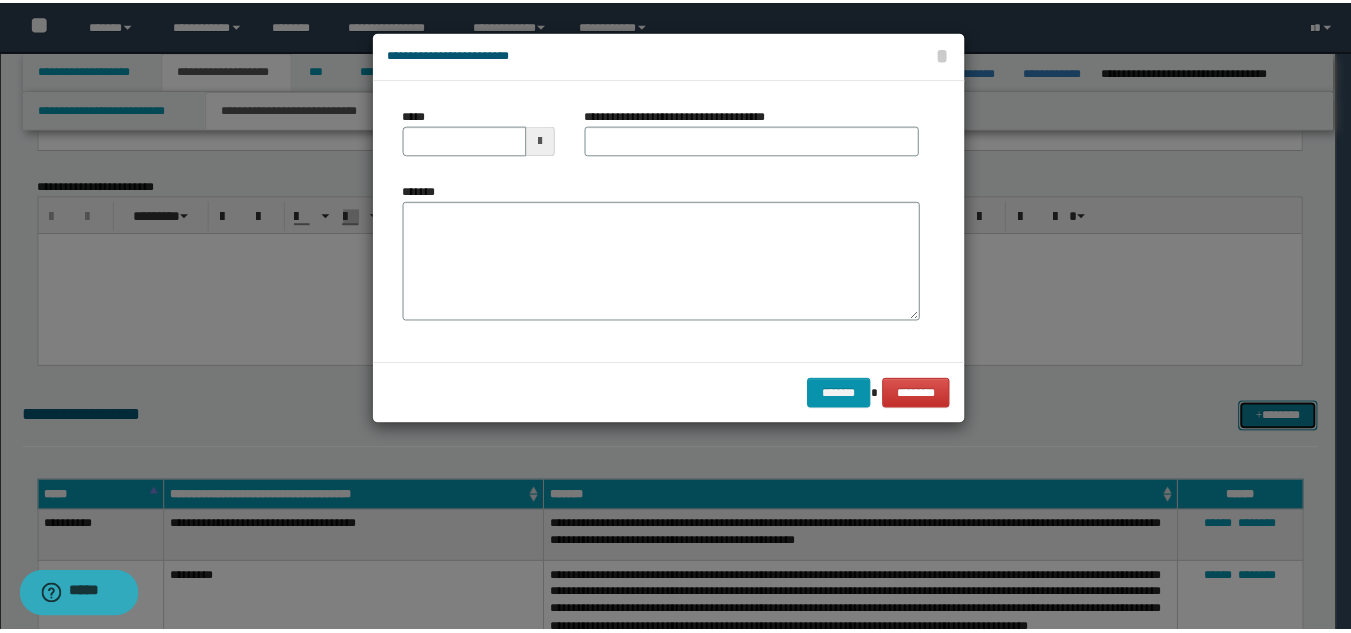 scroll, scrollTop: 0, scrollLeft: 0, axis: both 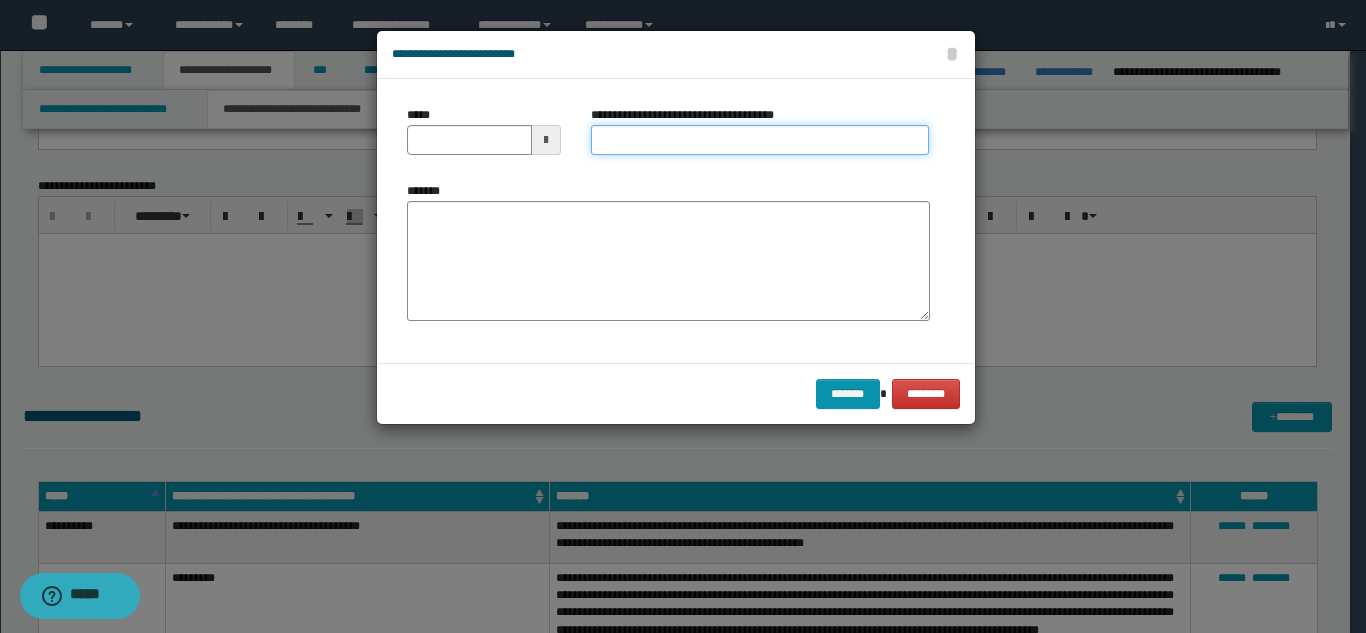 click on "**********" at bounding box center (760, 140) 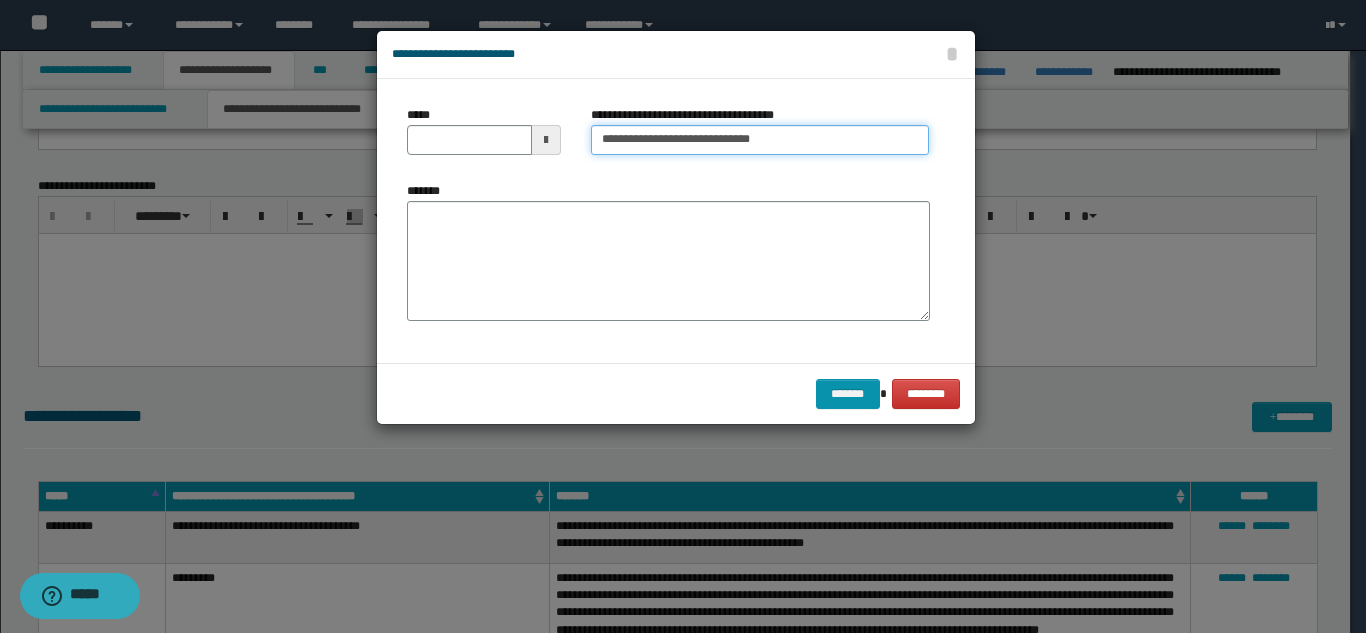 click on "**********" at bounding box center (760, 140) 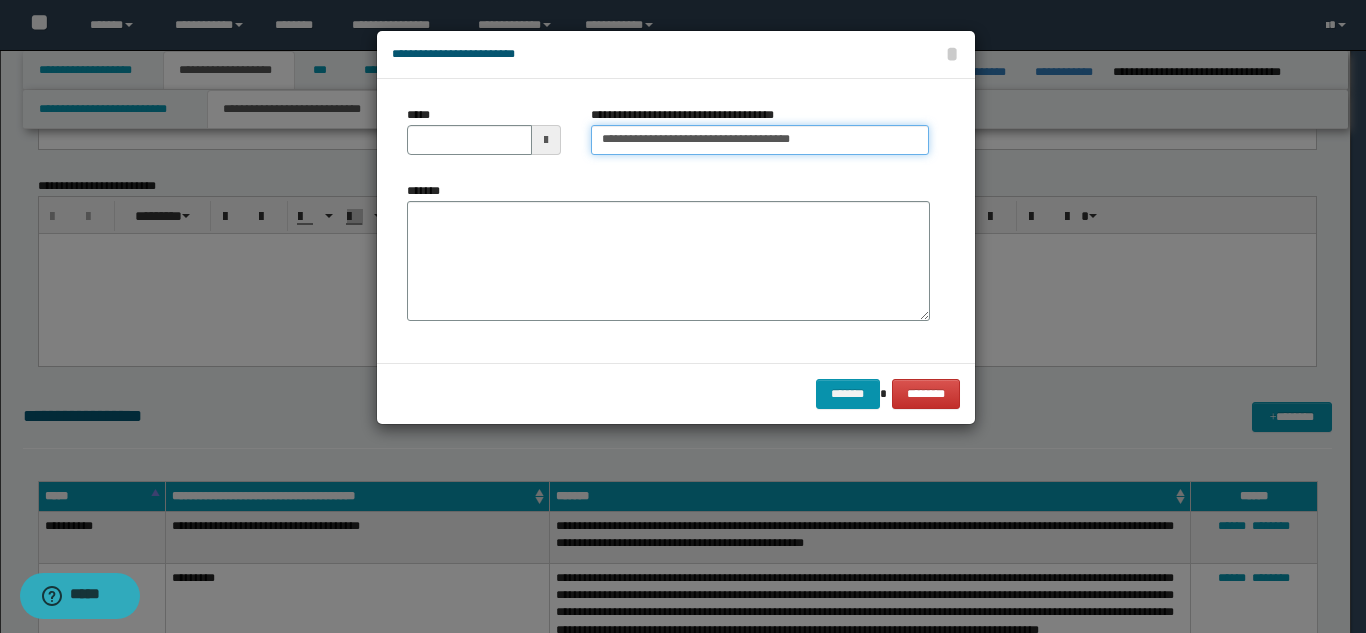 type on "**********" 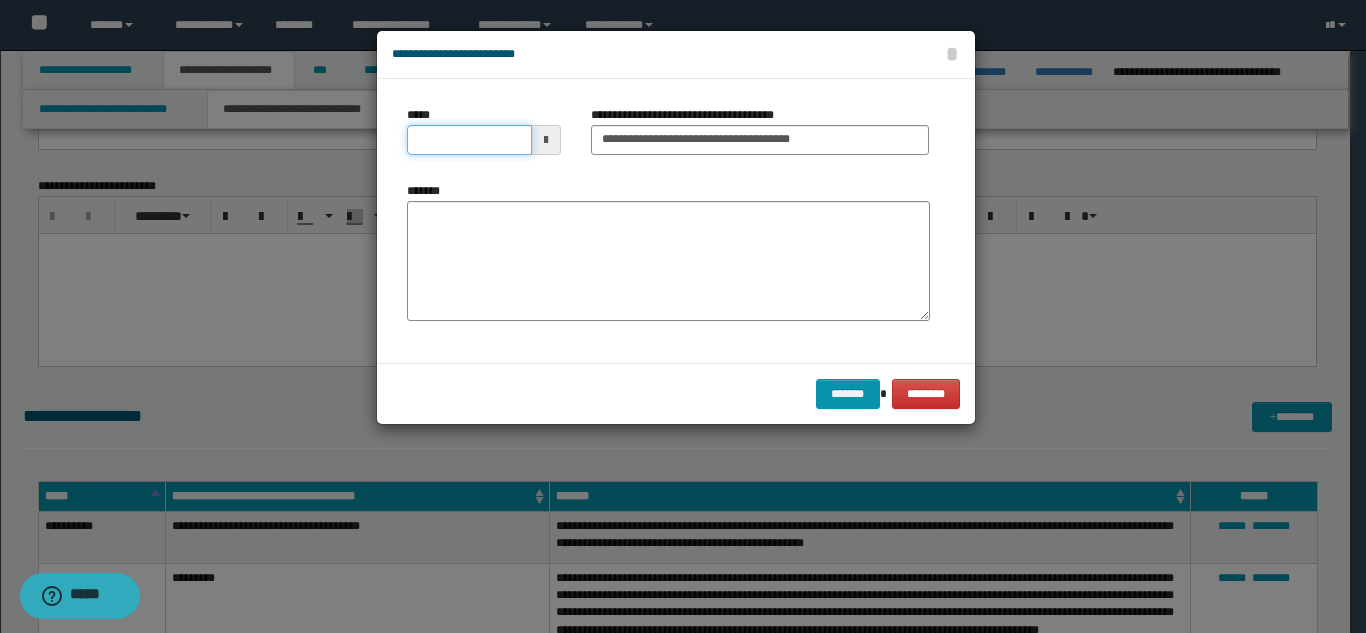 click on "*****" at bounding box center [469, 140] 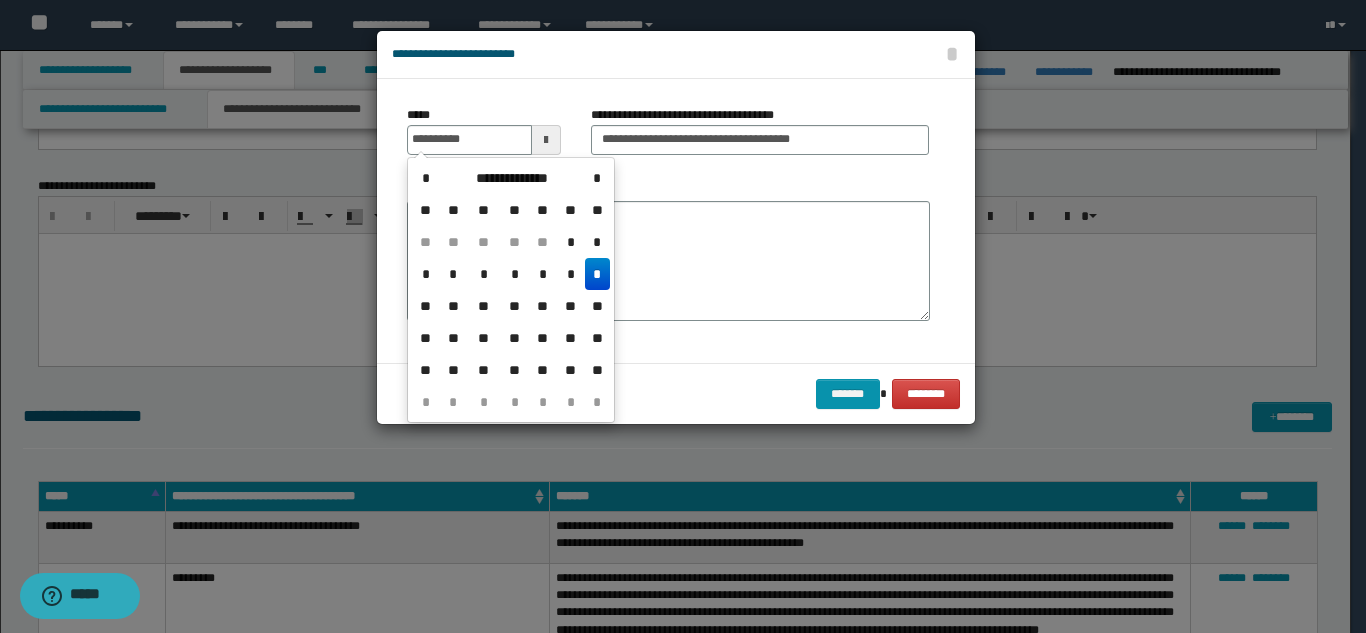 click on "*" at bounding box center [597, 274] 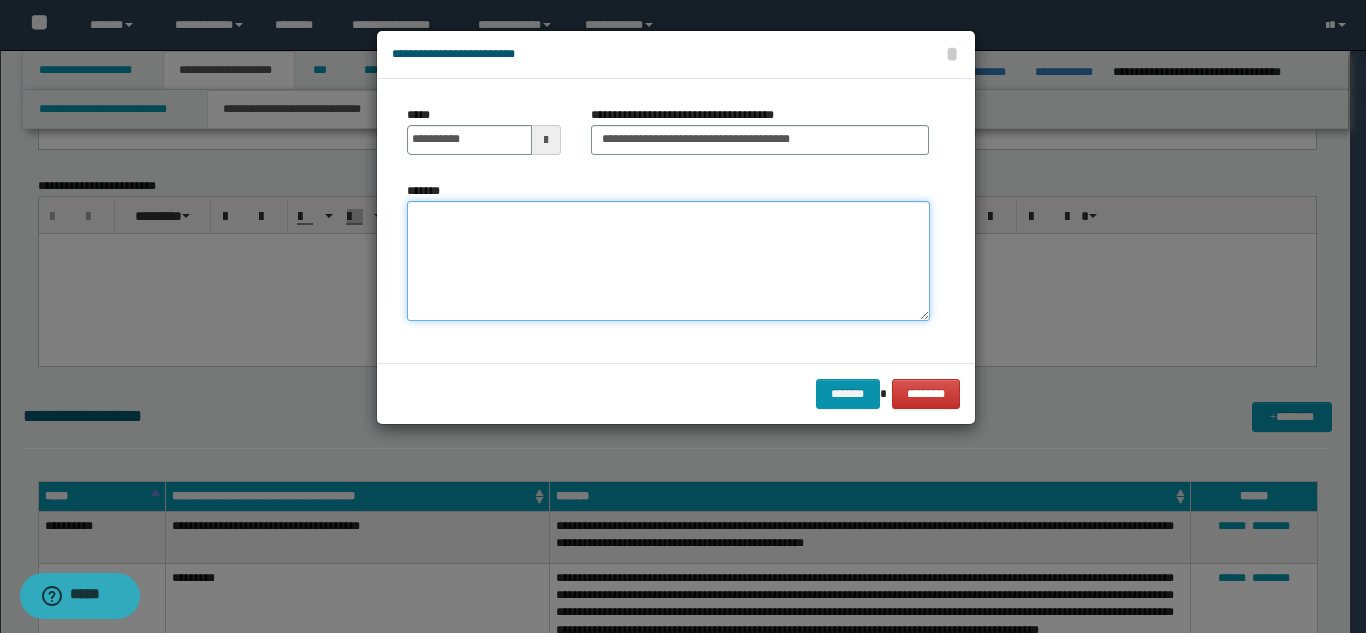 drag, startPoint x: 648, startPoint y: 256, endPoint x: 980, endPoint y: 617, distance: 490.45386 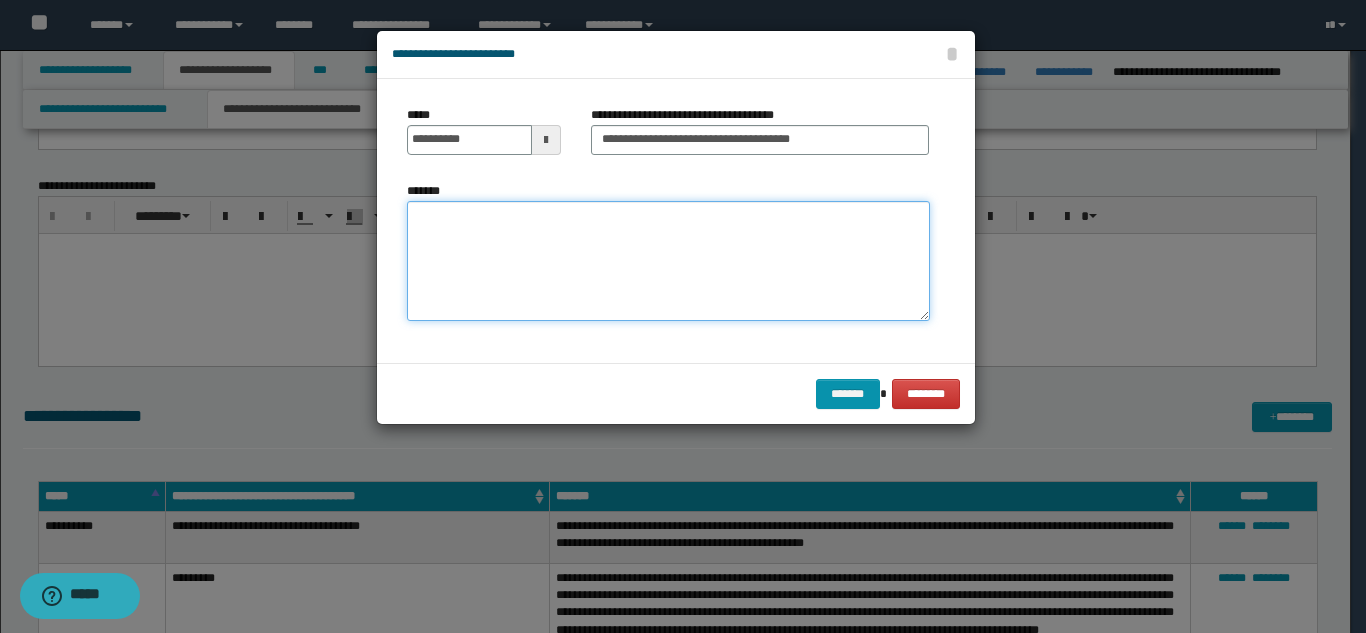 paste on "**********" 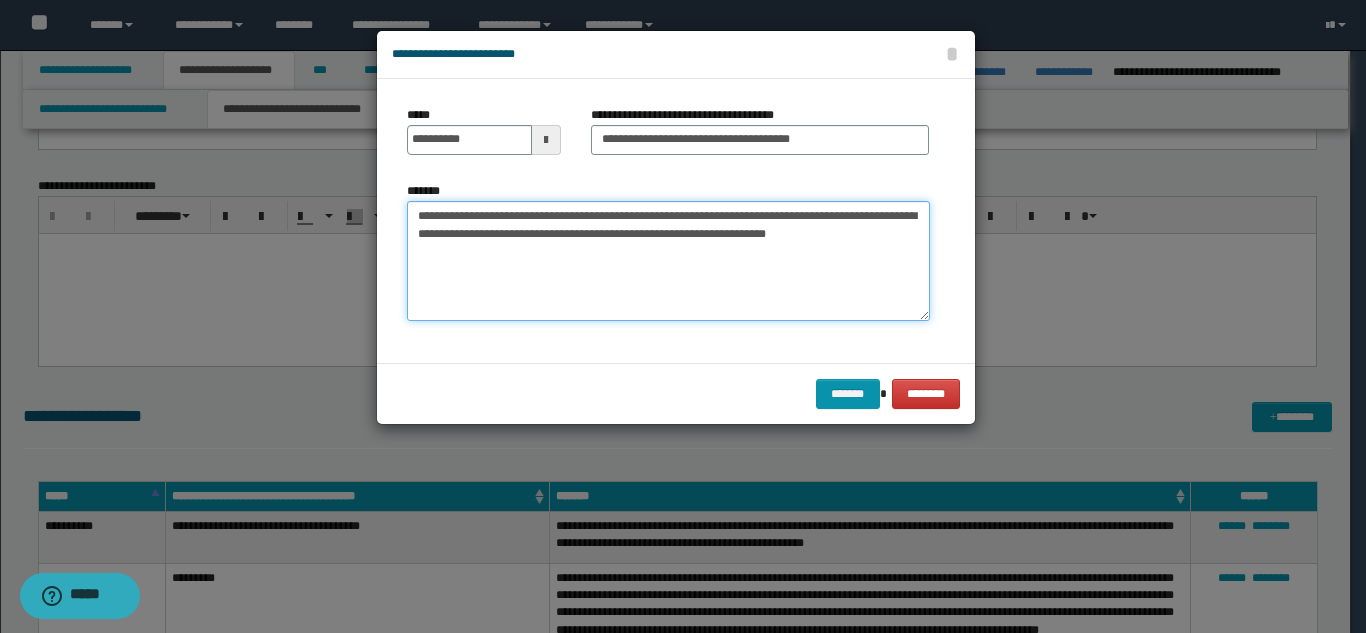 click on "**********" at bounding box center (668, 261) 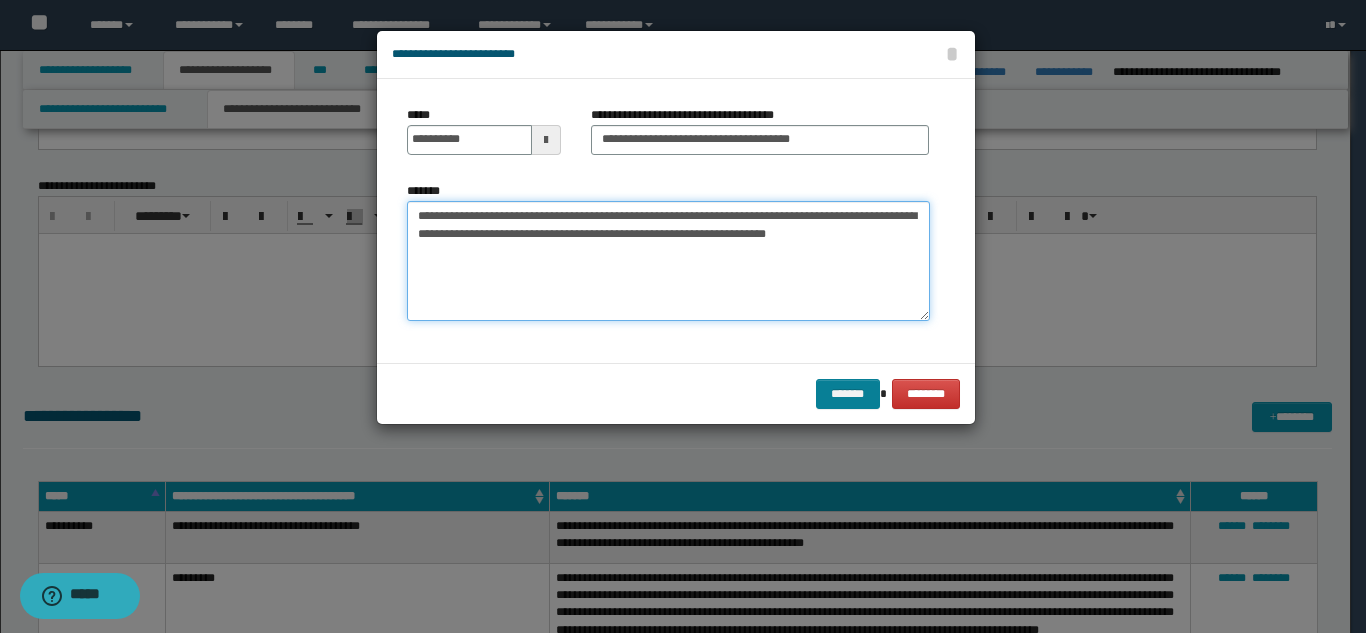 type on "**********" 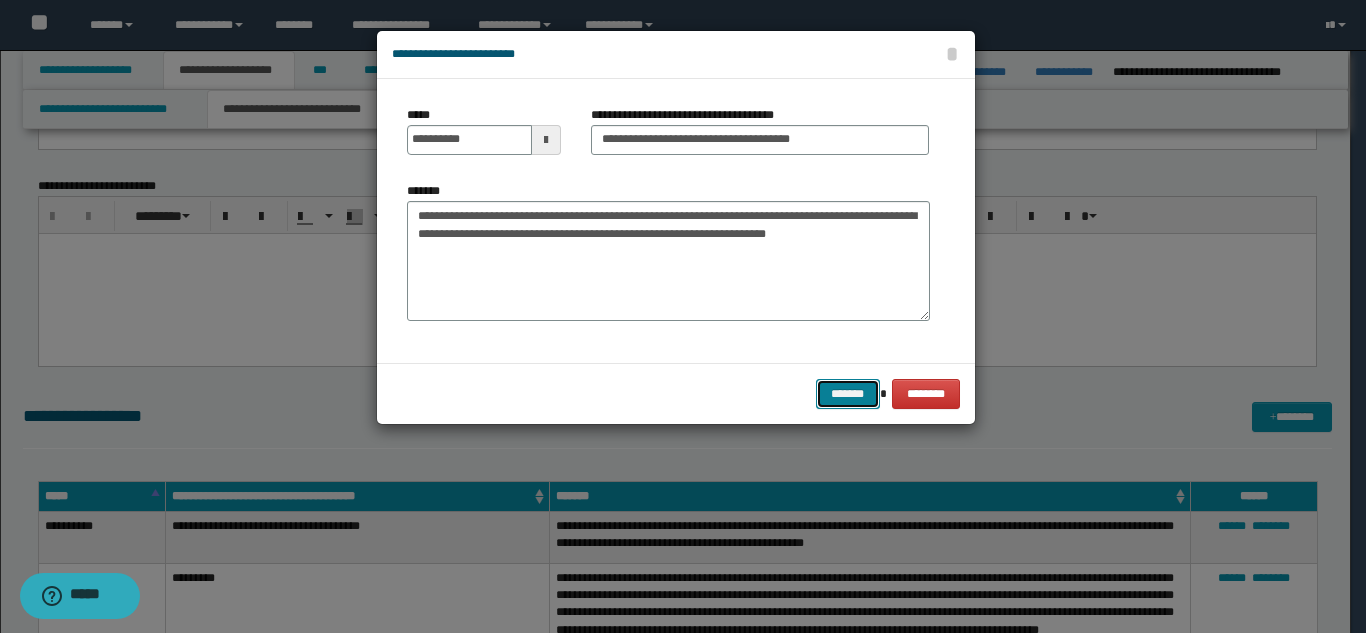 click on "*******" at bounding box center (848, 394) 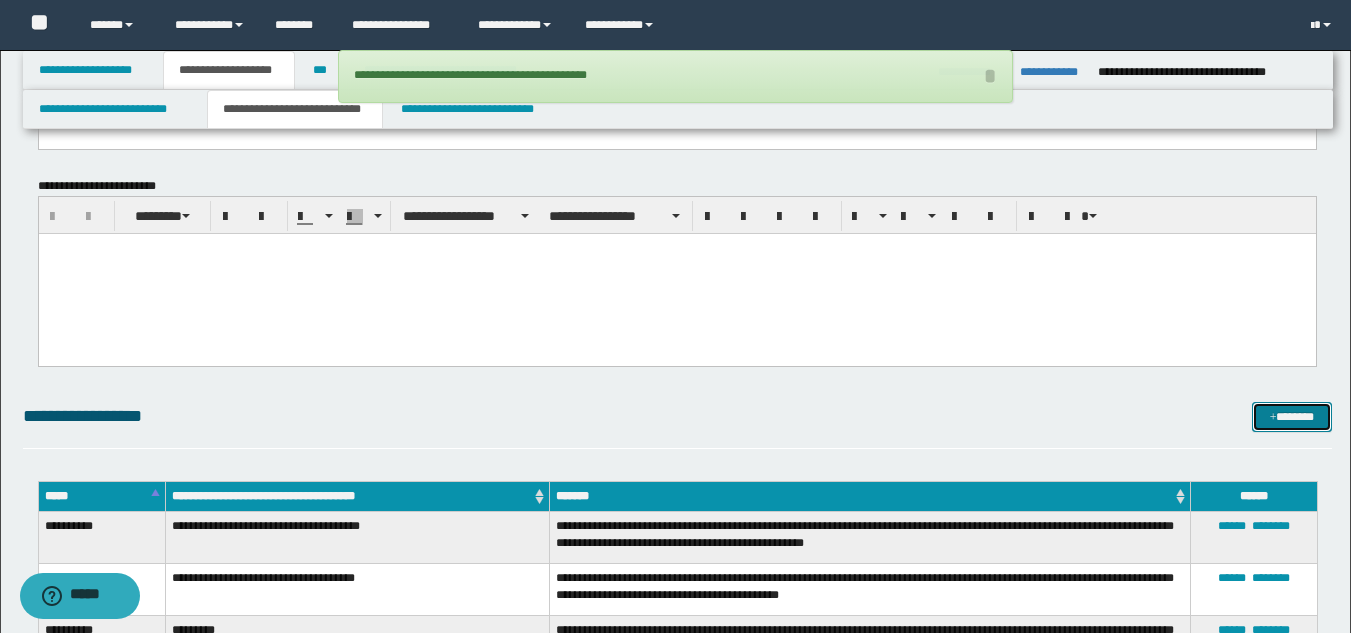 click on "**********" at bounding box center (677, 416) 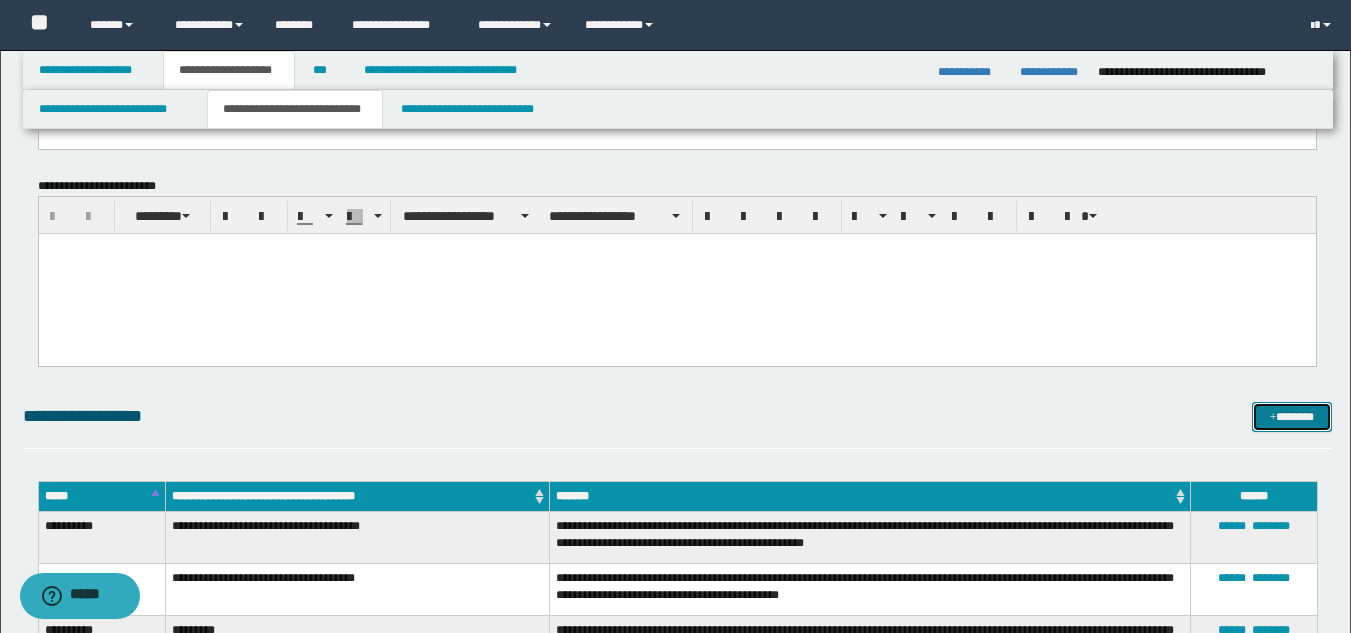 click on "*******" at bounding box center (1292, 417) 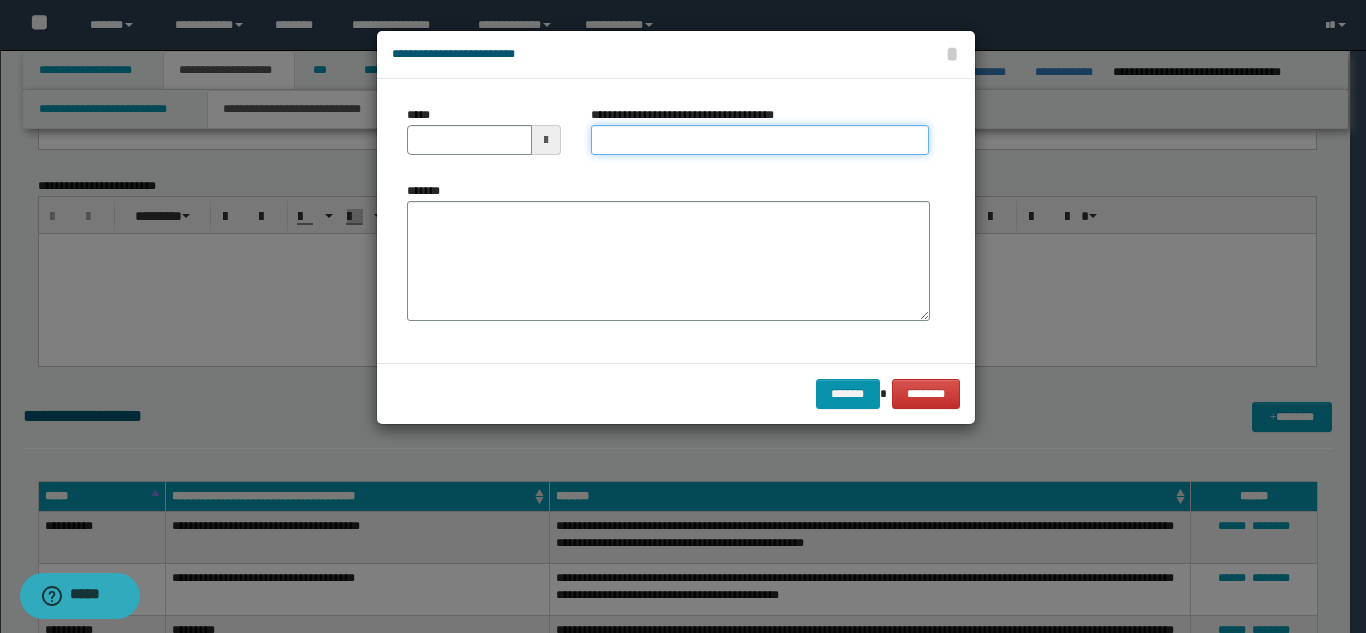 click on "**********" at bounding box center (760, 140) 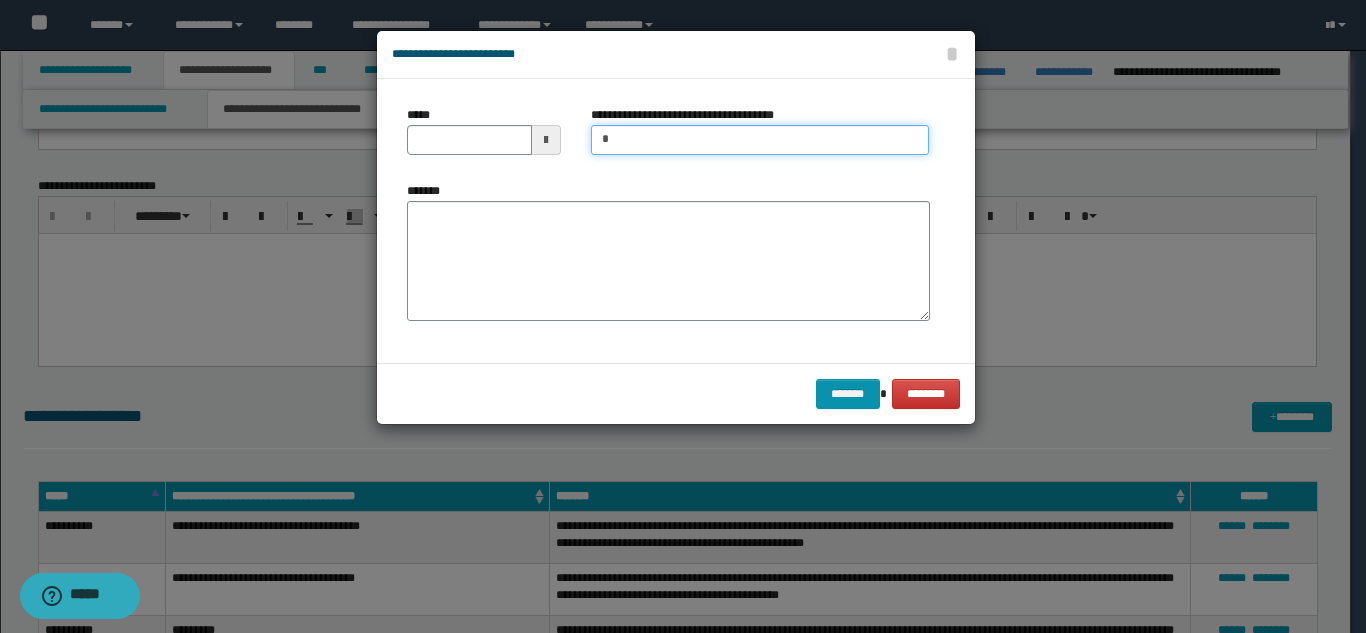 type on "**********" 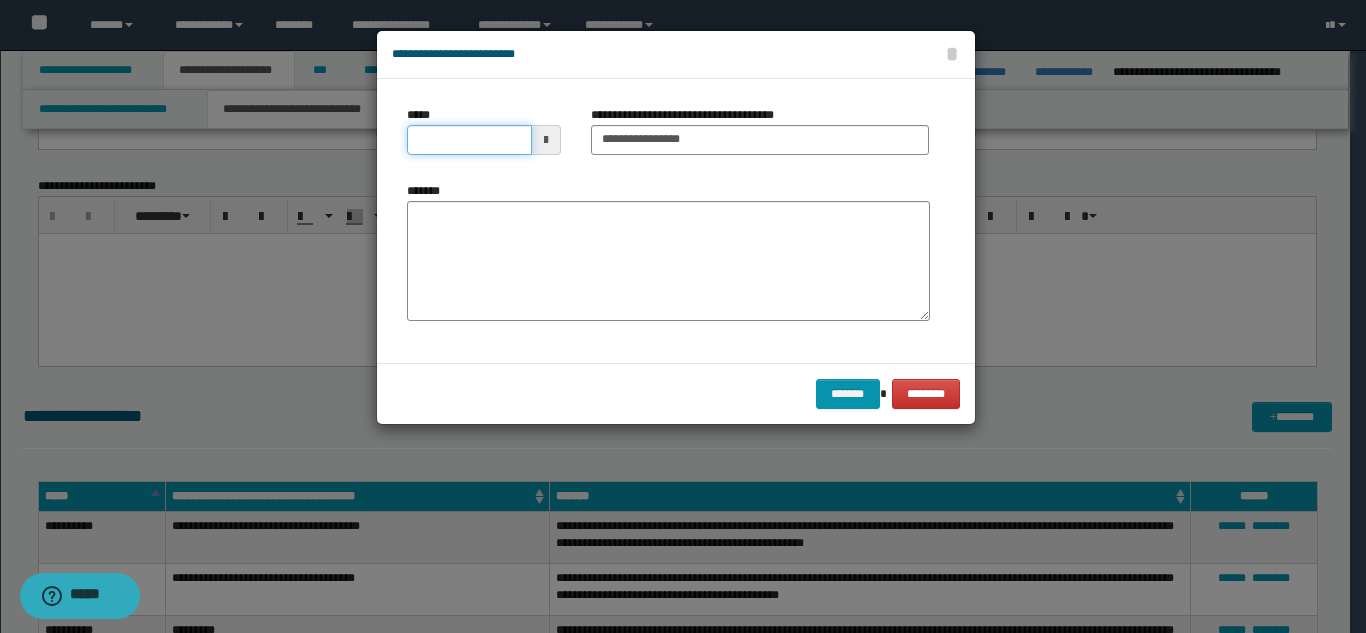 click on "*****" at bounding box center (469, 140) 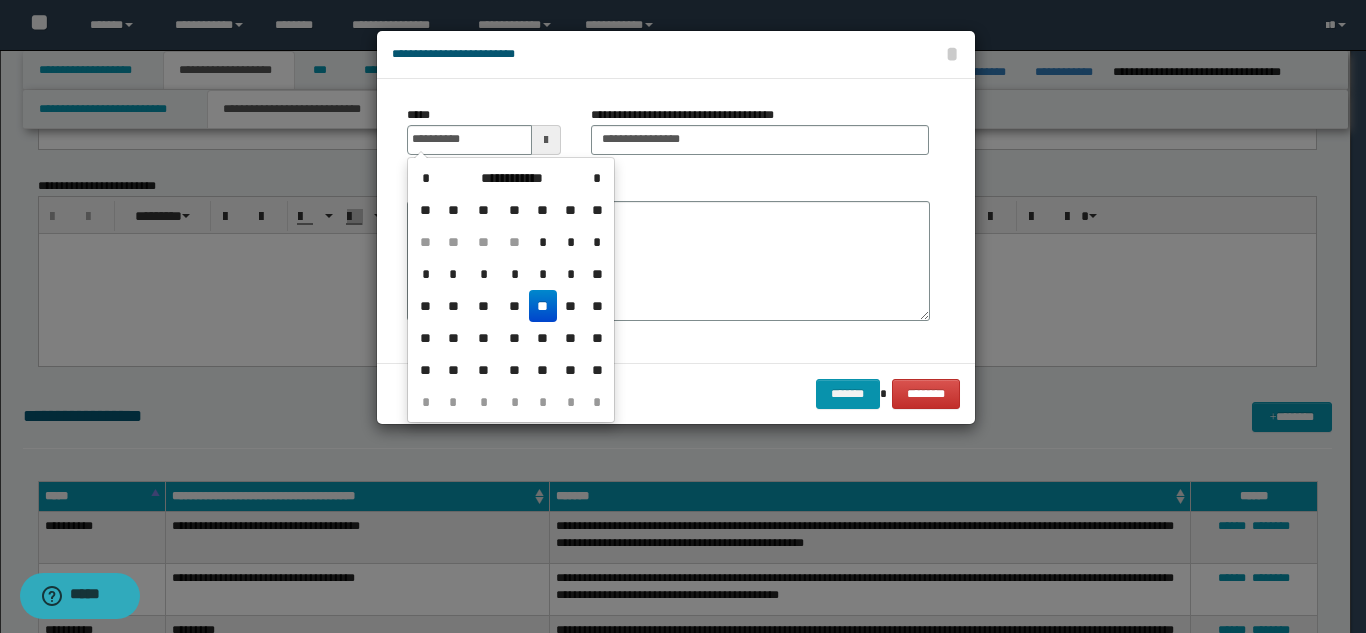 click on "**" at bounding box center [543, 306] 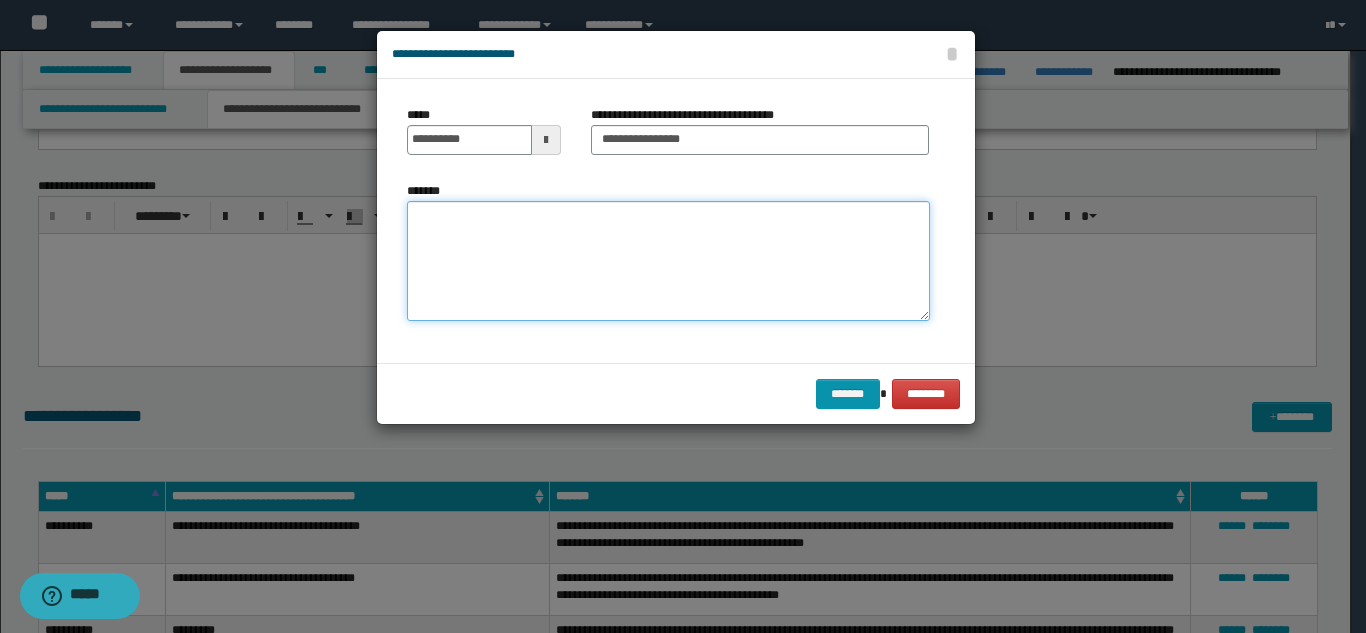 click on "*******" at bounding box center [668, 261] 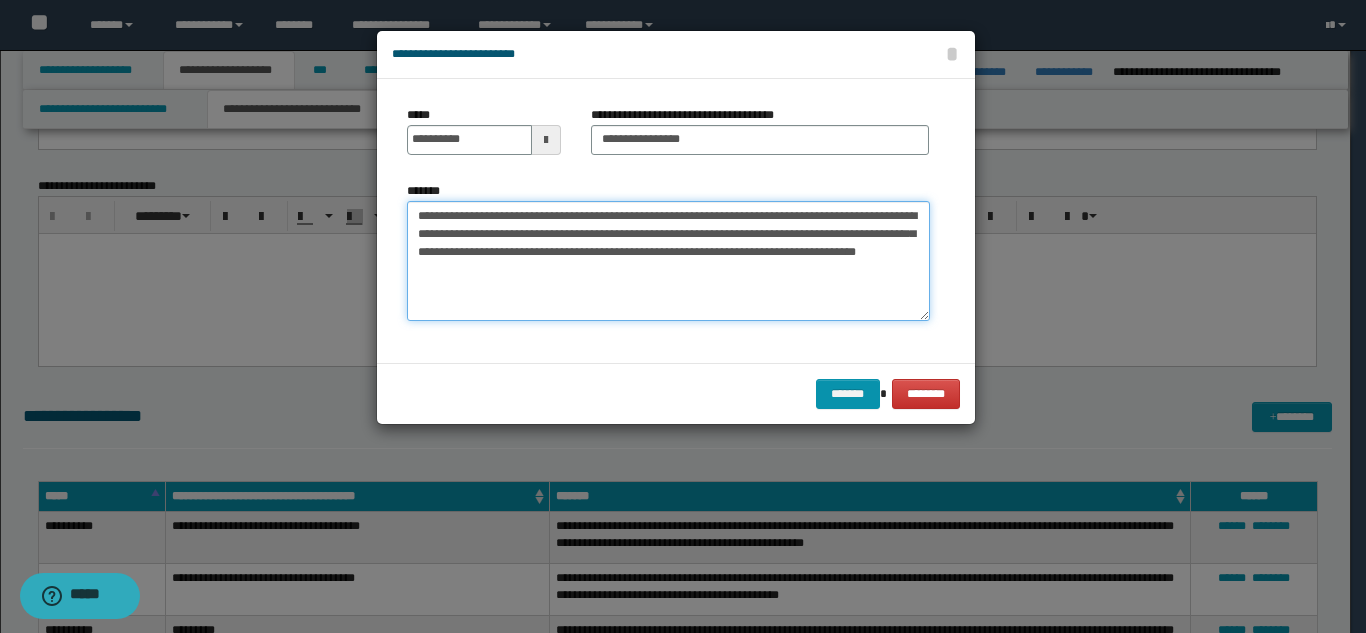 click on "**********" at bounding box center [668, 261] 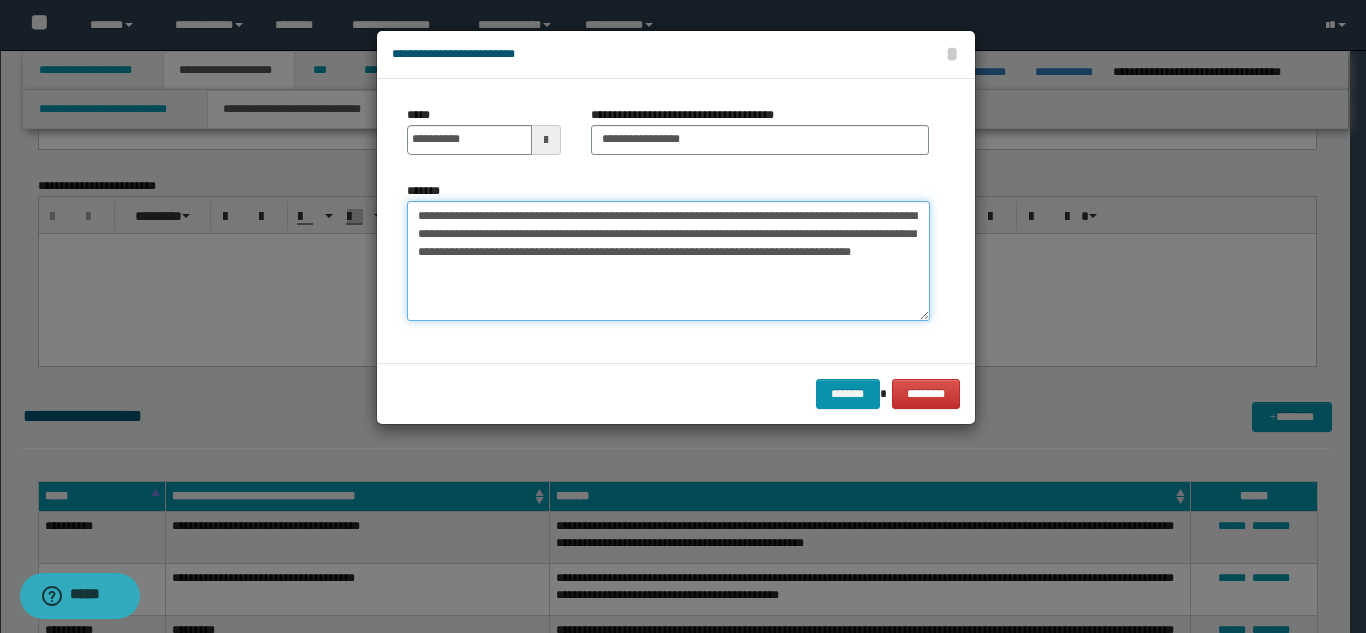 click on "**********" at bounding box center [668, 261] 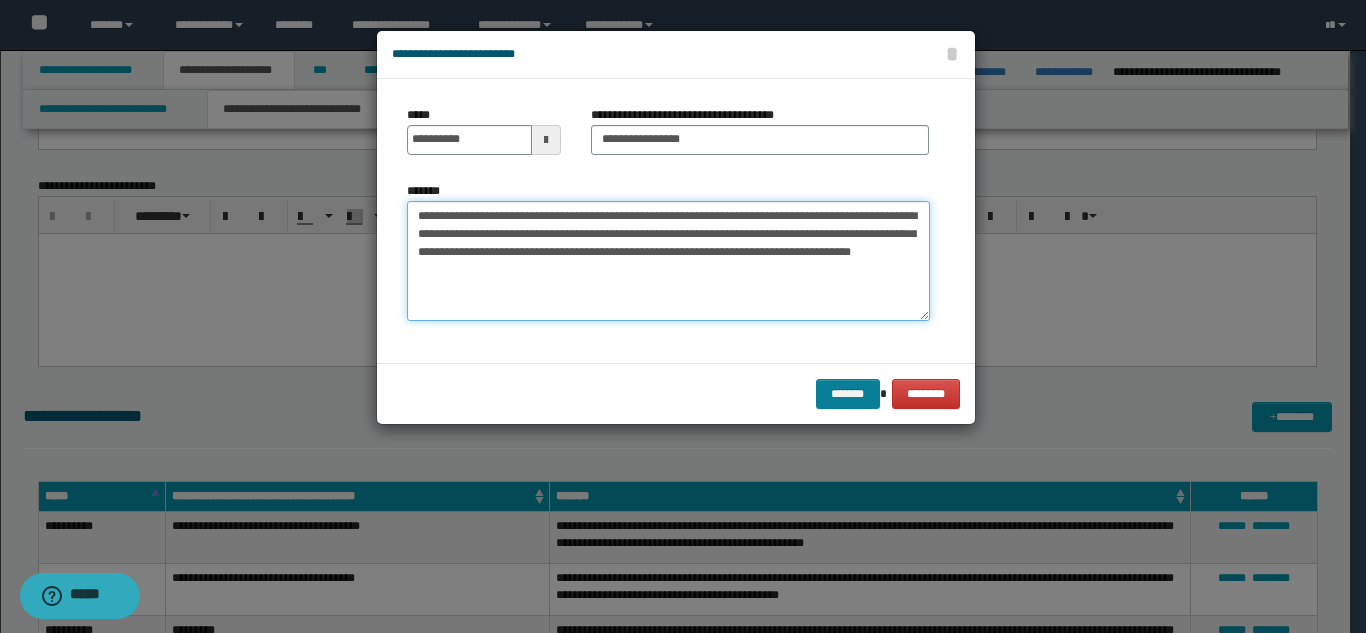 type on "**********" 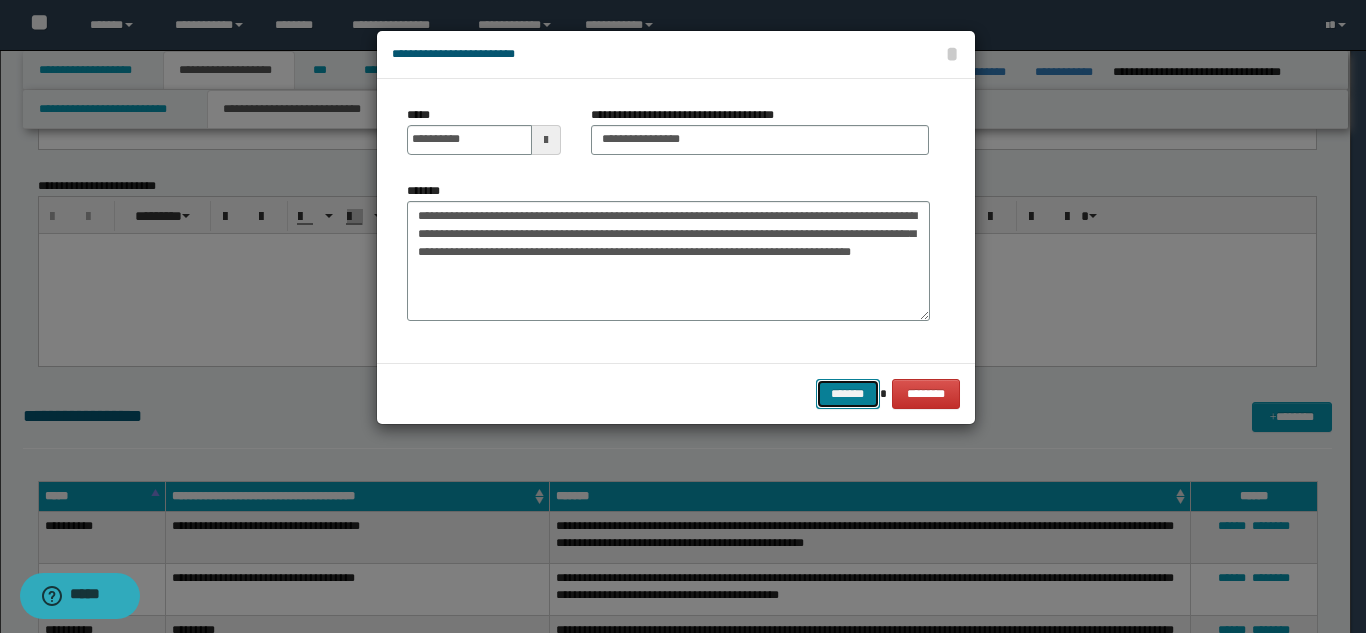 click on "*******" at bounding box center [848, 394] 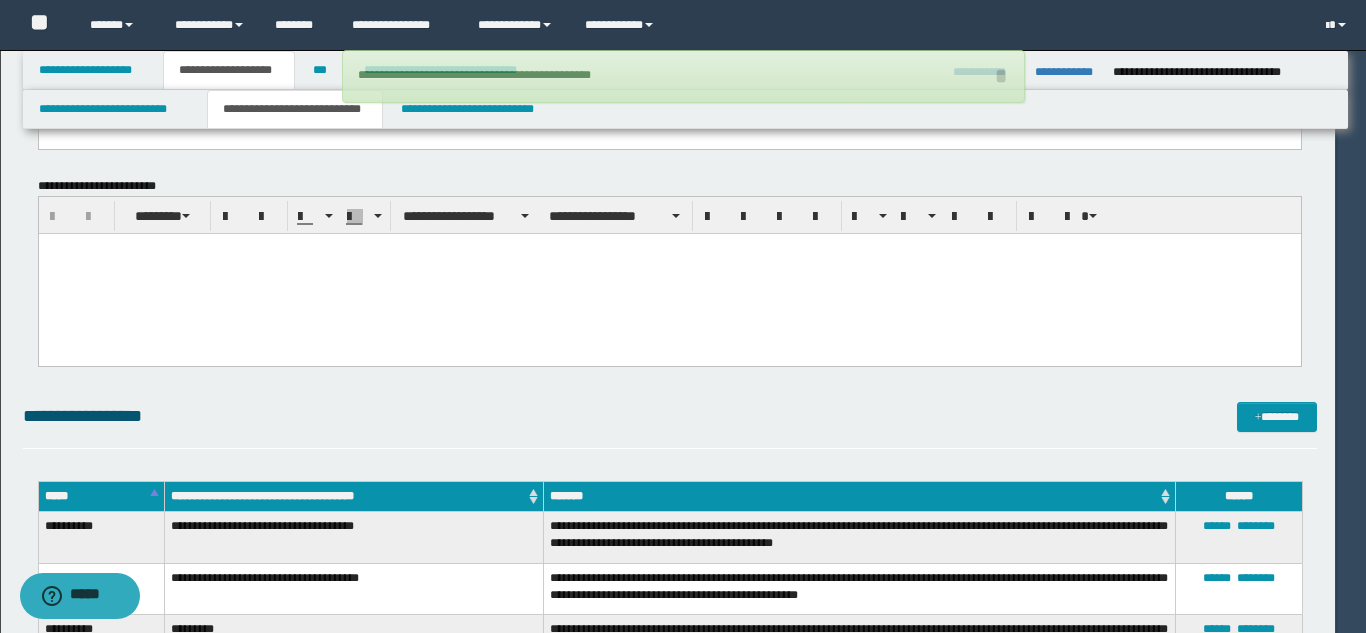 type 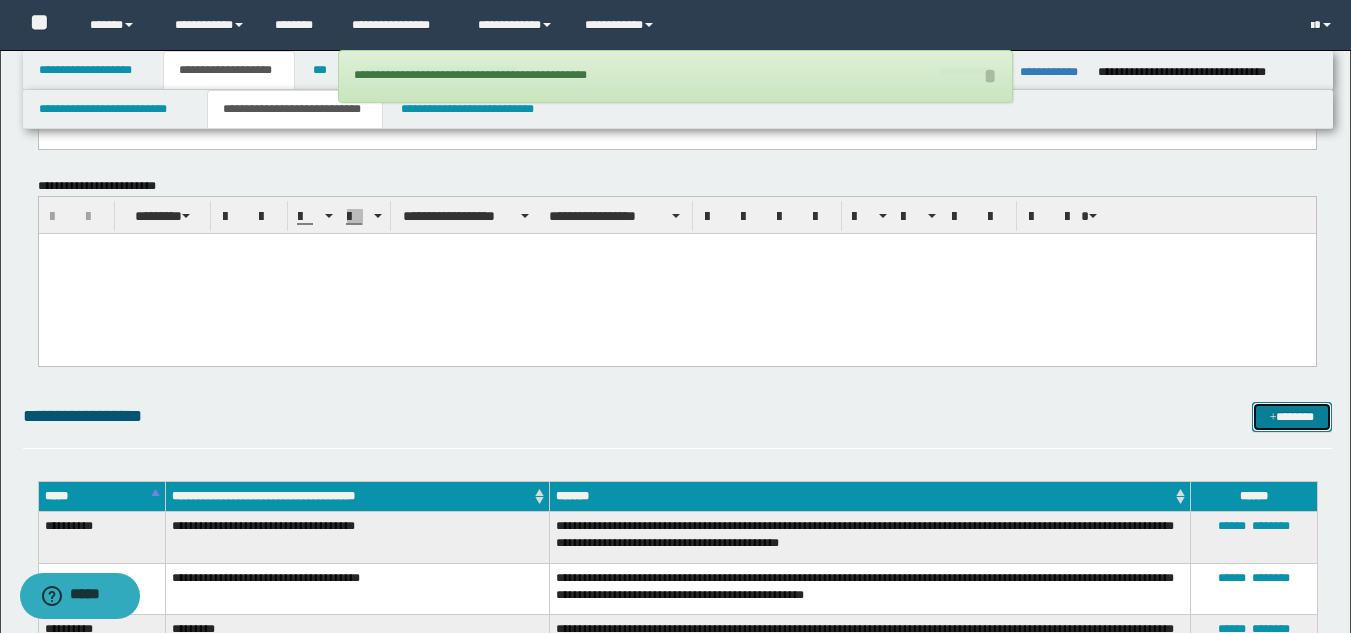 click at bounding box center [1273, 418] 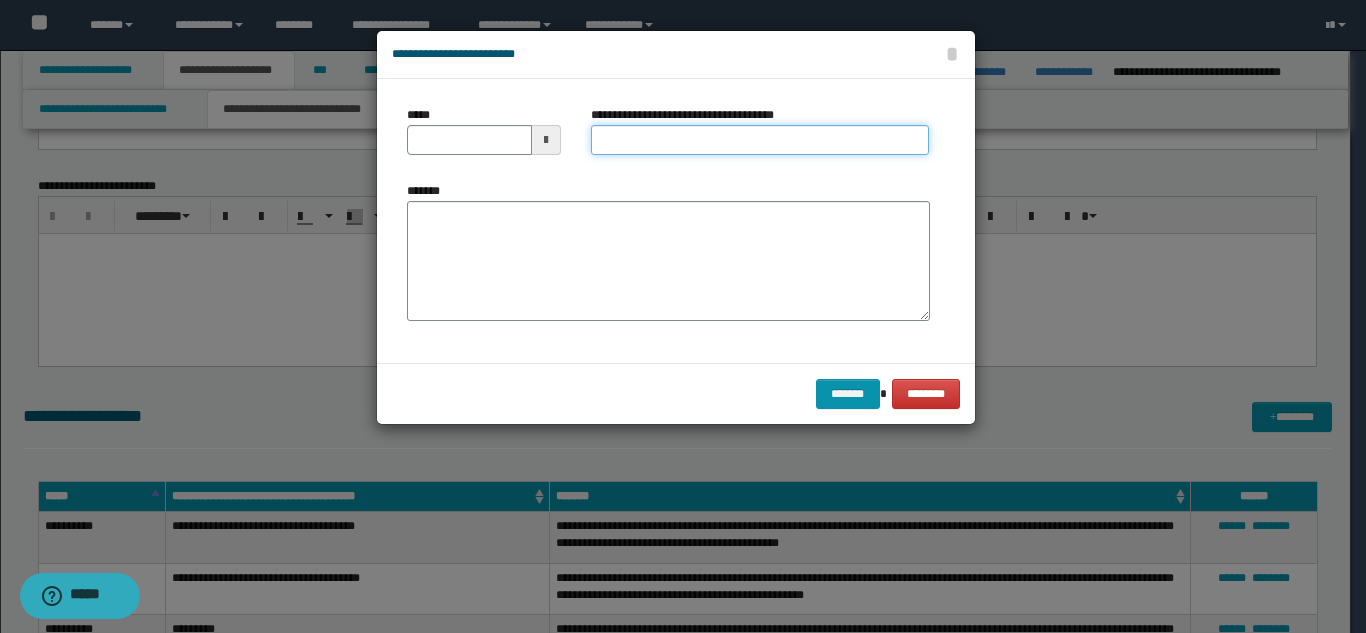 drag, startPoint x: 673, startPoint y: 143, endPoint x: 710, endPoint y: 154, distance: 38.600517 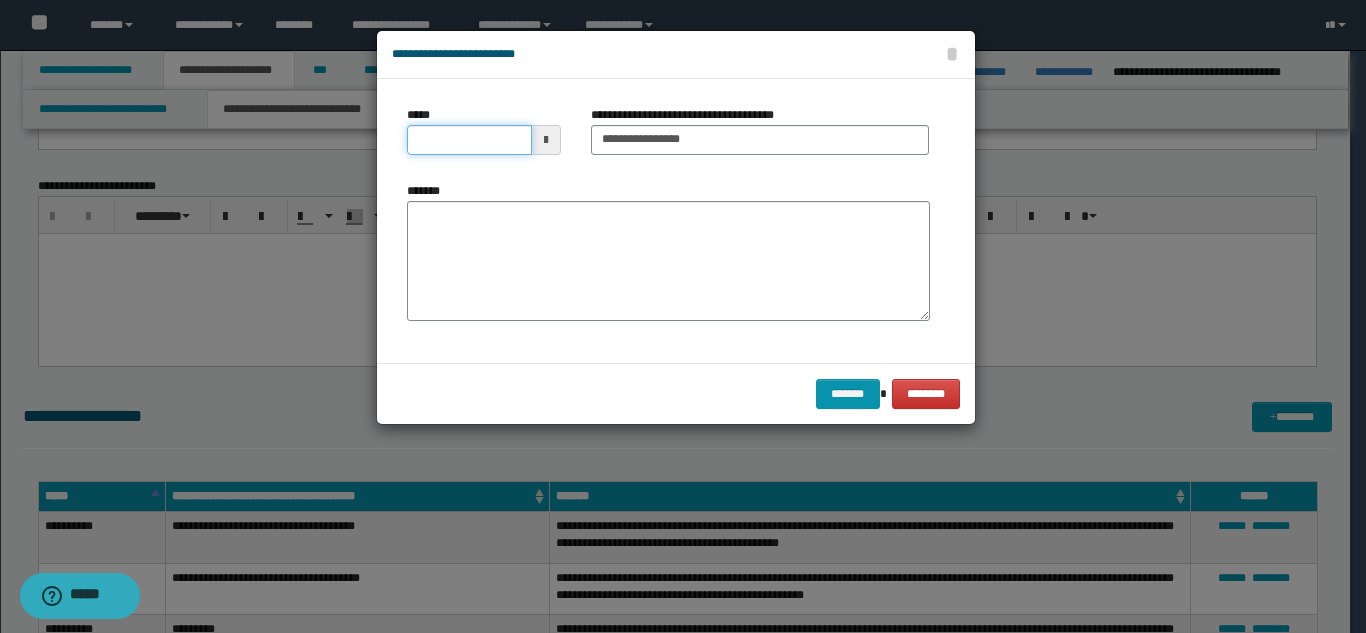 click on "*****" at bounding box center (469, 140) 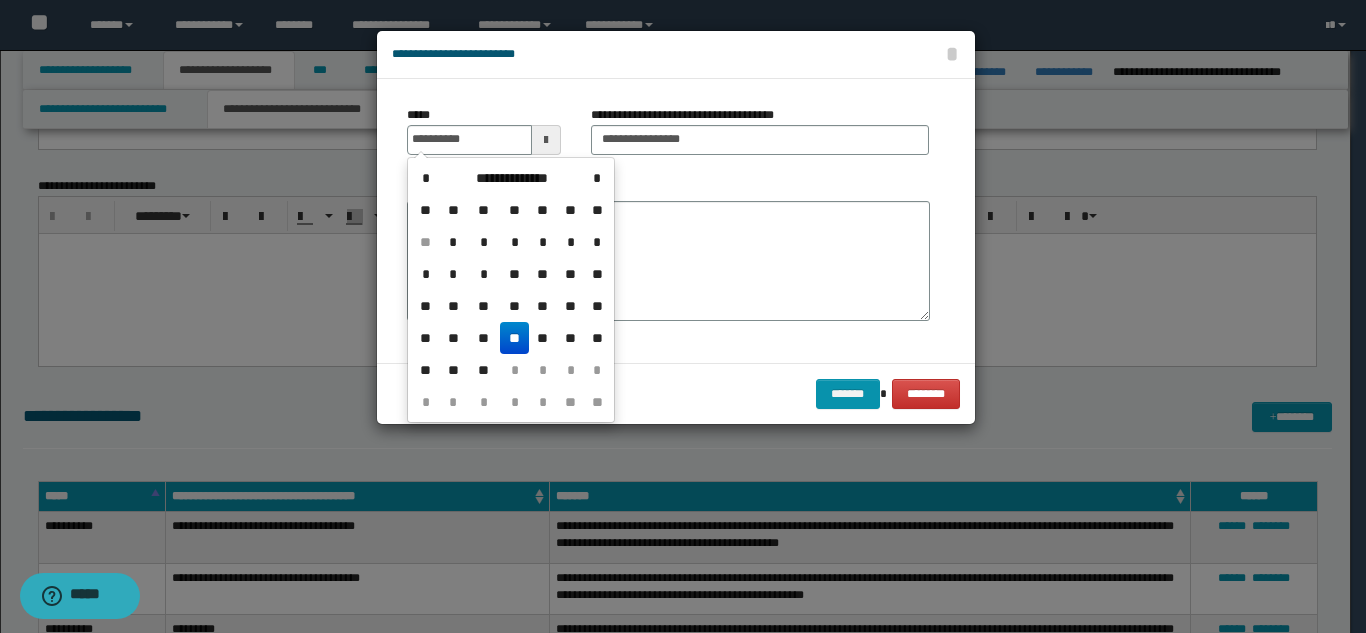 drag, startPoint x: 513, startPoint y: 333, endPoint x: 561, endPoint y: 270, distance: 79.20227 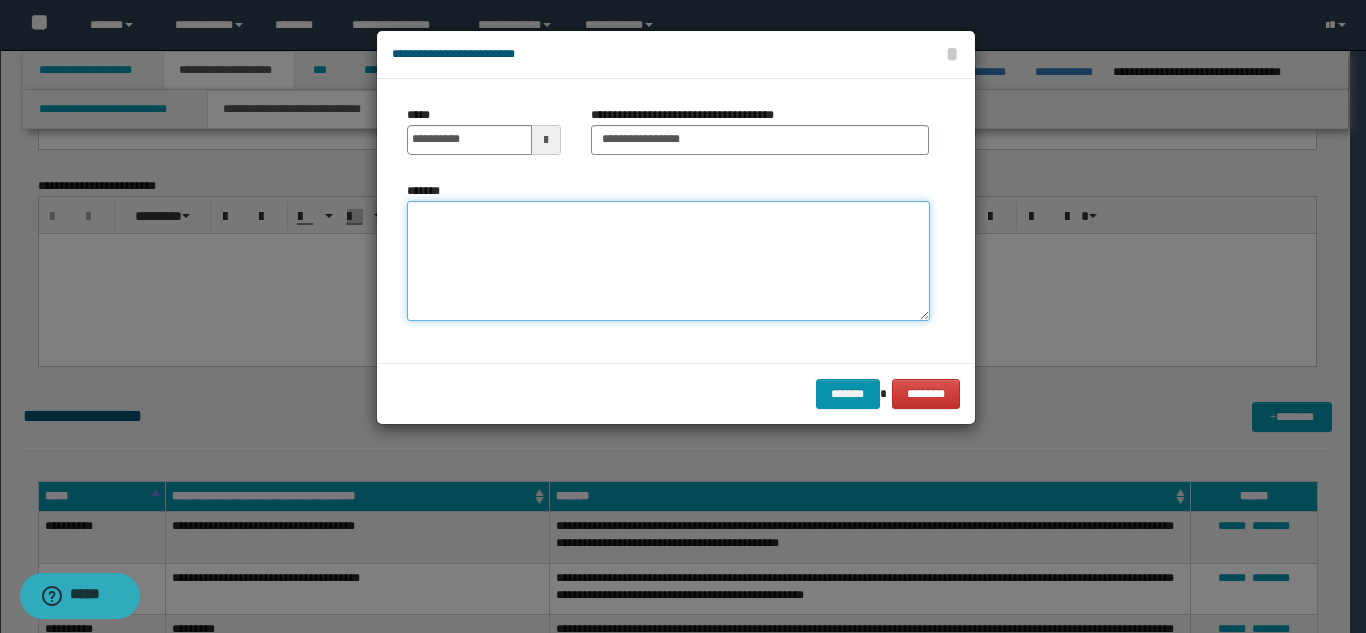 click on "*******" at bounding box center (668, 261) 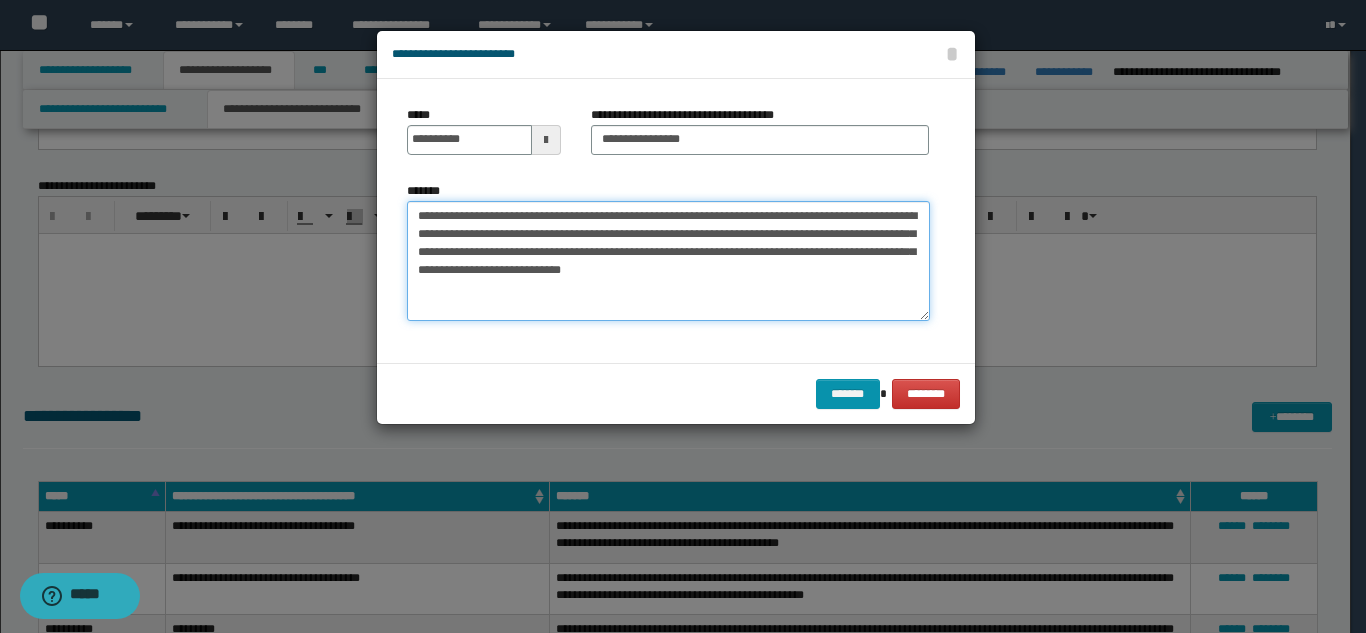 click on "**********" at bounding box center [668, 261] 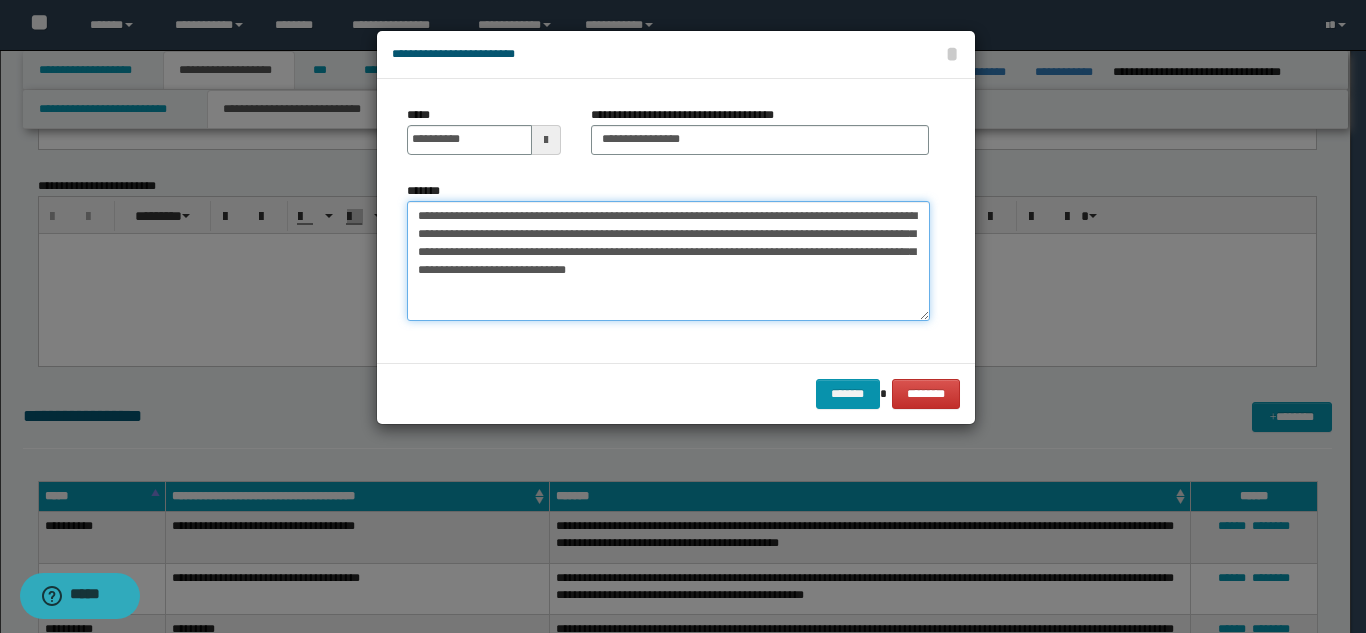 click on "**********" at bounding box center [668, 261] 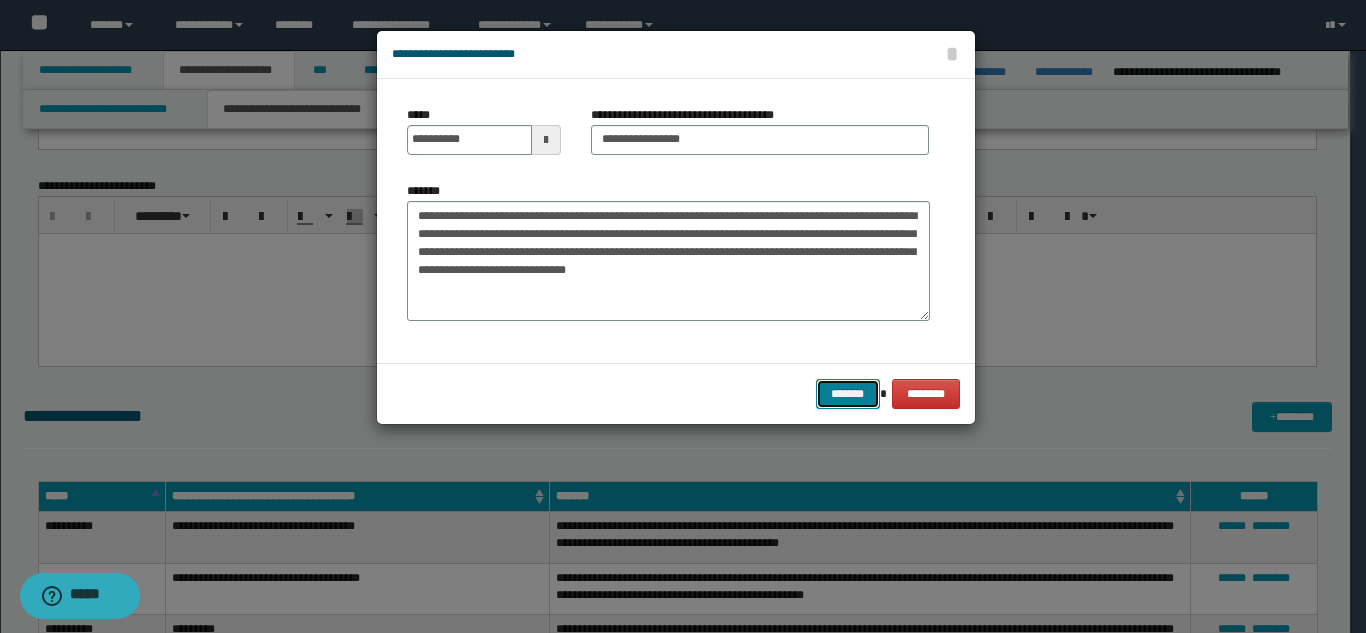 click on "*******" at bounding box center (848, 394) 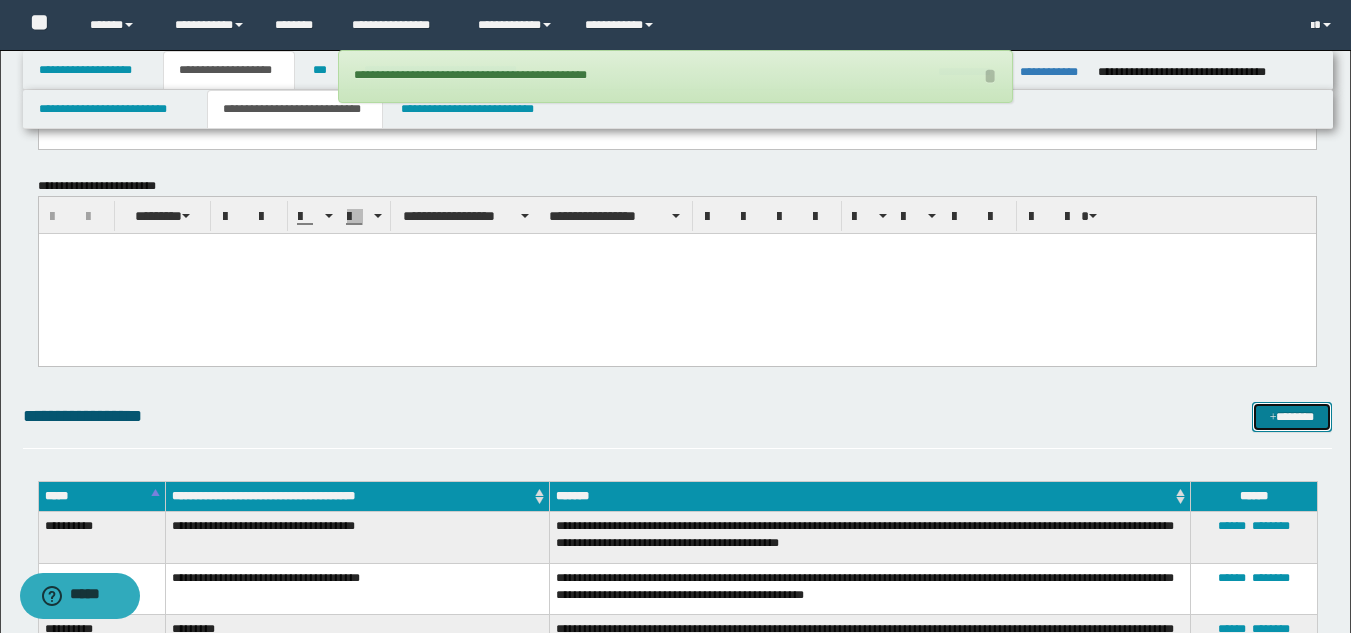 click at bounding box center [1273, 418] 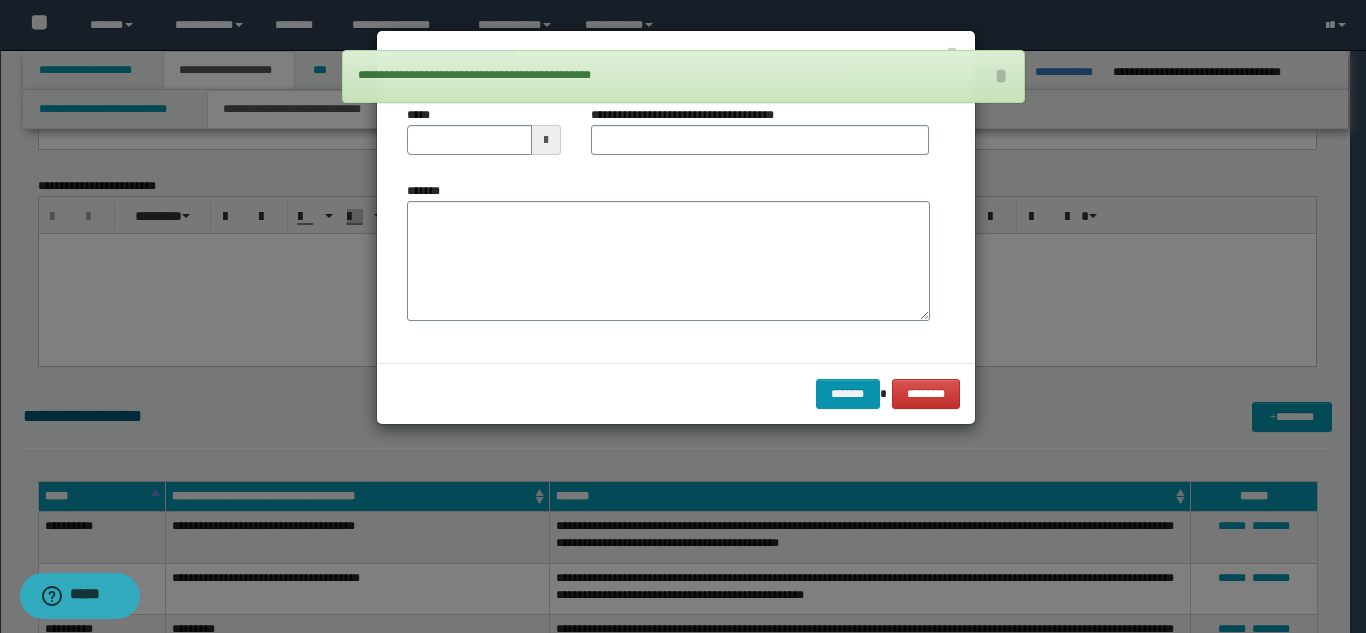 click on "**********" at bounding box center (690, 115) 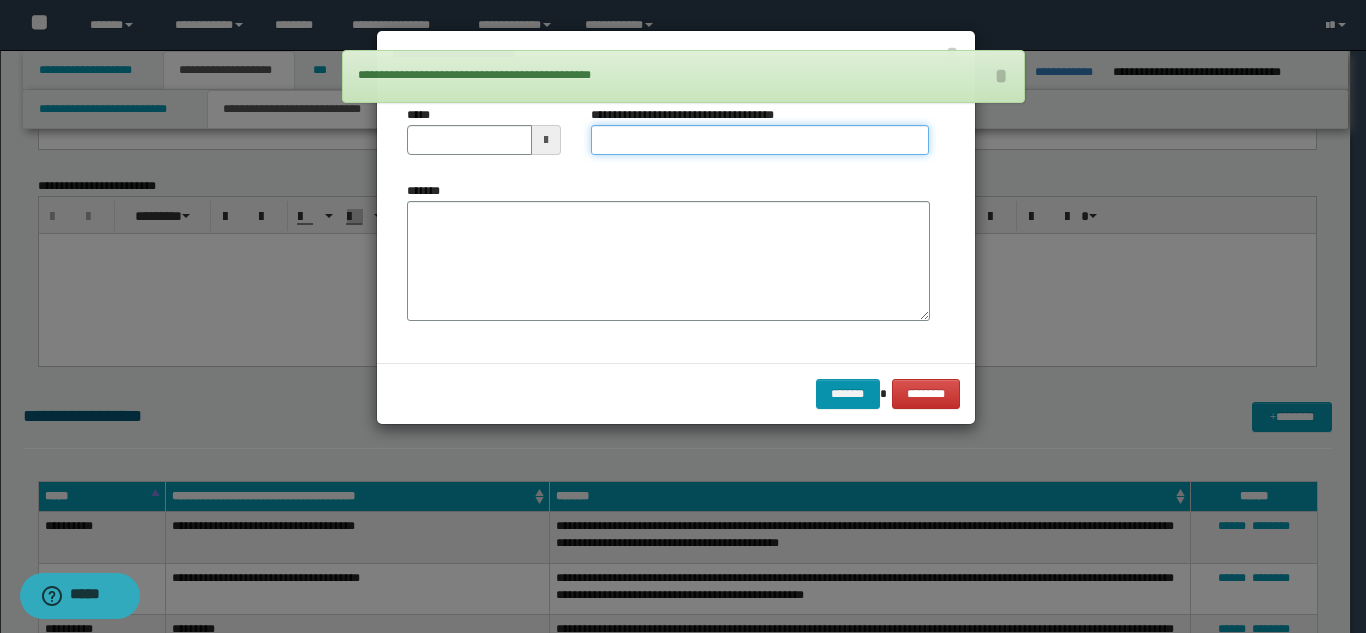 click on "**********" at bounding box center [760, 140] 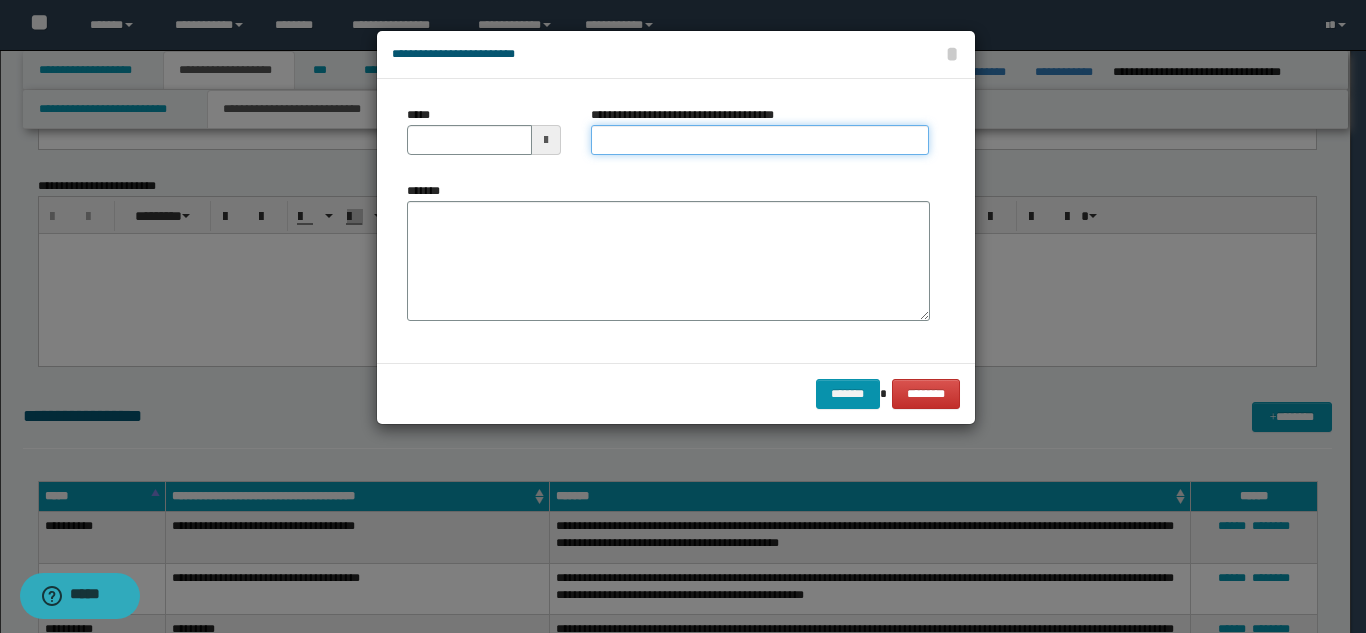 type on "*********" 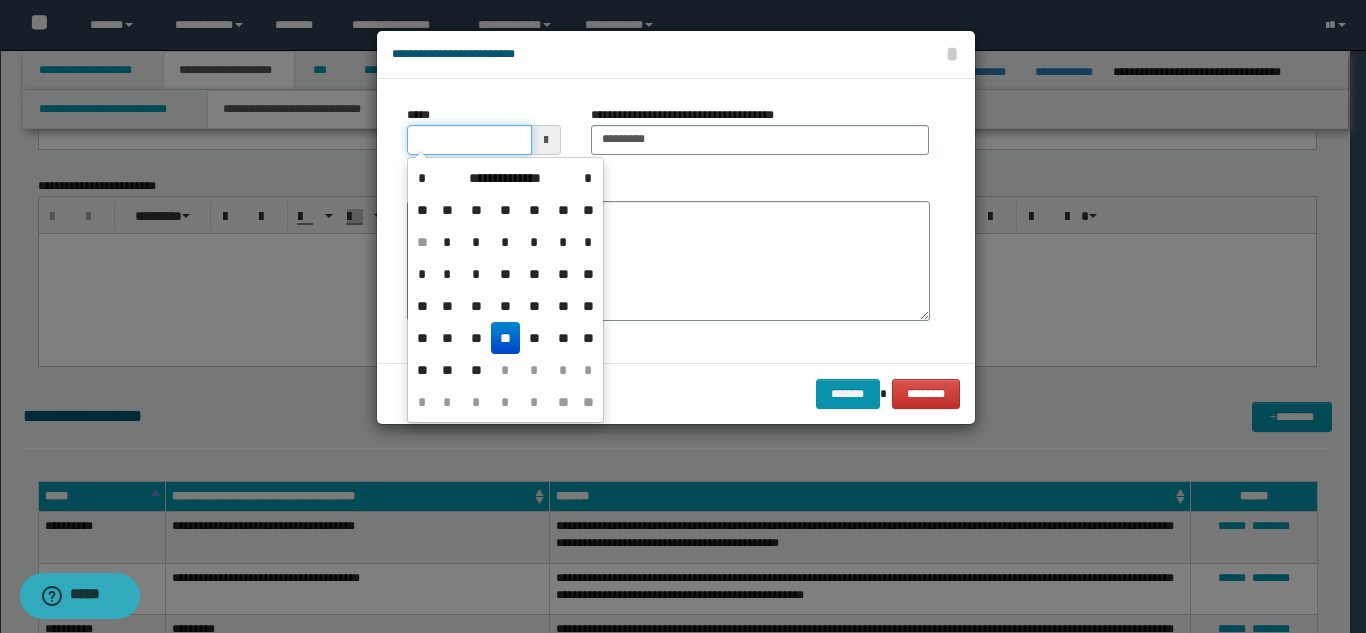 click on "*****" at bounding box center (469, 140) 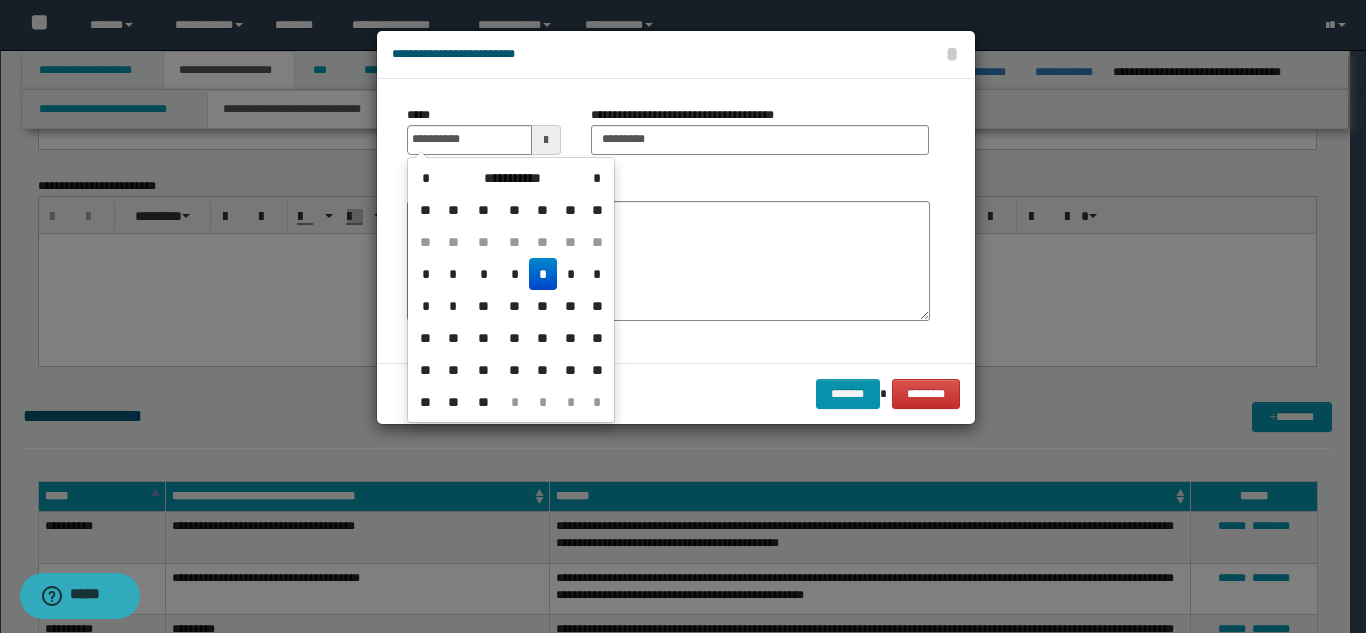 click on "*" at bounding box center (543, 274) 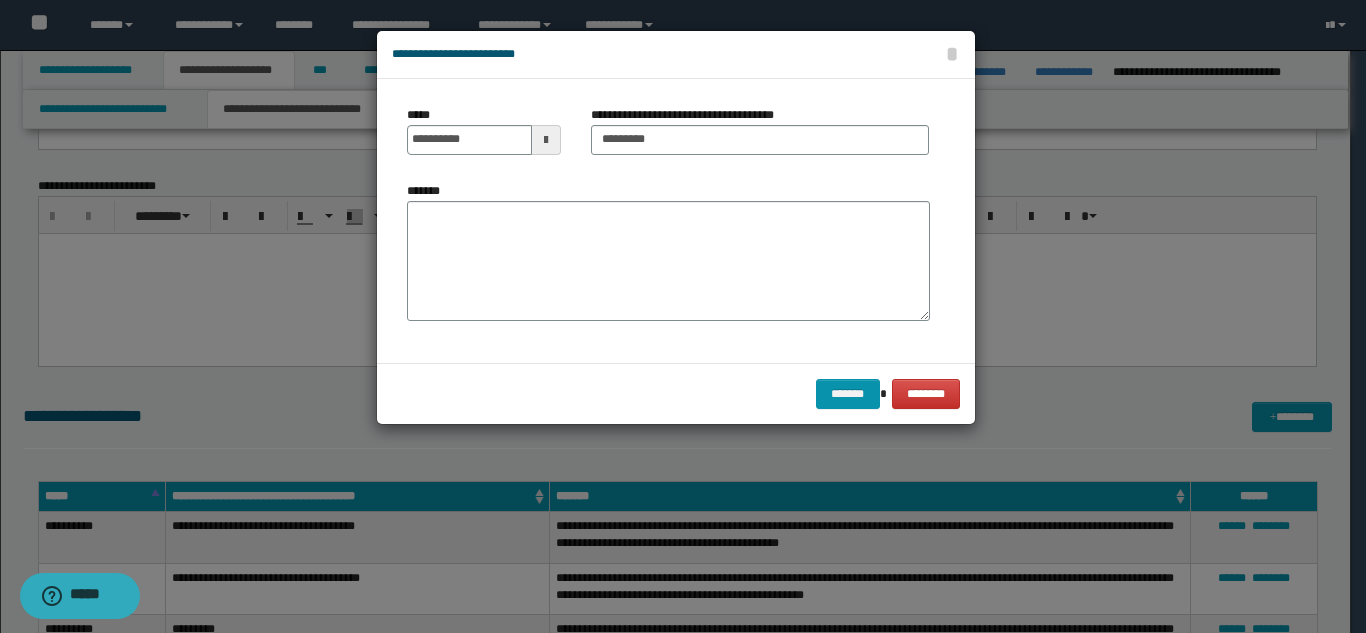 click on "*******" at bounding box center (668, 261) 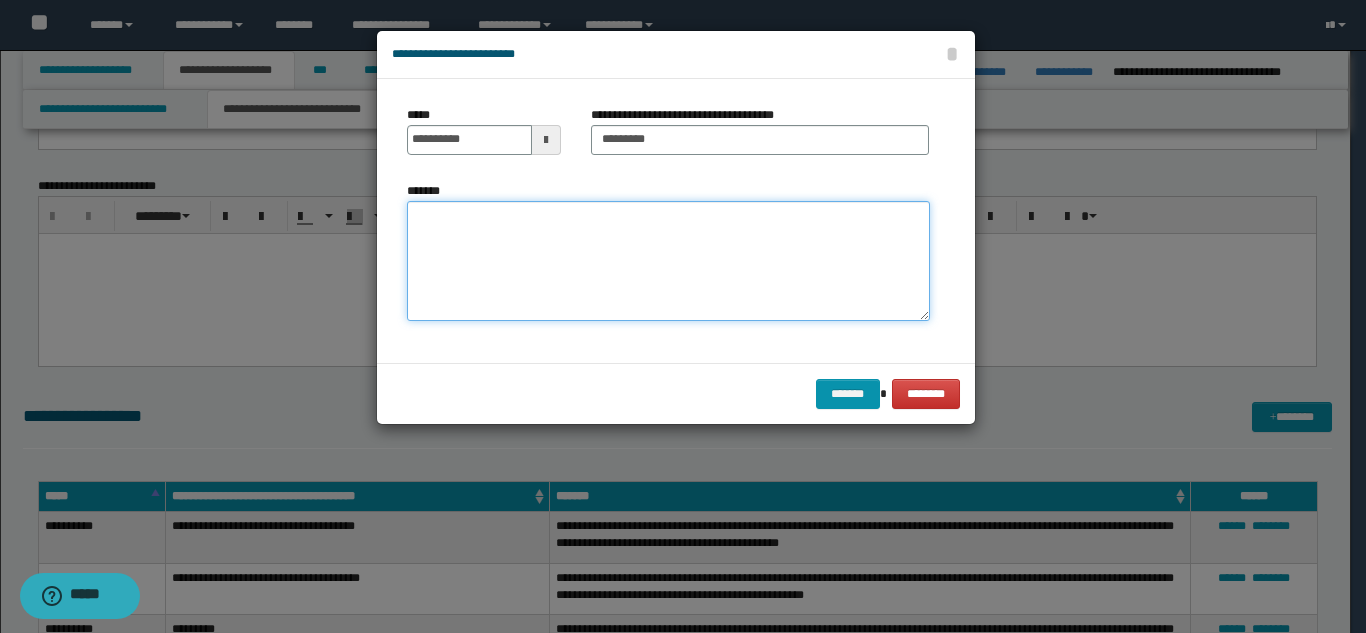 paste on "**********" 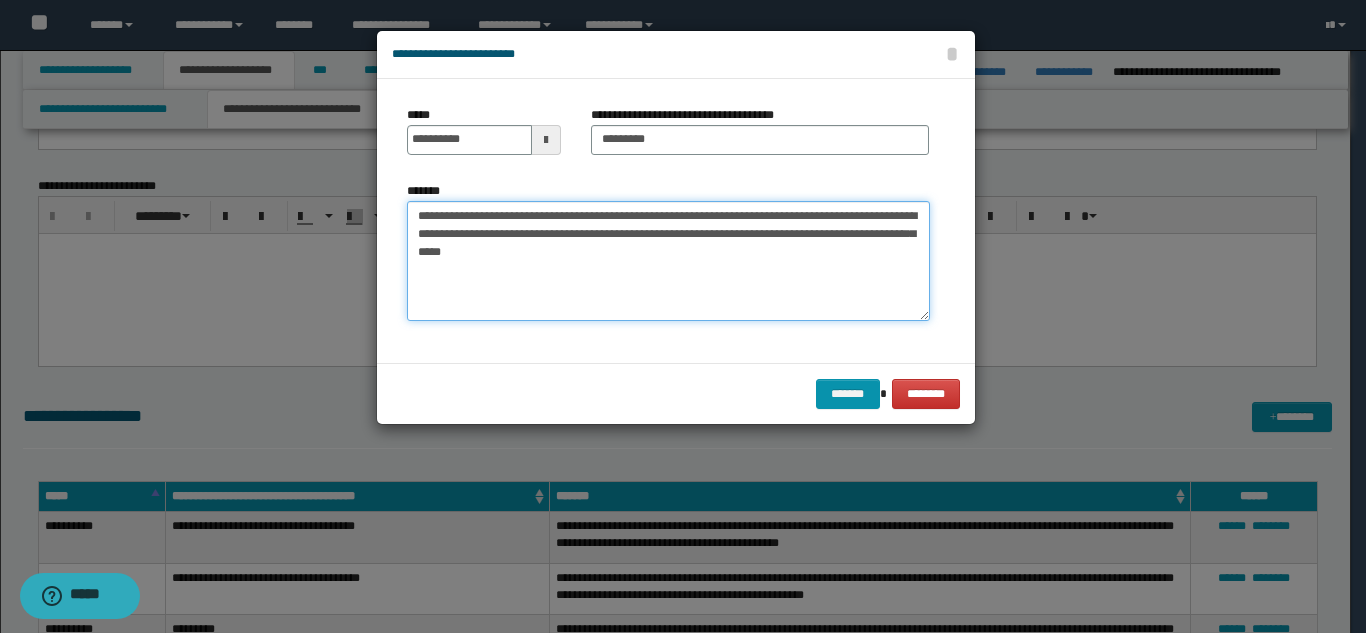 drag, startPoint x: 571, startPoint y: 264, endPoint x: 626, endPoint y: 245, distance: 58.189346 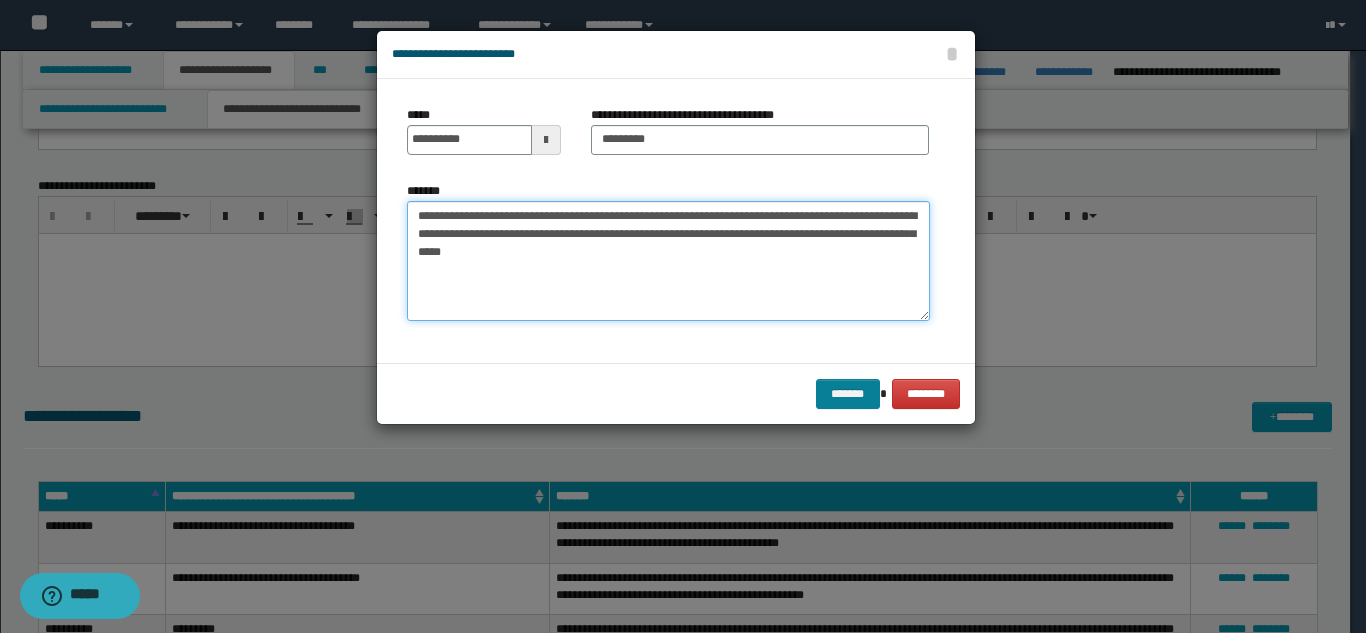 type on "**********" 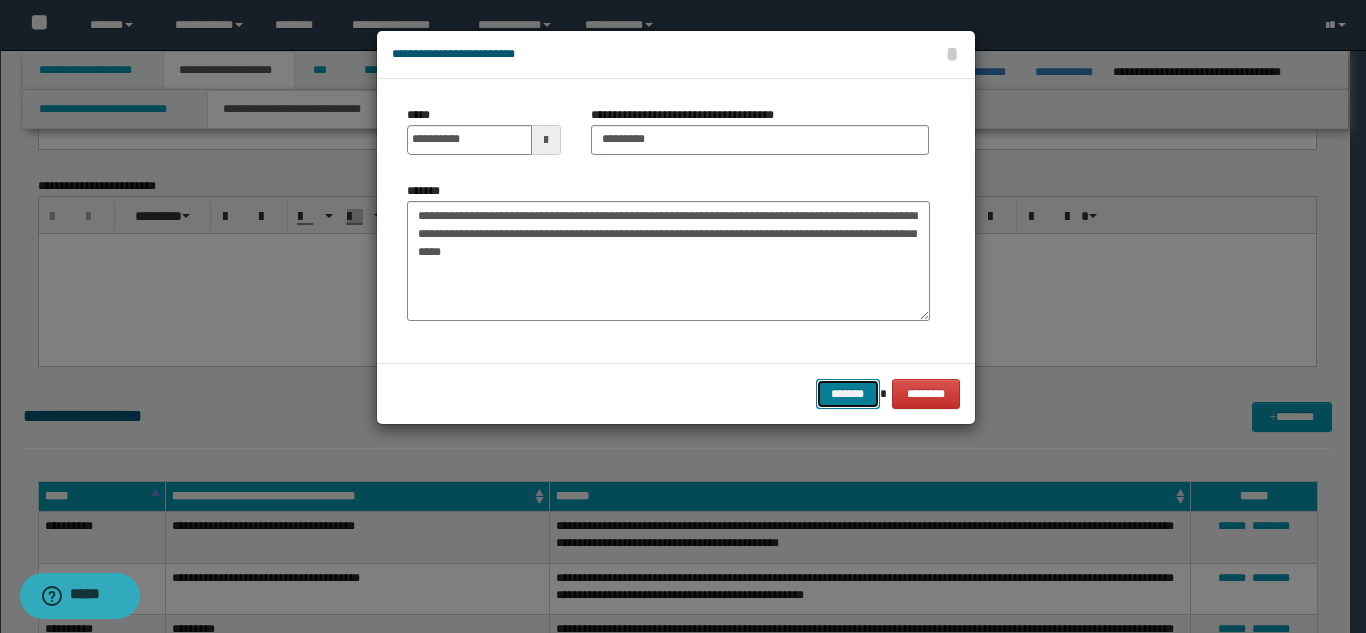 click on "*******" at bounding box center [848, 394] 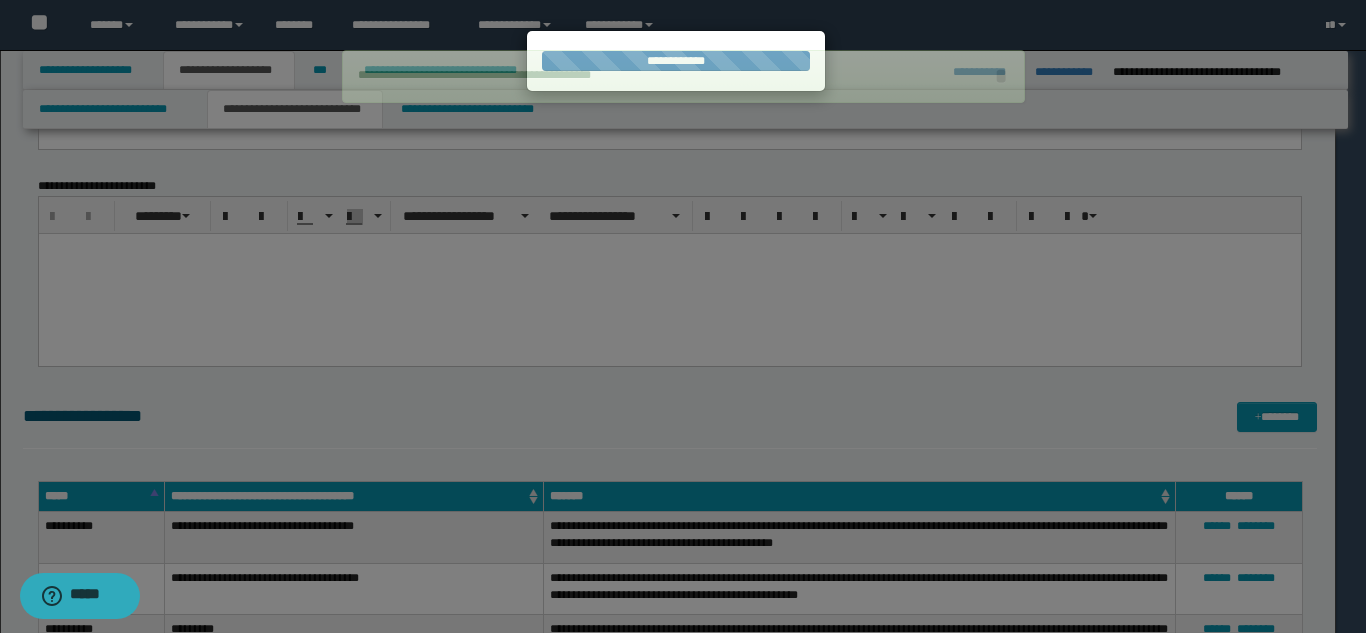 type 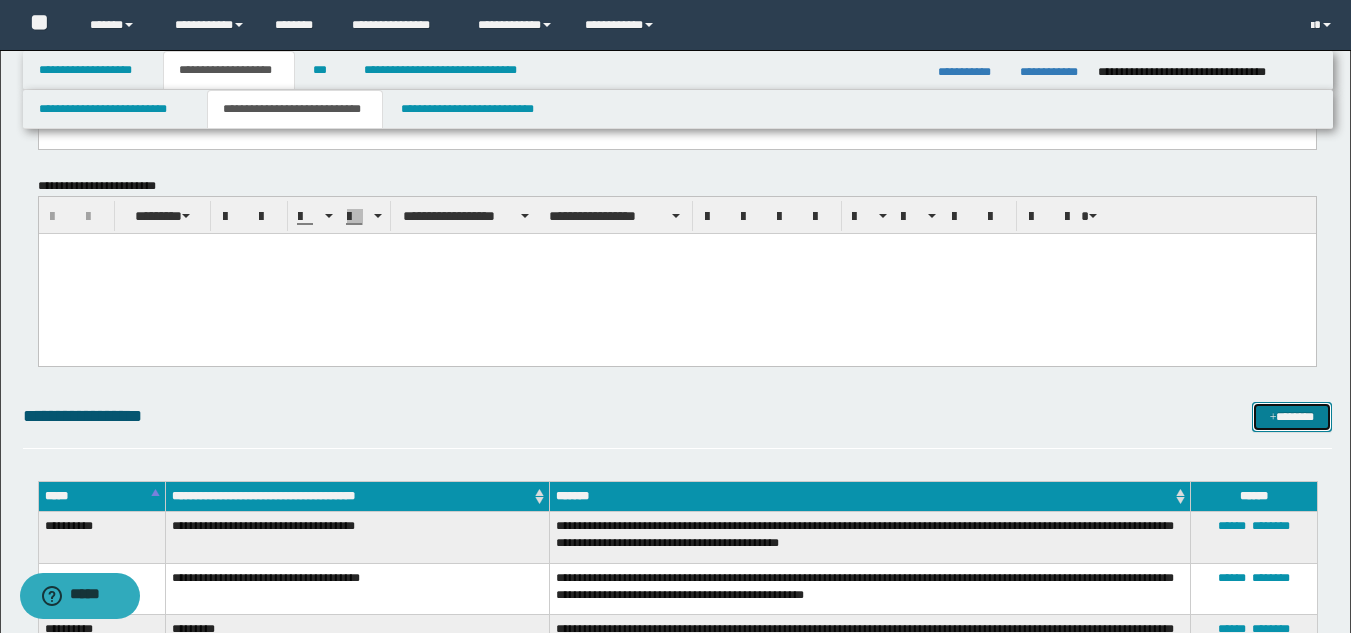 click on "*******" at bounding box center (1292, 417) 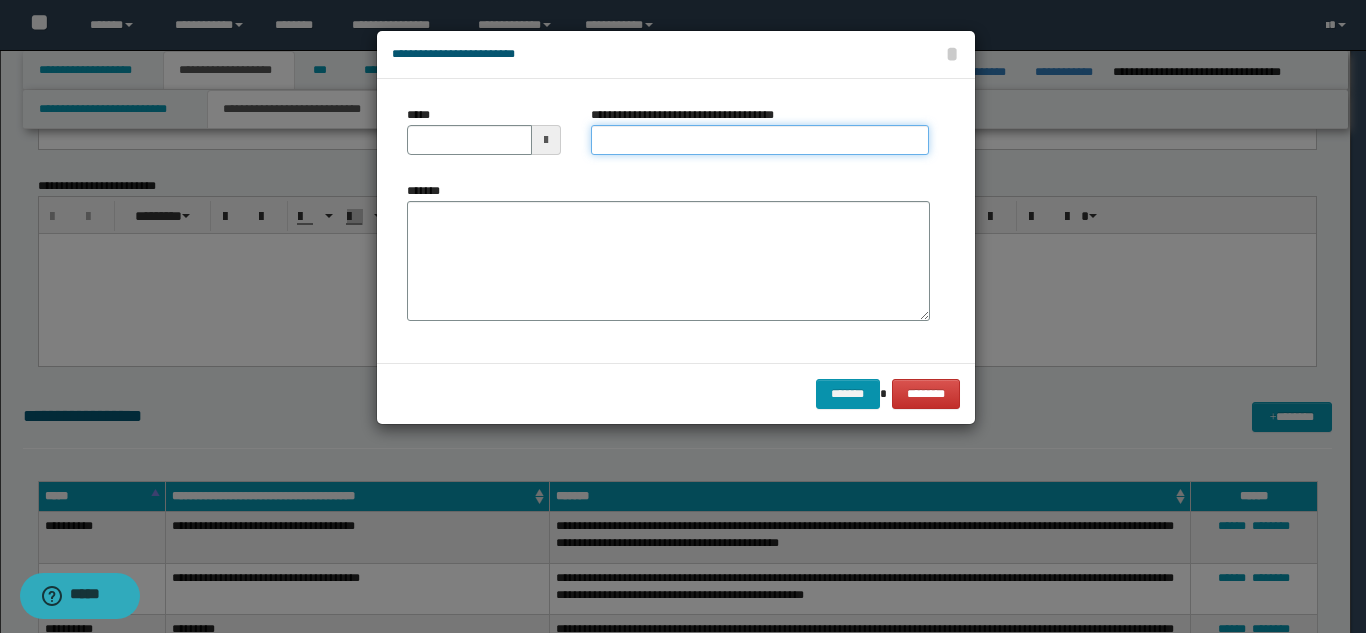 click on "**********" at bounding box center (760, 140) 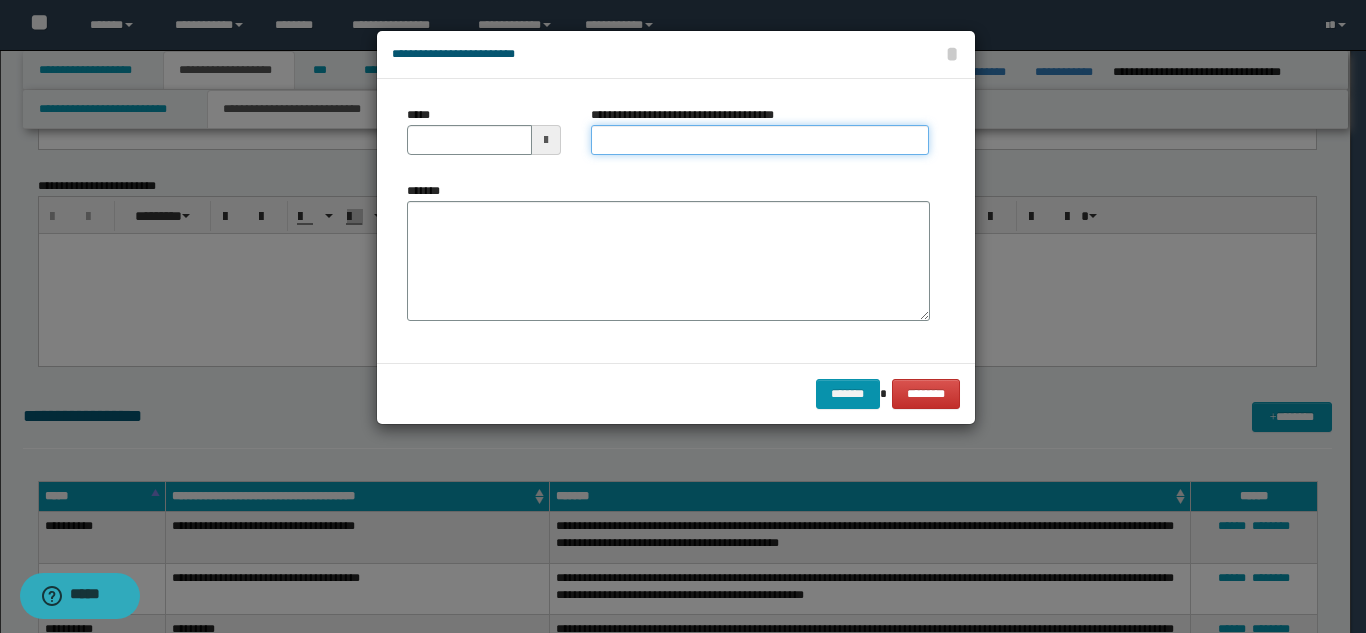 type on "*********" 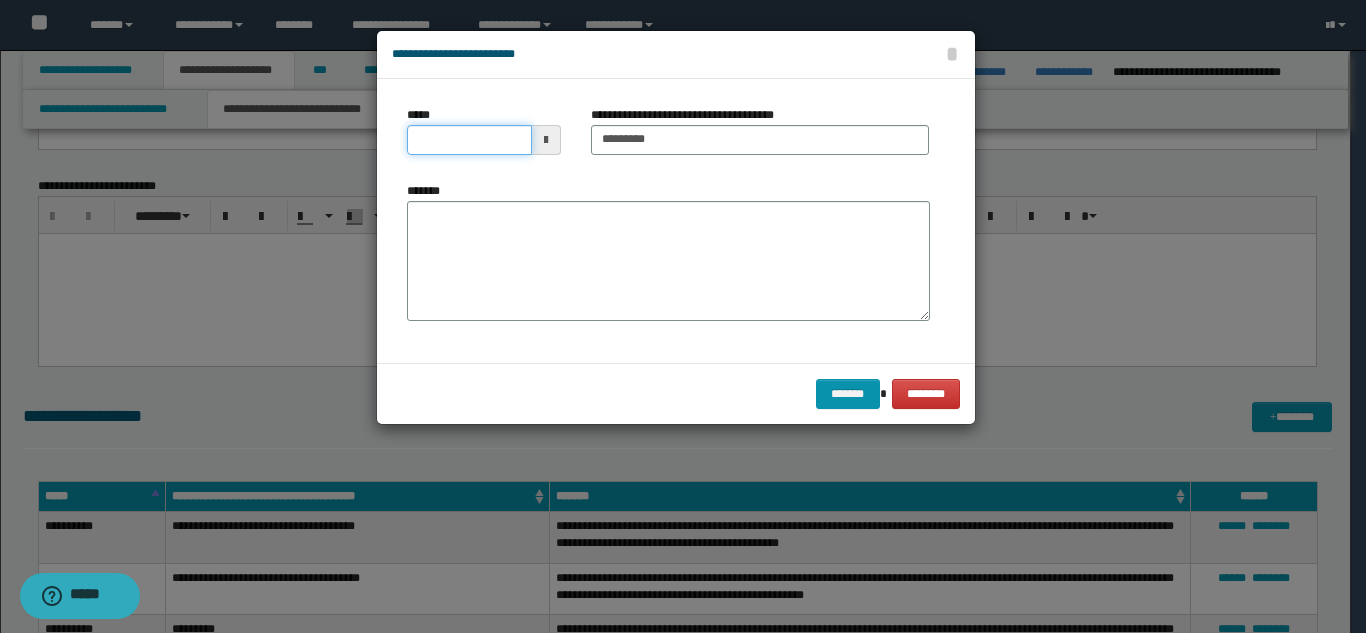 click on "*****" at bounding box center (469, 140) 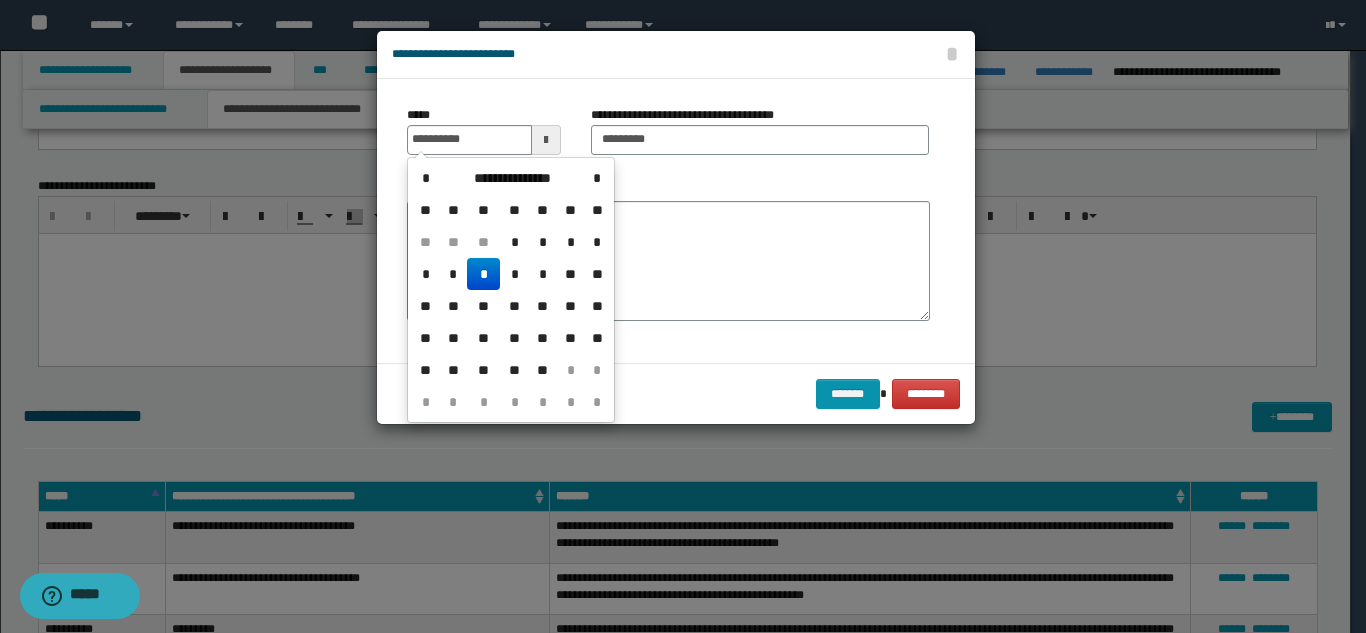click on "*" at bounding box center (483, 274) 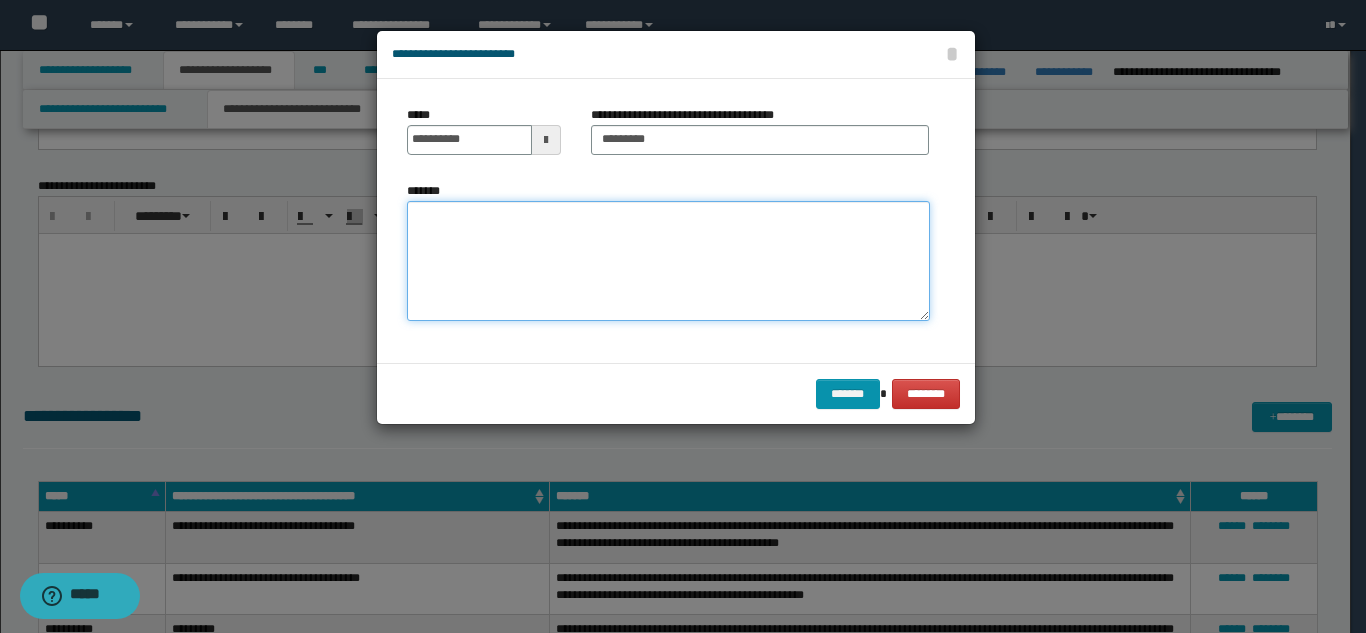 click on "*******" at bounding box center (668, 261) 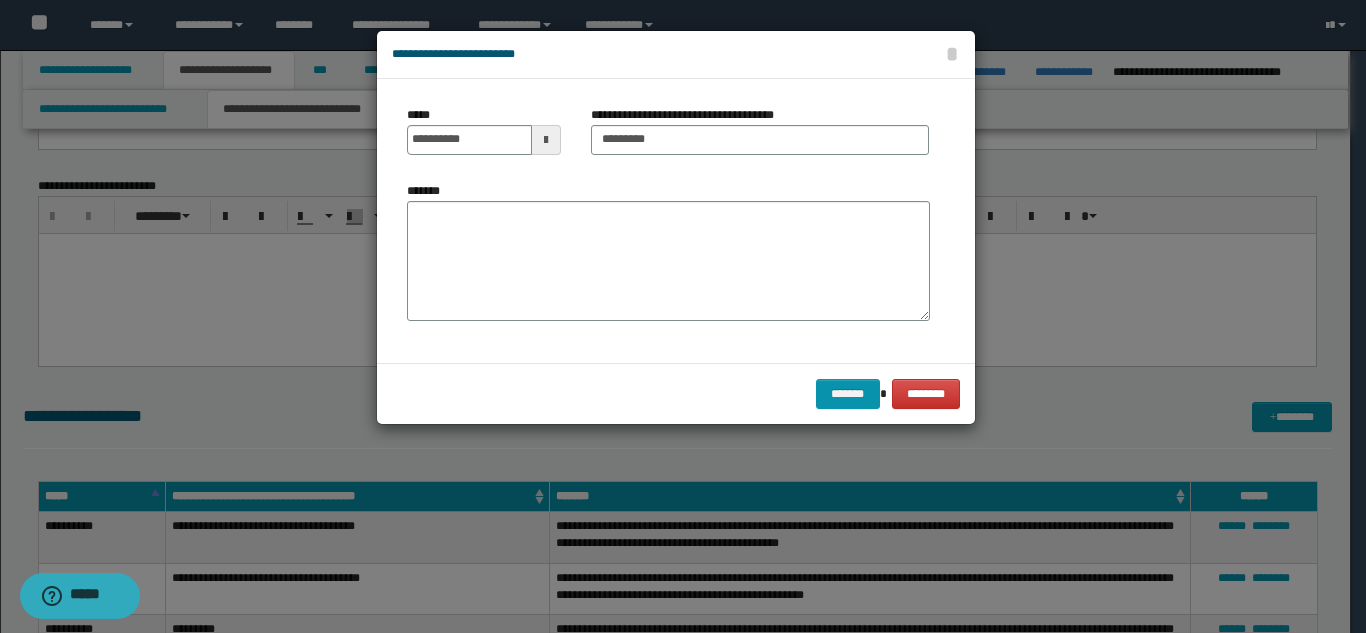 click at bounding box center (683, 316) 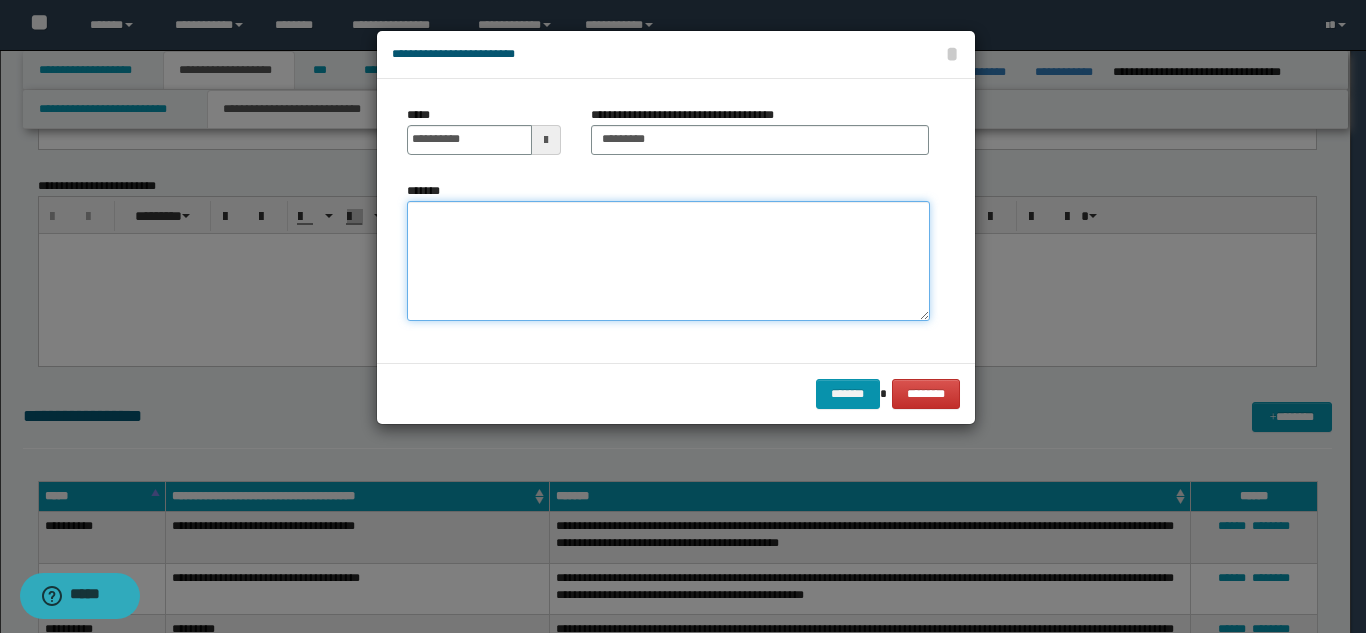 click on "*******" at bounding box center (668, 261) 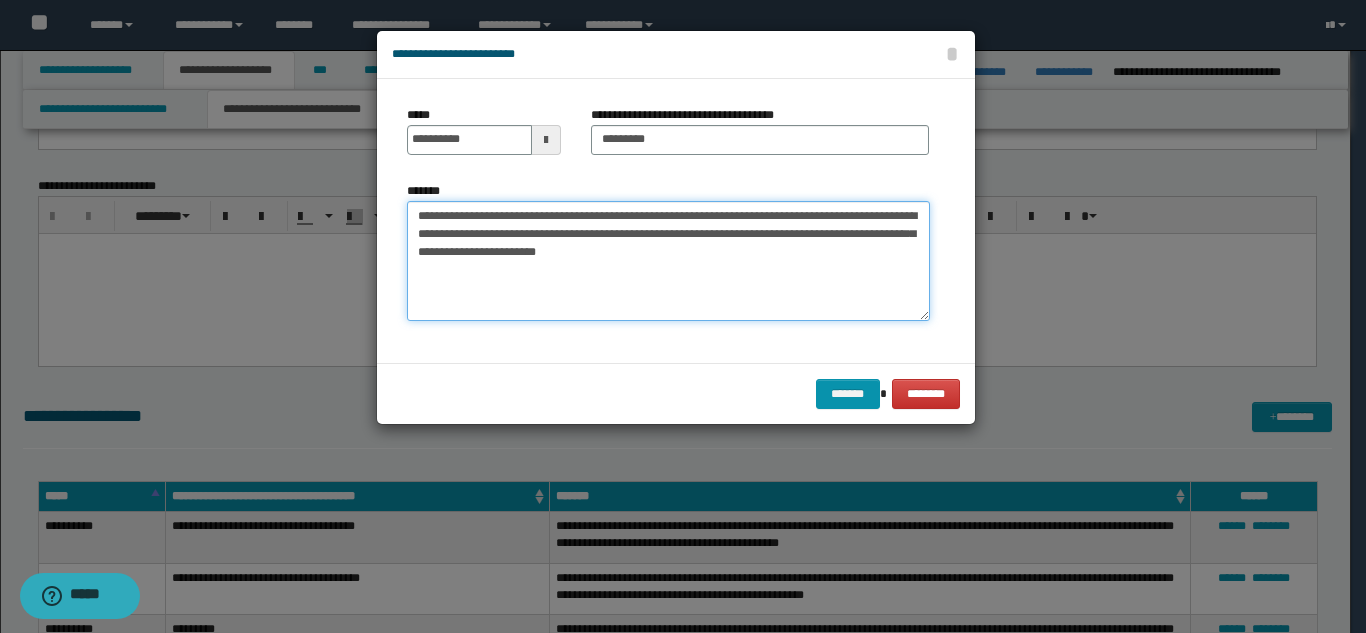 click on "**********" at bounding box center (668, 261) 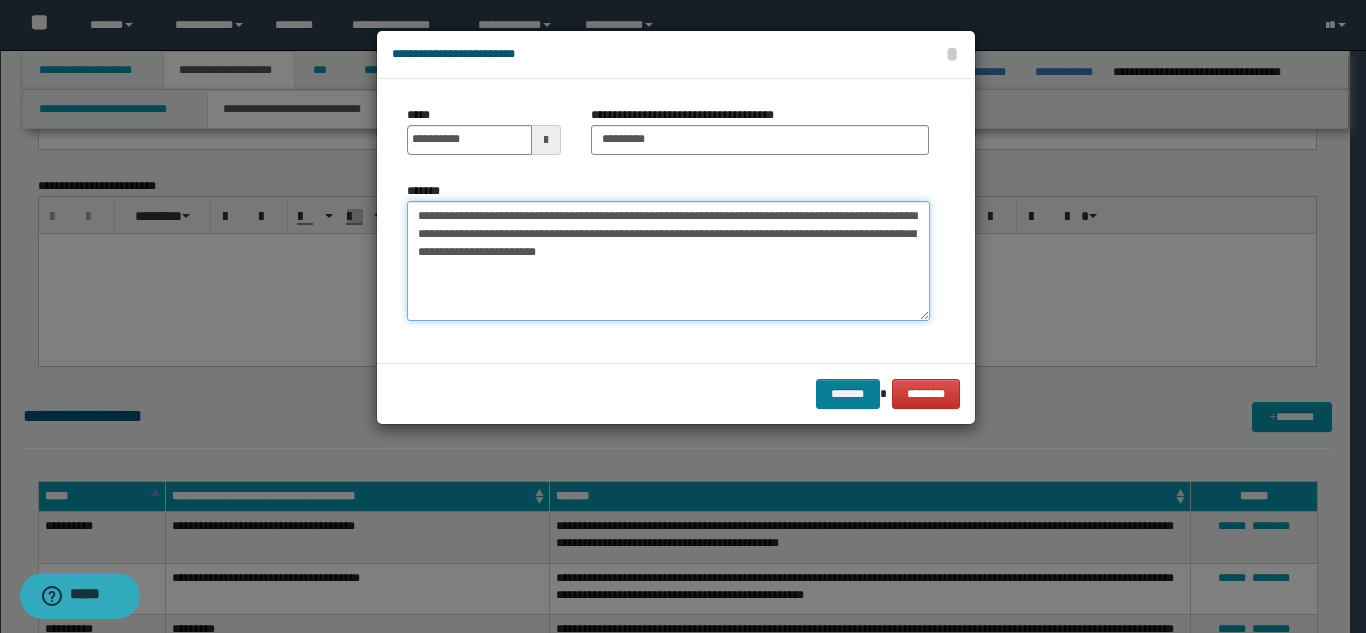 type on "**********" 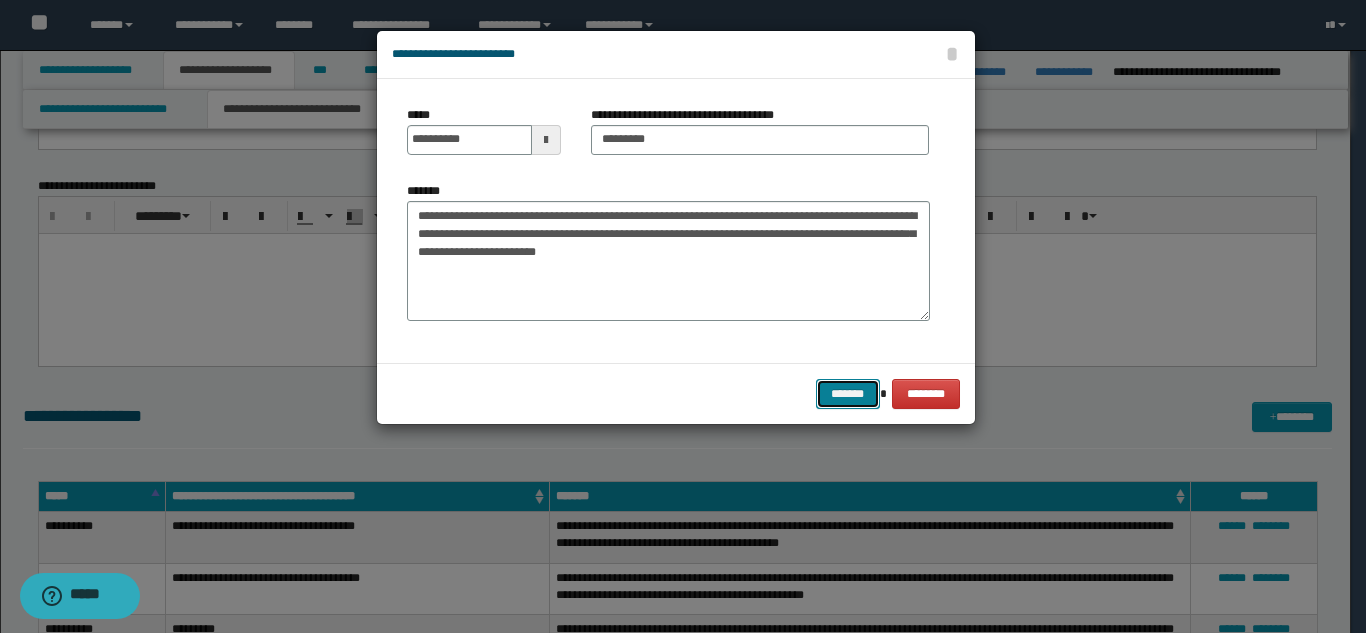 click on "*******" at bounding box center [848, 394] 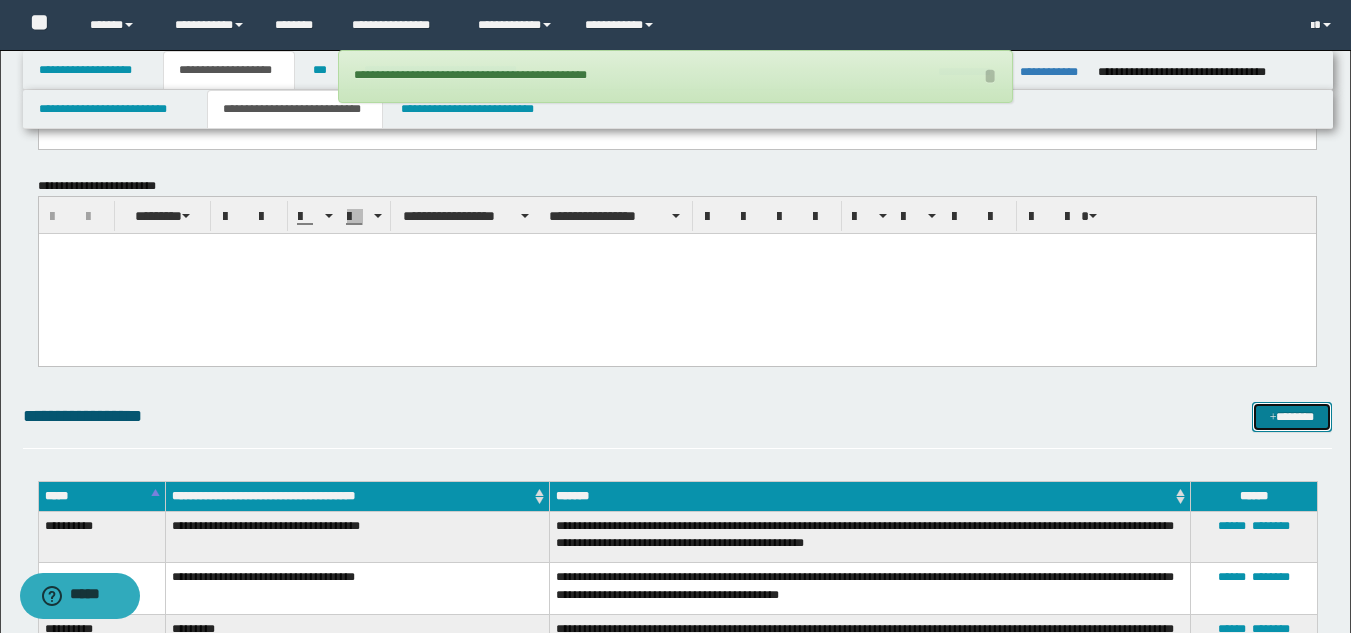 click on "*******" at bounding box center [1292, 417] 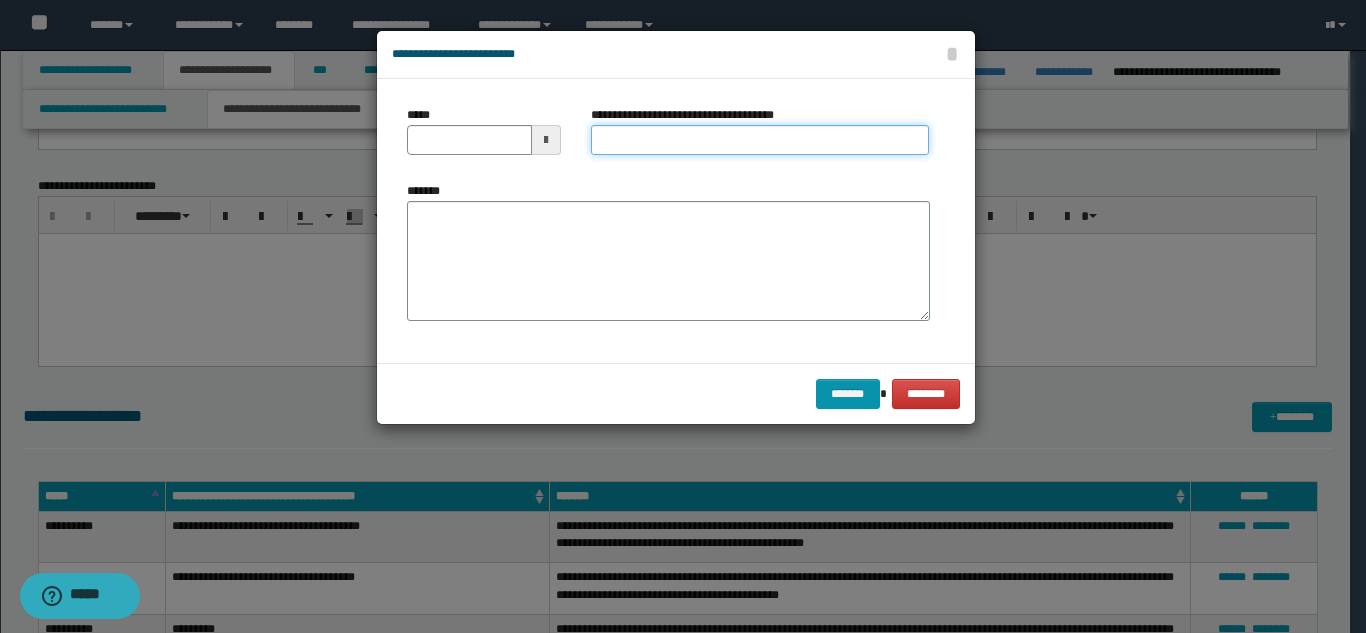 click on "**********" at bounding box center (760, 140) 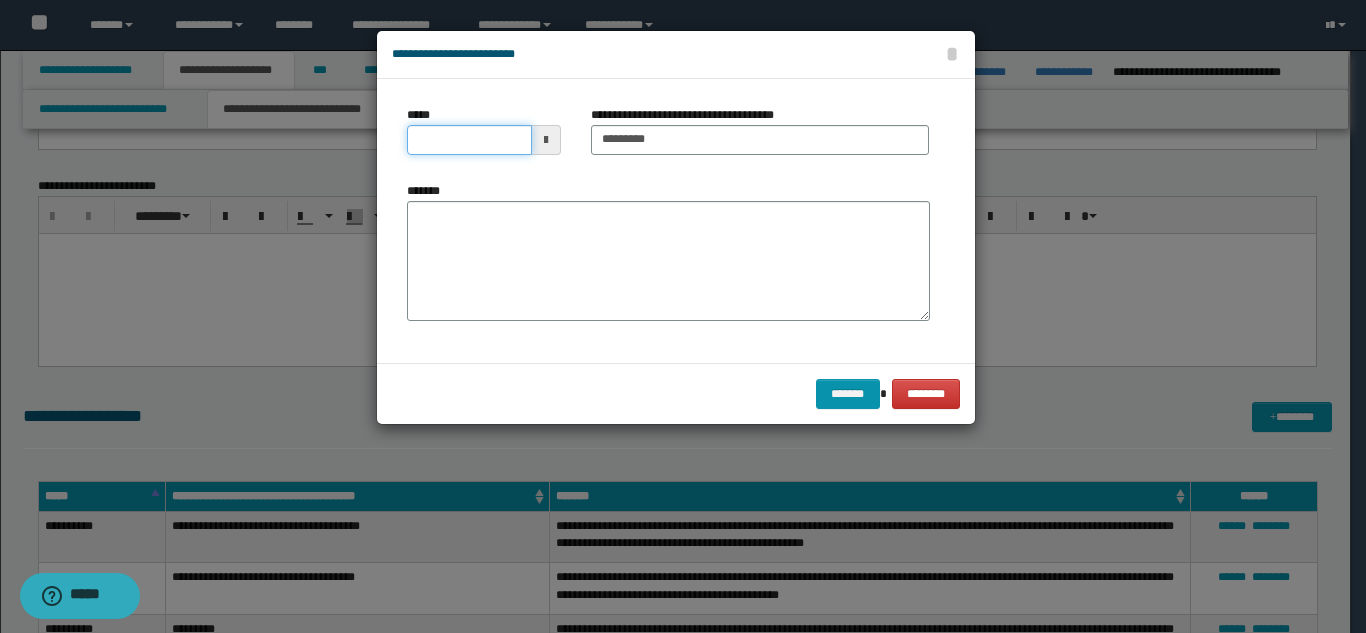 click on "*****" at bounding box center [469, 140] 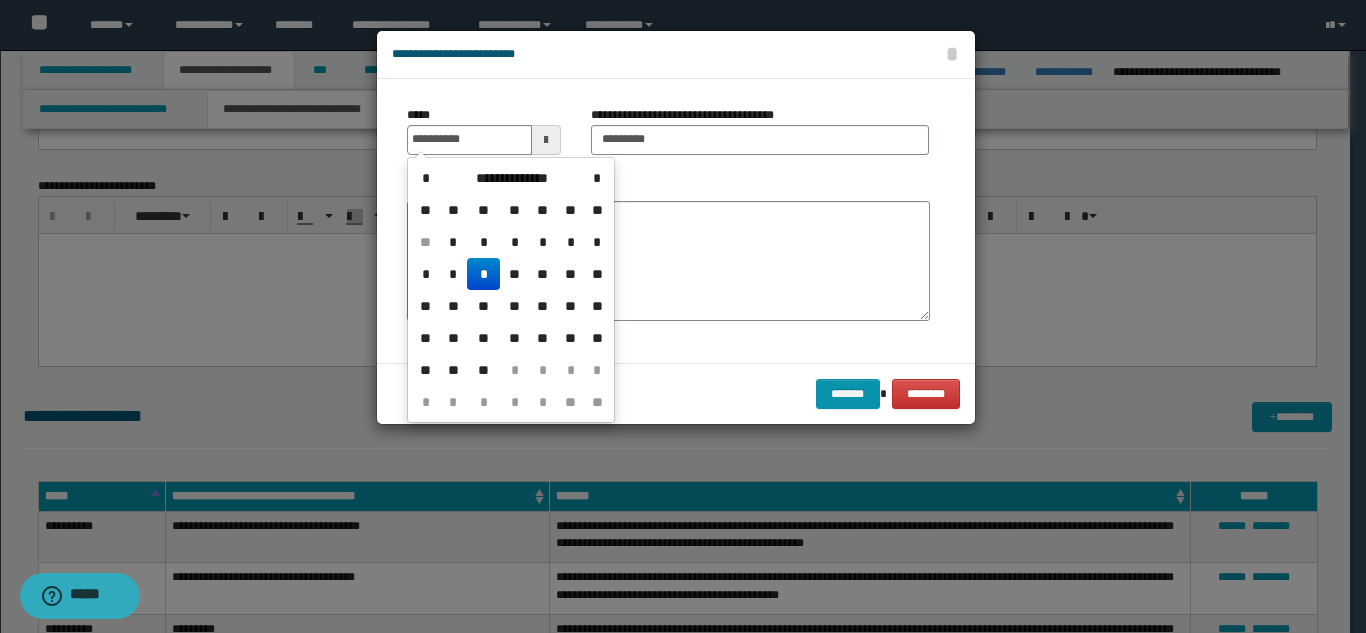 click on "*" at bounding box center [483, 274] 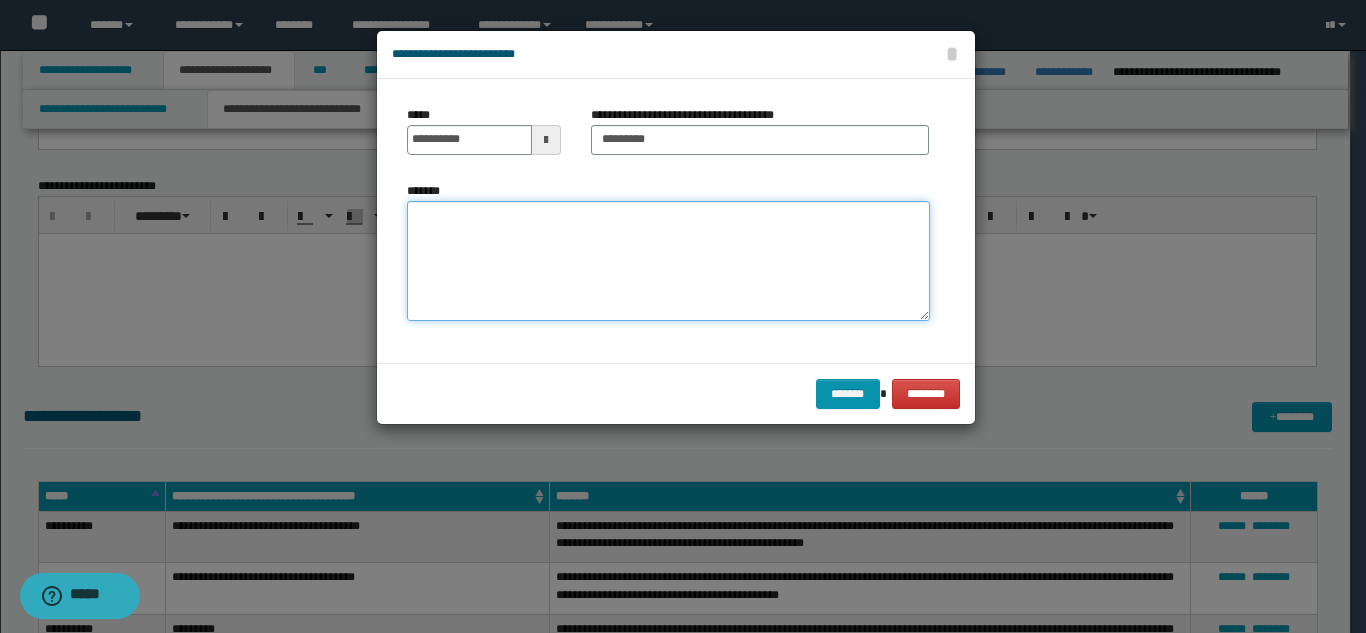 click on "*******" at bounding box center [668, 261] 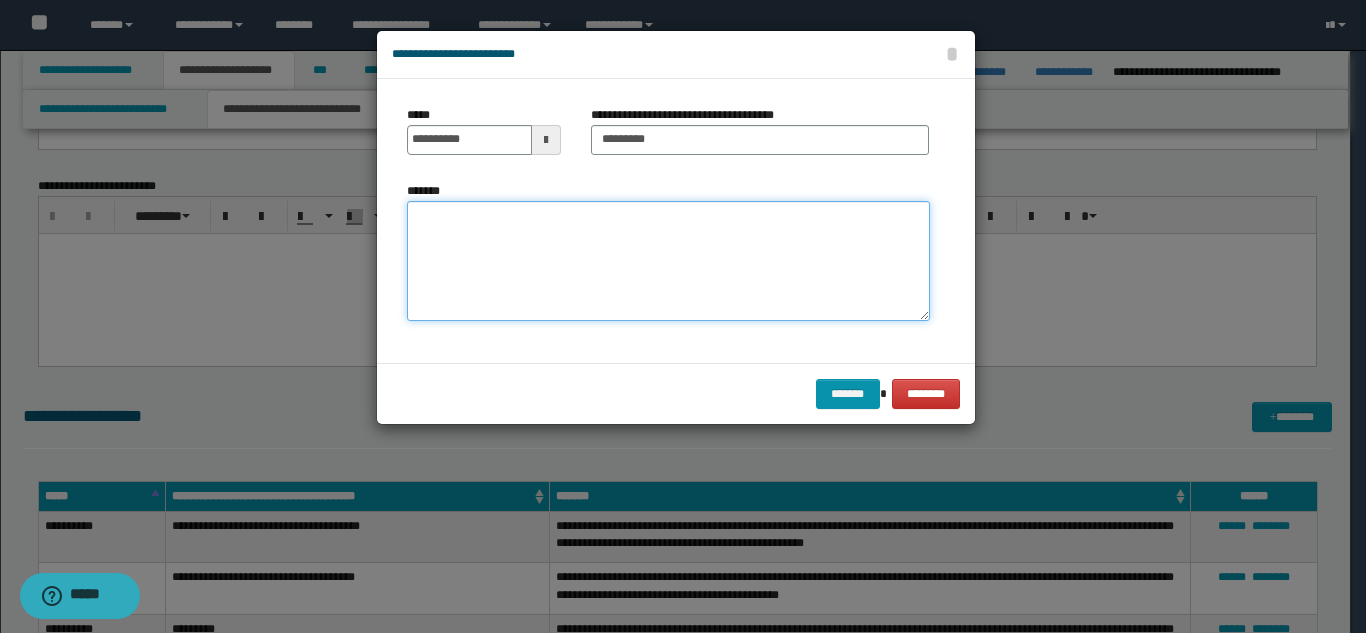 paste on "**********" 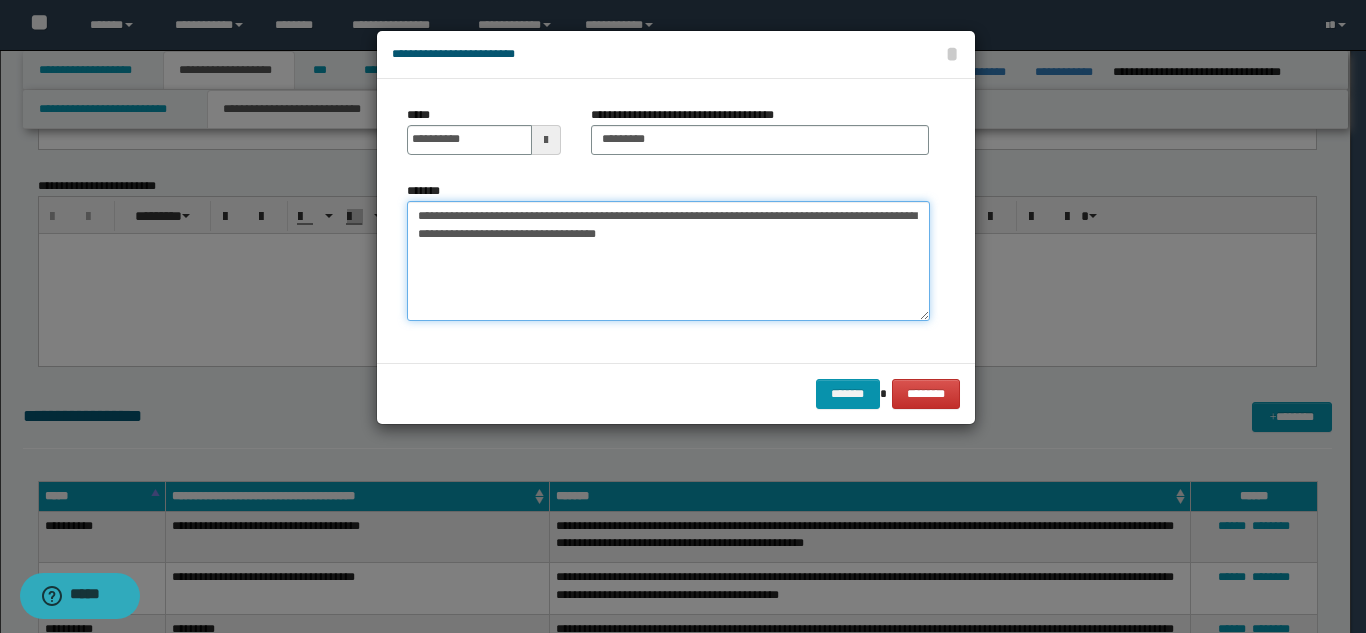 click on "**********" at bounding box center (668, 261) 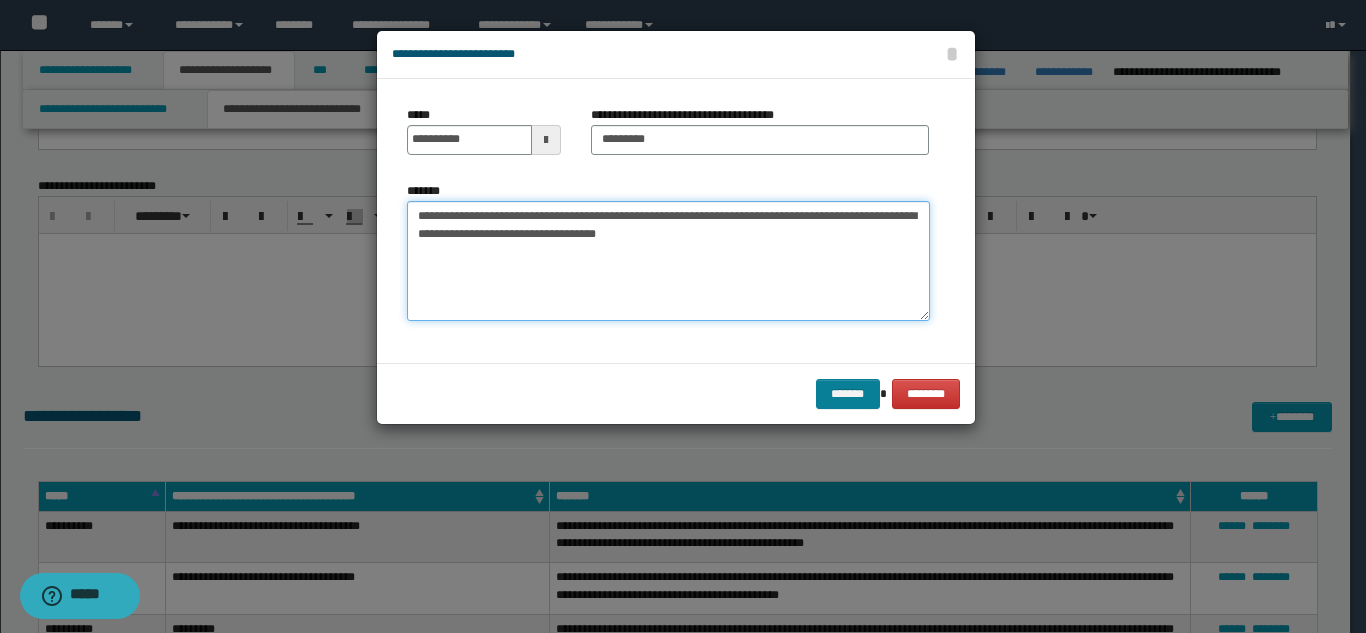 type on "**********" 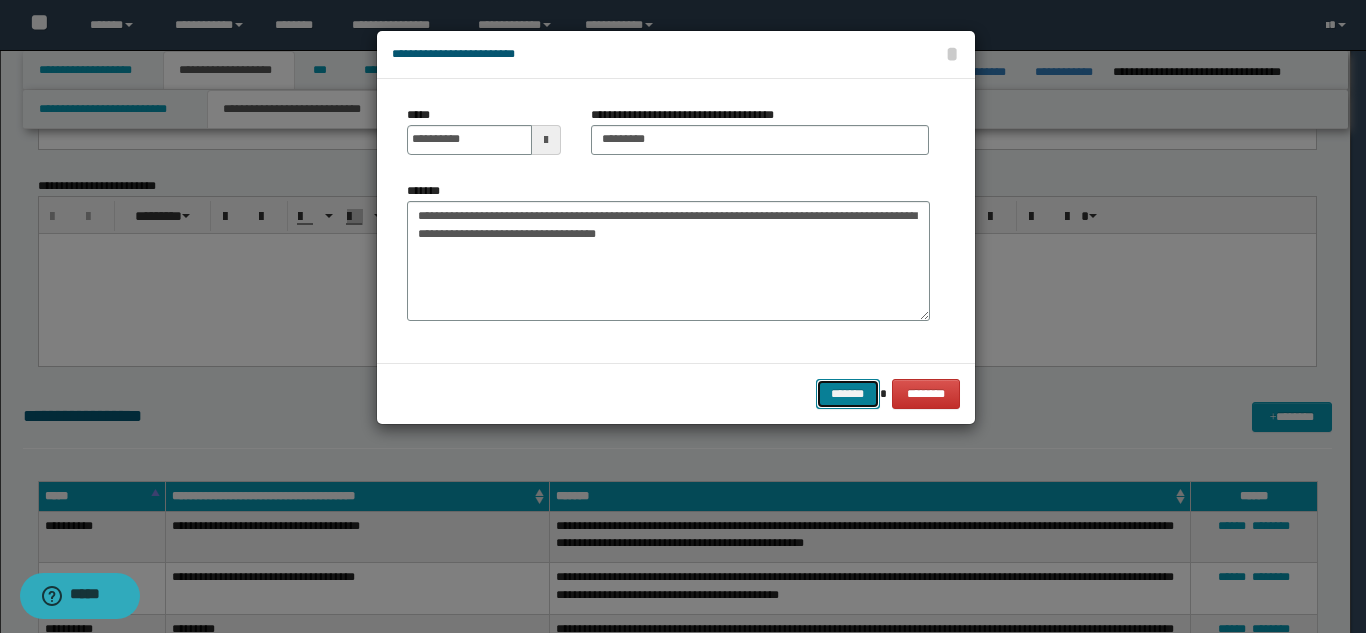 click on "*******" at bounding box center (848, 394) 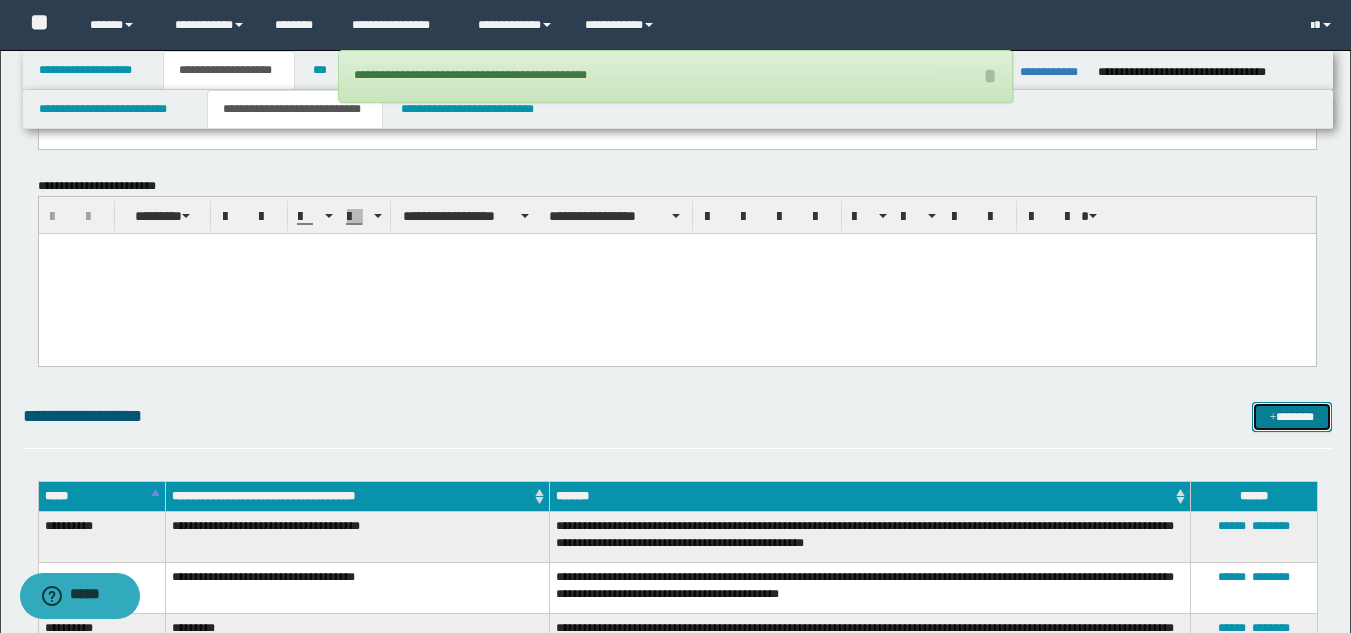 click on "*******" at bounding box center [1292, 417] 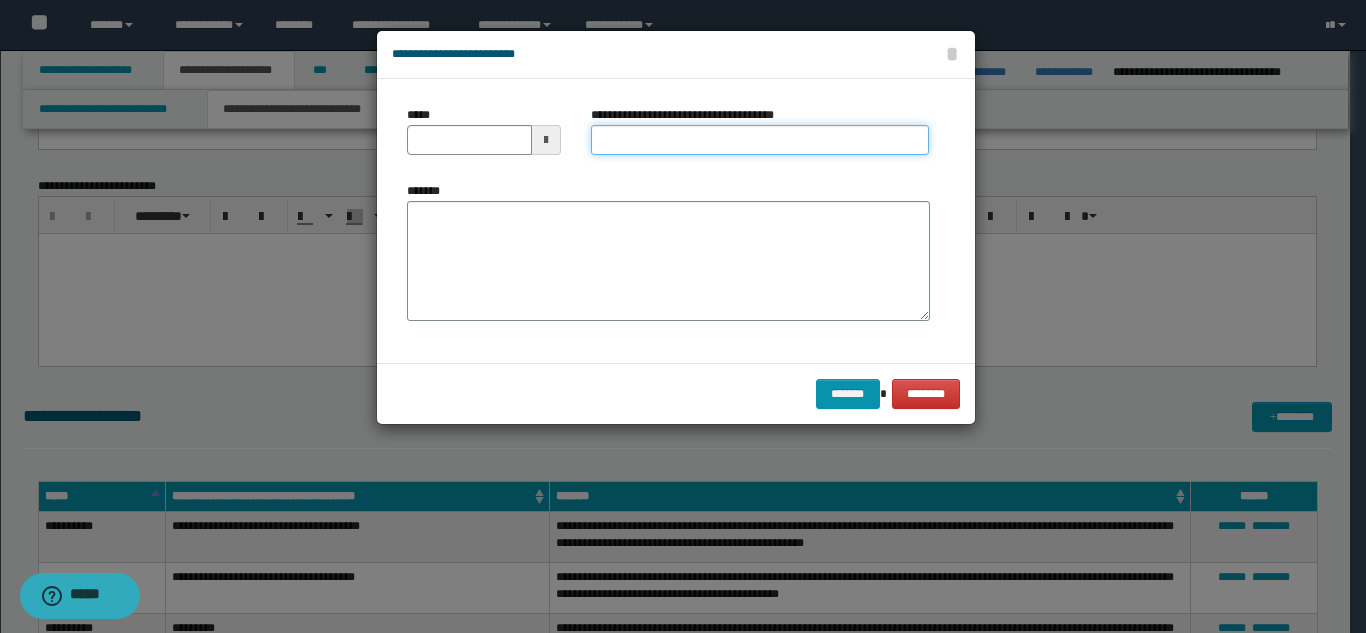 click on "**********" at bounding box center (760, 140) 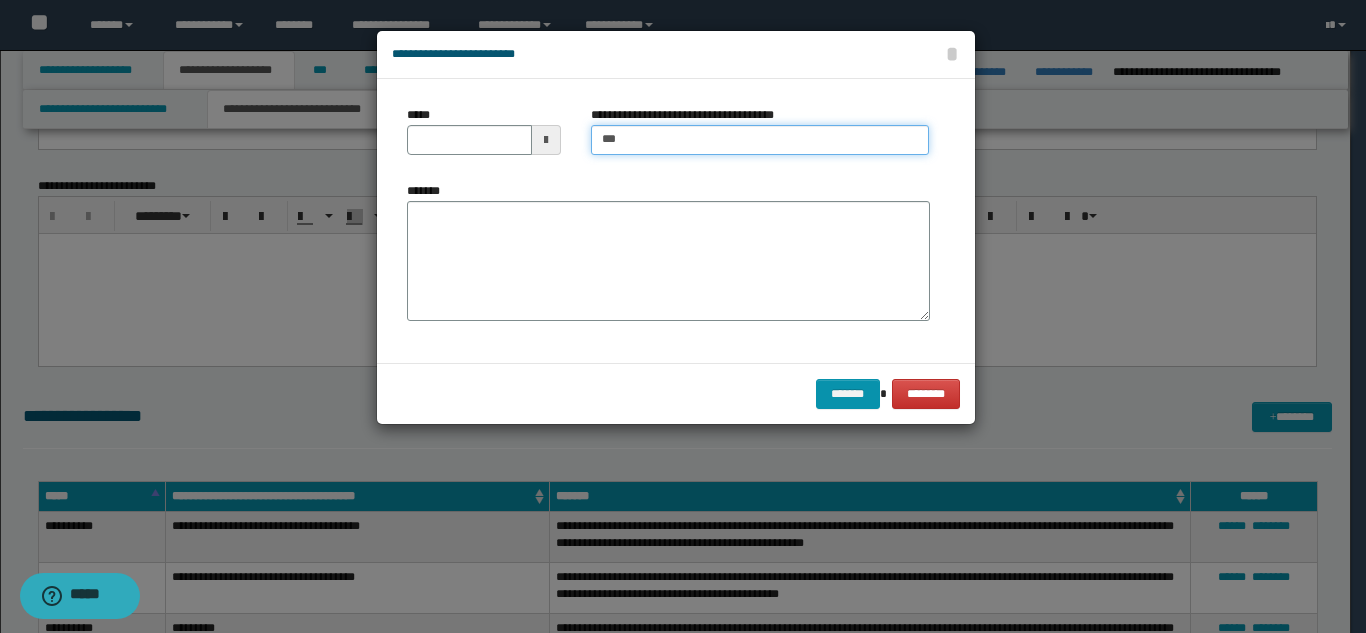 type on "*********" 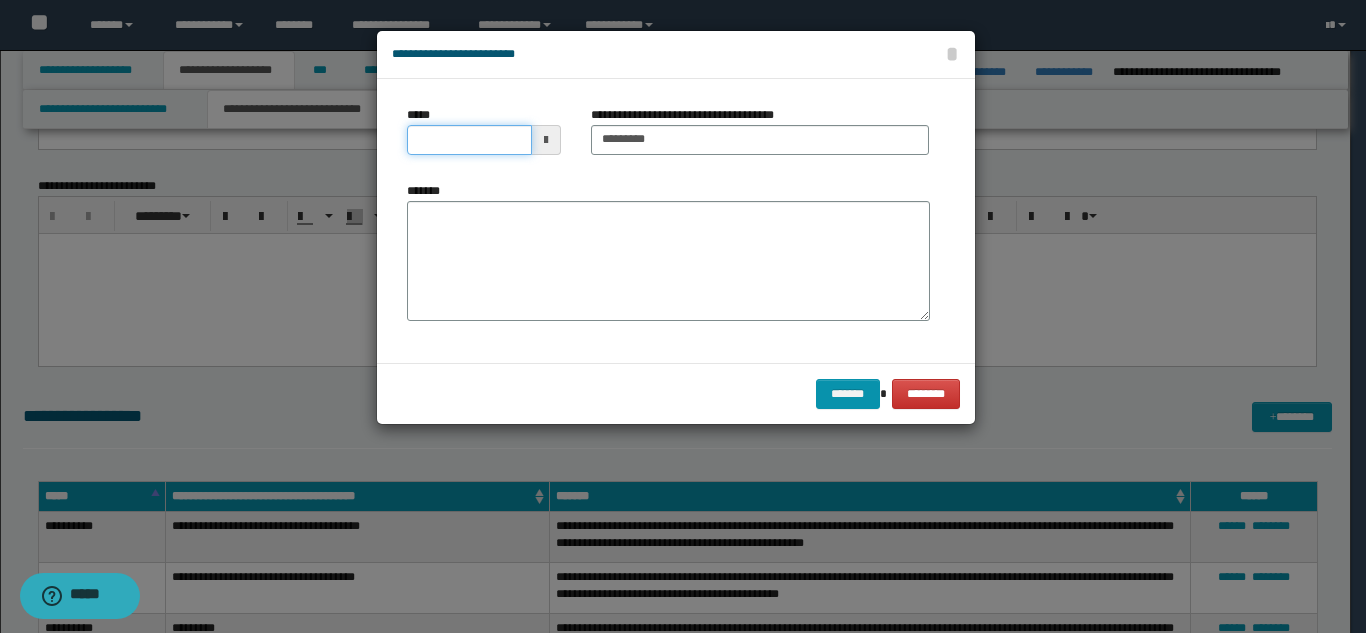 click on "*****" at bounding box center (469, 140) 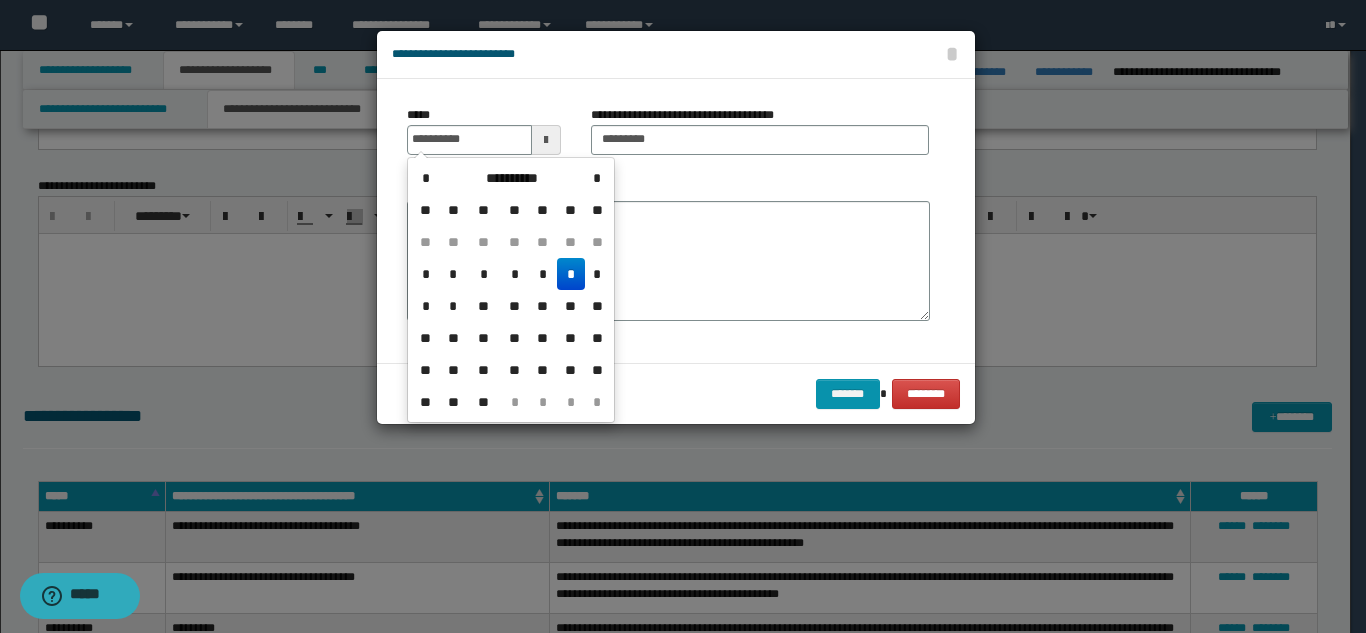 click on "*" at bounding box center (571, 274) 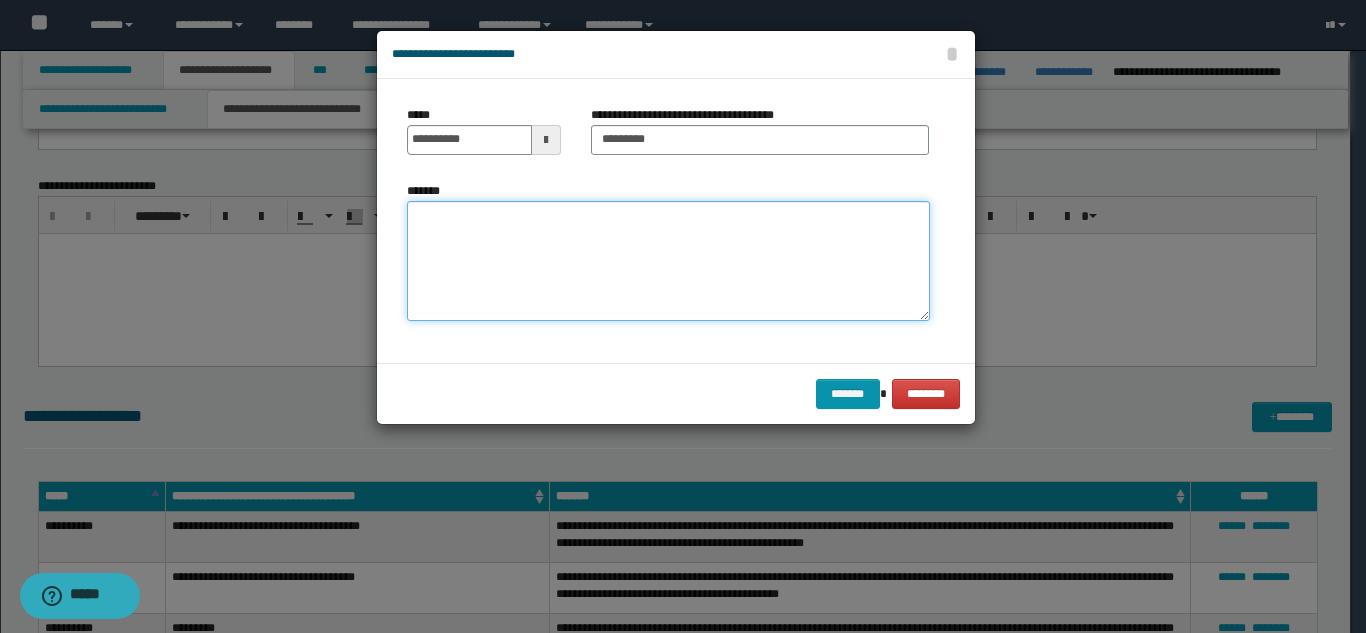 click on "*******" at bounding box center (668, 261) 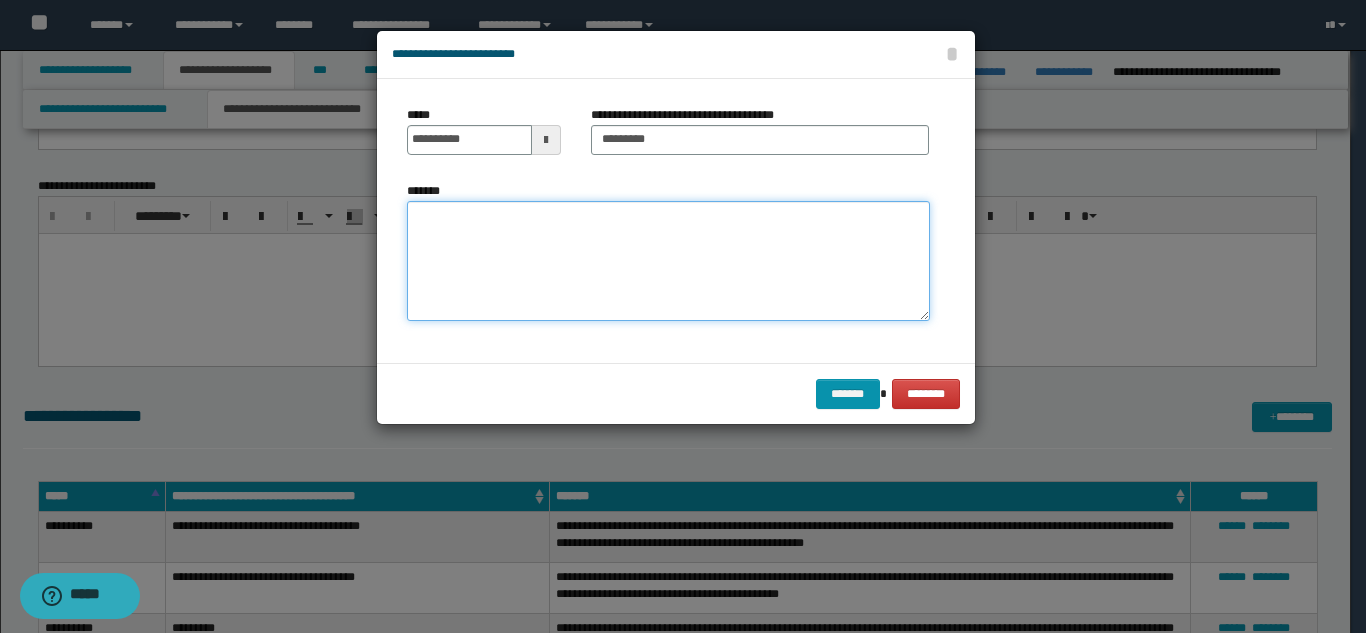paste on "**********" 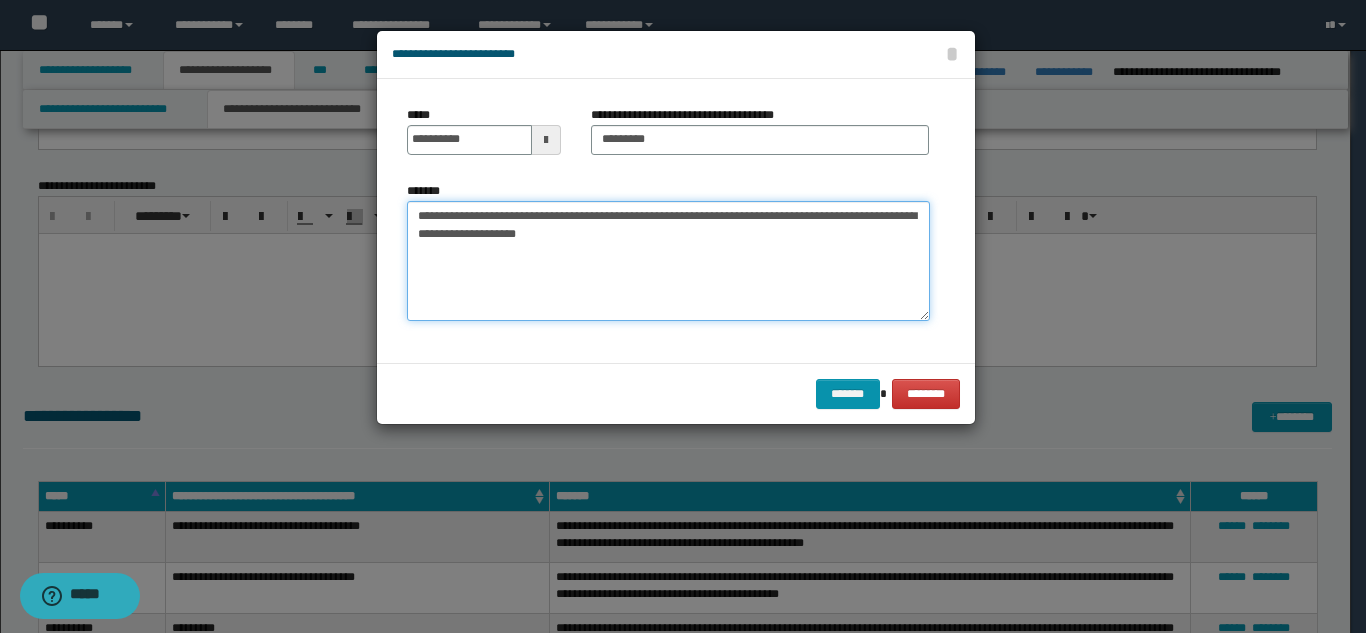 click on "**********" at bounding box center (668, 261) 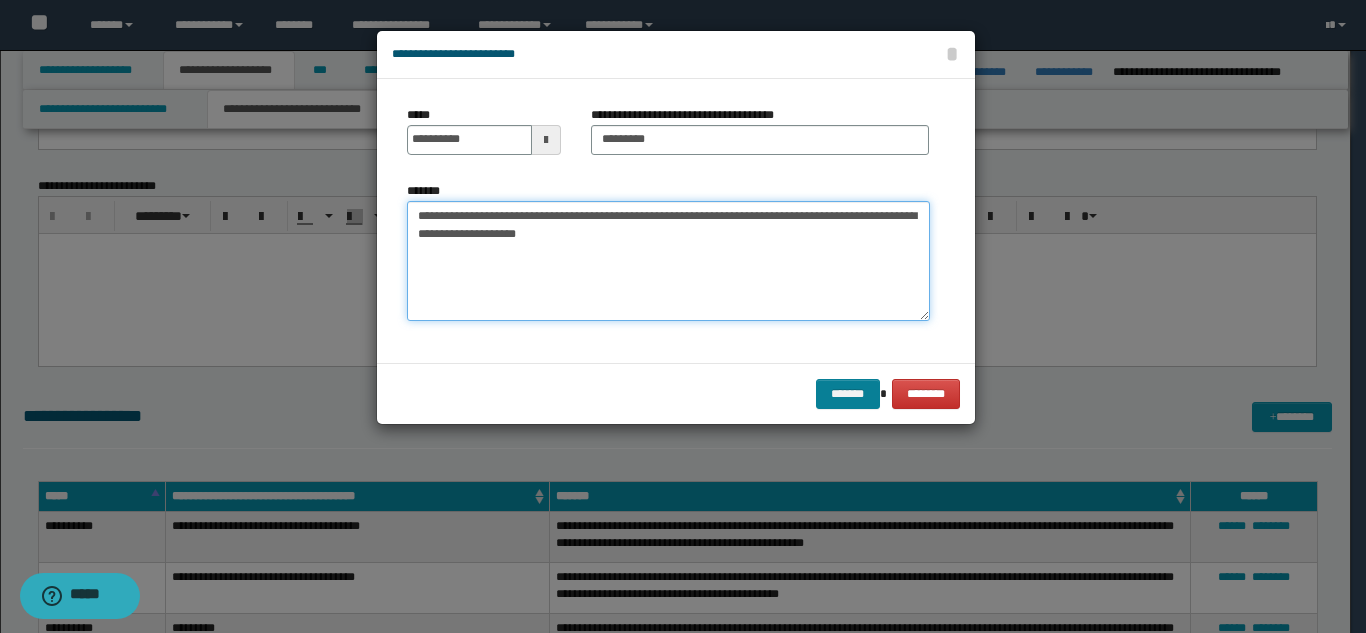 type on "**********" 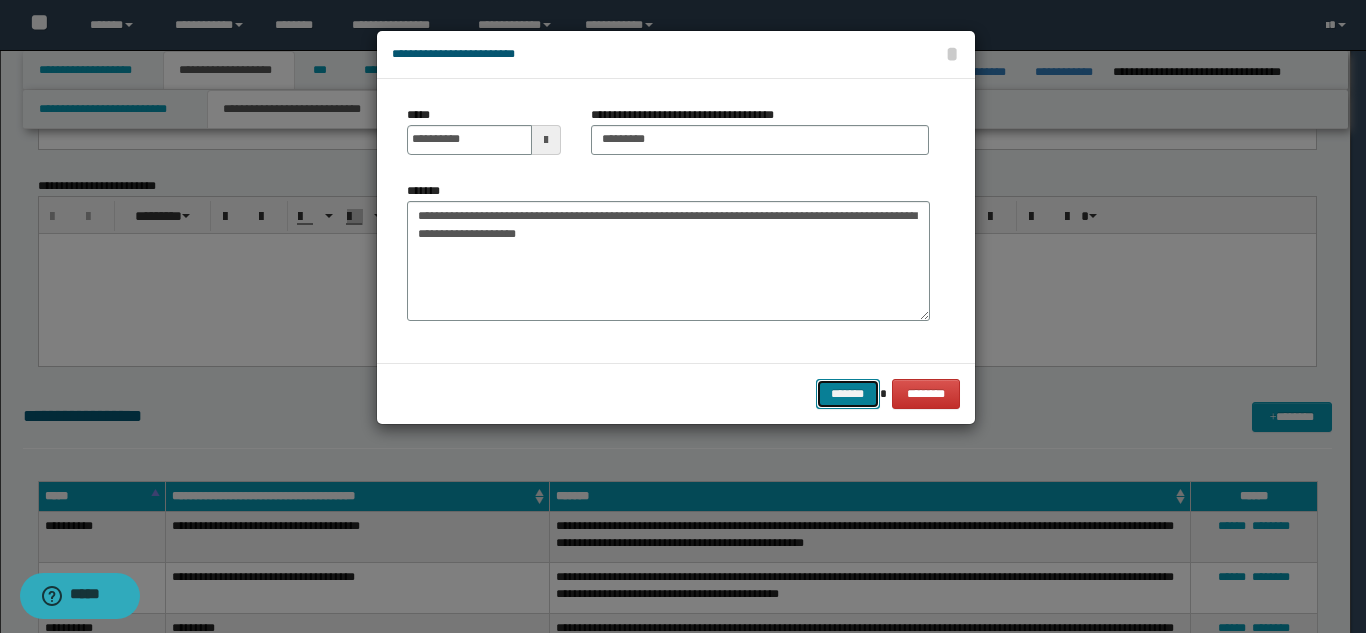 click on "*******" at bounding box center (848, 394) 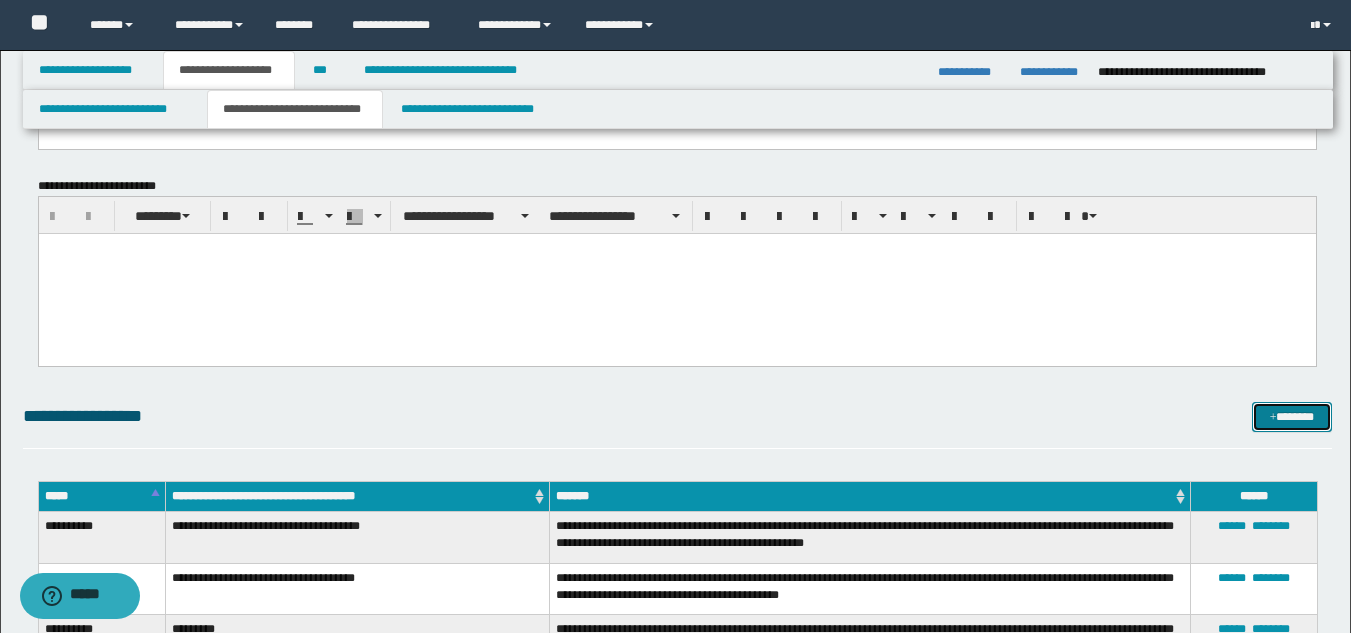 click at bounding box center (1273, 418) 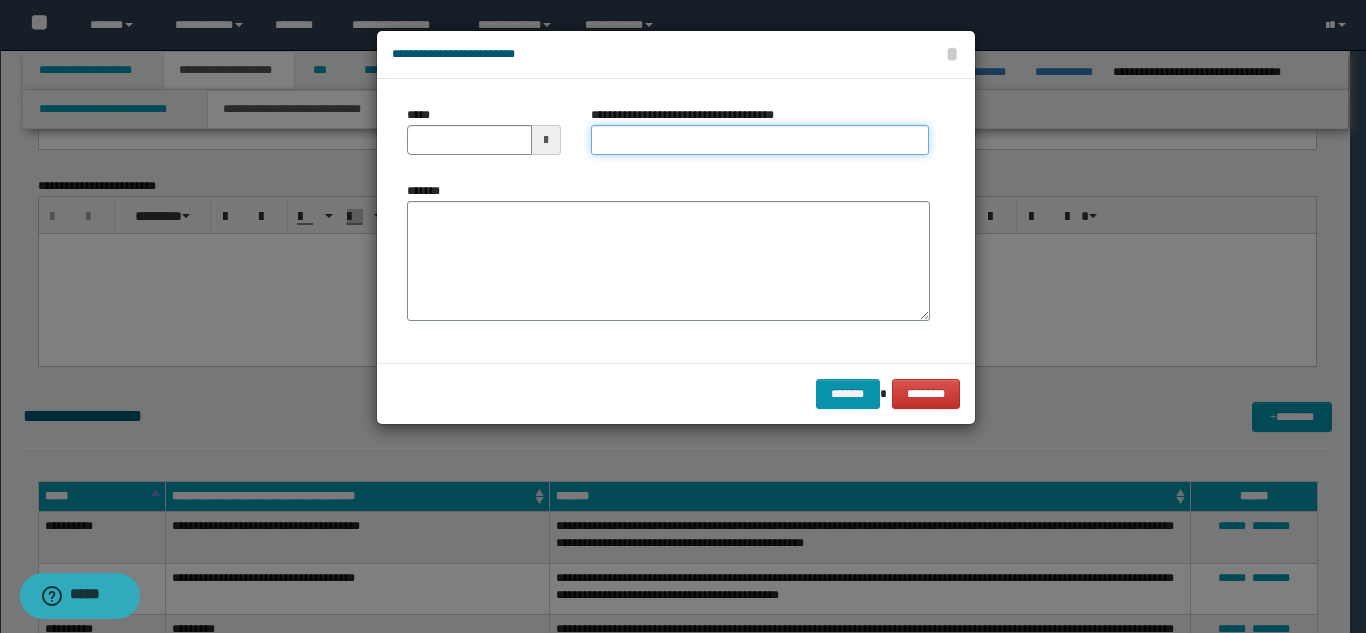 click on "**********" at bounding box center [760, 140] 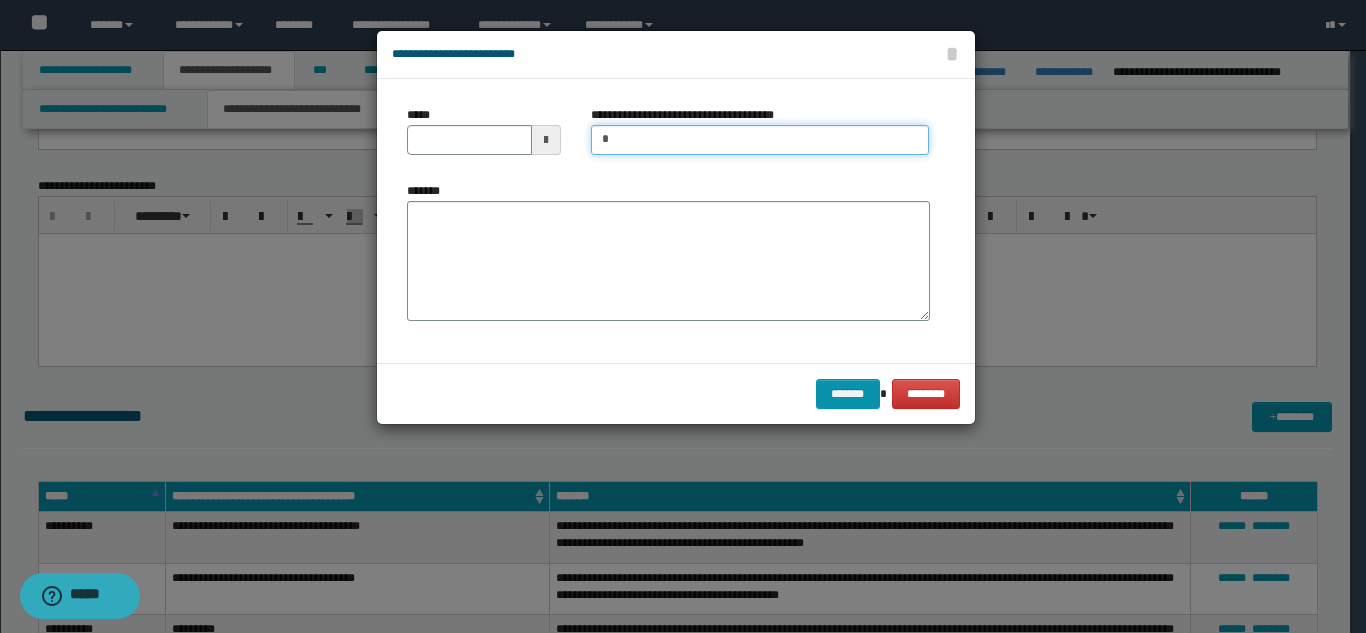type on "**********" 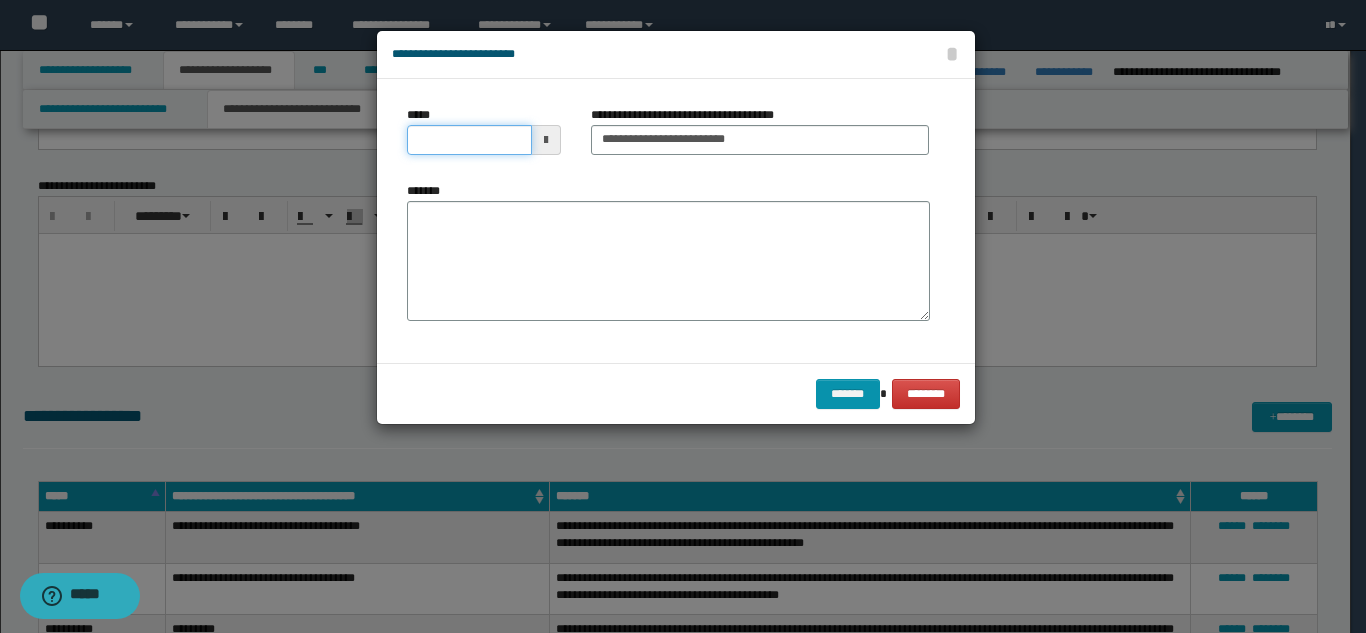 click on "*****" at bounding box center (469, 140) 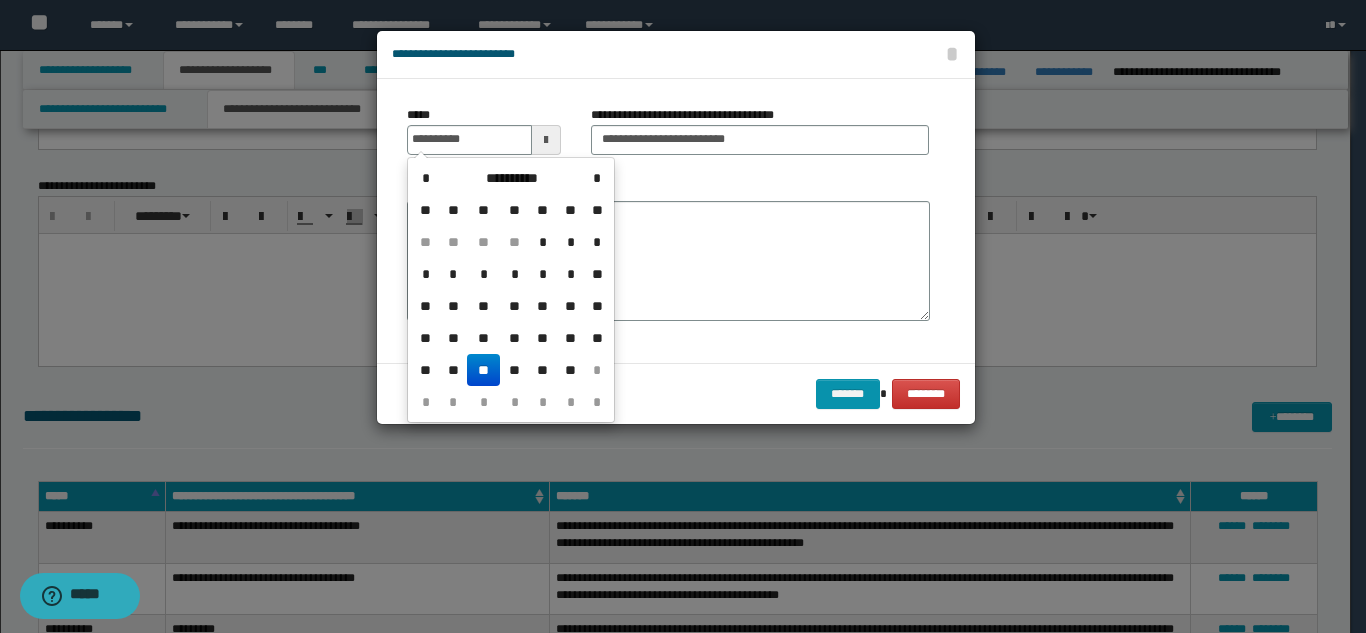 drag, startPoint x: 479, startPoint y: 368, endPoint x: 510, endPoint y: 233, distance: 138.51353 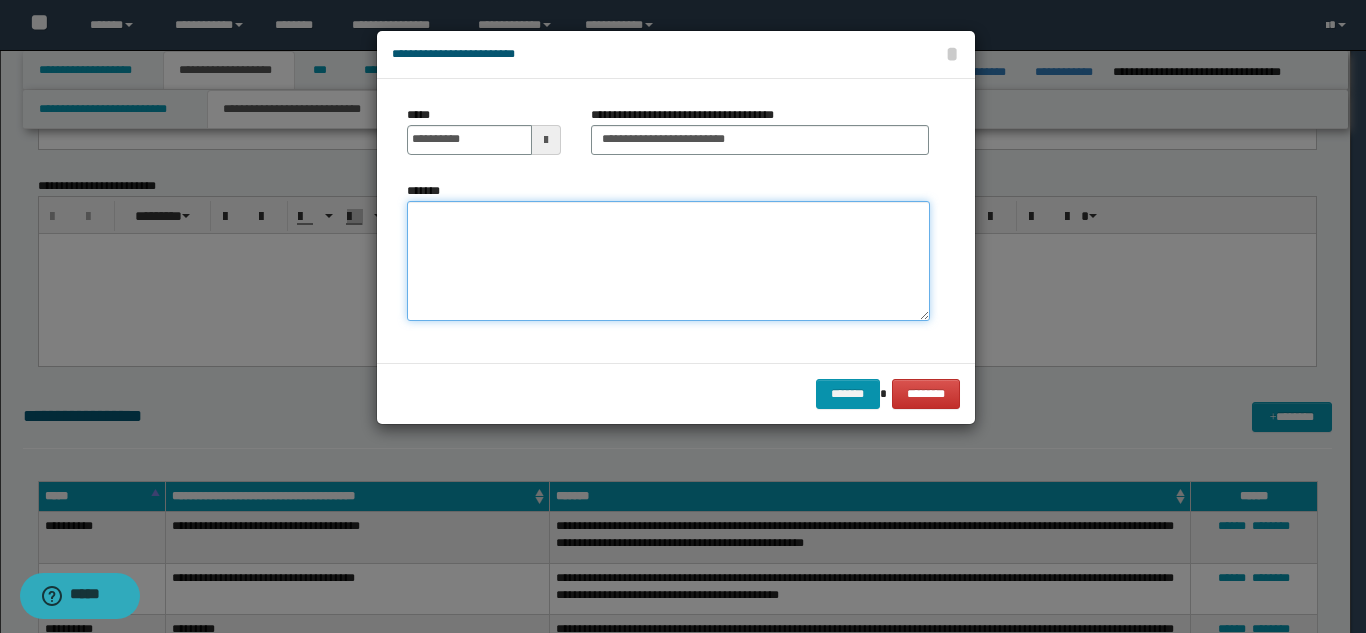 click on "*******" at bounding box center [668, 261] 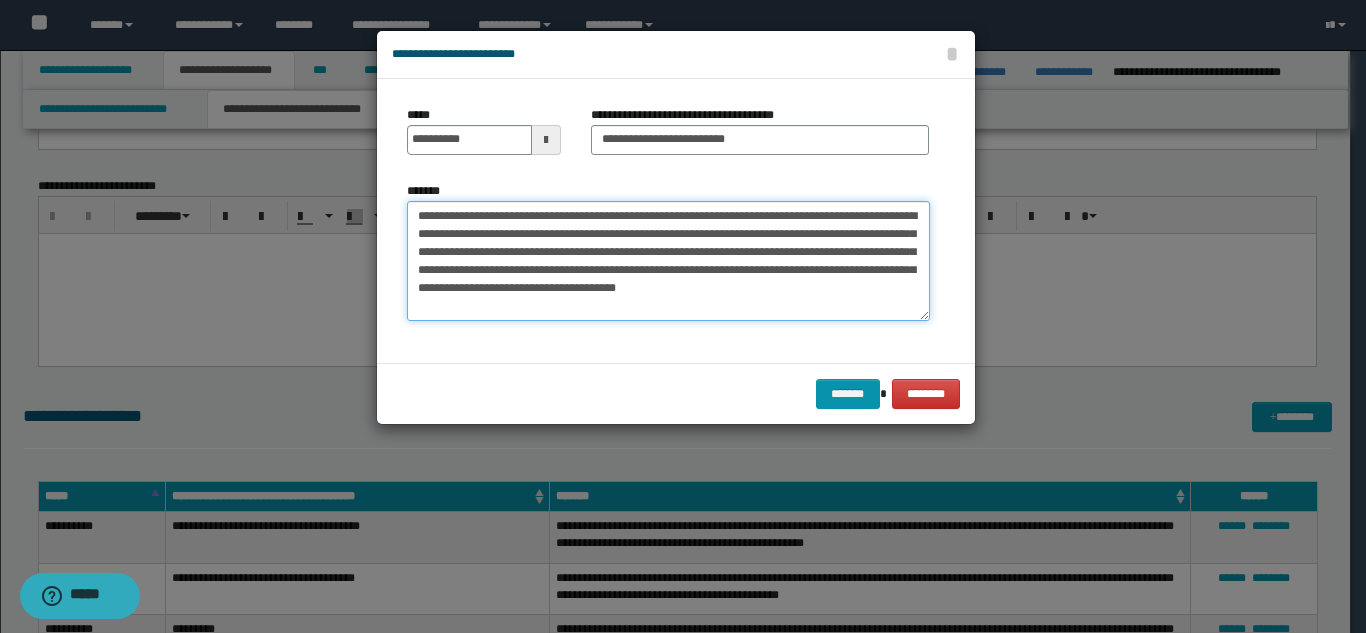 click on "**********" at bounding box center (668, 261) 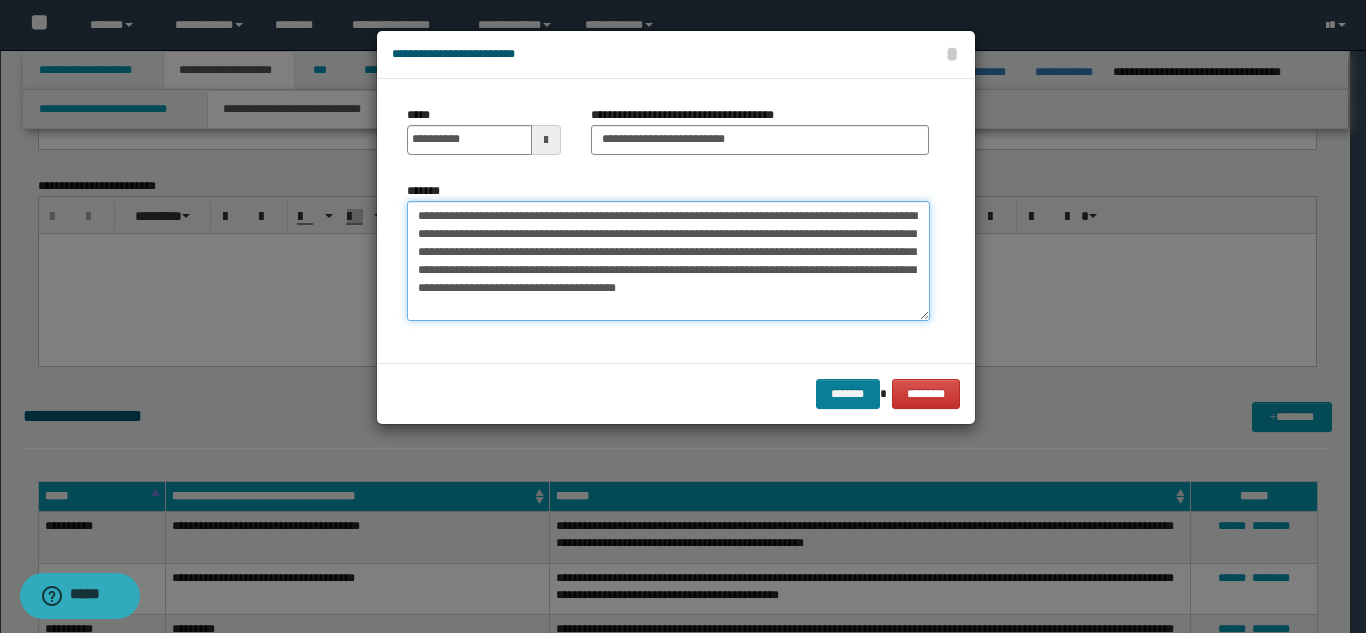 type on "**********" 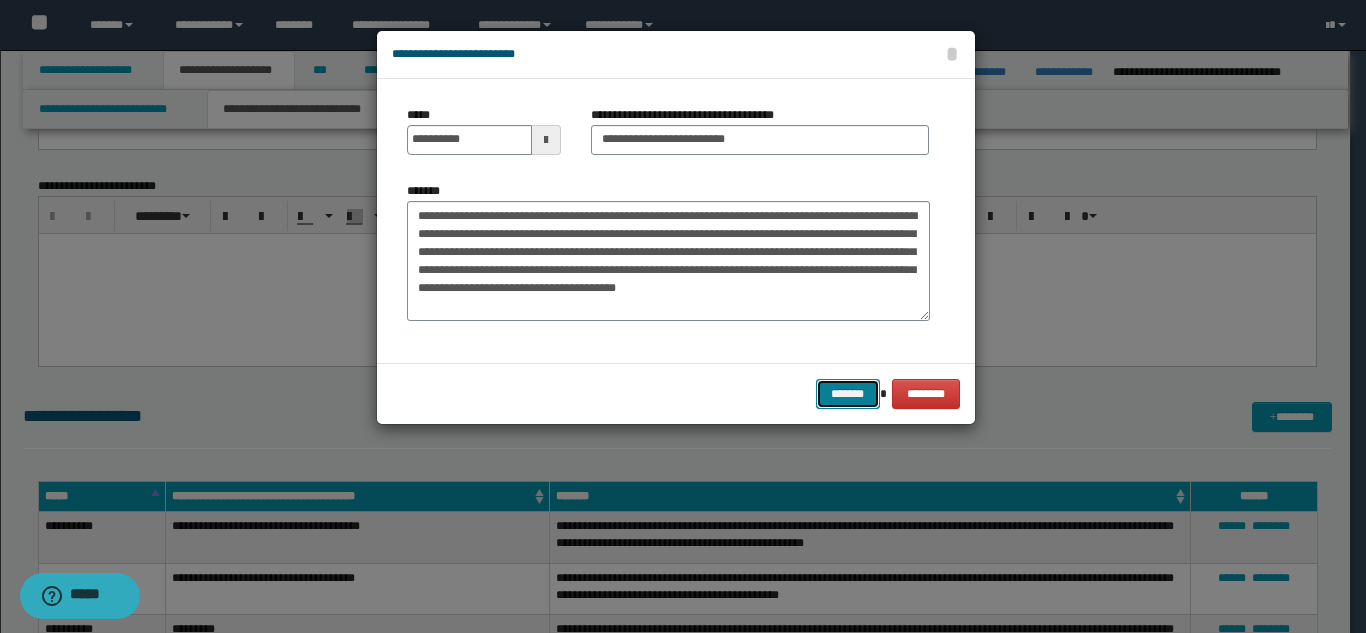 click on "*******" at bounding box center [848, 394] 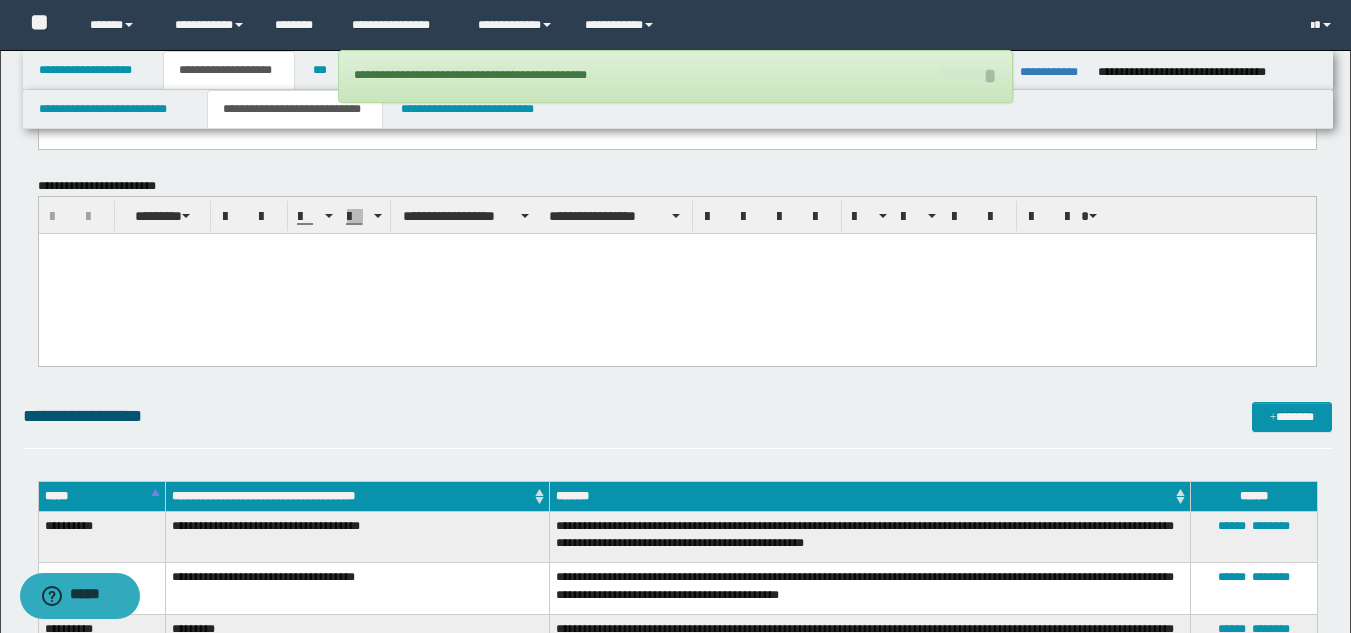 click on "**********" at bounding box center [677, 125] 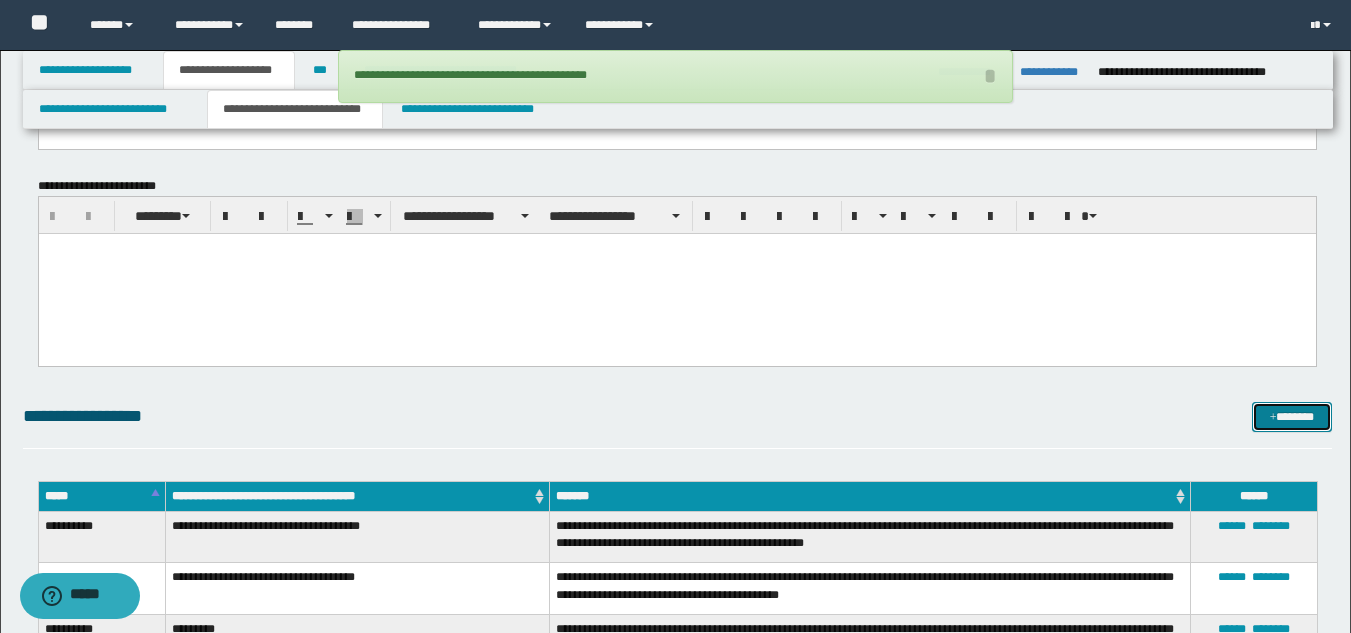 click at bounding box center (1273, 418) 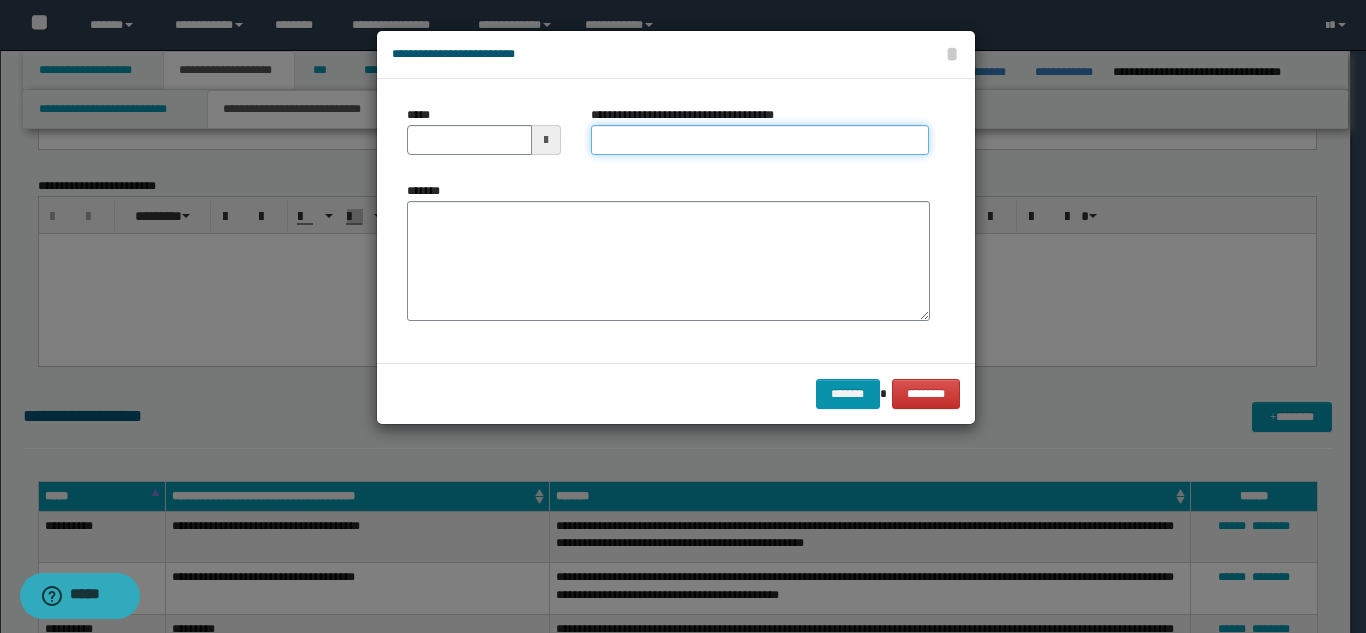 drag, startPoint x: 709, startPoint y: 138, endPoint x: 716, endPoint y: 154, distance: 17.464249 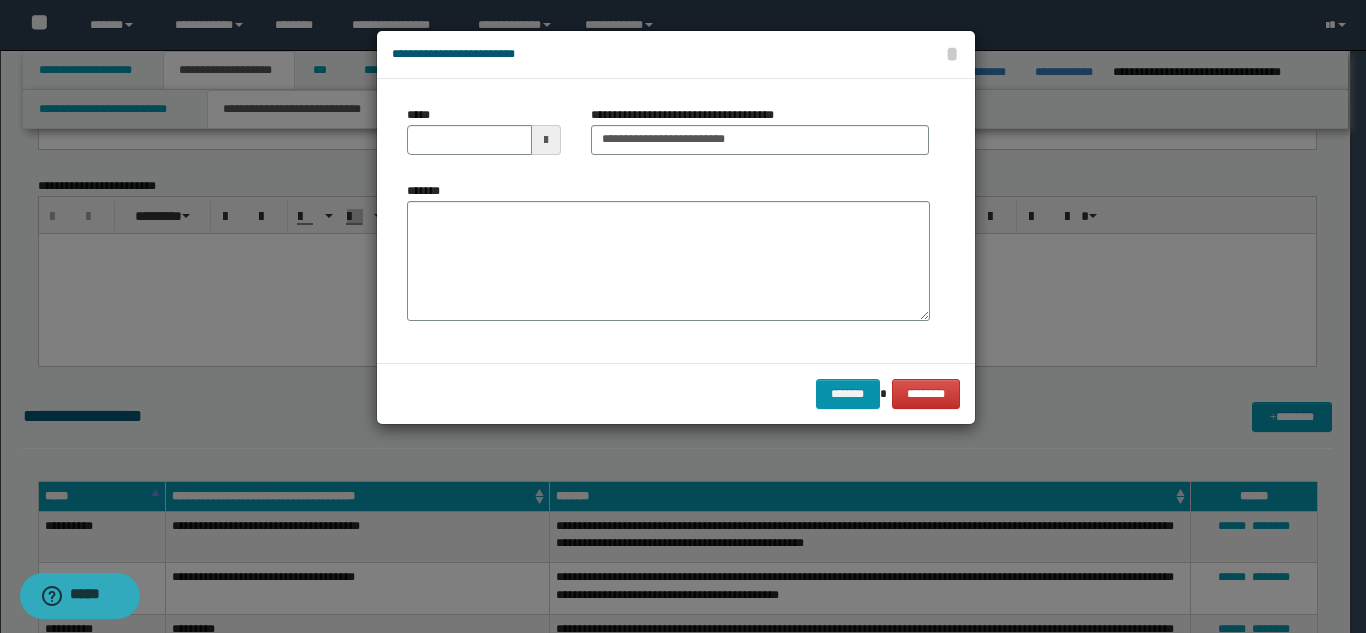 click on "*****" at bounding box center [484, 138] 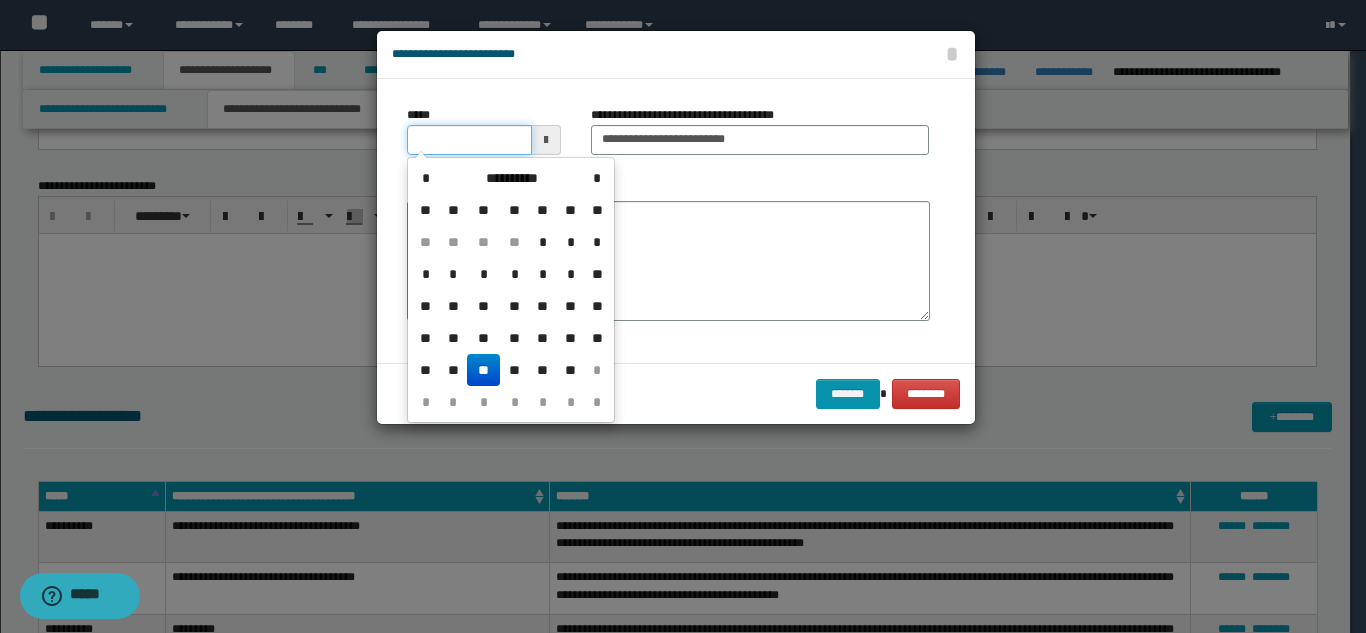click on "*****" at bounding box center (469, 140) 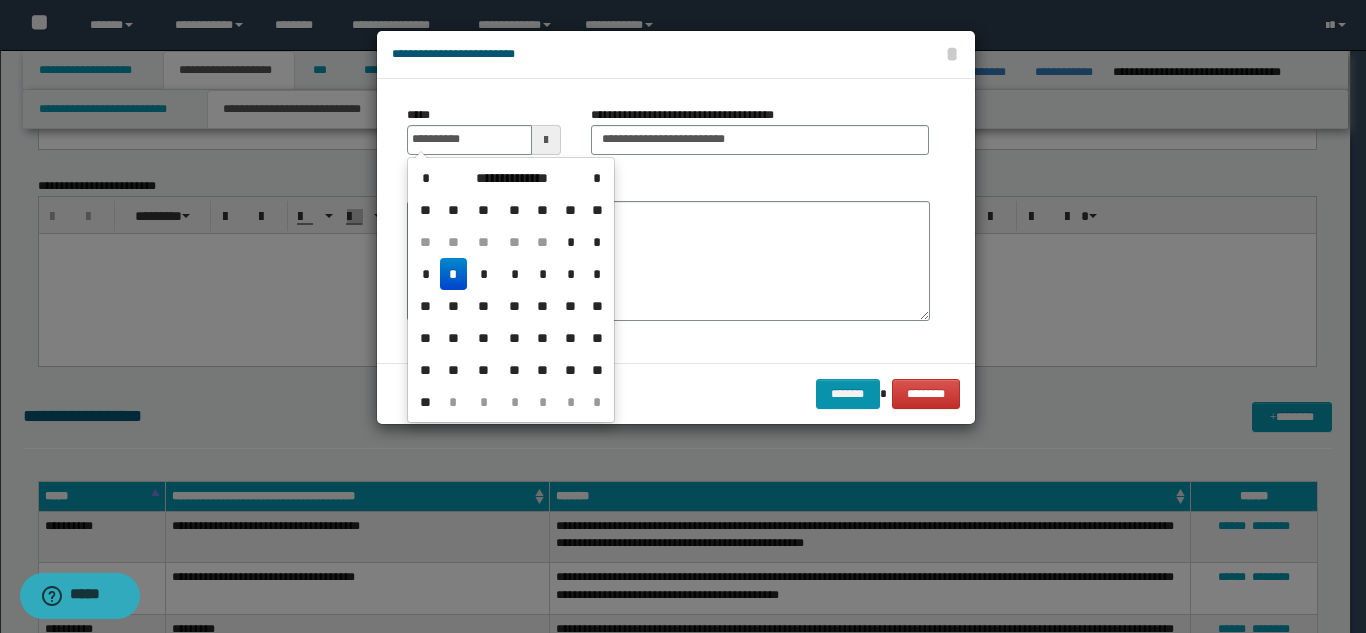 click on "*" at bounding box center [454, 274] 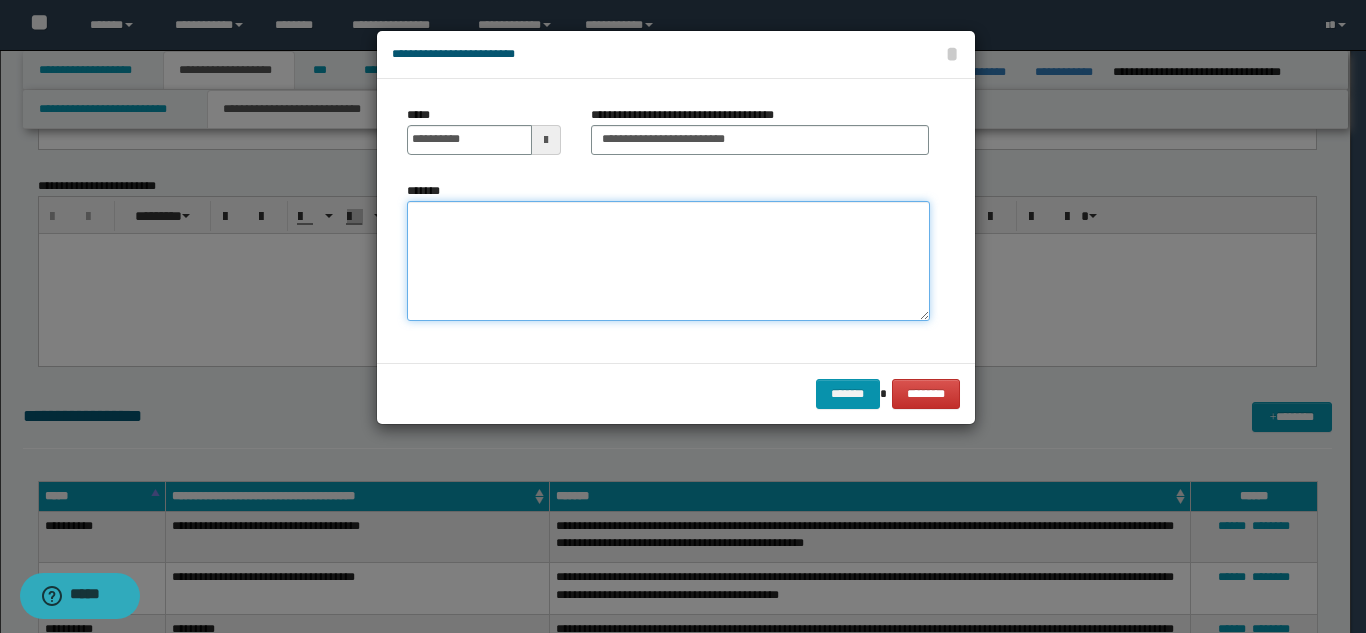 click on "*******" at bounding box center [668, 261] 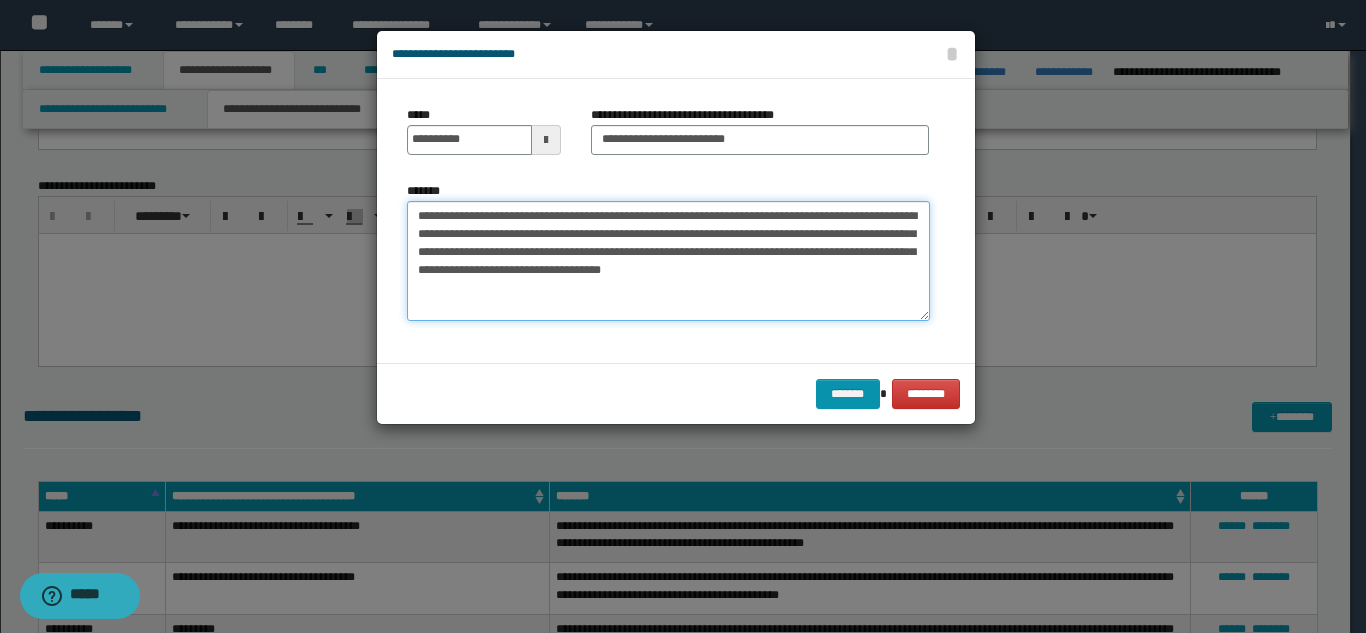 click on "**********" at bounding box center [668, 261] 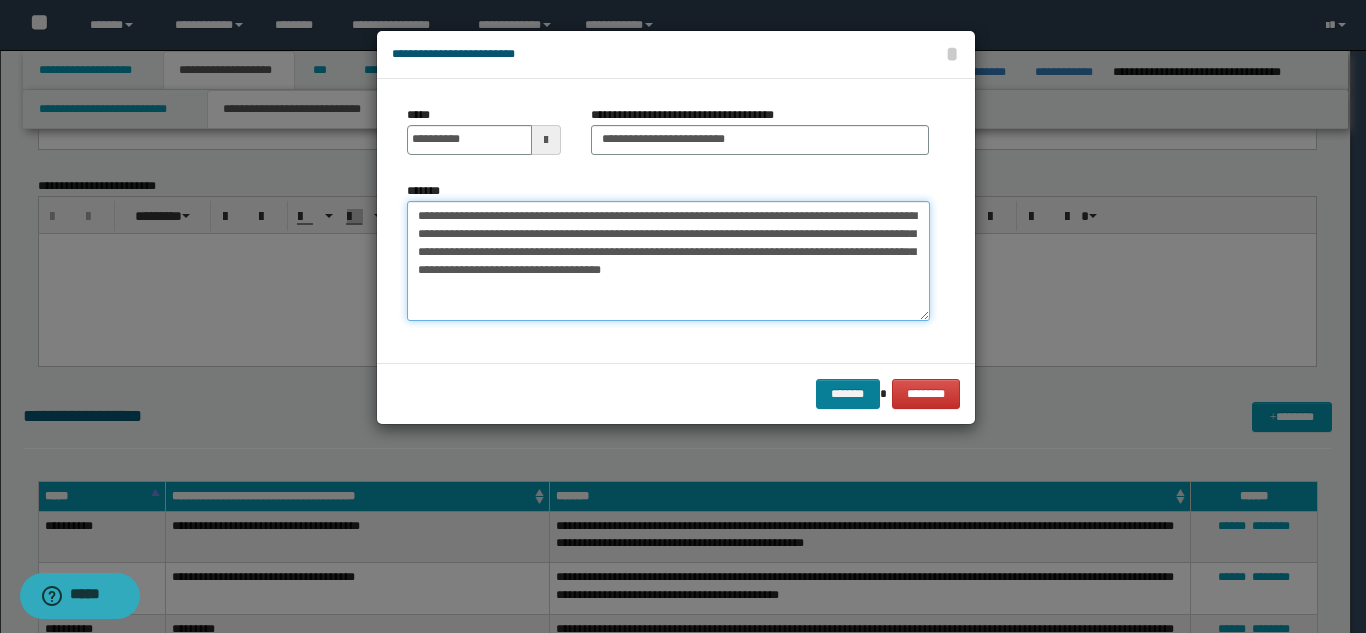 type on "**********" 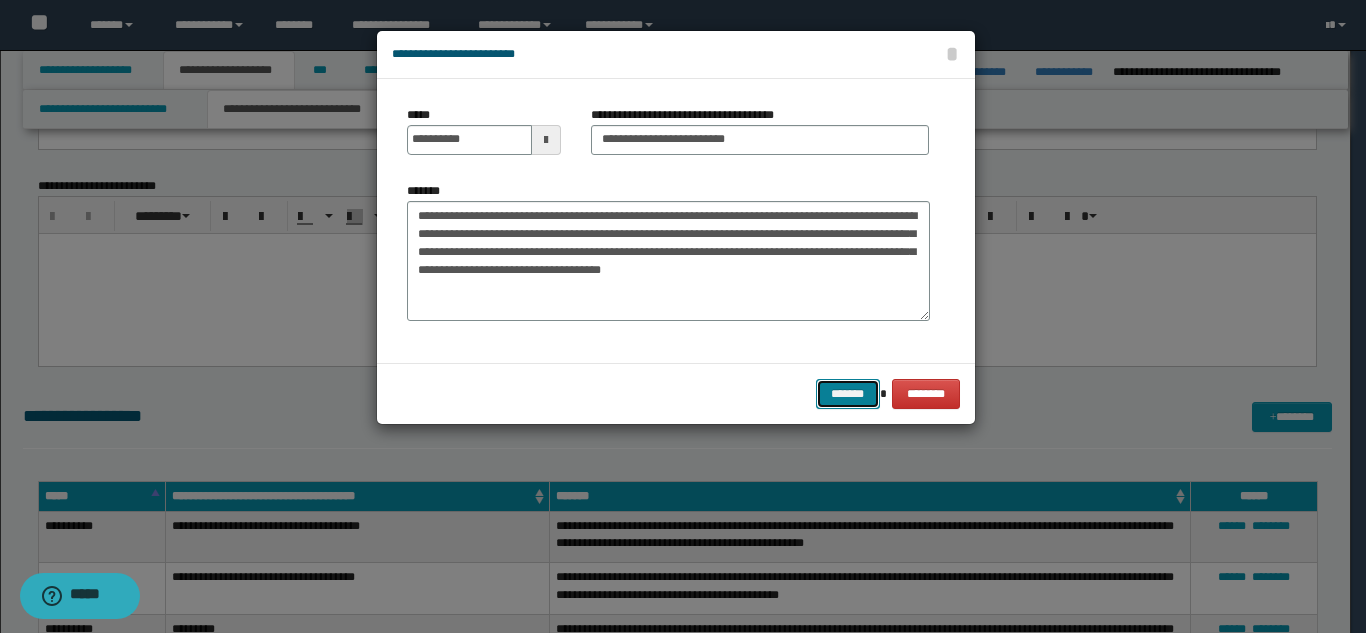 click on "*******" at bounding box center (848, 394) 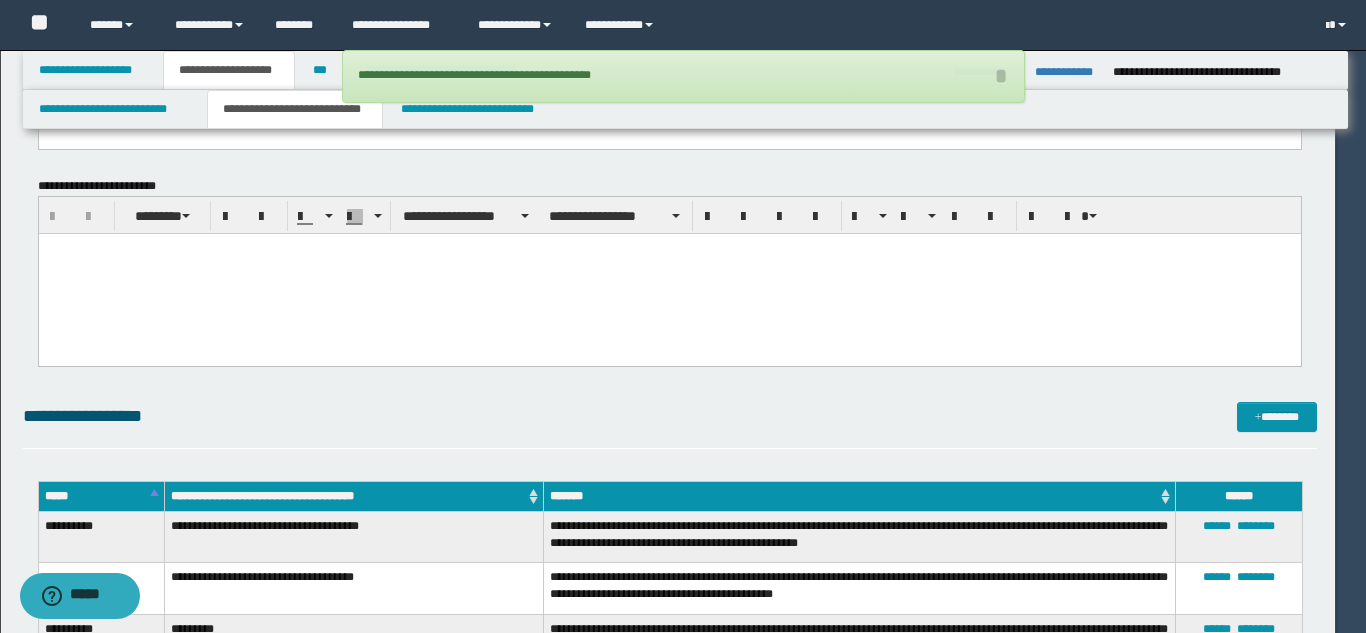 type 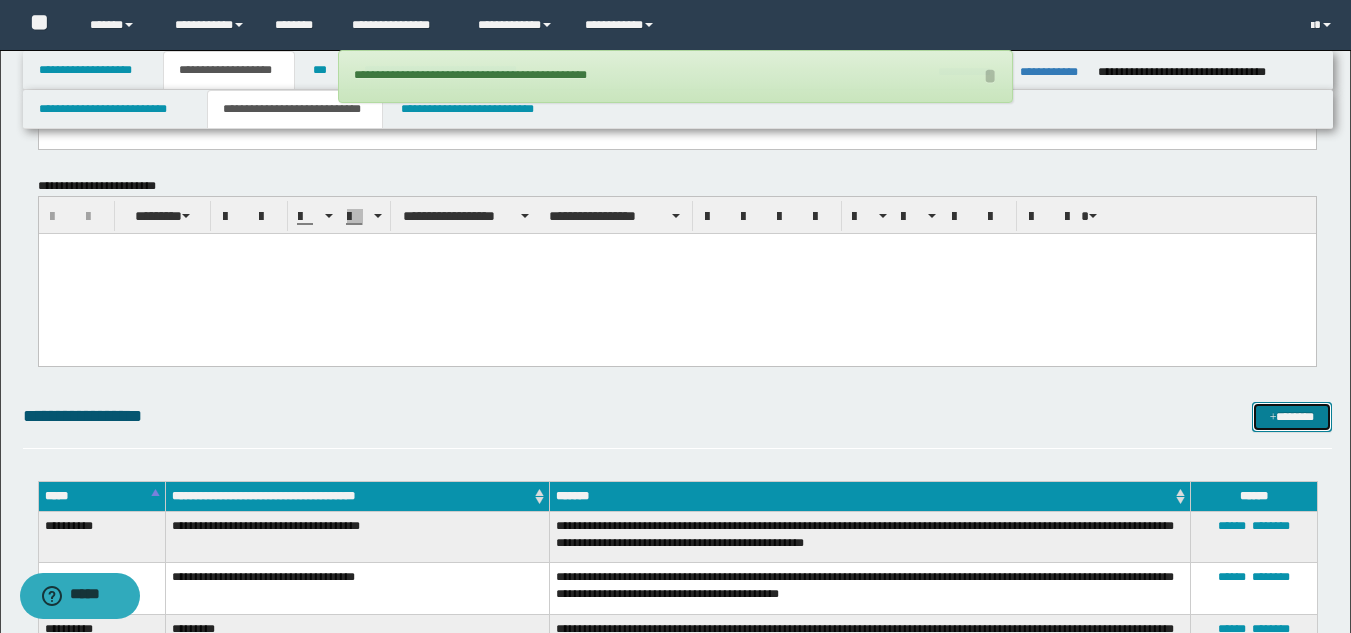 click on "*******" at bounding box center [1292, 417] 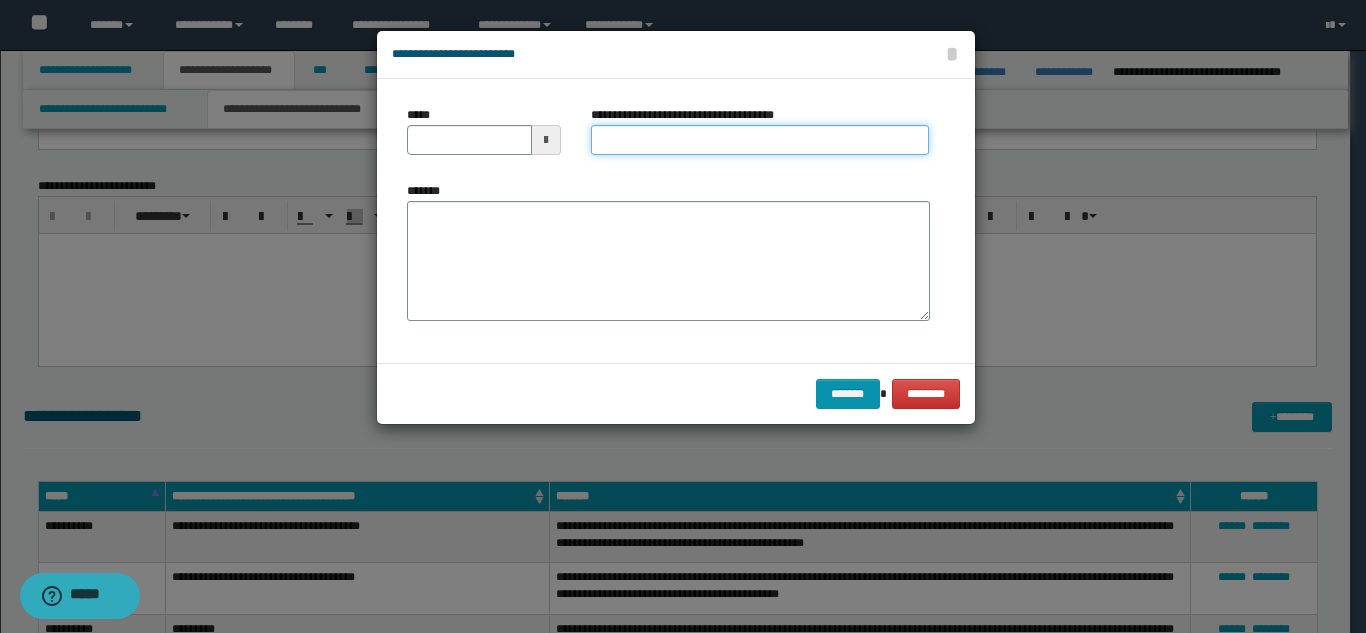 click on "**********" at bounding box center [760, 140] 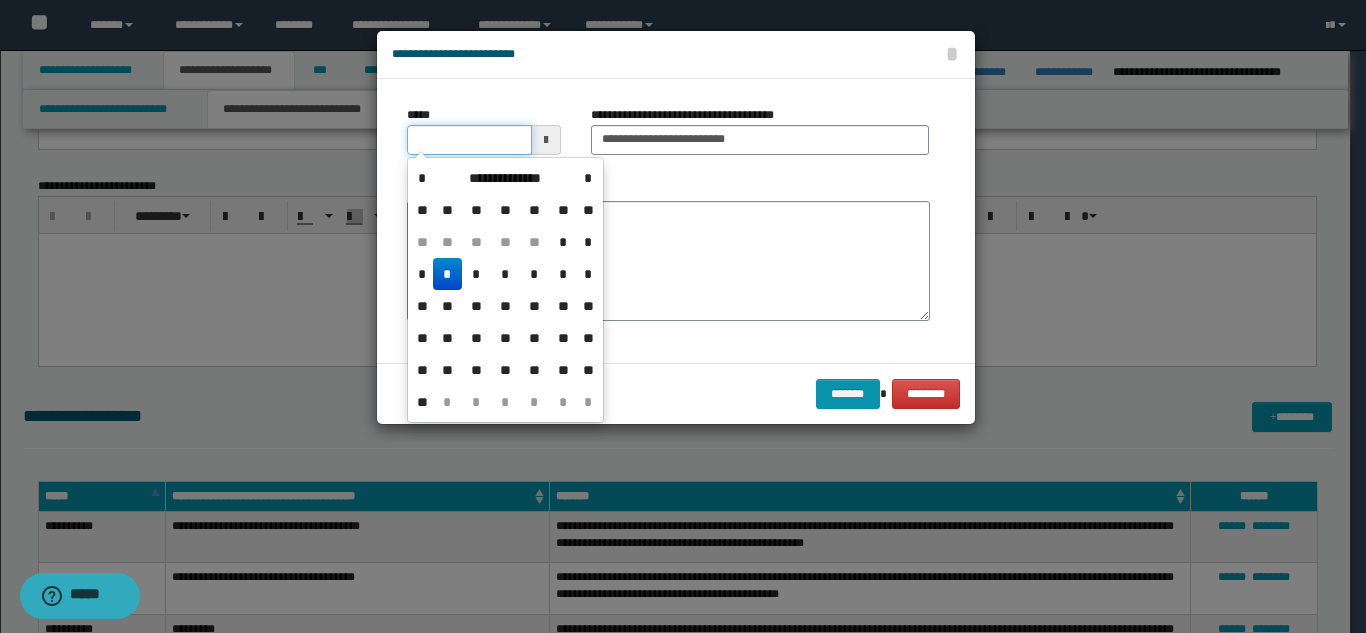 click on "*****" at bounding box center [469, 140] 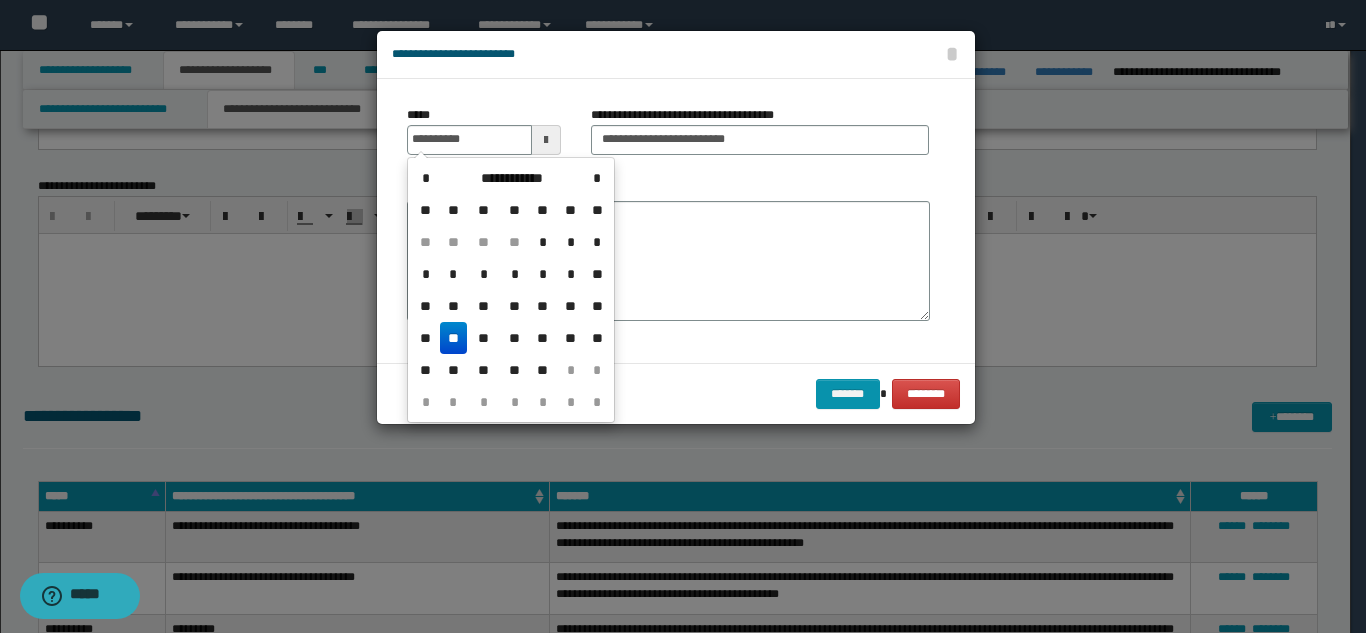 click on "**" at bounding box center [454, 338] 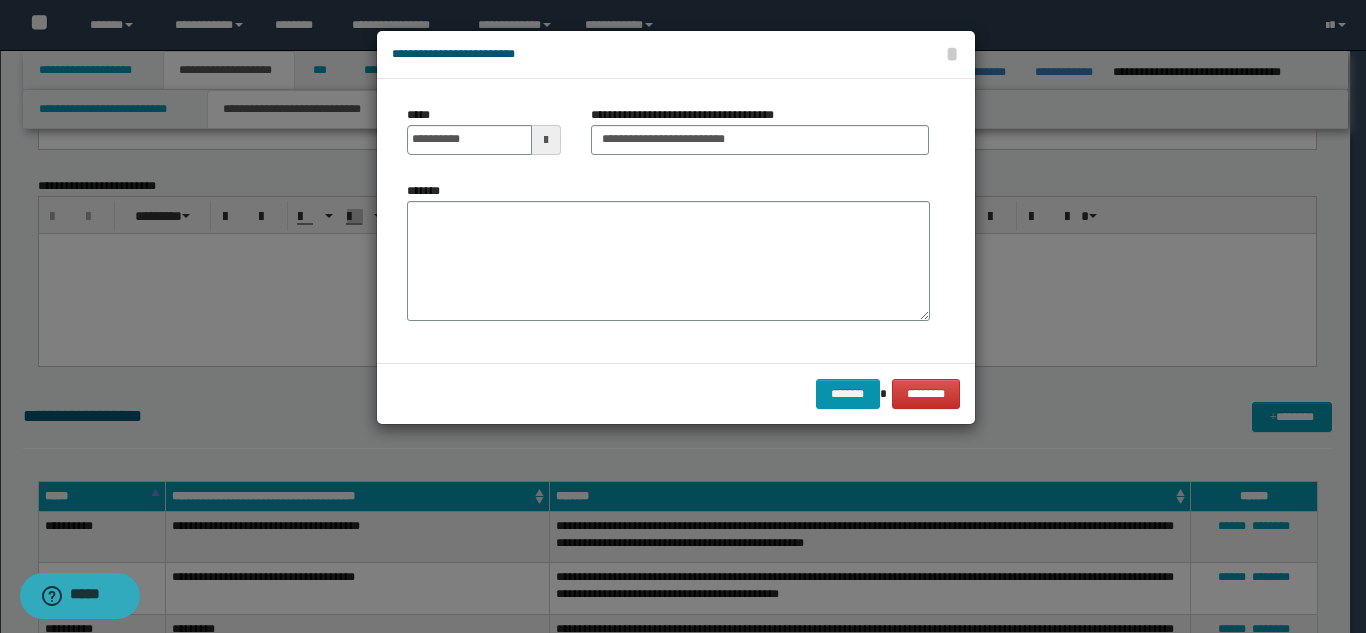 click on "*******" at bounding box center [668, 261] 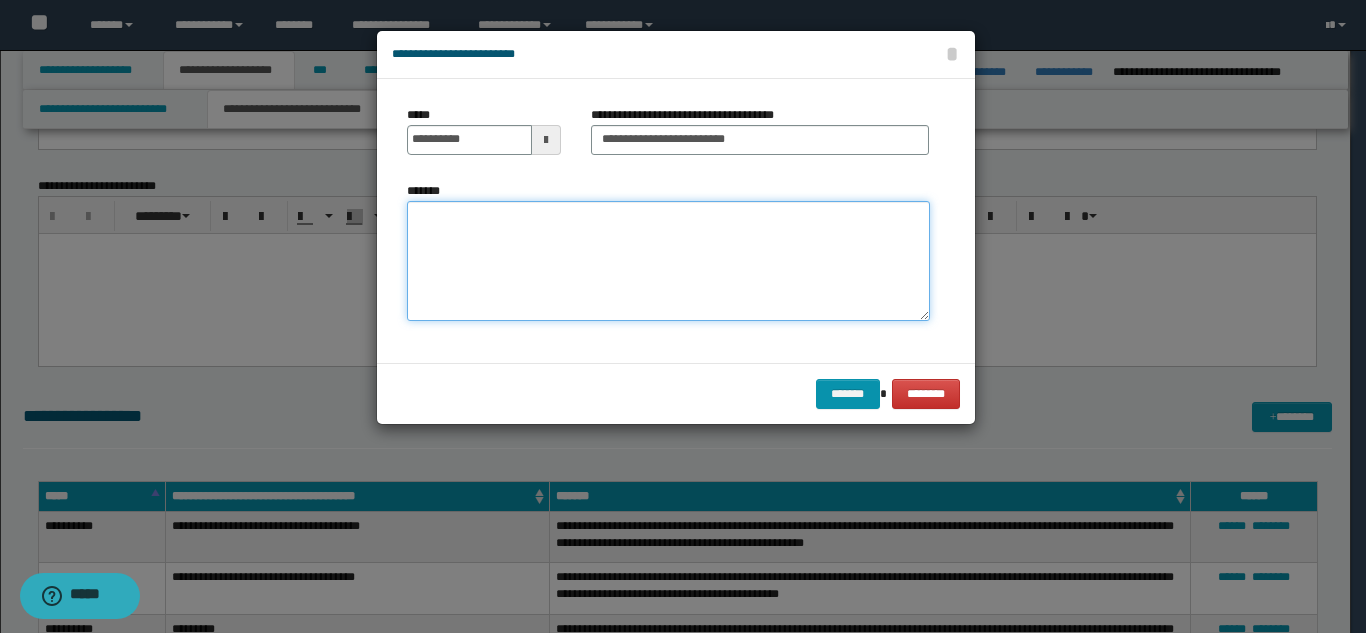 paste on "**********" 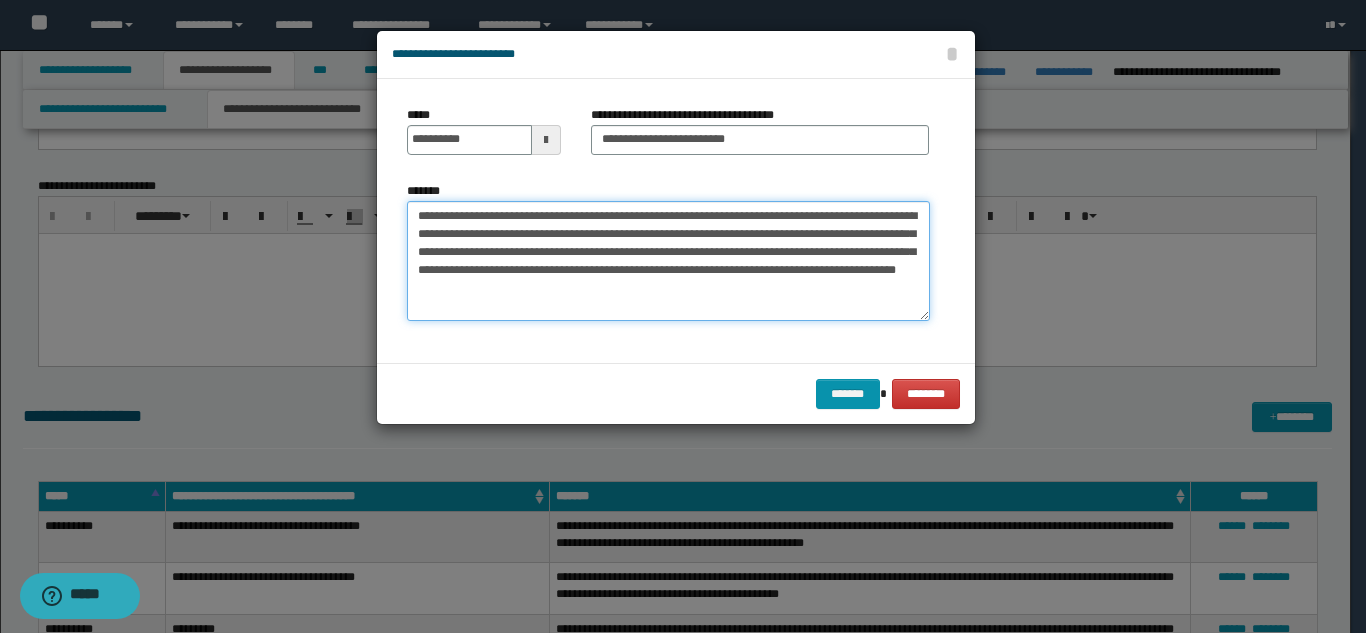 click on "**********" at bounding box center (668, 261) 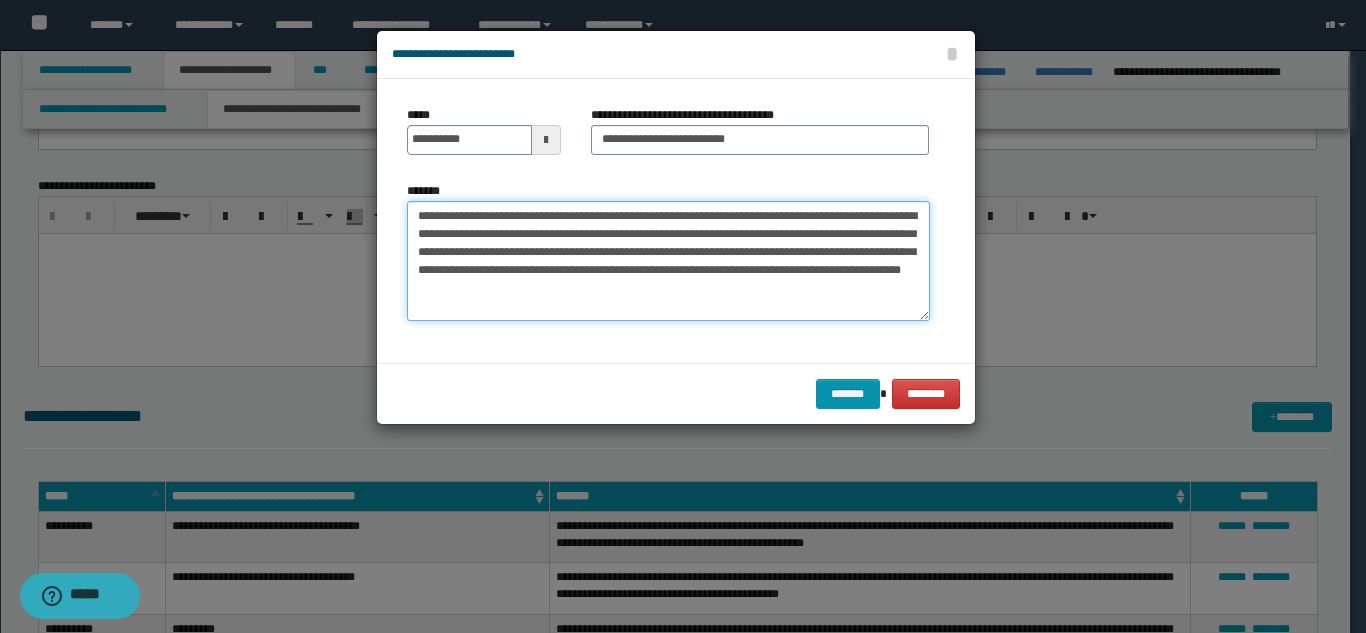 click on "**********" at bounding box center [668, 261] 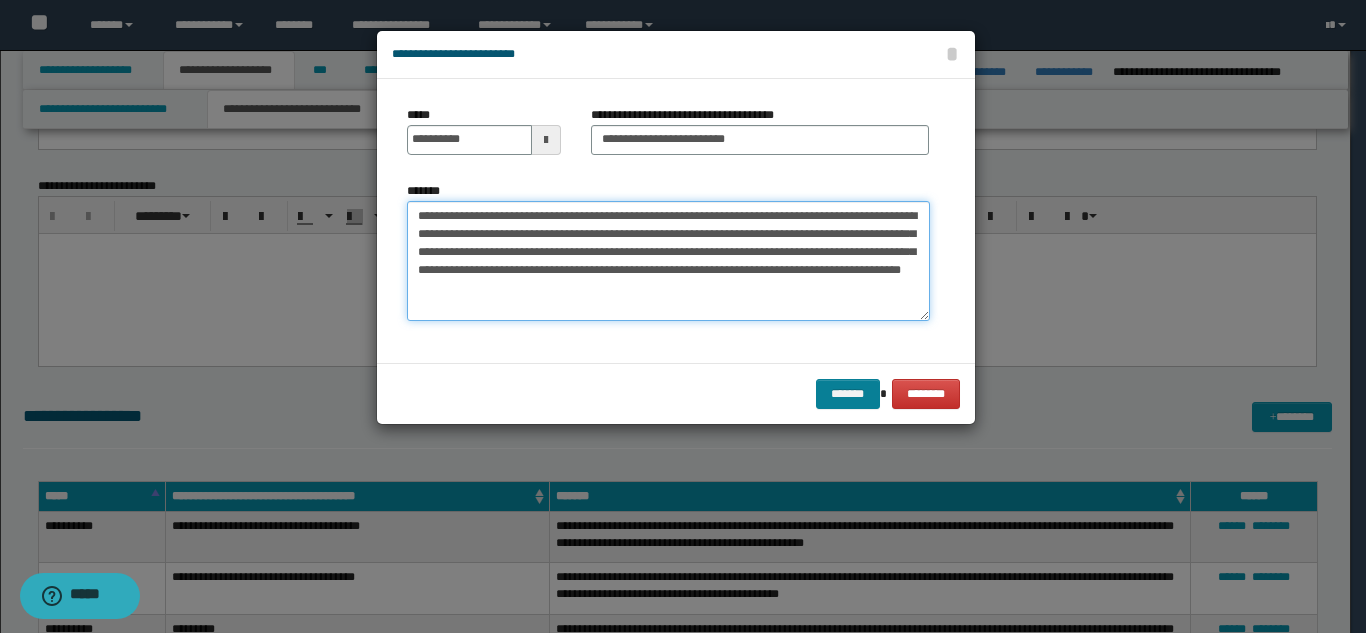 type on "**********" 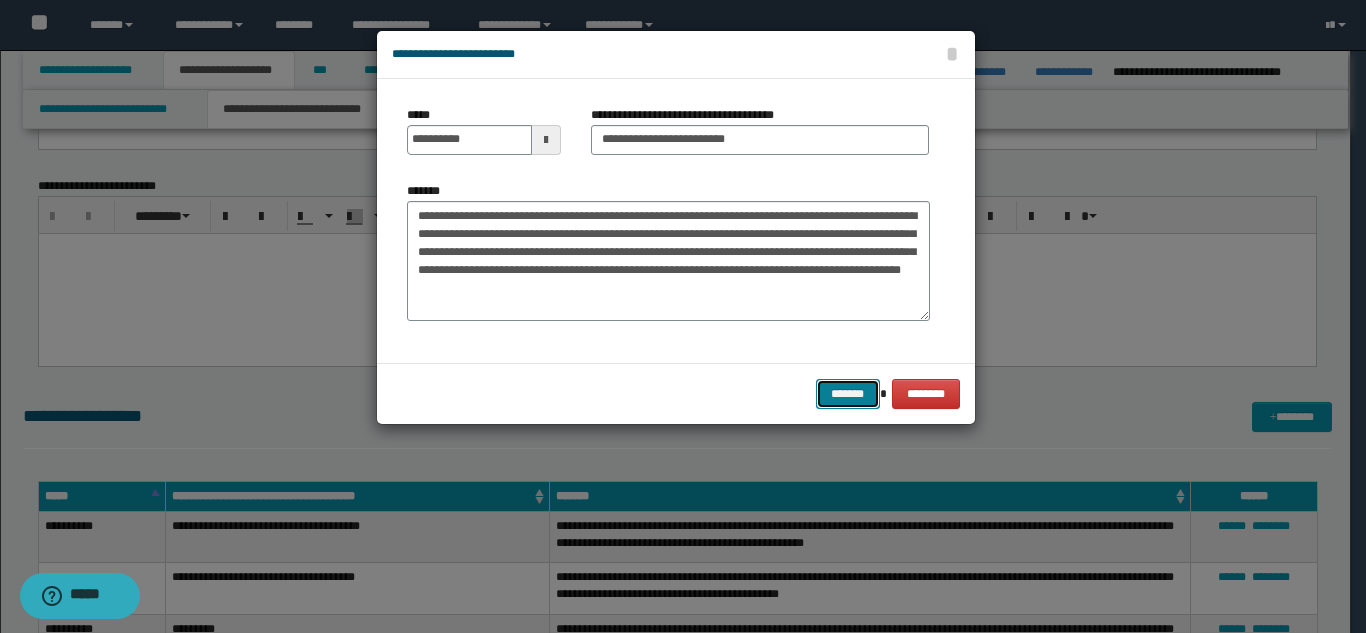 click on "*******" at bounding box center (848, 394) 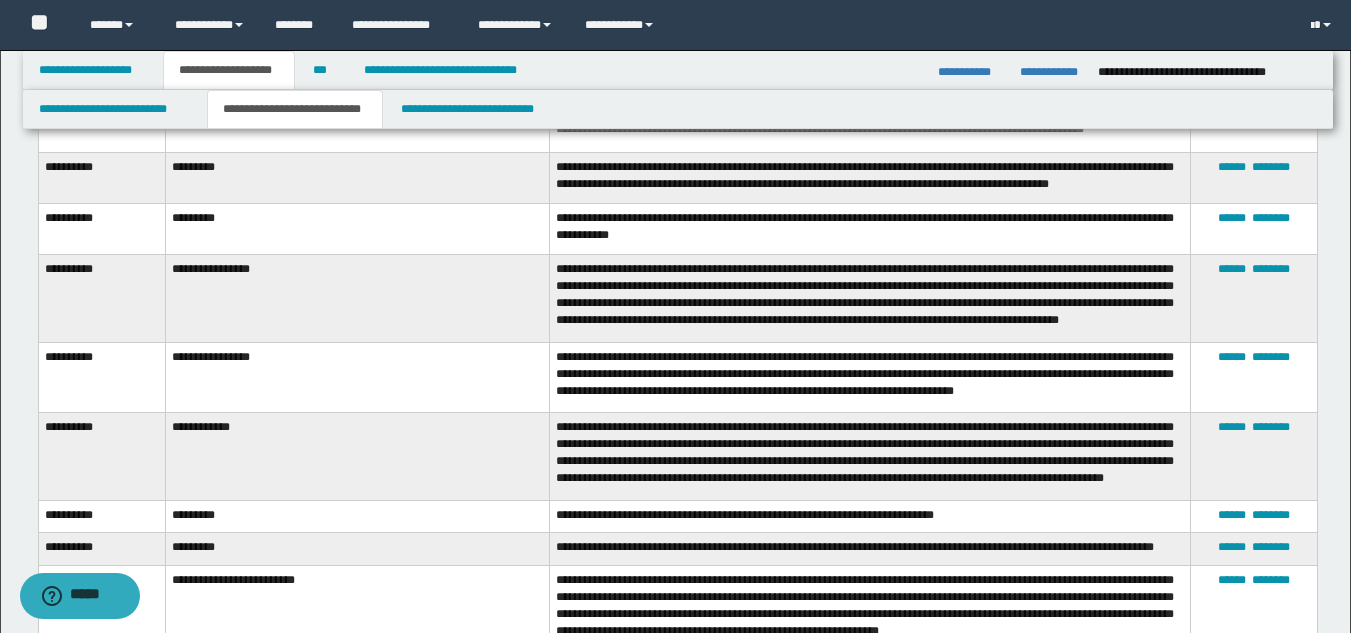 scroll, scrollTop: 4200, scrollLeft: 0, axis: vertical 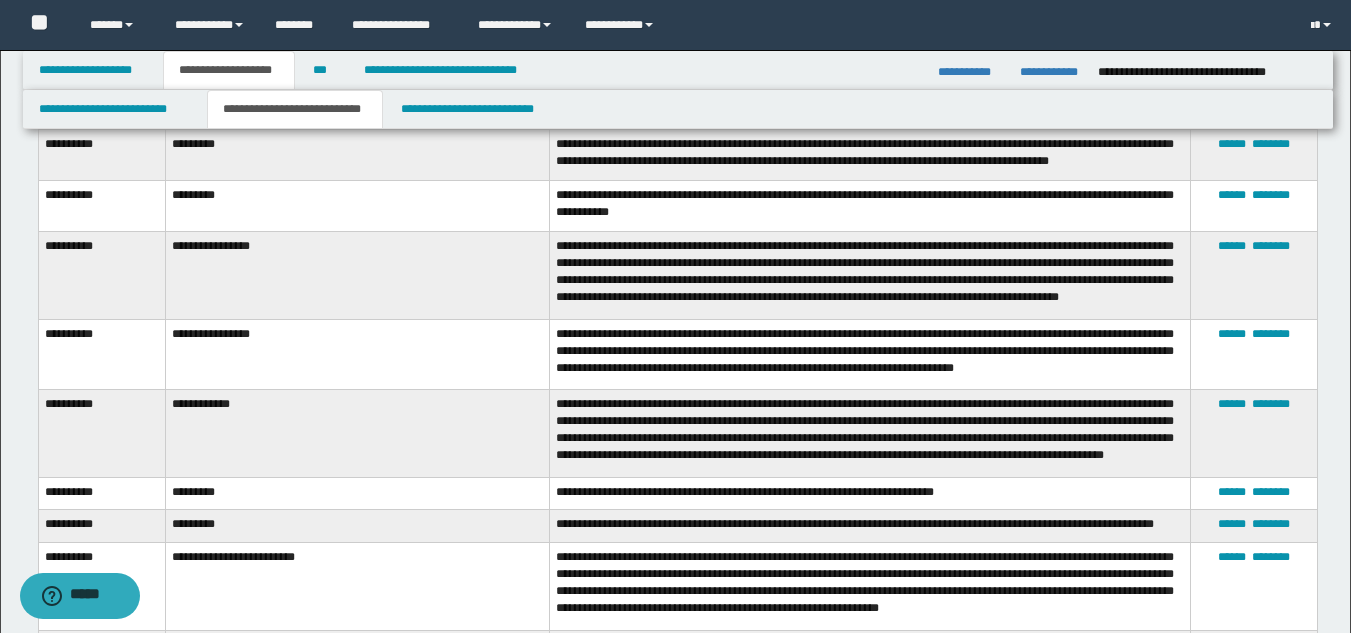 click on "**********" at bounding box center (101, 355) 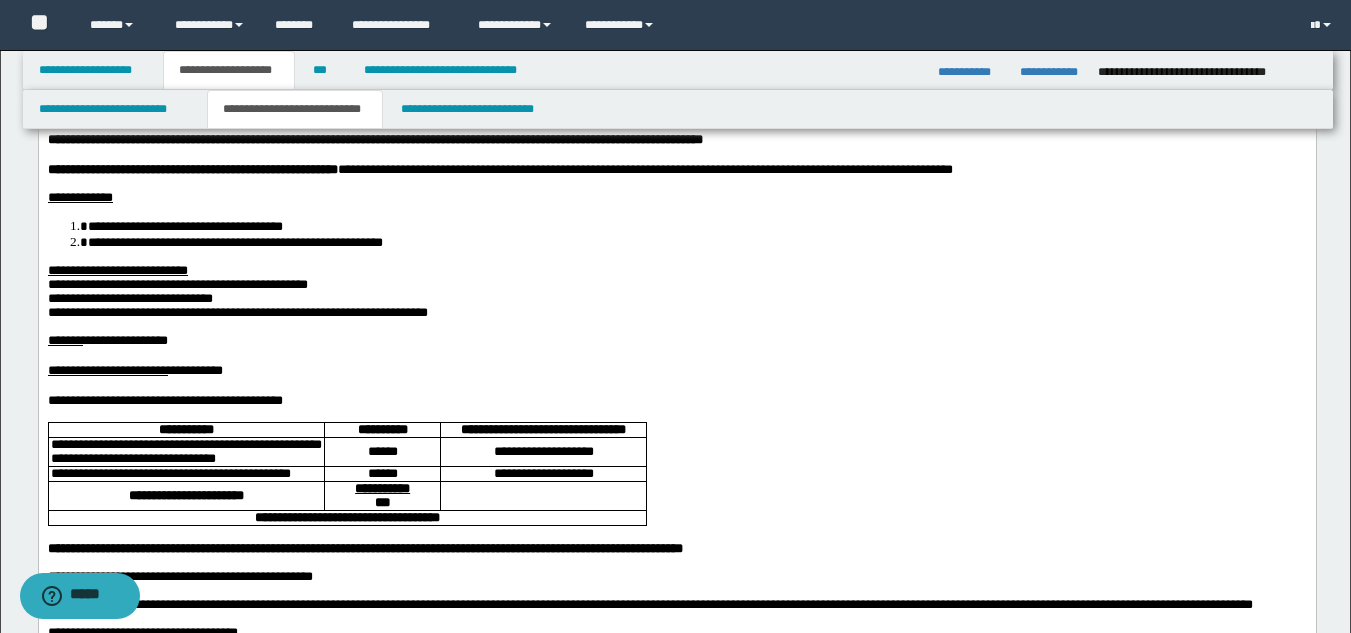 scroll, scrollTop: 0, scrollLeft: 0, axis: both 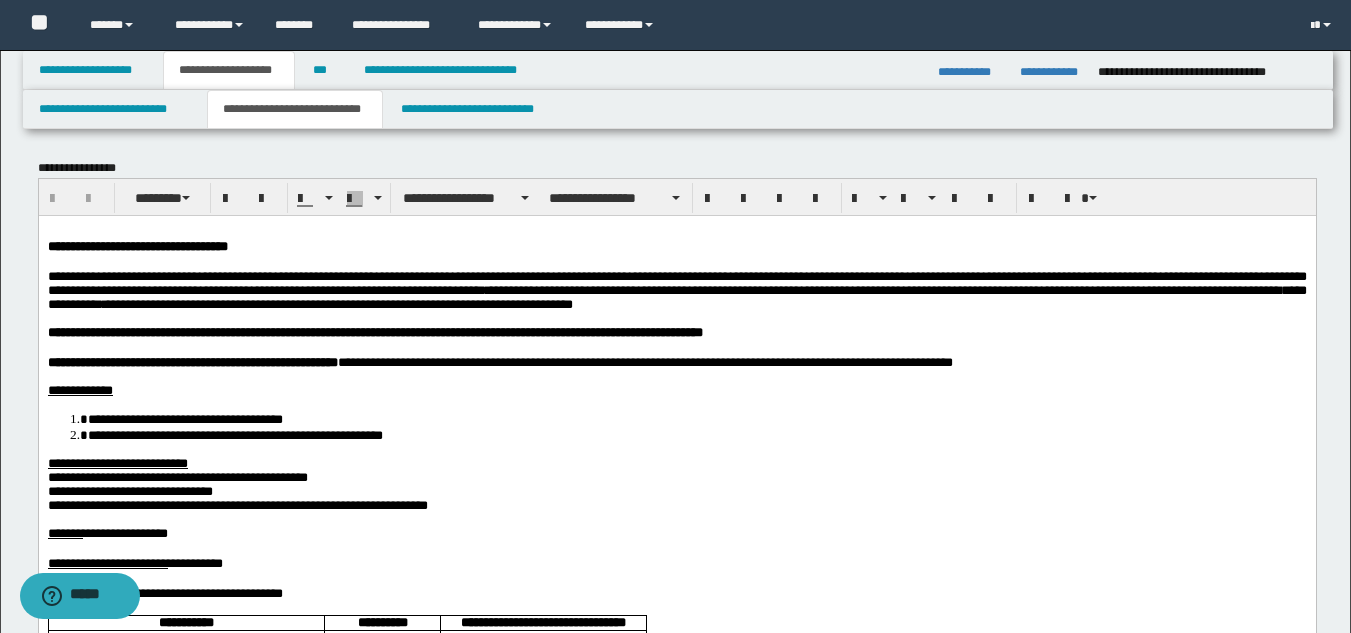 click on "**********" at bounding box center [374, 331] 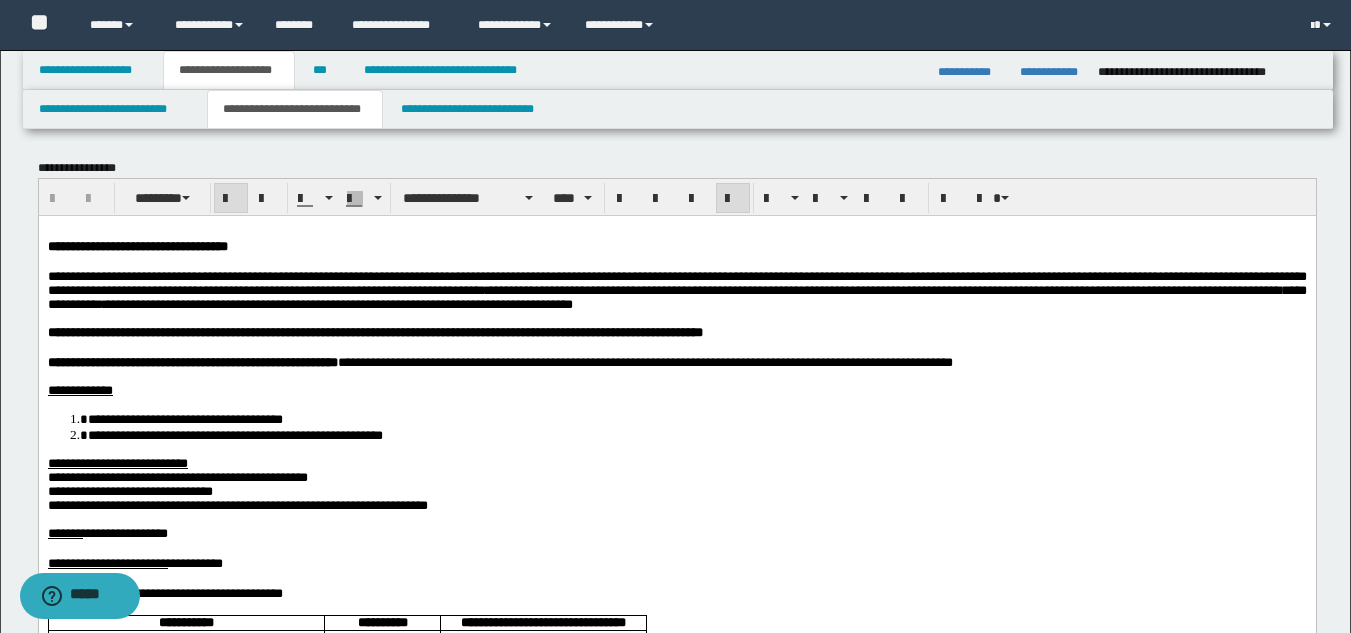 click on "**********" at bounding box center [339, 303] 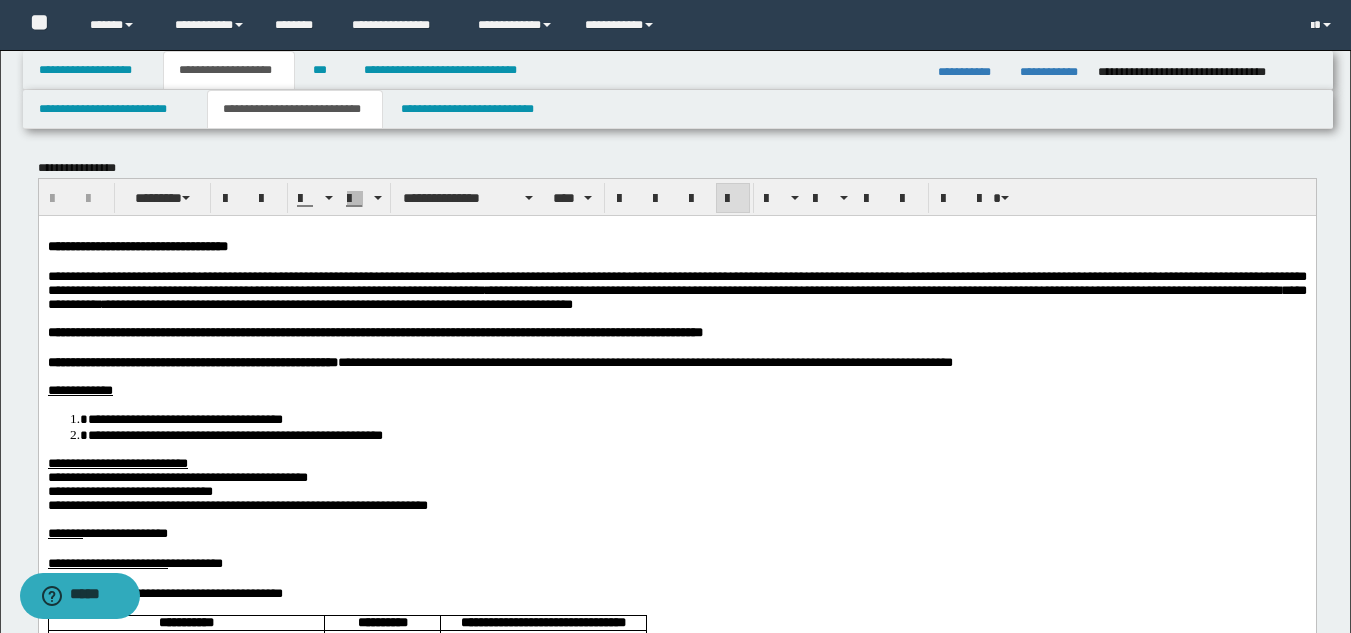 click at bounding box center (676, 347) 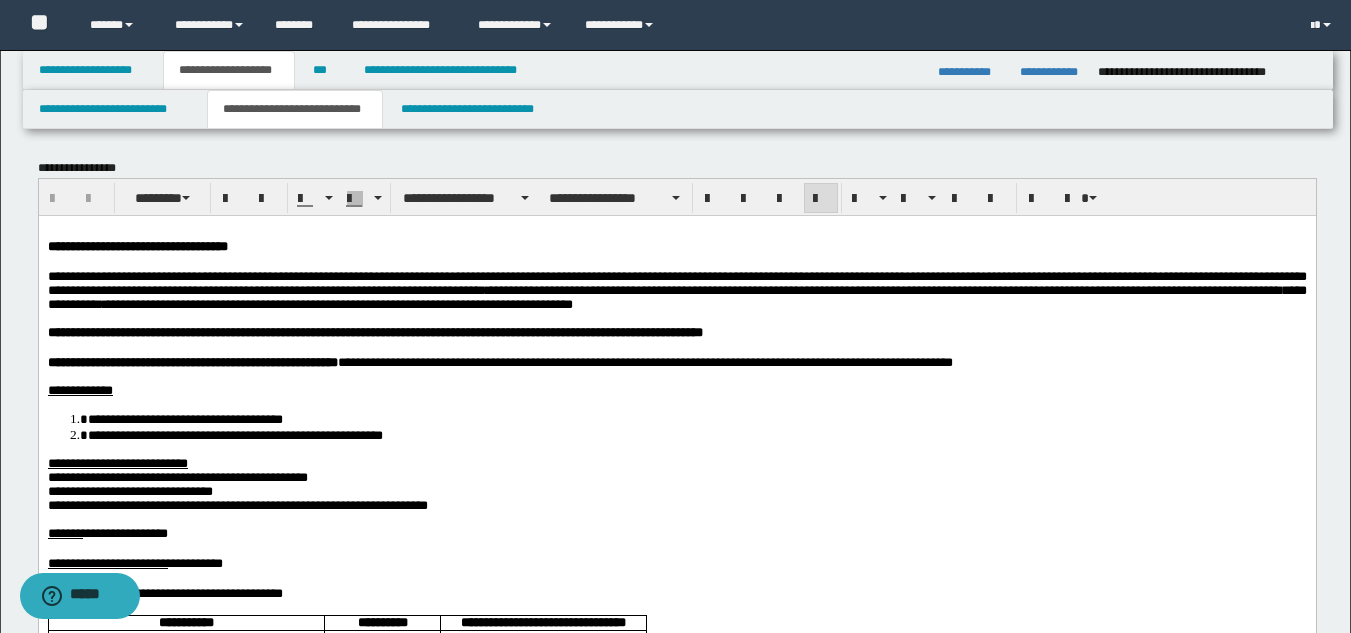 click on "**********" at bounding box center [539, 361] 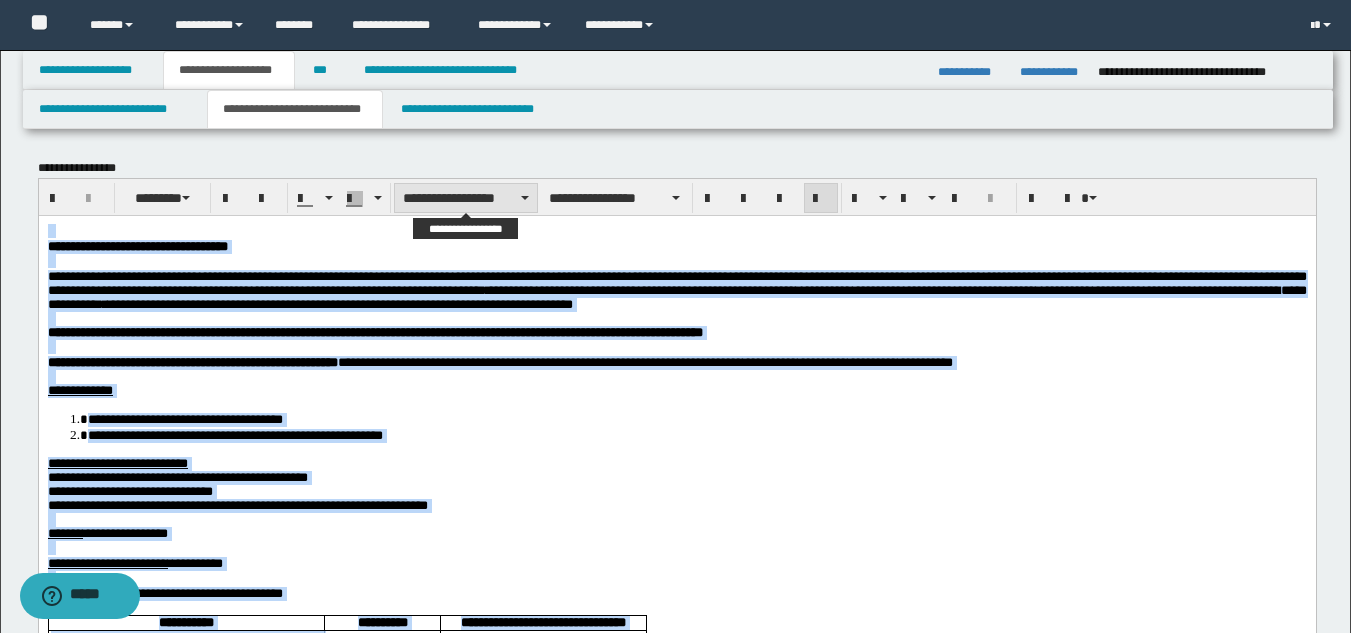 click on "**********" at bounding box center [466, 198] 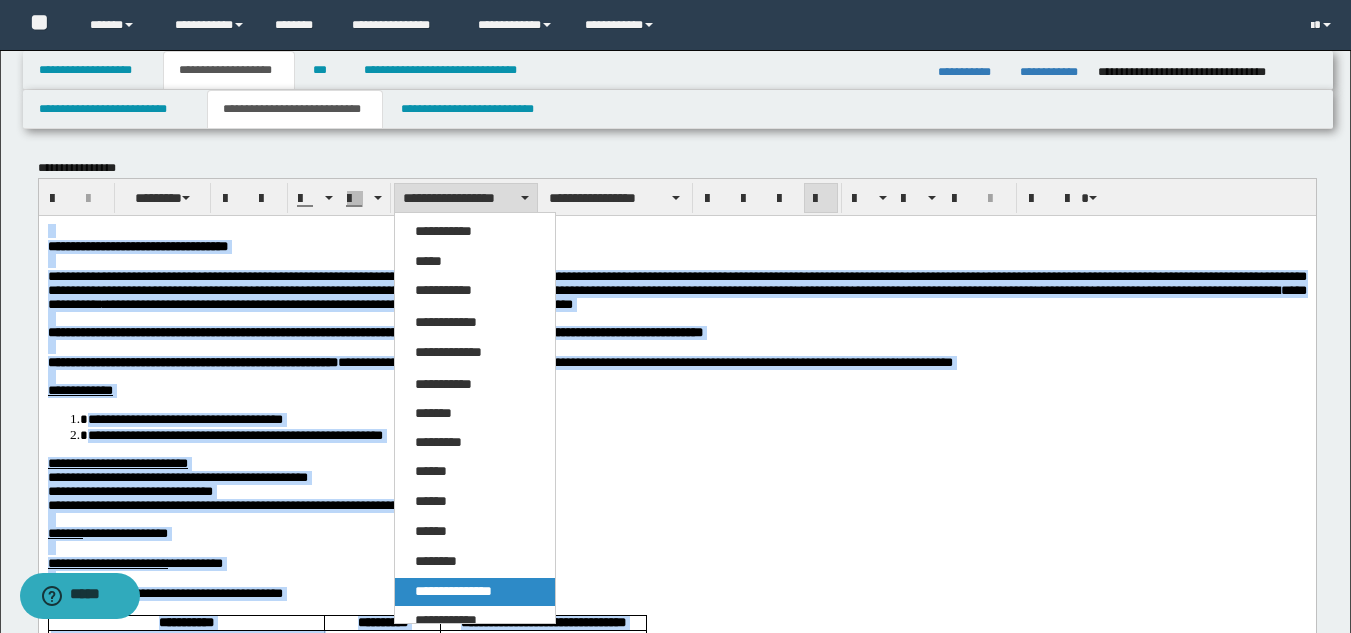 click on "**********" at bounding box center [453, 591] 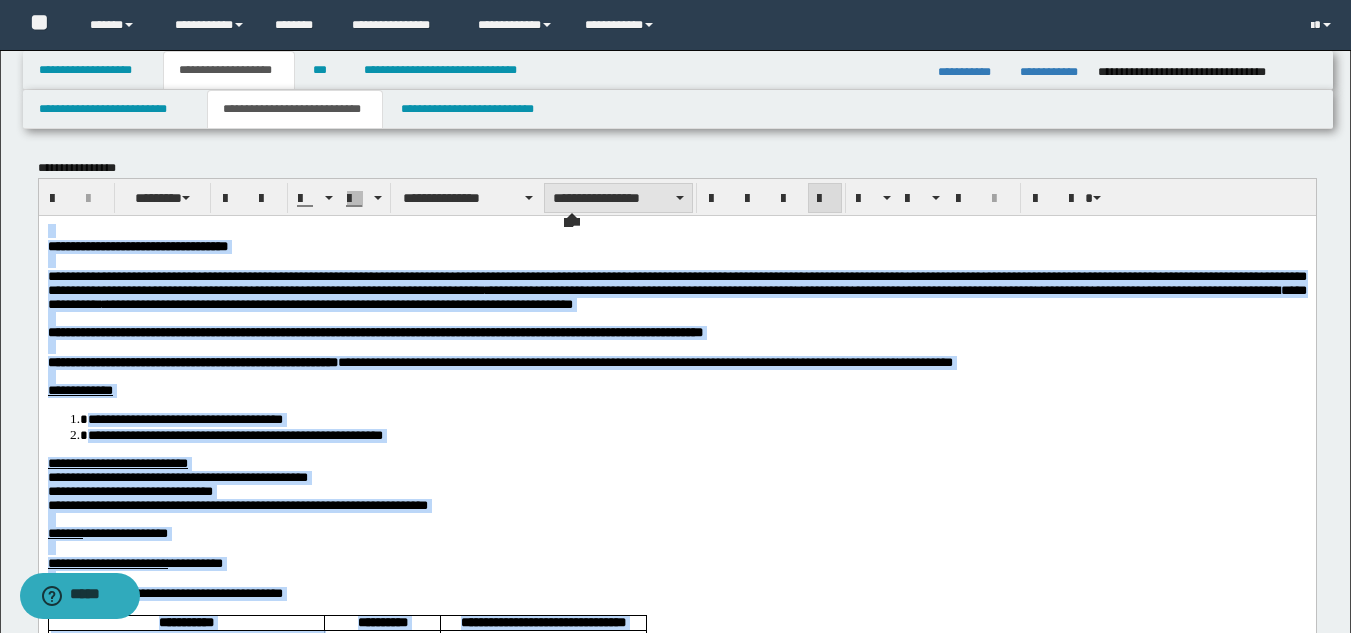 click on "**********" at bounding box center [618, 198] 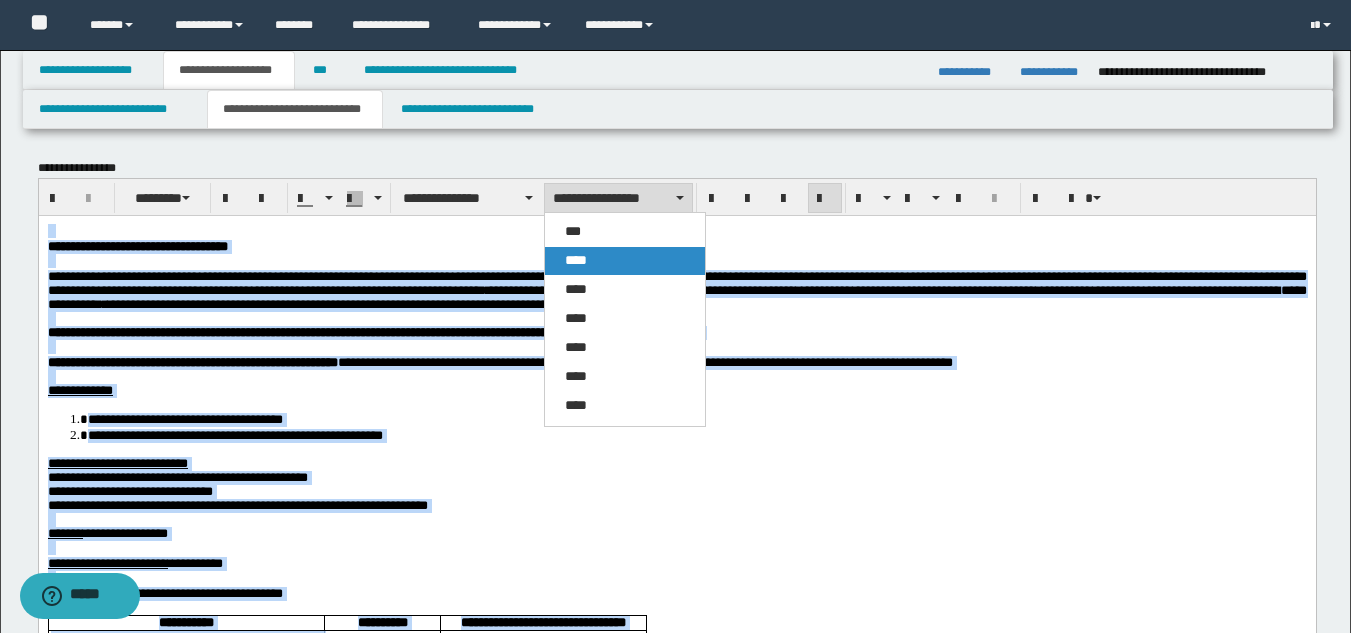 click on "****" at bounding box center [625, 261] 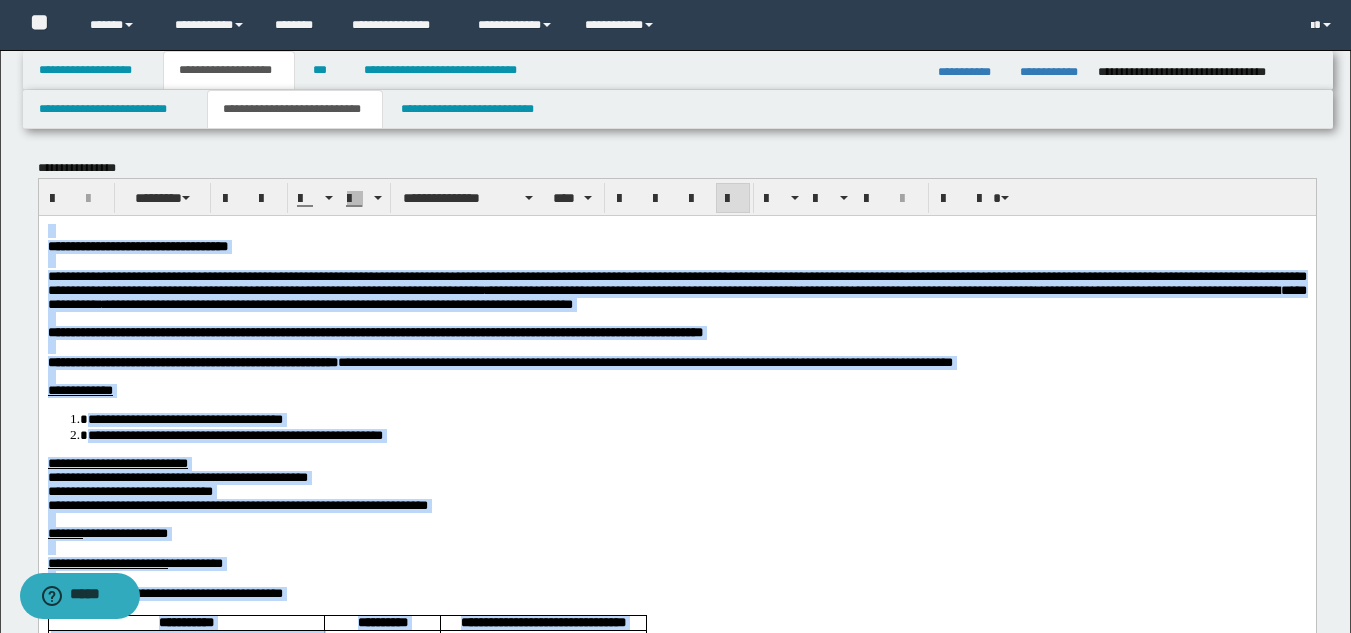 click on "**********" at bounding box center [676, 246] 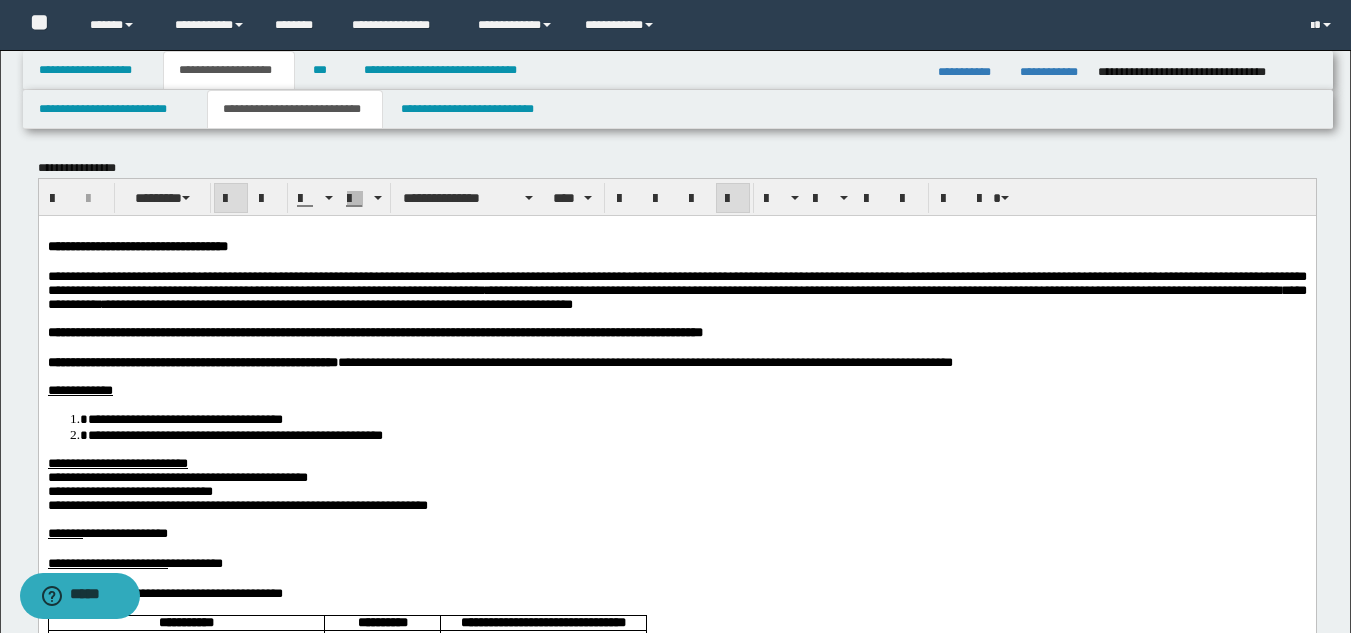 click on "**********" at bounding box center (676, 289) 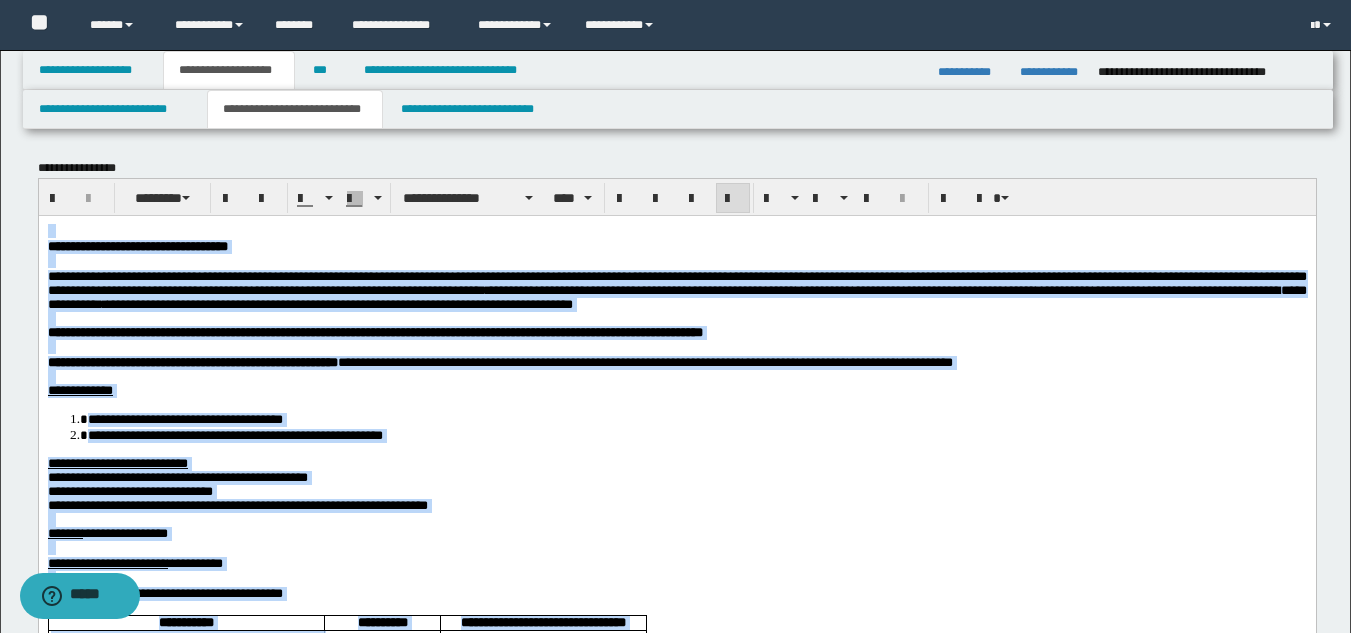 click at bounding box center [676, 318] 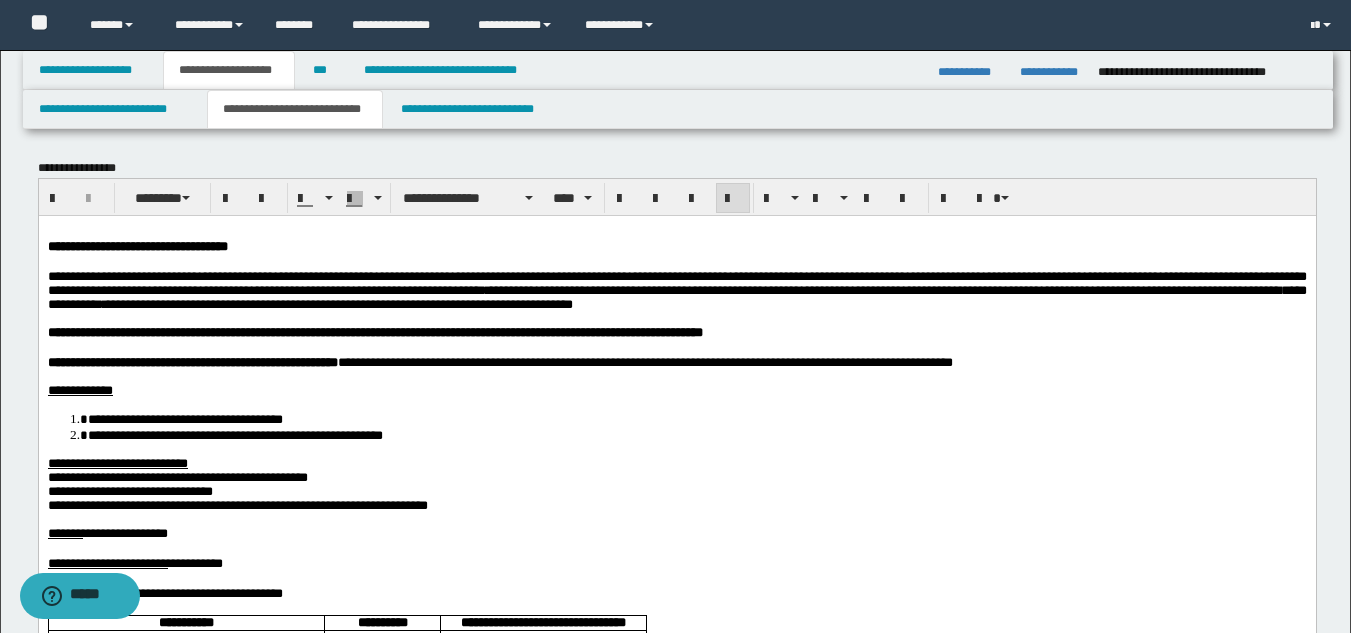 click on "**********" at bounding box center (676, 1605) 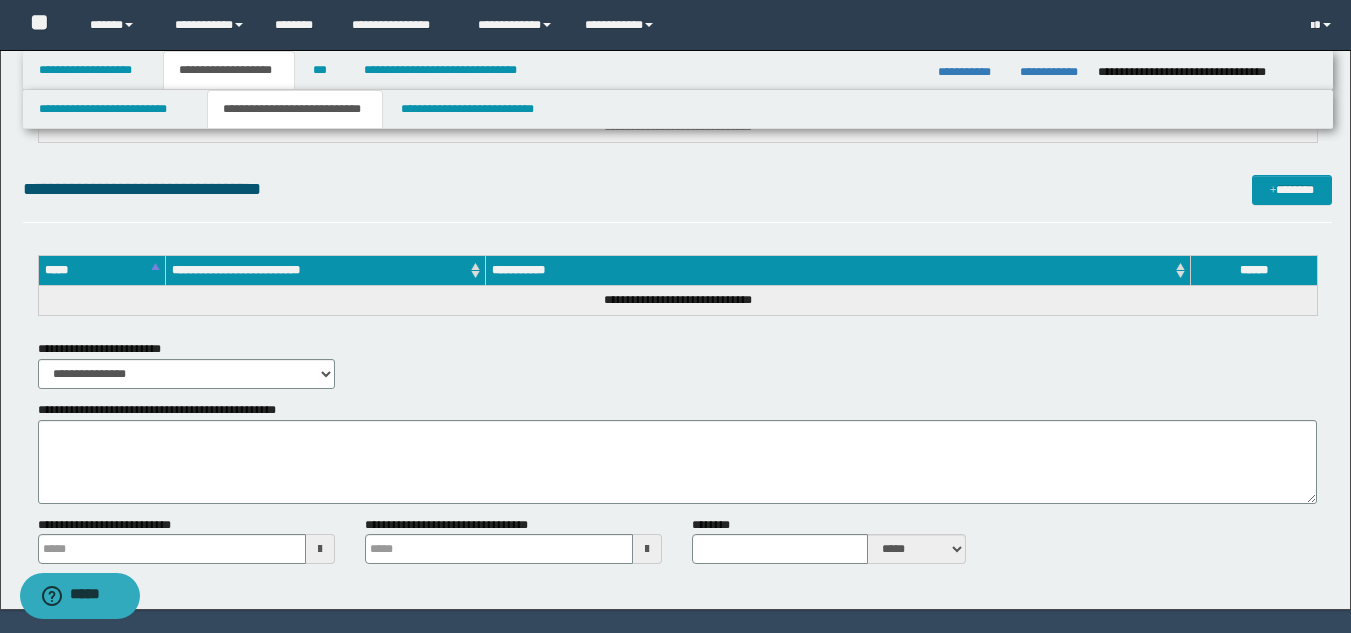 scroll, scrollTop: 6513, scrollLeft: 0, axis: vertical 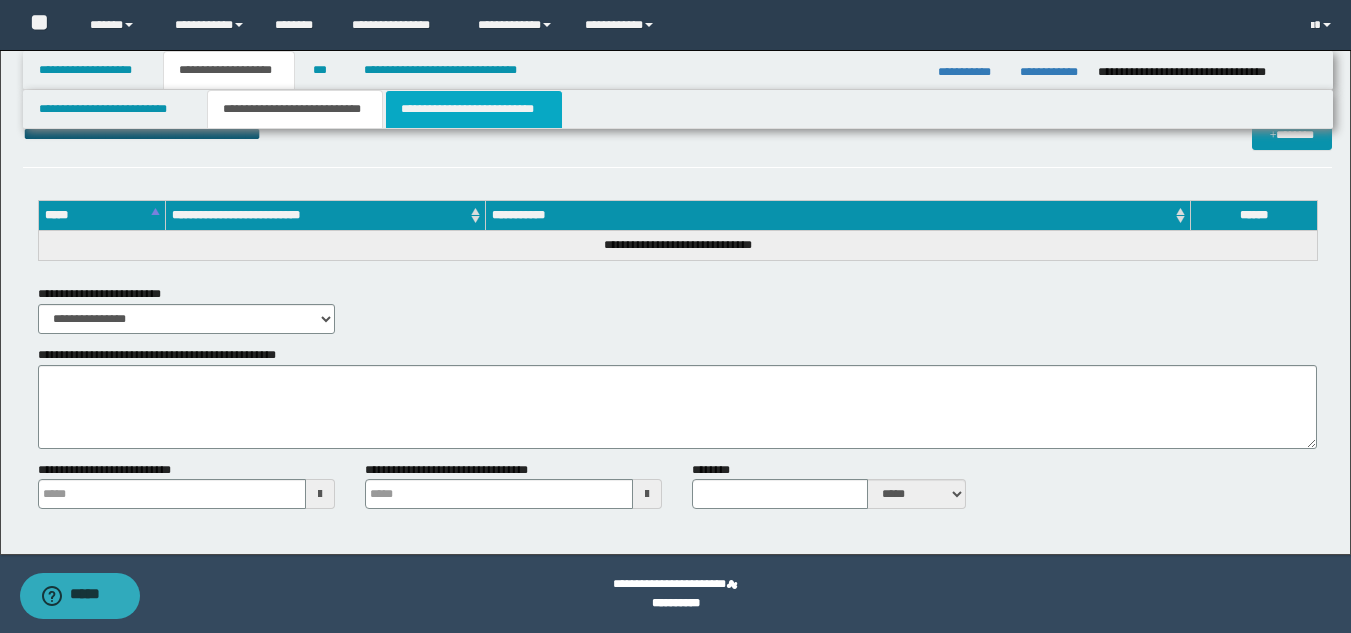 click on "**********" at bounding box center [474, 109] 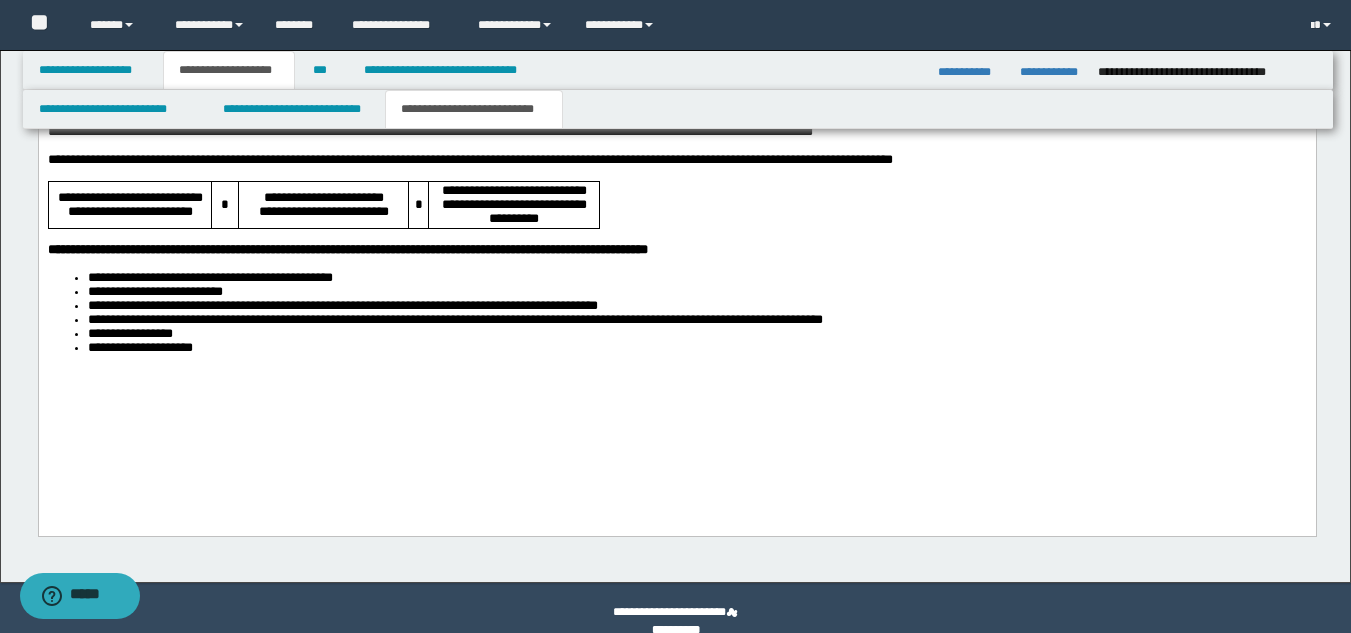 scroll, scrollTop: 2175, scrollLeft: 0, axis: vertical 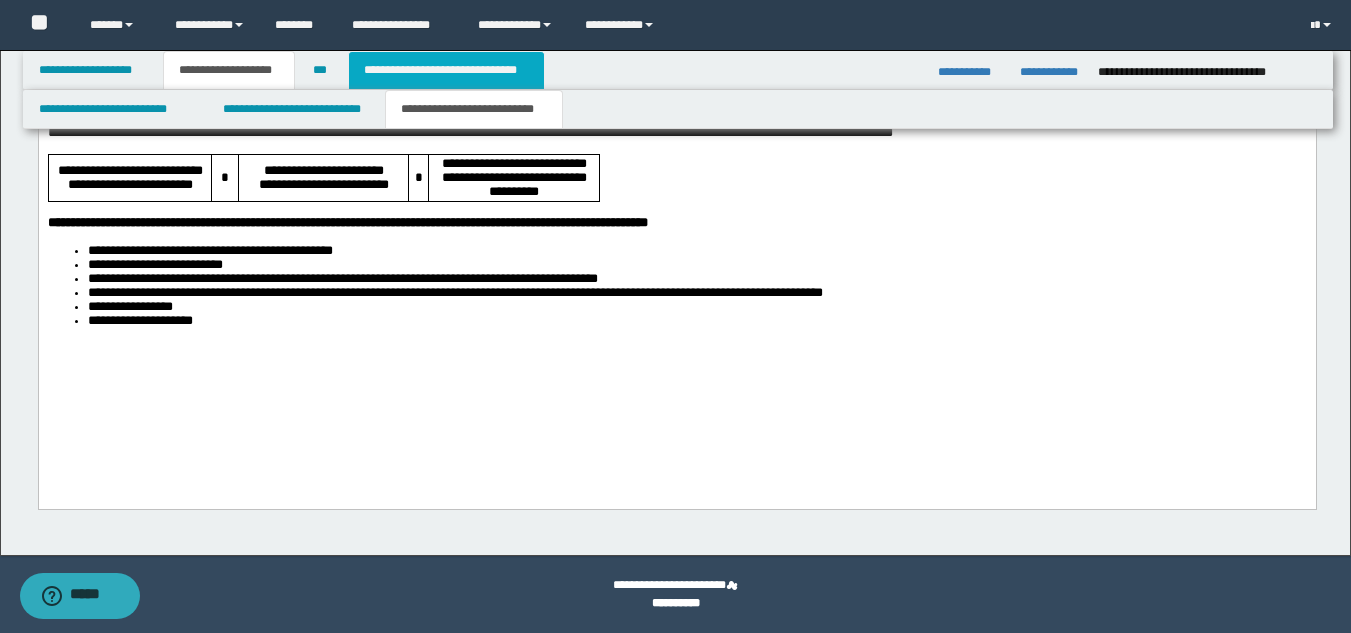 click on "**********" at bounding box center (446, 70) 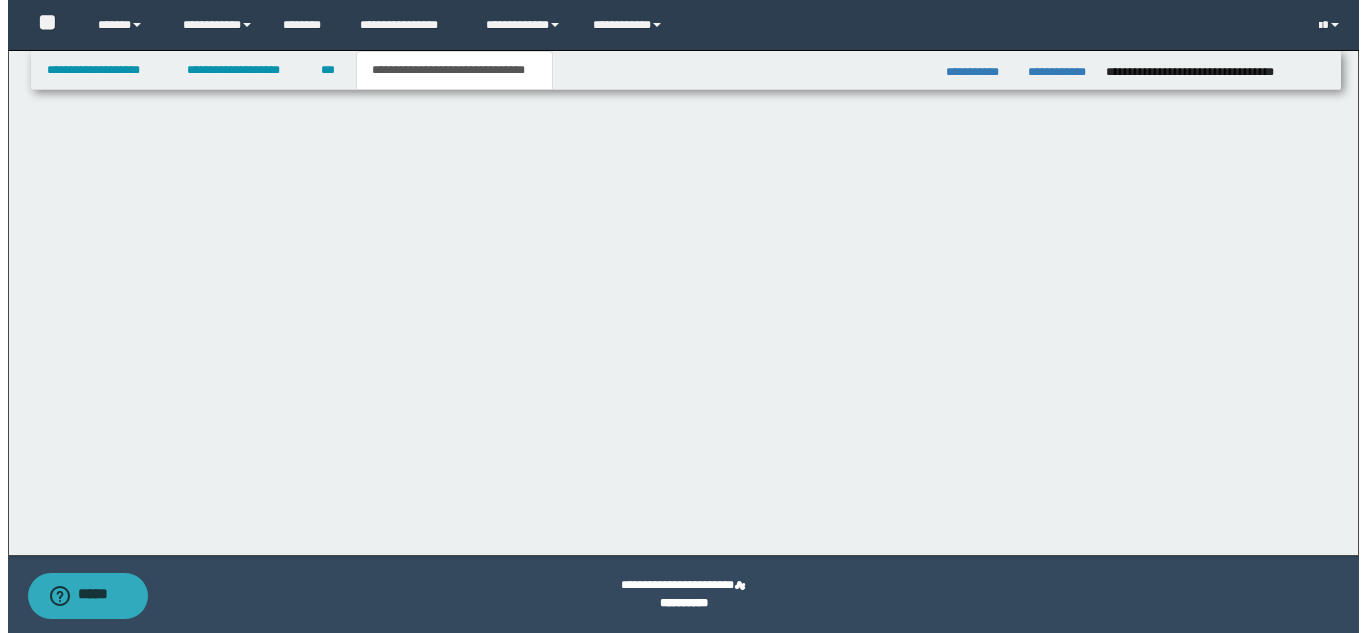 scroll, scrollTop: 0, scrollLeft: 0, axis: both 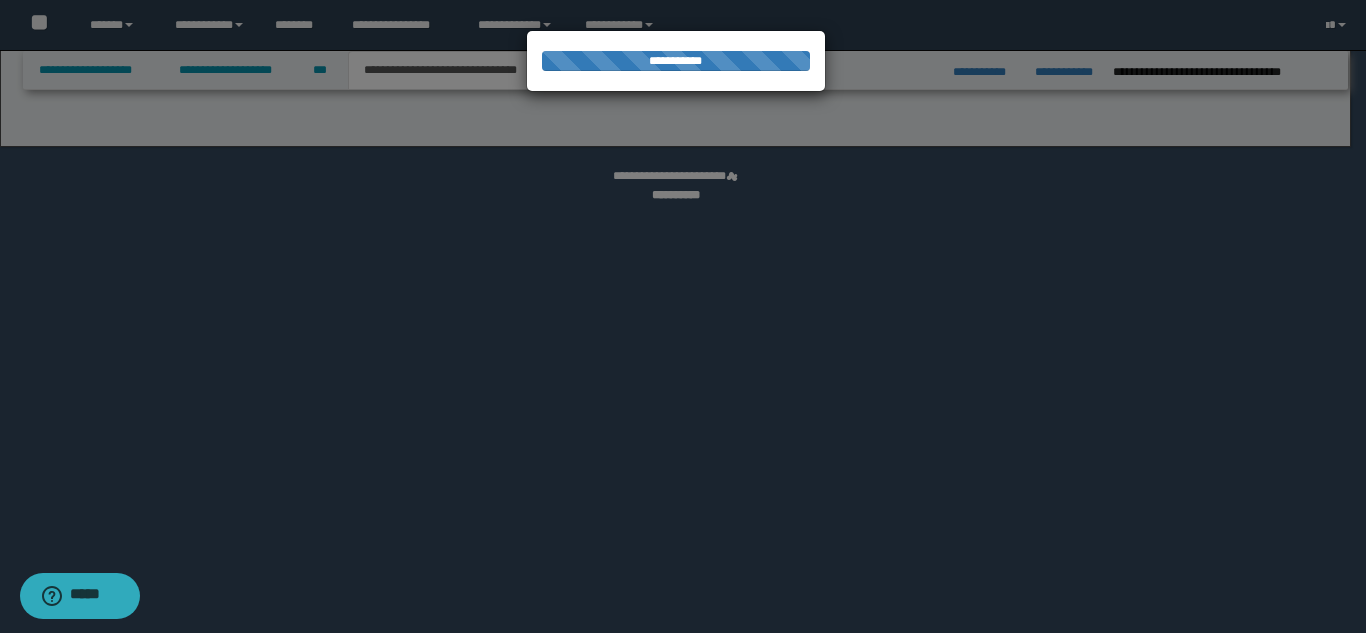 select on "*" 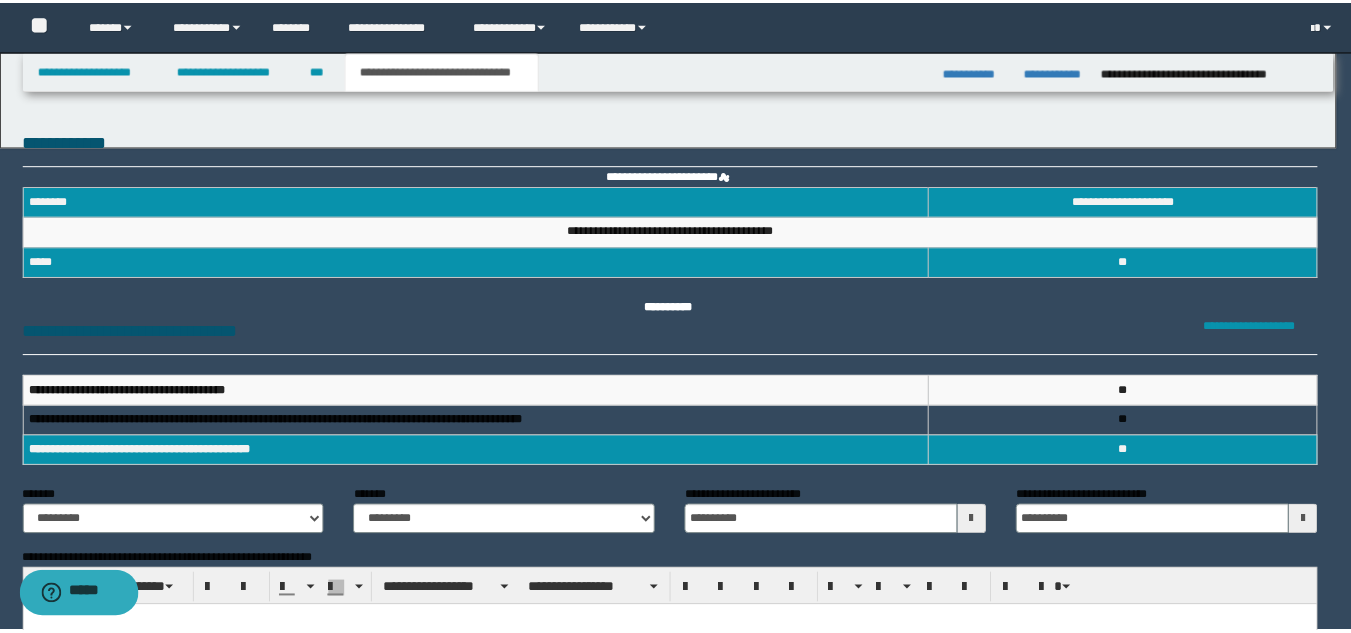 scroll, scrollTop: 0, scrollLeft: 0, axis: both 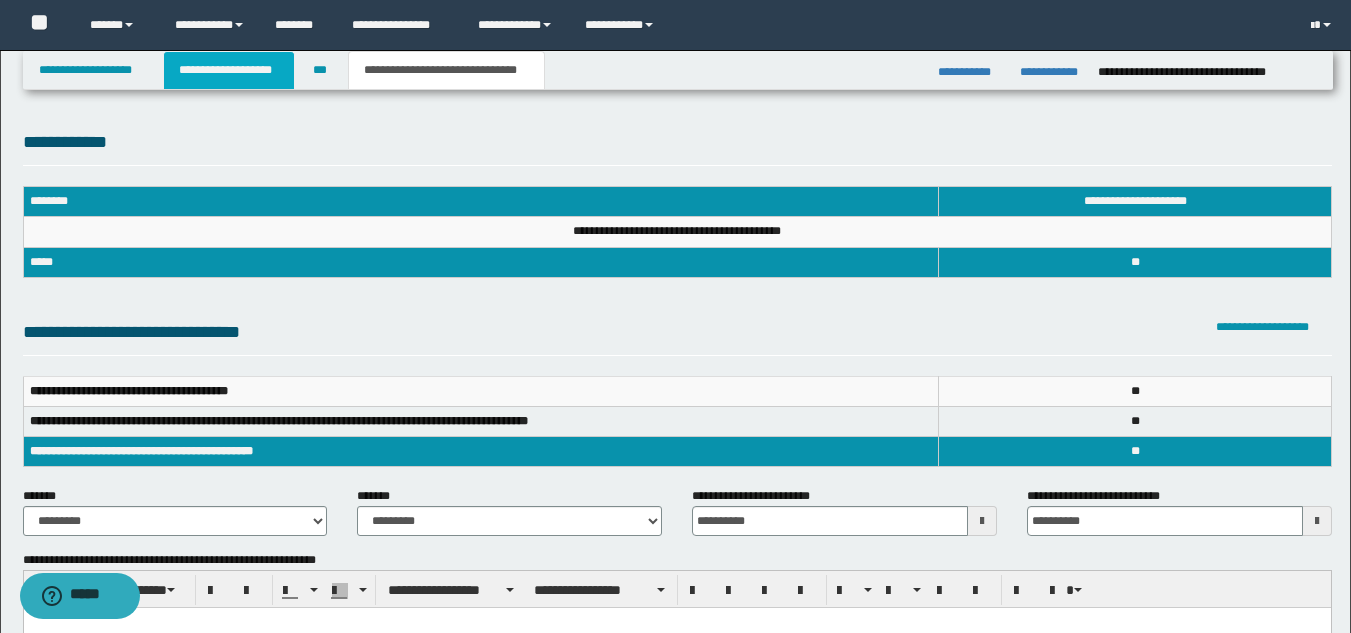 click on "**********" at bounding box center [229, 70] 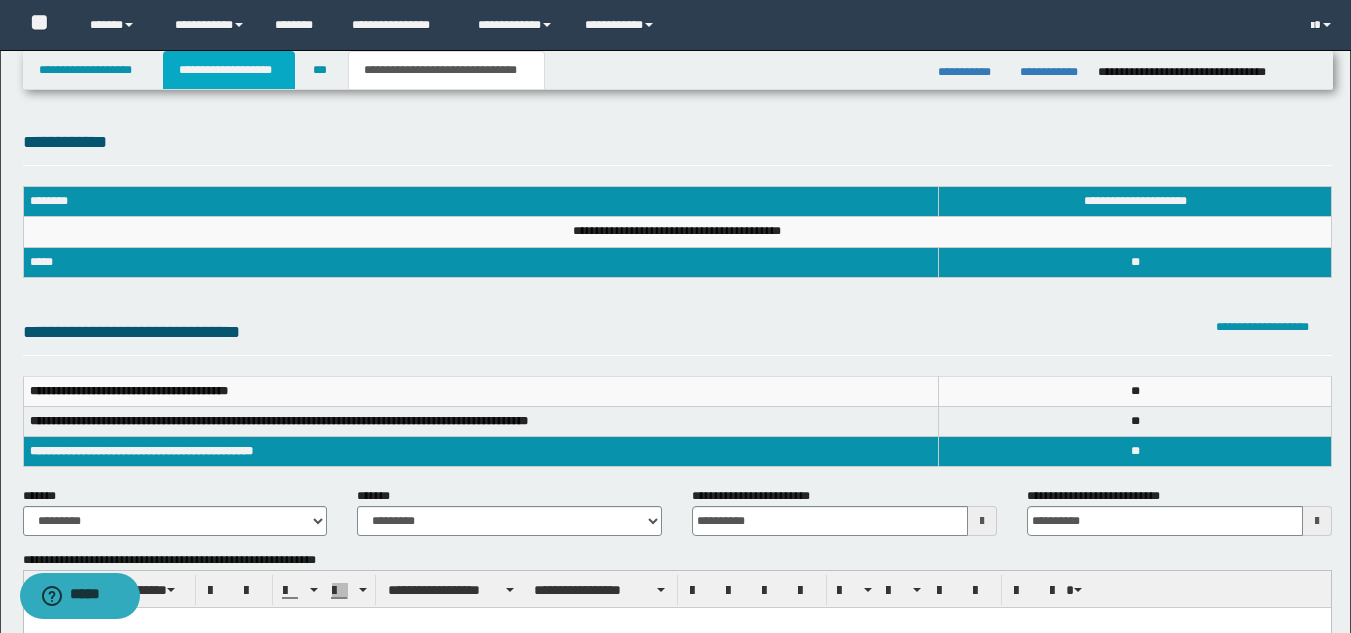 type 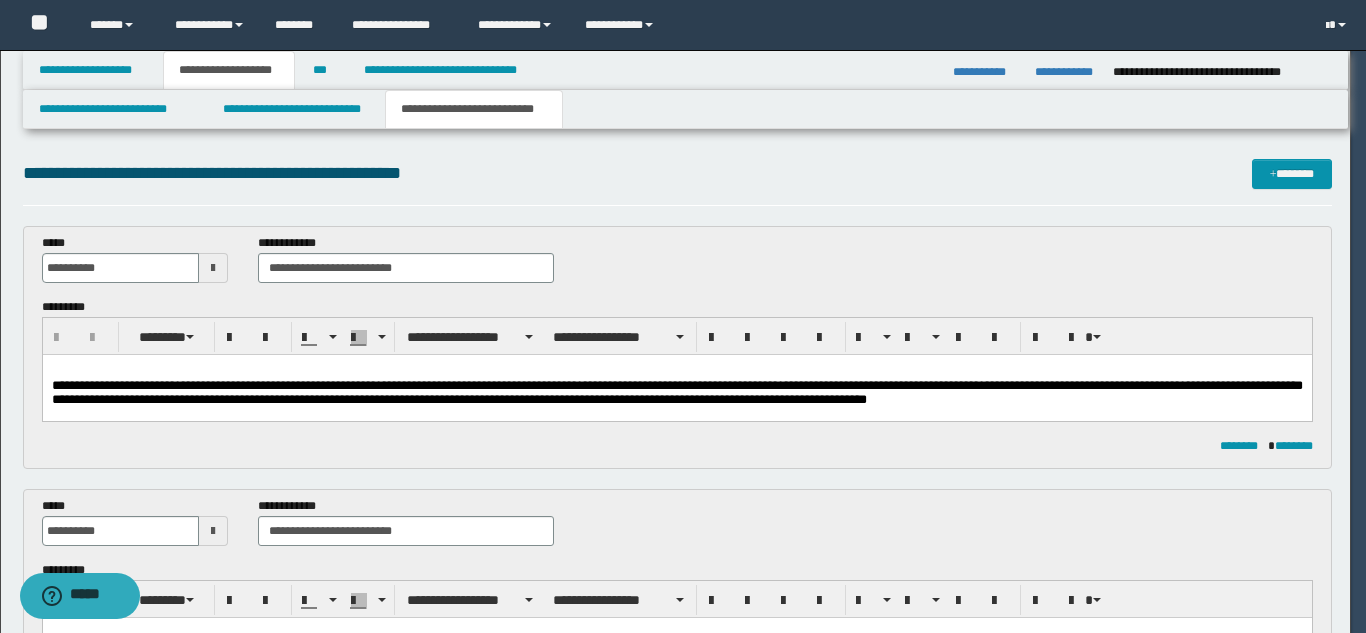type 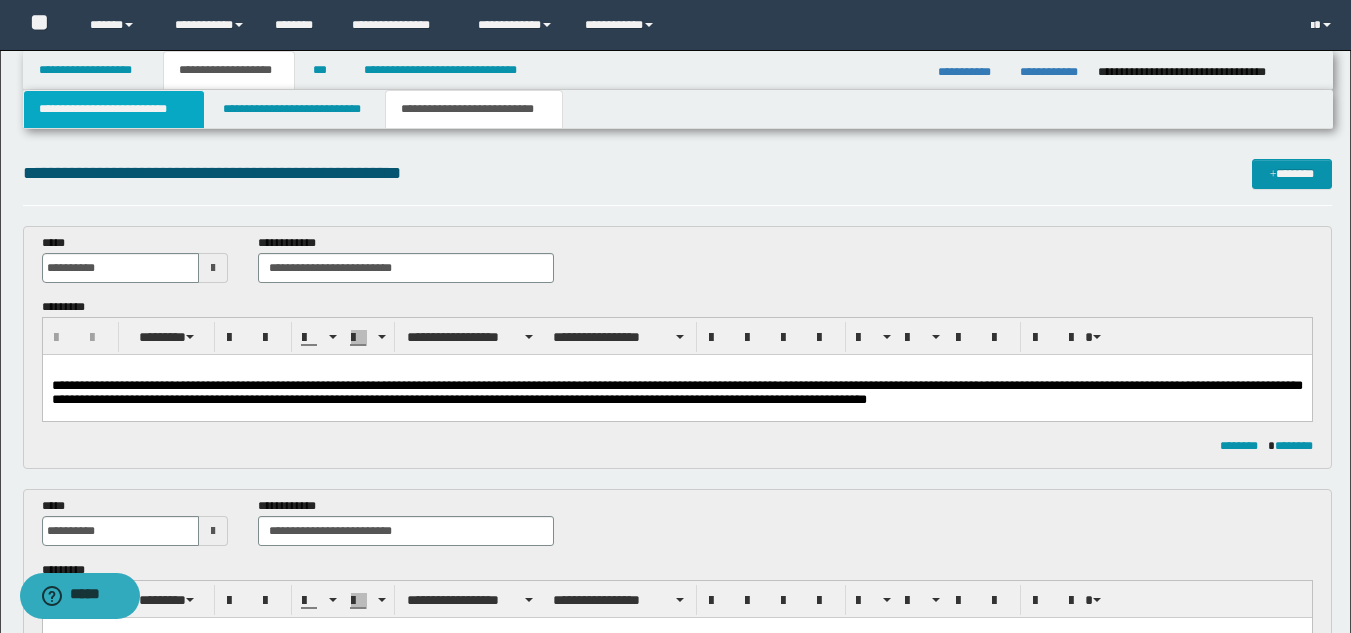 click on "**********" at bounding box center (114, 109) 